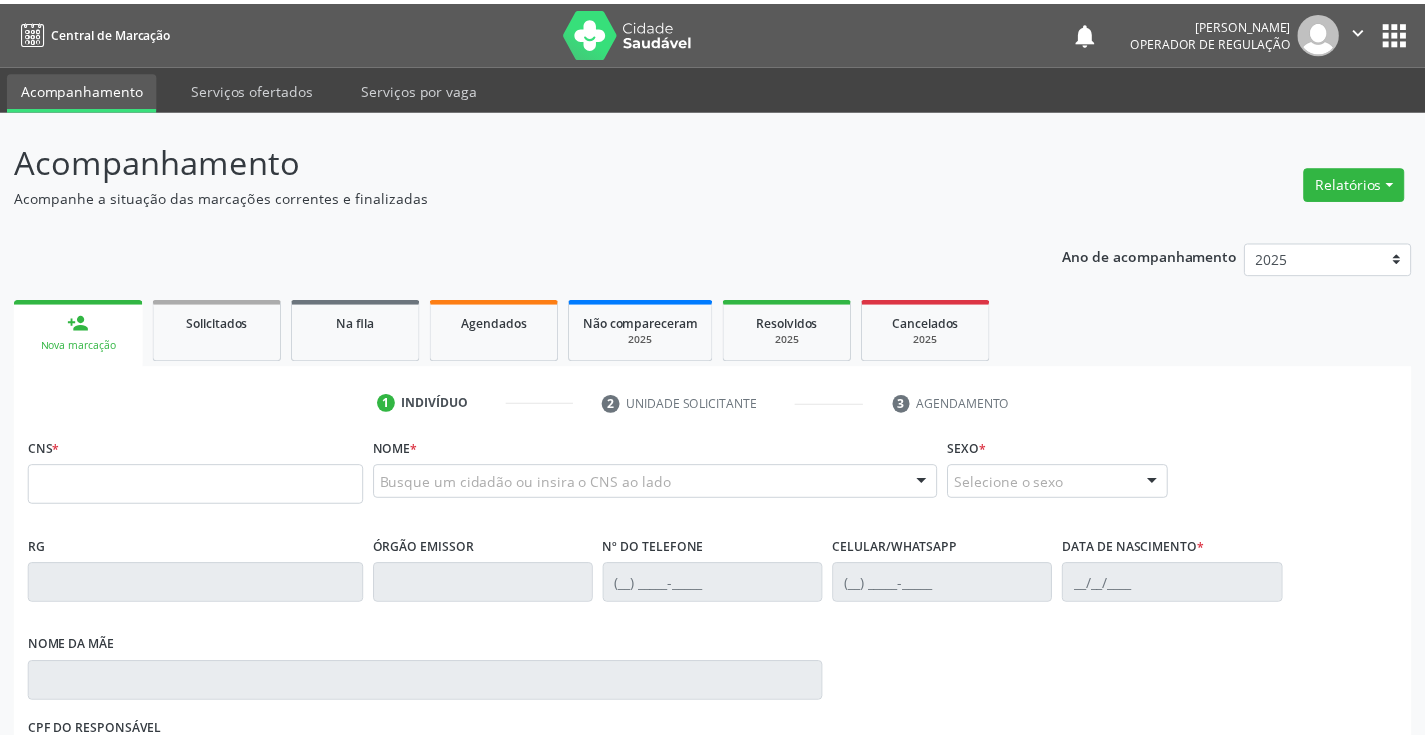 scroll, scrollTop: 0, scrollLeft: 0, axis: both 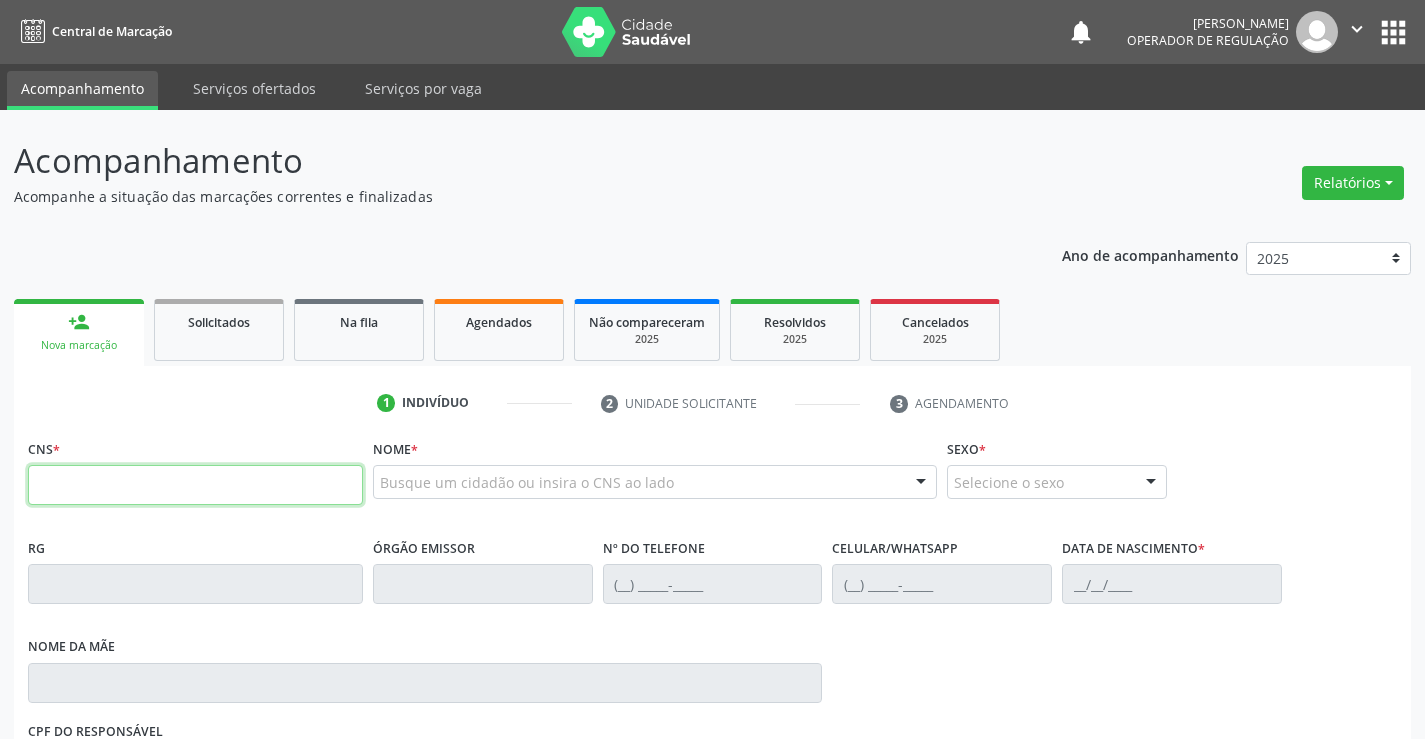 click at bounding box center (195, 485) 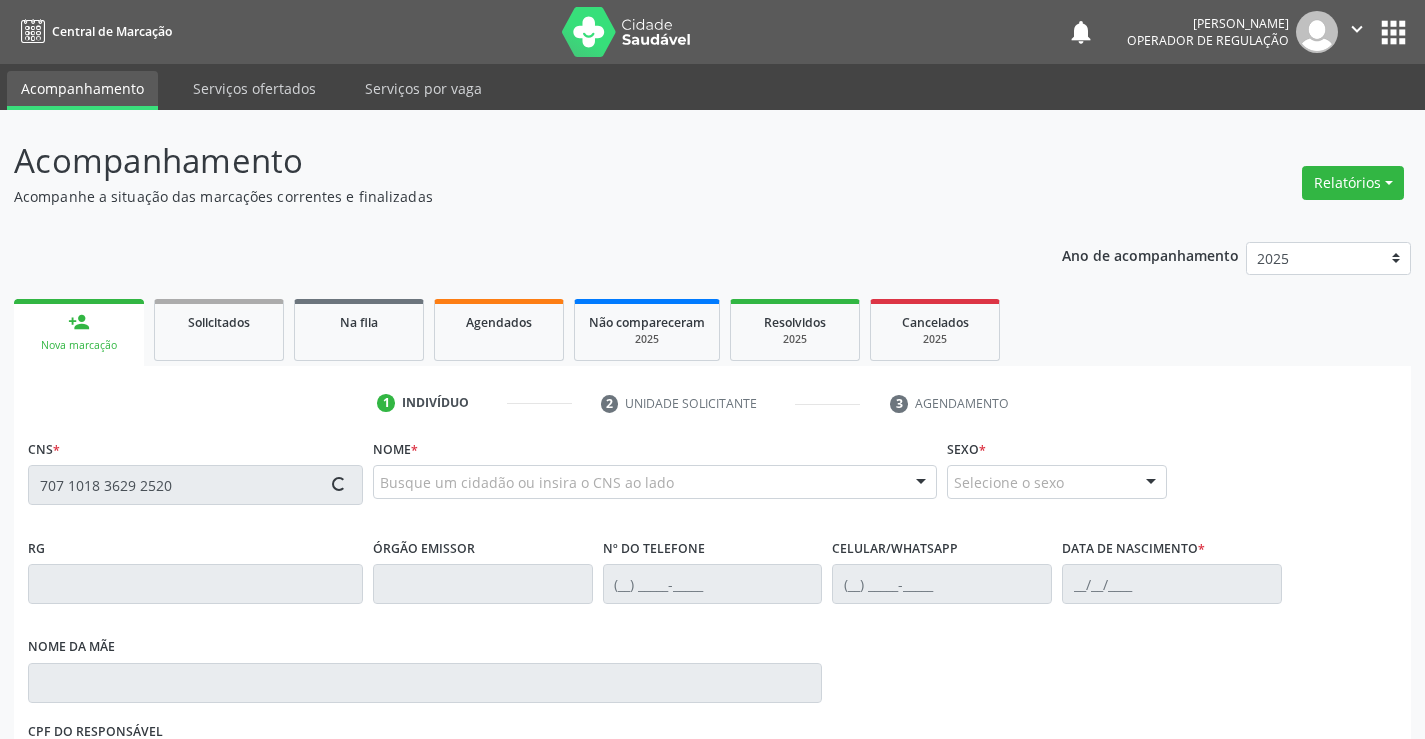 type on "707 1018 3629 2520" 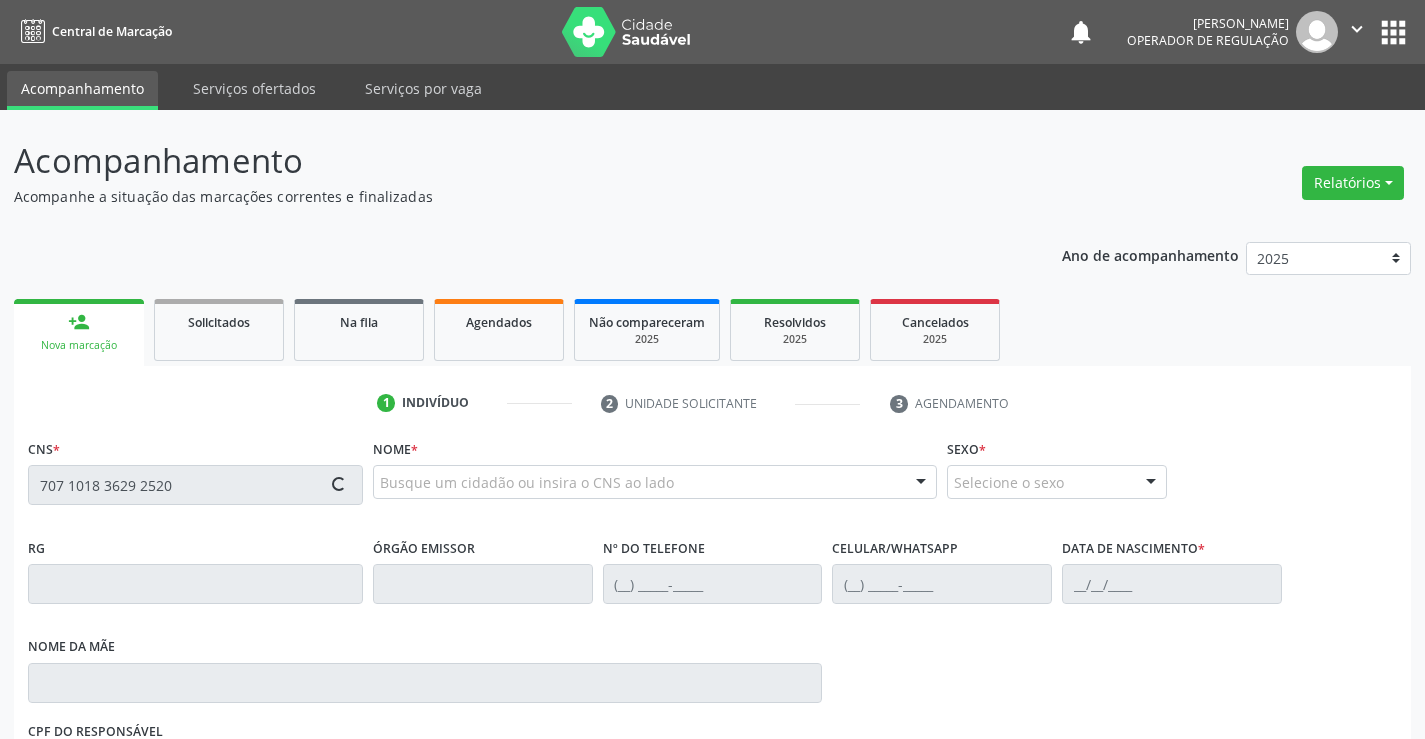 type 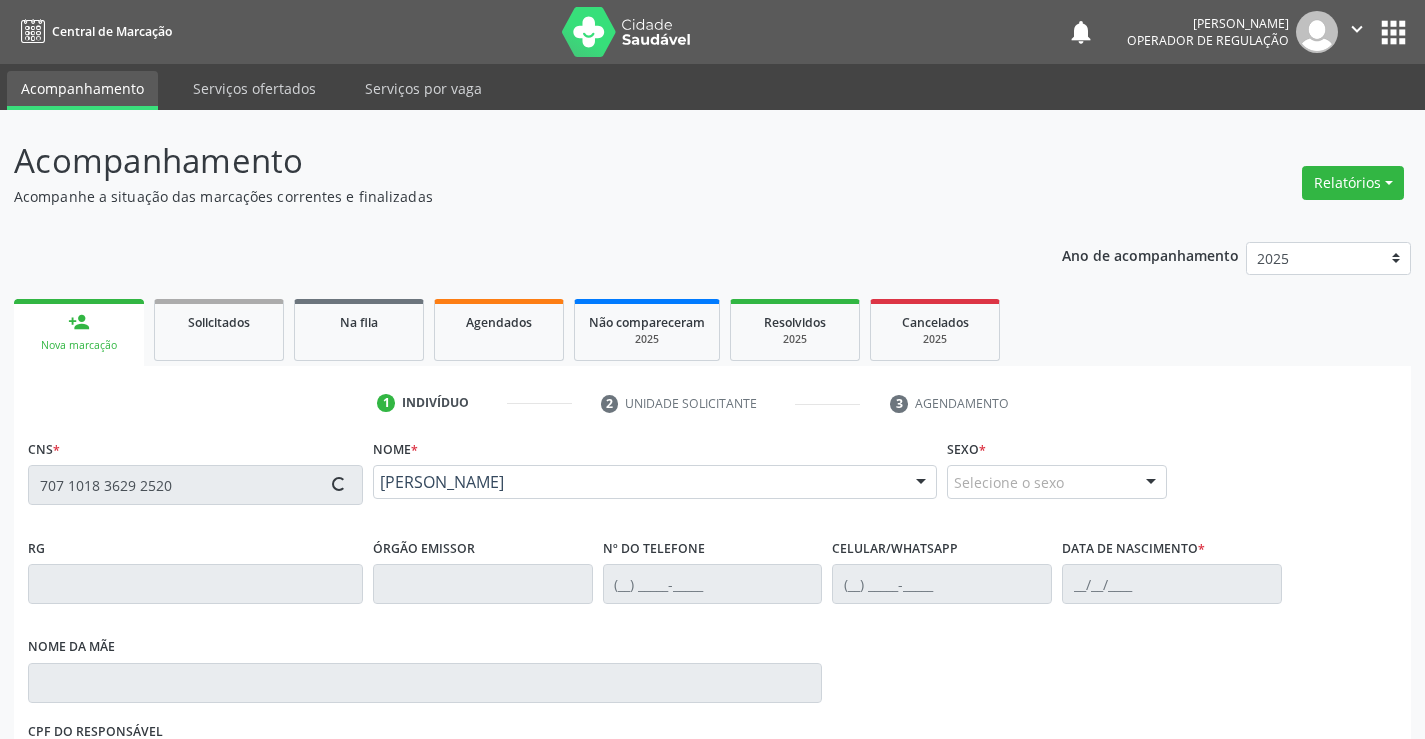 type on "0638939089" 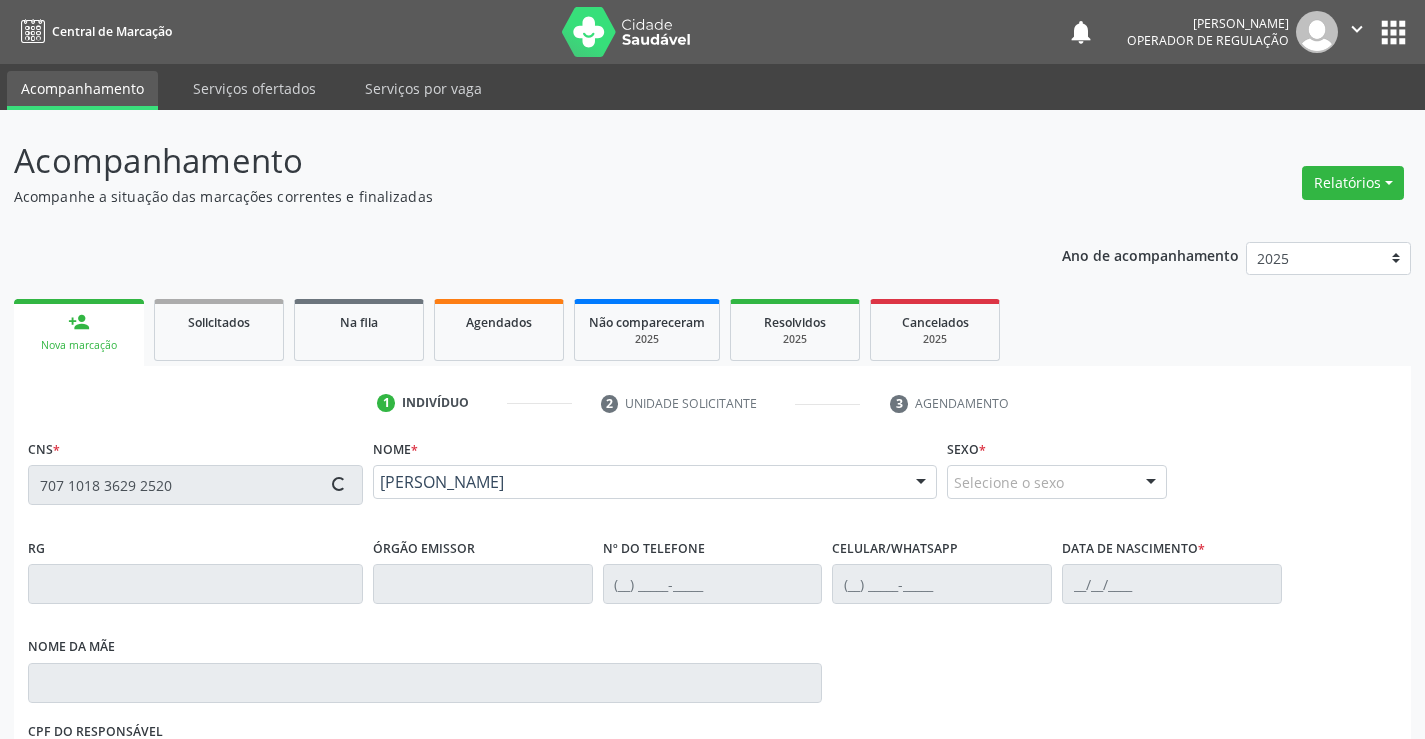 type on "21/04/1974" 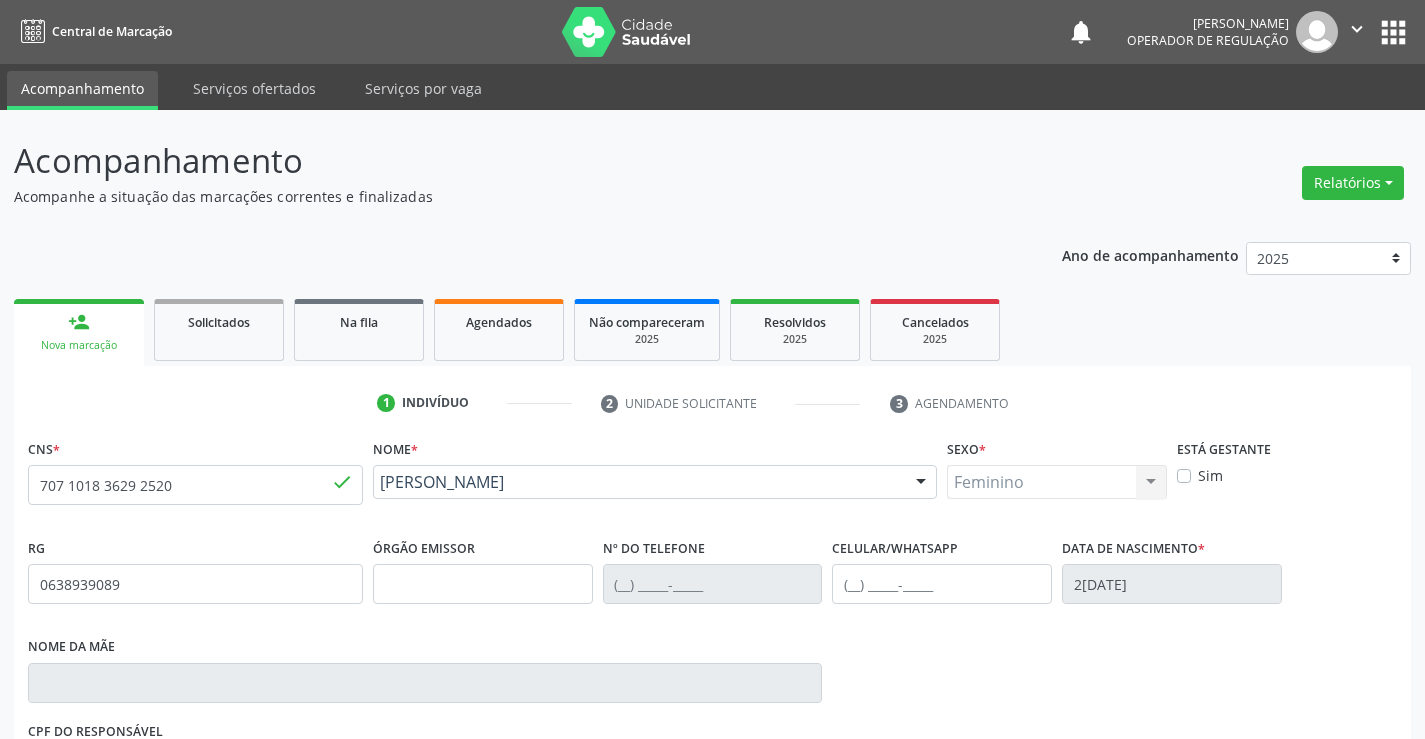scroll, scrollTop: 300, scrollLeft: 0, axis: vertical 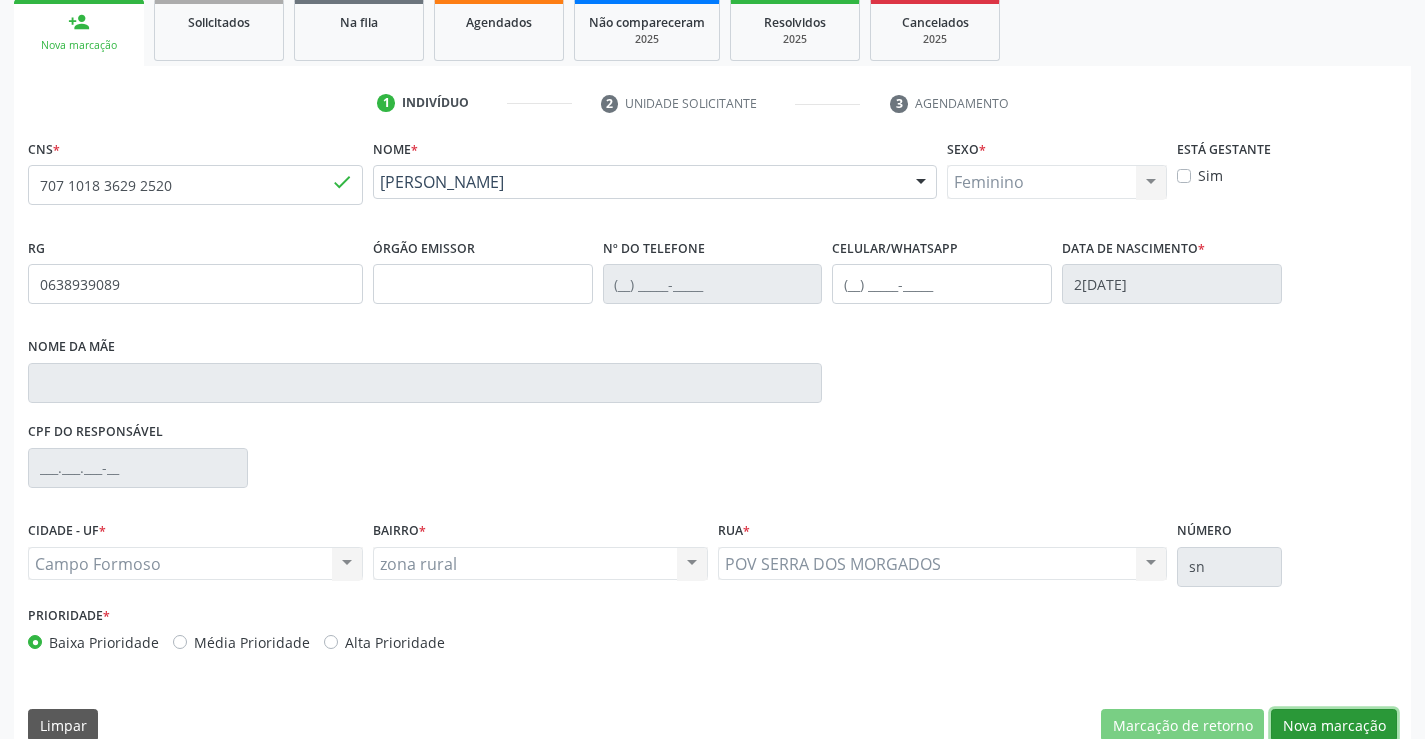 click on "Nova marcação" at bounding box center [1334, 726] 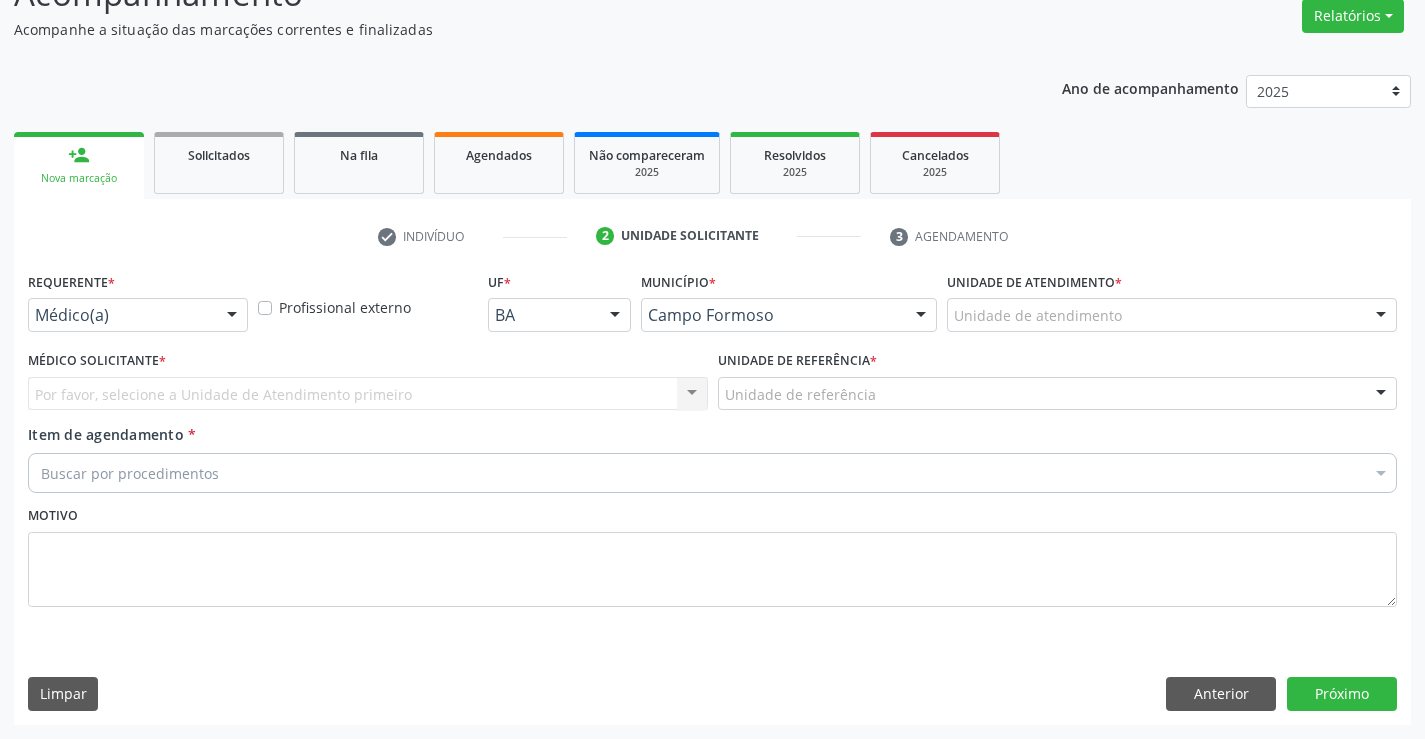 scroll, scrollTop: 167, scrollLeft: 0, axis: vertical 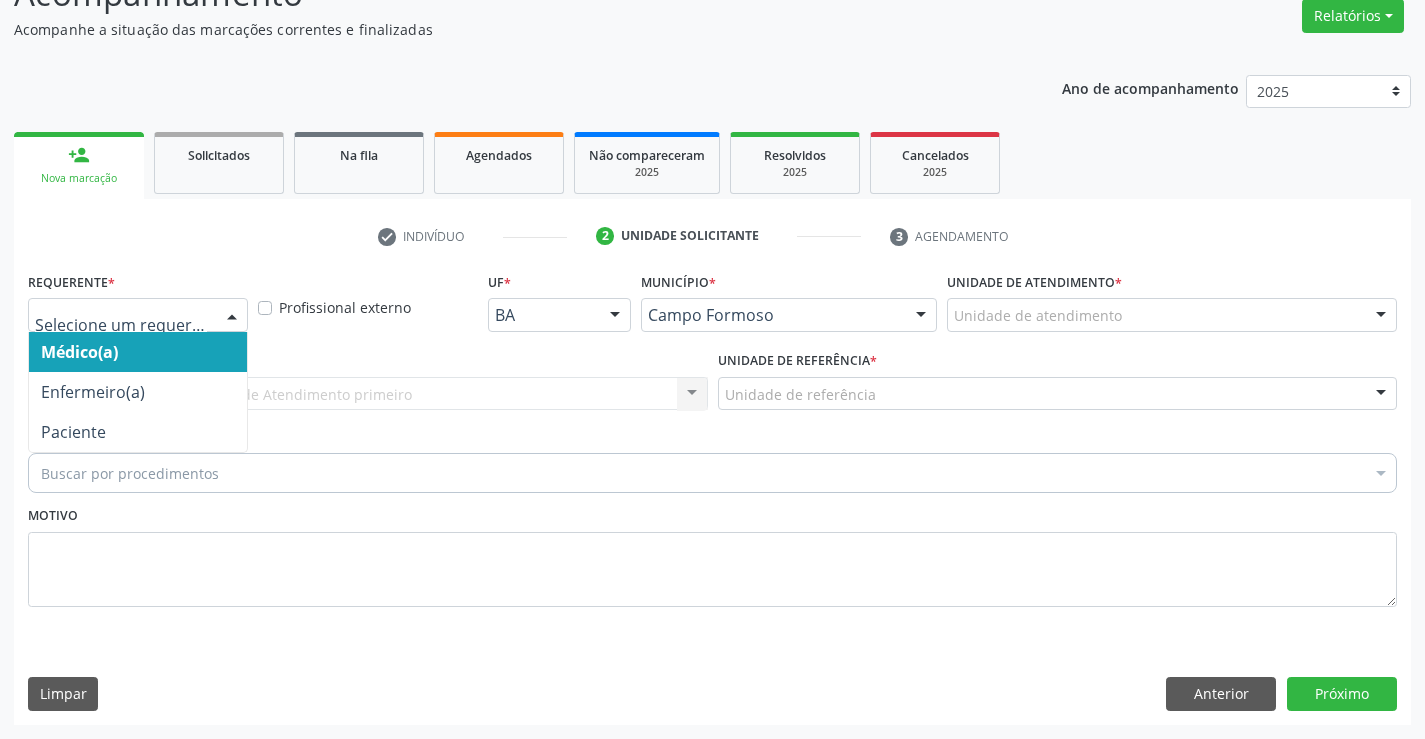 click at bounding box center (138, 315) 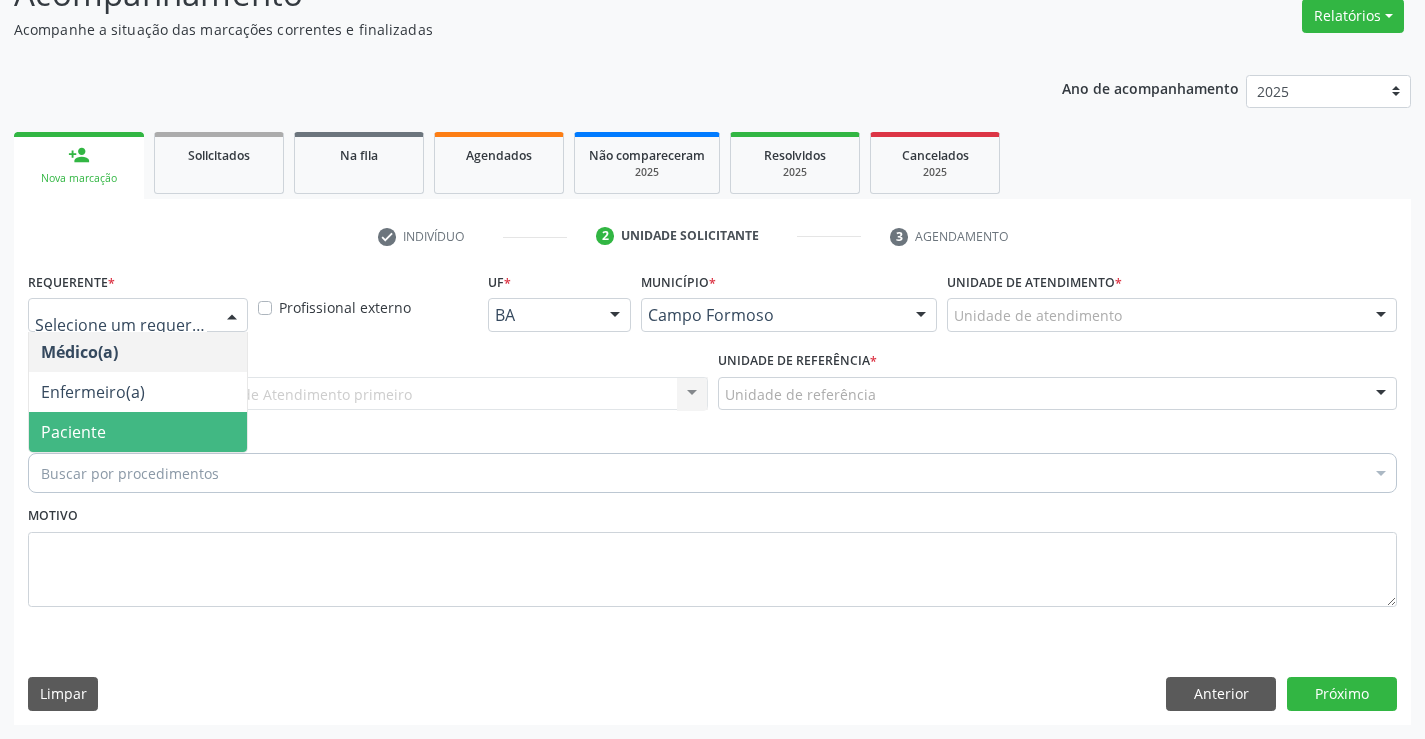 click on "Paciente" at bounding box center [138, 432] 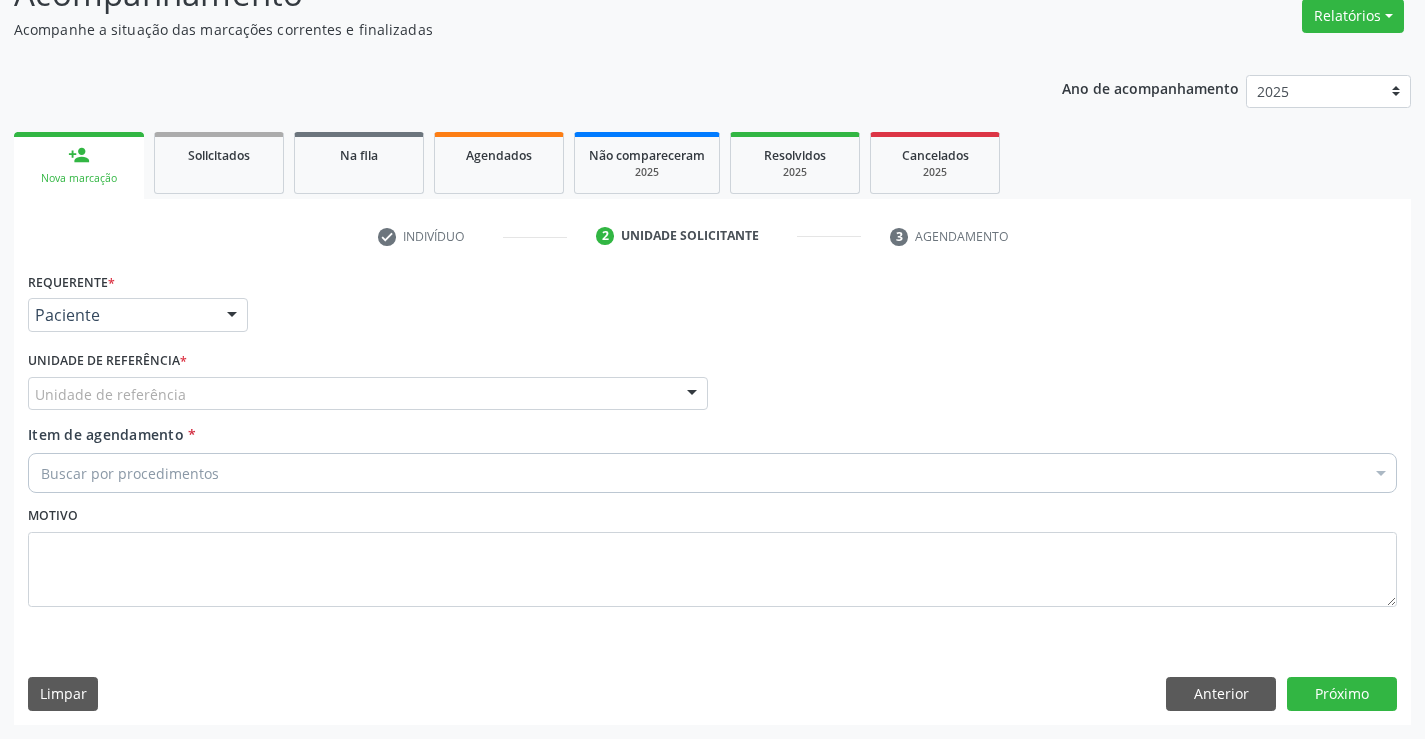 click on "Unidade de referência" at bounding box center (368, 394) 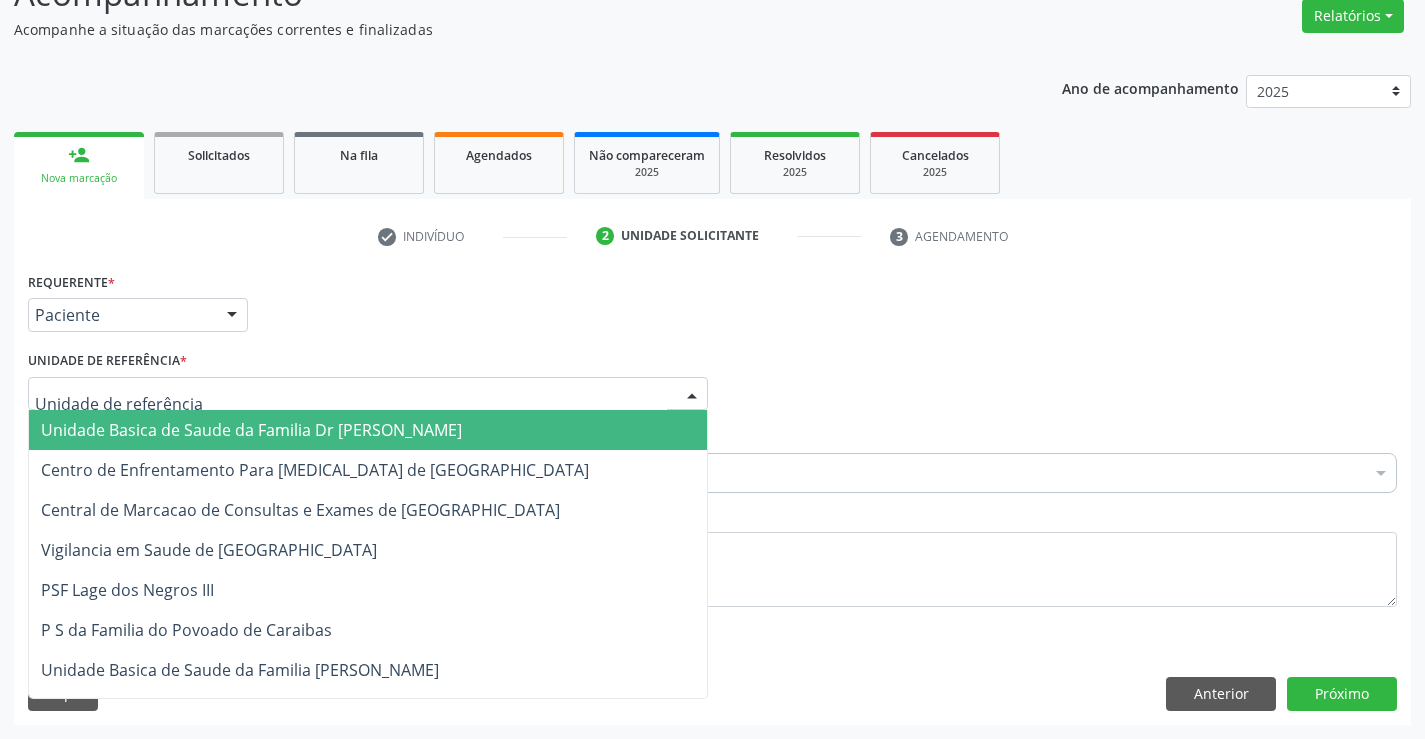 click on "Unidade Basica de Saude da Familia Dr [PERSON_NAME]" at bounding box center [251, 430] 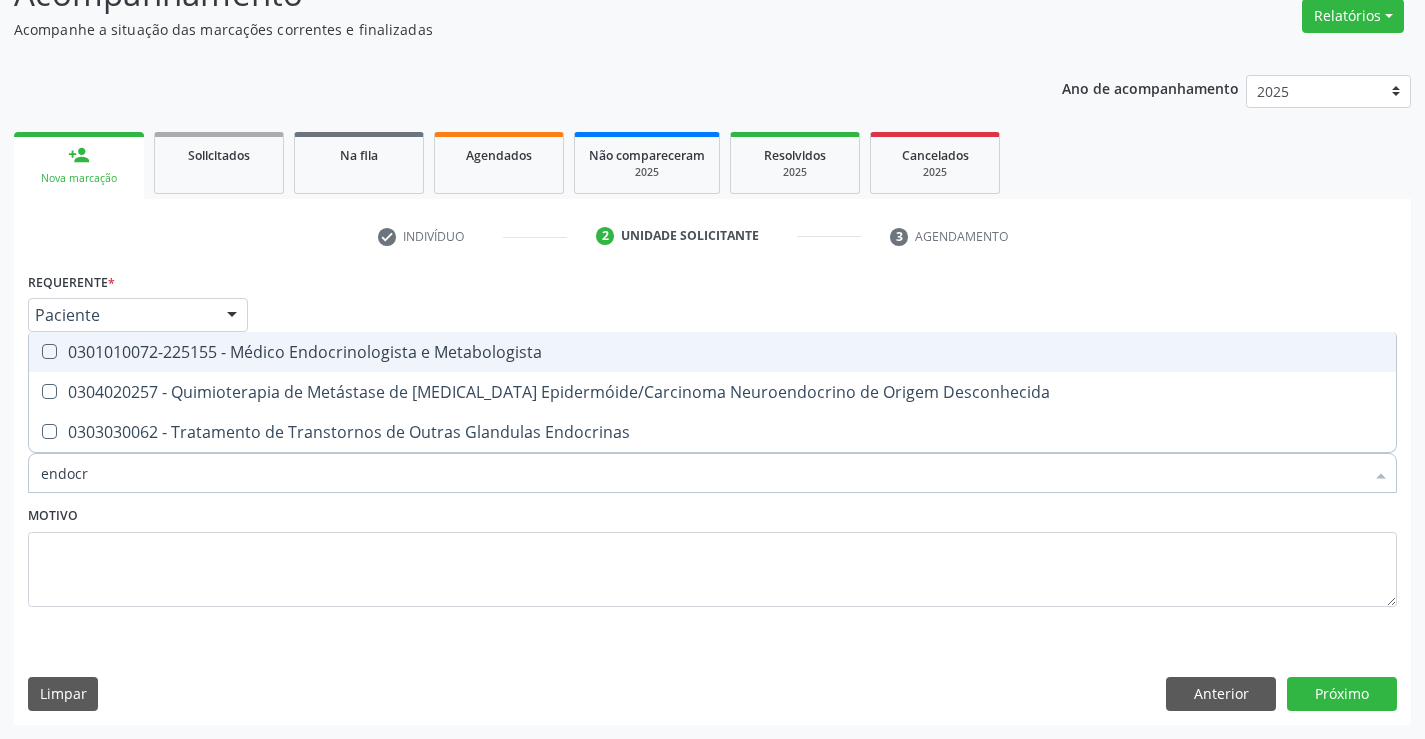 type on "endocri" 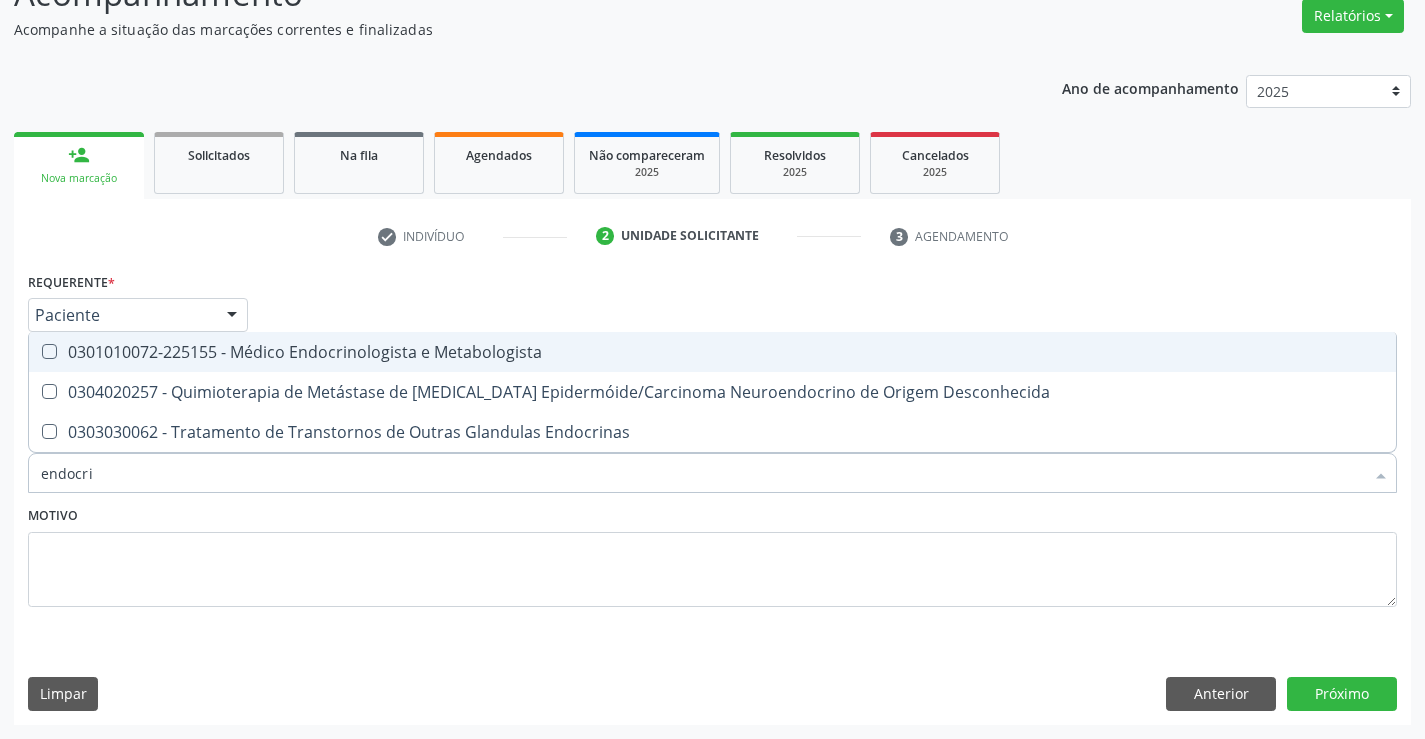 click on "0301010072-225155 - Médico Endocrinologista e Metabologista" at bounding box center [712, 352] 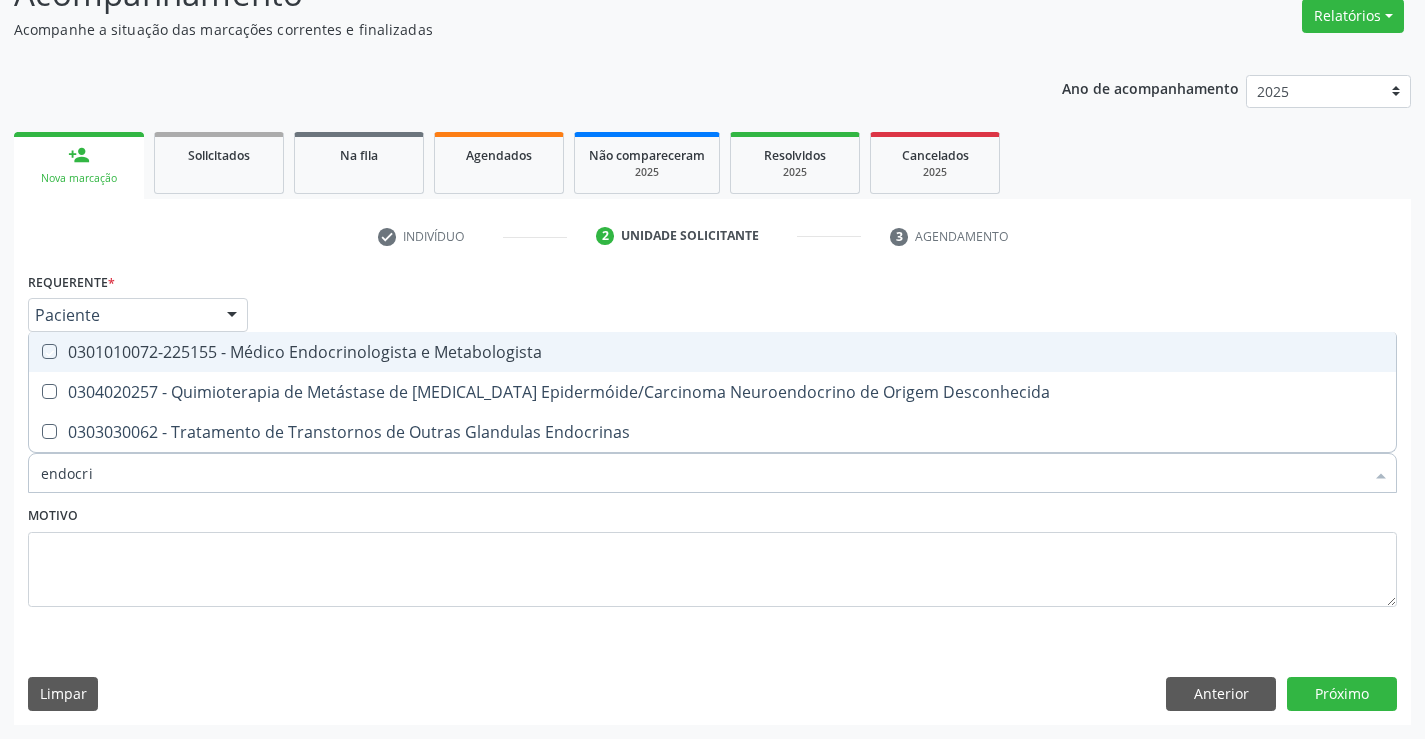 checkbox on "true" 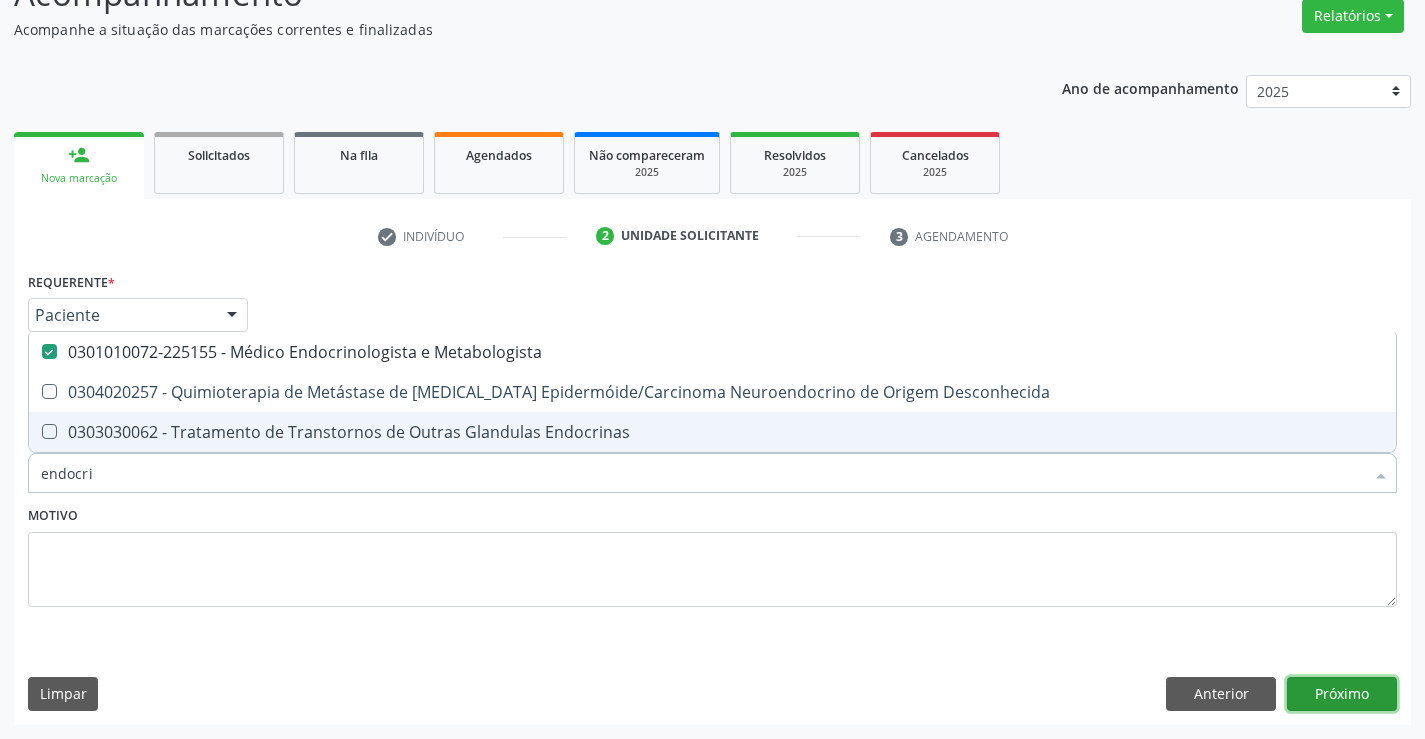 click on "Próximo" at bounding box center [1342, 694] 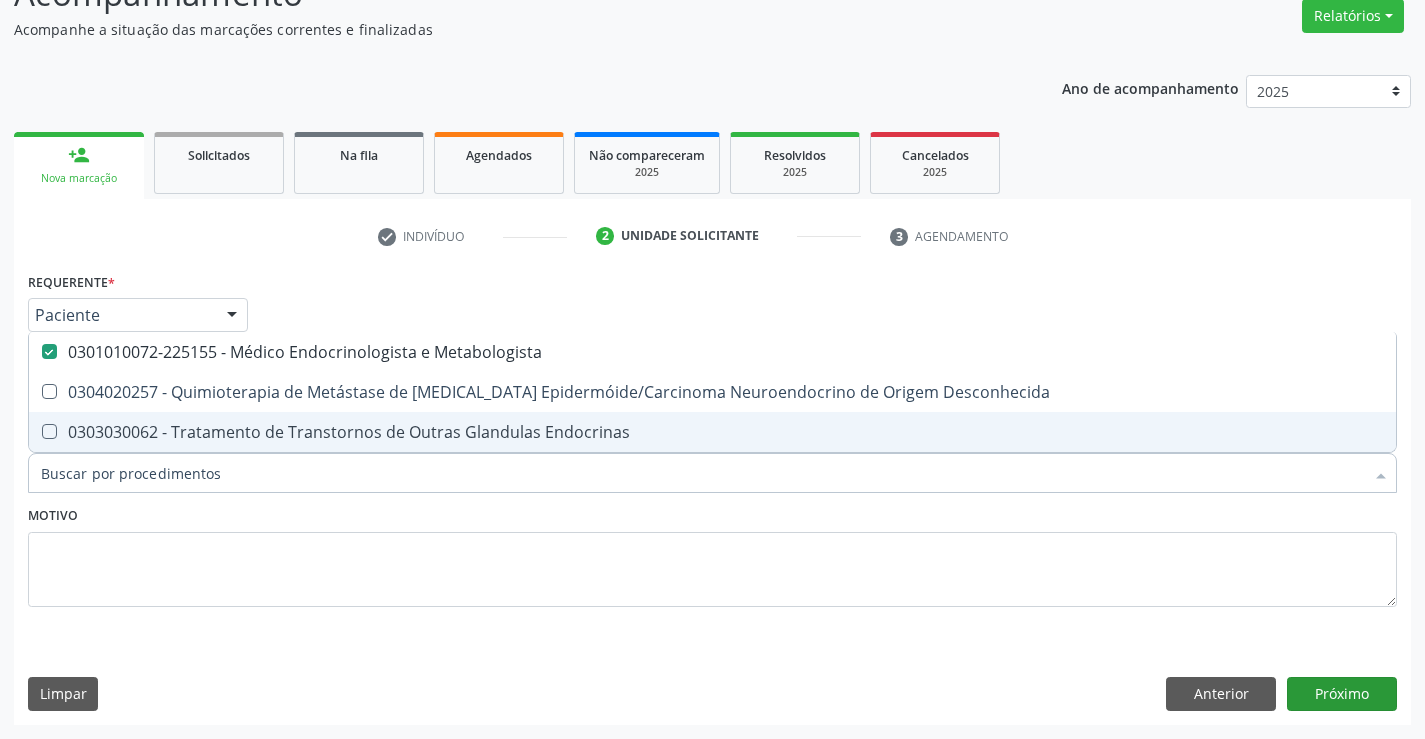 scroll, scrollTop: 131, scrollLeft: 0, axis: vertical 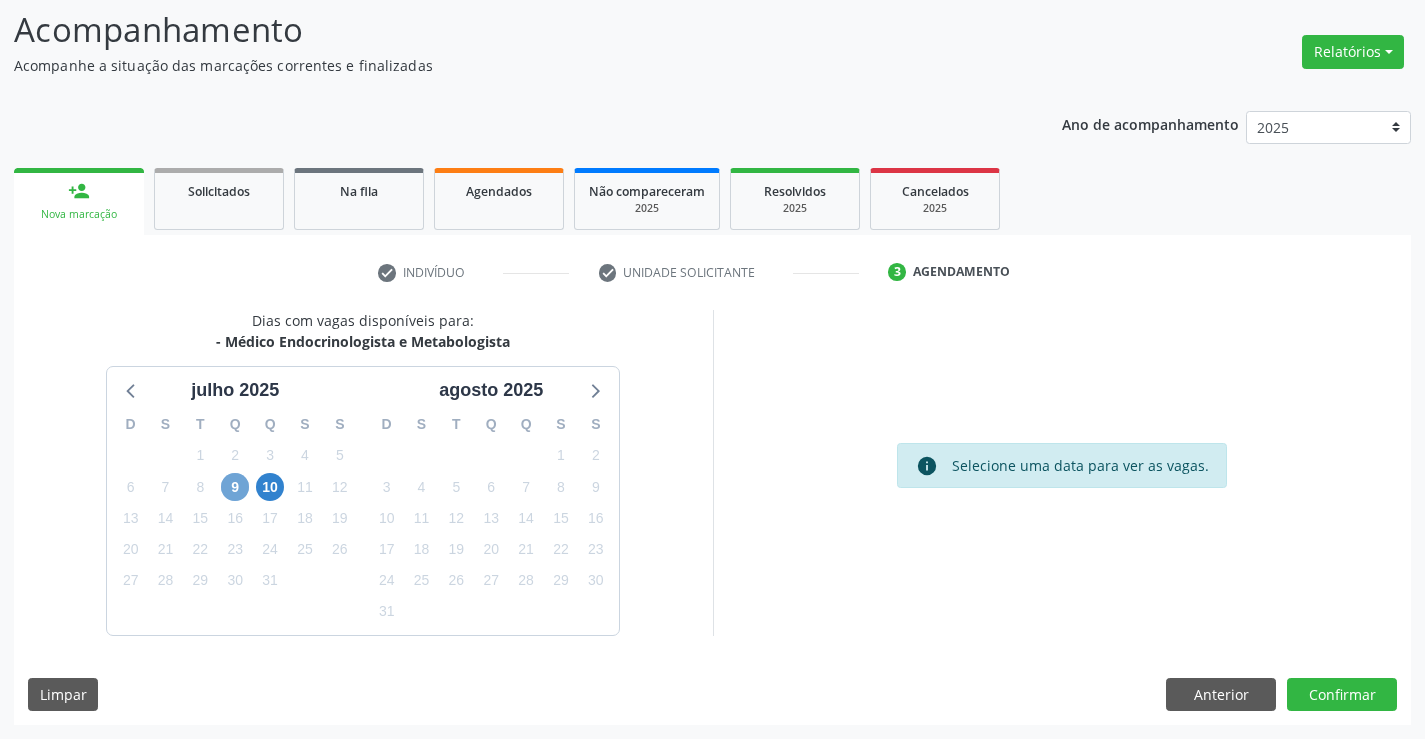 click on "9" at bounding box center [235, 487] 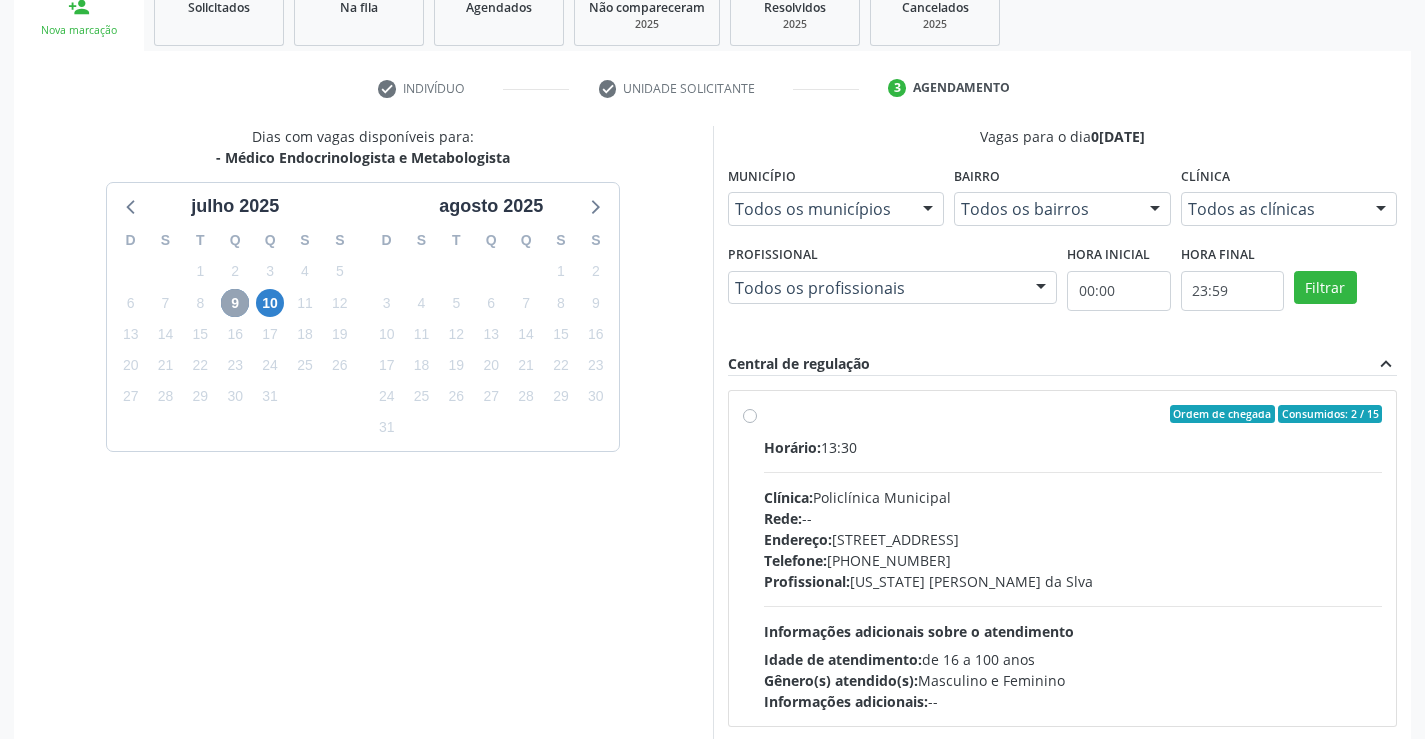 scroll, scrollTop: 386, scrollLeft: 0, axis: vertical 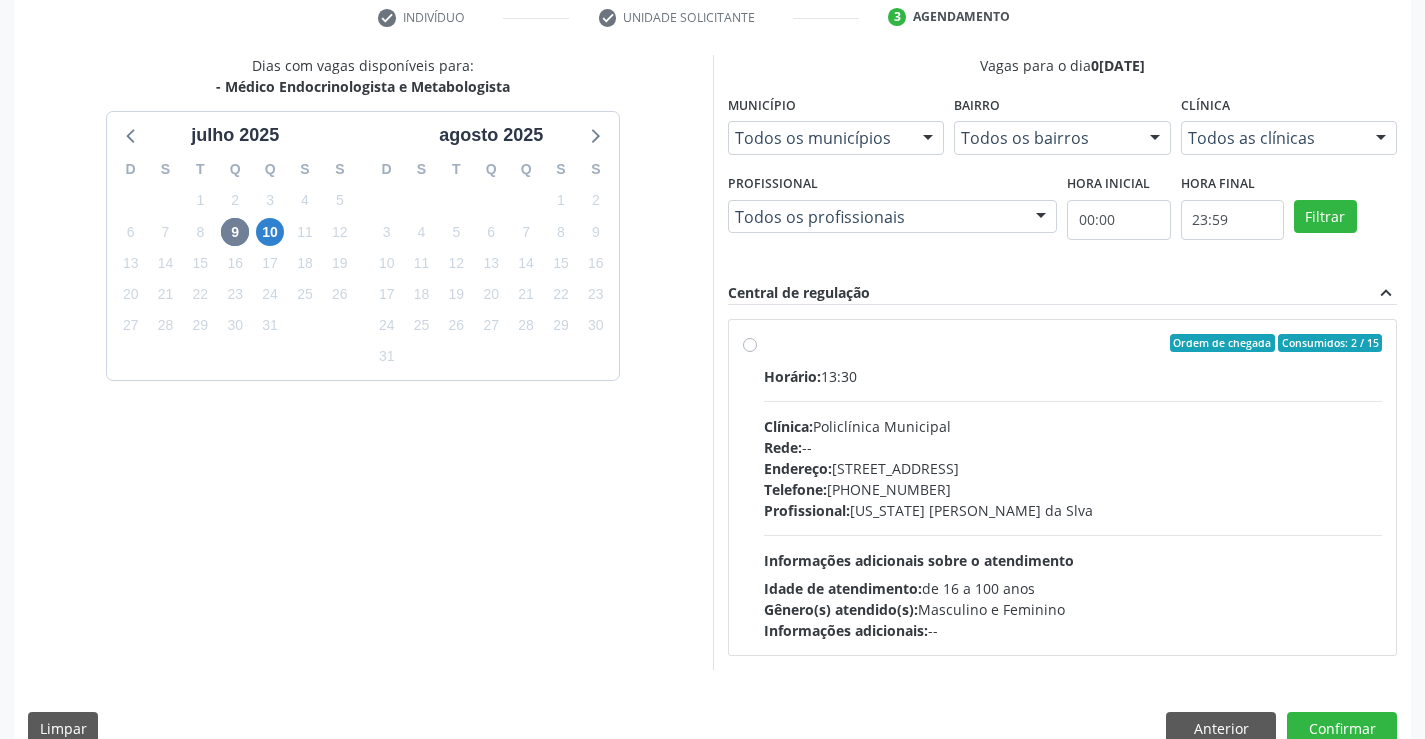 click on "Ordem de chegada
Consumidos: 2 / 15
Horário:   13:30
Clínica:  Policlínica Municipal
Rede:
--
Endereço:   Predio, nº 386, Centro, Campo Formoso - BA
Telefone:   (74) 6451312
Profissional:
Washington Luiz Sobreira da Slva
Informações adicionais sobre o atendimento
Idade de atendimento:
de 16 a 100 anos
Gênero(s) atendido(s):
Masculino e Feminino
Informações adicionais:
--" at bounding box center (1073, 487) 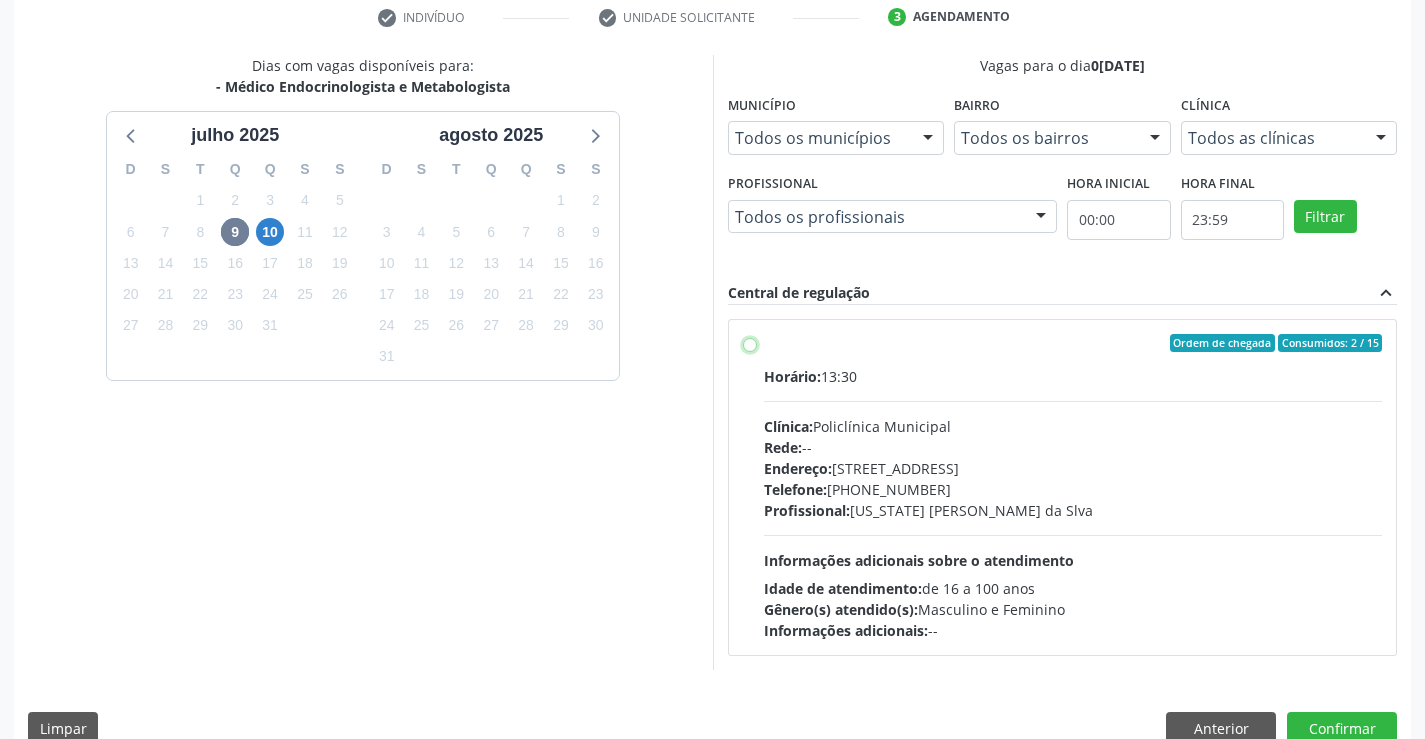 click on "Ordem de chegada
Consumidos: 2 / 15
Horário:   13:30
Clínica:  Policlínica Municipal
Rede:
--
Endereço:   Predio, nº 386, Centro, Campo Formoso - BA
Telefone:   (74) 6451312
Profissional:
Washington Luiz Sobreira da Slva
Informações adicionais sobre o atendimento
Idade de atendimento:
de 16 a 100 anos
Gênero(s) atendido(s):
Masculino e Feminino
Informações adicionais:
--" at bounding box center [750, 343] 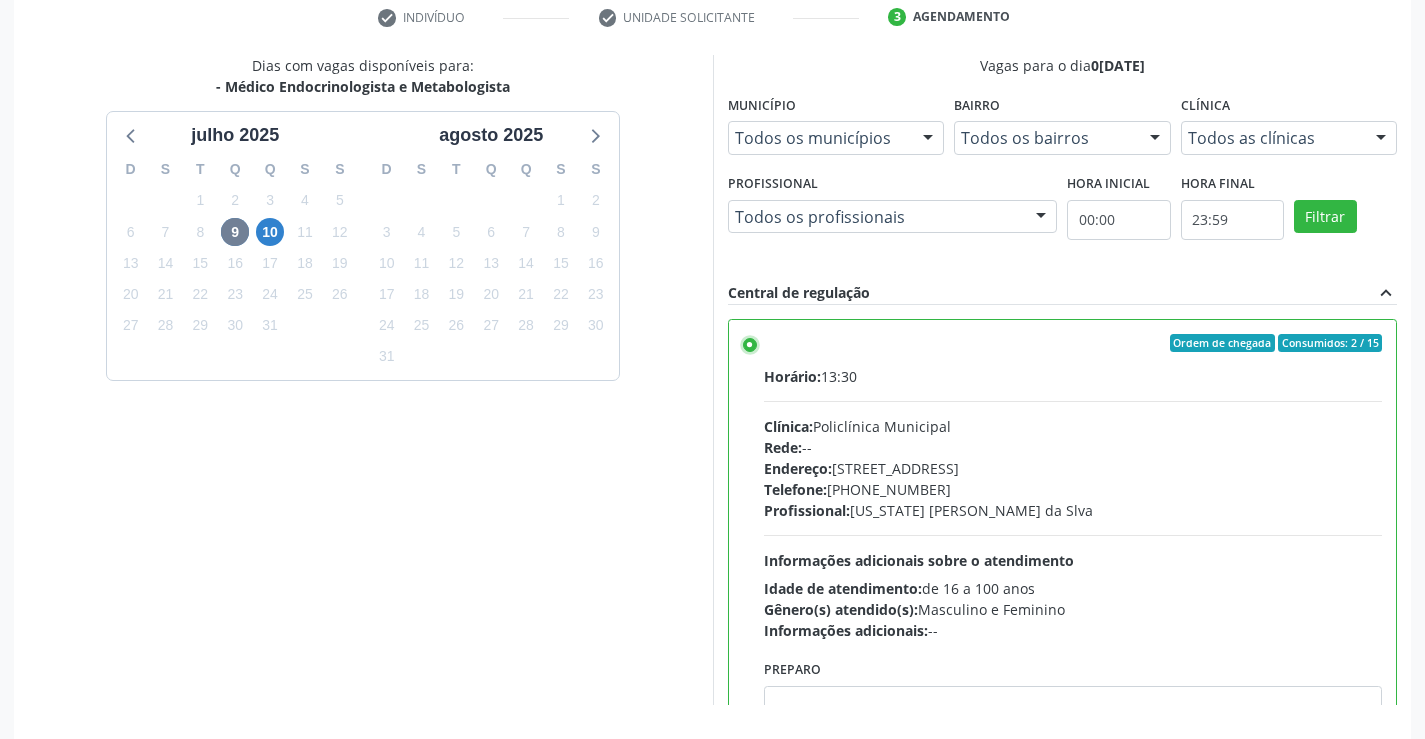 scroll, scrollTop: 456, scrollLeft: 0, axis: vertical 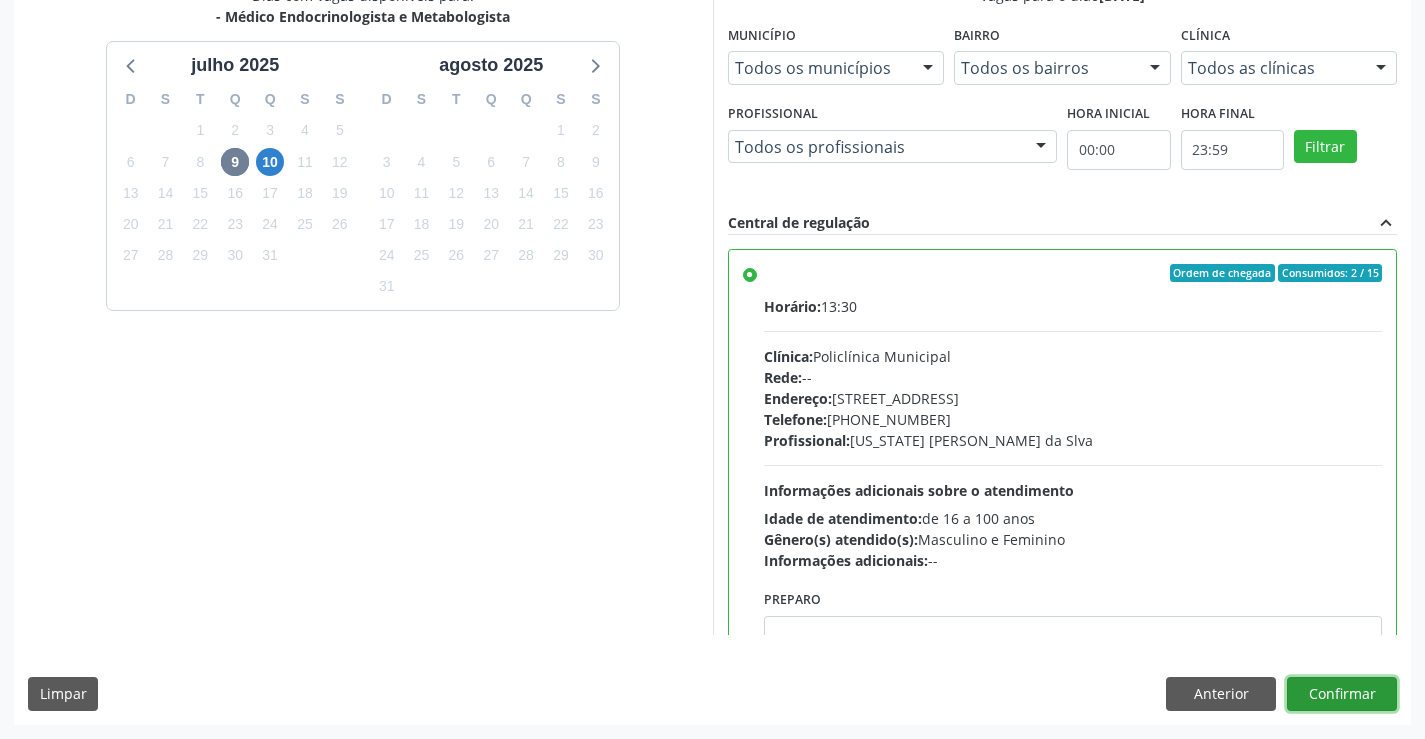 click on "Confirmar" at bounding box center (1342, 694) 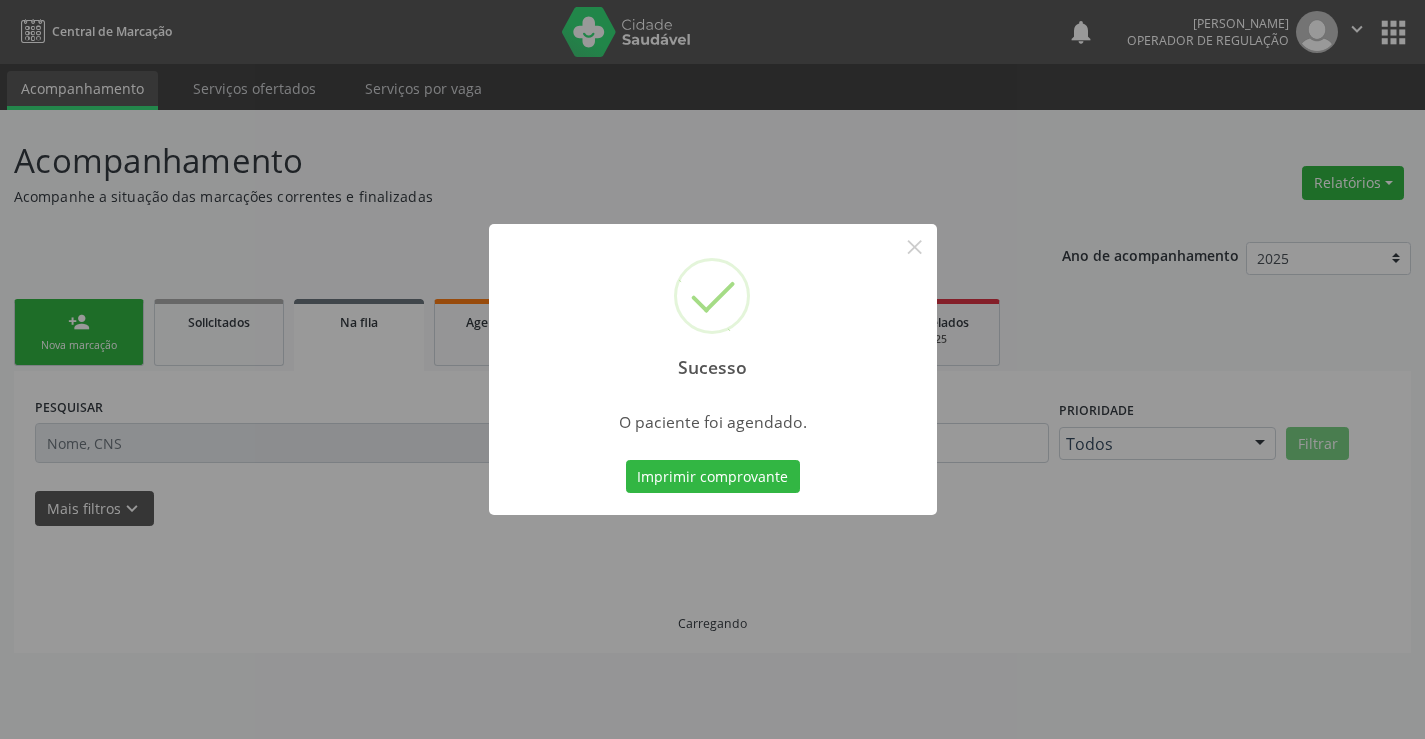 scroll, scrollTop: 0, scrollLeft: 0, axis: both 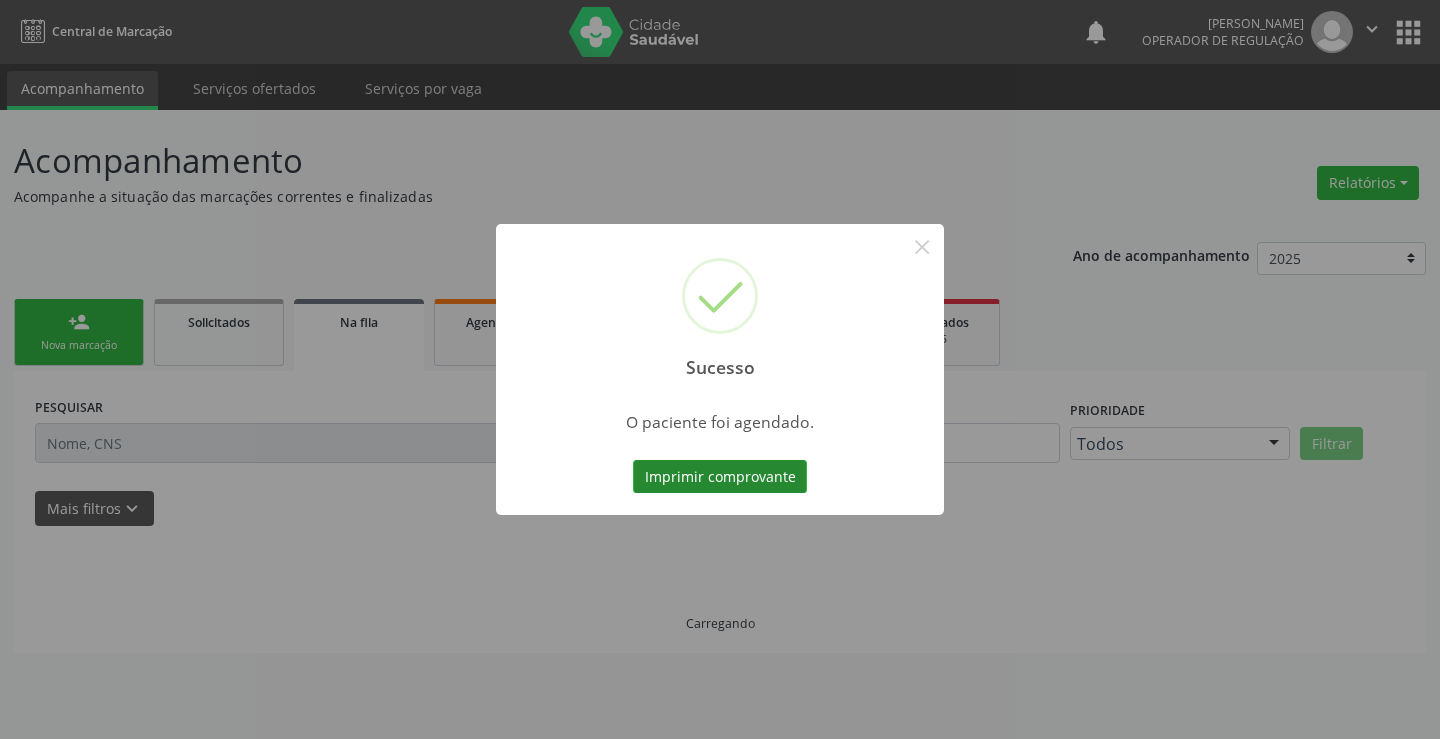 click on "Imprimir comprovante" at bounding box center (720, 477) 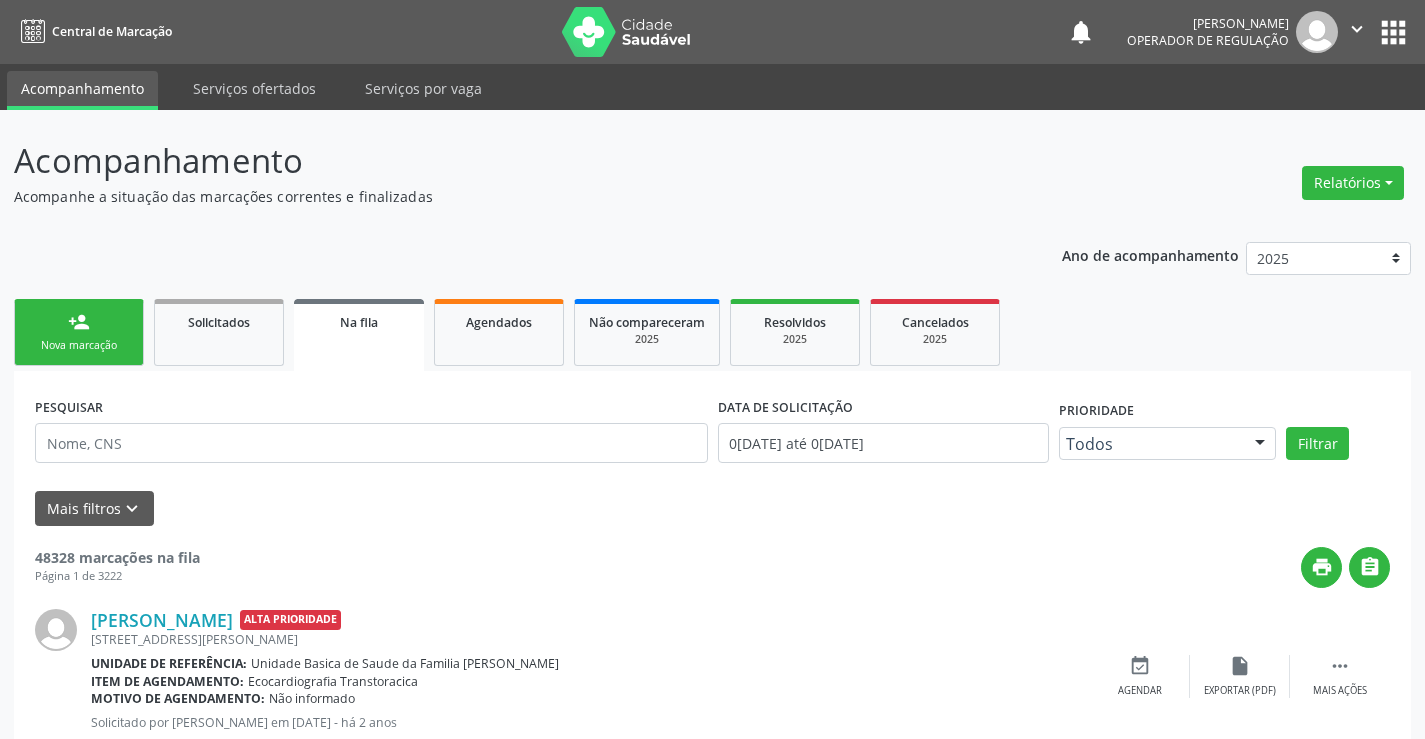 click on "person_add
Nova marcação" at bounding box center (79, 332) 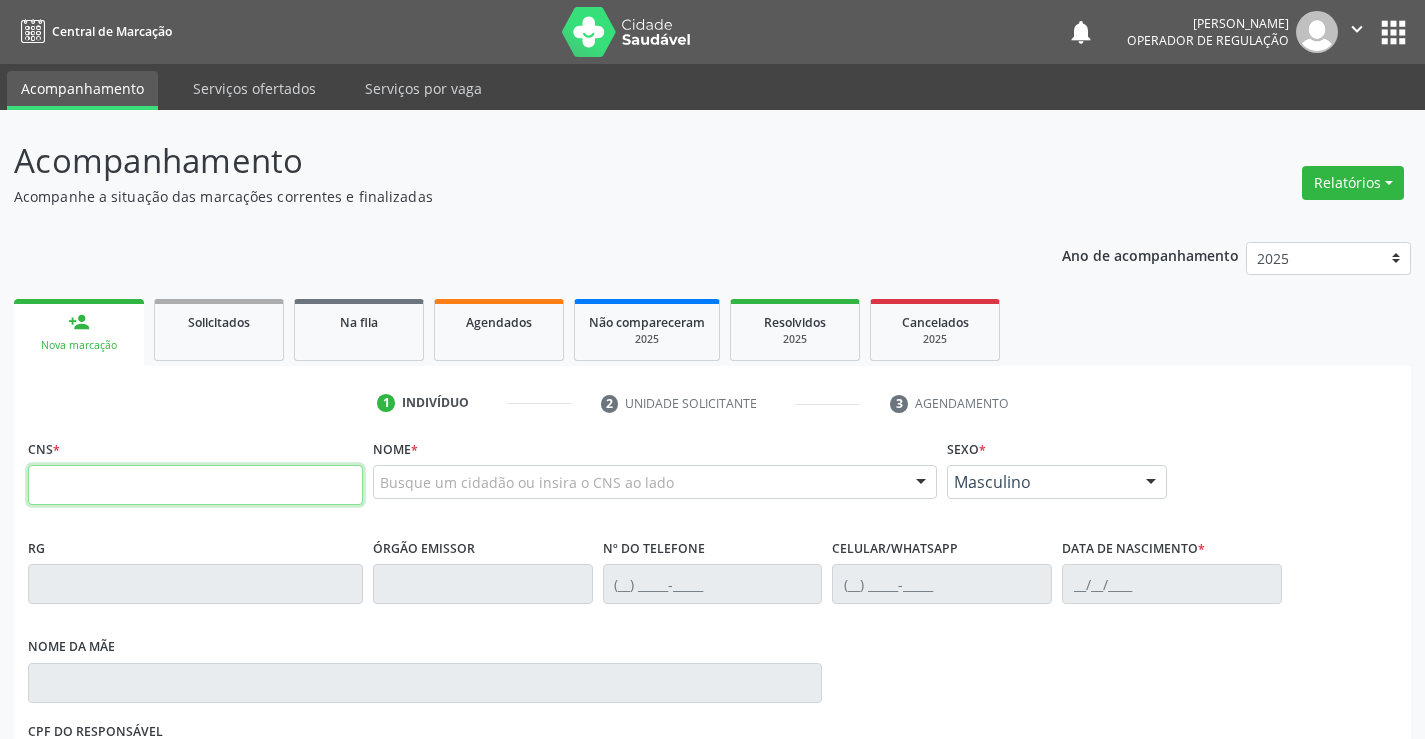 click at bounding box center [195, 485] 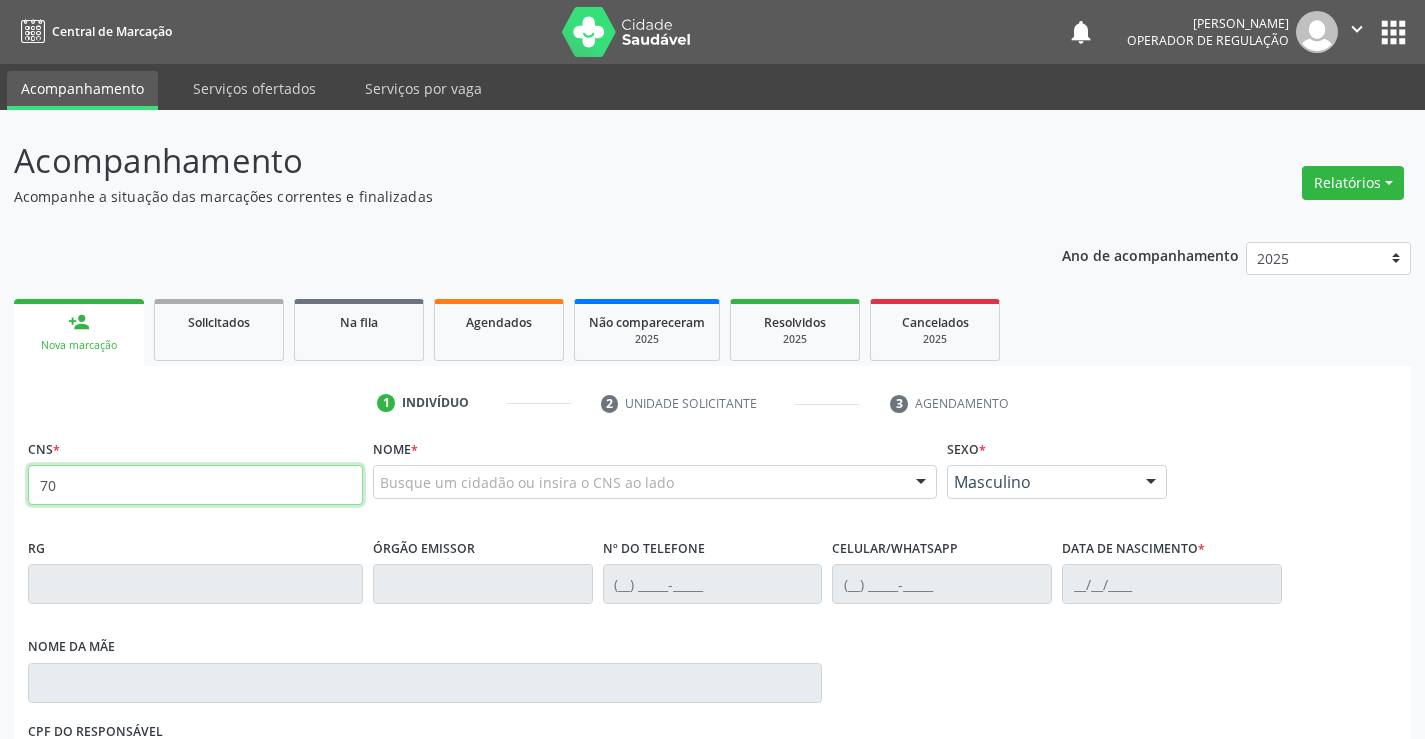 type on "7" 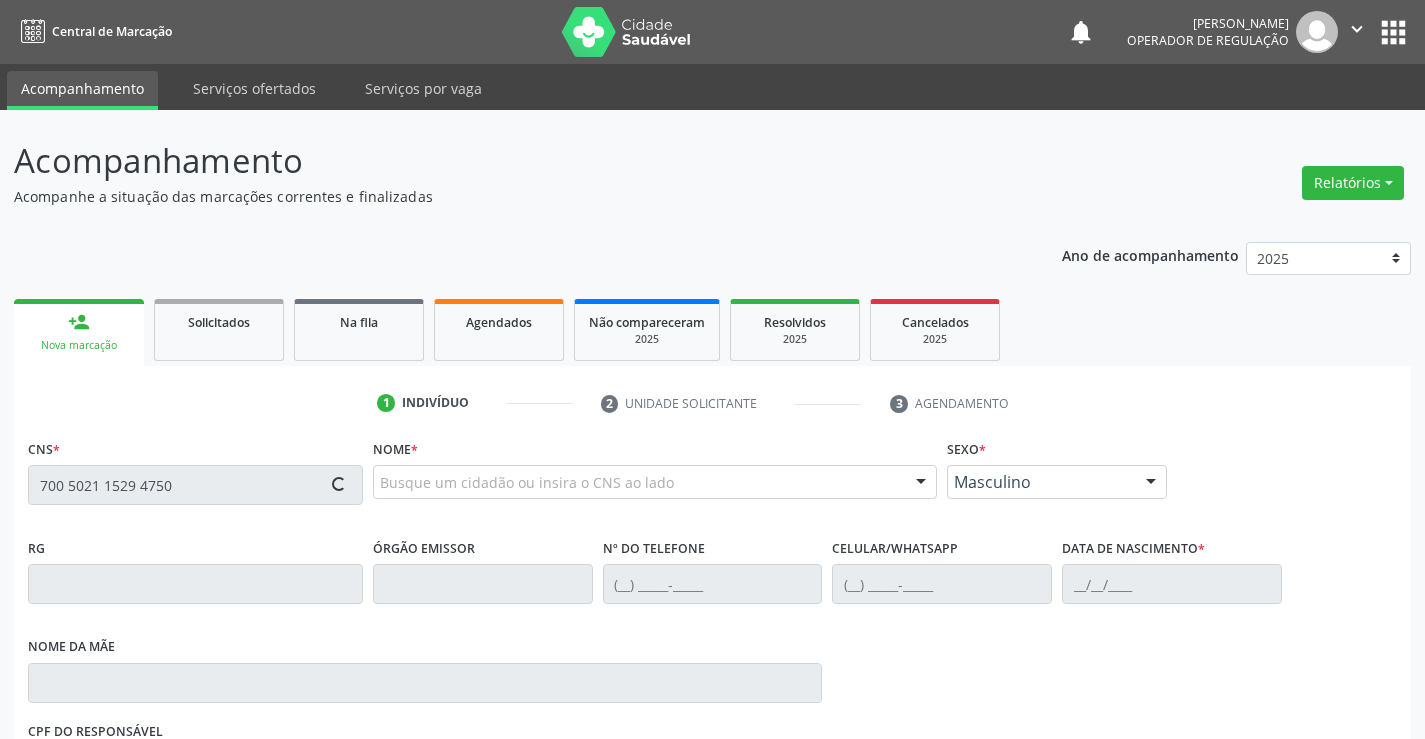 type on "700 5021 1529 4750" 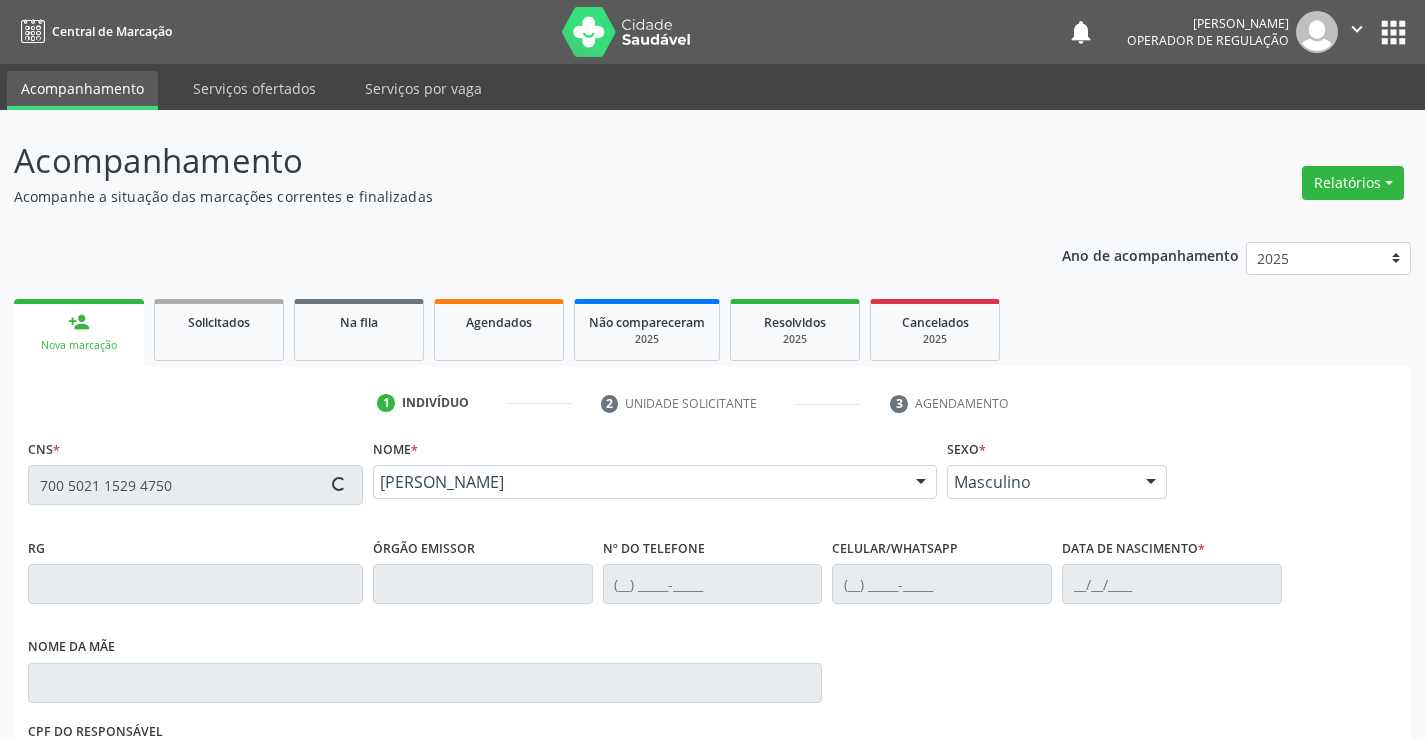type on "0863937071" 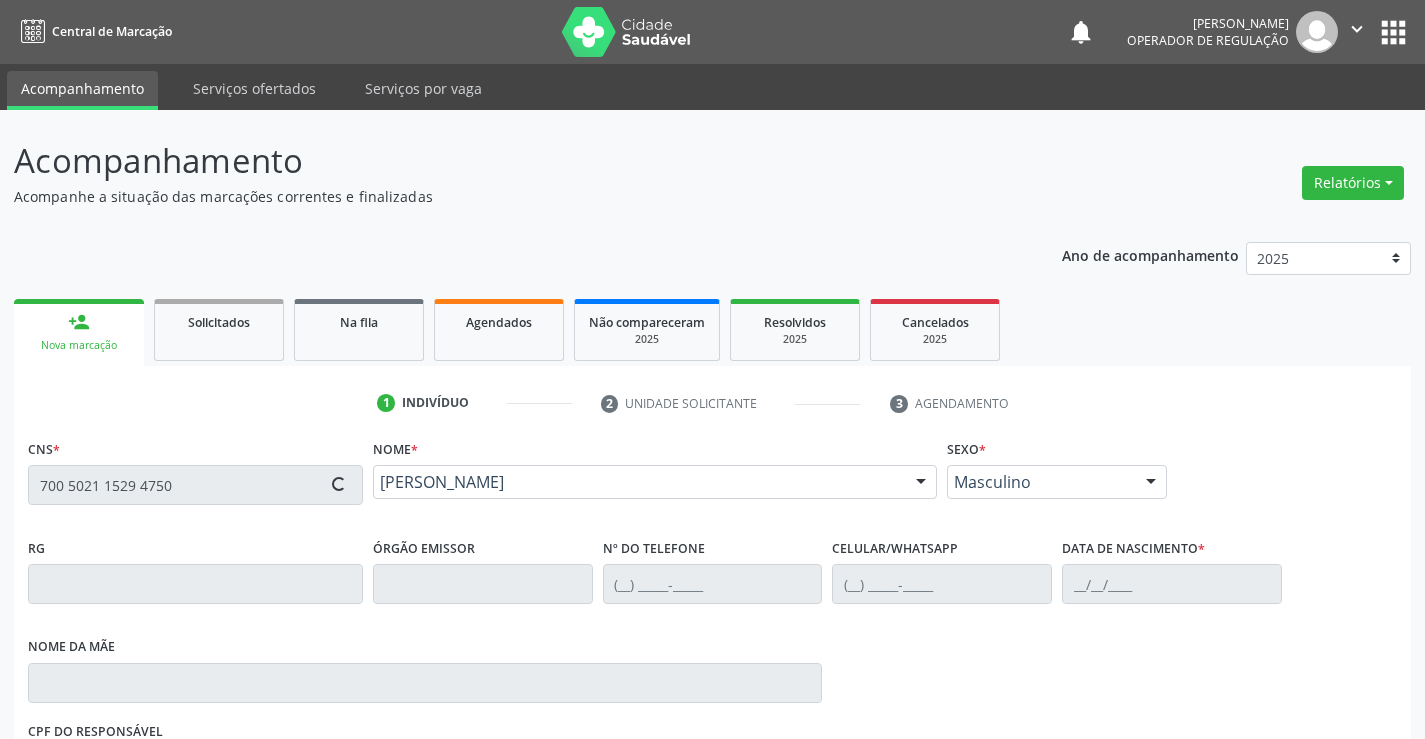 type on "(74) 98859-2918" 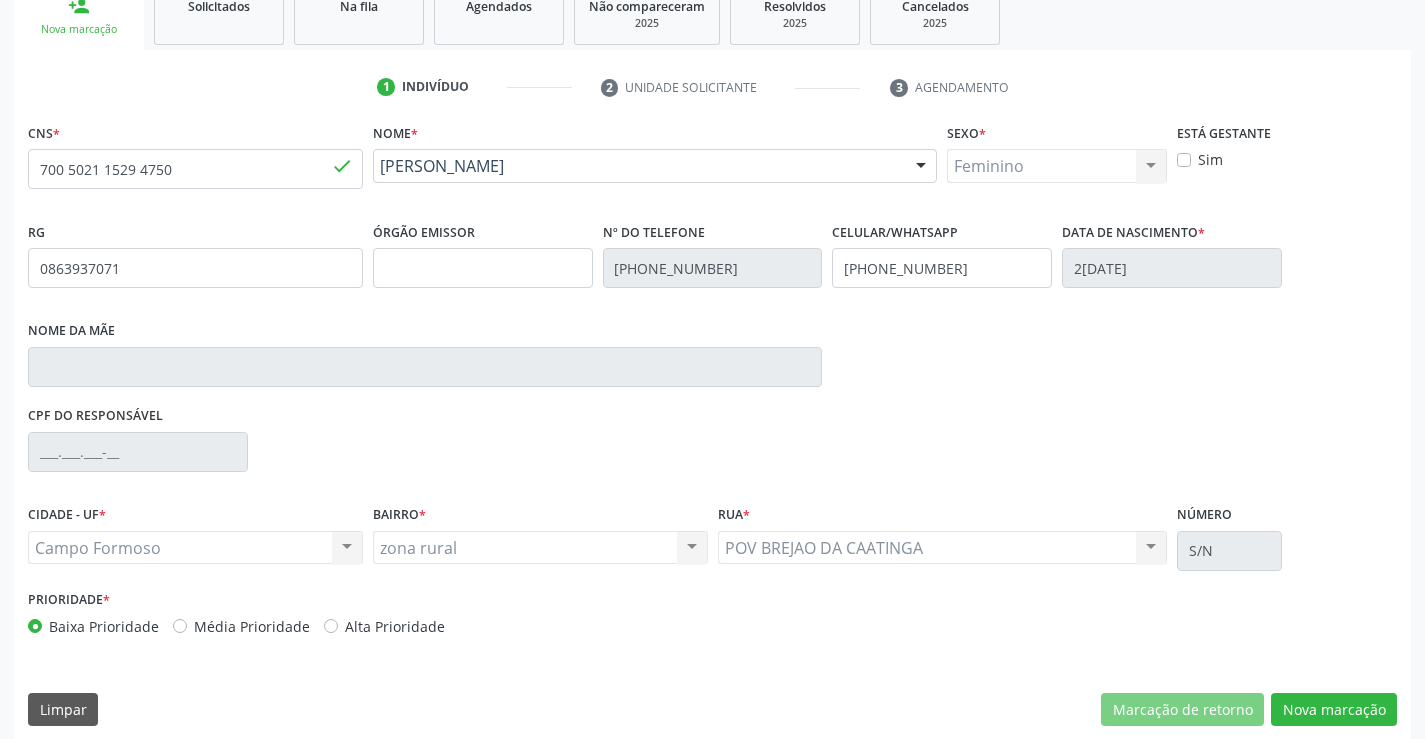 scroll, scrollTop: 331, scrollLeft: 0, axis: vertical 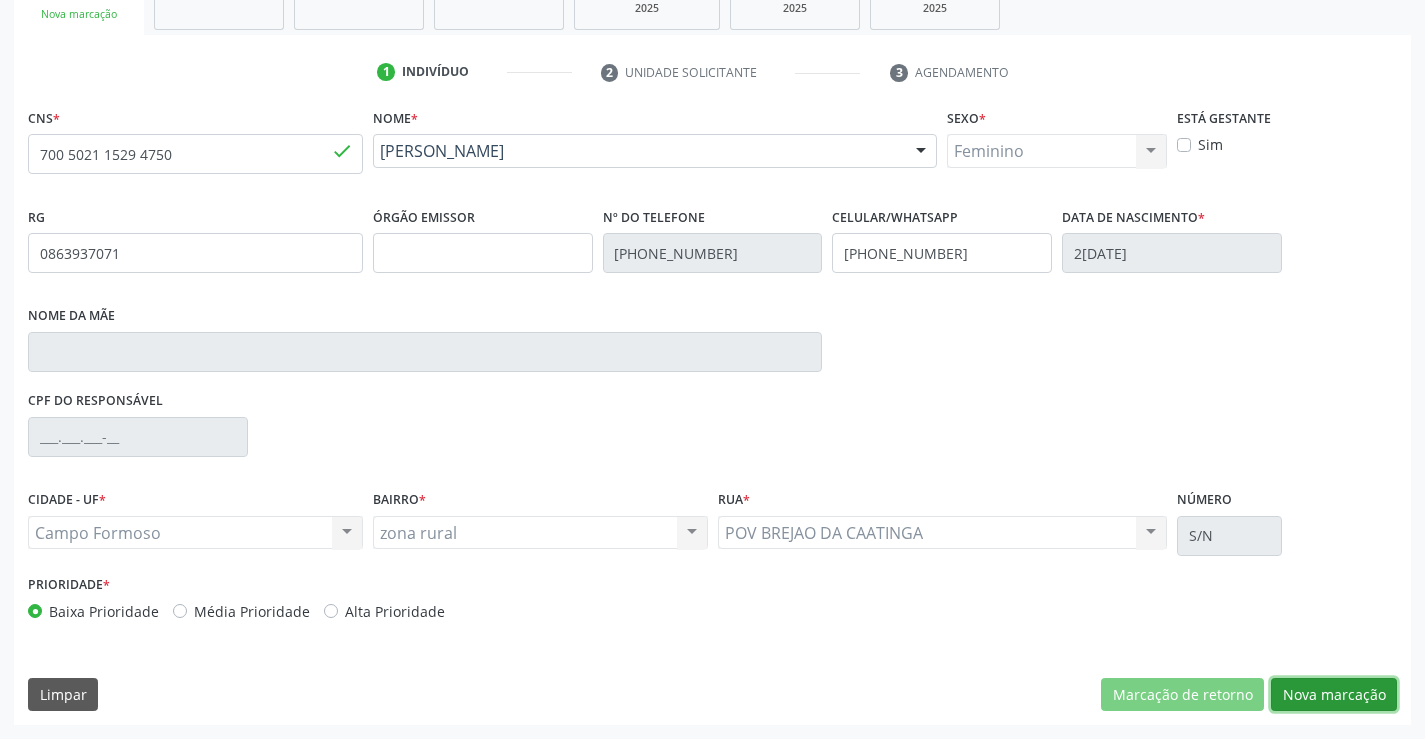 click on "Nova marcação" at bounding box center [1334, 695] 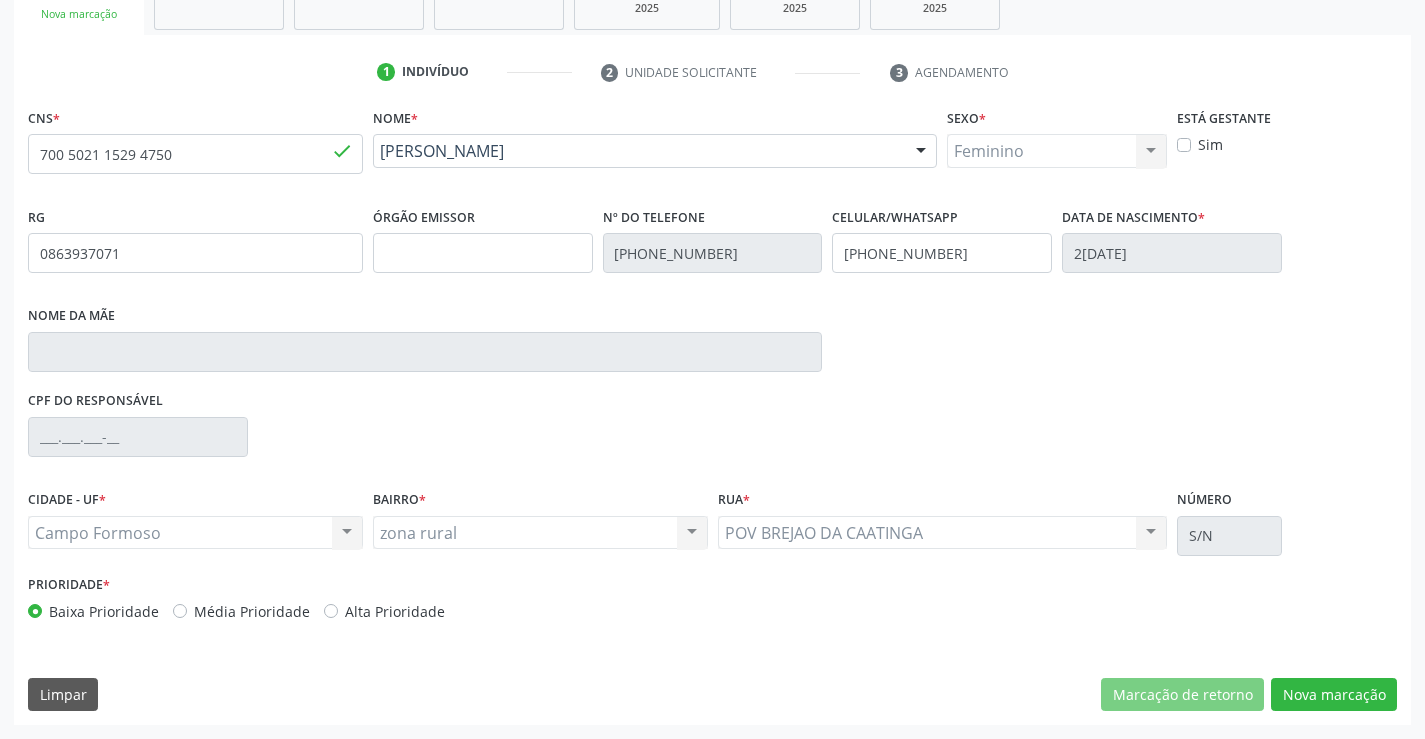 scroll, scrollTop: 167, scrollLeft: 0, axis: vertical 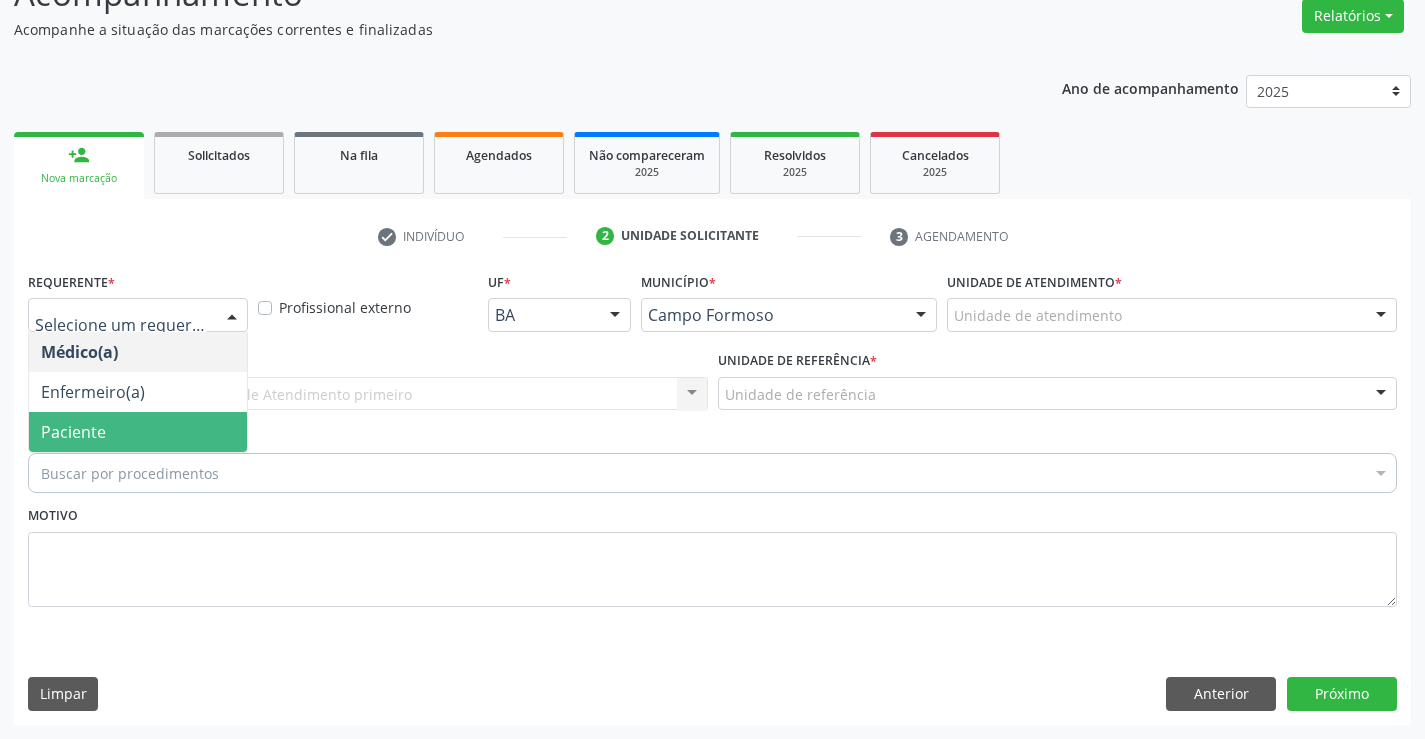 click on "Paciente" at bounding box center (138, 432) 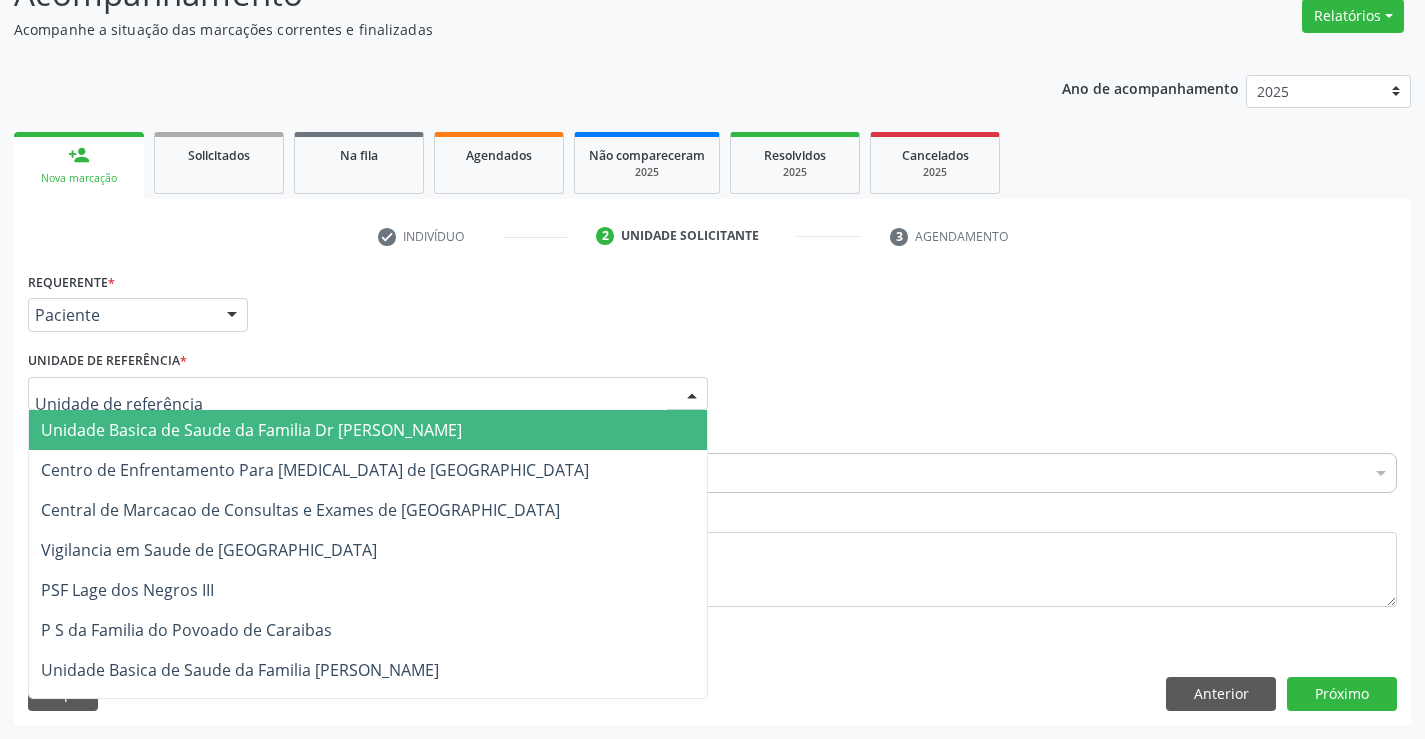 click on "Unidade Basica de Saude da Familia Dr [PERSON_NAME]" at bounding box center [251, 430] 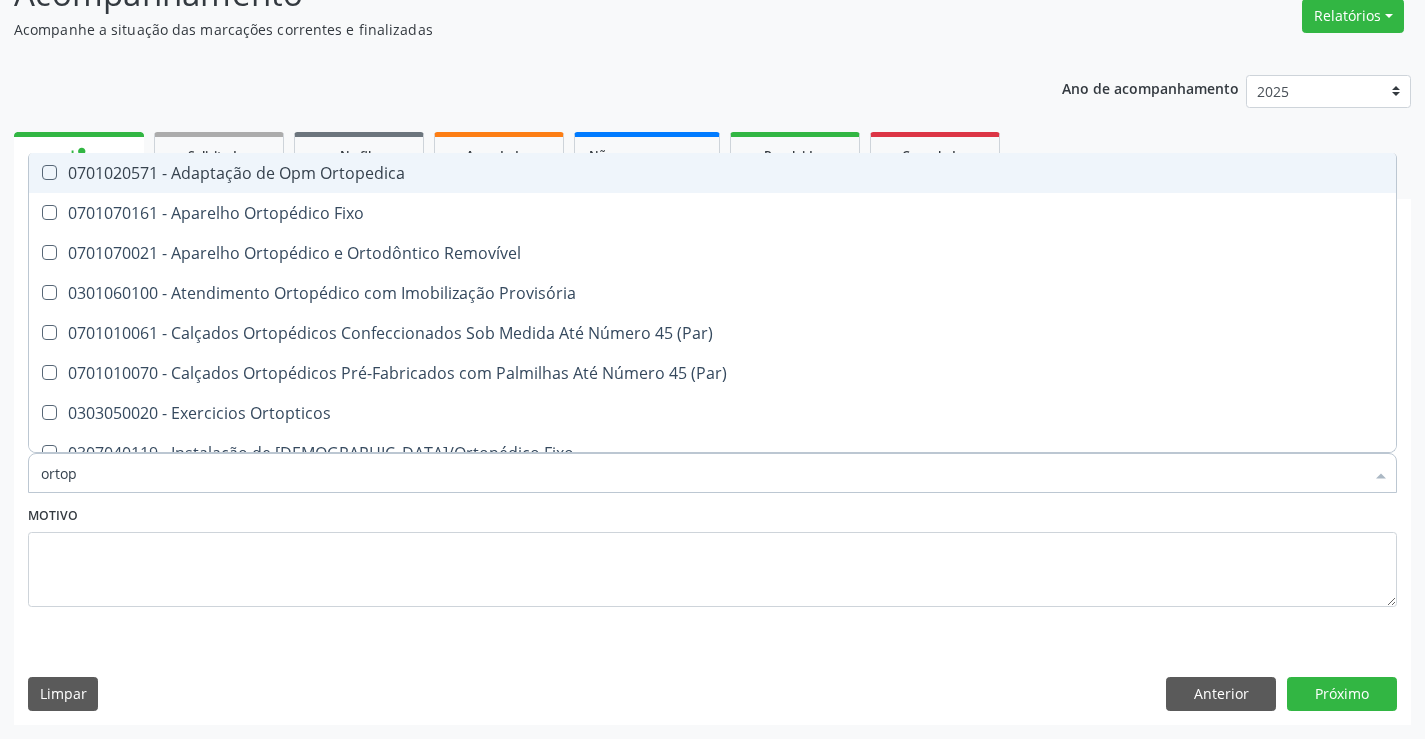 type on "ortope" 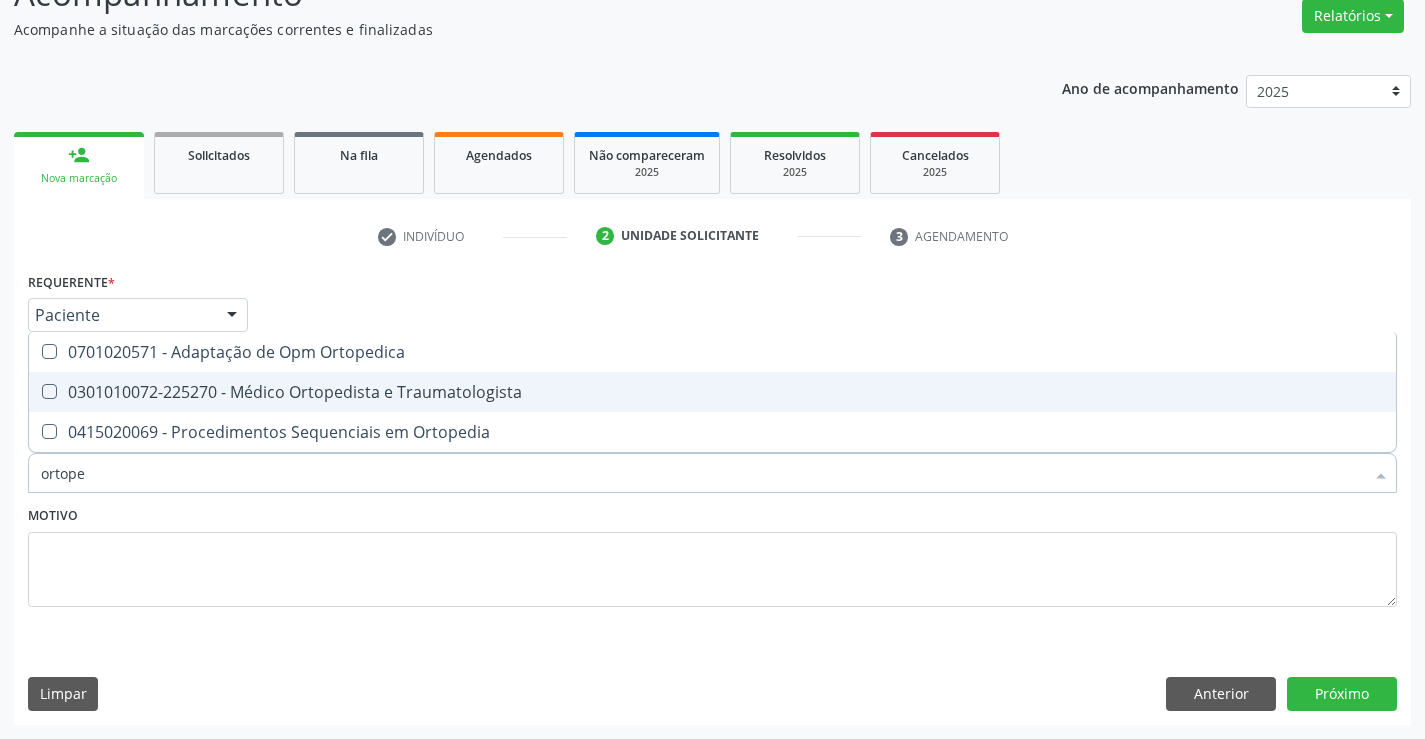 click on "0301010072-225270 - Médico Ortopedista e Traumatologista" at bounding box center (712, 392) 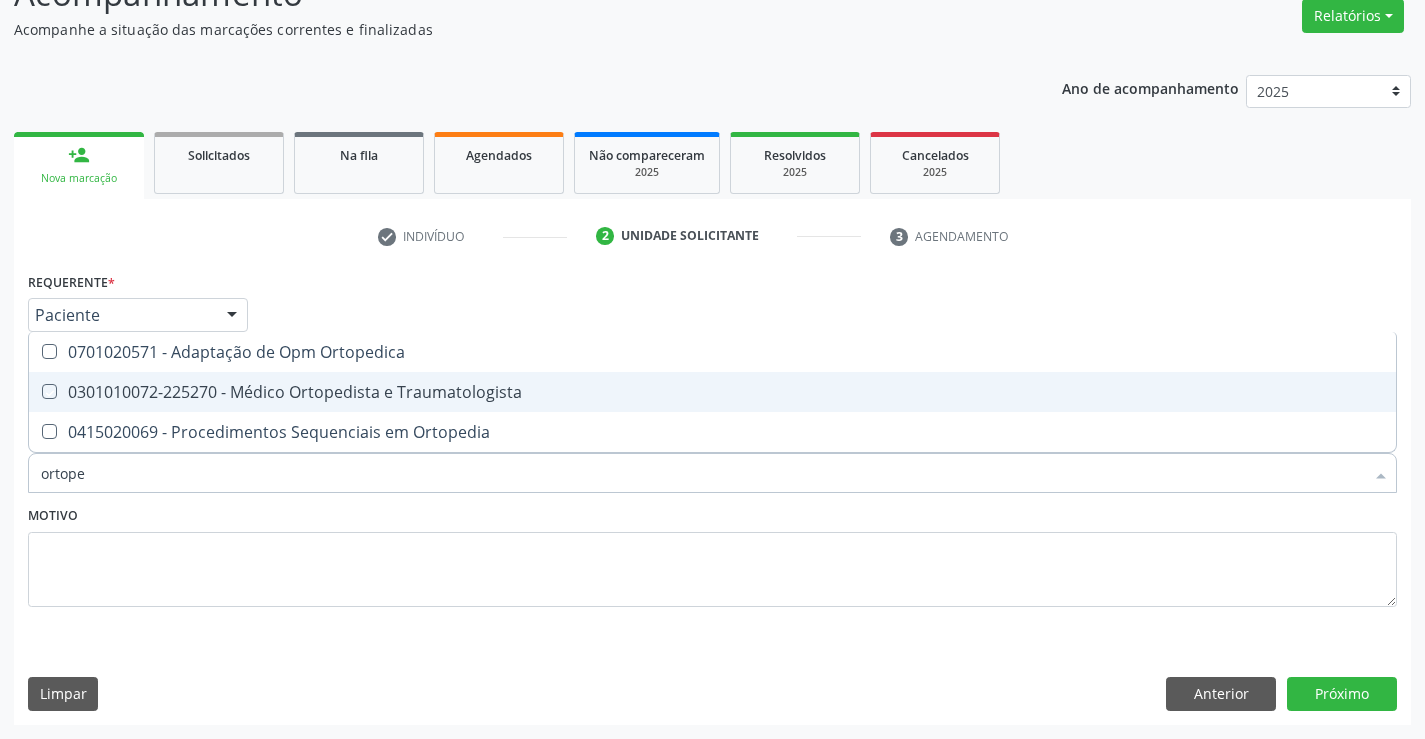 checkbox on "true" 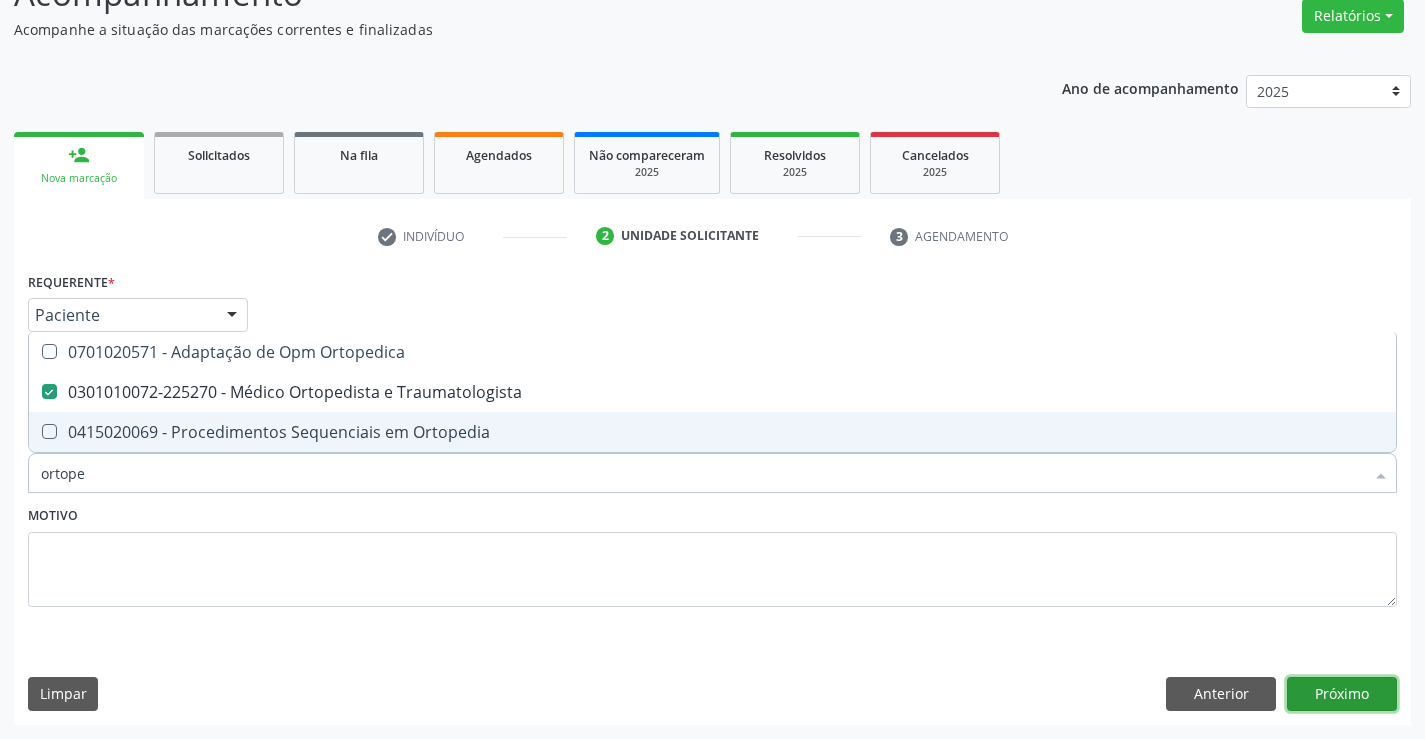 click on "Próximo" at bounding box center (1342, 694) 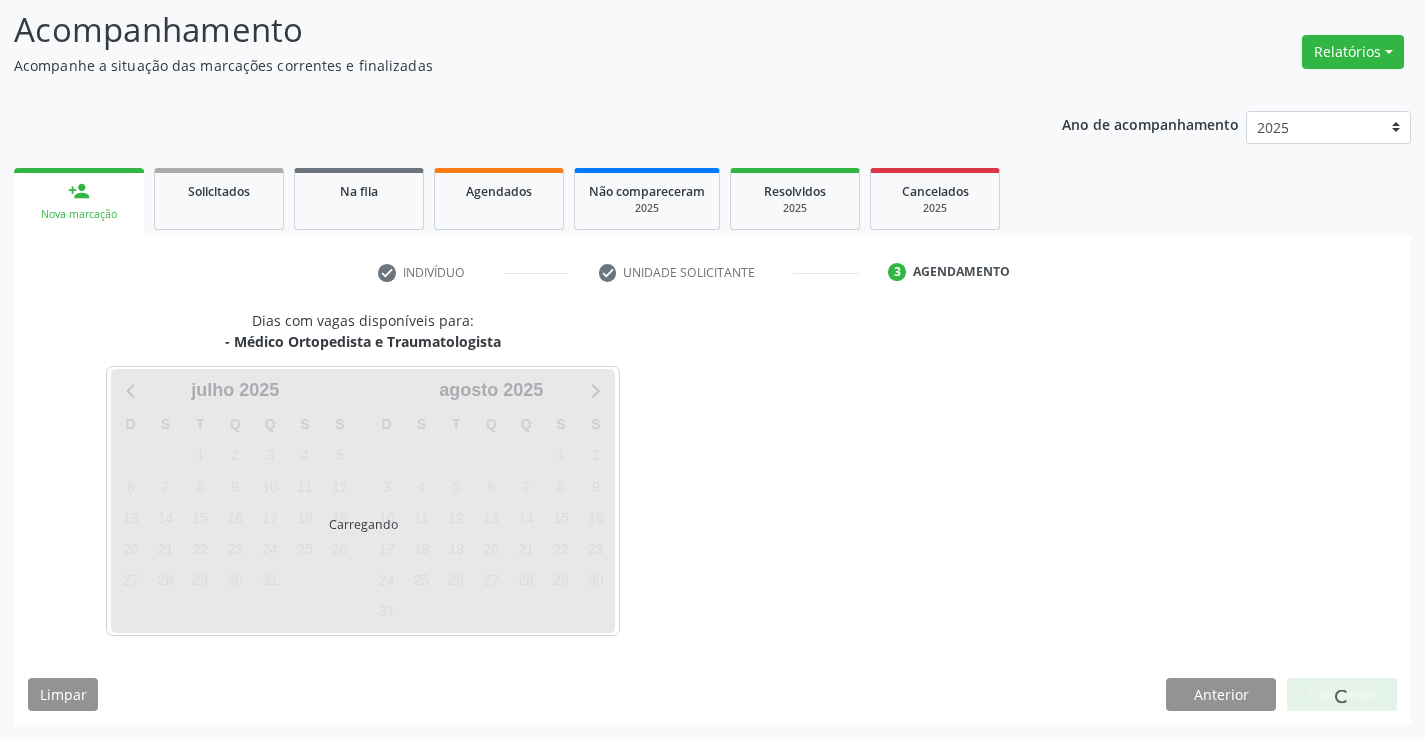 scroll, scrollTop: 131, scrollLeft: 0, axis: vertical 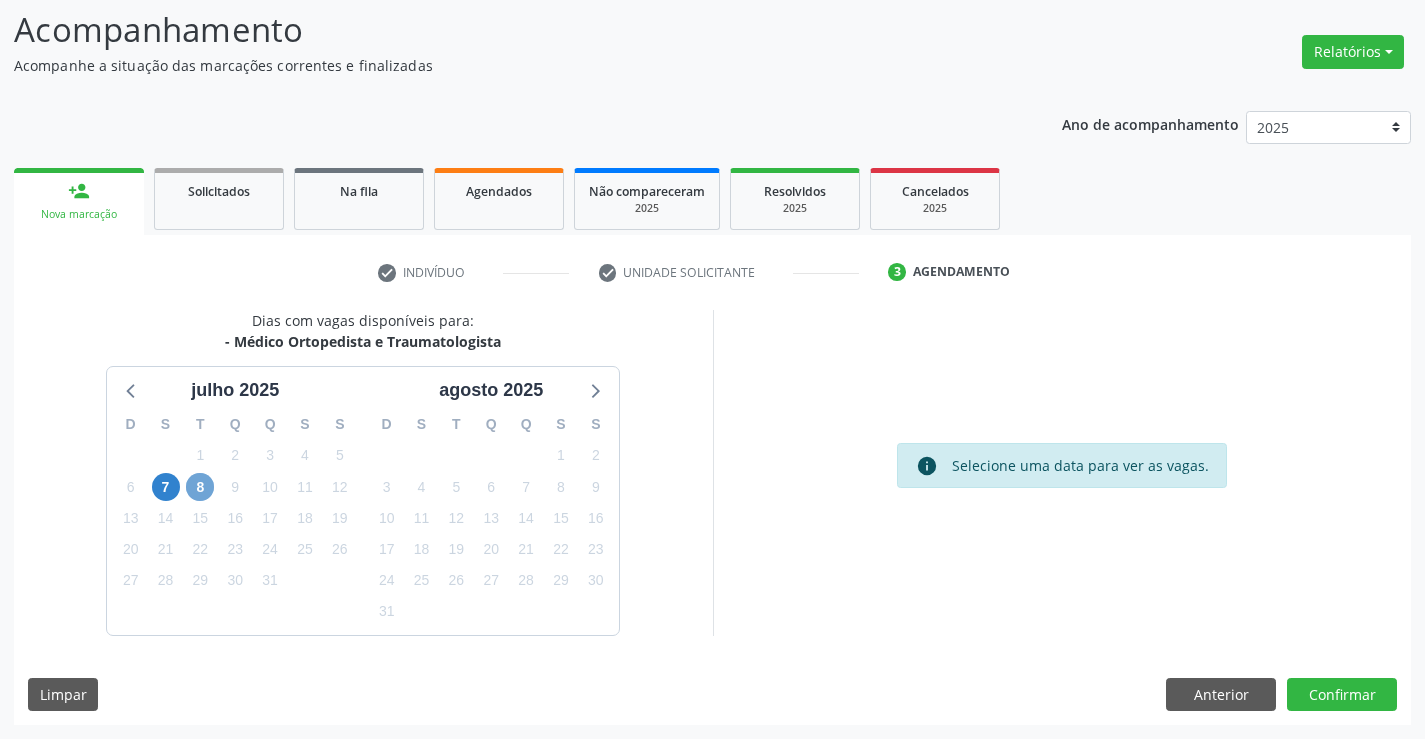 click on "8" at bounding box center (200, 487) 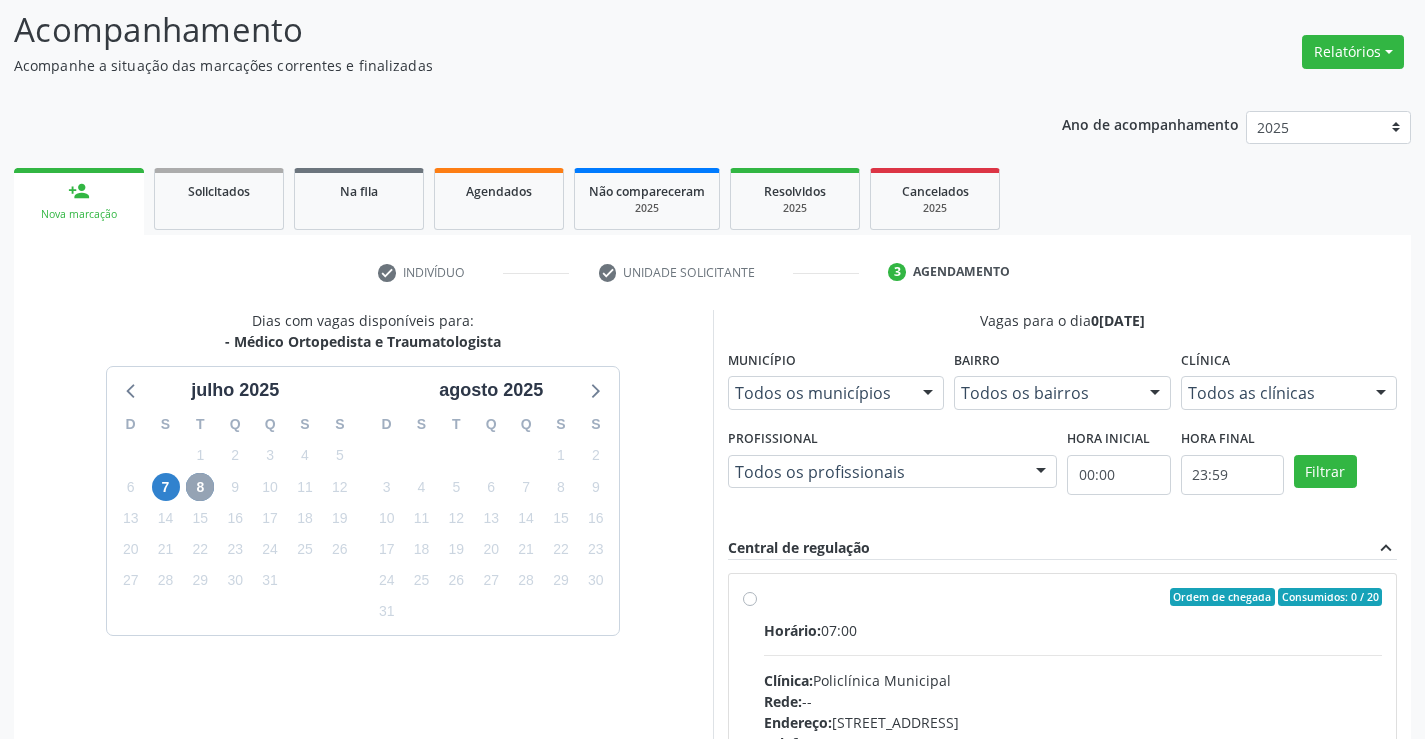 scroll, scrollTop: 0, scrollLeft: 0, axis: both 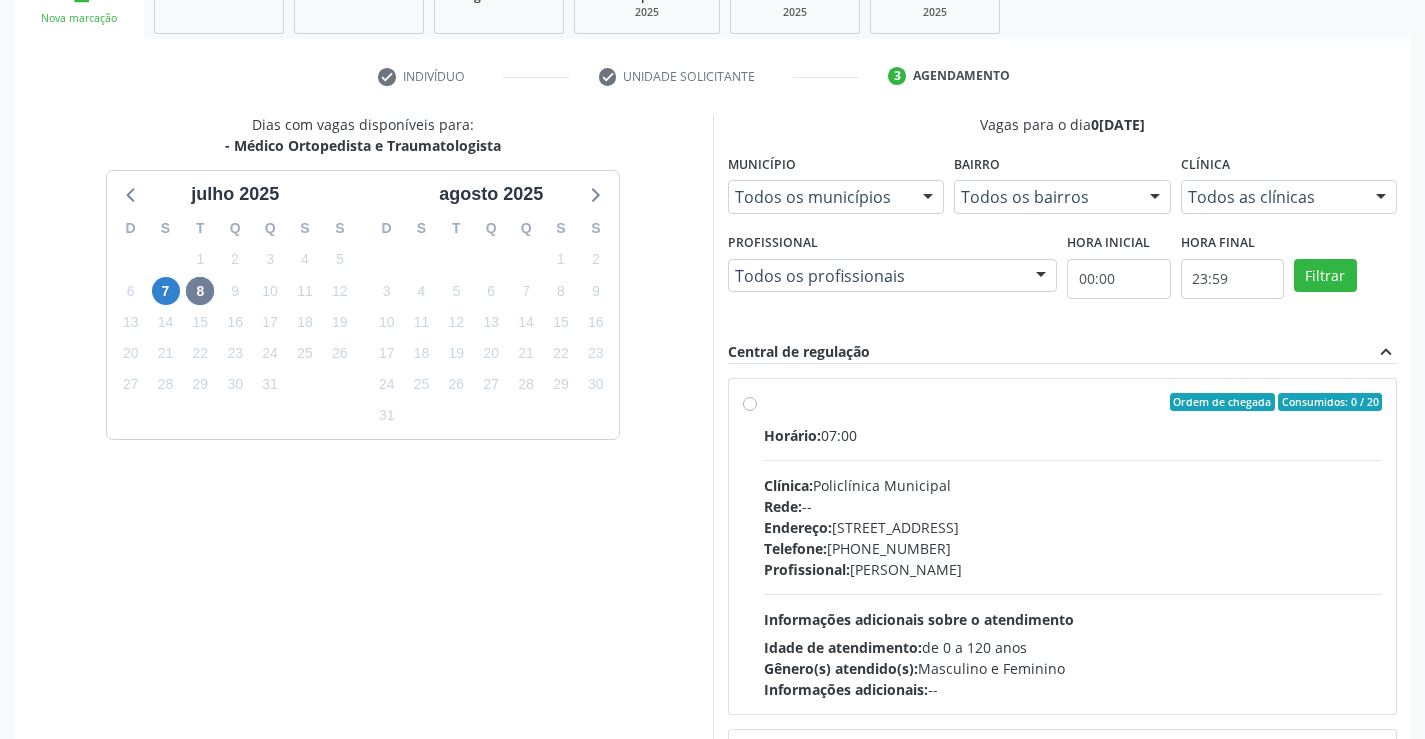 click on "Ordem de chegada
Consumidos: 0 / 20
Horário:   07:00
Clínica:  Policlínica Municipal
Rede:
--
Endereço:   Predio, nº 386, Centro, Campo Formoso - BA
Telefone:   (74) 6451312
Profissional:
Ramon Oliveira Soares
Informações adicionais sobre o atendimento
Idade de atendimento:
de 0 a 120 anos
Gênero(s) atendido(s):
Masculino e Feminino
Informações adicionais:
--" at bounding box center (1073, 546) 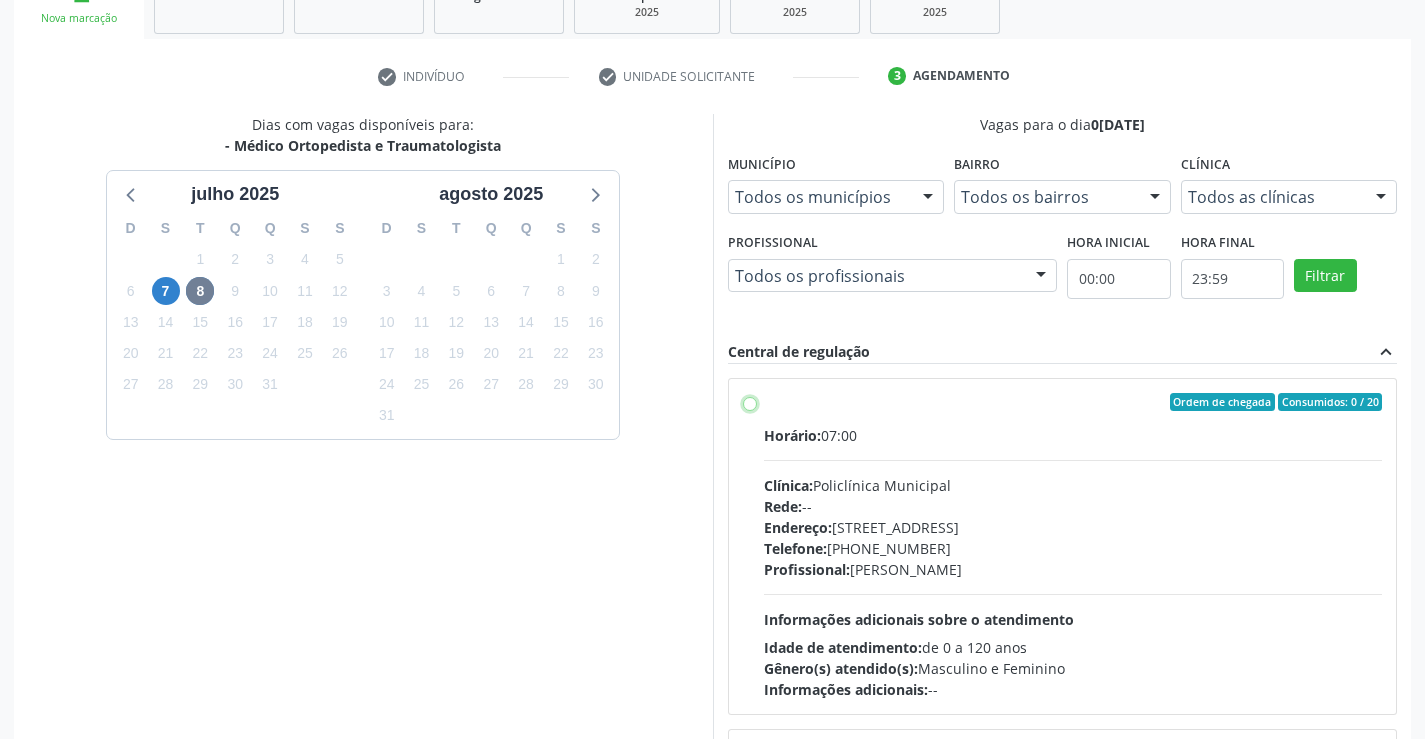 click on "Ordem de chegada
Consumidos: 0 / 20
Horário:   07:00
Clínica:  Policlínica Municipal
Rede:
--
Endereço:   Predio, nº 386, Centro, Campo Formoso - BA
Telefone:   (74) 6451312
Profissional:
Ramon Oliveira Soares
Informações adicionais sobre o atendimento
Idade de atendimento:
de 0 a 120 anos
Gênero(s) atendido(s):
Masculino e Feminino
Informações adicionais:
--" at bounding box center [750, 402] 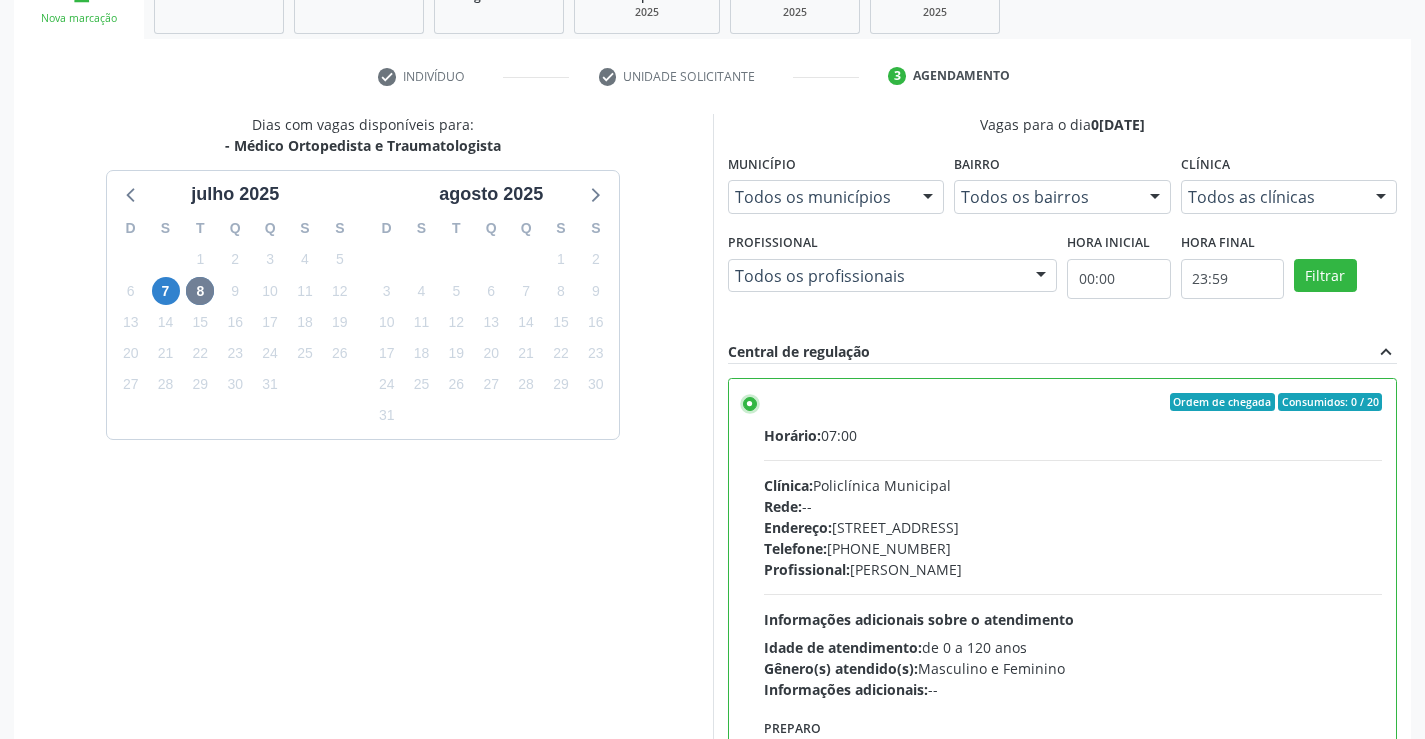 scroll, scrollTop: 456, scrollLeft: 0, axis: vertical 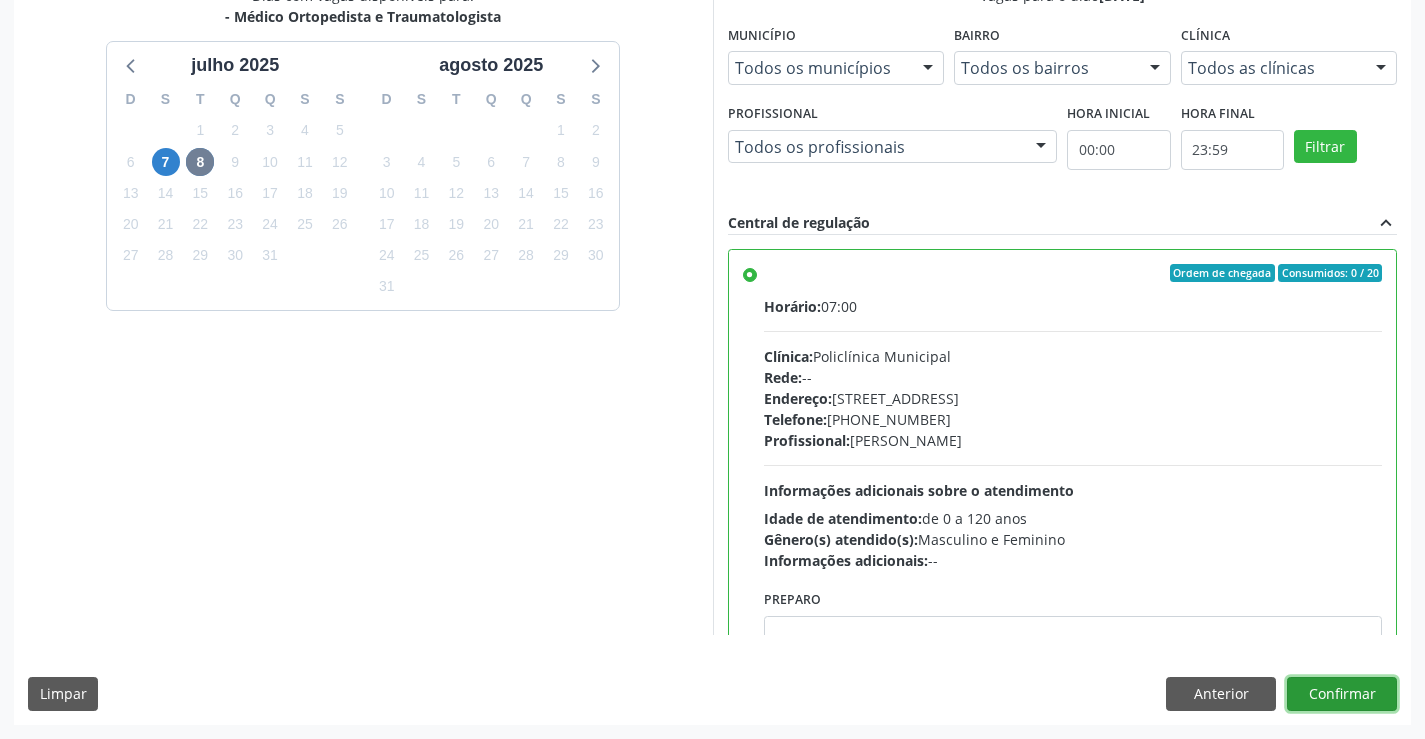 click on "Confirmar" at bounding box center (1342, 694) 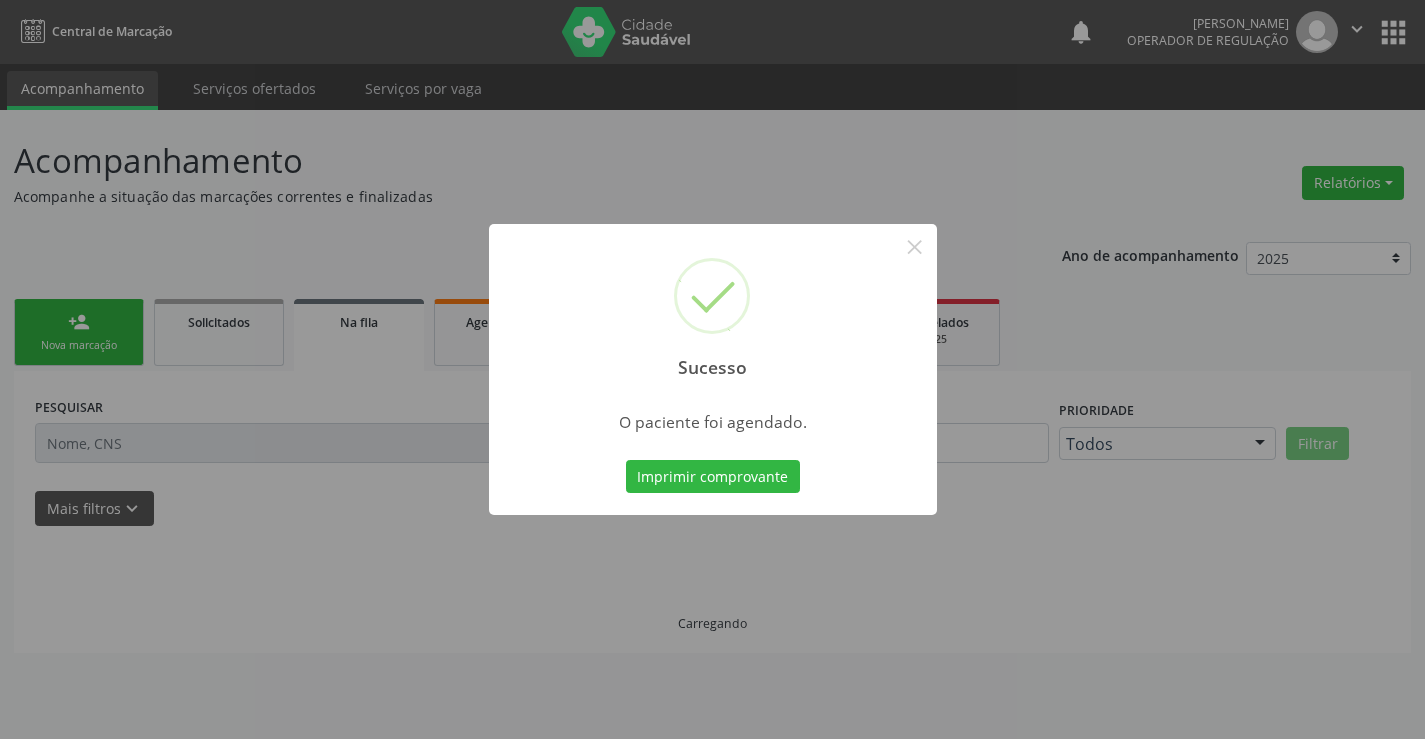 scroll, scrollTop: 0, scrollLeft: 0, axis: both 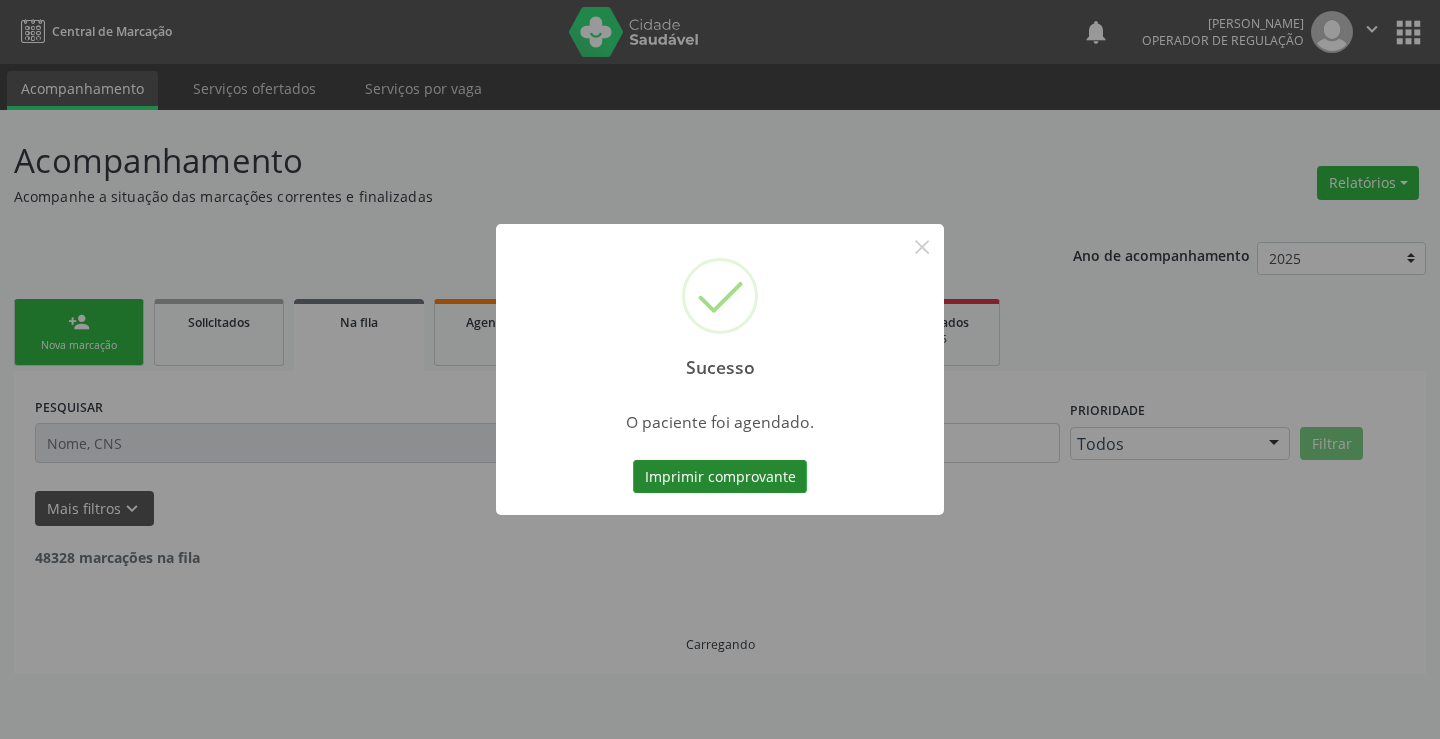 click on "Imprimir comprovante" at bounding box center [720, 477] 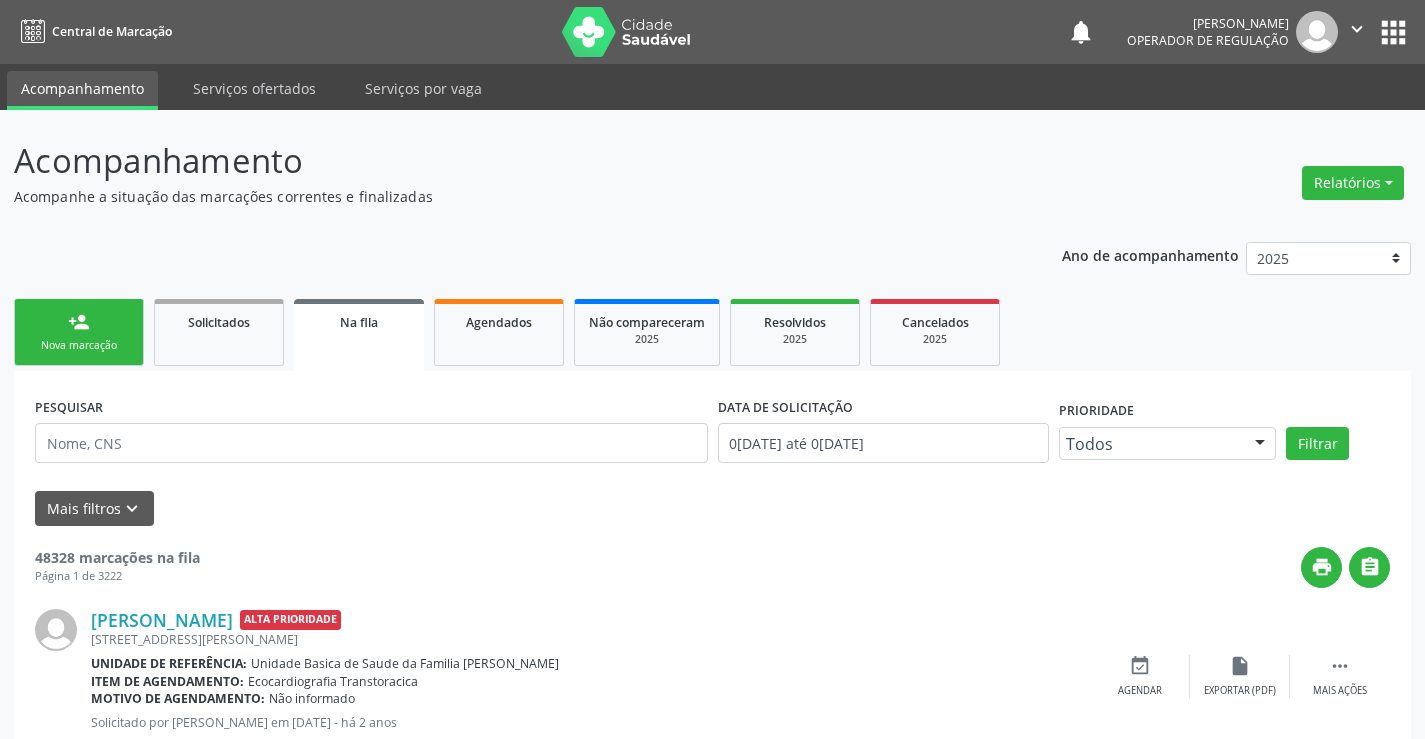 click on "person_add
Nova marcação" at bounding box center [79, 332] 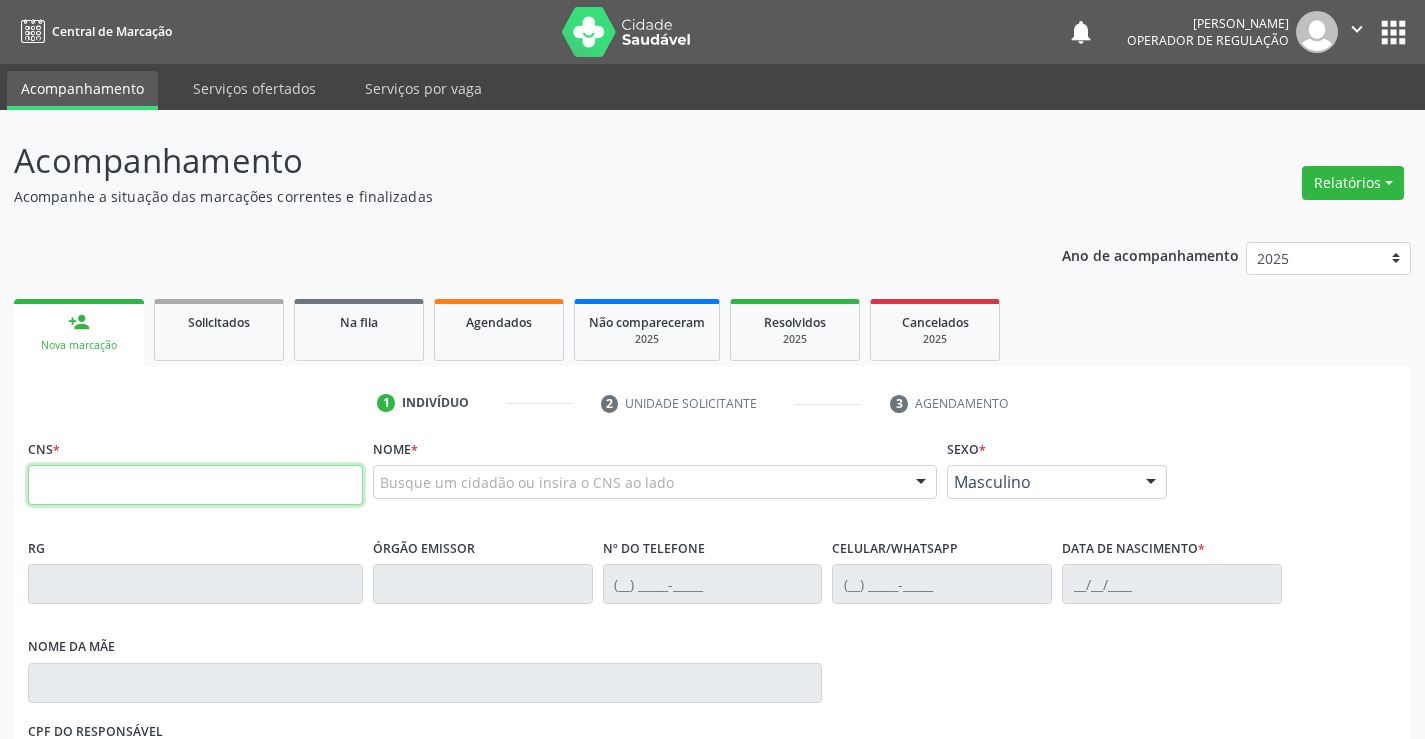 click at bounding box center [195, 485] 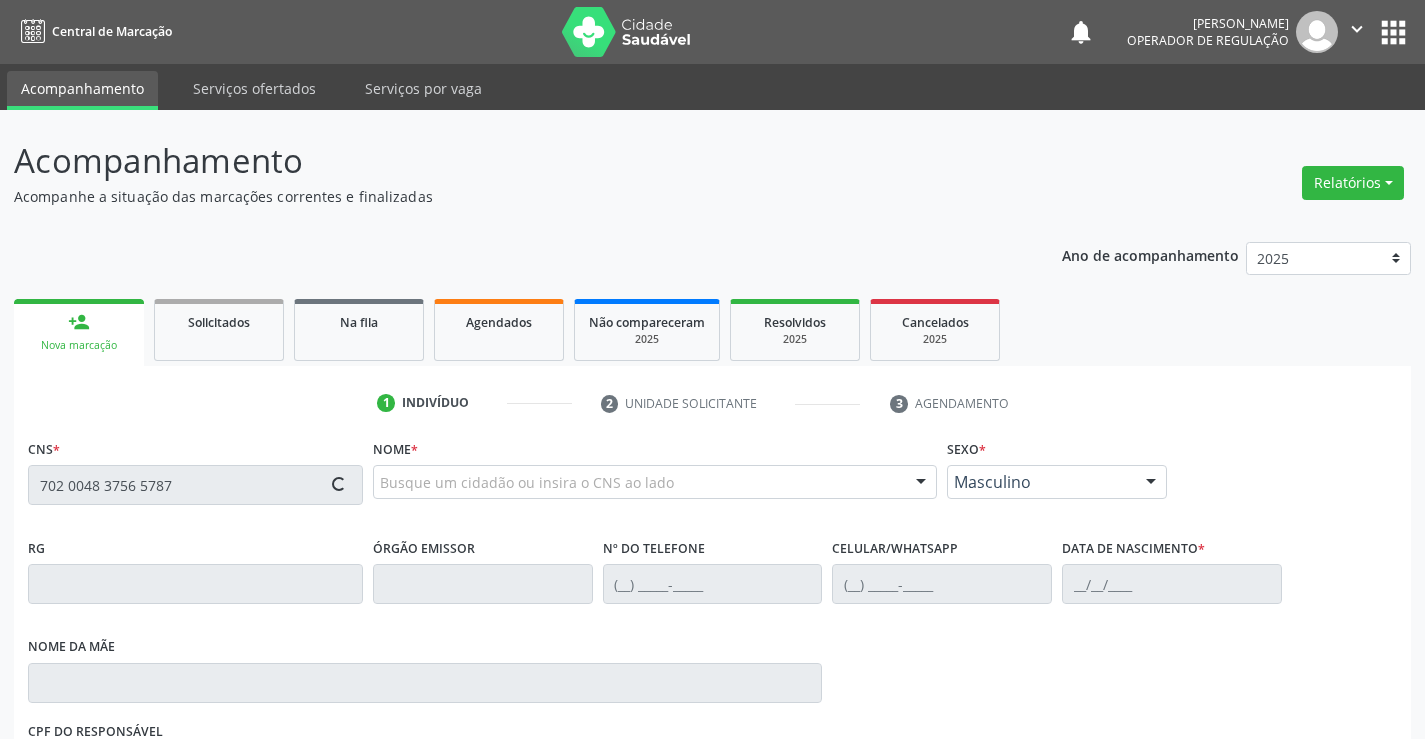 type on "702 0048 3756 5787" 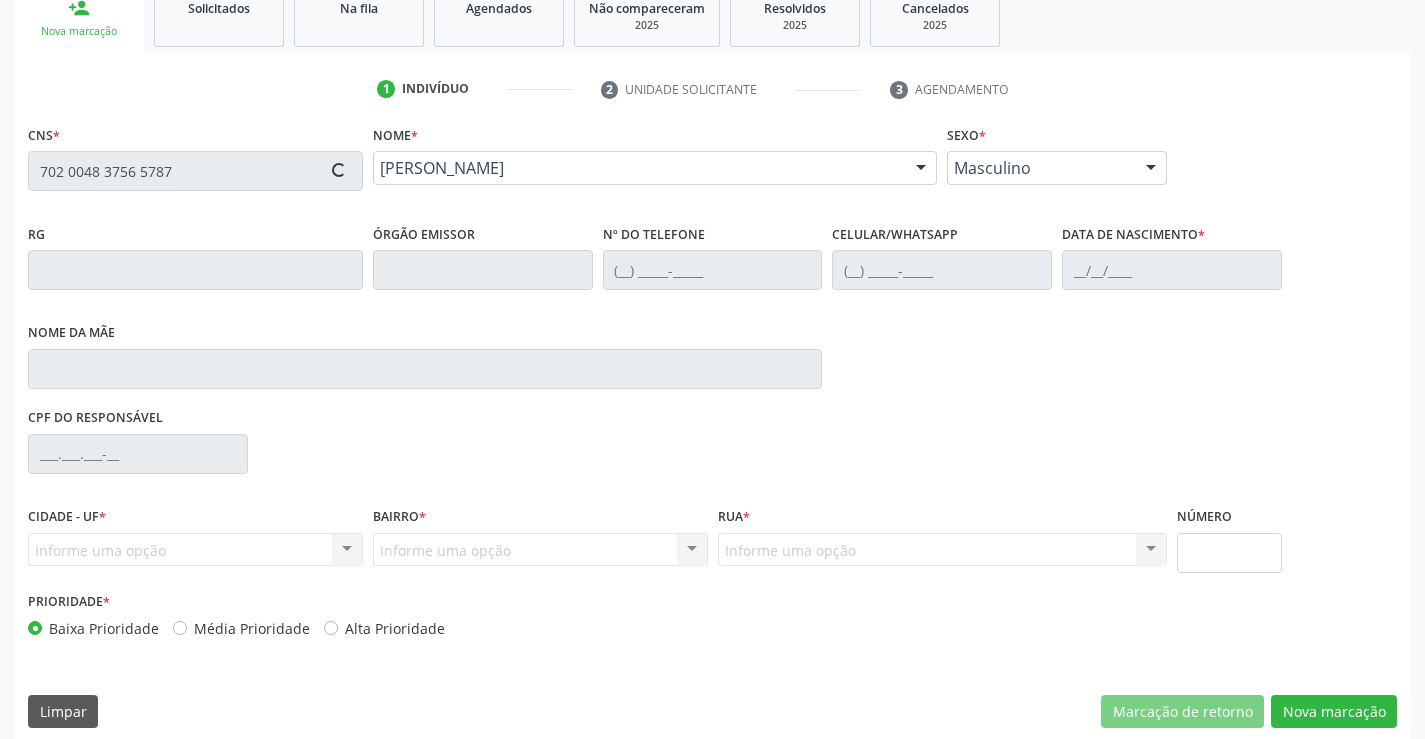 scroll, scrollTop: 331, scrollLeft: 0, axis: vertical 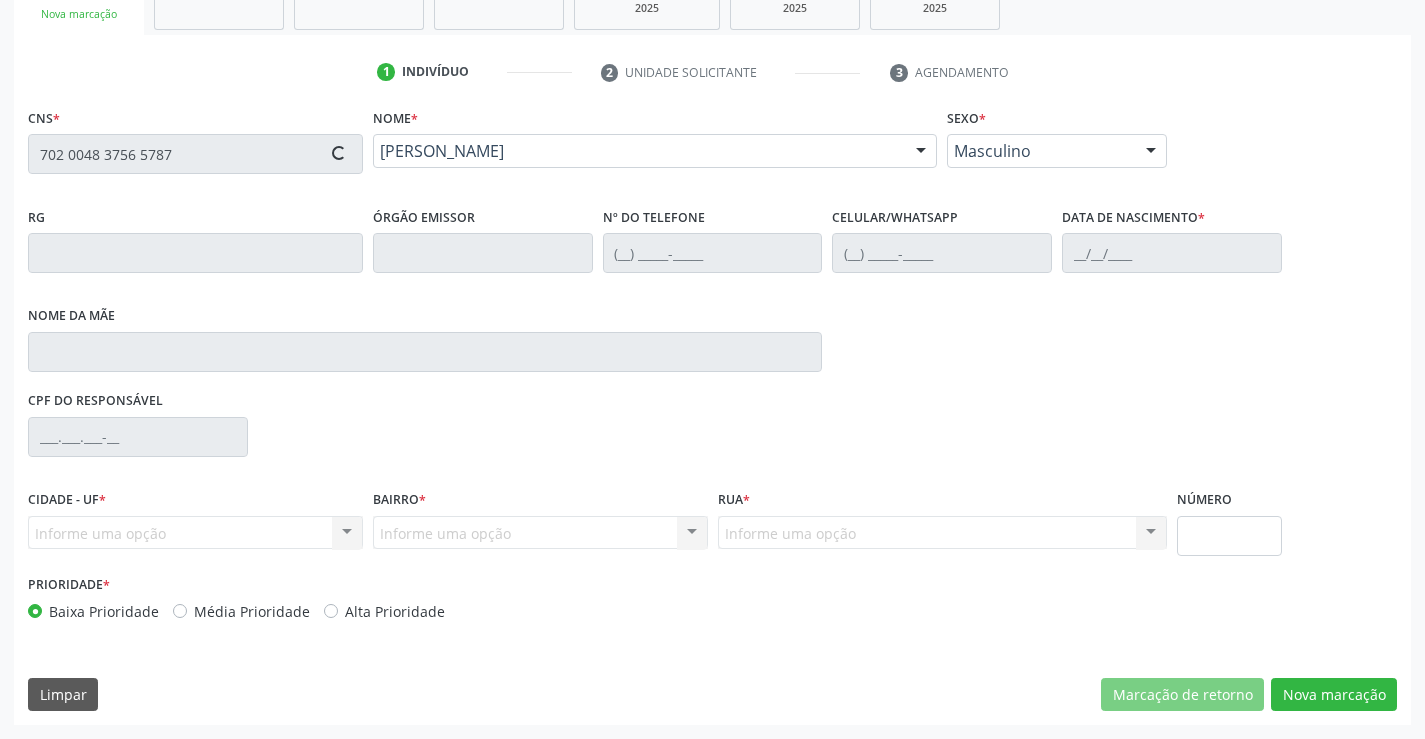 type on "0399499903" 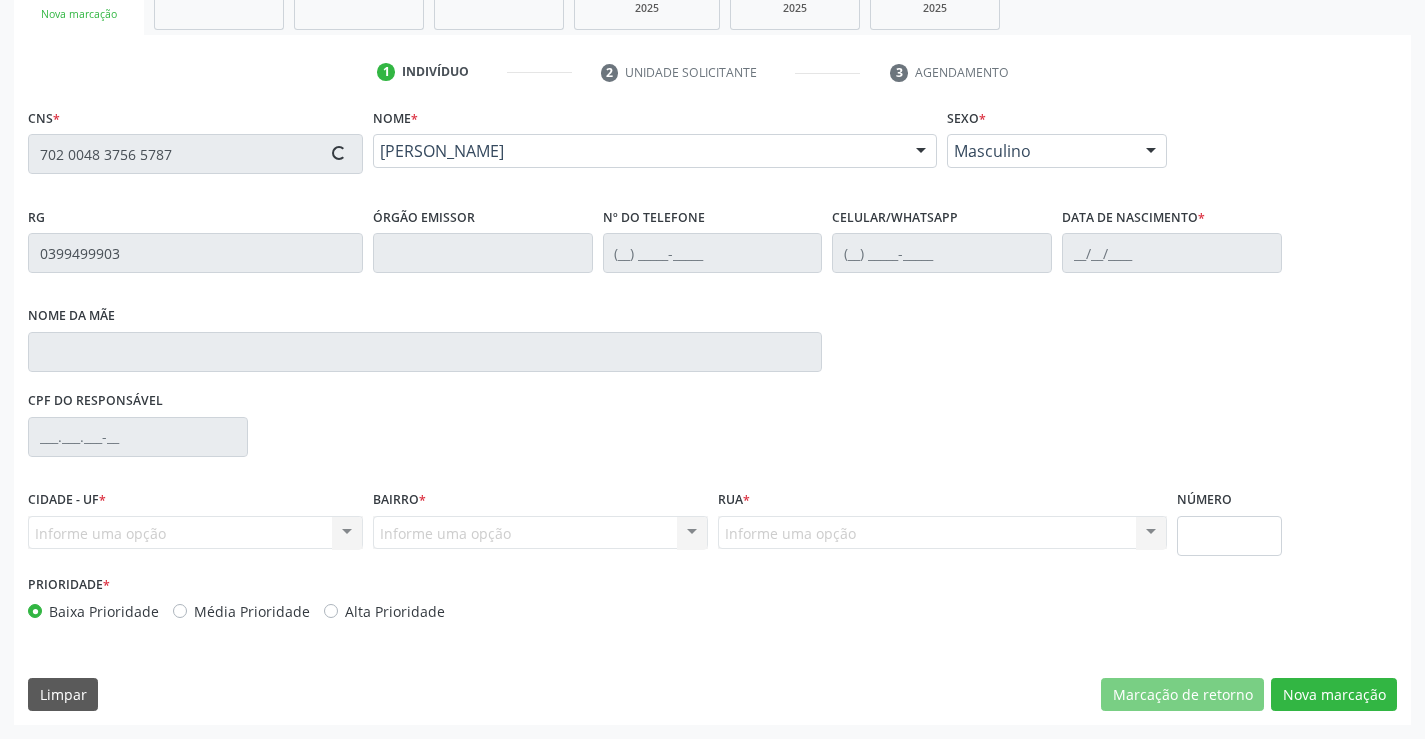 type on "(74) 99818-0463" 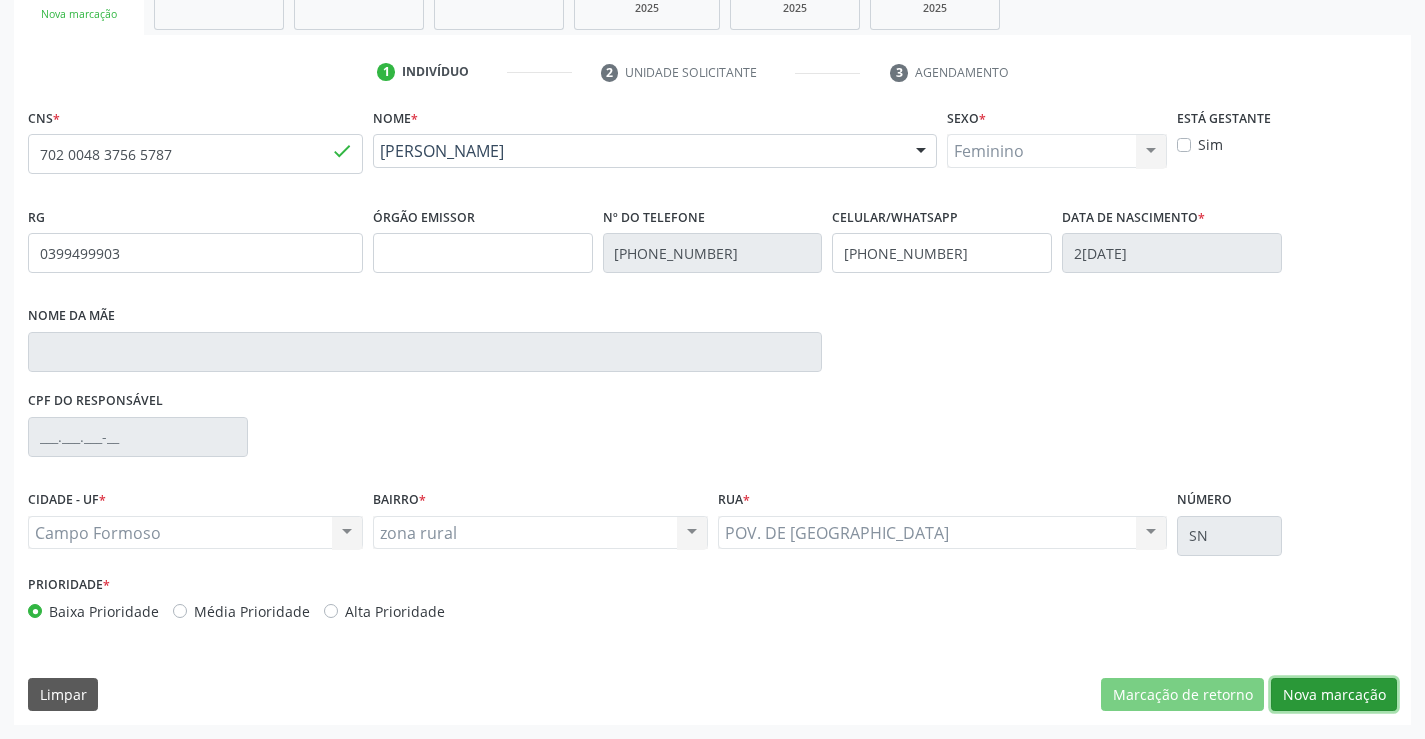 click on "Nova marcação" at bounding box center [1334, 695] 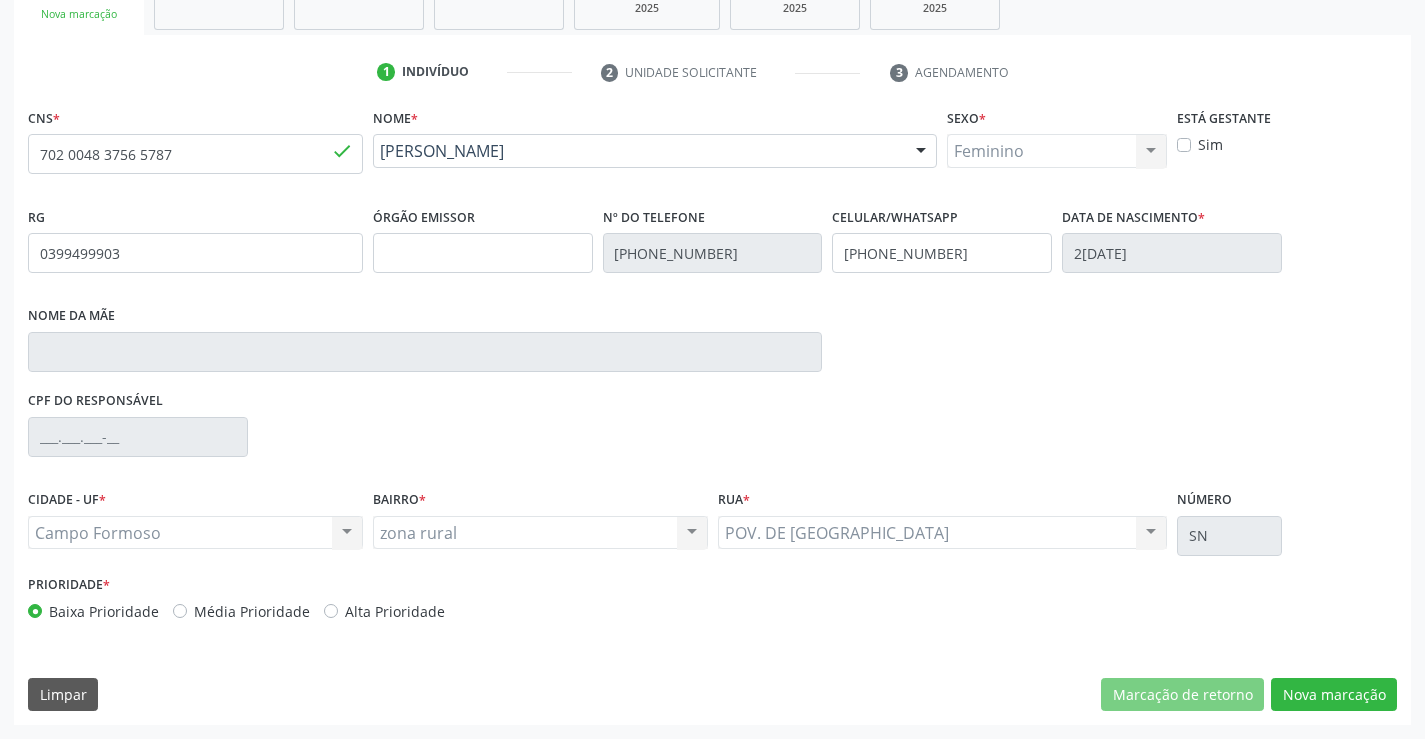 scroll, scrollTop: 167, scrollLeft: 0, axis: vertical 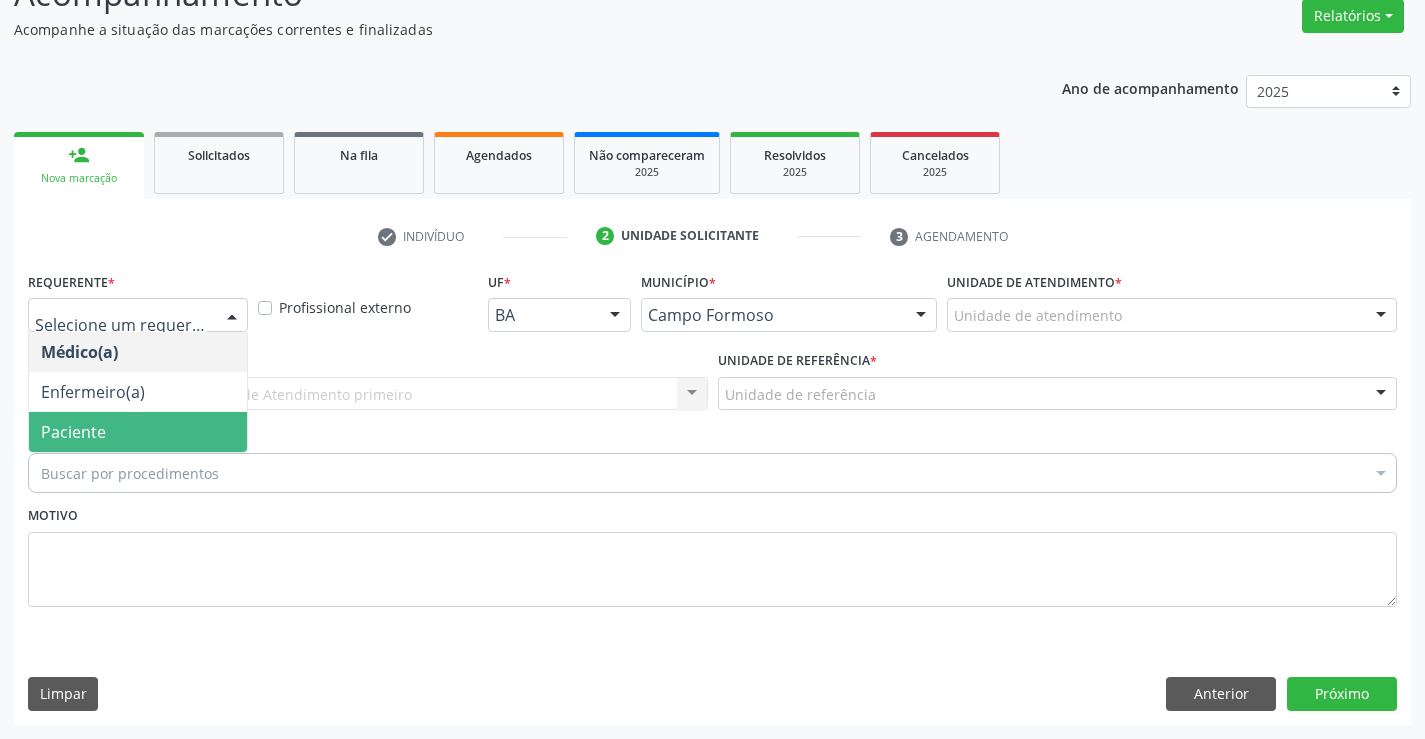 click on "Paciente" at bounding box center (138, 432) 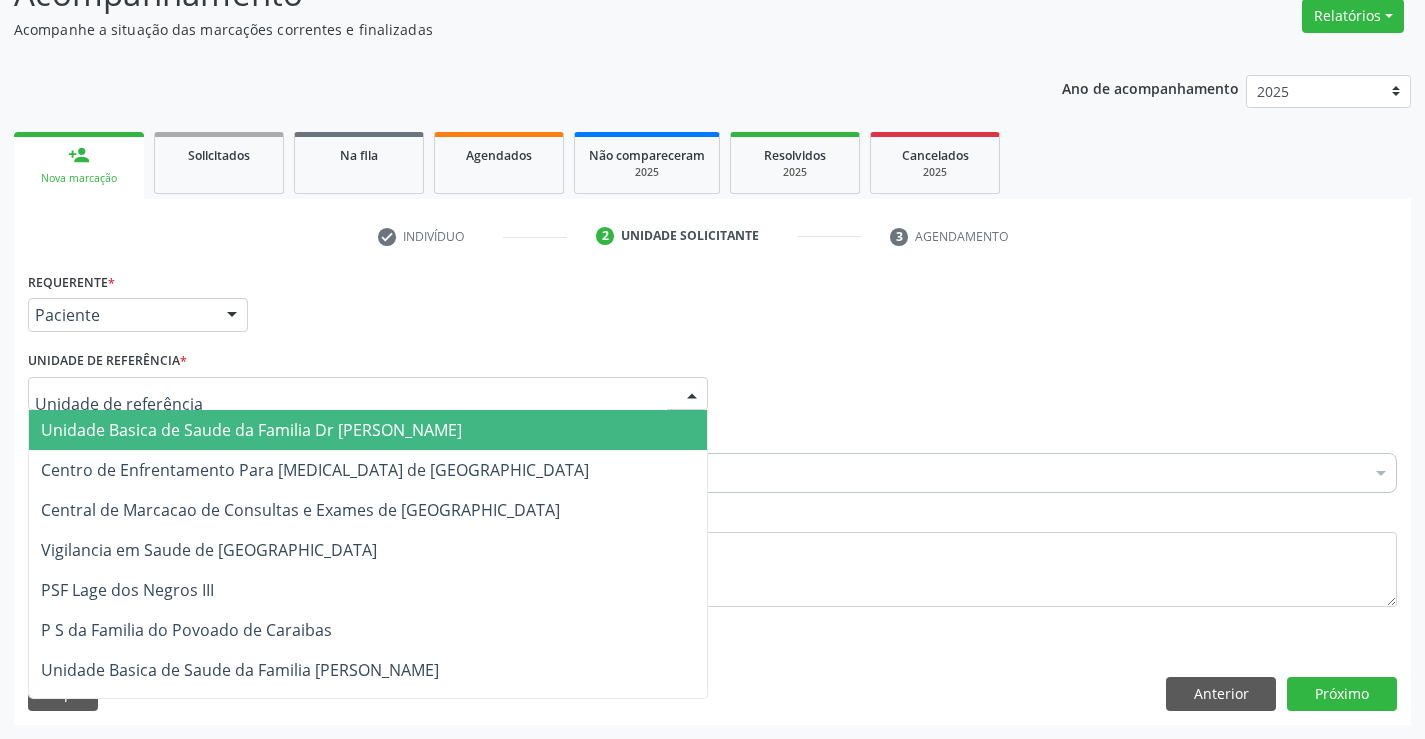 click on "Unidade Basica de Saude da Familia Dr [PERSON_NAME]" at bounding box center [251, 430] 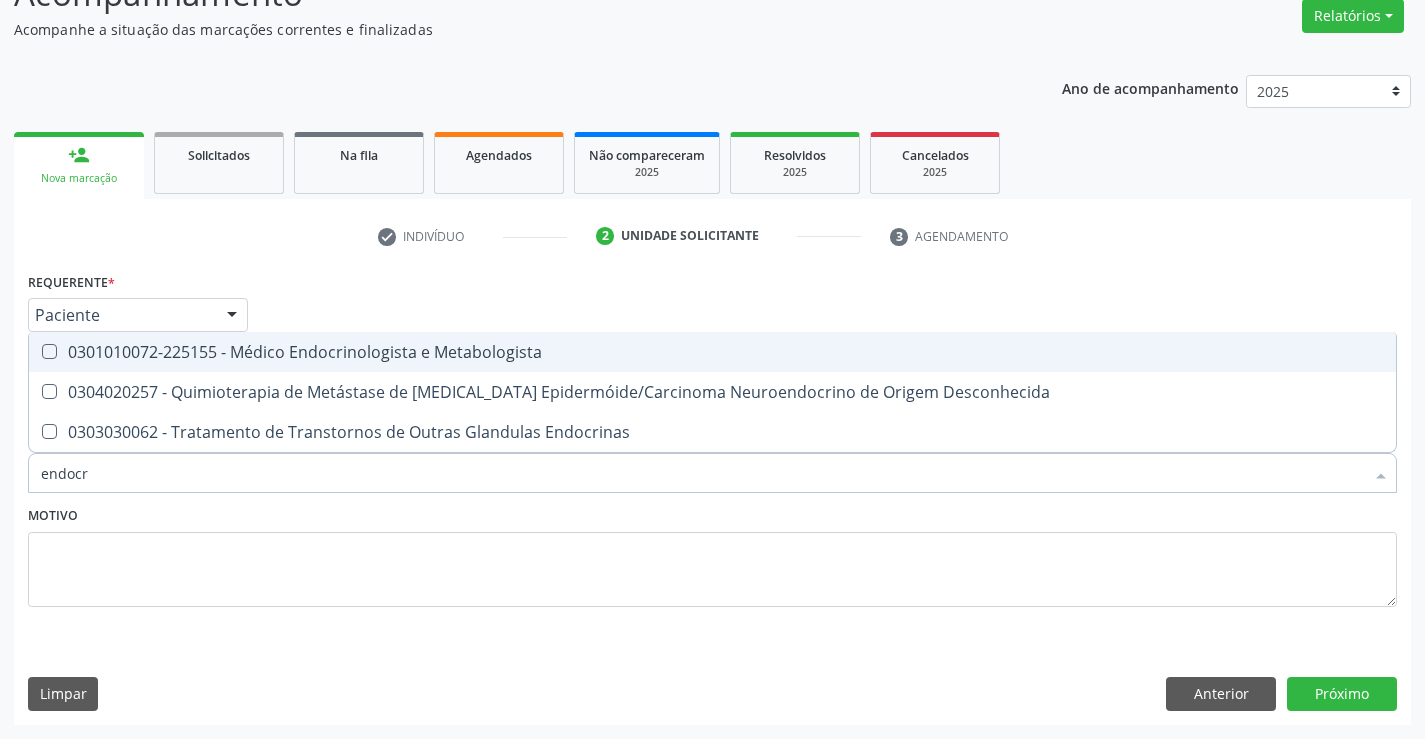 type on "endocri" 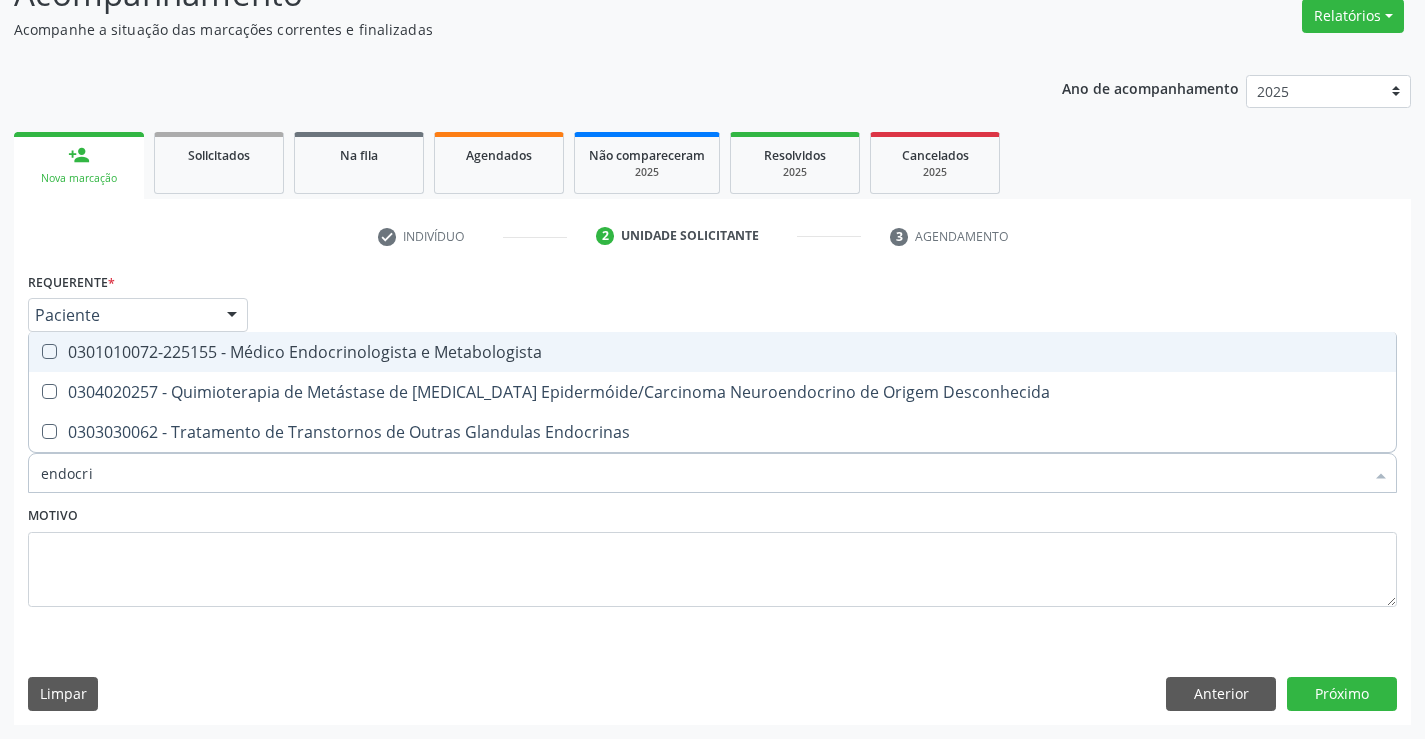 click on "0301010072-225155 - Médico Endocrinologista e Metabologista" at bounding box center [712, 352] 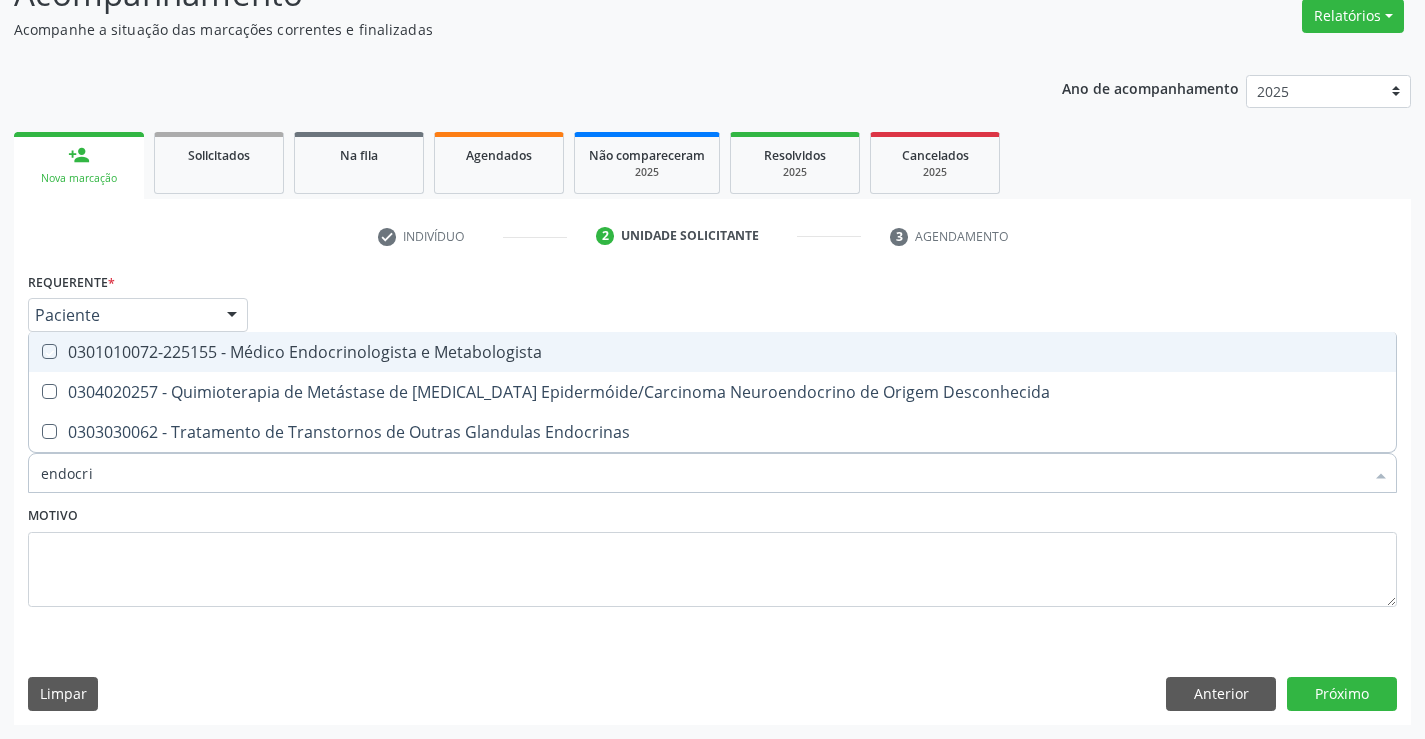 checkbox on "true" 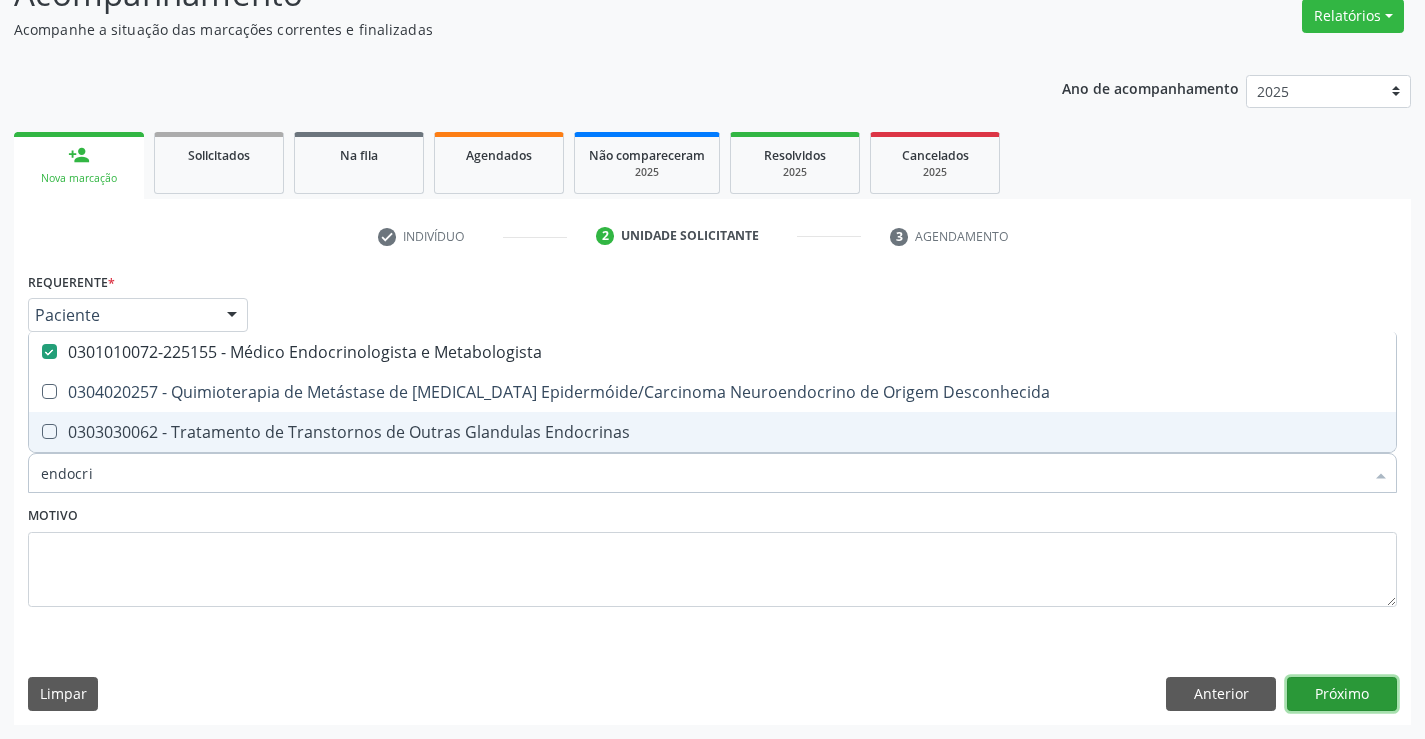 click on "Próximo" at bounding box center (1342, 694) 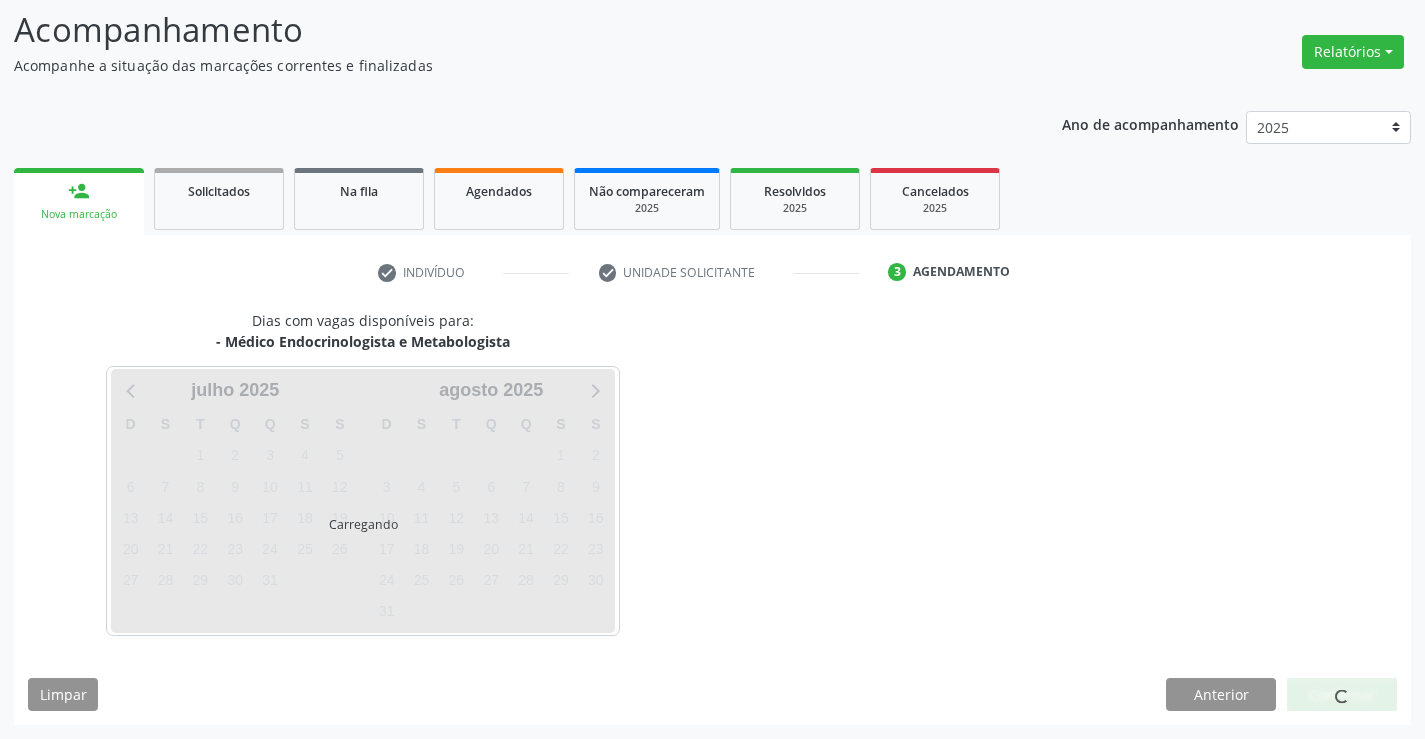 scroll, scrollTop: 131, scrollLeft: 0, axis: vertical 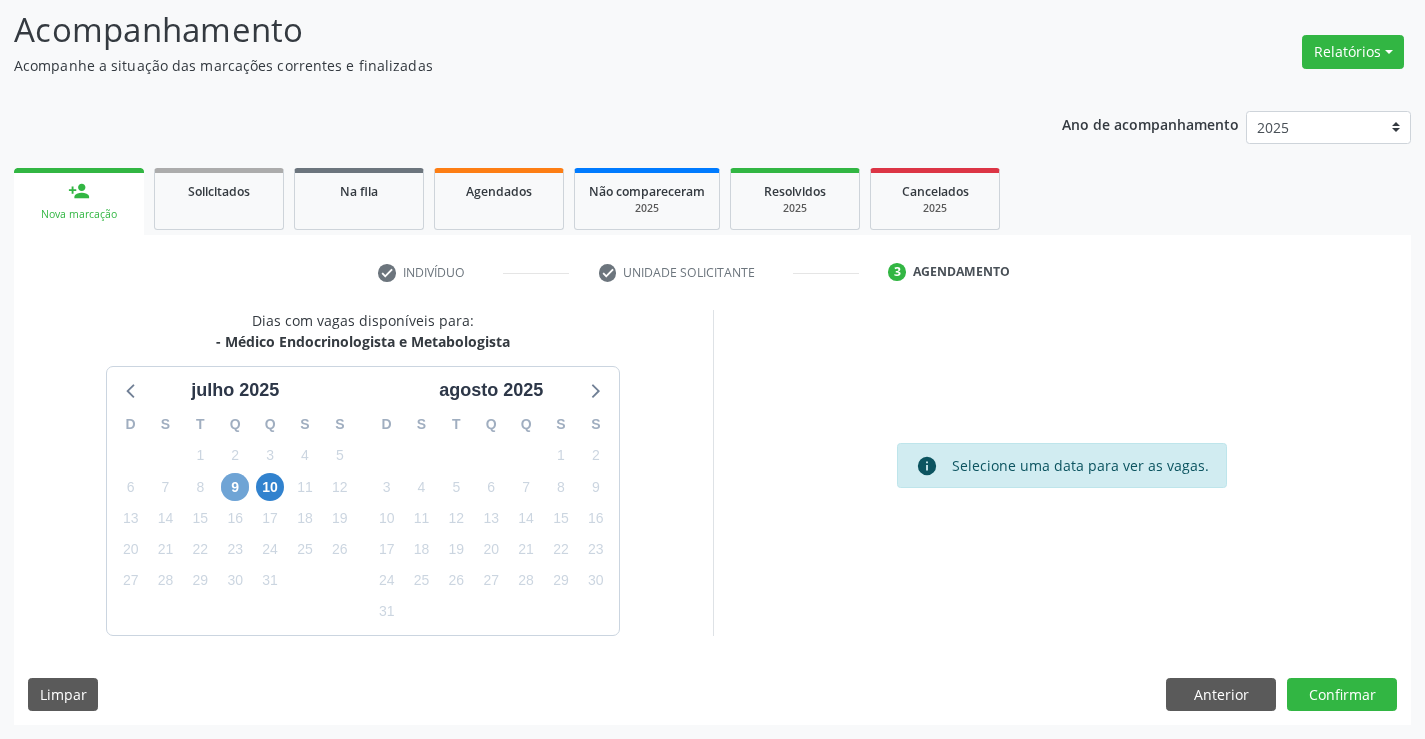 click on "9" at bounding box center (235, 487) 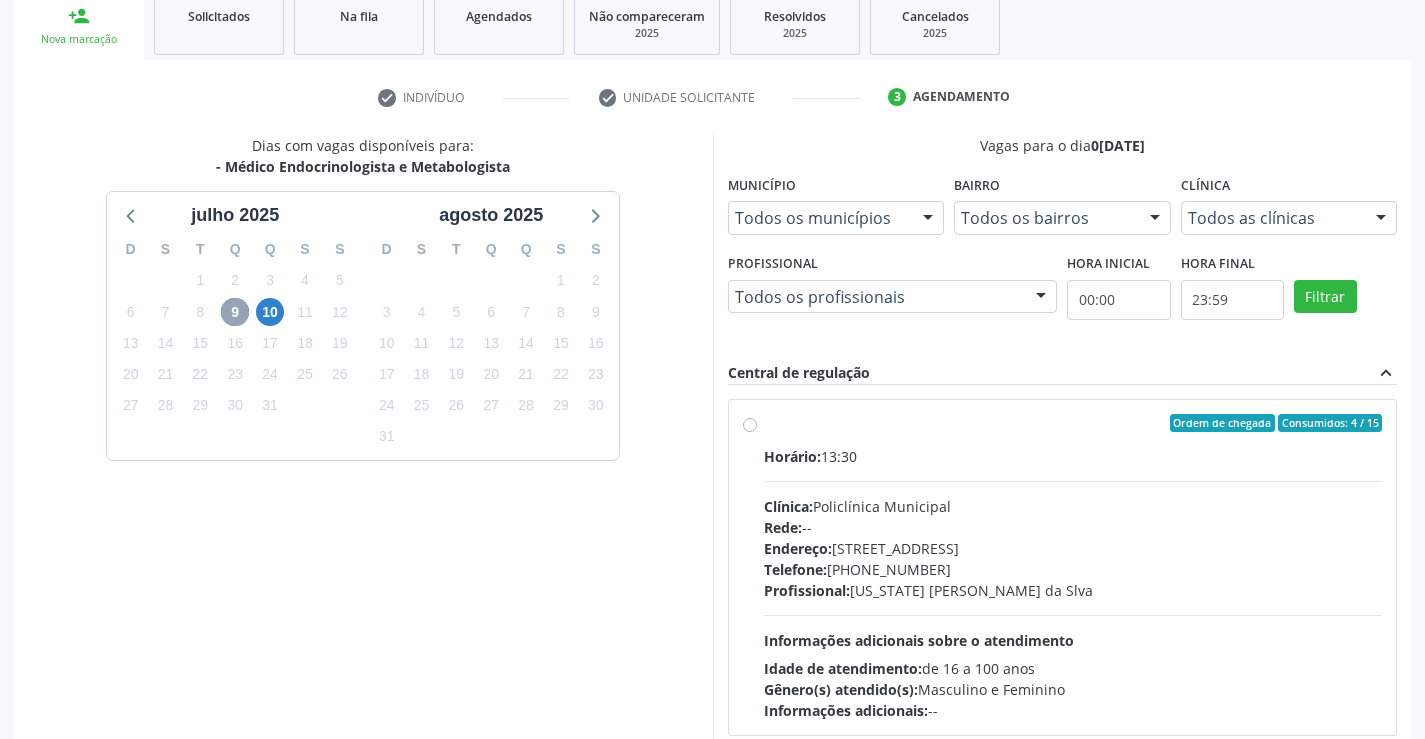 scroll, scrollTop: 324, scrollLeft: 0, axis: vertical 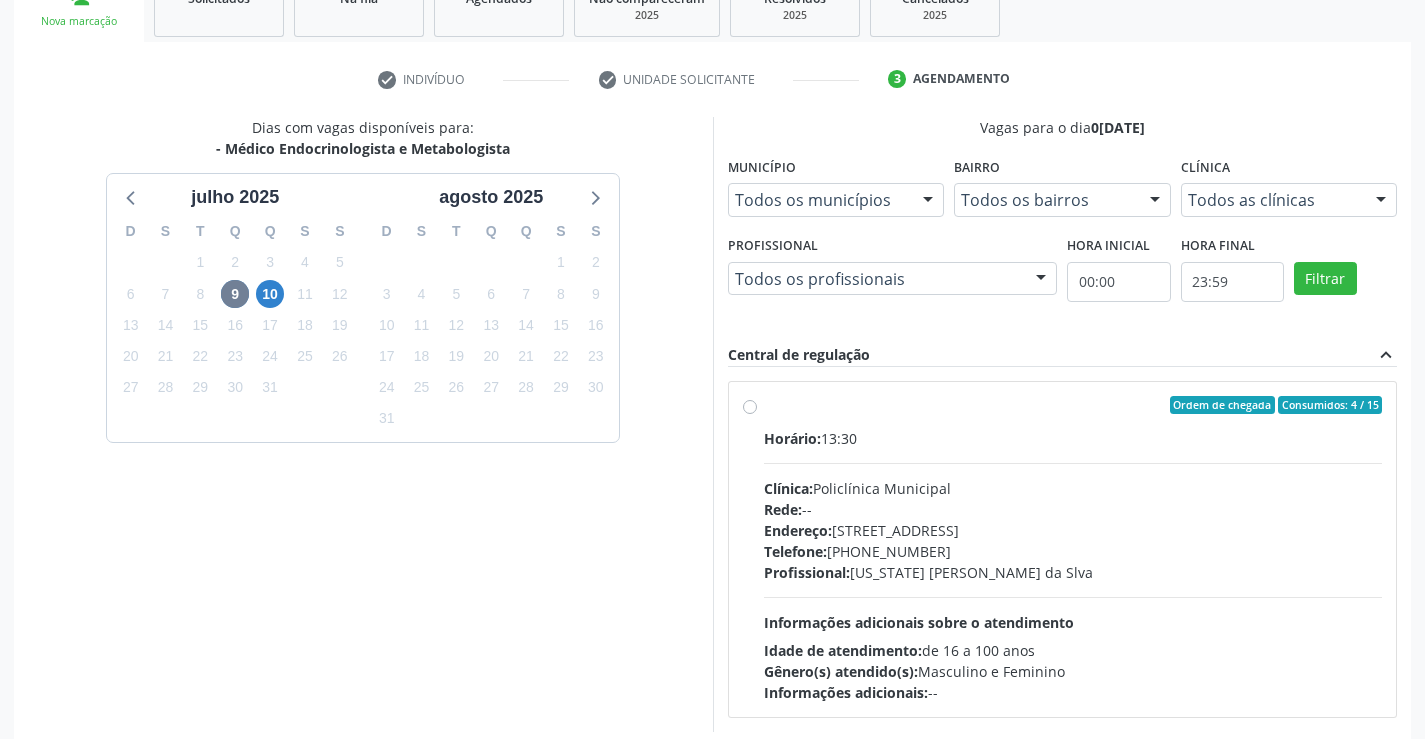 click on "Ordem de chegada
Consumidos: 4 / 15
Horário:   13:30
Clínica:  Policlínica Municipal
Rede:
--
Endereço:   Predio, nº 386, Centro, Campo Formoso - BA
Telefone:   (74) 6451312
Profissional:
Washington Luiz Sobreira da Slva
Informações adicionais sobre o atendimento
Idade de atendimento:
de 16 a 100 anos
Gênero(s) atendido(s):
Masculino e Feminino
Informações adicionais:
--" at bounding box center (1073, 549) 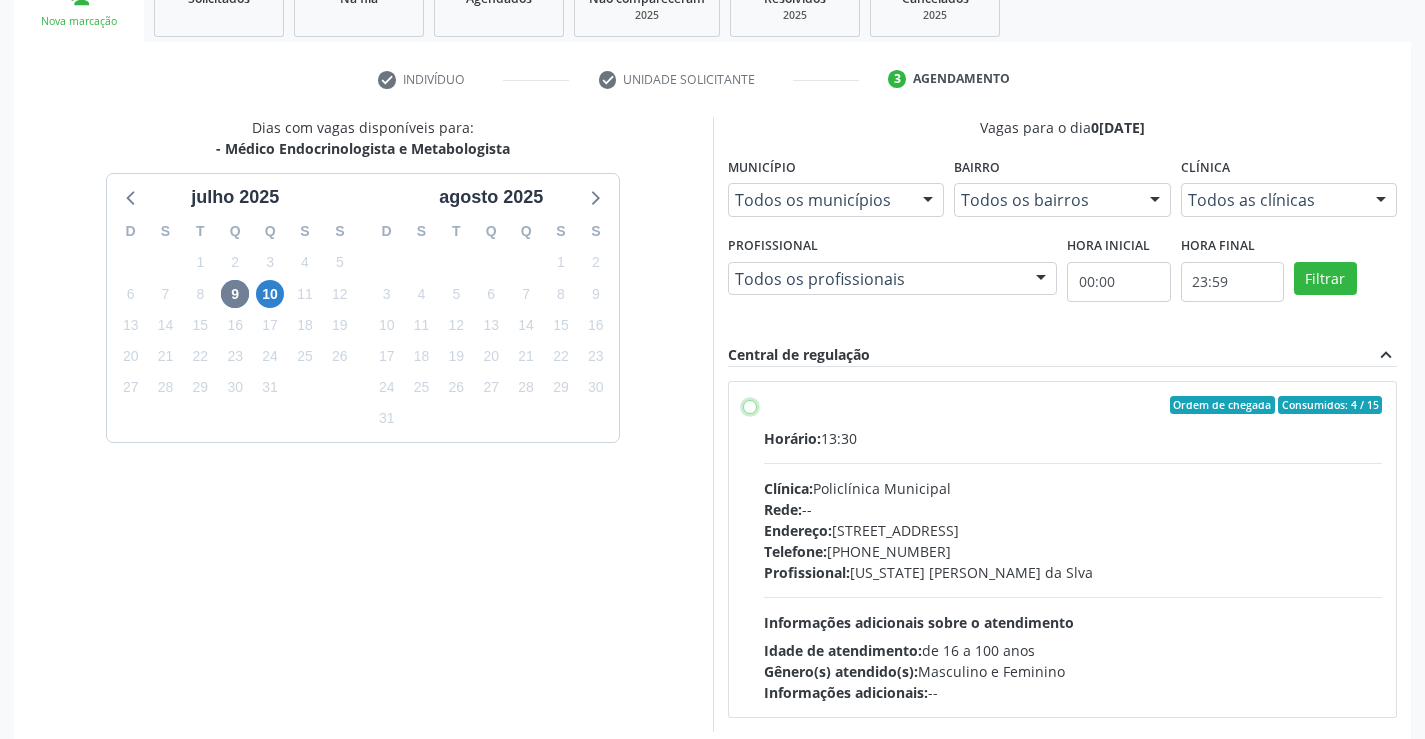 click on "Ordem de chegada
Consumidos: 4 / 15
Horário:   13:30
Clínica:  Policlínica Municipal
Rede:
--
Endereço:   Predio, nº 386, Centro, Campo Formoso - BA
Telefone:   (74) 6451312
Profissional:
Washington Luiz Sobreira da Slva
Informações adicionais sobre o atendimento
Idade de atendimento:
de 16 a 100 anos
Gênero(s) atendido(s):
Masculino e Feminino
Informações adicionais:
--" at bounding box center [750, 405] 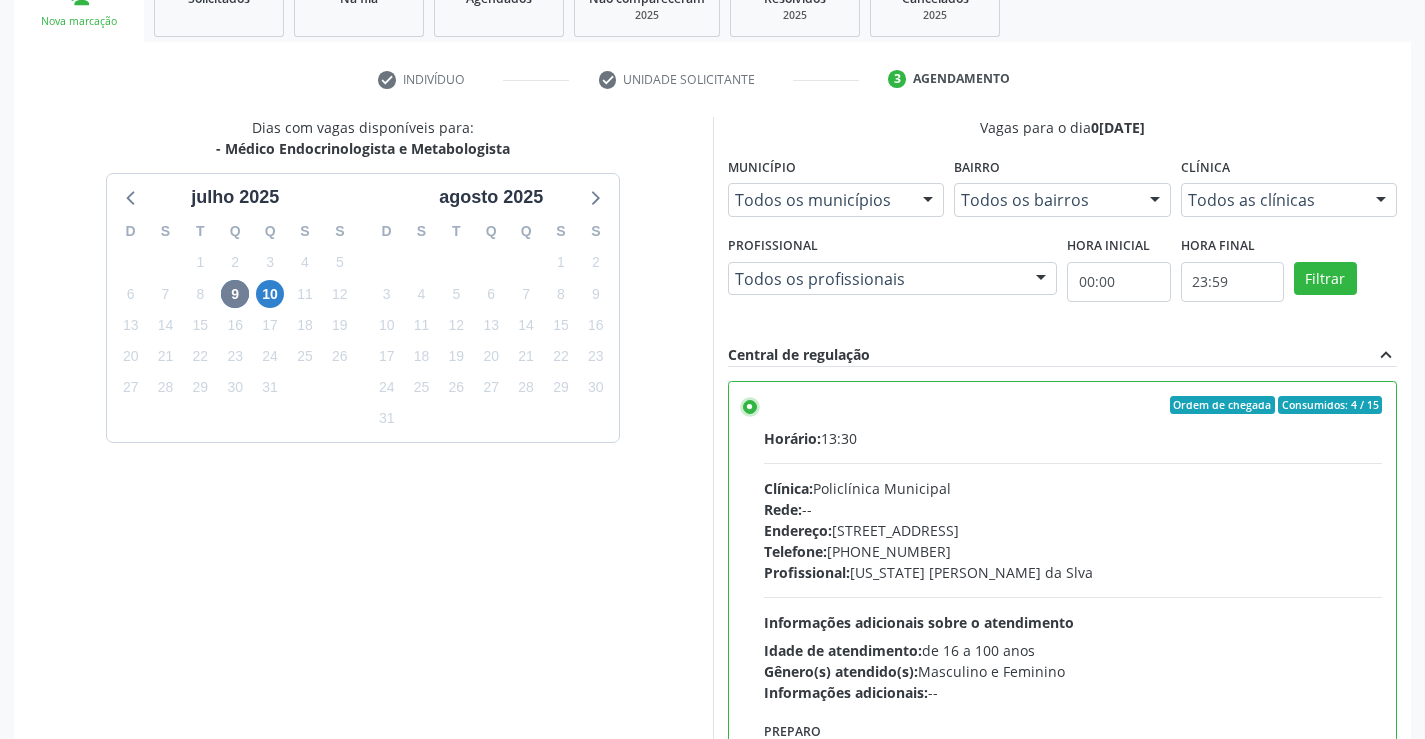 scroll, scrollTop: 456, scrollLeft: 0, axis: vertical 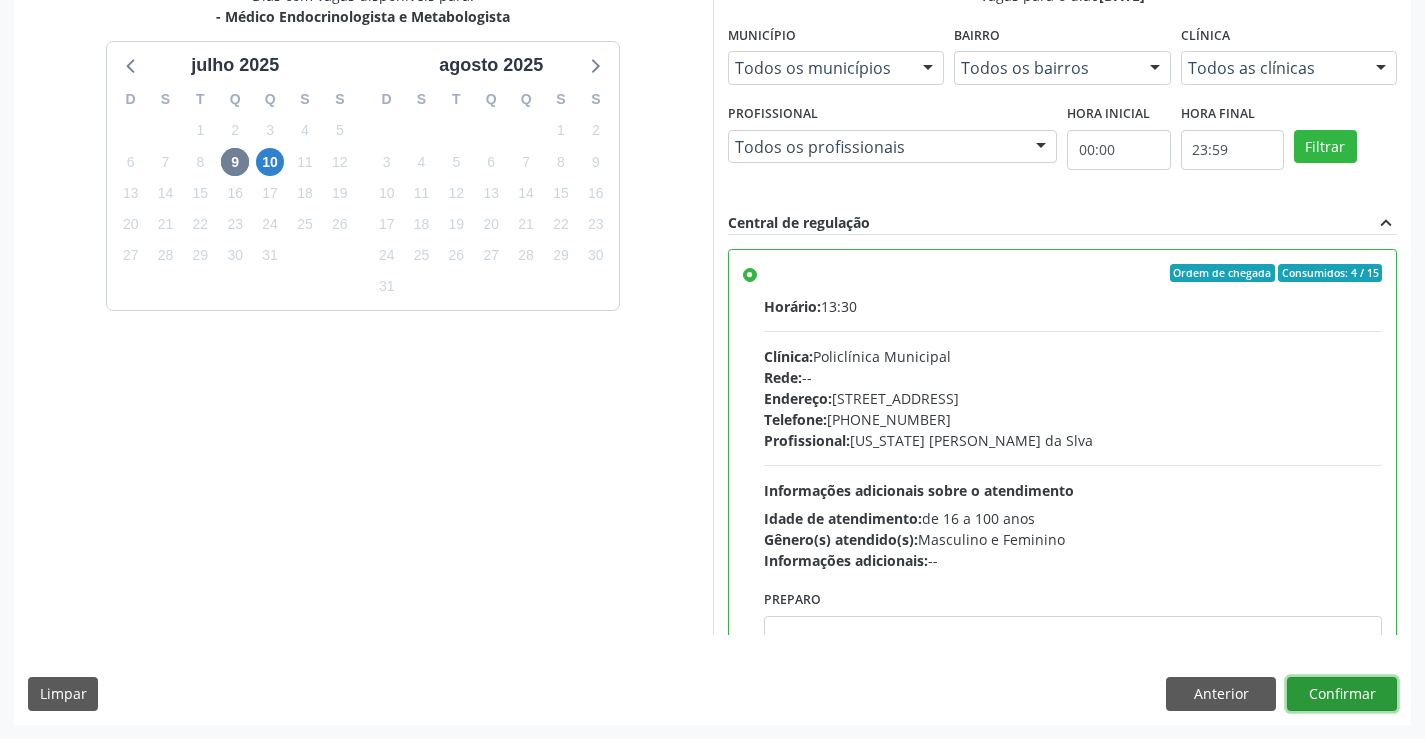 click on "Confirmar" at bounding box center [1342, 694] 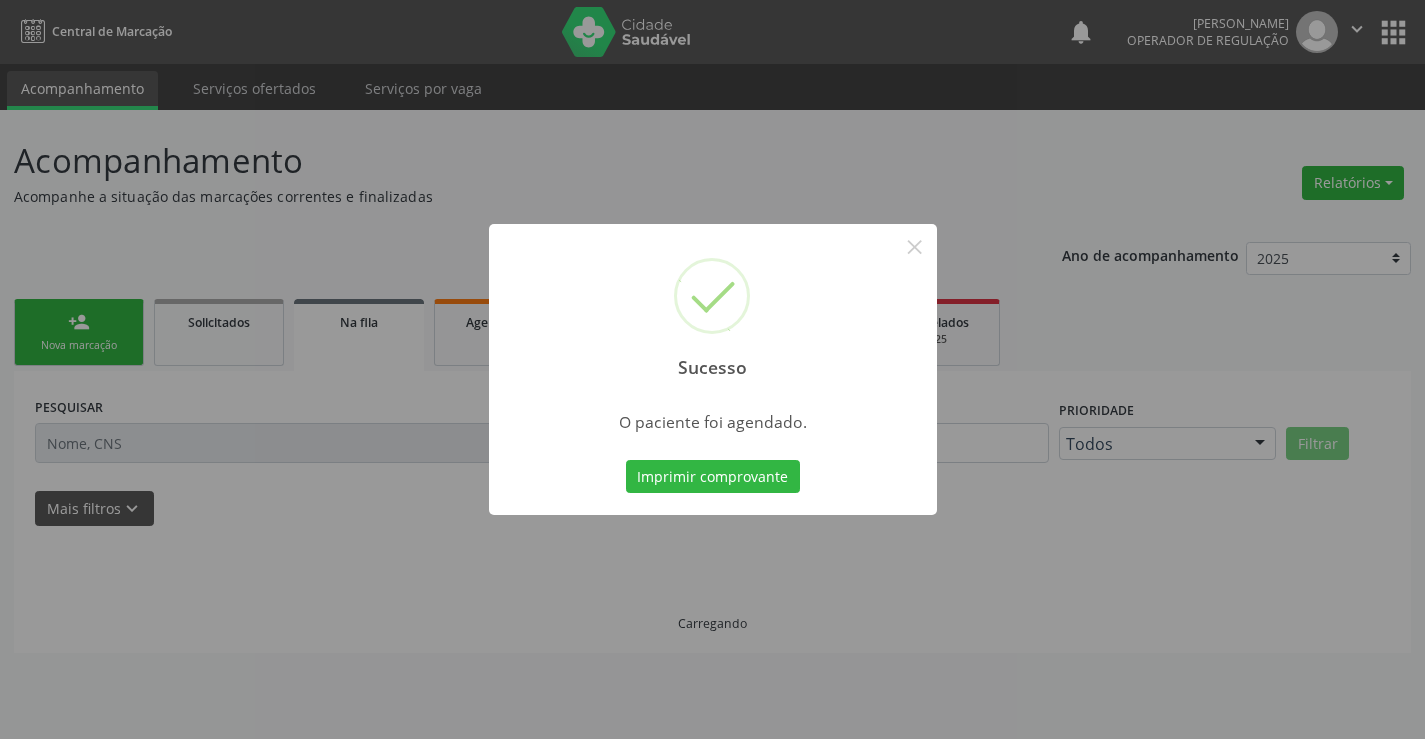 scroll, scrollTop: 0, scrollLeft: 0, axis: both 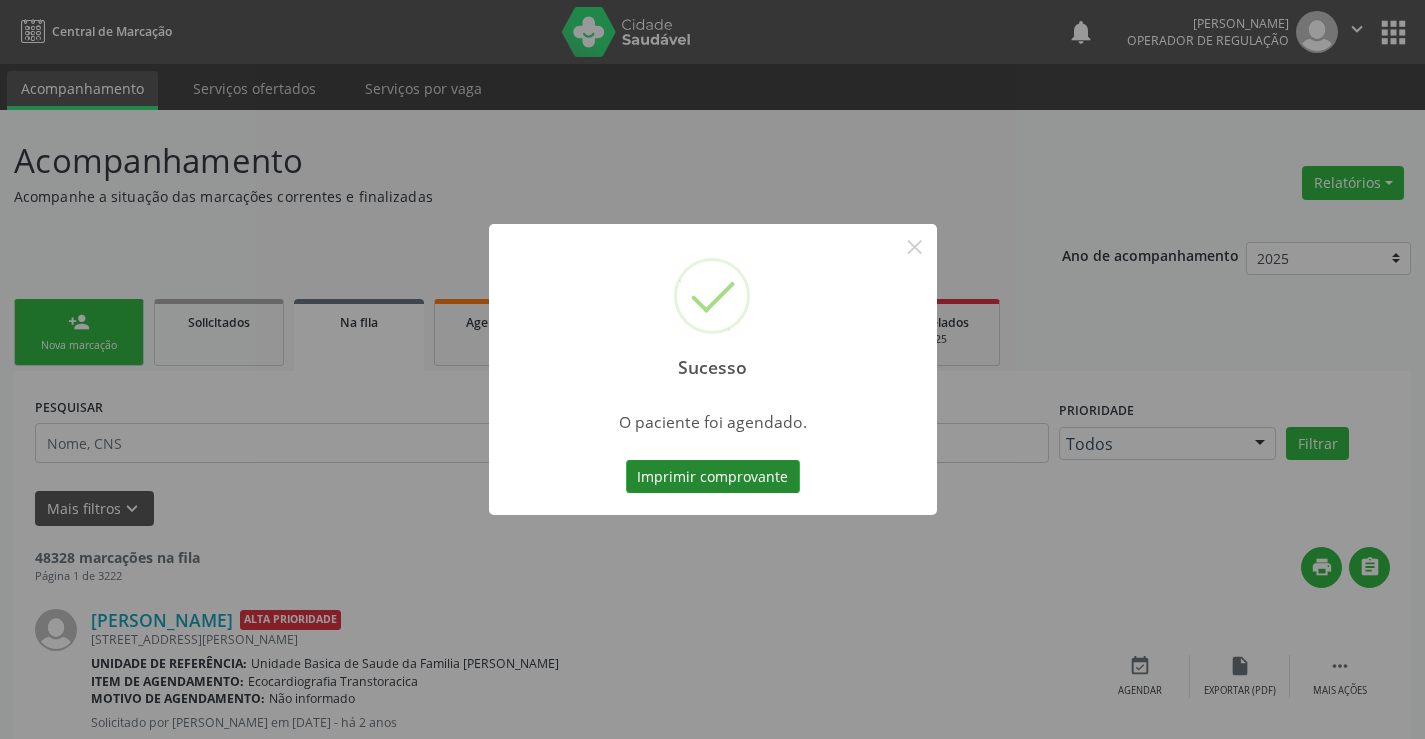 click on "Imprimir comprovante" at bounding box center (713, 477) 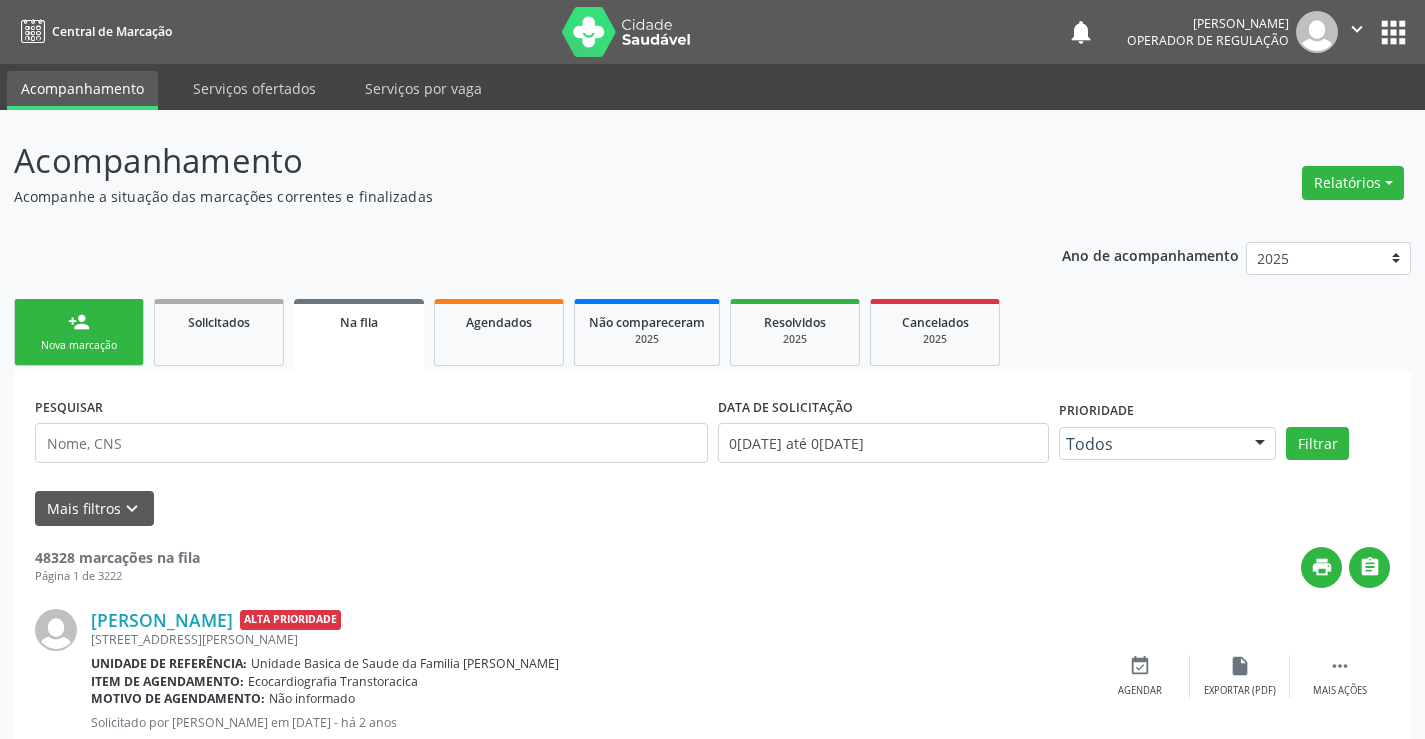 click on "person_add
Nova marcação" at bounding box center [79, 332] 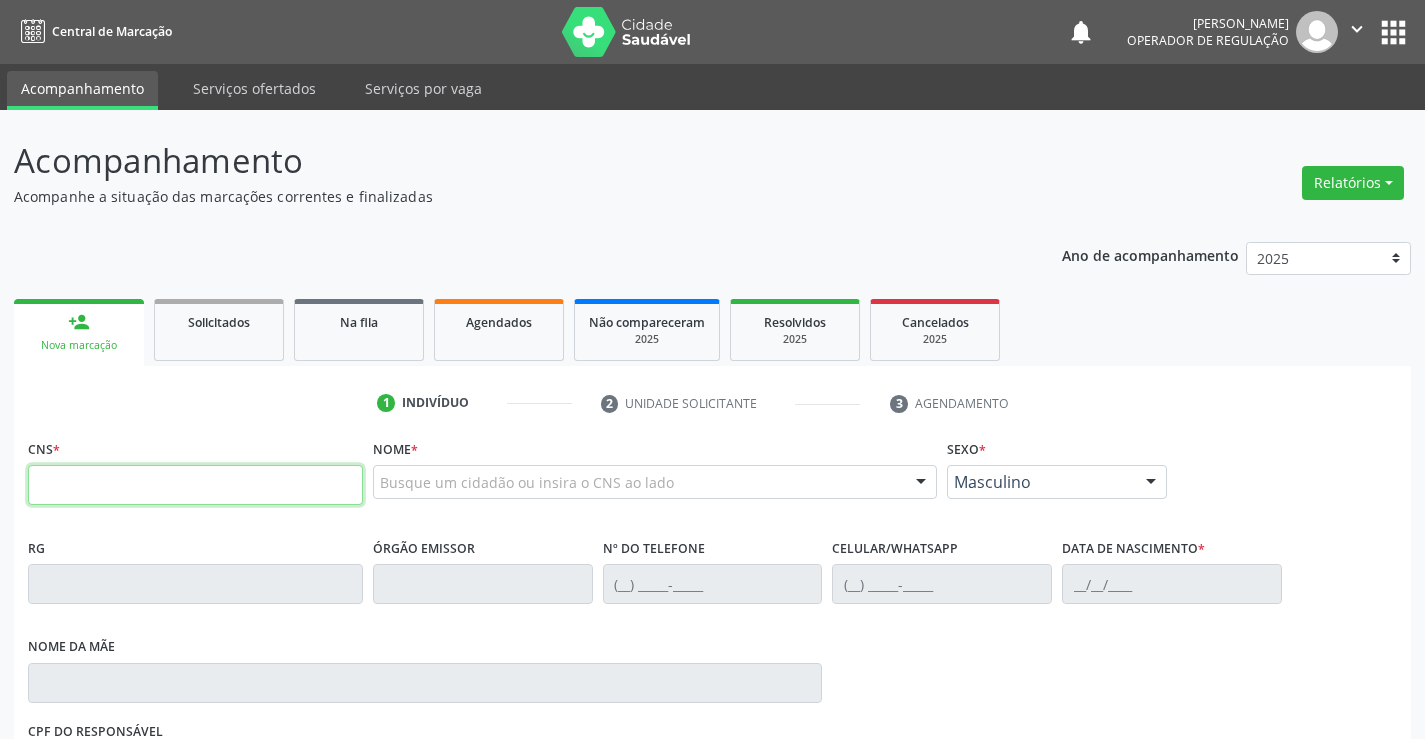 click at bounding box center (195, 485) 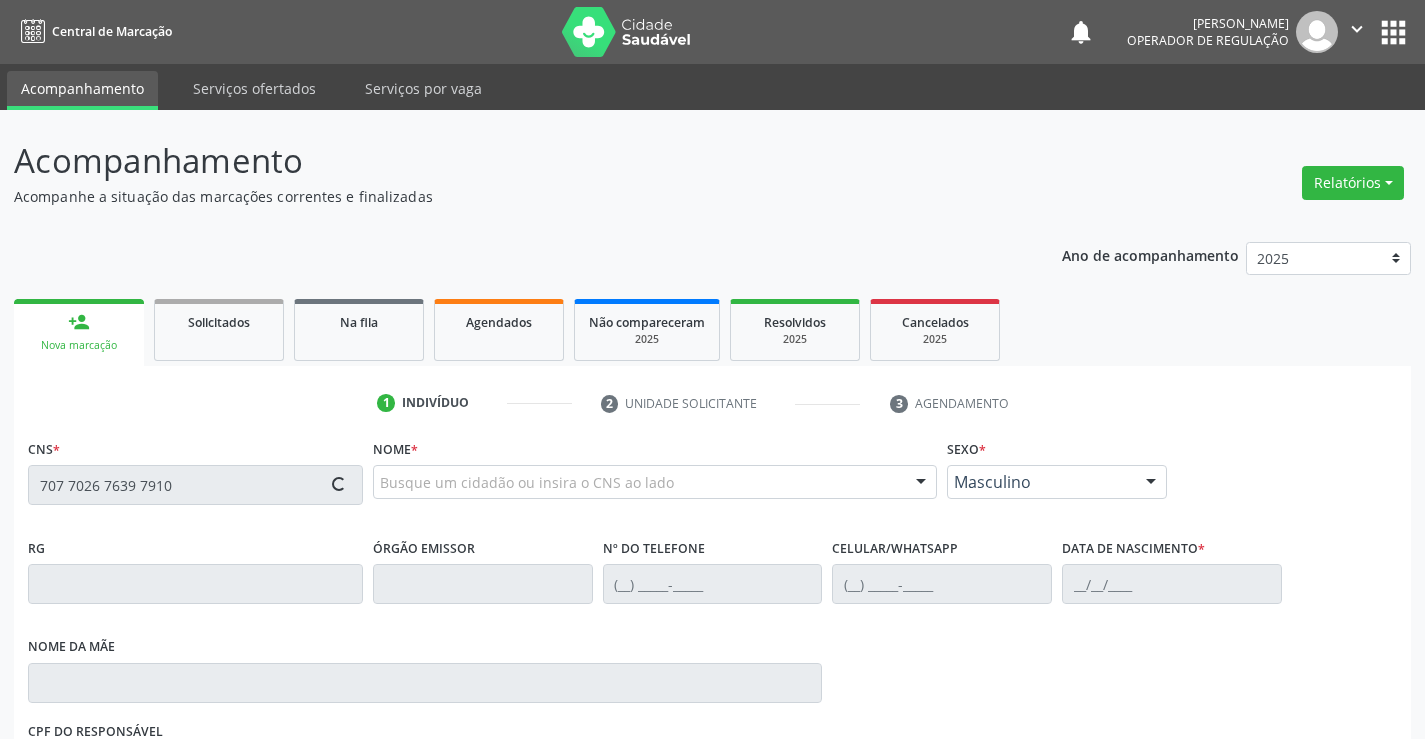 type on "707 7026 7639 7910" 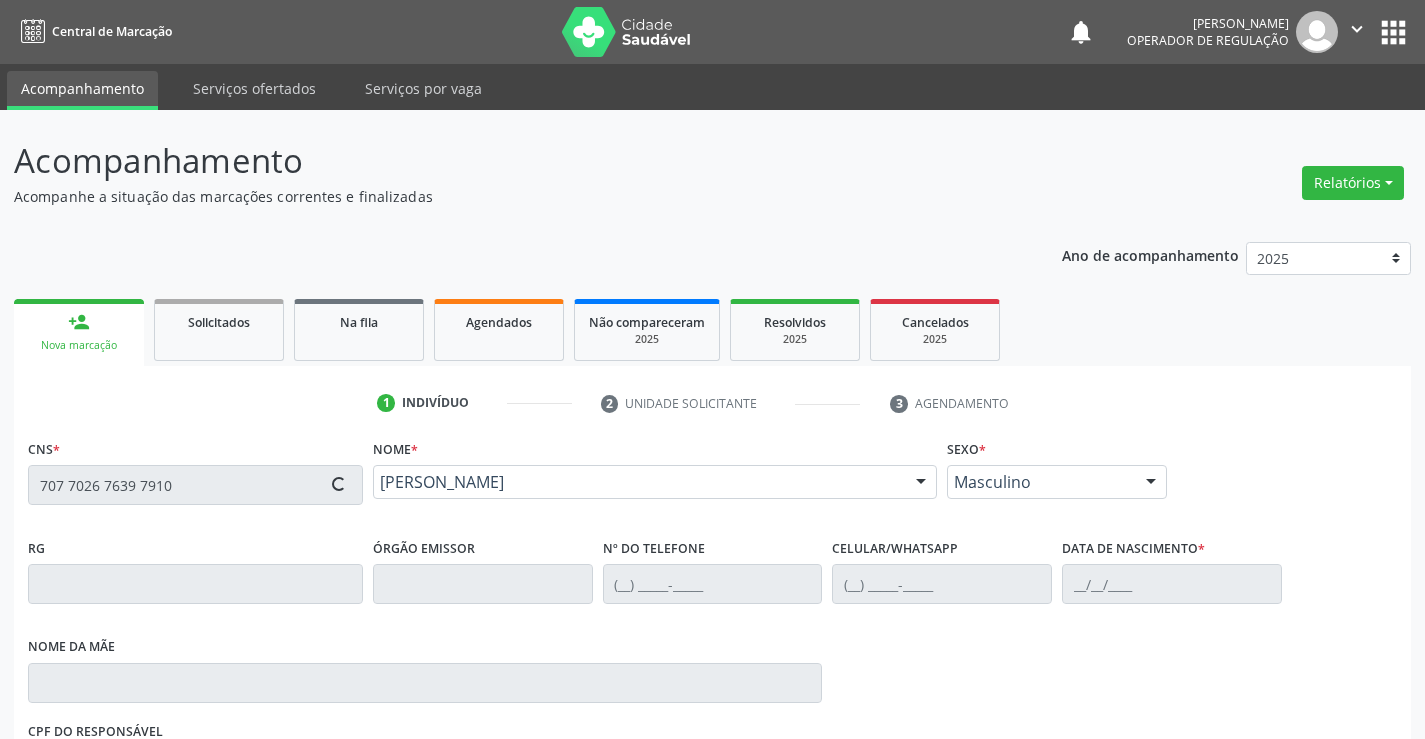 type on "0744477344" 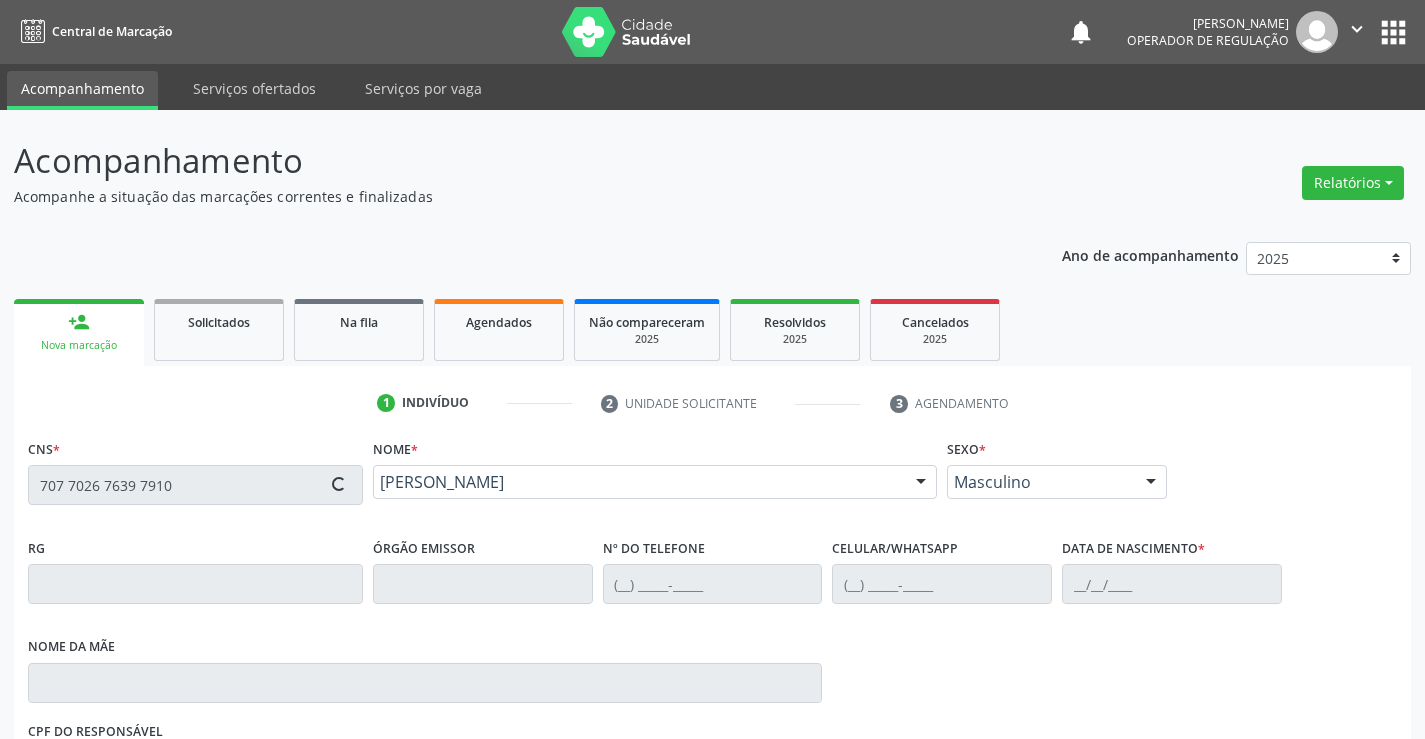 type on "(74) 97400-2378" 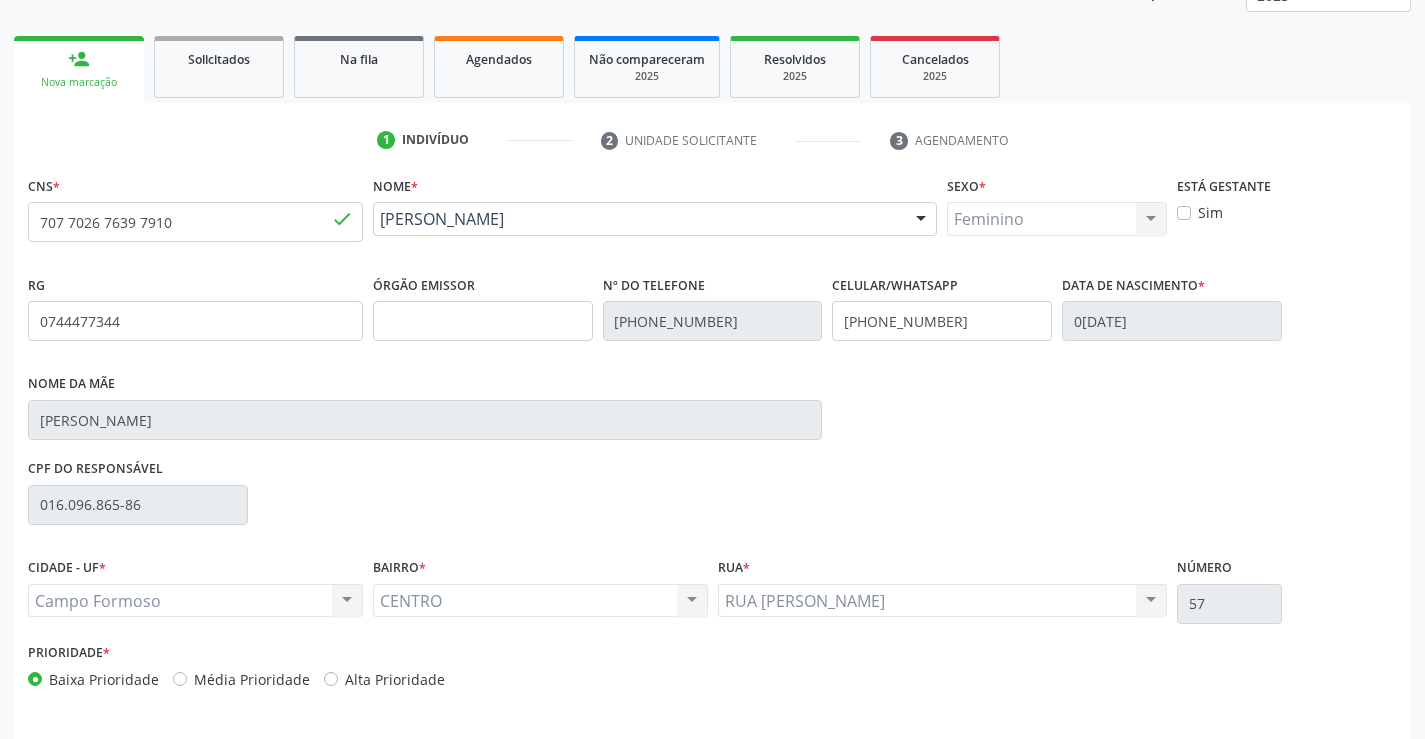 scroll, scrollTop: 331, scrollLeft: 0, axis: vertical 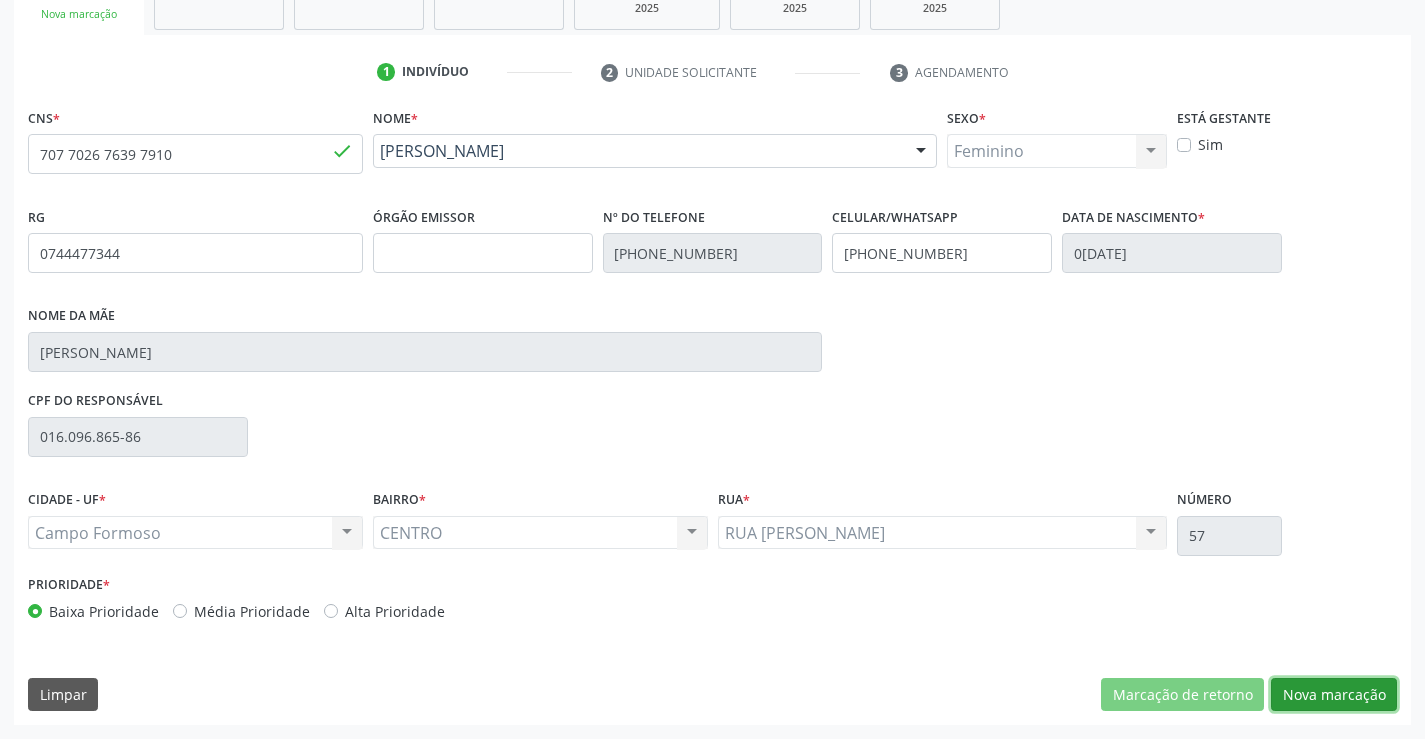 click on "Nova marcação" at bounding box center [1334, 695] 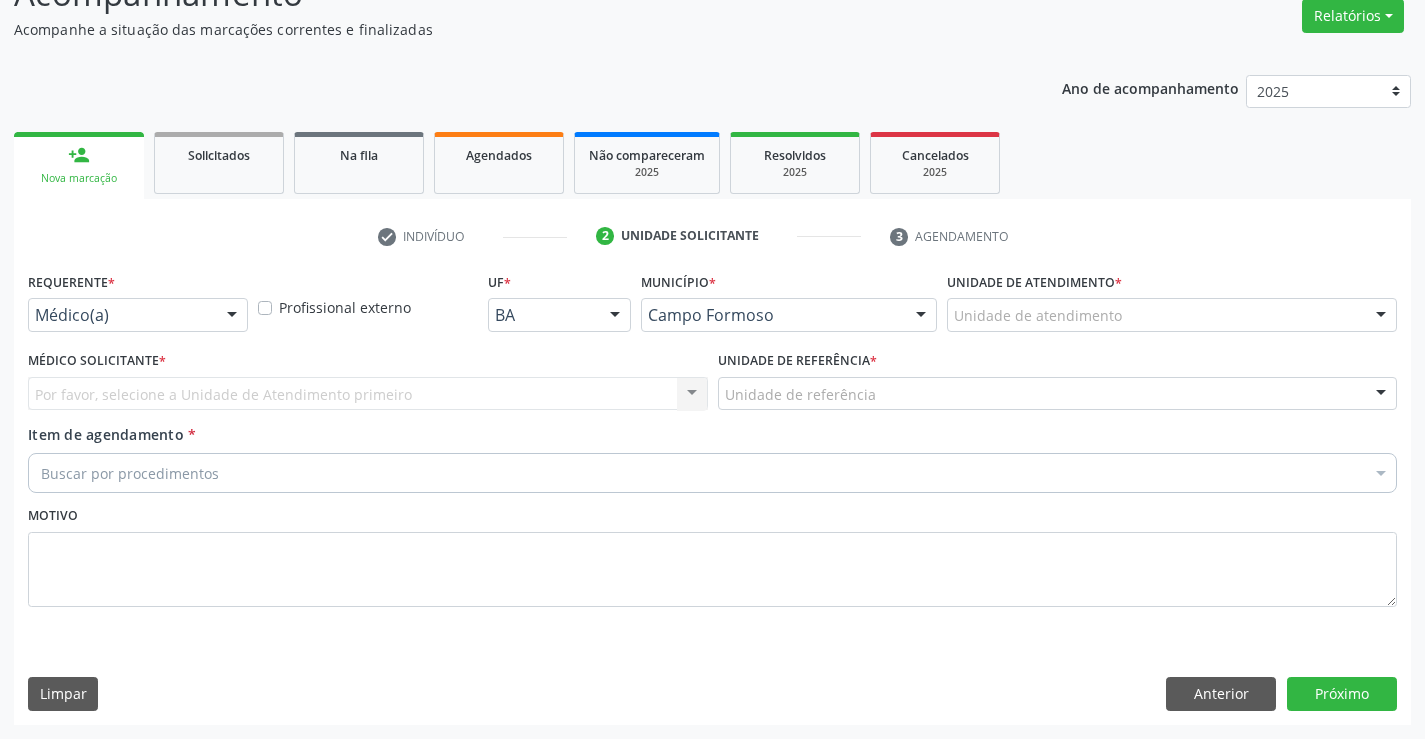 scroll, scrollTop: 167, scrollLeft: 0, axis: vertical 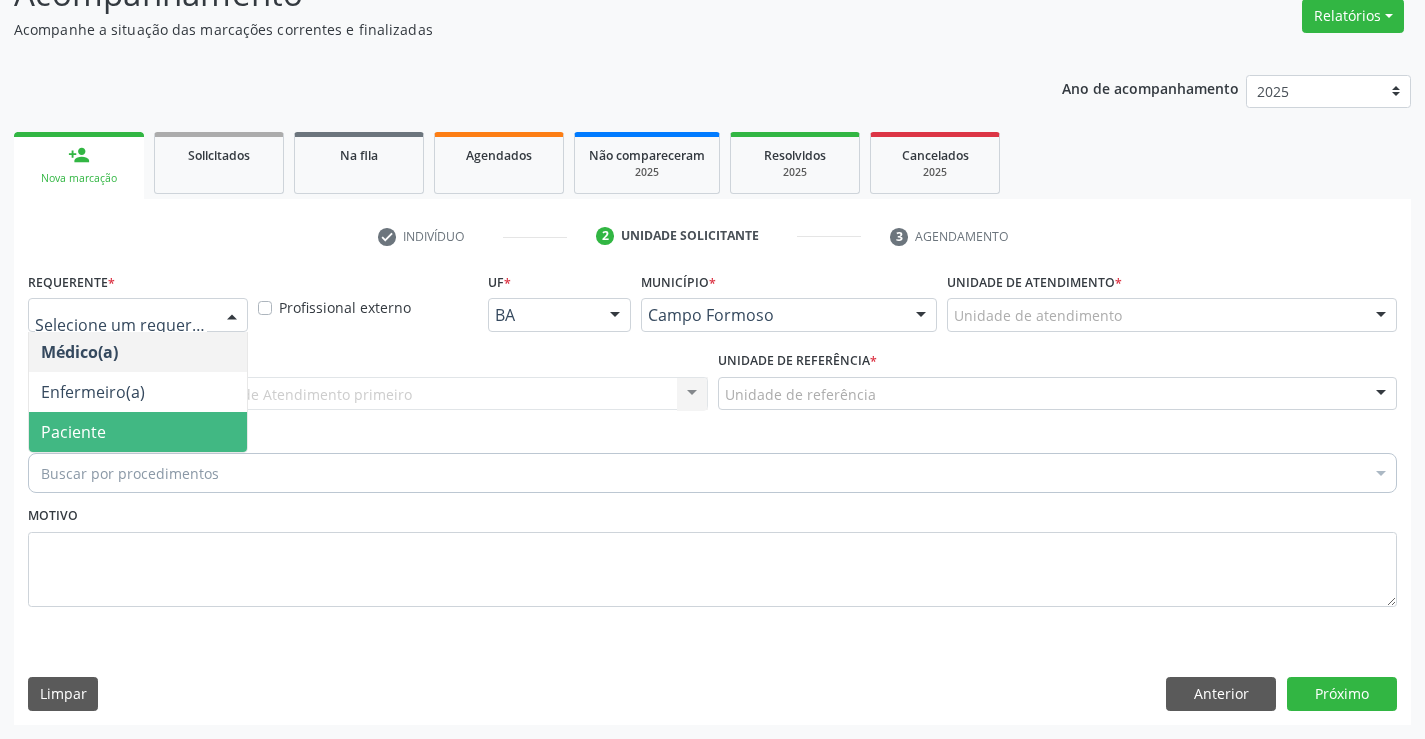 click on "Paciente" at bounding box center (138, 432) 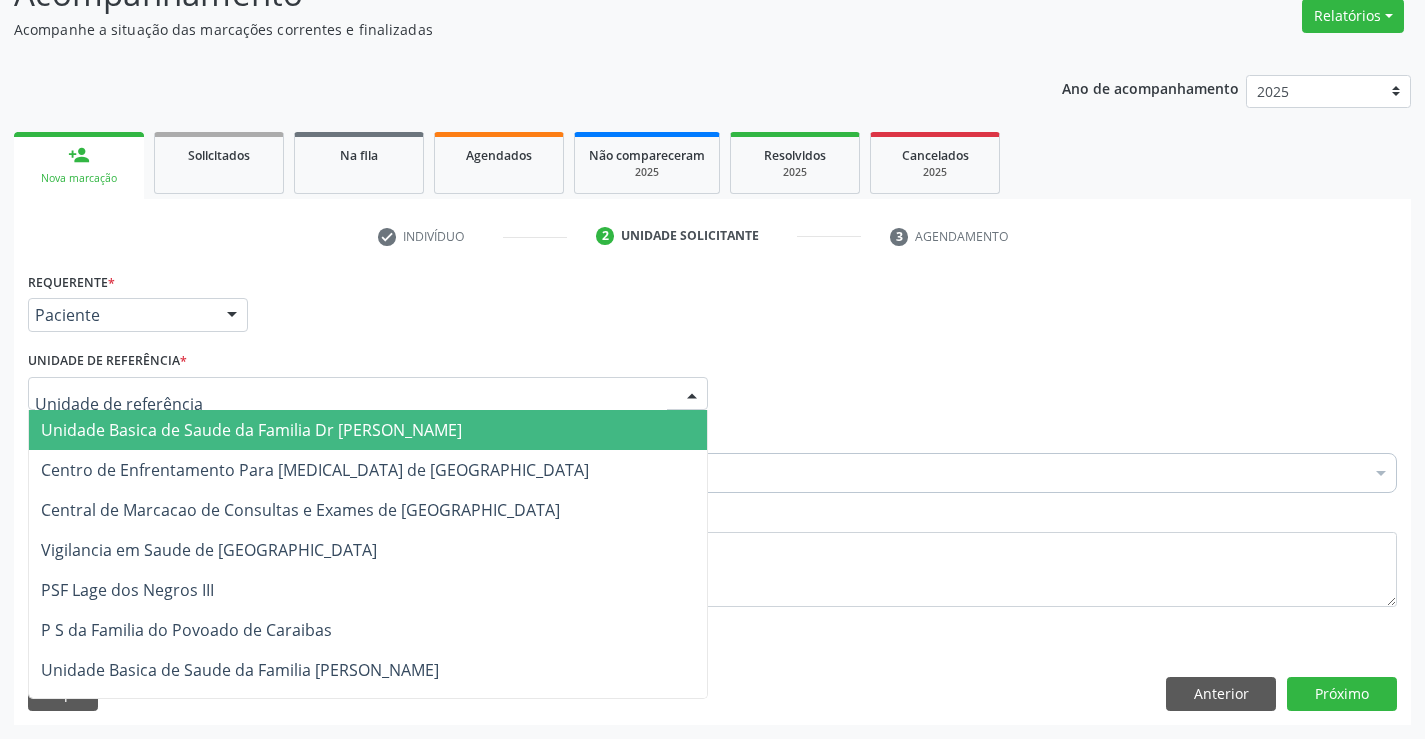 click on "Unidade Basica de Saude da Familia Dr [PERSON_NAME]" at bounding box center (368, 430) 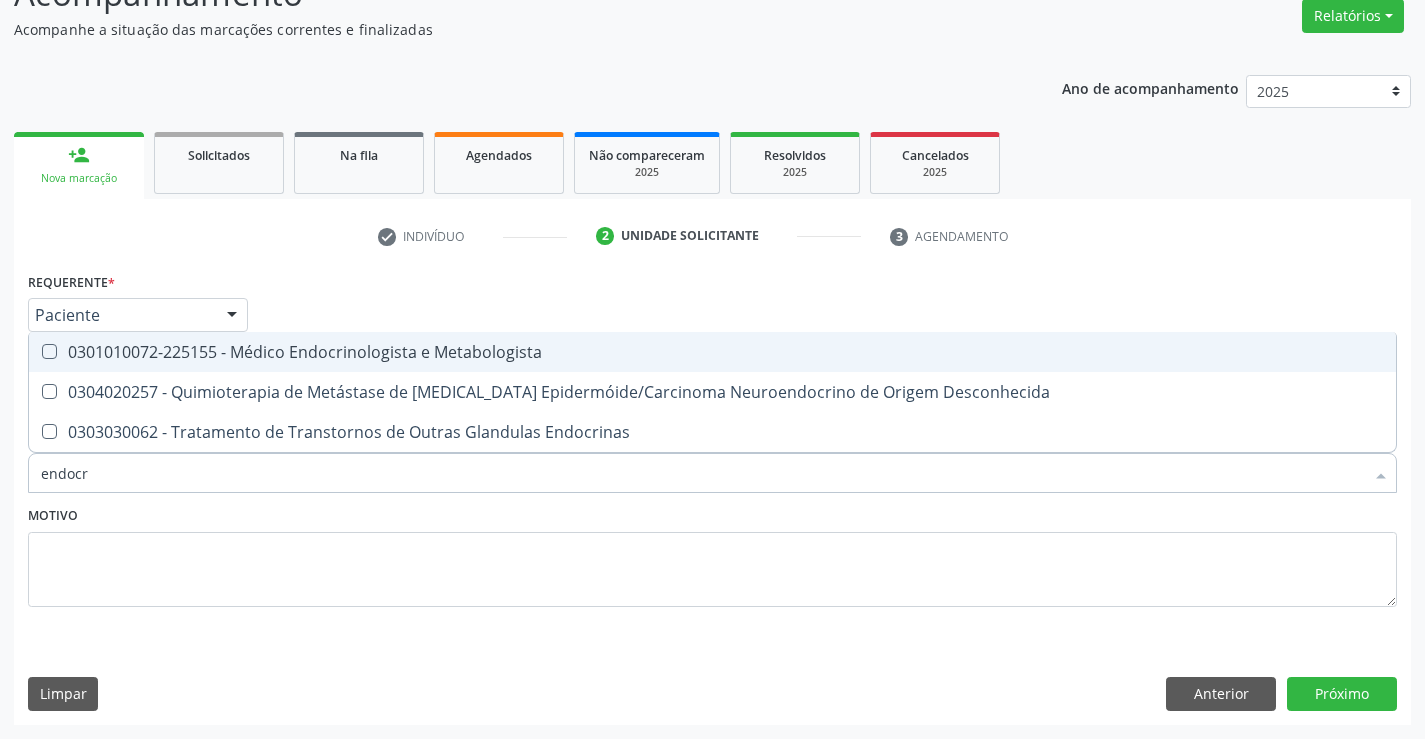 type on "endocri" 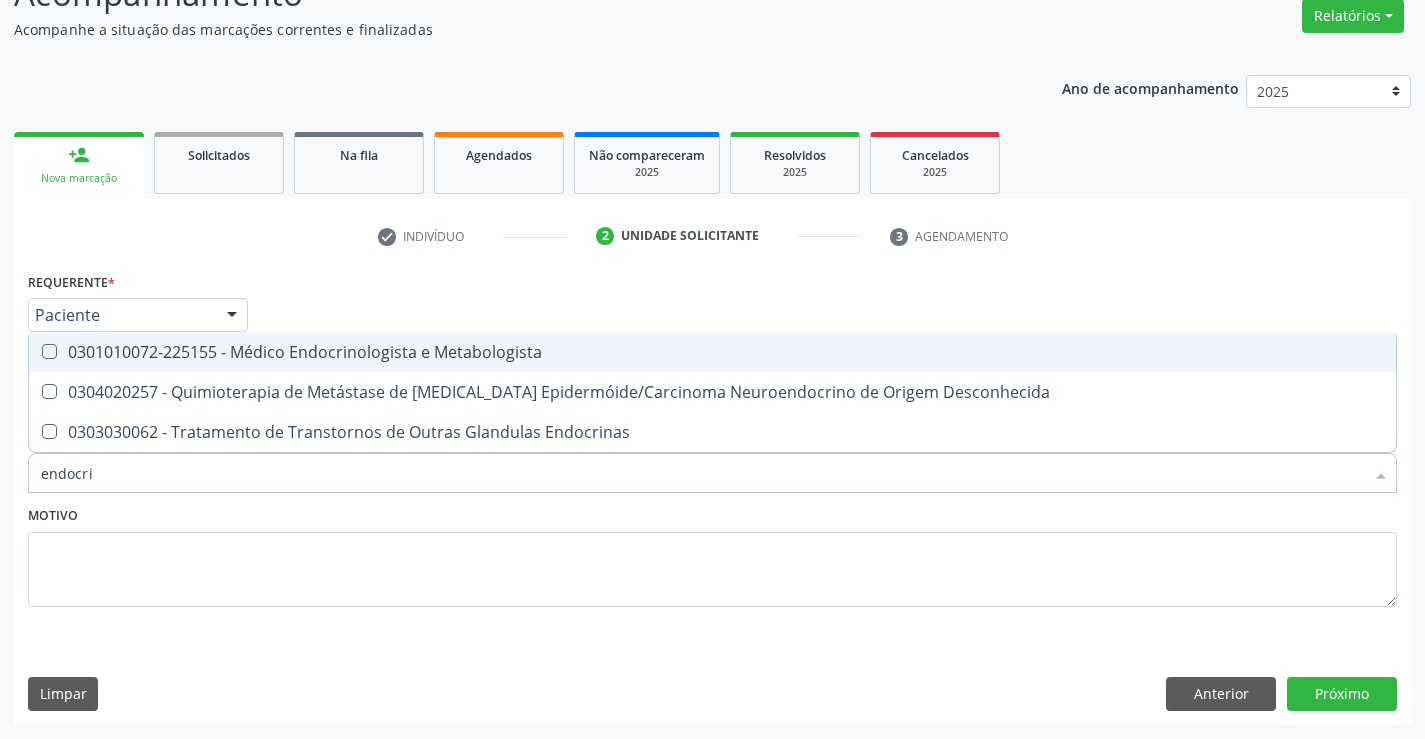 click on "0301010072-225155 - Médico Endocrinologista e Metabologista" at bounding box center [712, 352] 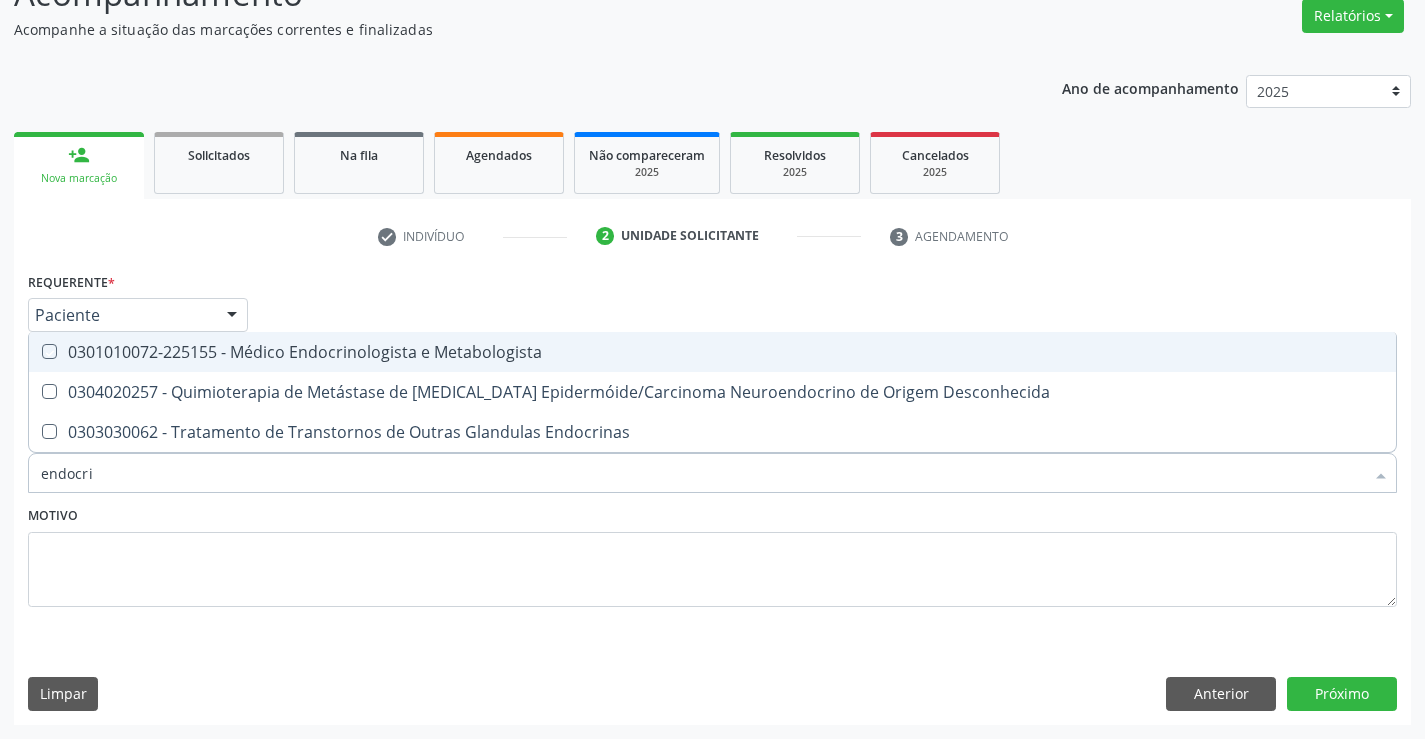 checkbox on "true" 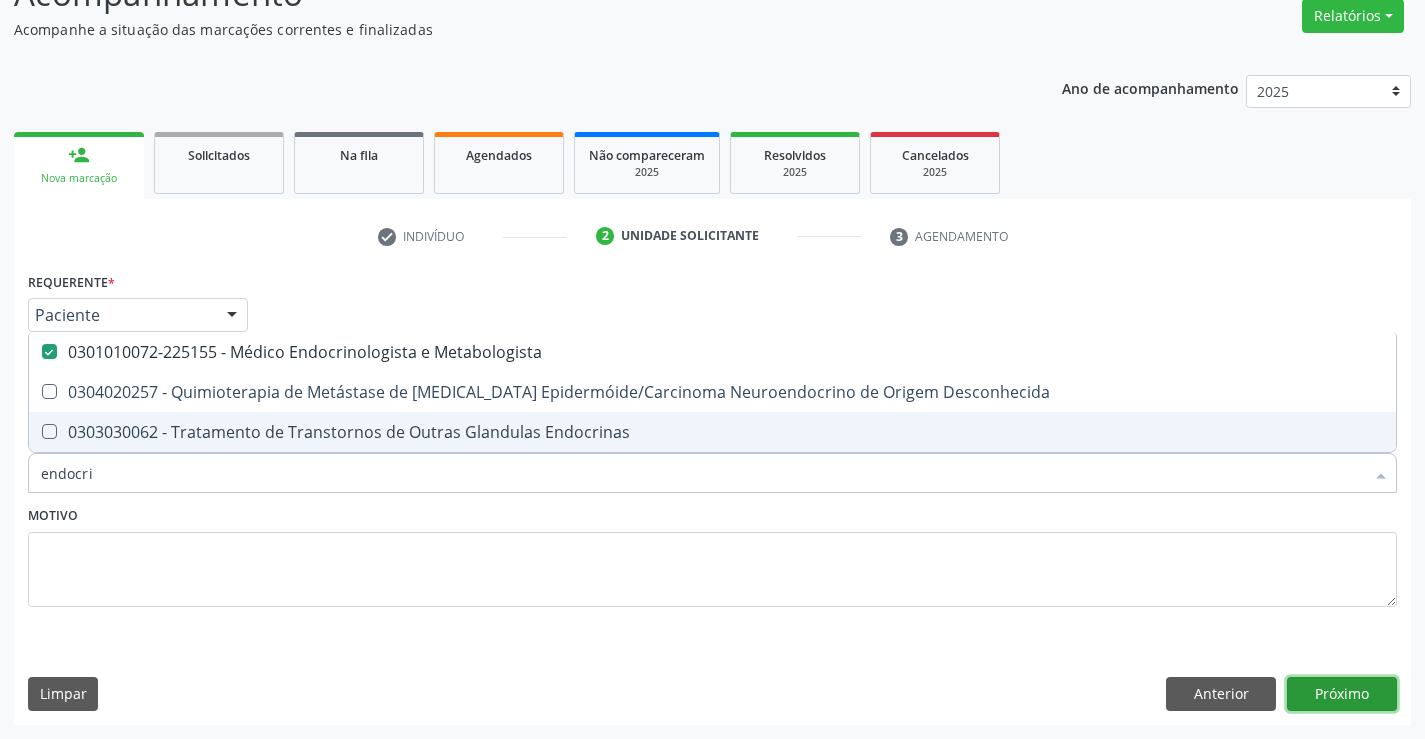 click on "Próximo" at bounding box center [1342, 694] 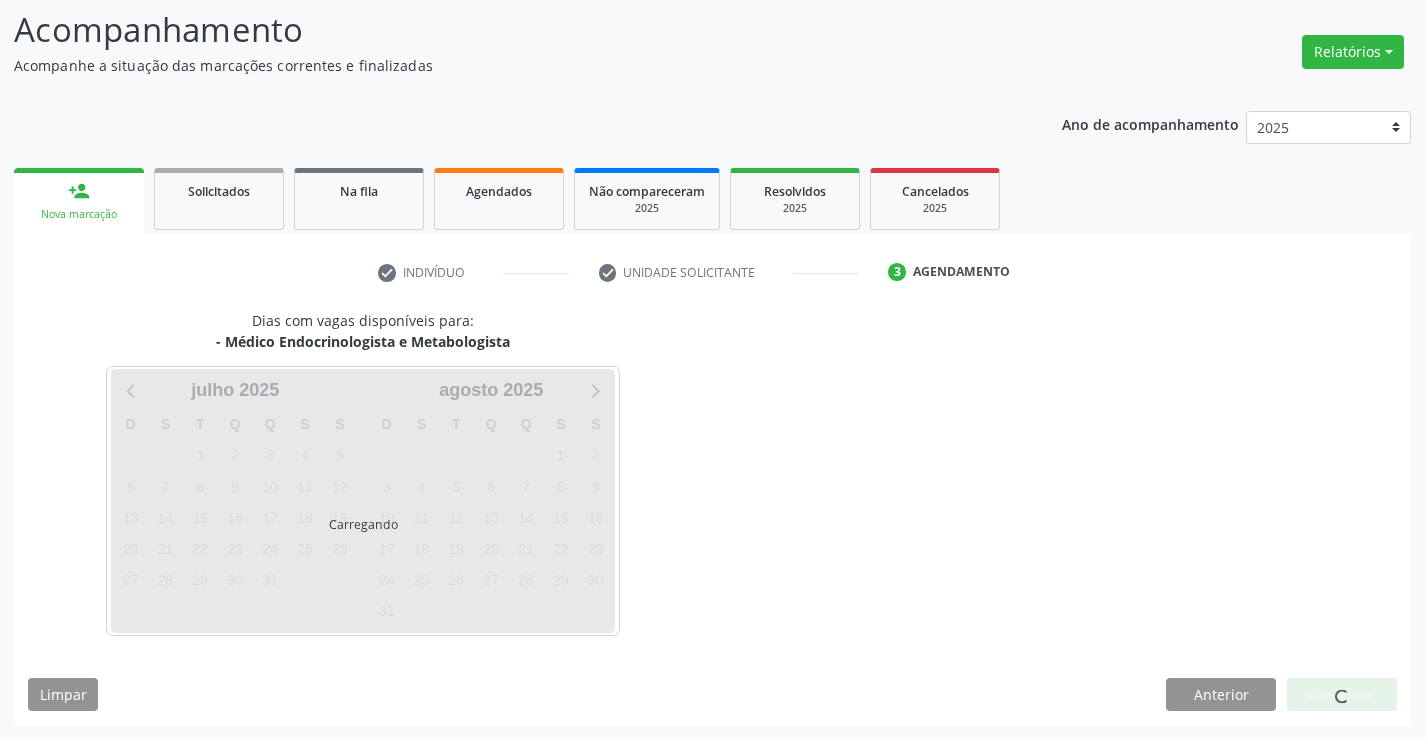 scroll, scrollTop: 131, scrollLeft: 0, axis: vertical 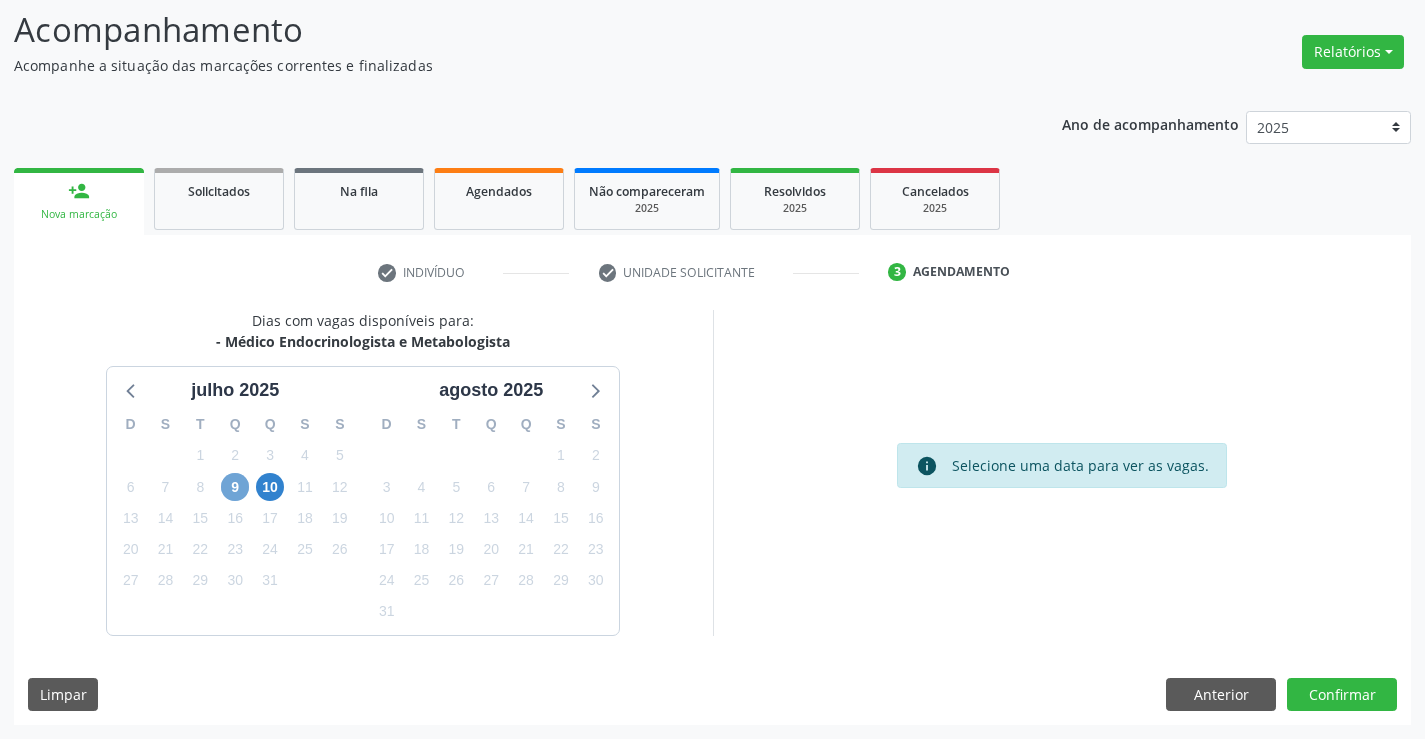 click on "9" at bounding box center [235, 487] 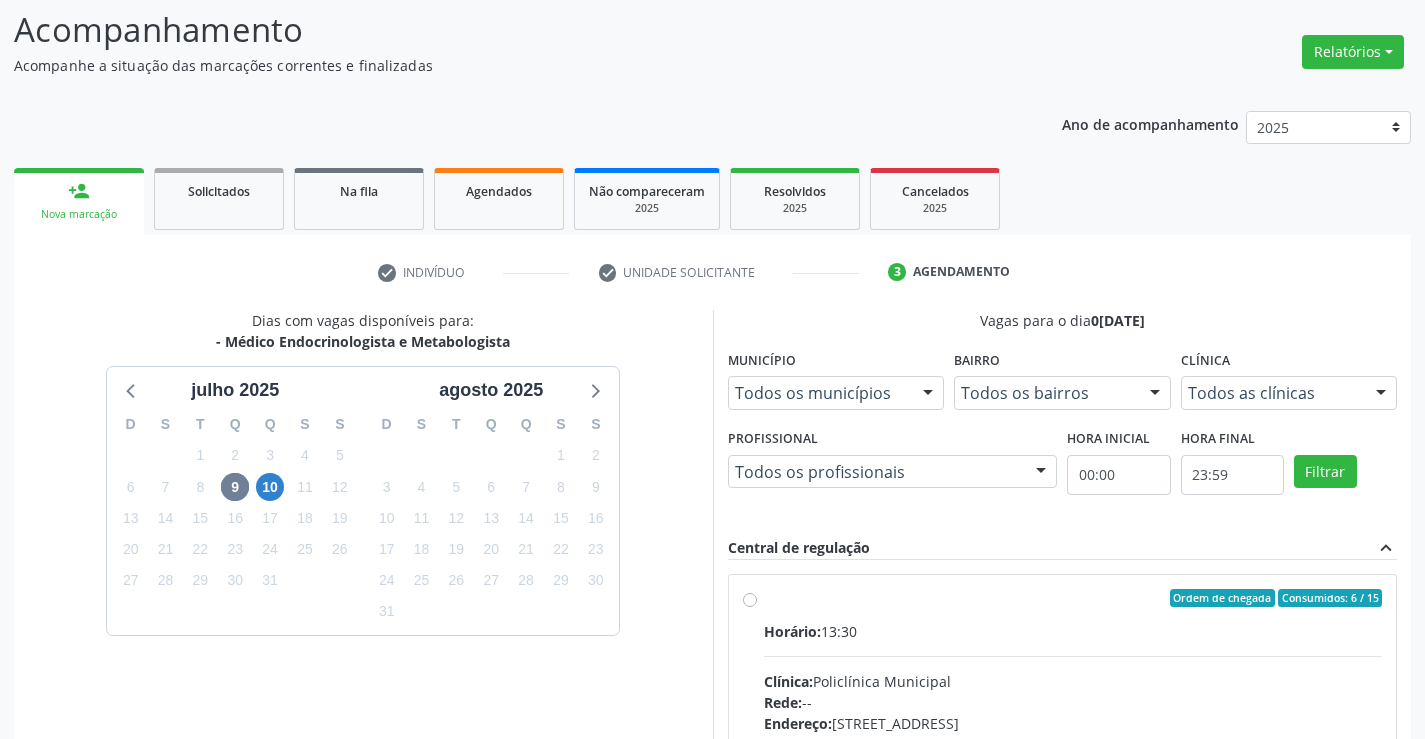 click on "Ordem de chegada
Consumidos: 6 / 15
Horário:   13:30
Clínica:  Policlínica Municipal
Rede:
--
Endereço:   Predio, nº 386, Centro, Campo Formoso - BA
Telefone:   (74) 6451312
Profissional:
Washington Luiz Sobreira da Slva
Informações adicionais sobre o atendimento
Idade de atendimento:
de 16 a 100 anos
Gênero(s) atendido(s):
Masculino e Feminino
Informações adicionais:
--" at bounding box center (1073, 742) 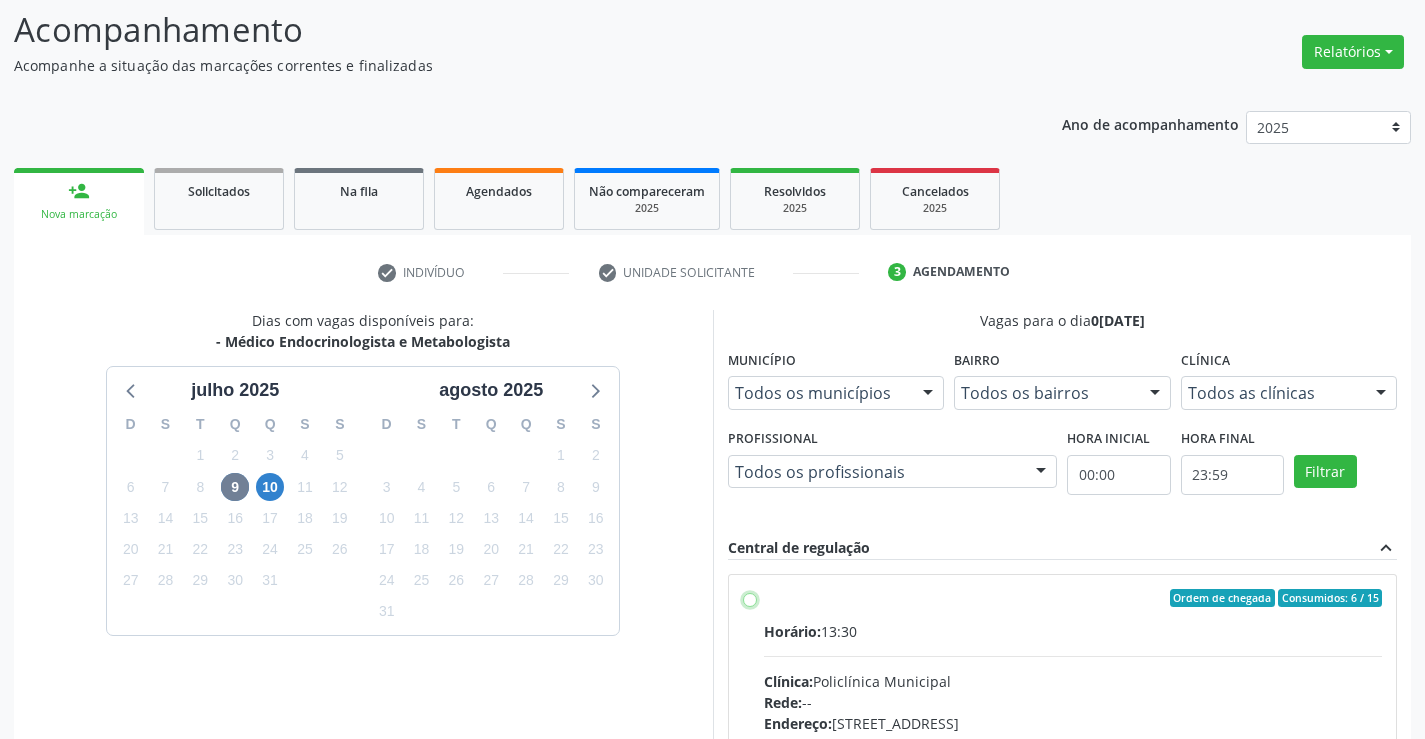 radio on "true" 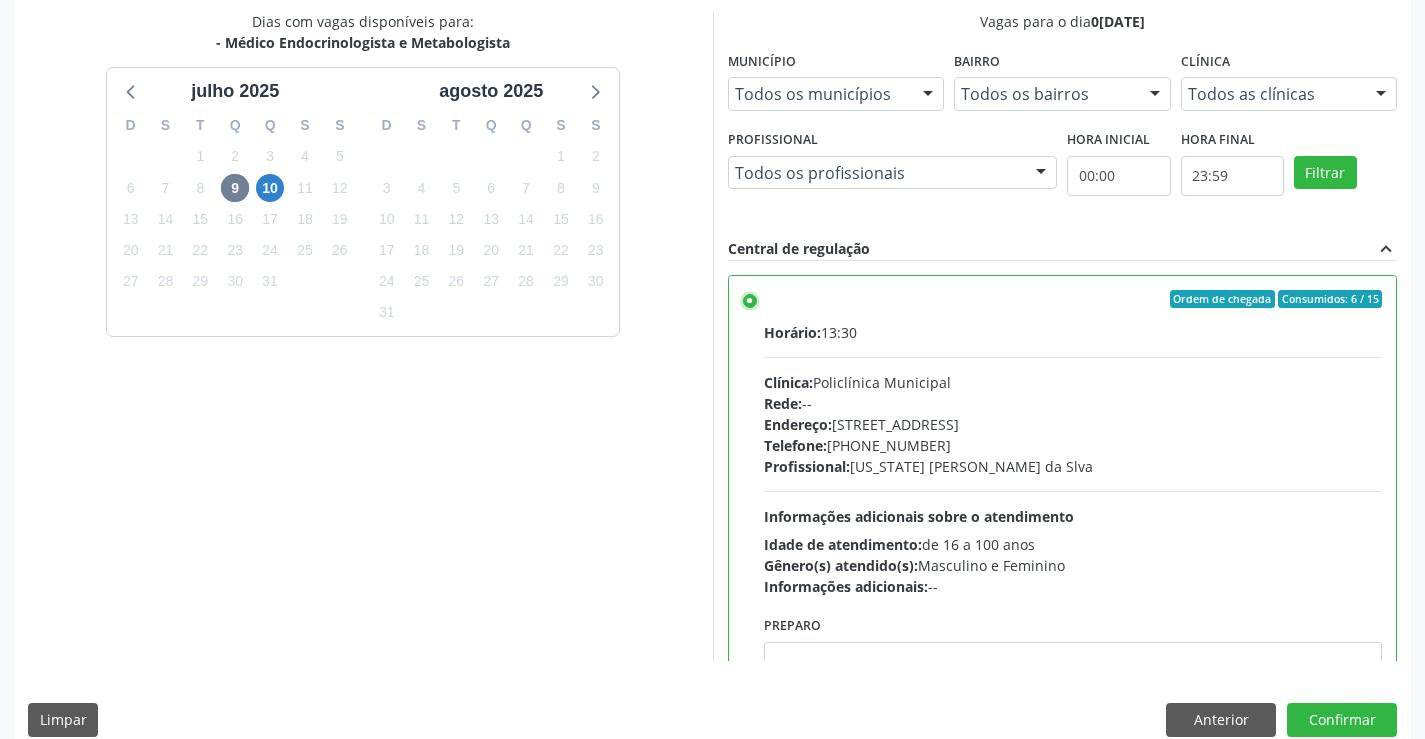 scroll, scrollTop: 456, scrollLeft: 0, axis: vertical 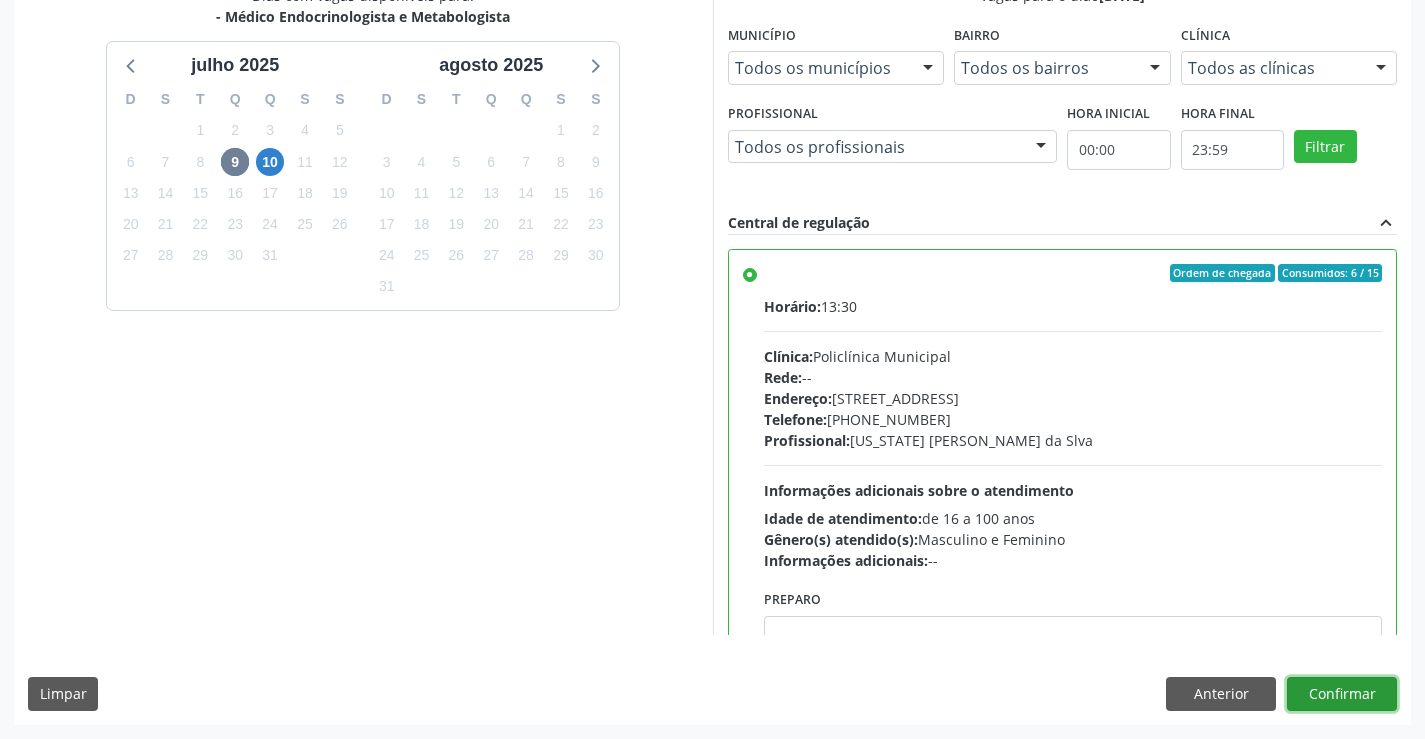 click on "Confirmar" at bounding box center (1342, 694) 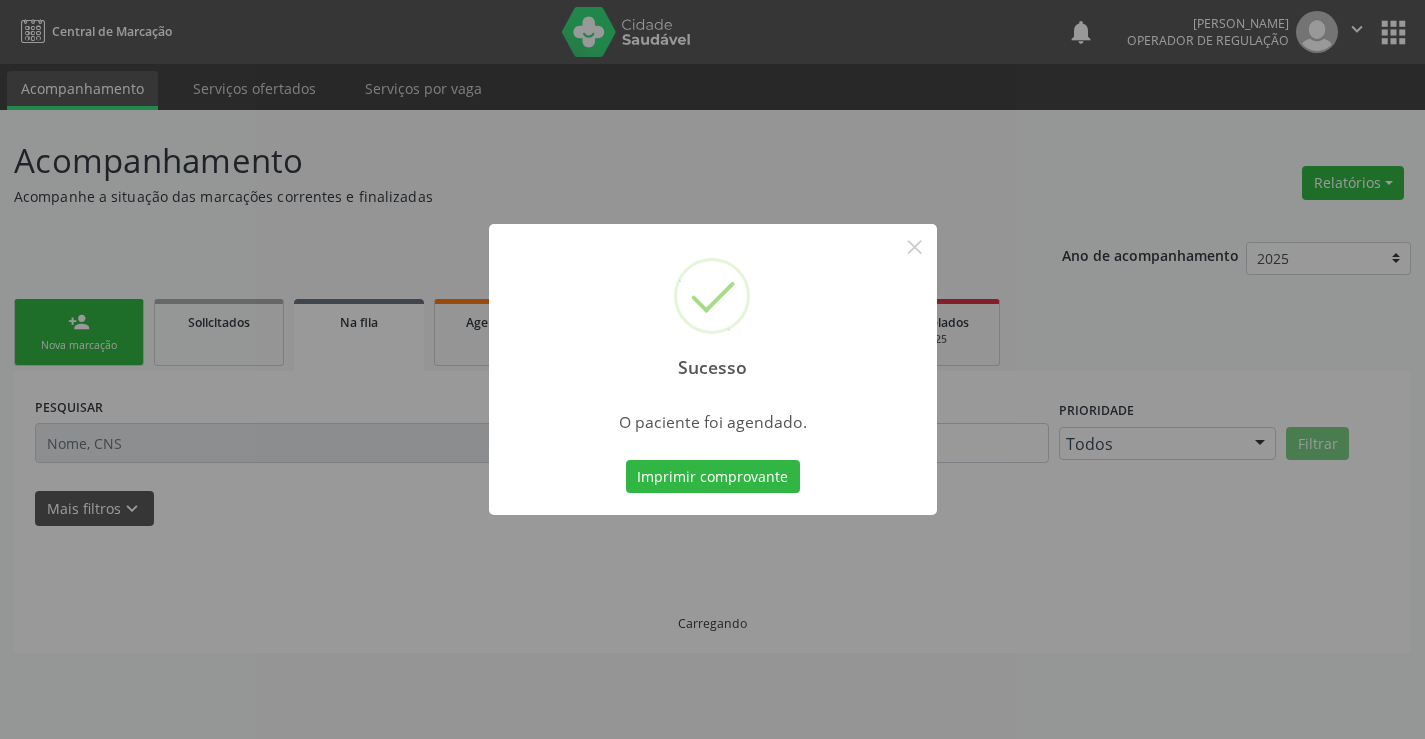 scroll, scrollTop: 0, scrollLeft: 0, axis: both 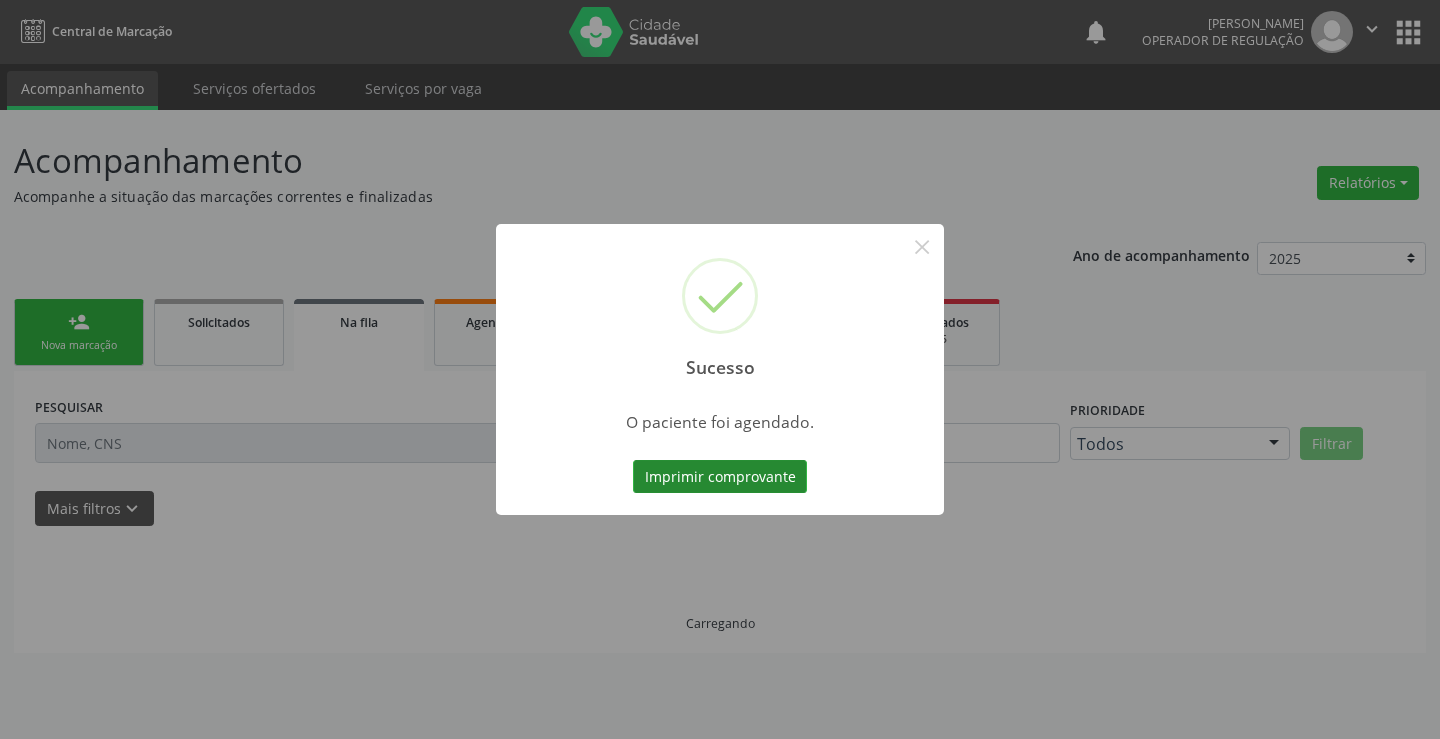 click on "Imprimir comprovante" at bounding box center [720, 477] 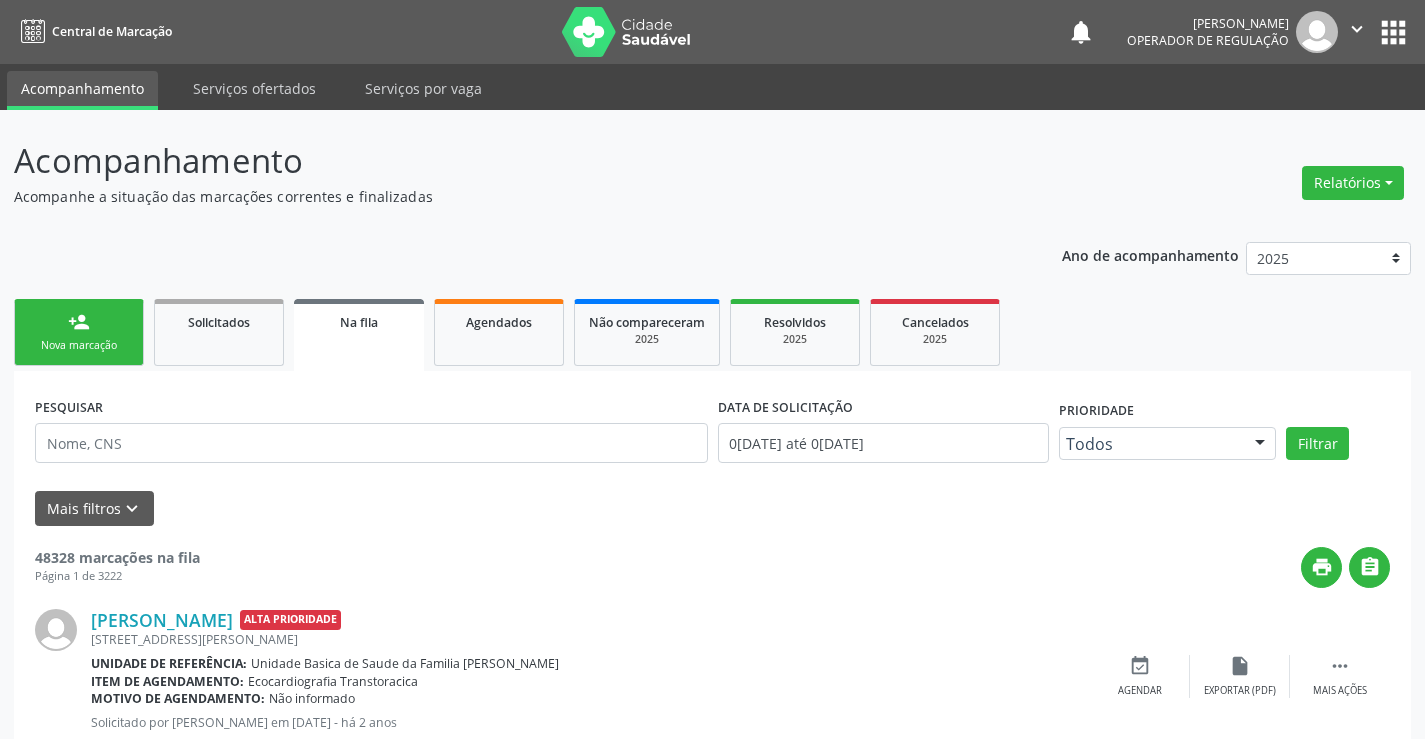 click on "person_add
Nova marcação" at bounding box center (79, 332) 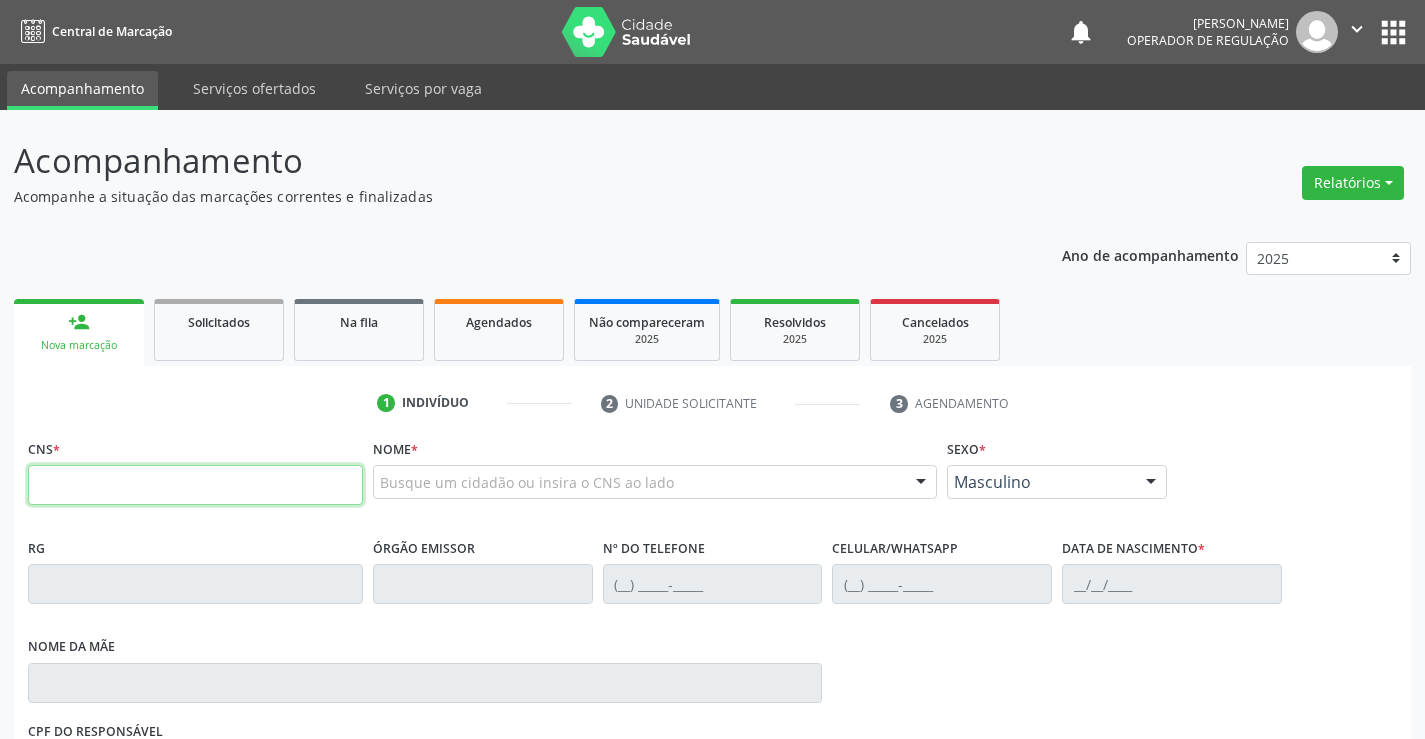 click at bounding box center [195, 485] 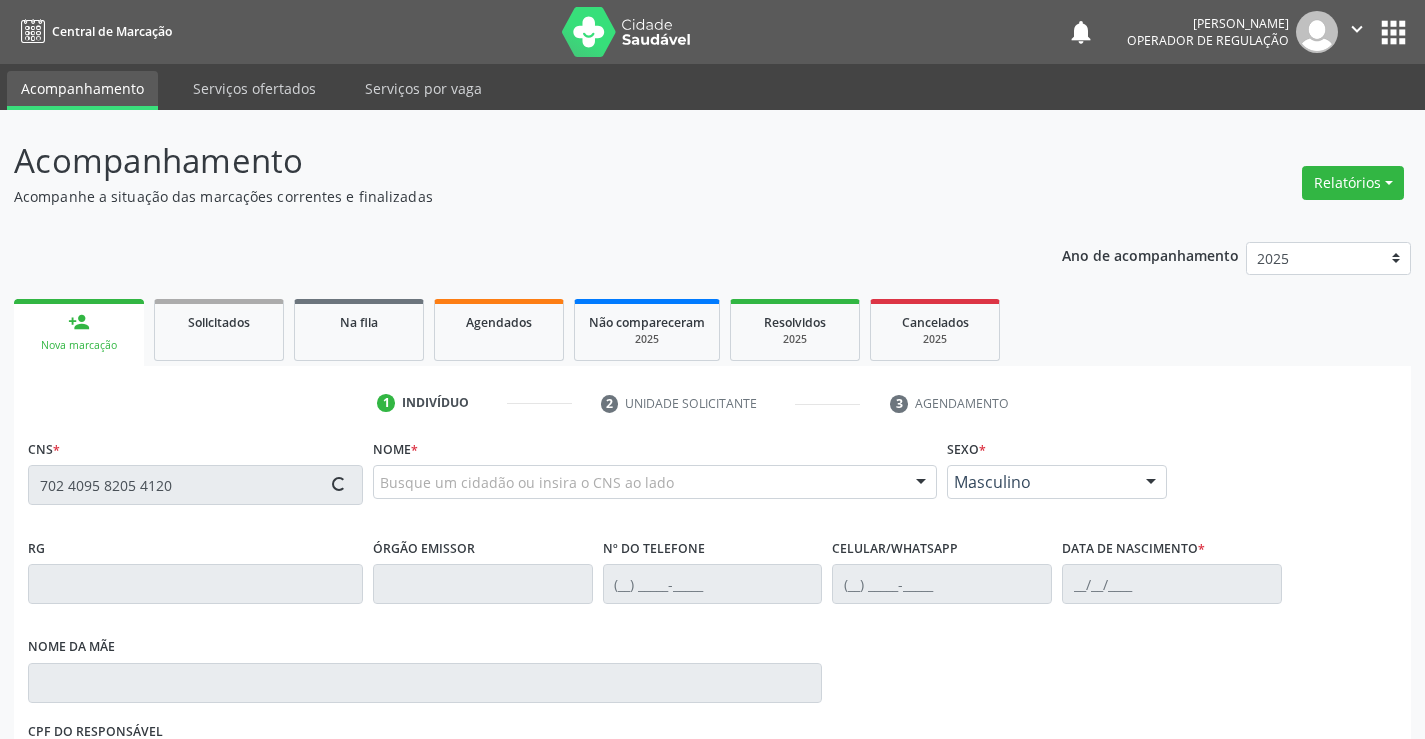 type on "702 4095 8205 4120" 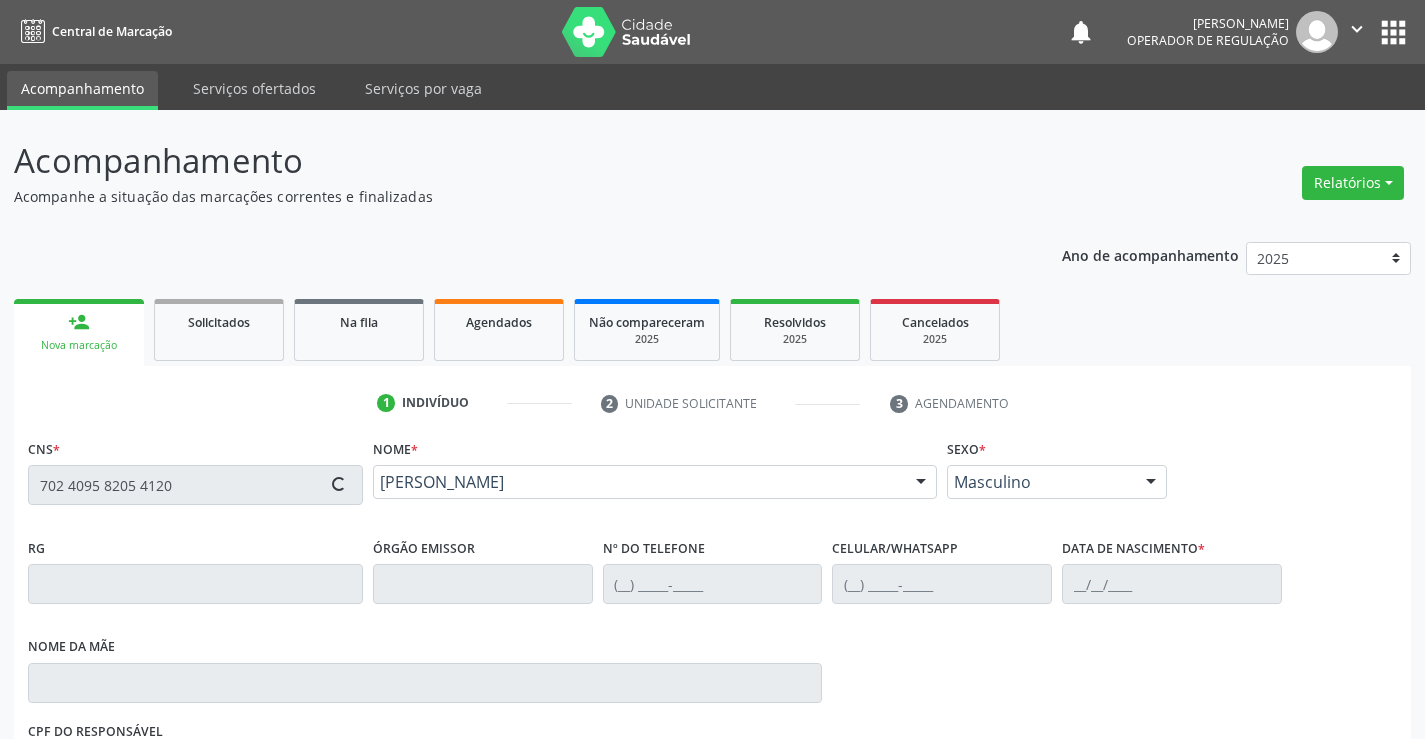 type on "(74) 98133-5926" 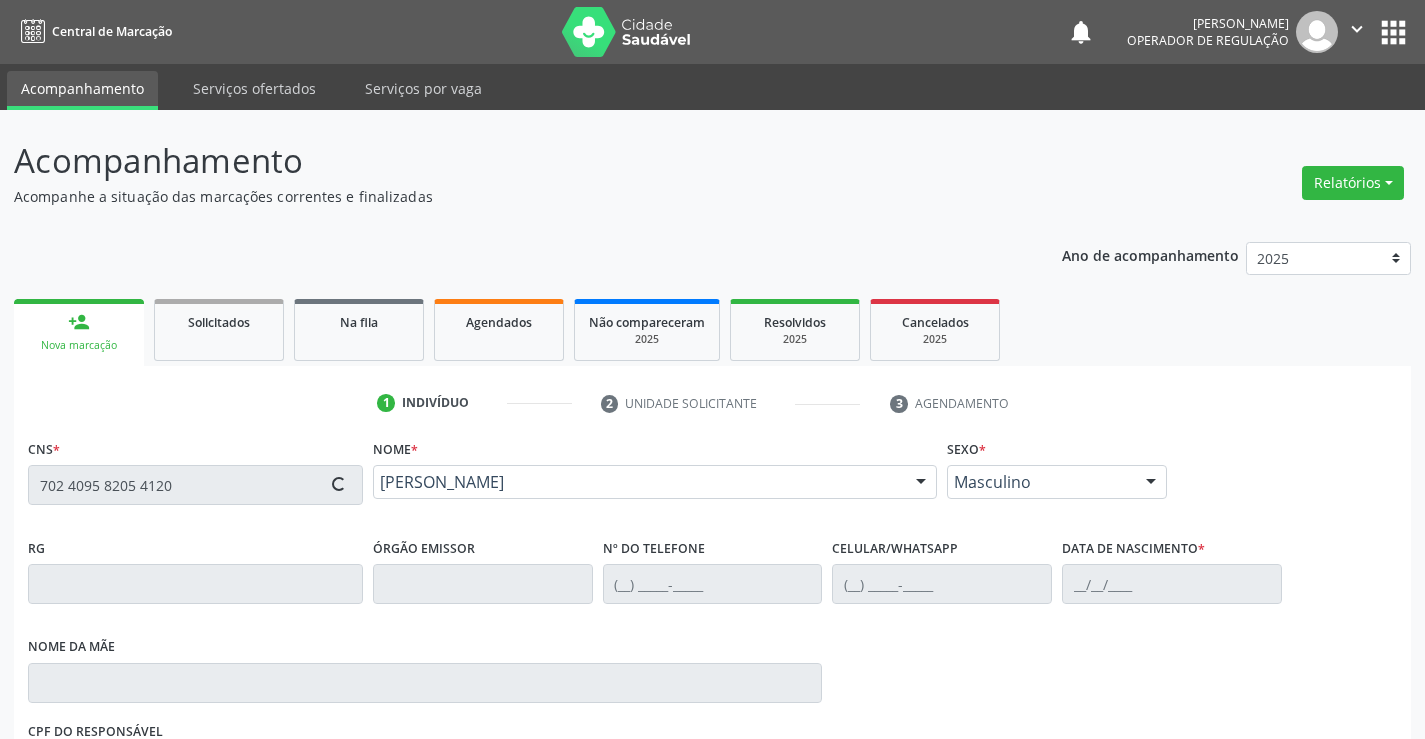 type on "(74) 98133-5926" 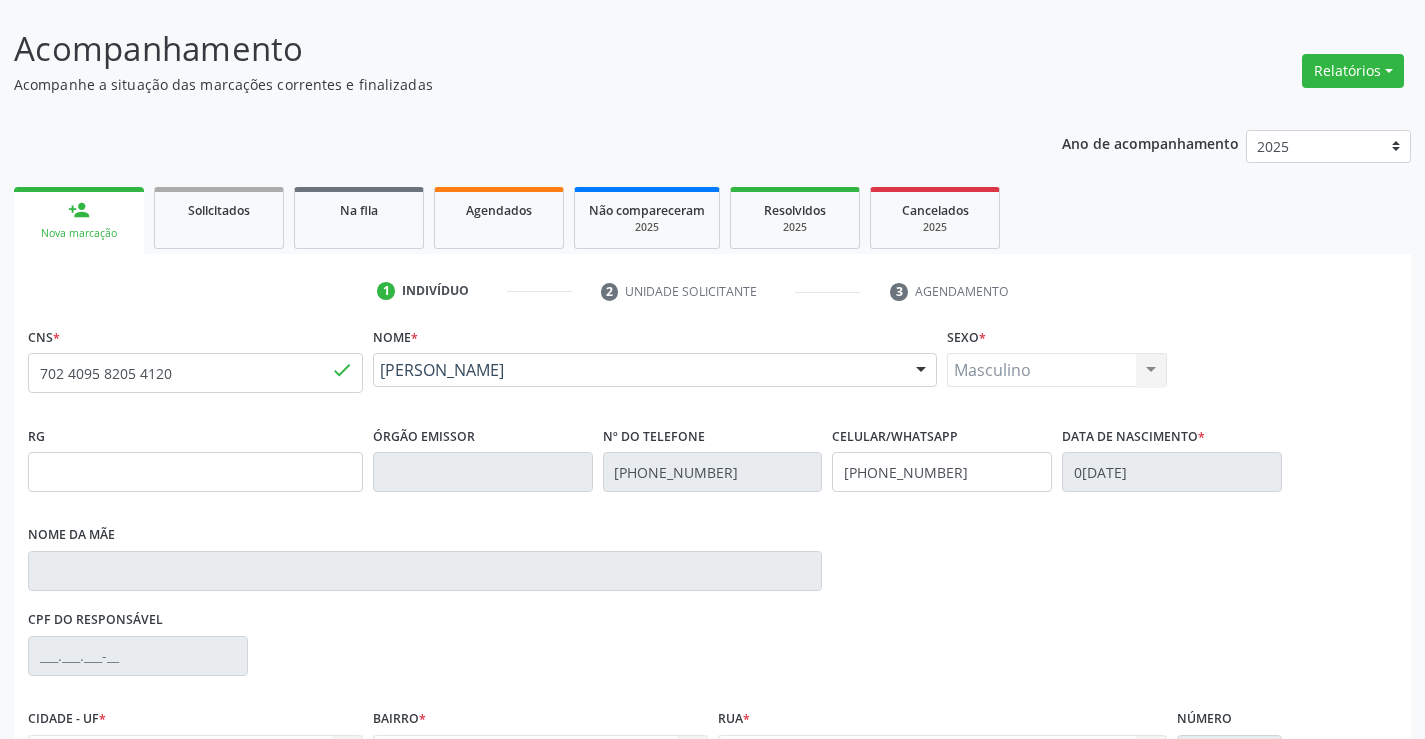 scroll, scrollTop: 331, scrollLeft: 0, axis: vertical 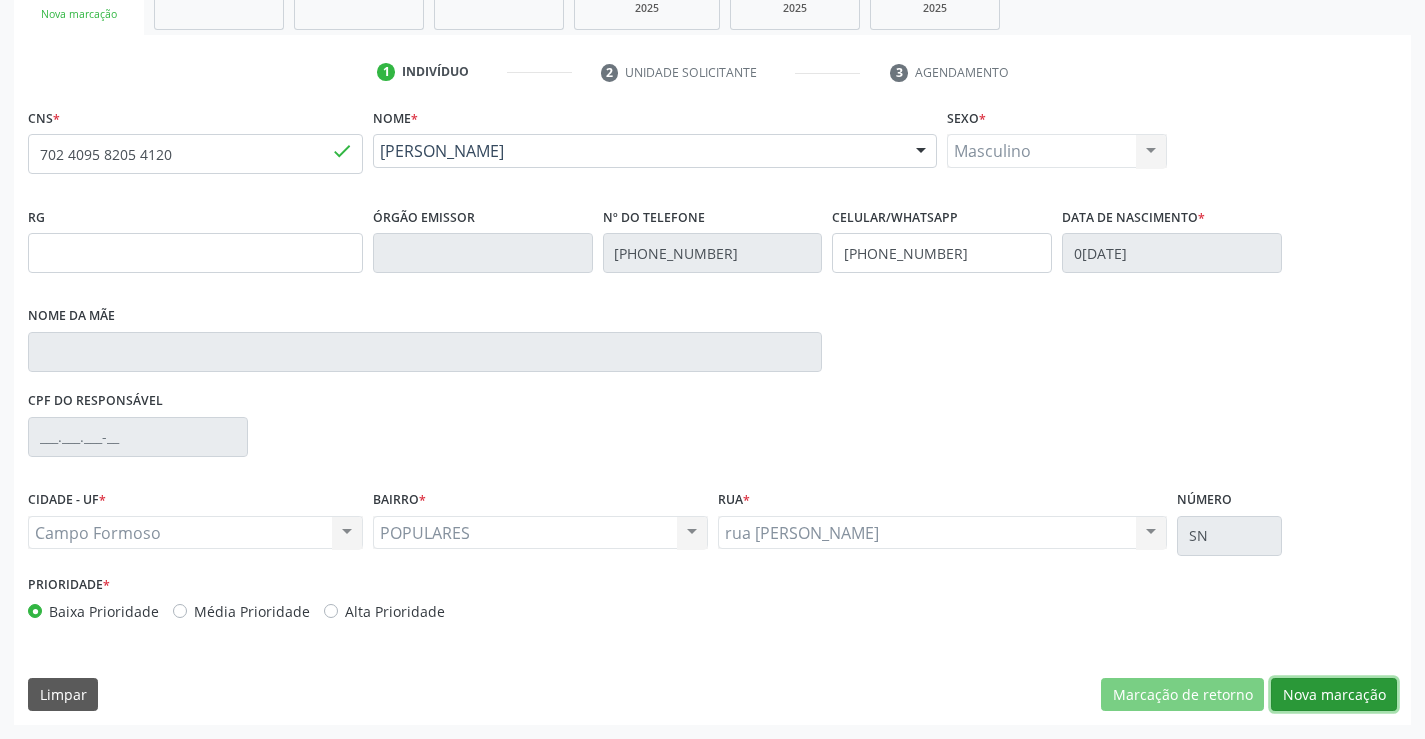 click on "Nova marcação" at bounding box center (1334, 695) 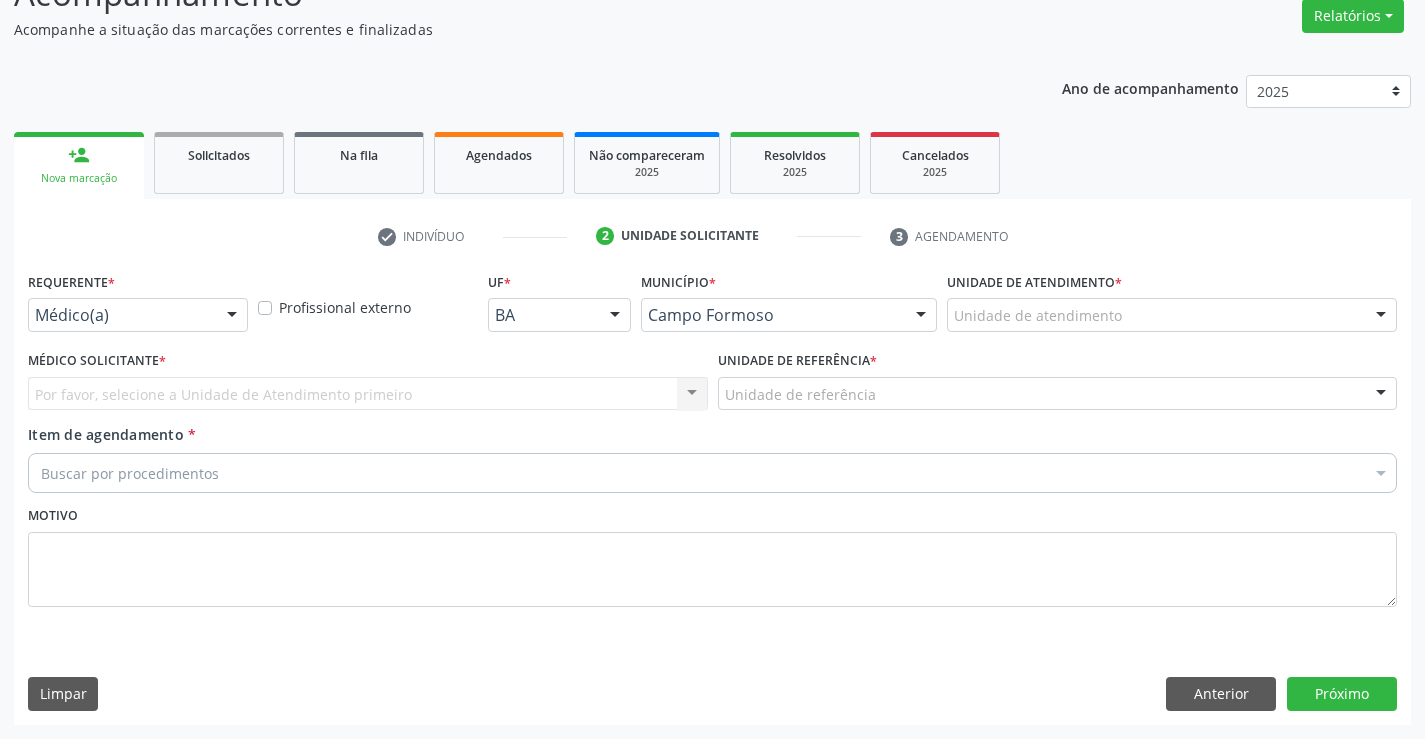scroll, scrollTop: 167, scrollLeft: 0, axis: vertical 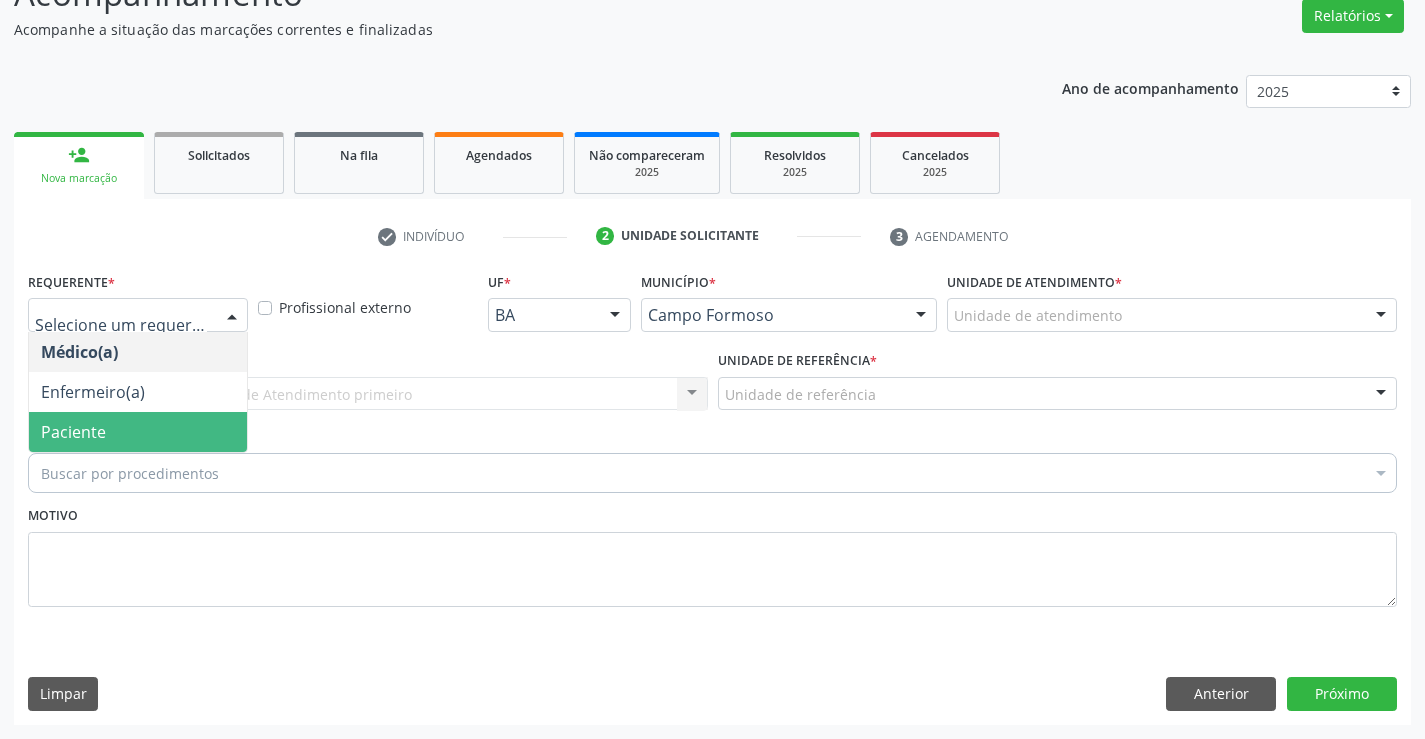 click on "Paciente" at bounding box center (138, 432) 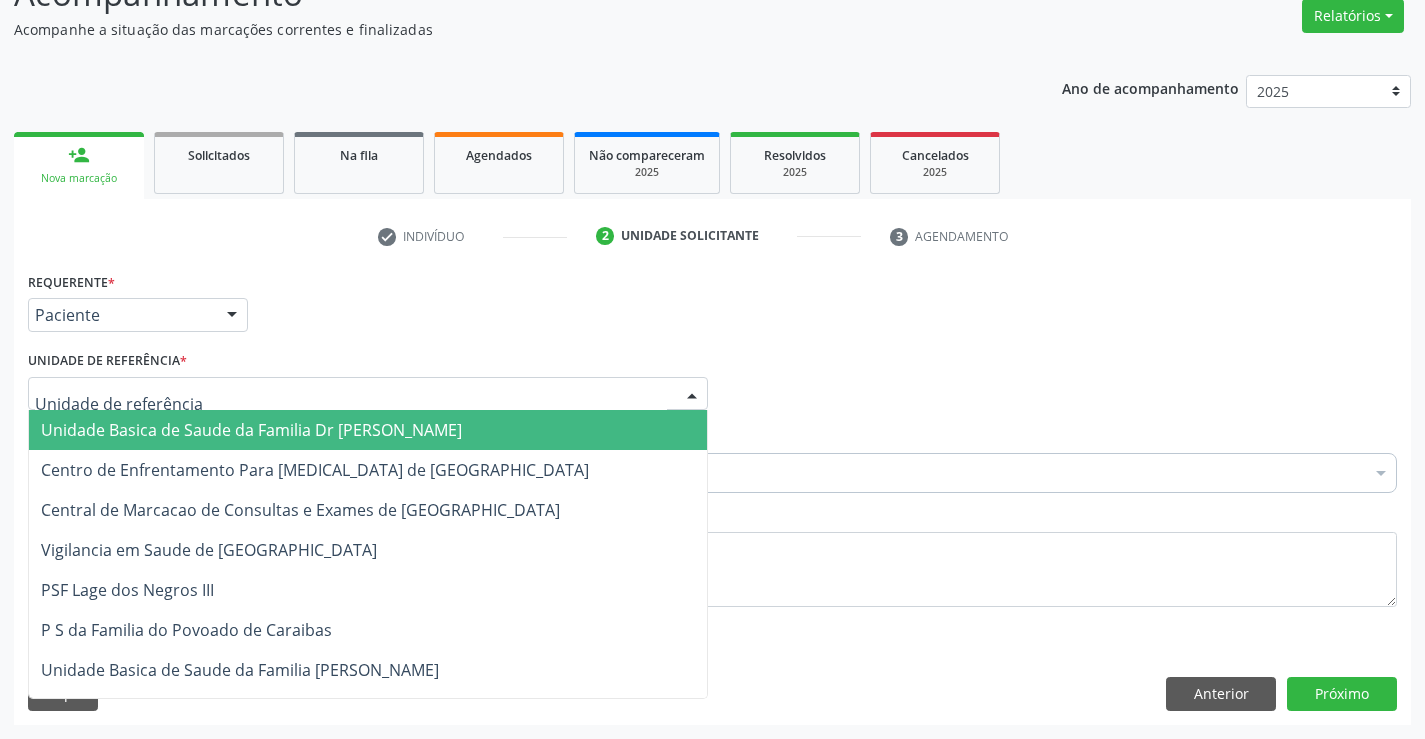 click on "Unidade Basica de Saude da Familia Dr [PERSON_NAME]" at bounding box center [251, 430] 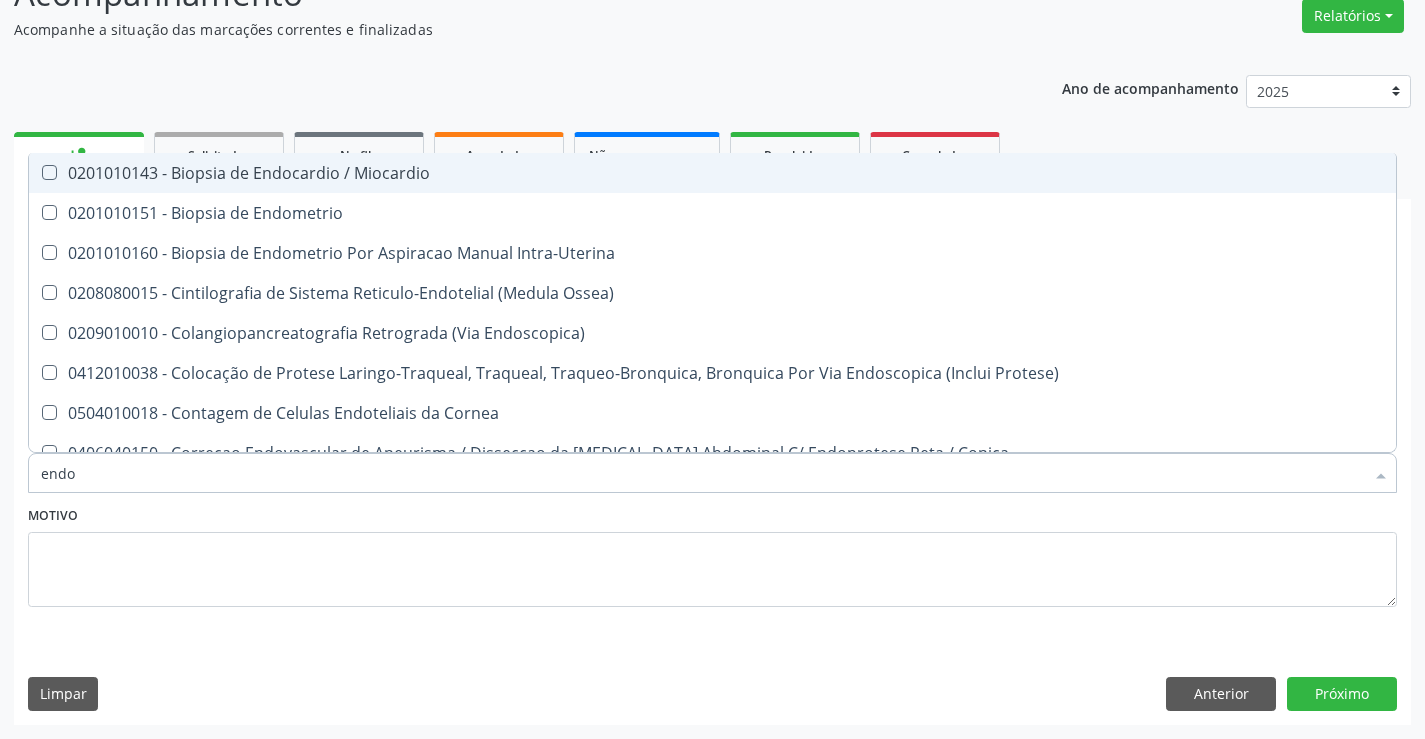 type on "endoc" 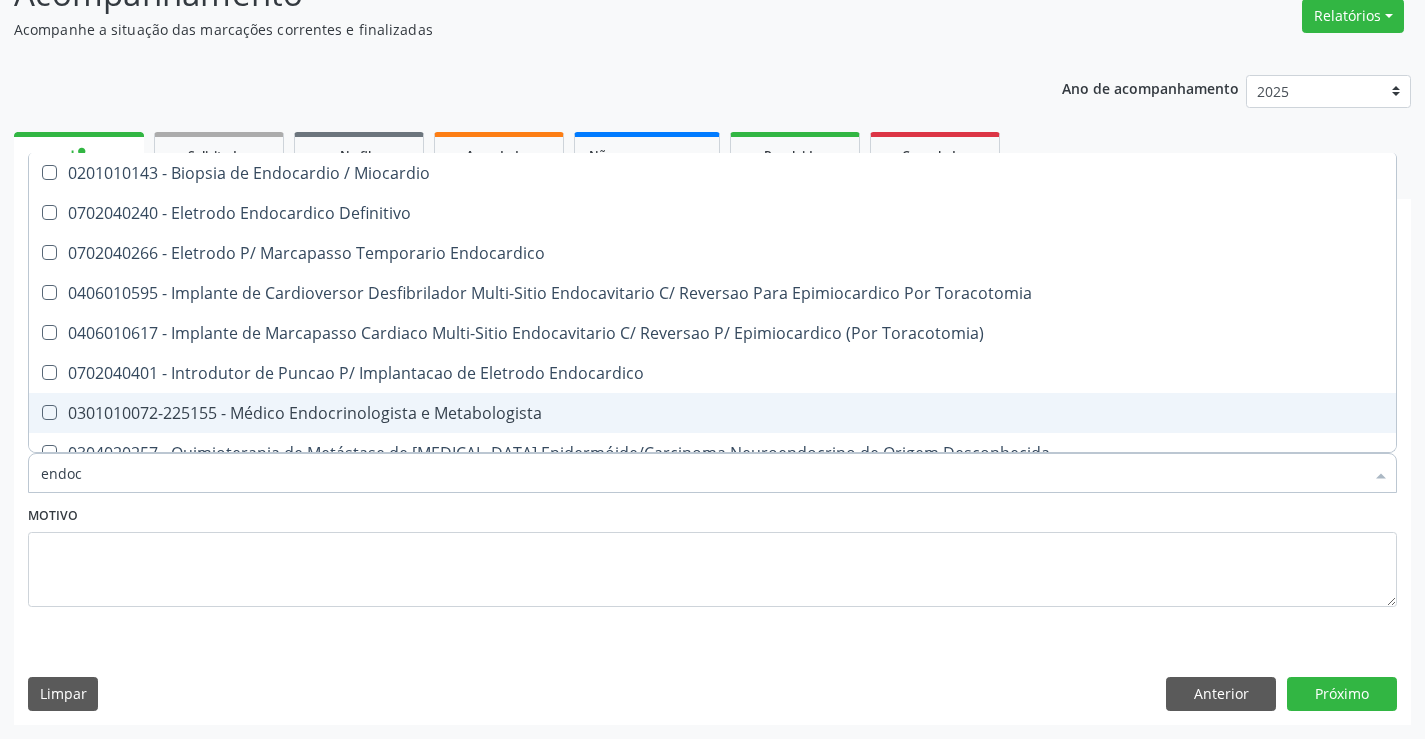 click on "0301010072-225155 - Médico Endocrinologista e Metabologista" at bounding box center [712, 413] 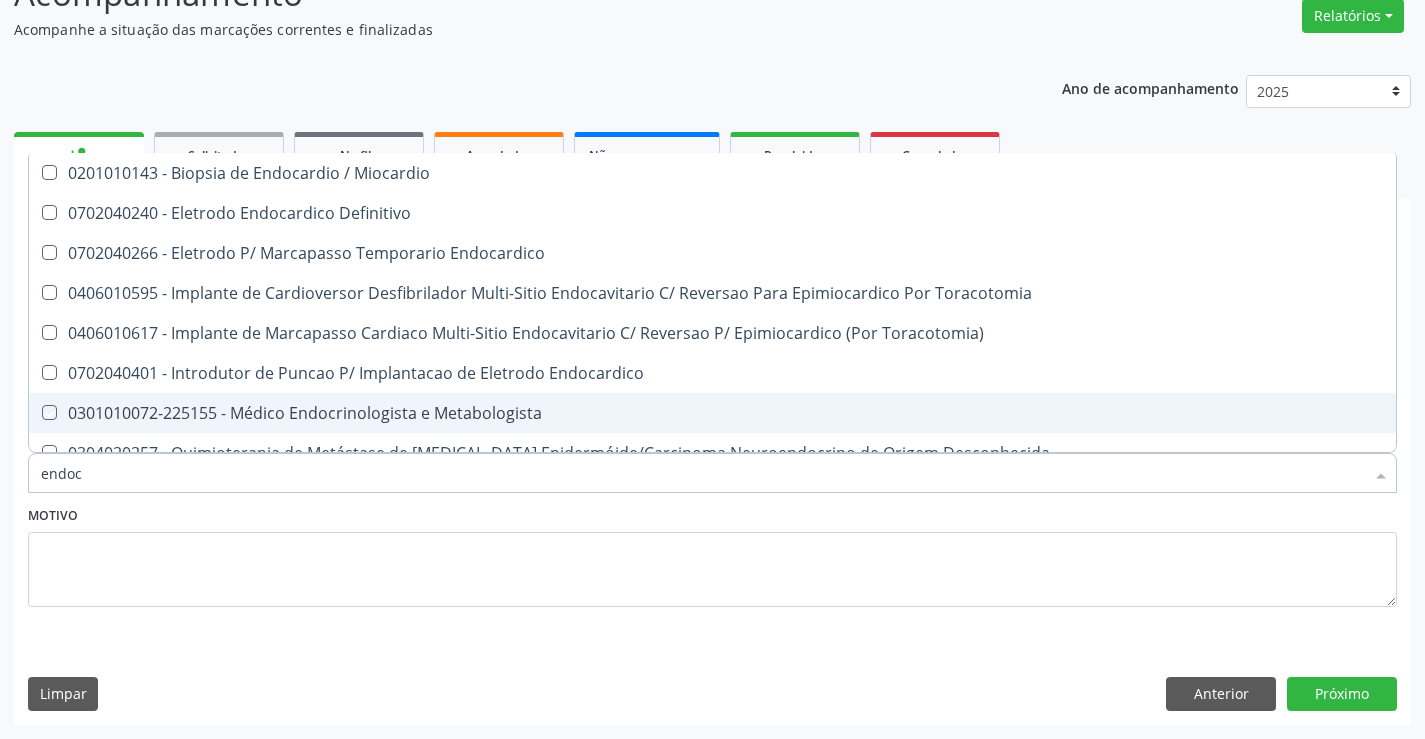 checkbox on "true" 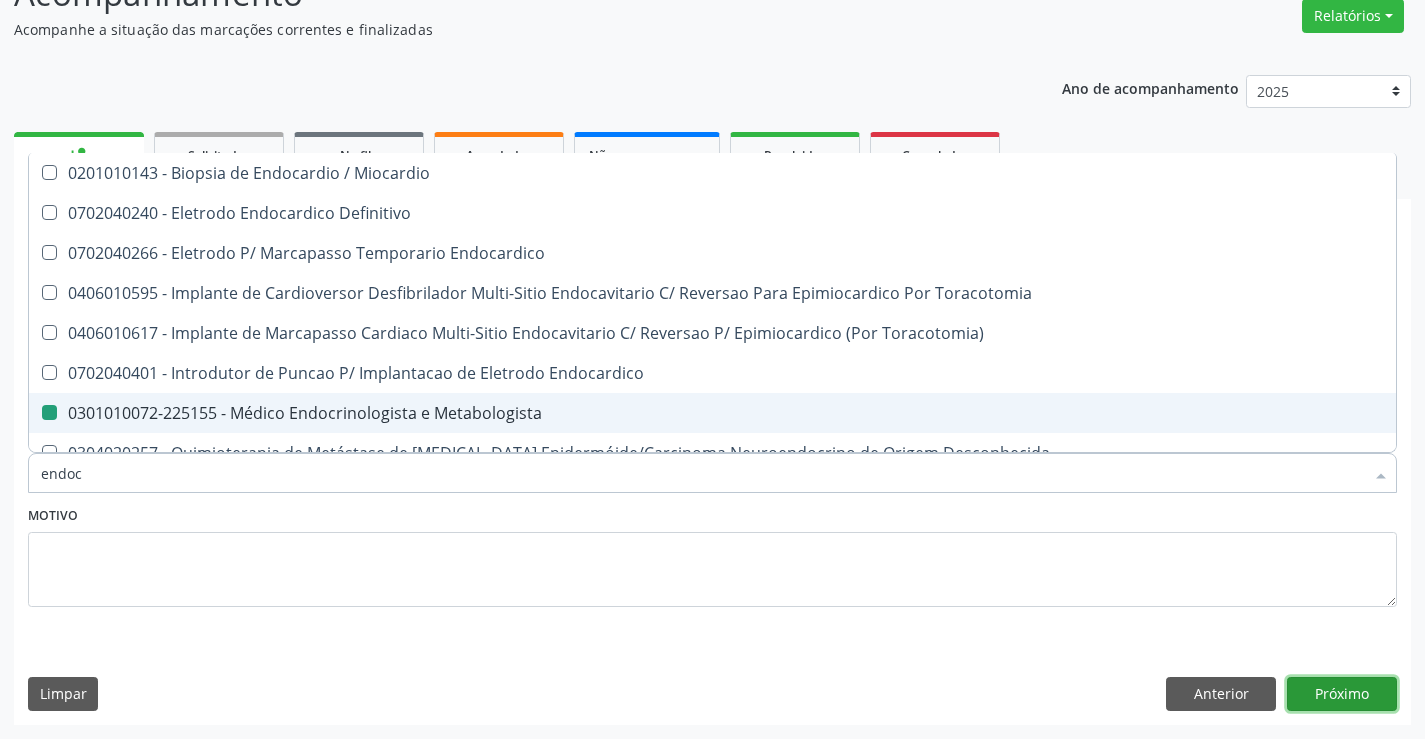 click on "Próximo" at bounding box center (1342, 694) 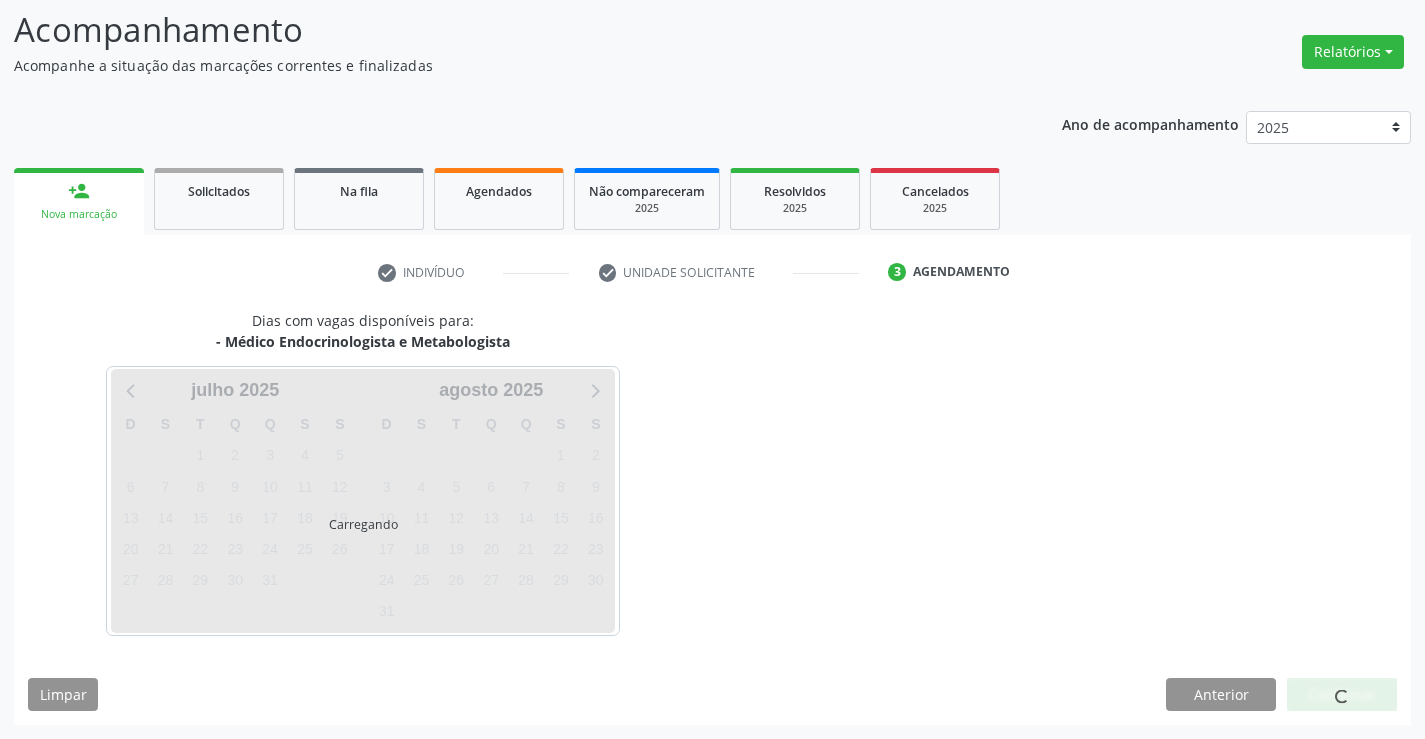 scroll, scrollTop: 131, scrollLeft: 0, axis: vertical 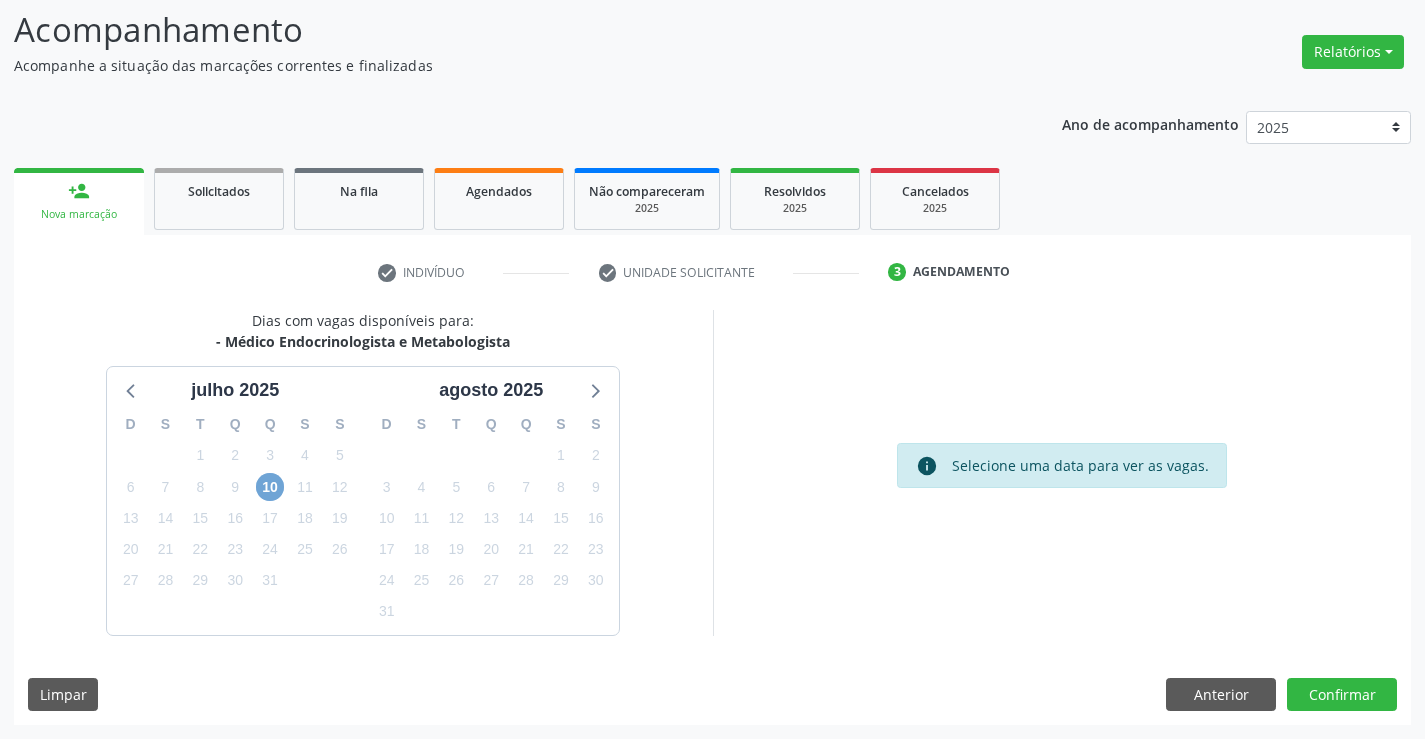 click on "10" at bounding box center (270, 487) 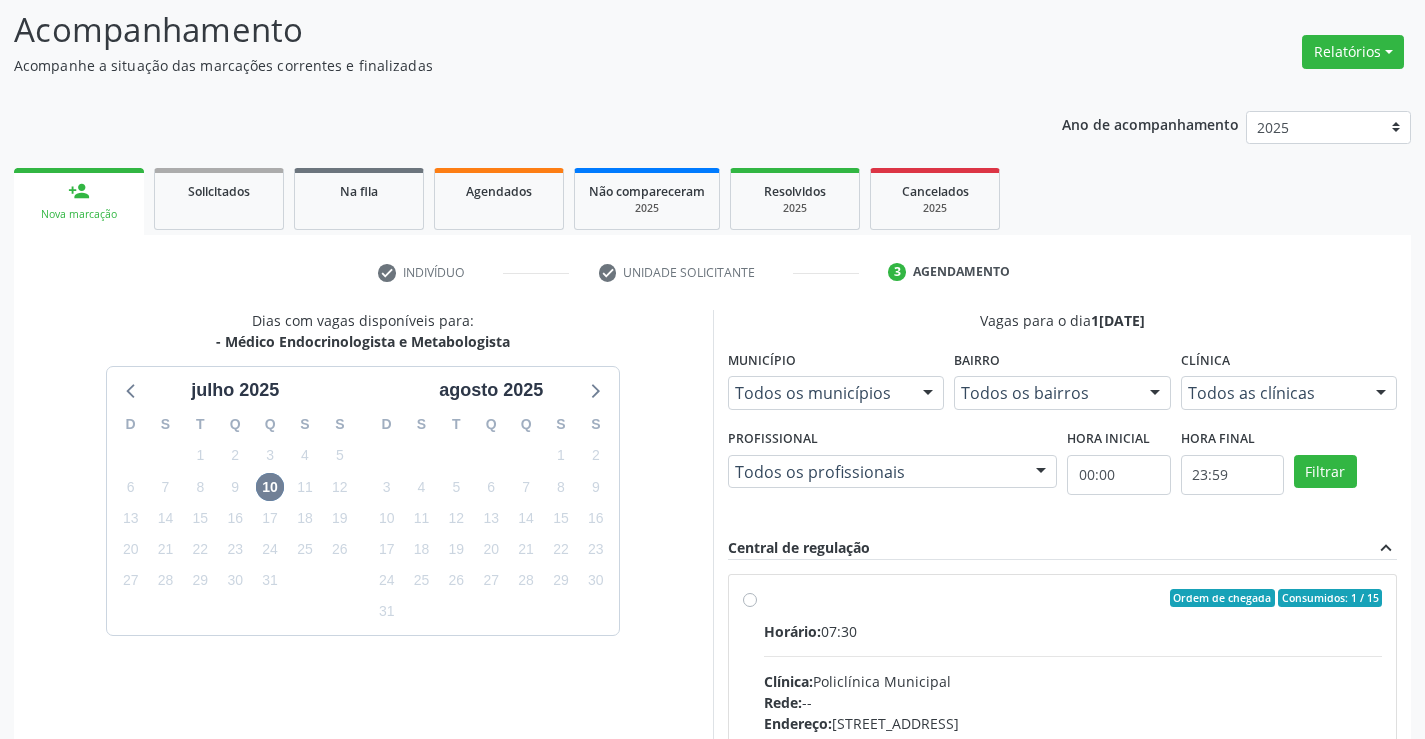 click on "Ordem de chegada
Consumidos: 1 / 15
Horário:   07:30
Clínica:  Policlínica Municipal
Rede:
--
Endereço:   Predio, nº 386, Centro, Campo Formoso - BA
Telefone:   (74) 6451312
Profissional:
Poliecio de Matos Lacerda
Informações adicionais sobre o atendimento
Idade de atendimento:
de 10 a 120 anos
Gênero(s) atendido(s):
Masculino e Feminino
Informações adicionais:
--" at bounding box center (1073, 742) 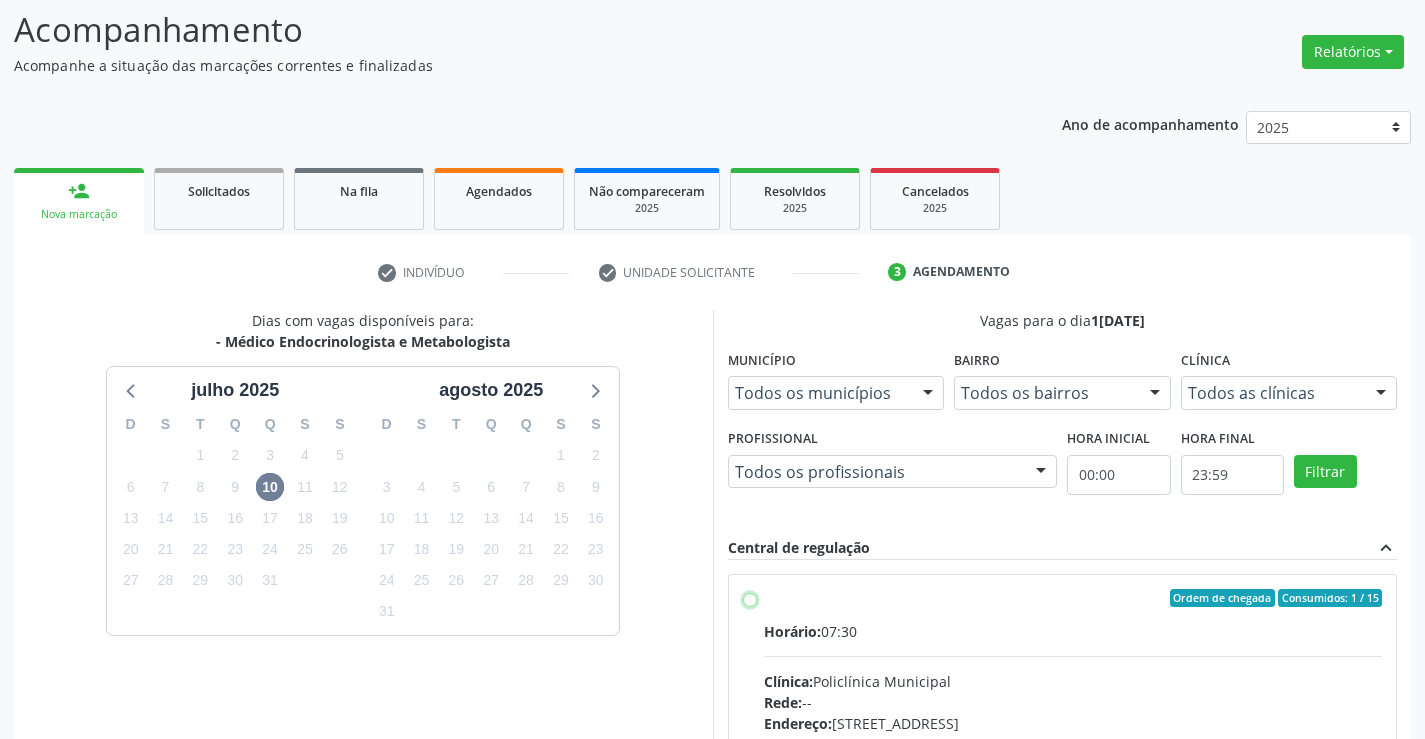 click on "Ordem de chegada
Consumidos: 1 / 15
Horário:   07:30
Clínica:  Policlínica Municipal
Rede:
--
Endereço:   Predio, nº 386, Centro, Campo Formoso - BA
Telefone:   (74) 6451312
Profissional:
Poliecio de Matos Lacerda
Informações adicionais sobre o atendimento
Idade de atendimento:
de 10 a 120 anos
Gênero(s) atendido(s):
Masculino e Feminino
Informações adicionais:
--" at bounding box center [750, 598] 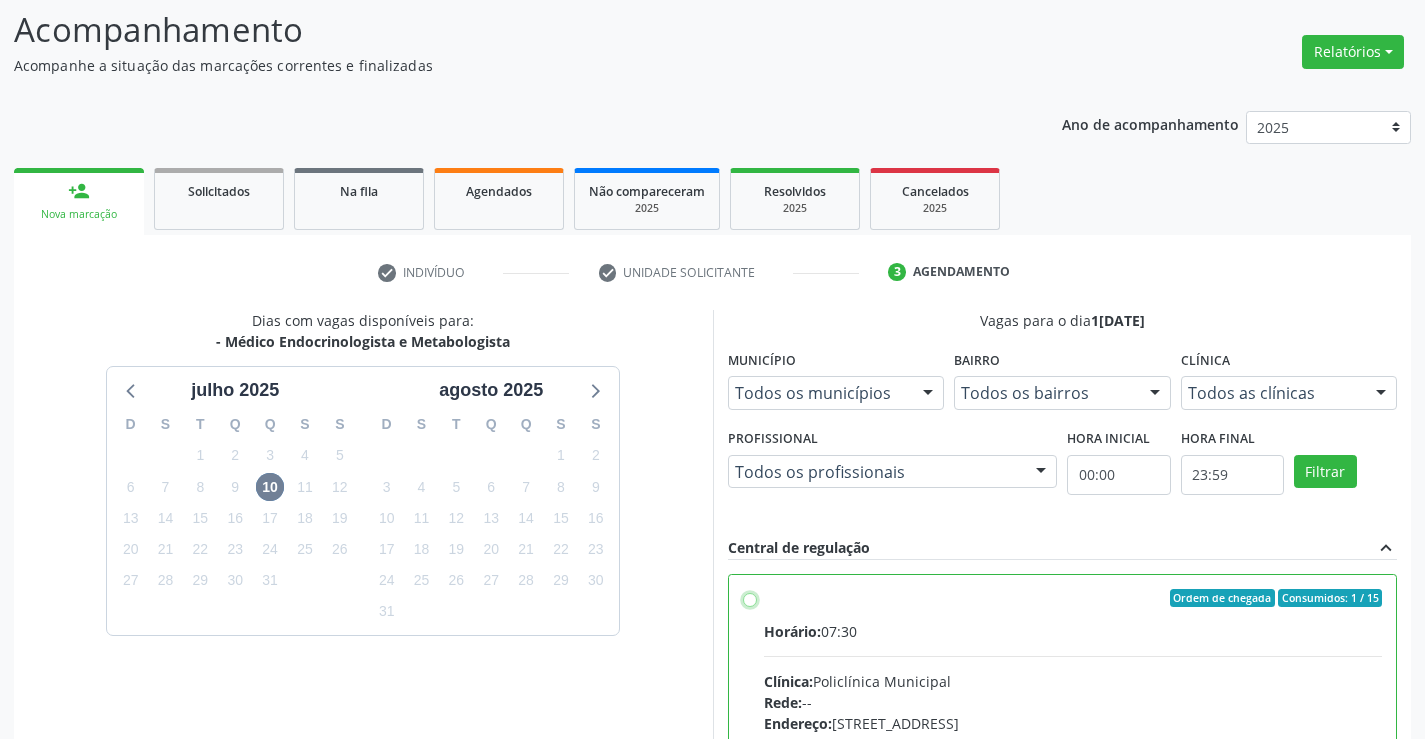 radio on "true" 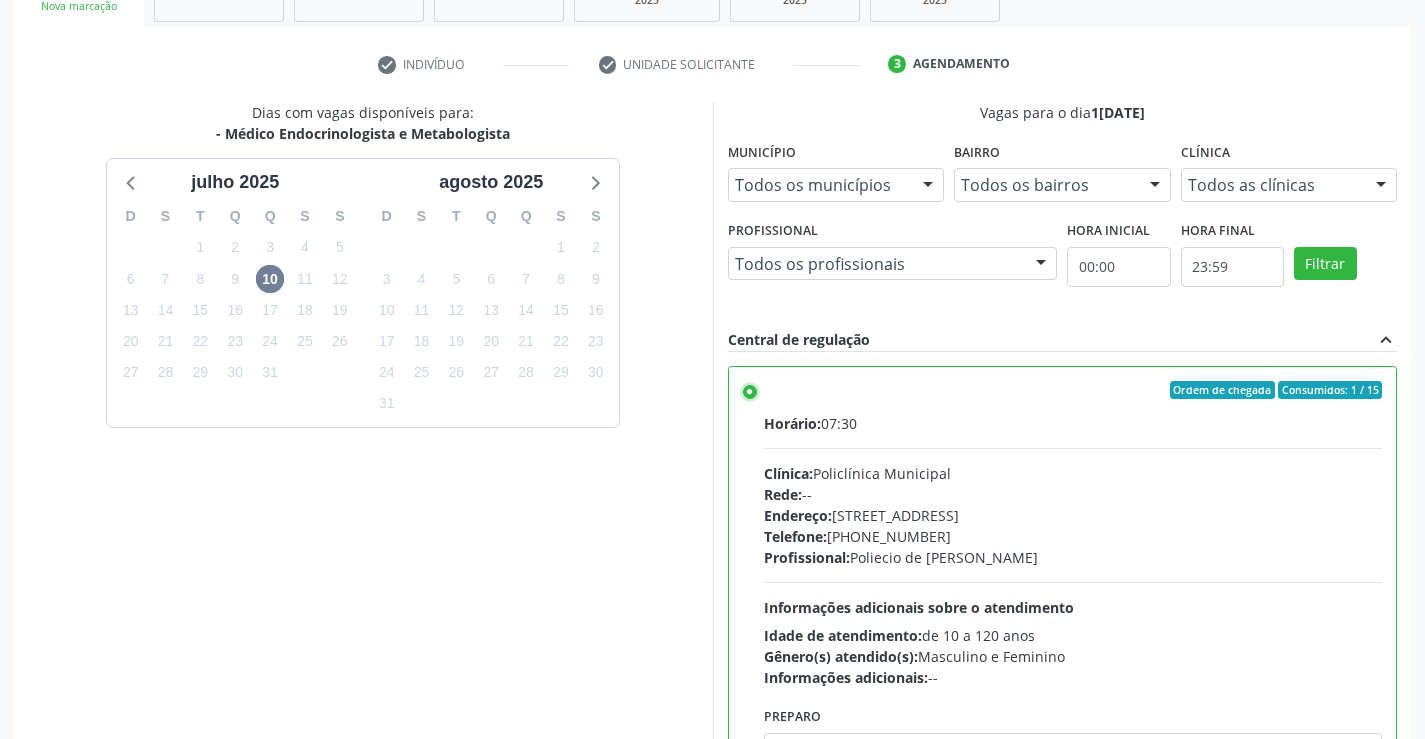 scroll, scrollTop: 456, scrollLeft: 0, axis: vertical 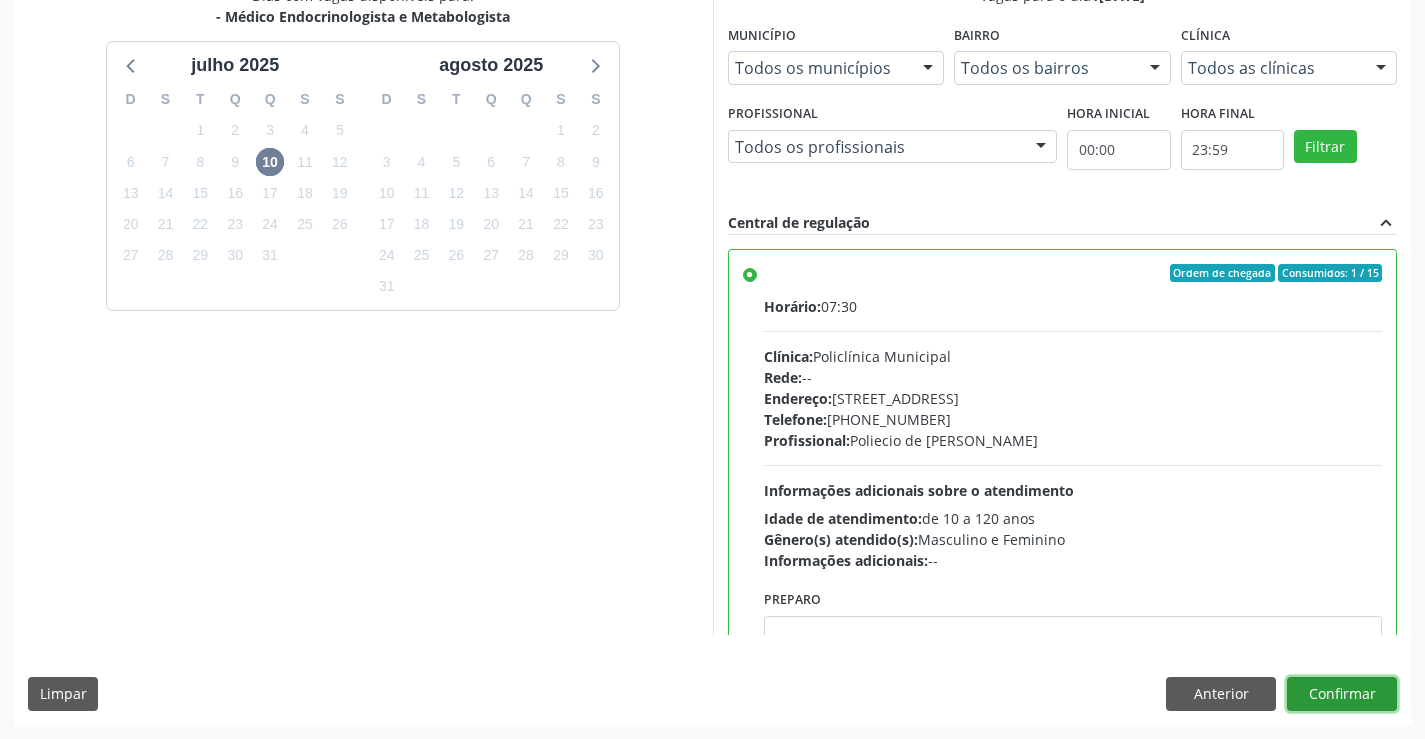 click on "Confirmar" at bounding box center (1342, 694) 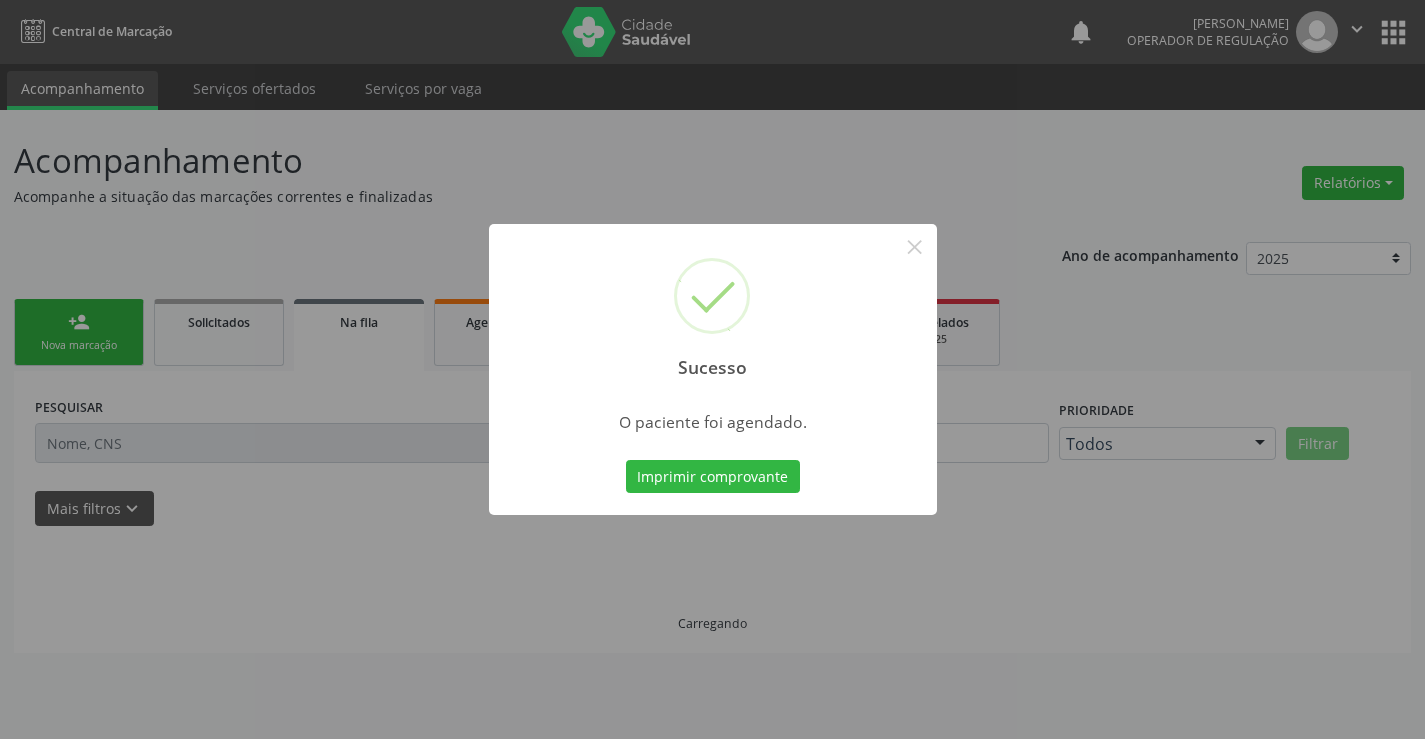 scroll, scrollTop: 0, scrollLeft: 0, axis: both 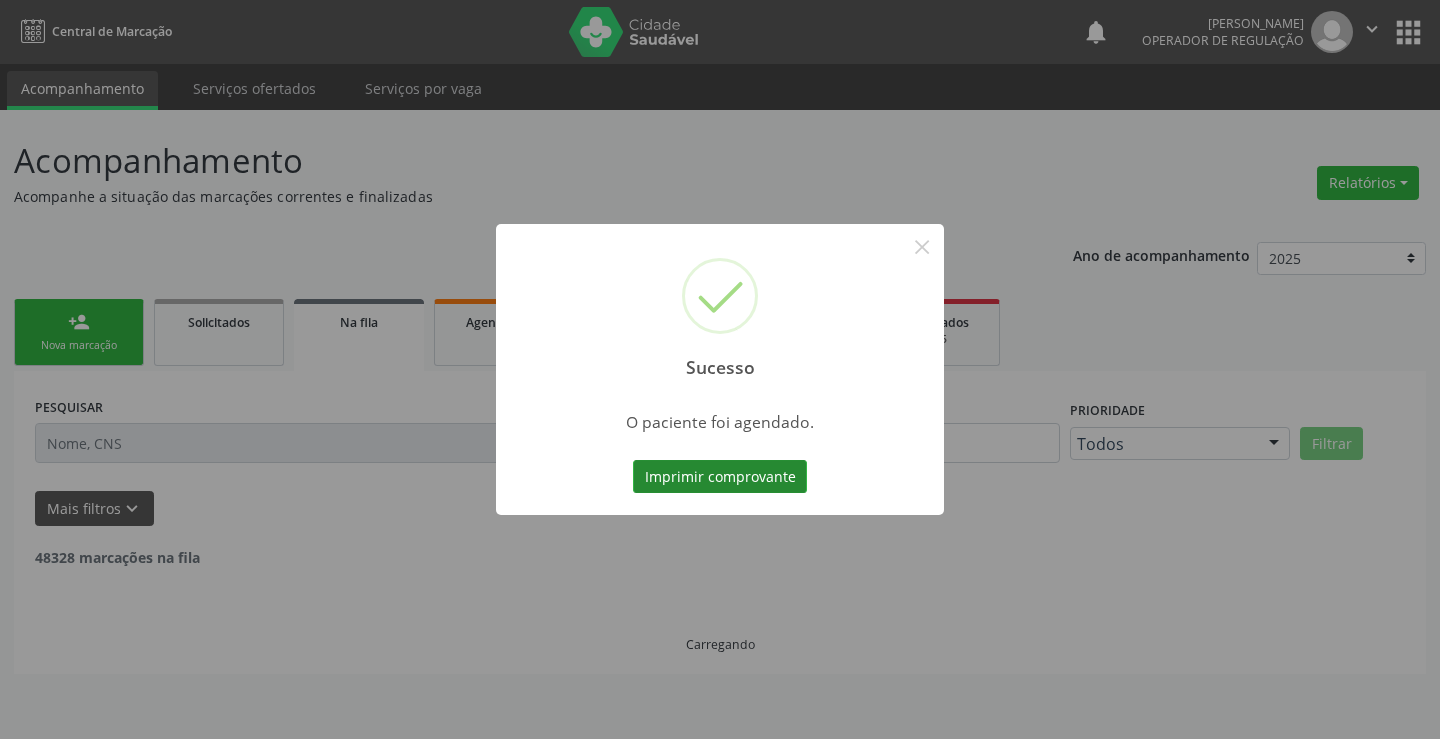 click on "Imprimir comprovante" at bounding box center (720, 477) 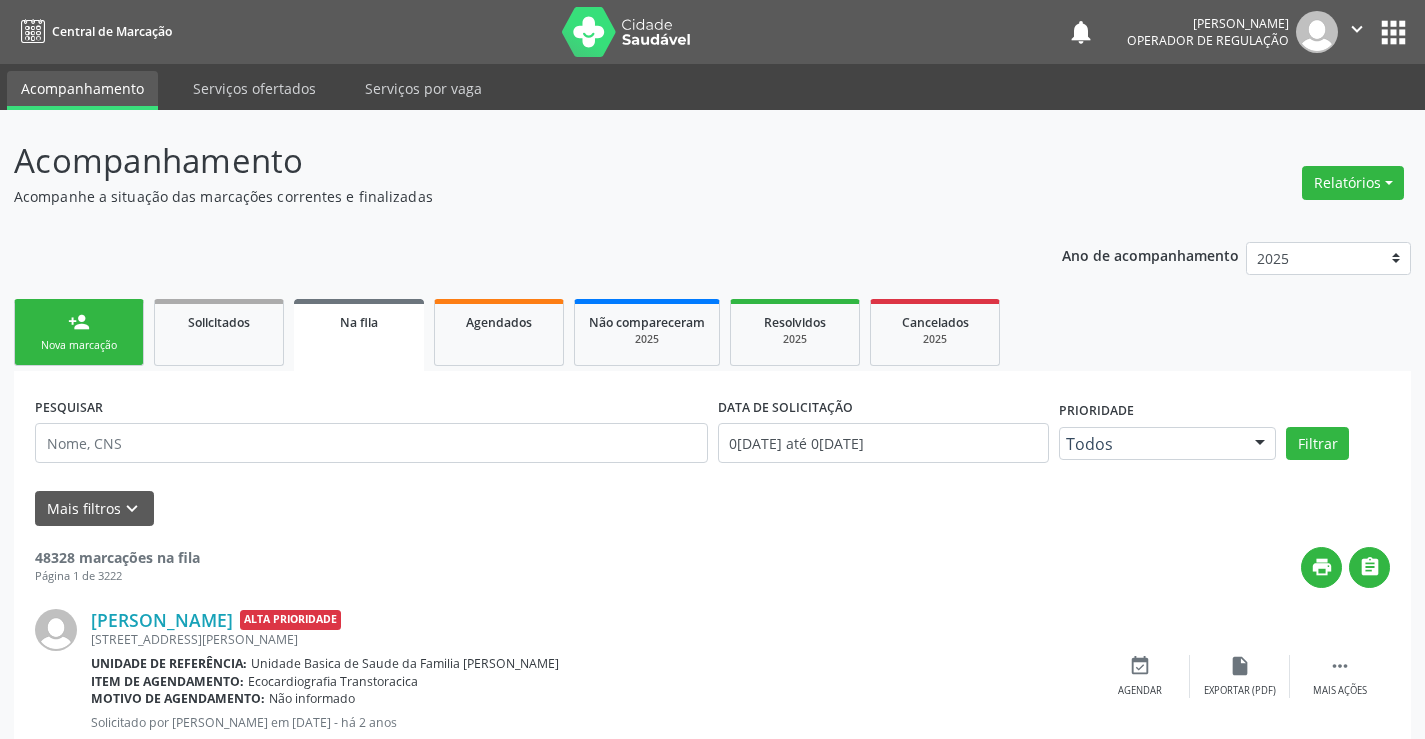 scroll, scrollTop: 0, scrollLeft: 0, axis: both 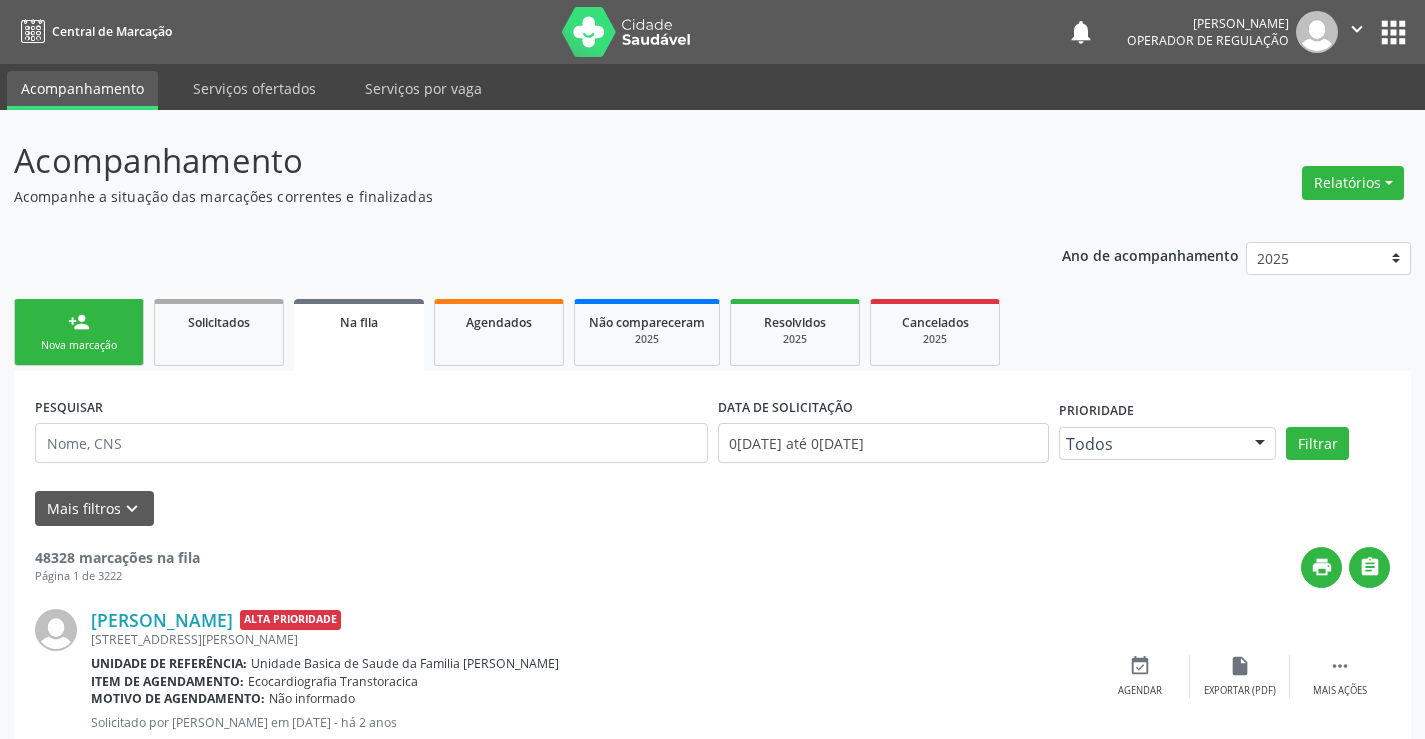 click on "Nova marcação" at bounding box center [79, 345] 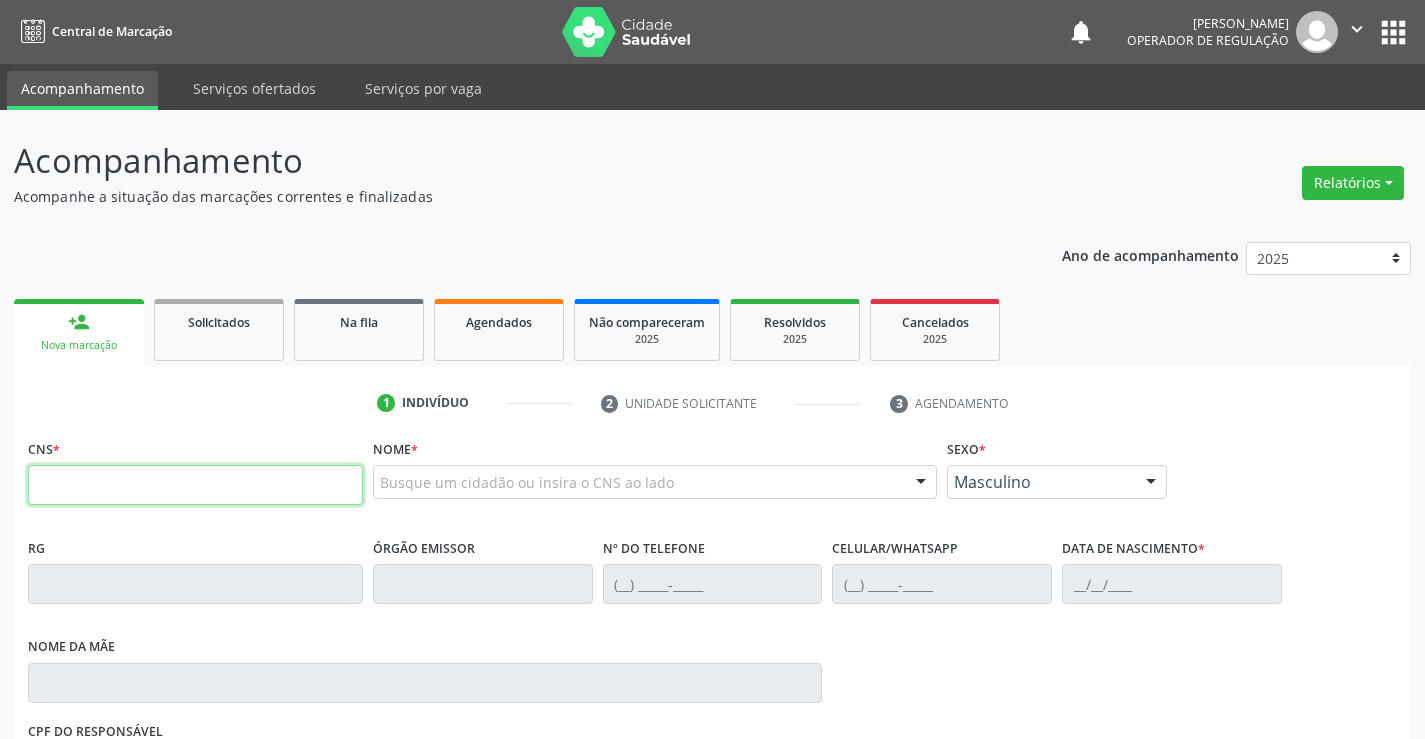 click at bounding box center [195, 485] 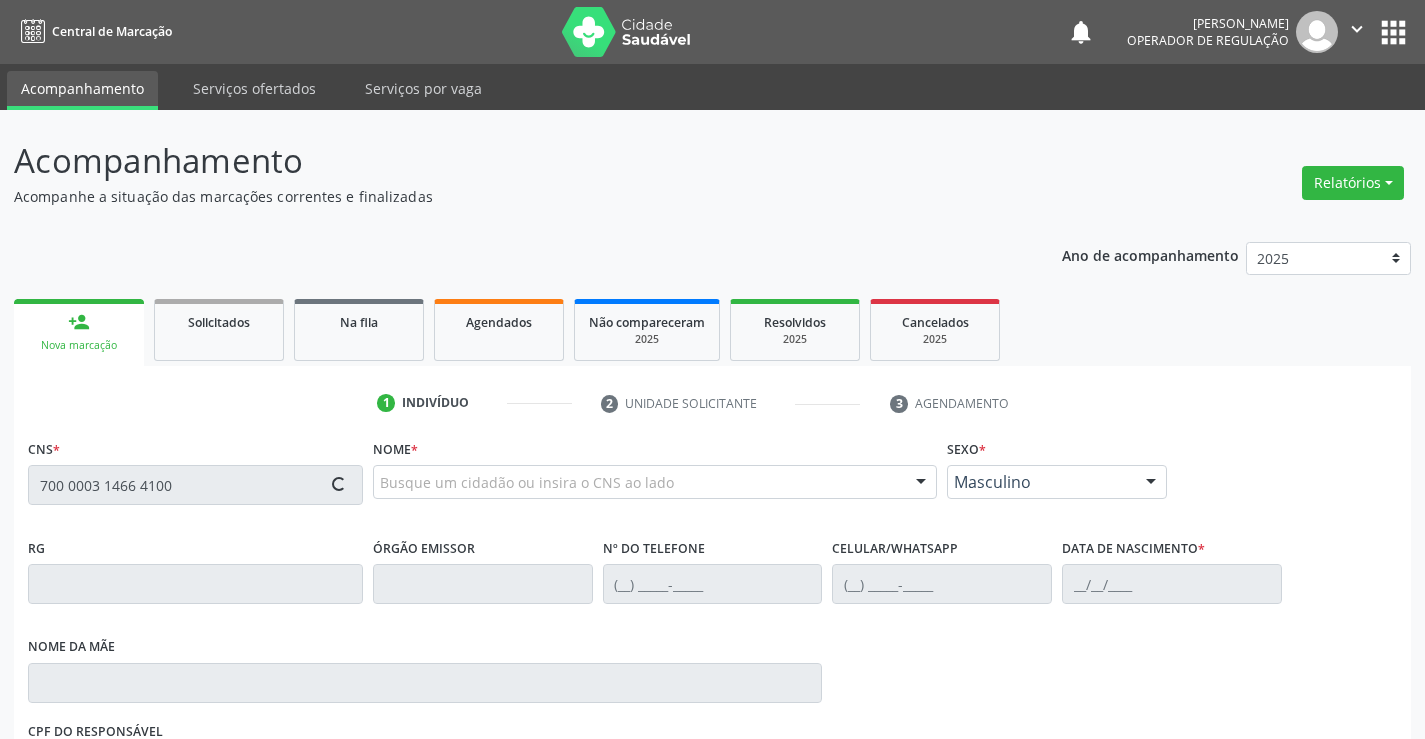 type on "700 0003 1466 4100" 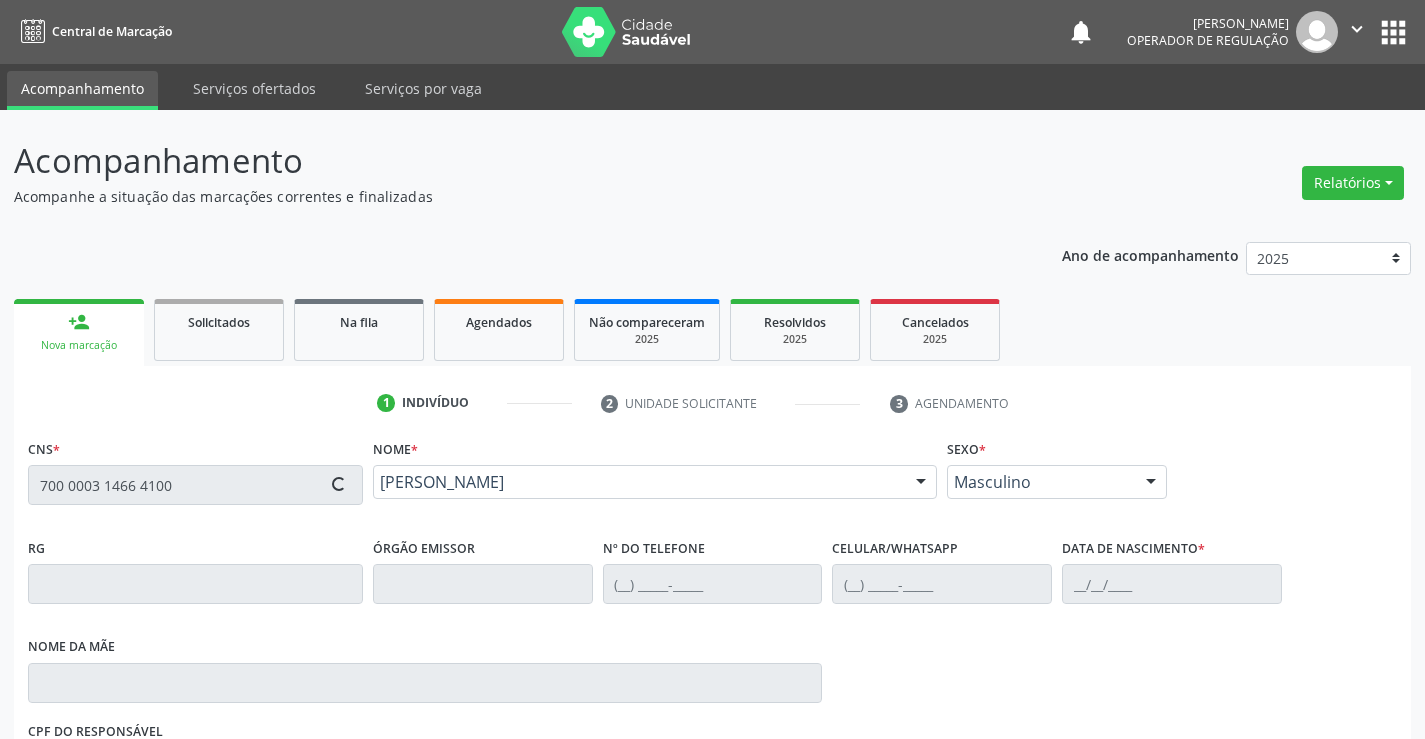 type on "2021363880" 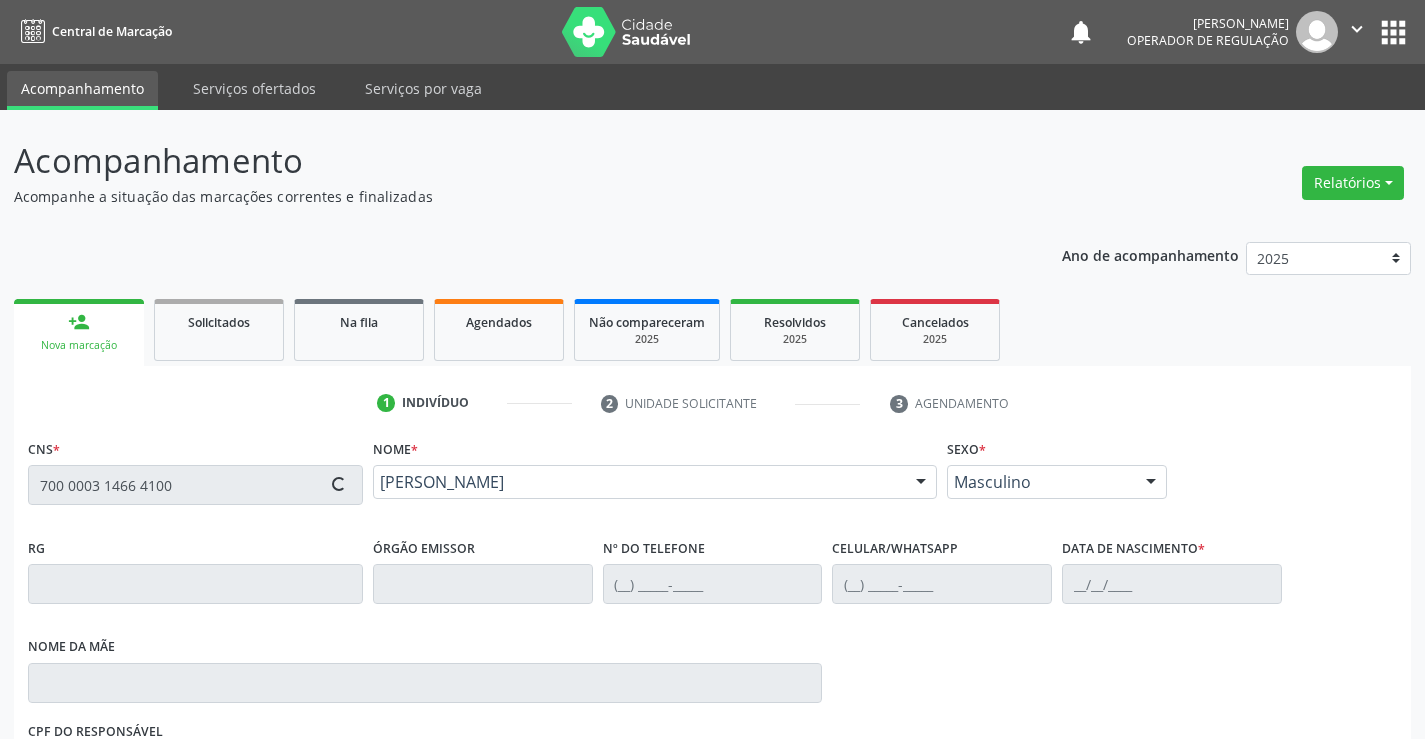 type on "(74) 99142-7095" 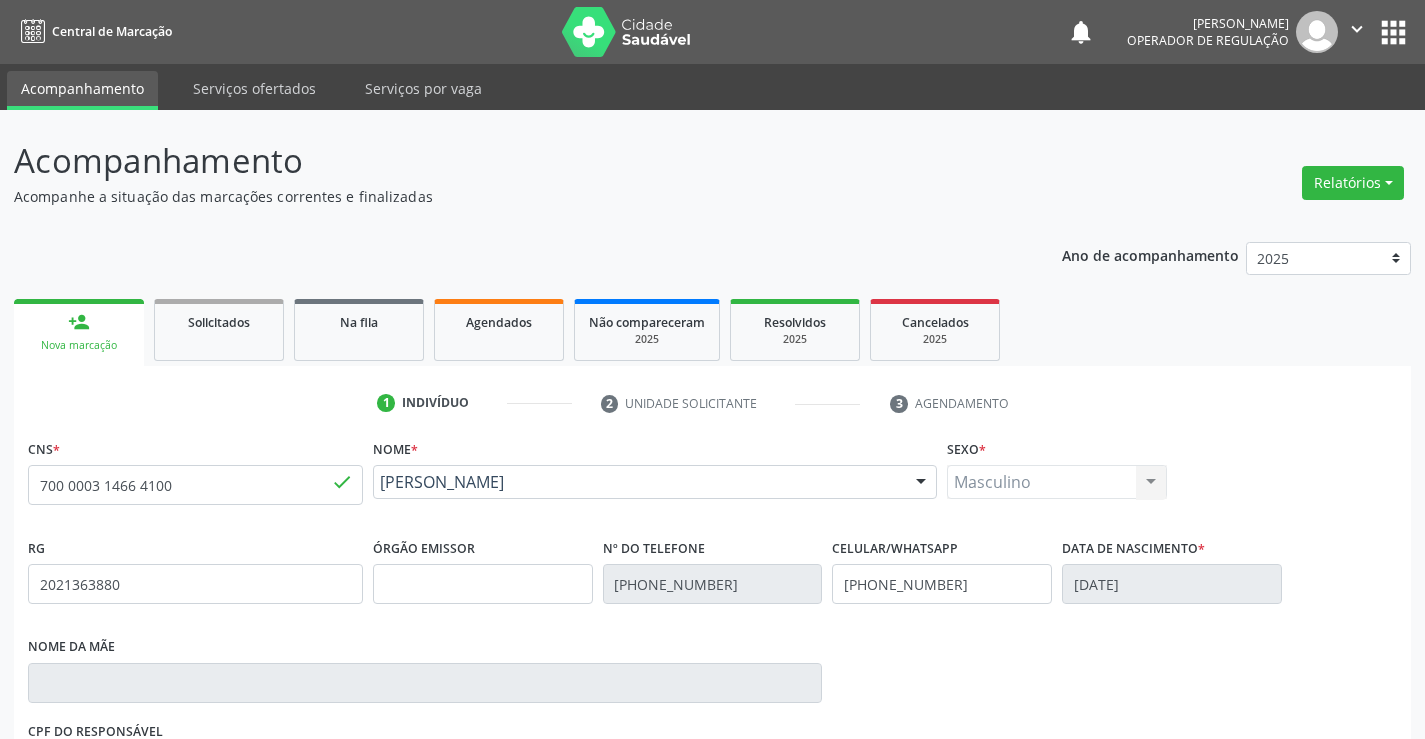 scroll, scrollTop: 331, scrollLeft: 0, axis: vertical 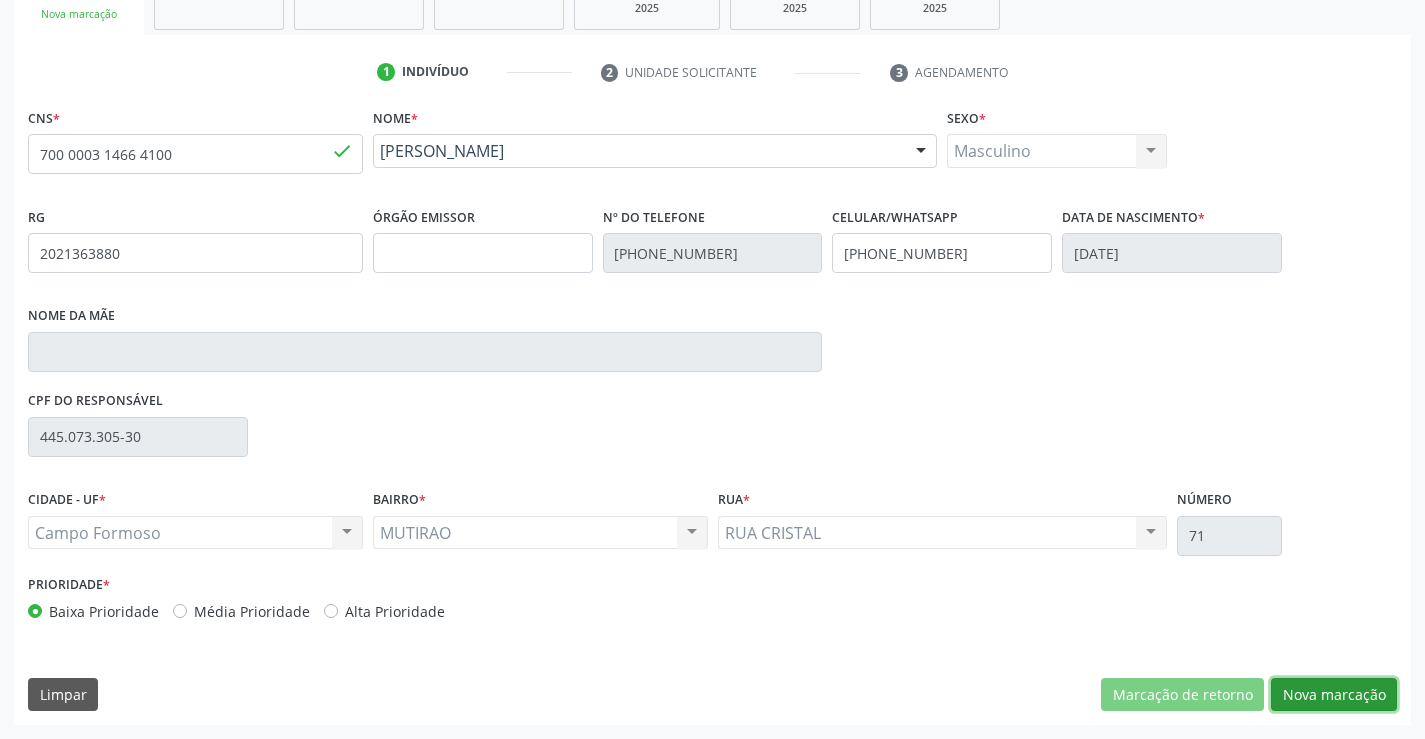 click on "Nova marcação" at bounding box center [1334, 695] 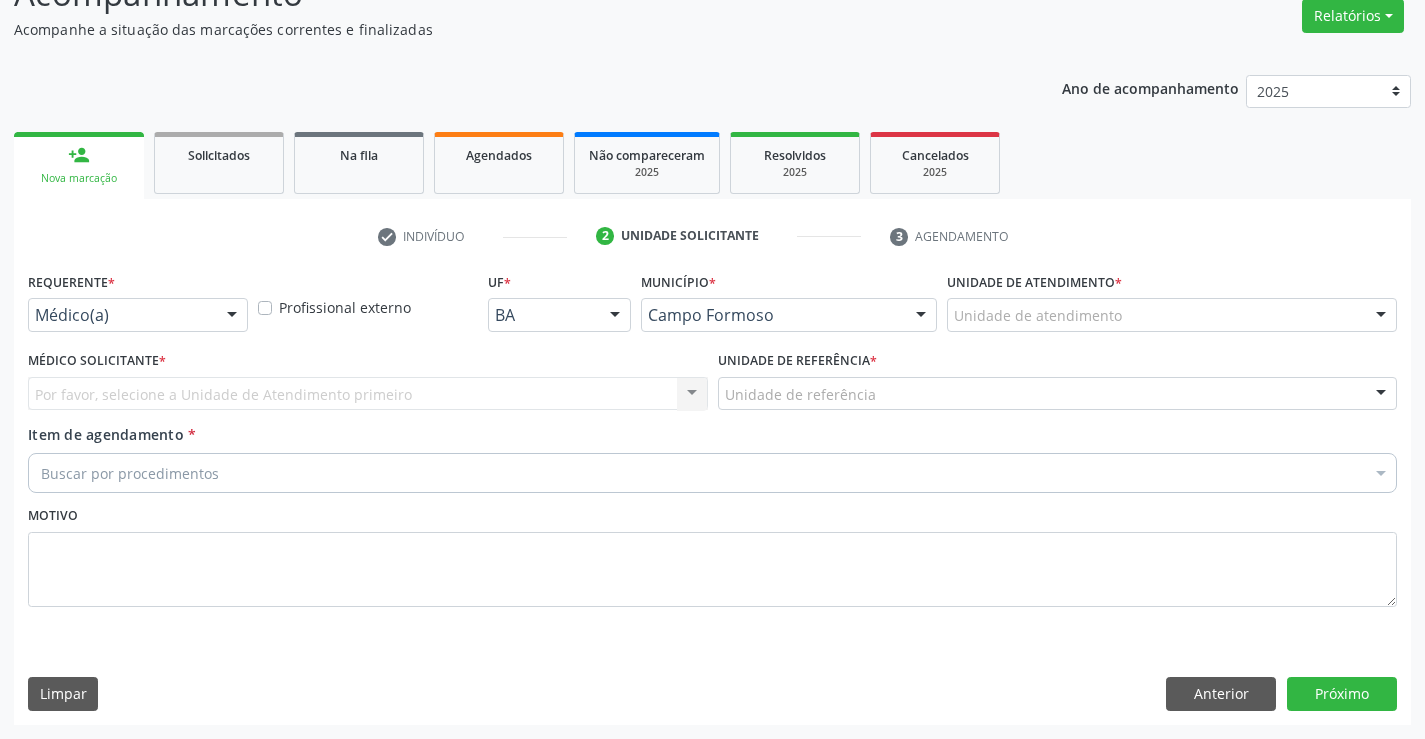 scroll, scrollTop: 167, scrollLeft: 0, axis: vertical 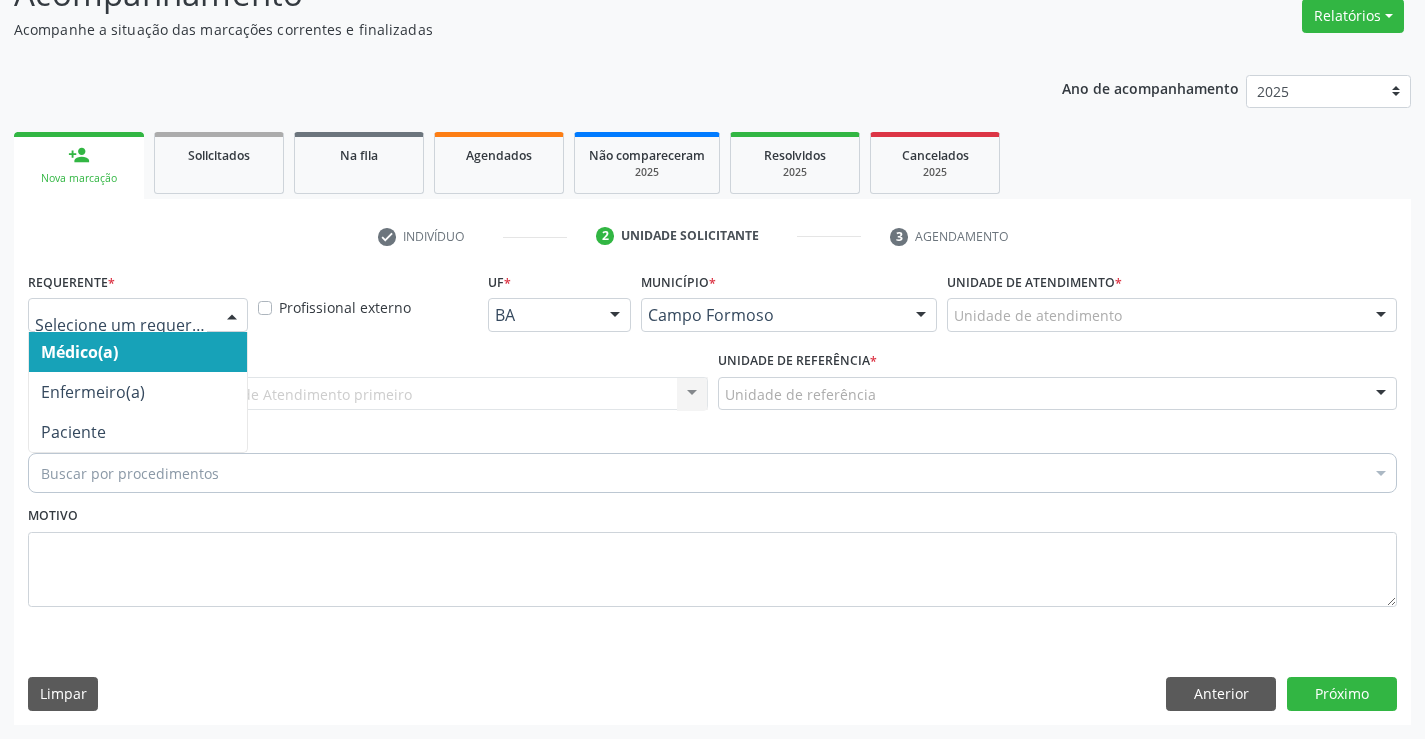 click on "Médico(a)   Enfermeiro(a)   Paciente
Nenhum resultado encontrado para: "   "
Não há nenhuma opção para ser exibida." at bounding box center (138, 315) 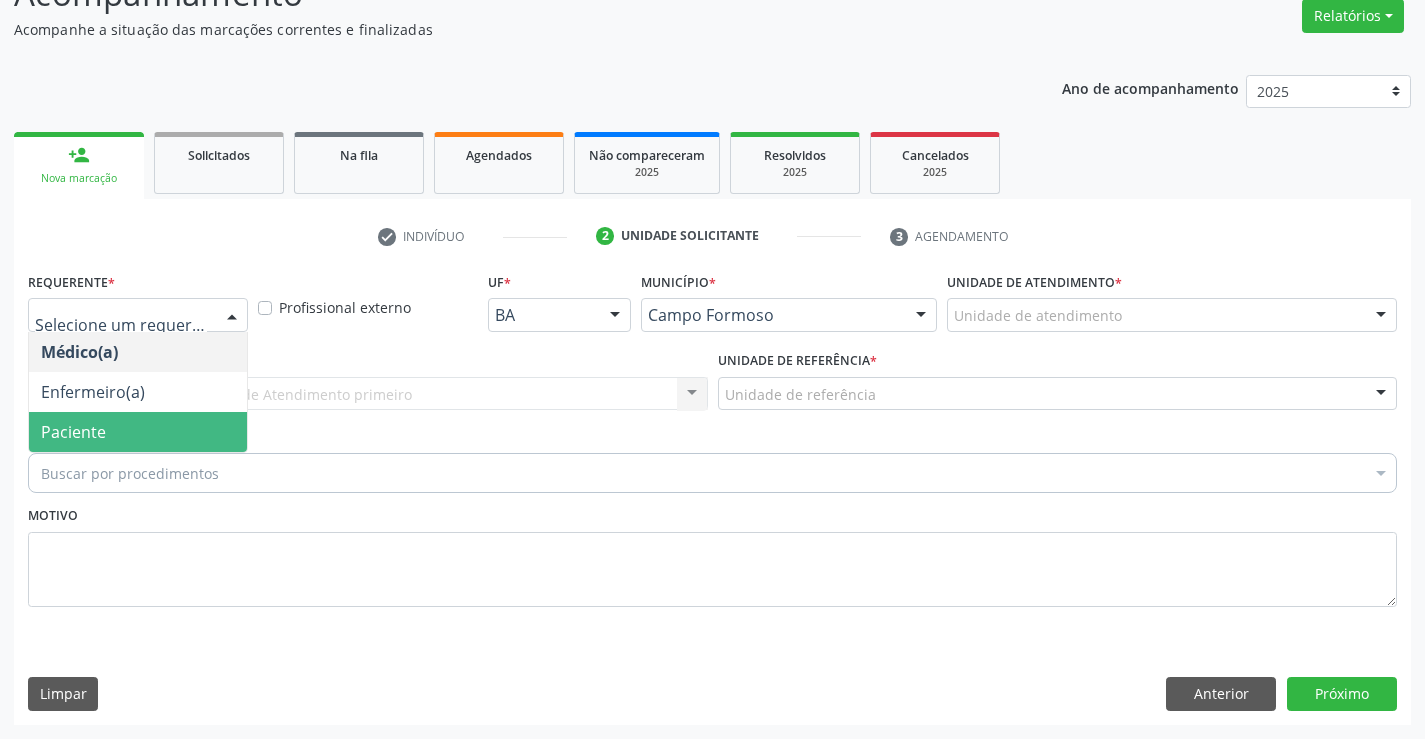 click on "Paciente" at bounding box center (138, 432) 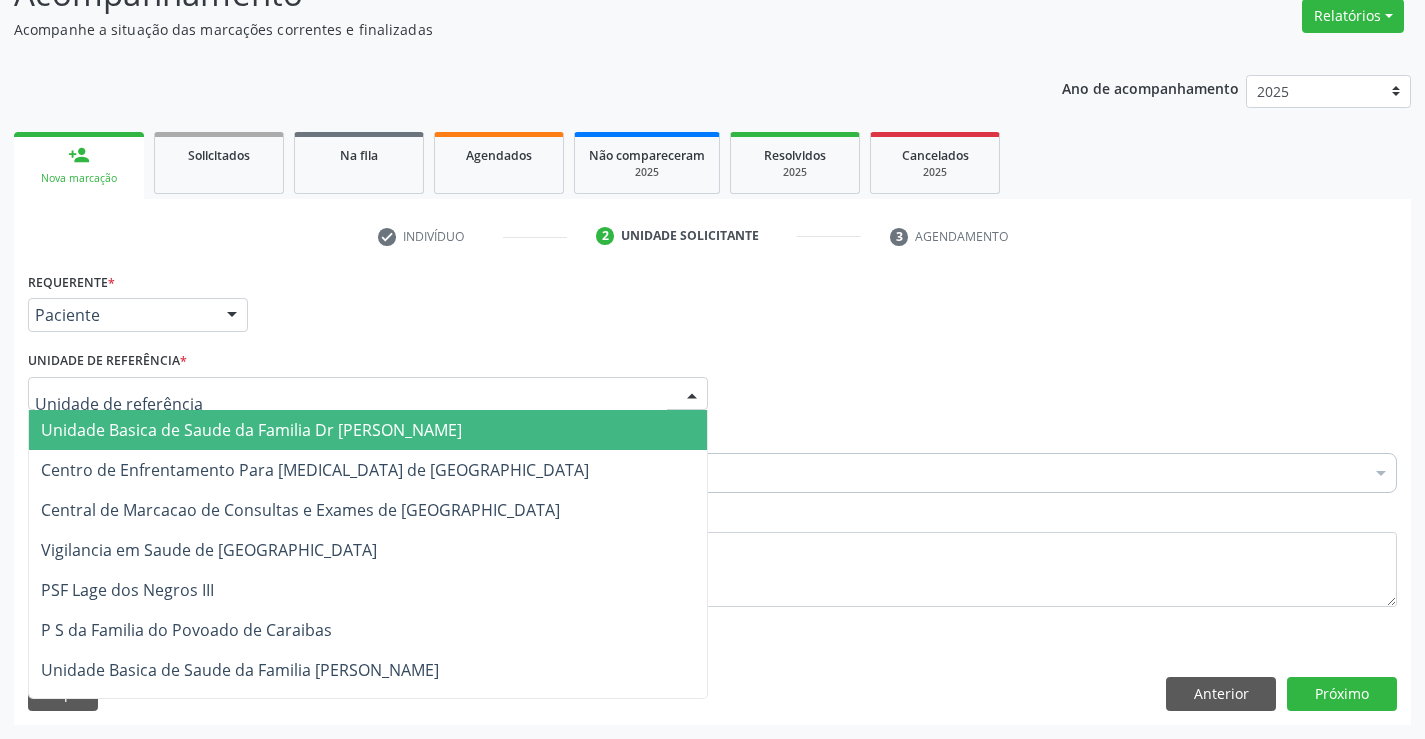 click on "Unidade Basica de Saude da Familia Dr [PERSON_NAME]" at bounding box center [251, 430] 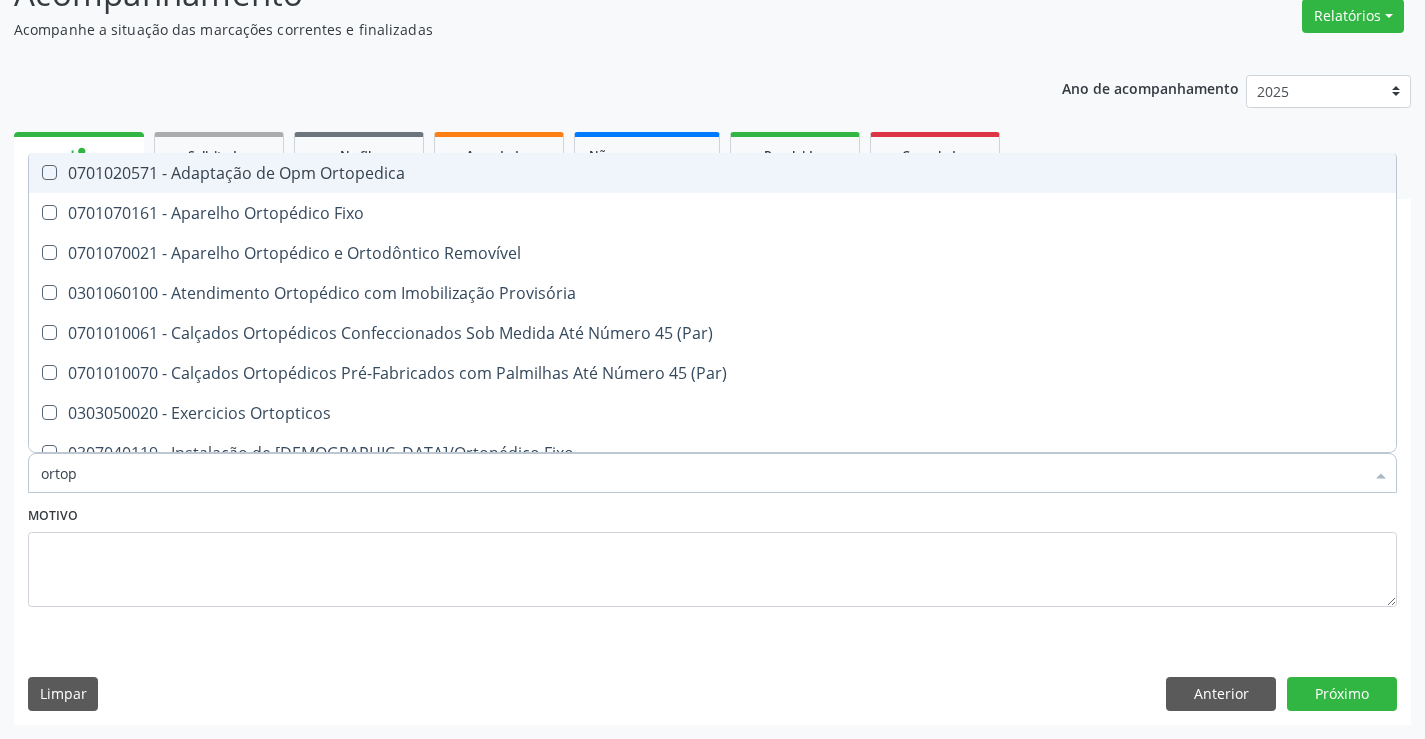 type on "ortope" 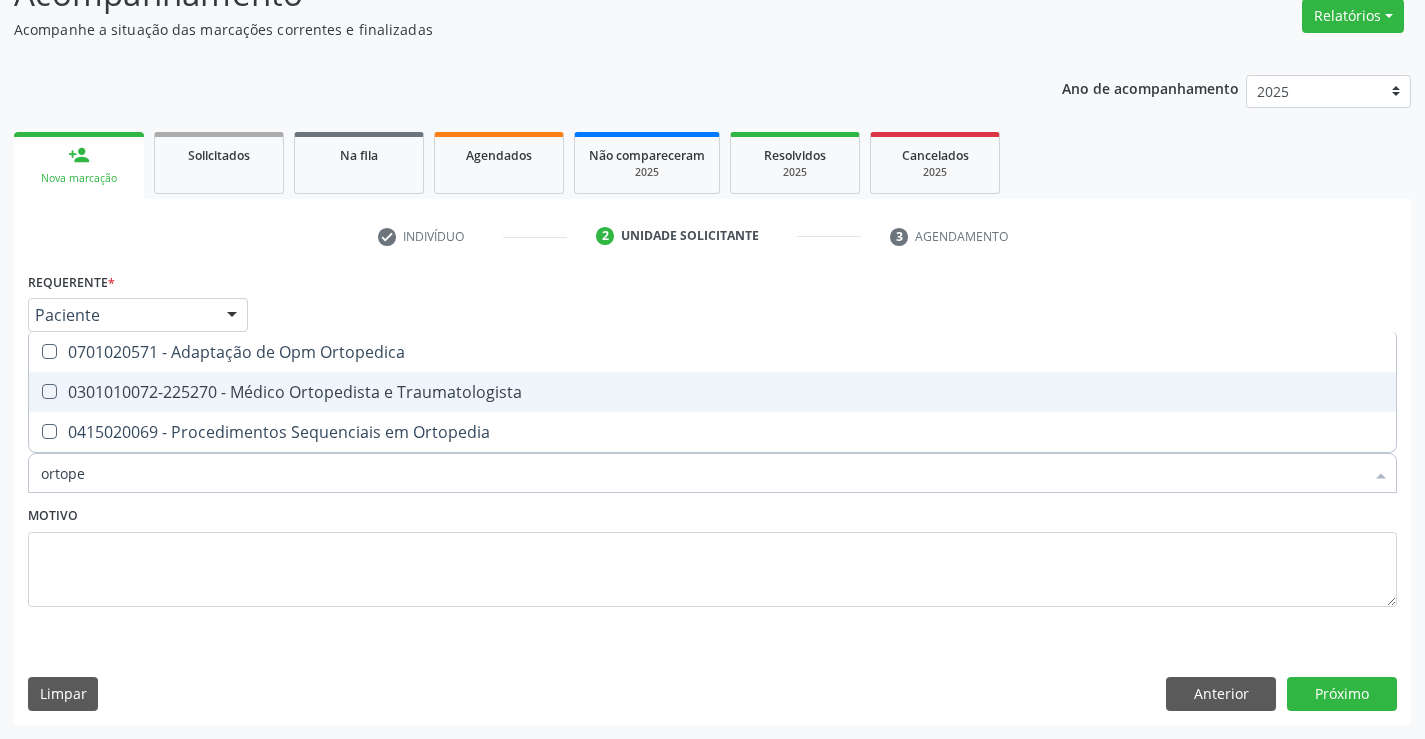click on "0301010072-225270 - Médico Ortopedista e Traumatologista" at bounding box center (712, 392) 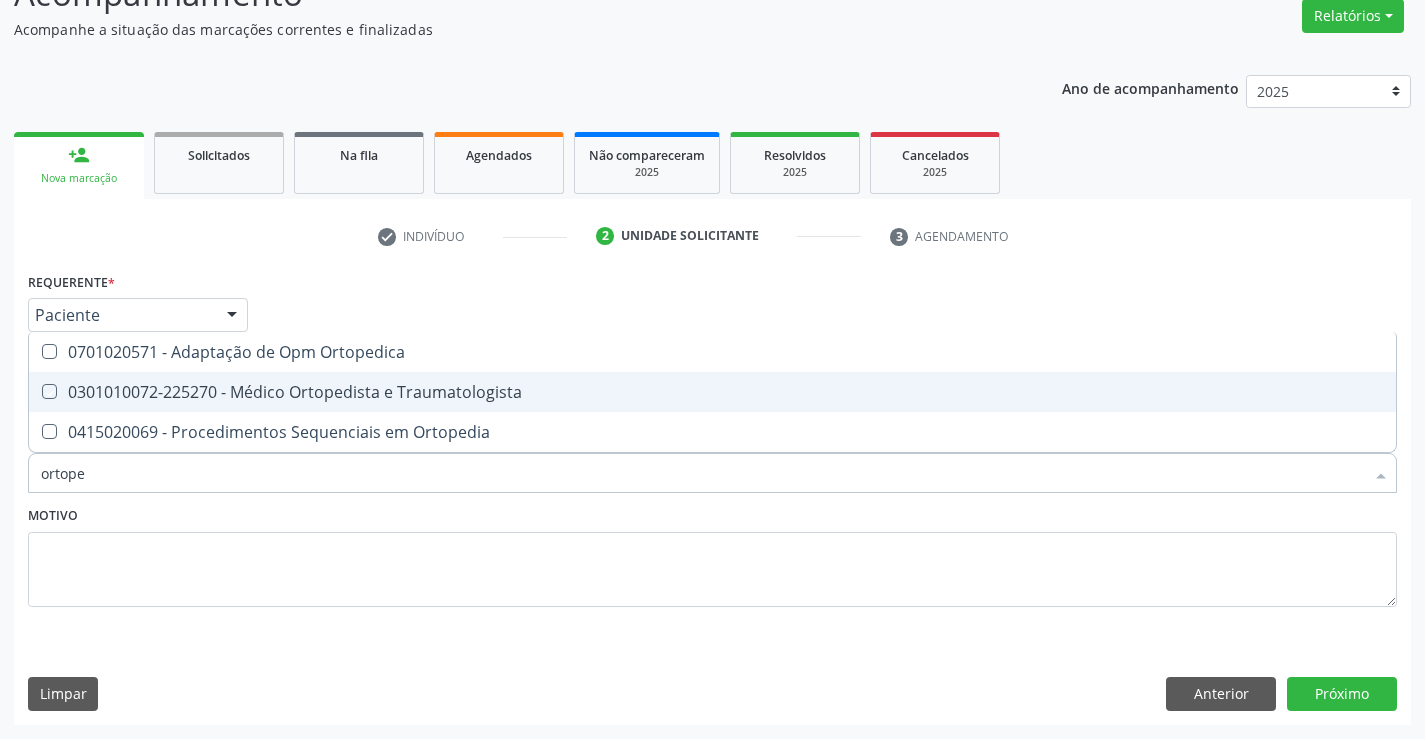 checkbox on "true" 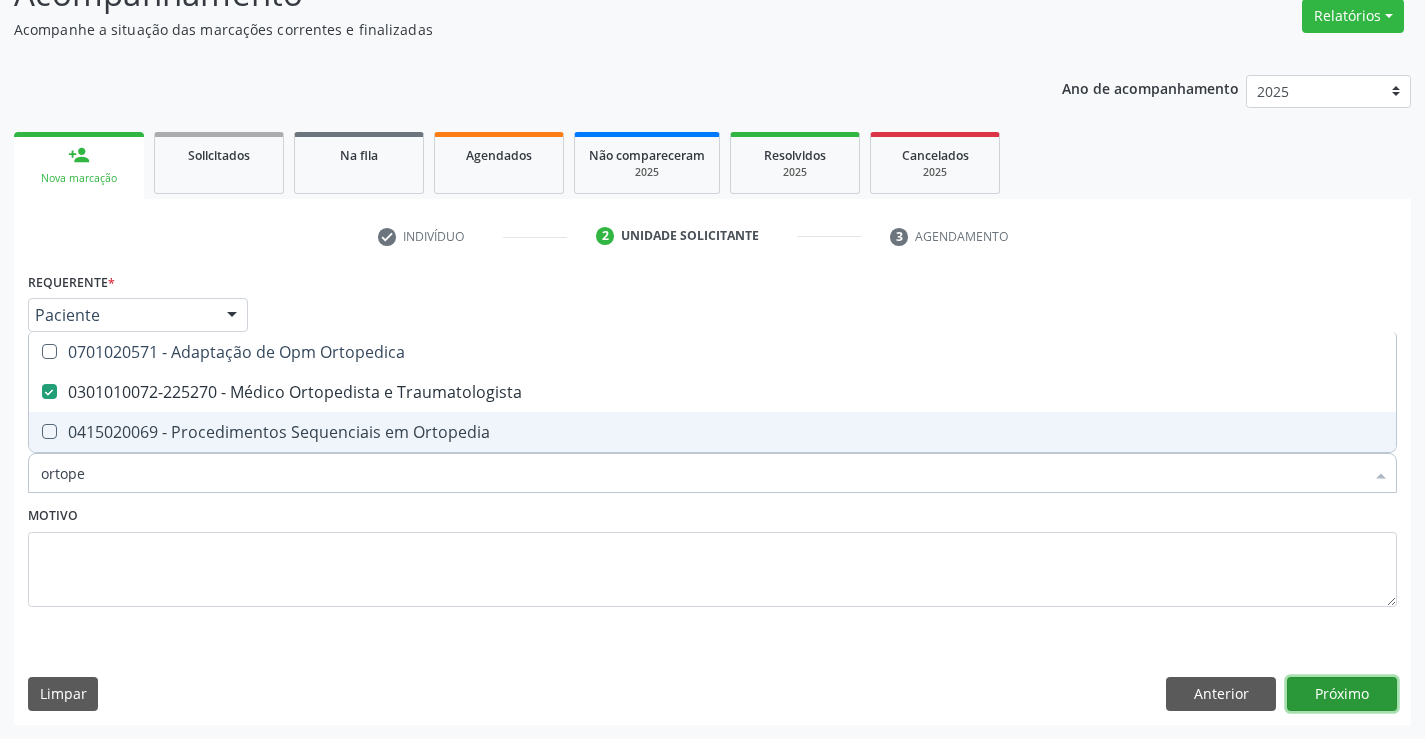 click on "Próximo" at bounding box center [1342, 694] 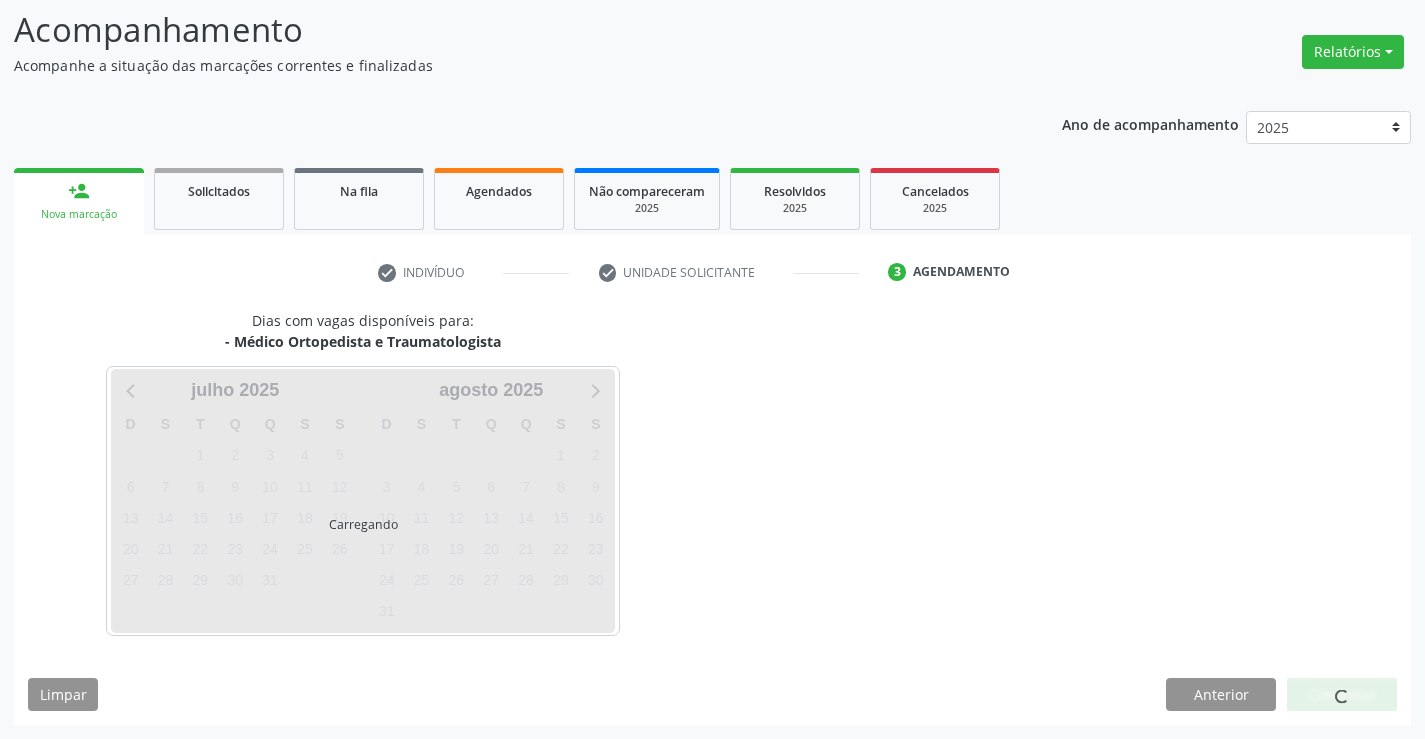 scroll, scrollTop: 131, scrollLeft: 0, axis: vertical 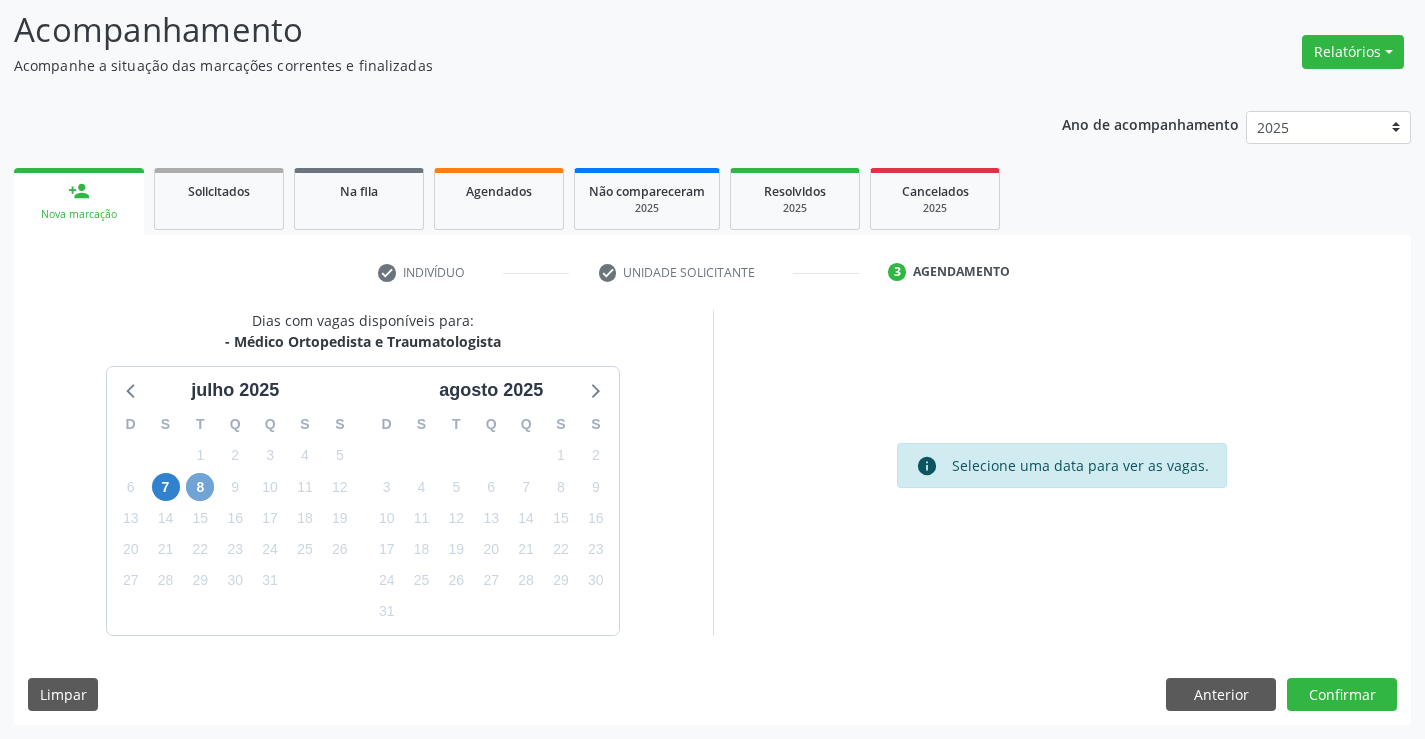 click on "8" at bounding box center (200, 487) 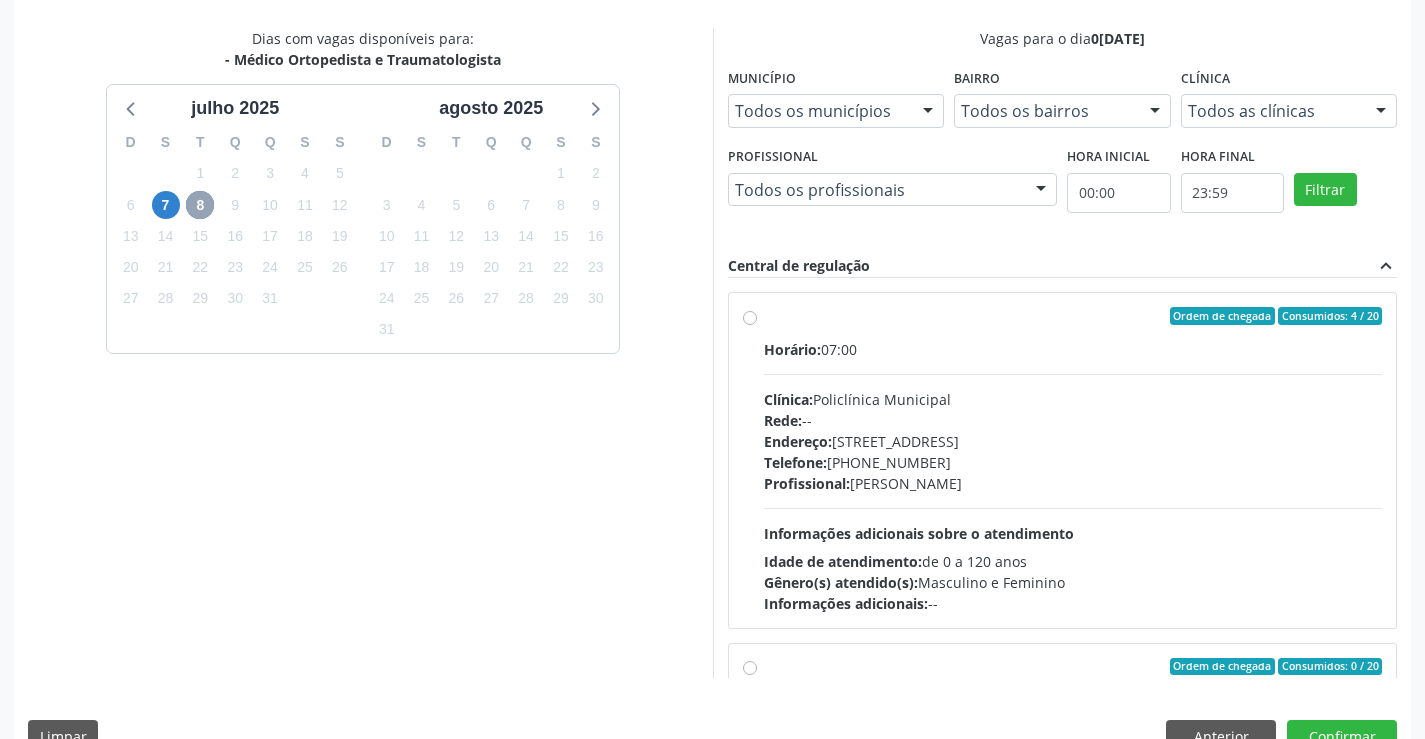 scroll, scrollTop: 417, scrollLeft: 0, axis: vertical 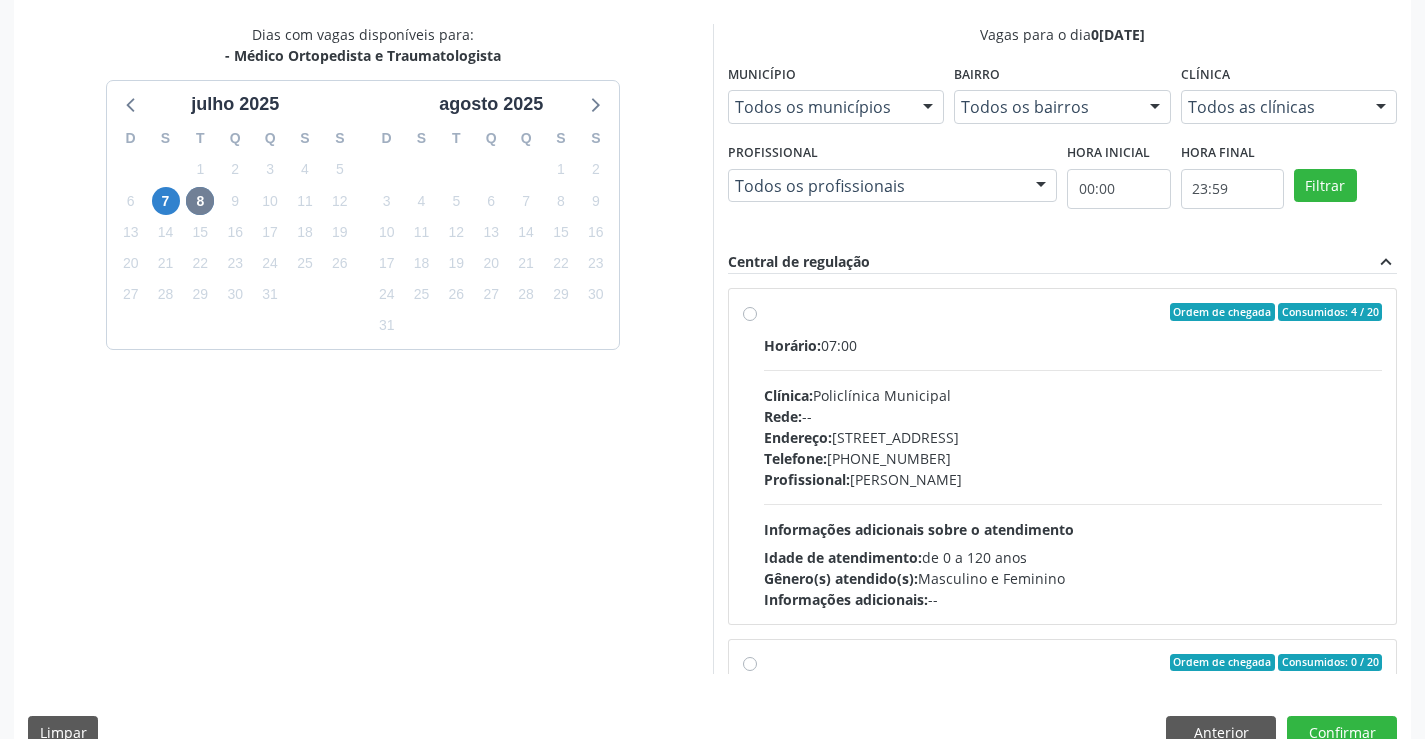 click on "Ordem de chegada
Consumidos: 4 / 20
Horário:   07:00
Clínica:  Policlínica Municipal
Rede:
--
Endereço:   Predio, nº 386, Centro, Campo Formoso - BA
Telefone:   (74) 6451312
Profissional:
Ramon Oliveira Soares
Informações adicionais sobre o atendimento
Idade de atendimento:
de 0 a 120 anos
Gênero(s) atendido(s):
Masculino e Feminino
Informações adicionais:
--" at bounding box center (1073, 456) 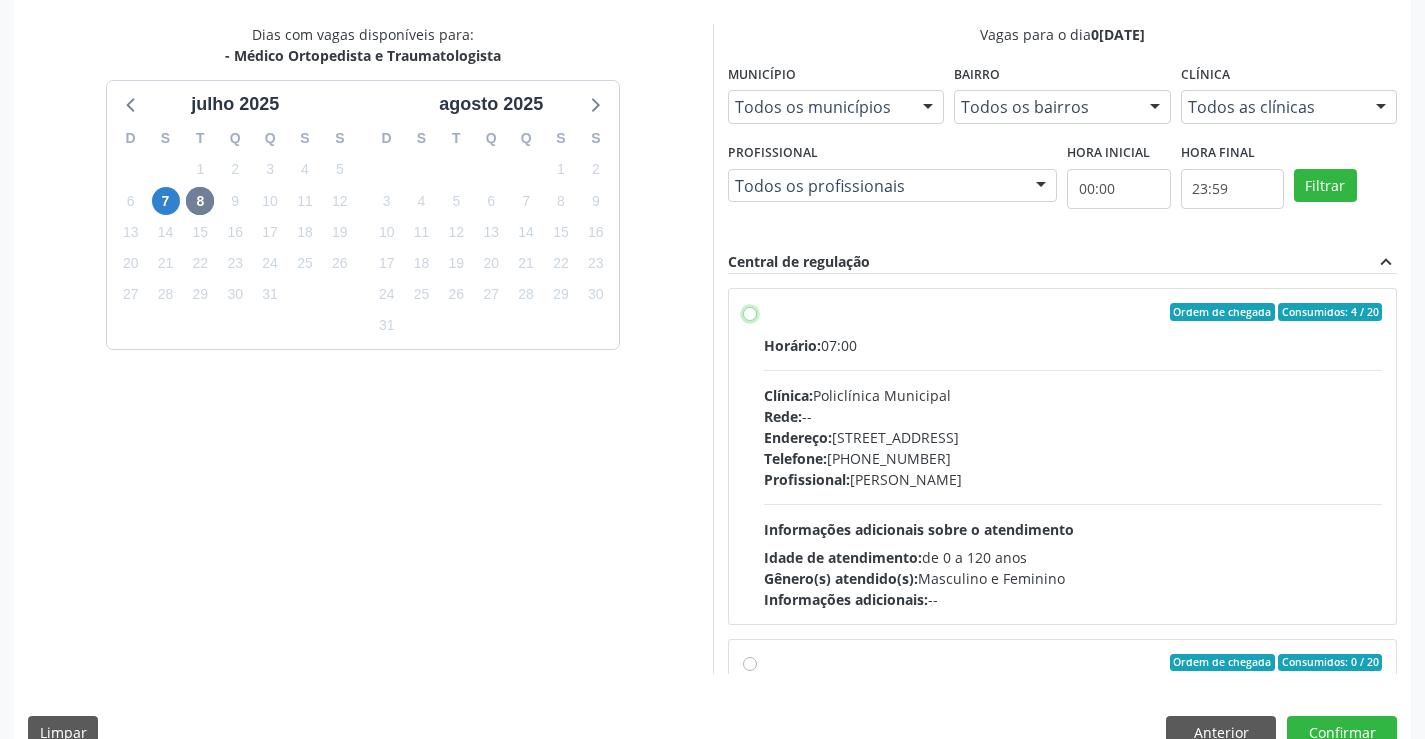 radio on "true" 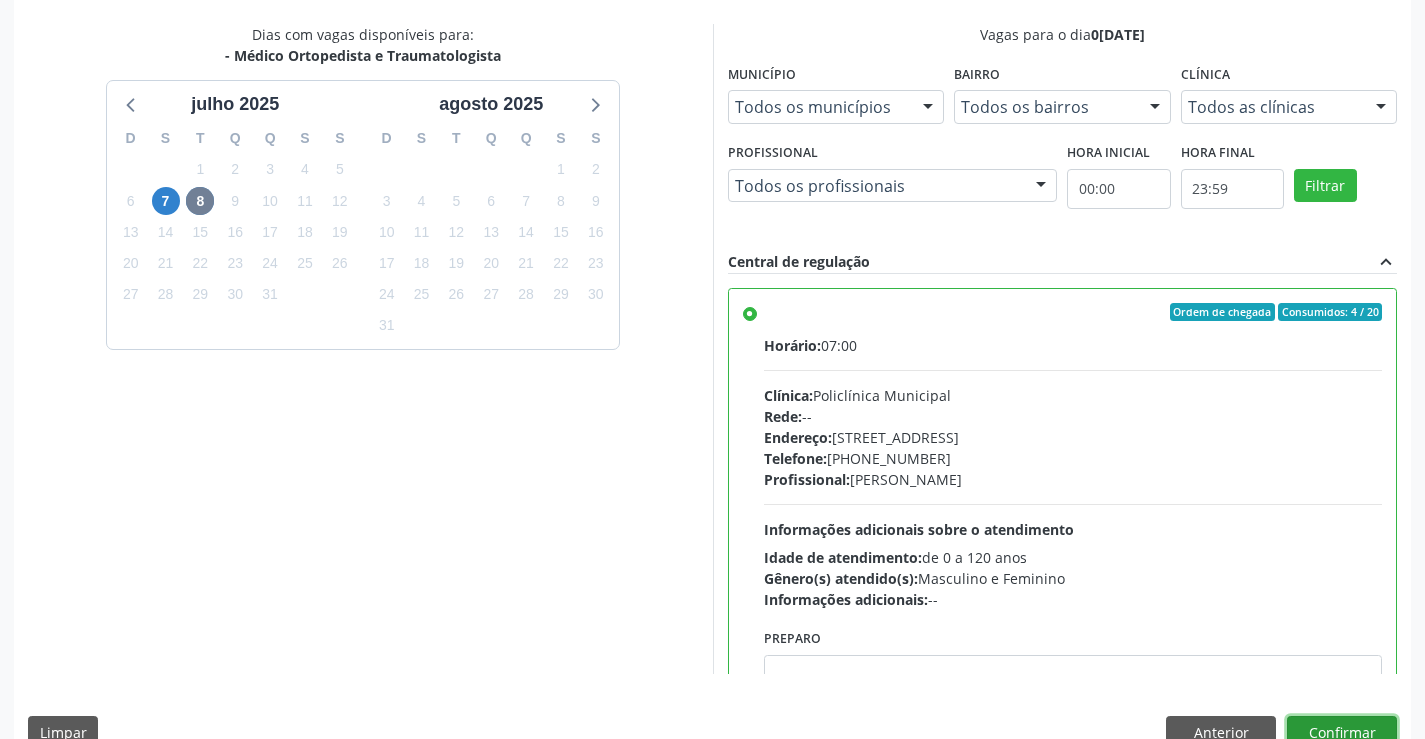 click on "Confirmar" at bounding box center (1342, 733) 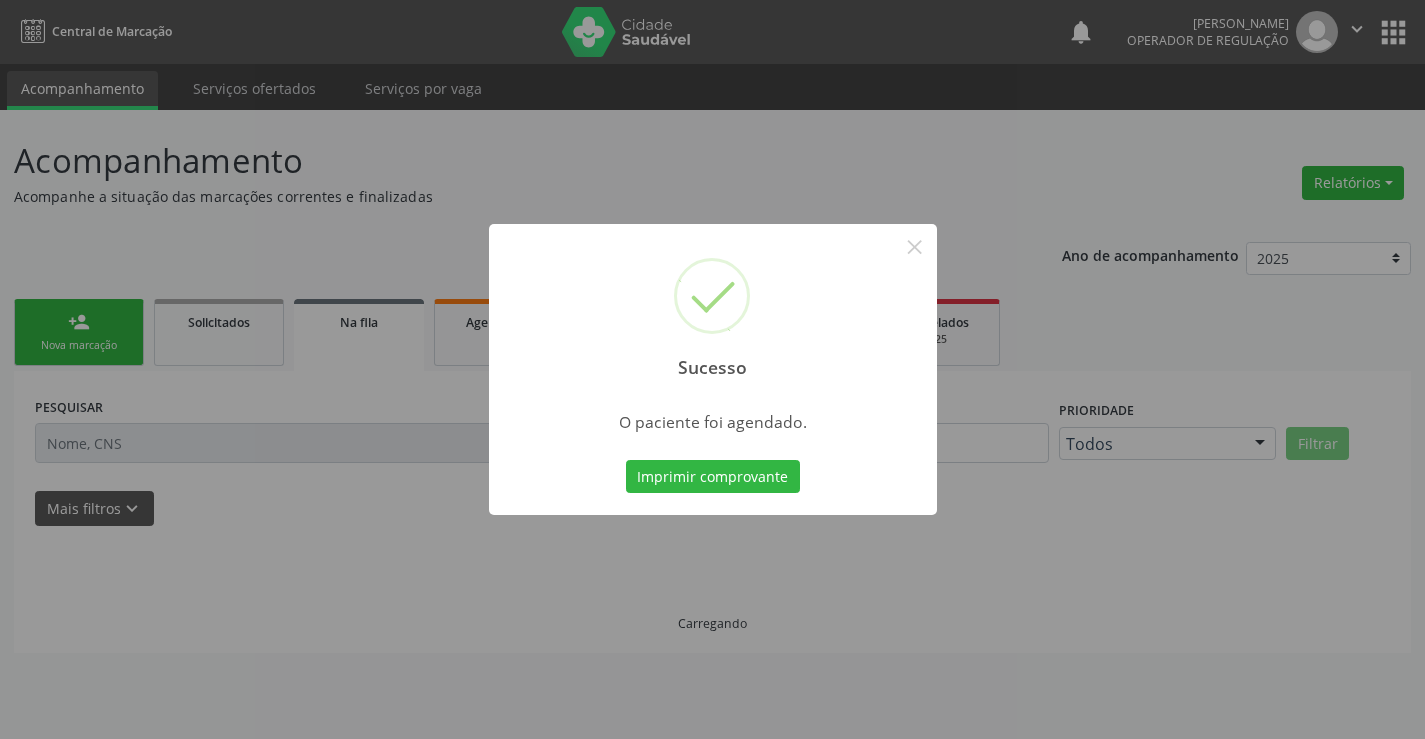scroll, scrollTop: 0, scrollLeft: 0, axis: both 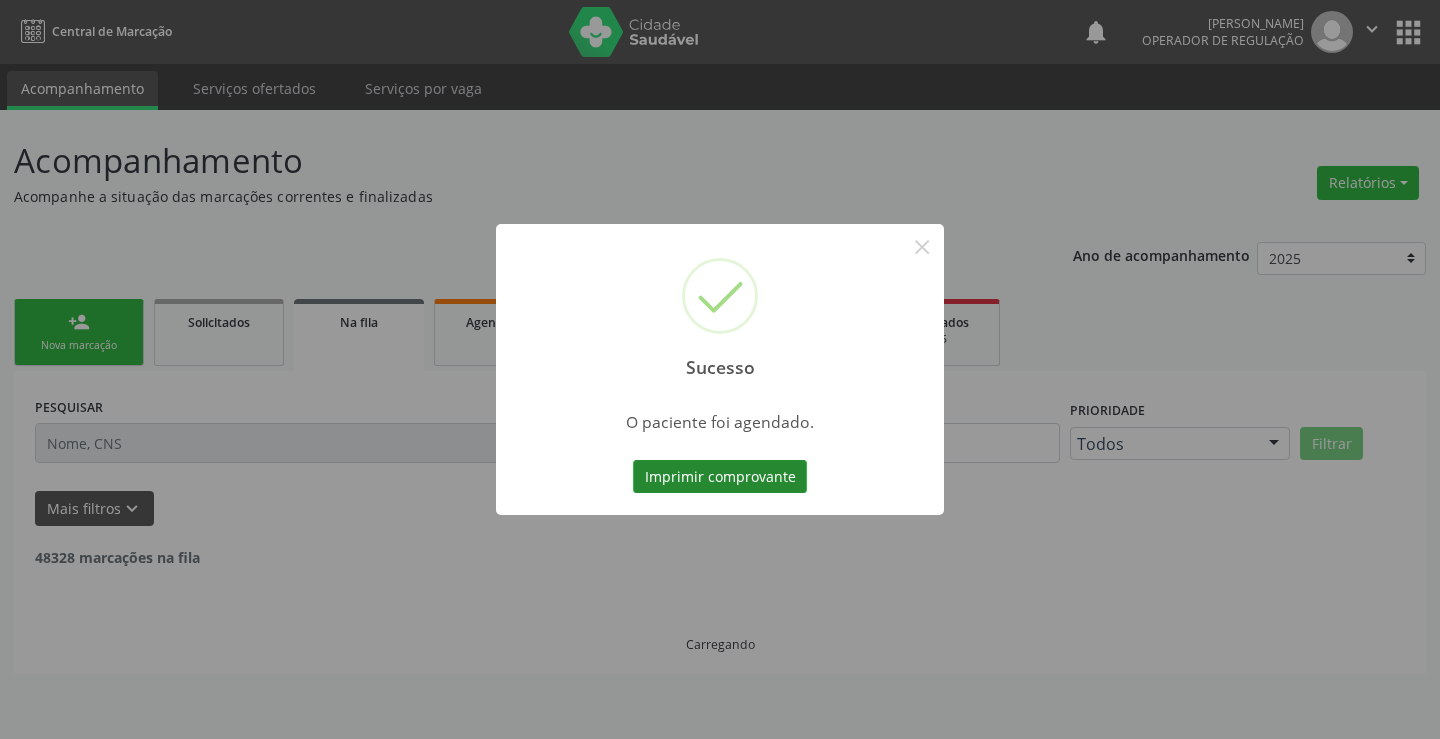 click on "Imprimir comprovante" at bounding box center [720, 477] 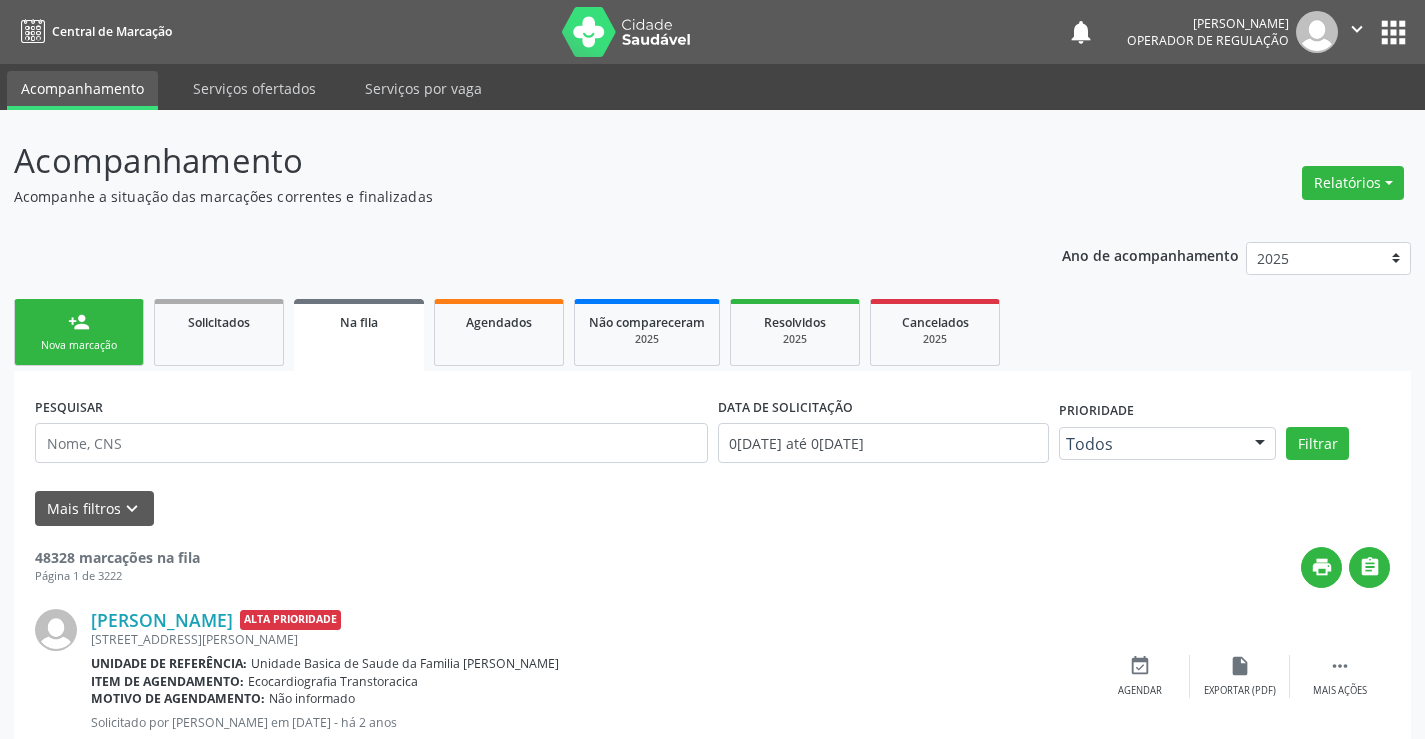 click on "person_add
Nova marcação" at bounding box center (79, 332) 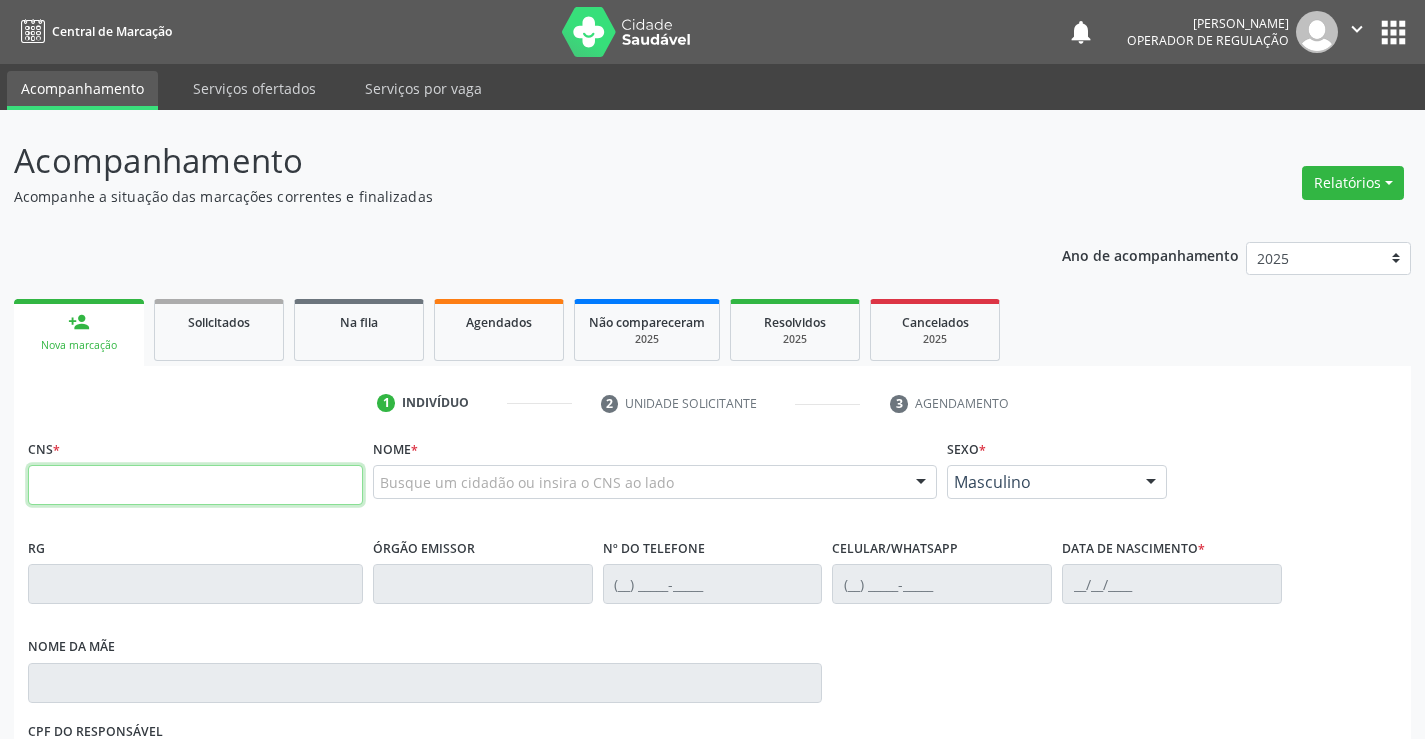click at bounding box center [195, 485] 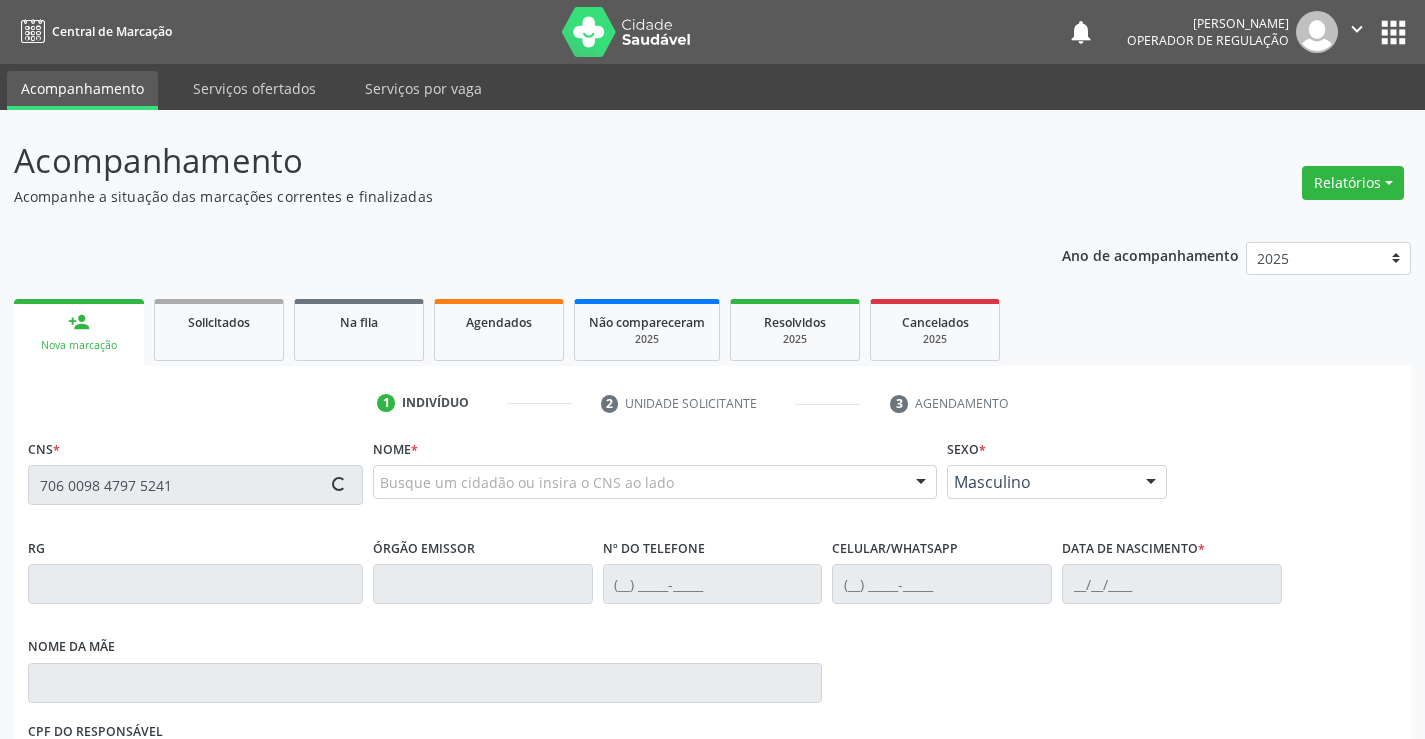 type on "706 0098 4797 5241" 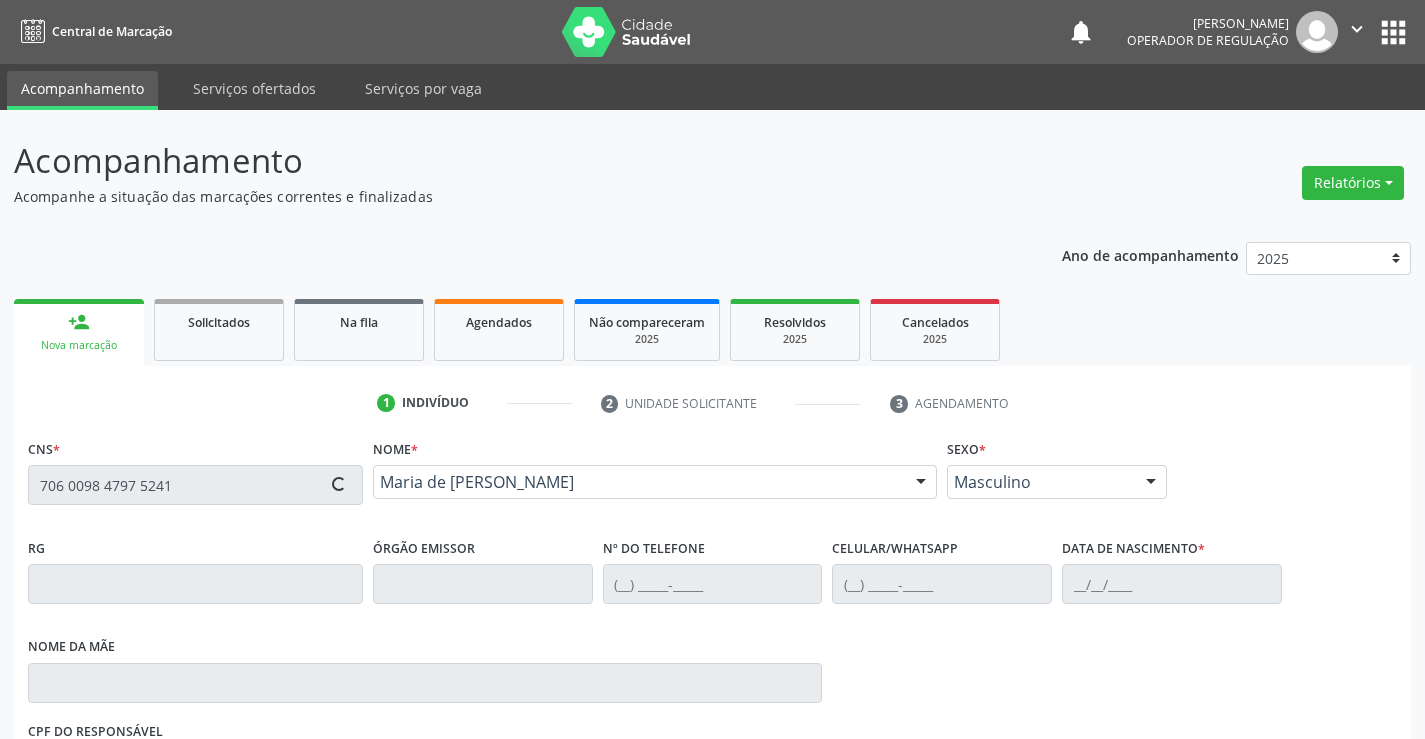 type on "2165475805" 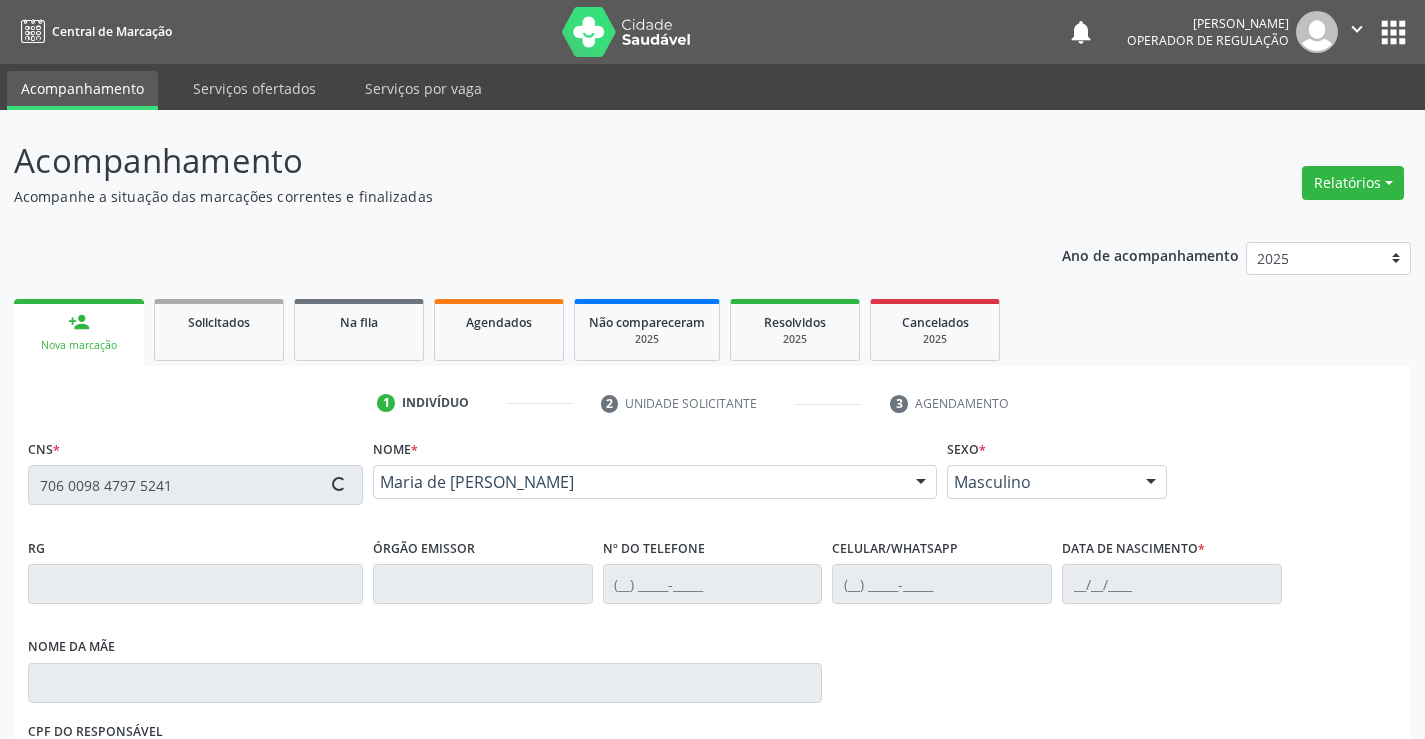 type on "(74) 98851-9833" 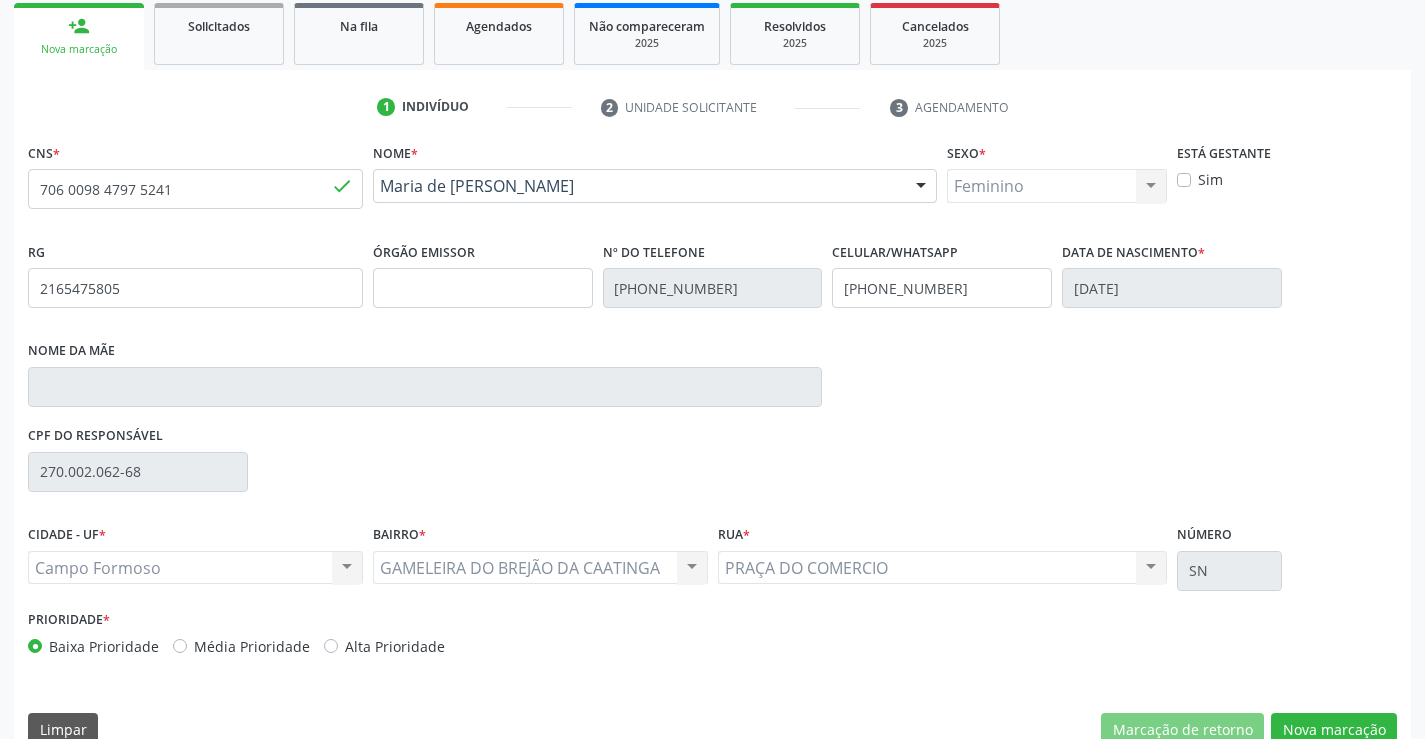 scroll, scrollTop: 300, scrollLeft: 0, axis: vertical 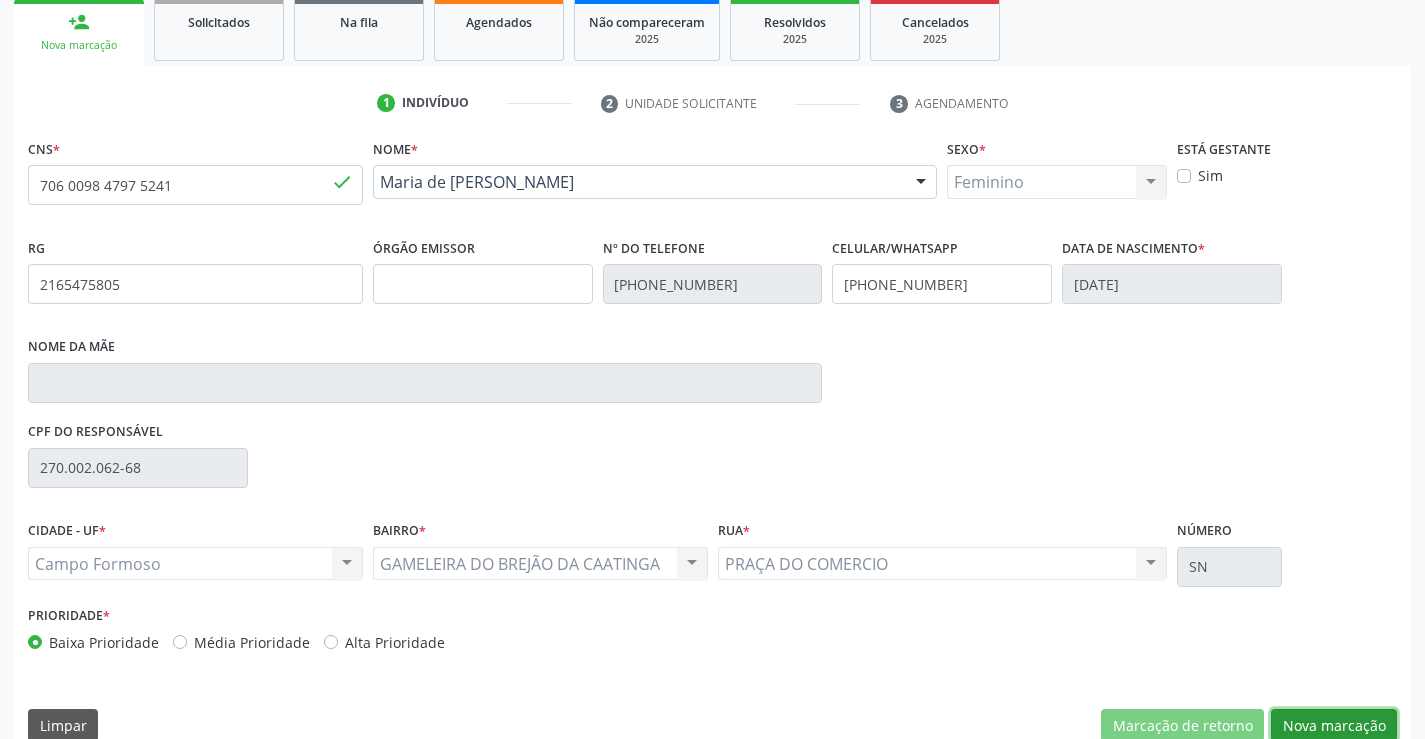 click on "Nova marcação" at bounding box center [1334, 726] 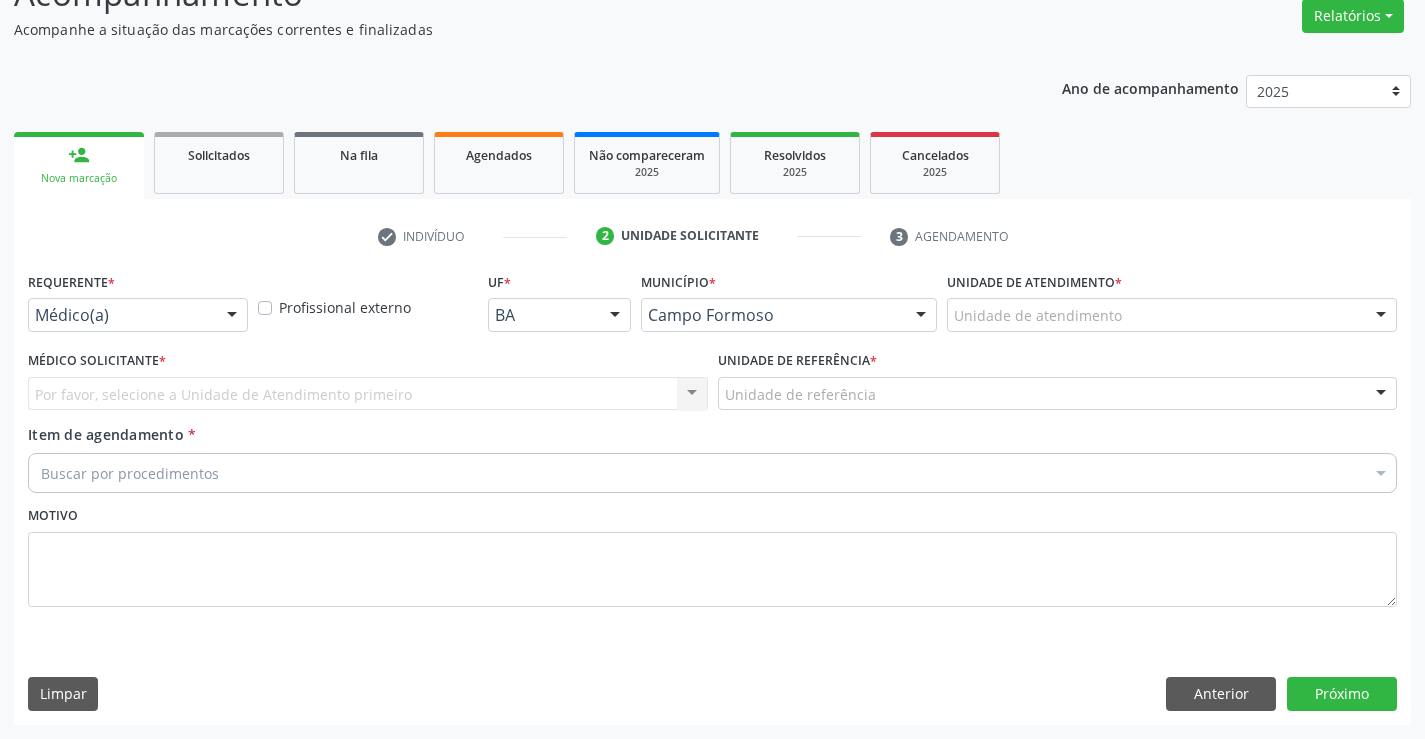 scroll, scrollTop: 167, scrollLeft: 0, axis: vertical 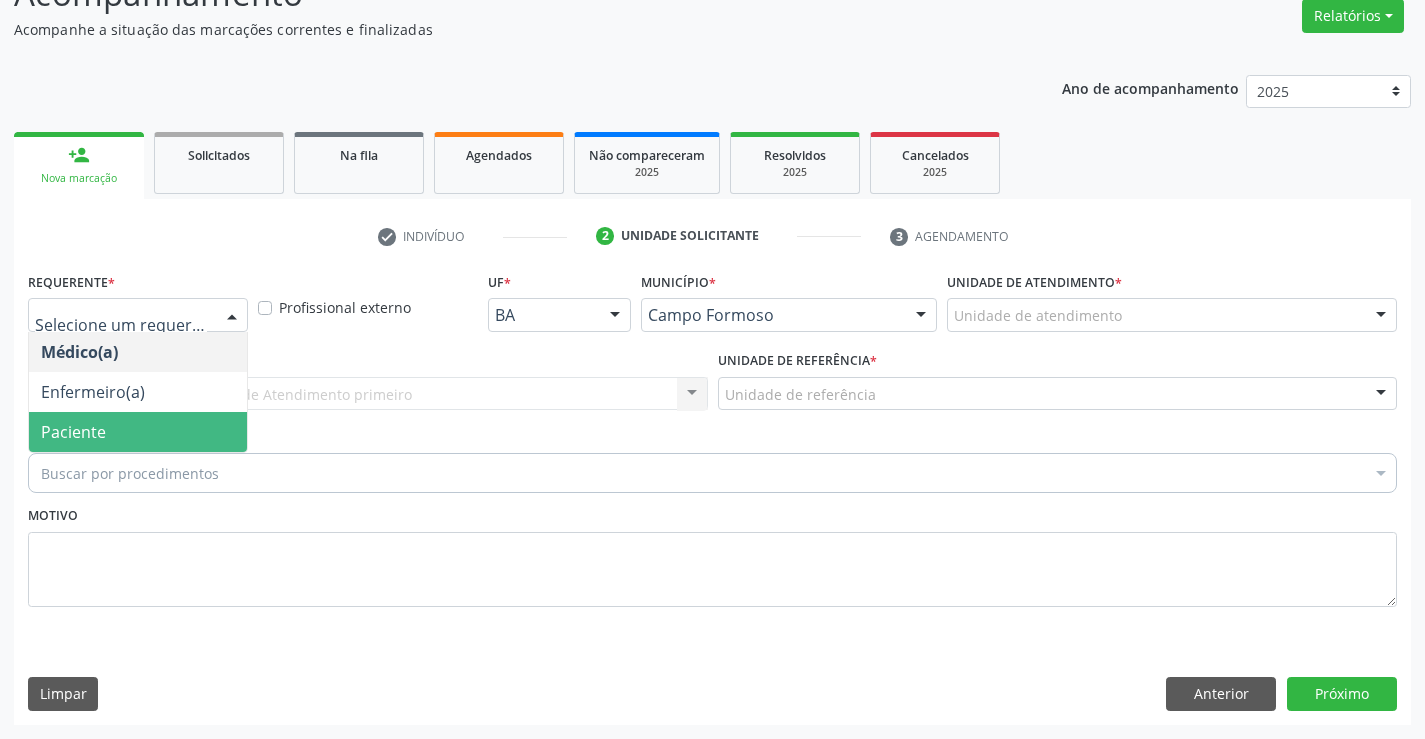 click on "Paciente" at bounding box center [138, 432] 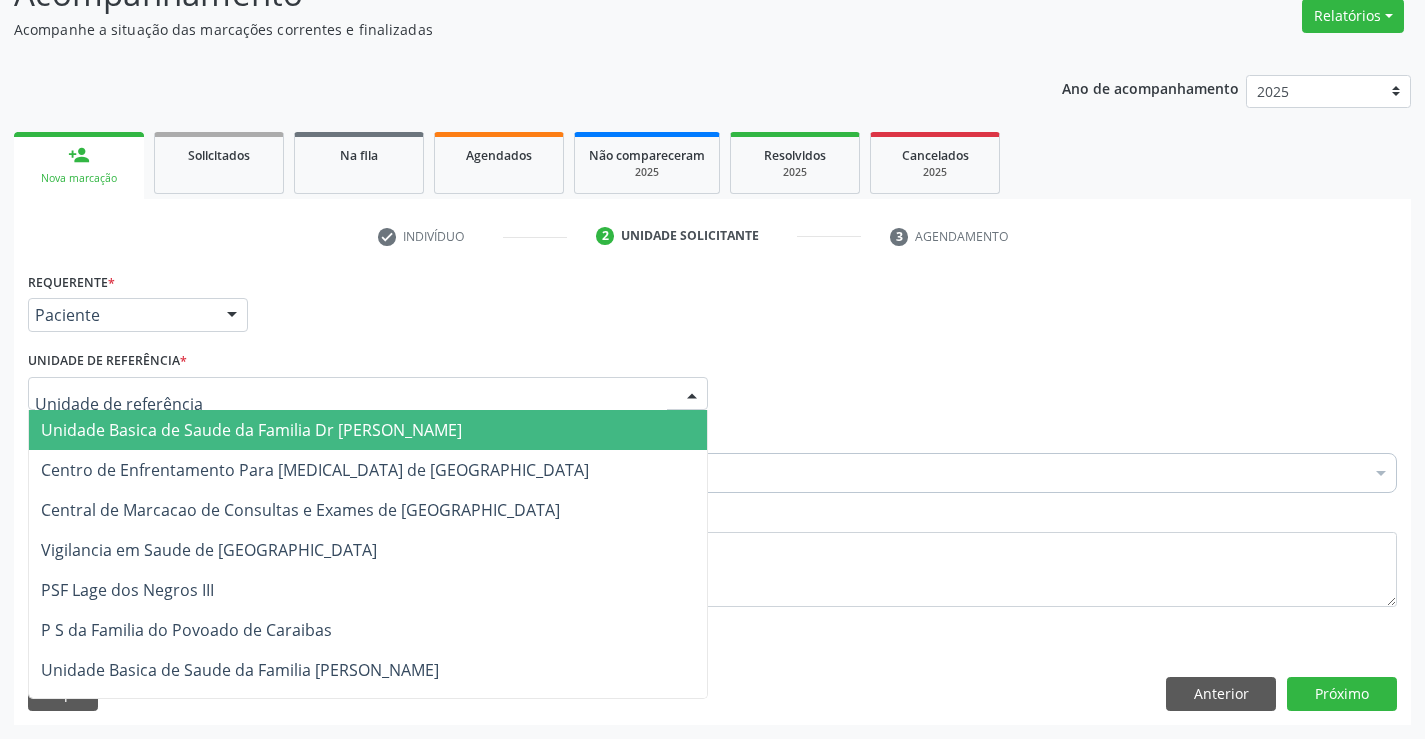 click on "Unidade Basica de Saude da Familia Dr [PERSON_NAME]" at bounding box center (251, 430) 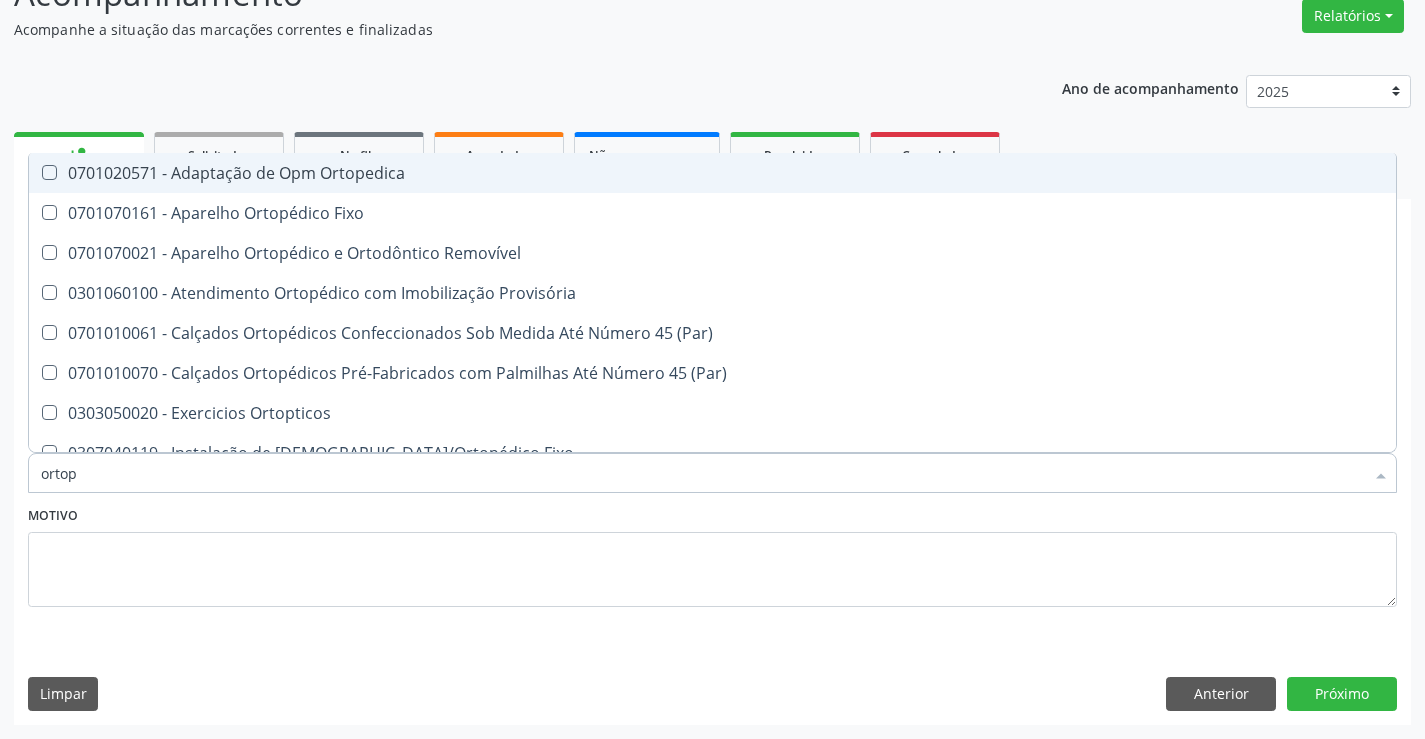 type on "ortope" 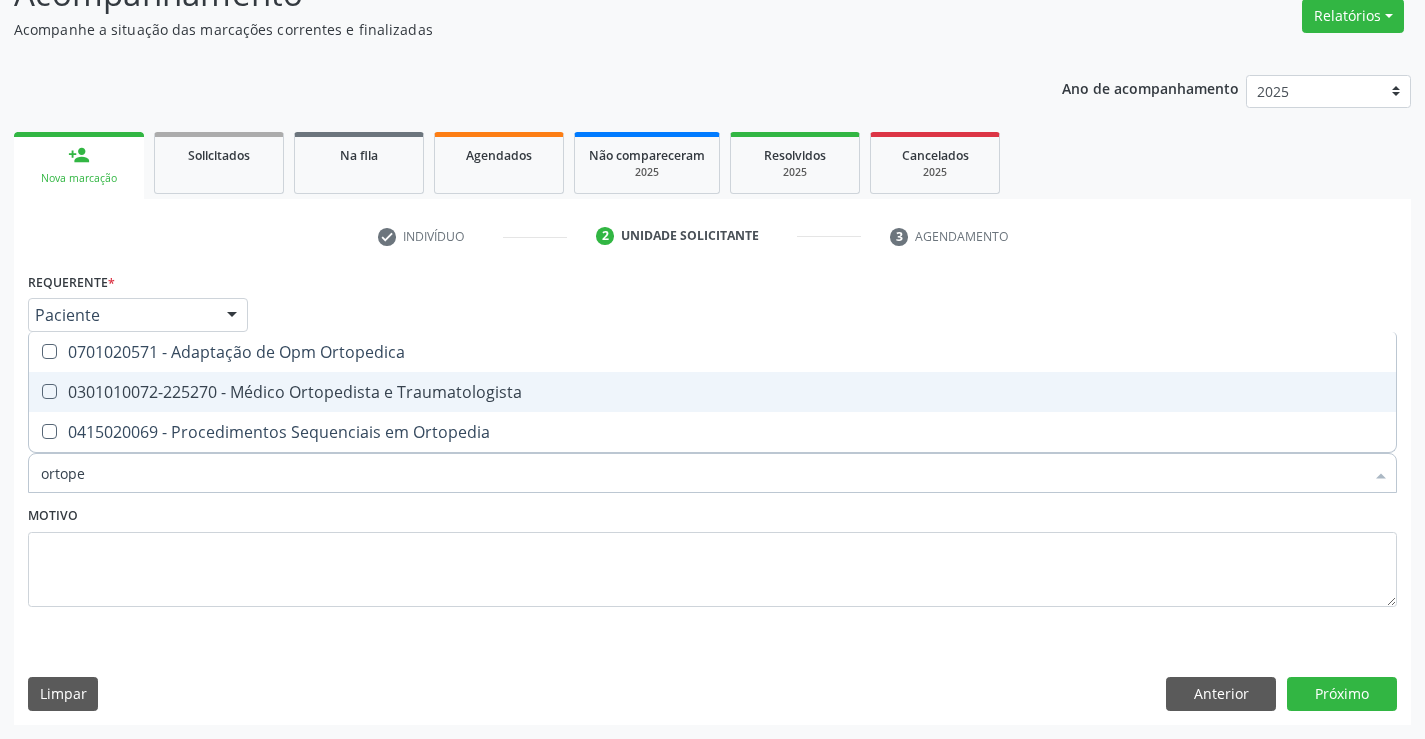 click on "0301010072-225270 - Médico Ortopedista e Traumatologista" at bounding box center (712, 392) 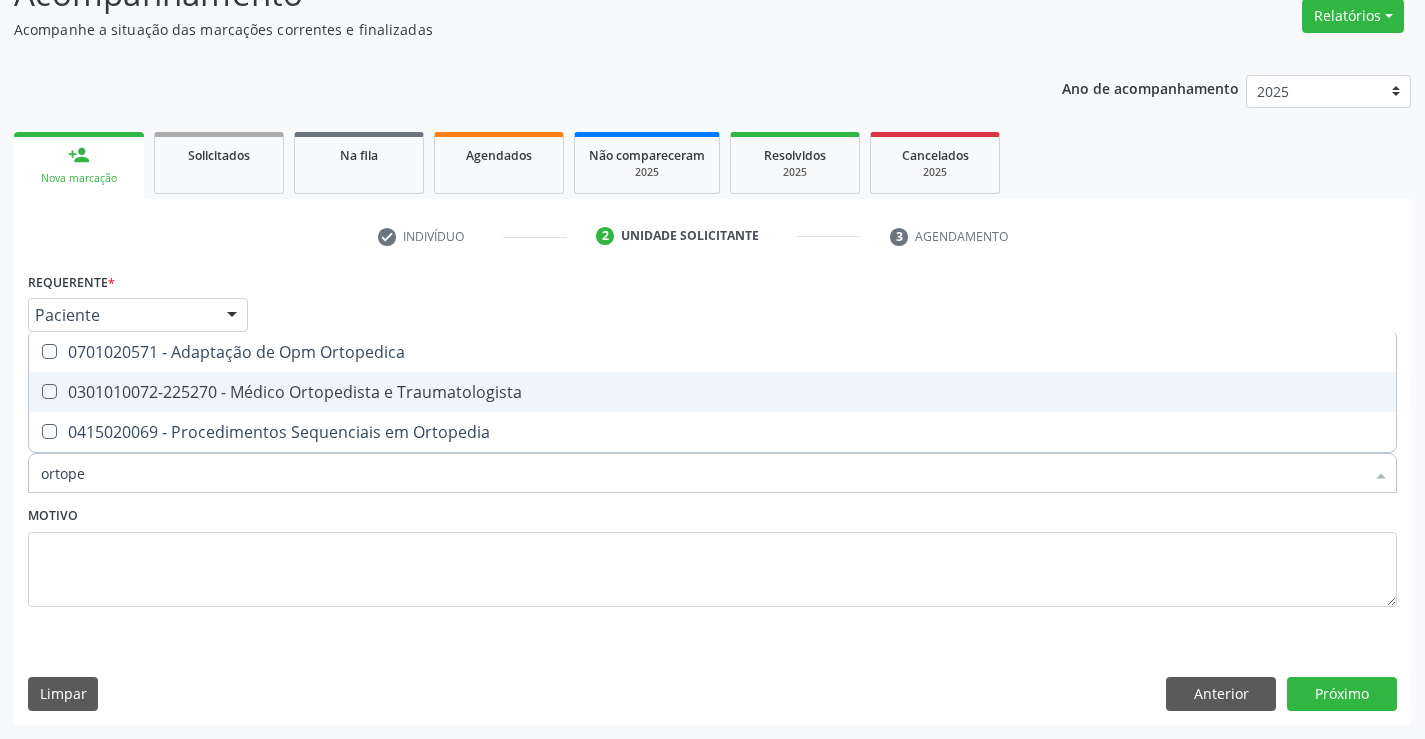 checkbox on "true" 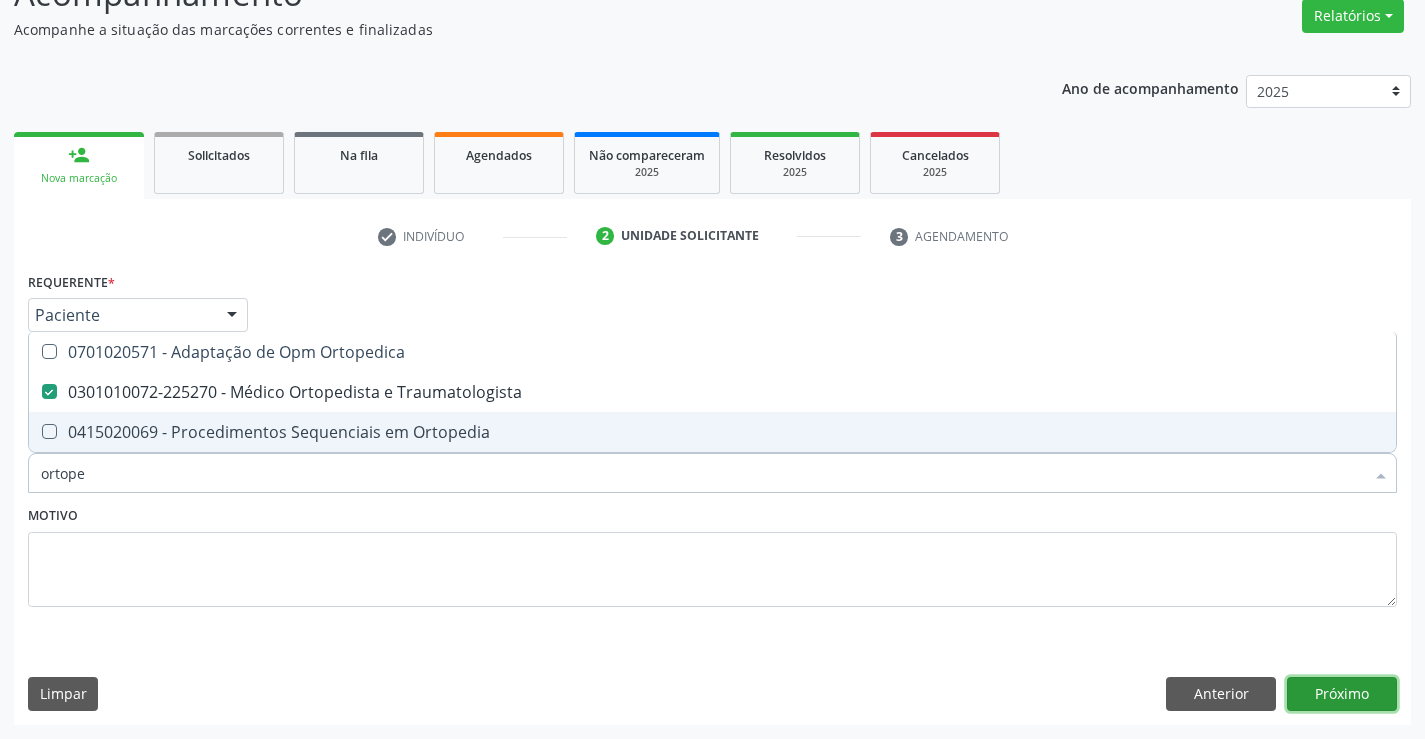 click on "Próximo" at bounding box center (1342, 694) 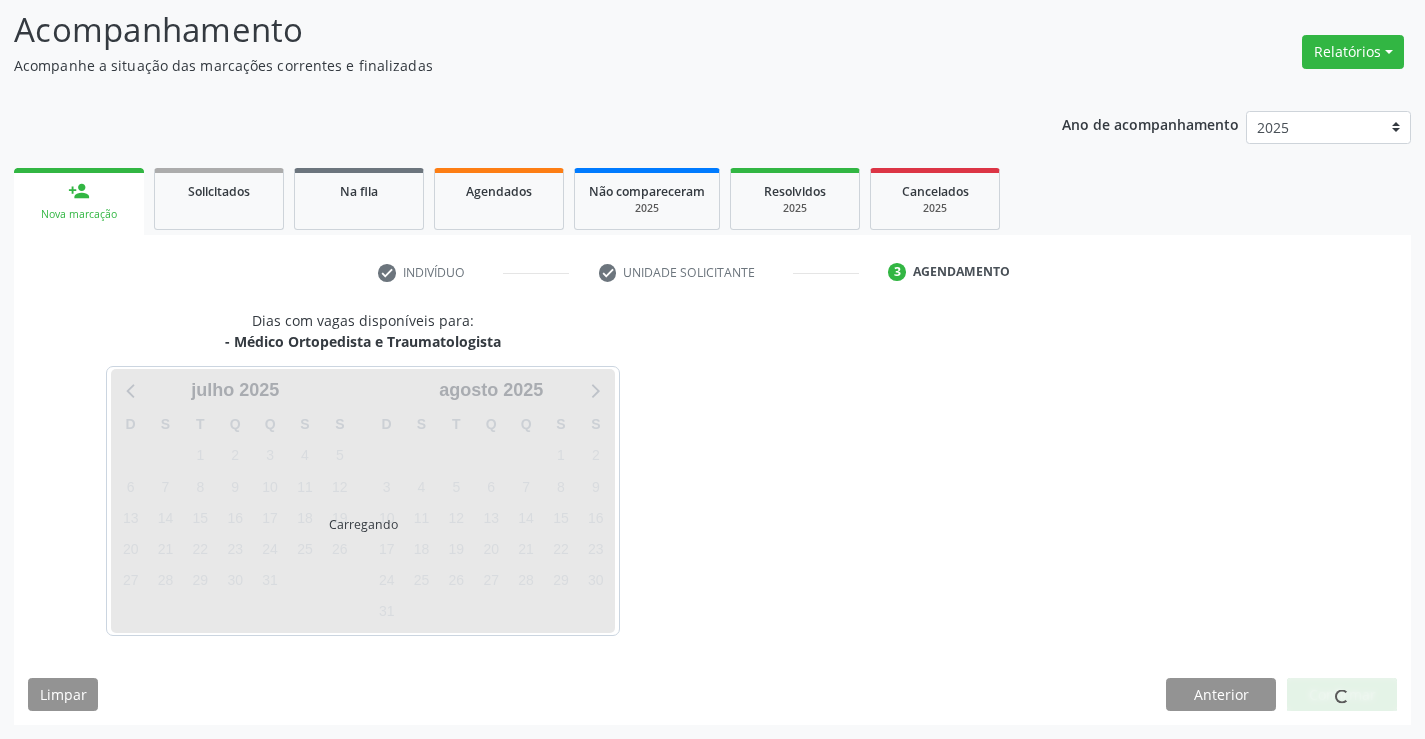 scroll, scrollTop: 131, scrollLeft: 0, axis: vertical 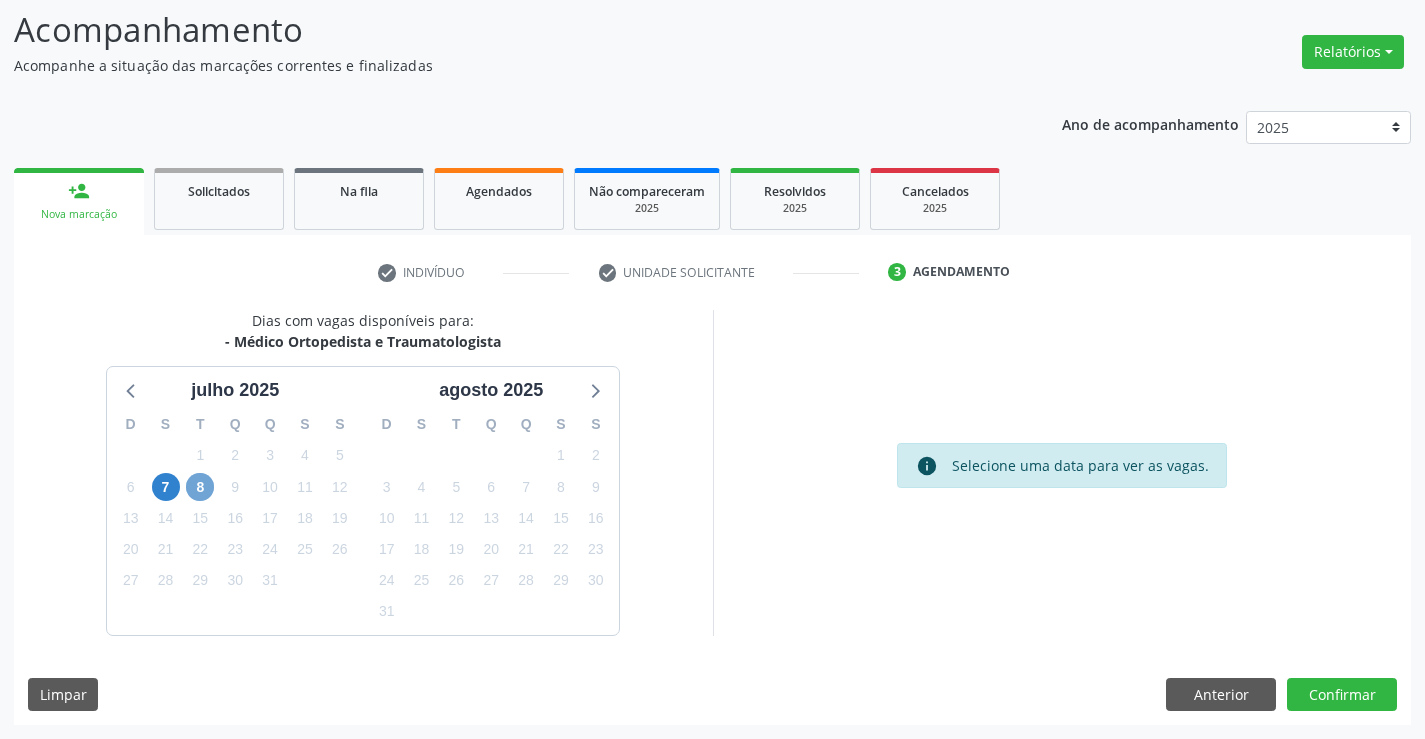 click on "8" at bounding box center [200, 487] 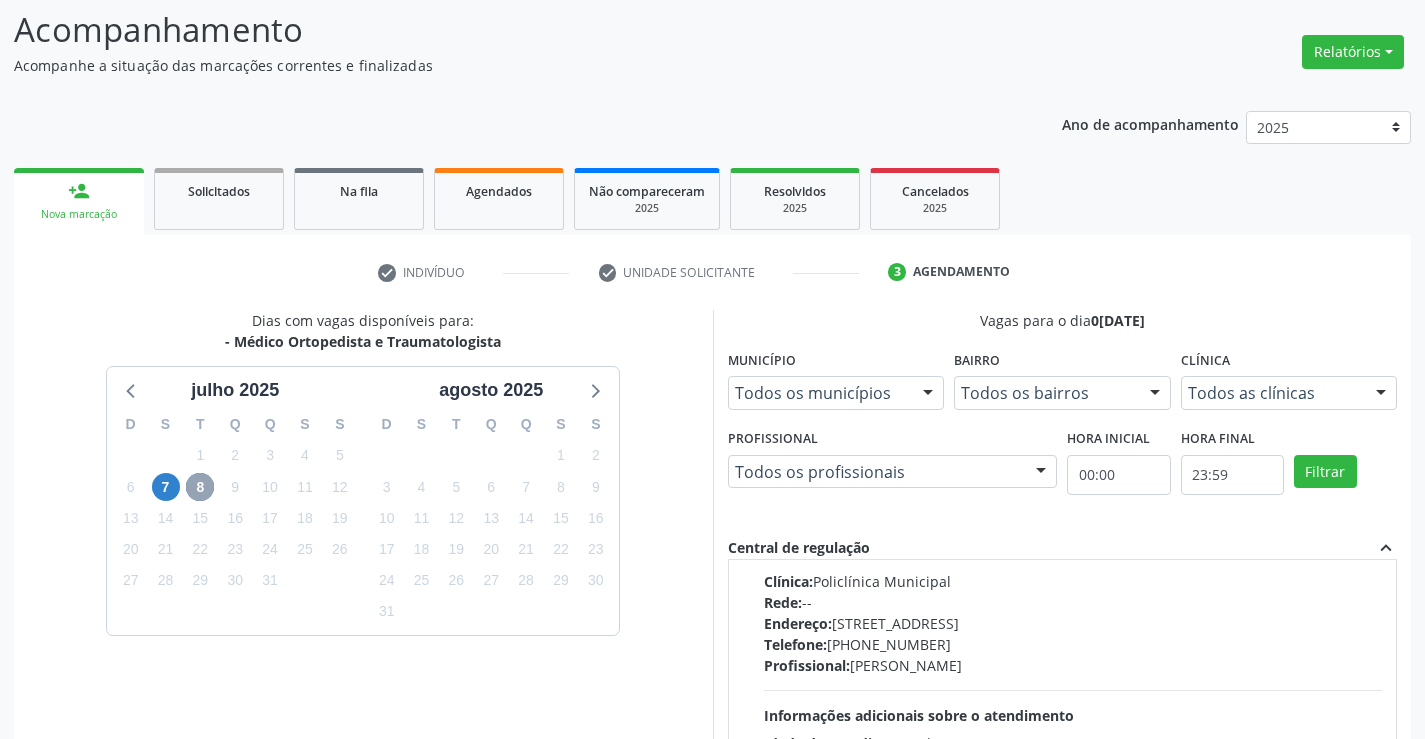 scroll, scrollTop: 0, scrollLeft: 0, axis: both 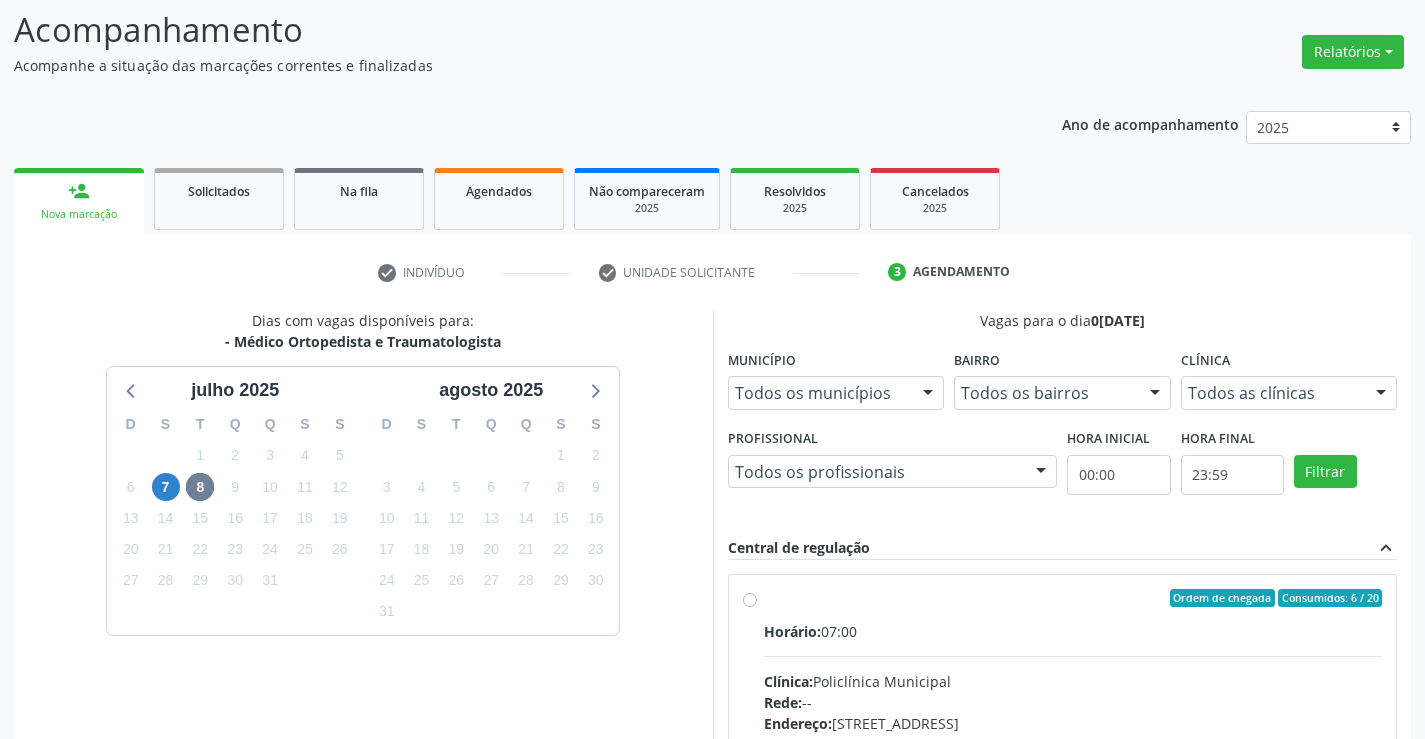 click on "Ordem de chegada
Consumidos: 6 / 20
Horário:   07:00
Clínica:  Policlínica Municipal
Rede:
--
Endereço:   Predio, nº 386, Centro, Campo Formoso - BA
Telefone:   (74) 6451312
Profissional:
Ramon Oliveira Soares
Informações adicionais sobre o atendimento
Idade de atendimento:
de 0 a 120 anos
Gênero(s) atendido(s):
Masculino e Feminino
Informações adicionais:
--" at bounding box center (1073, 742) 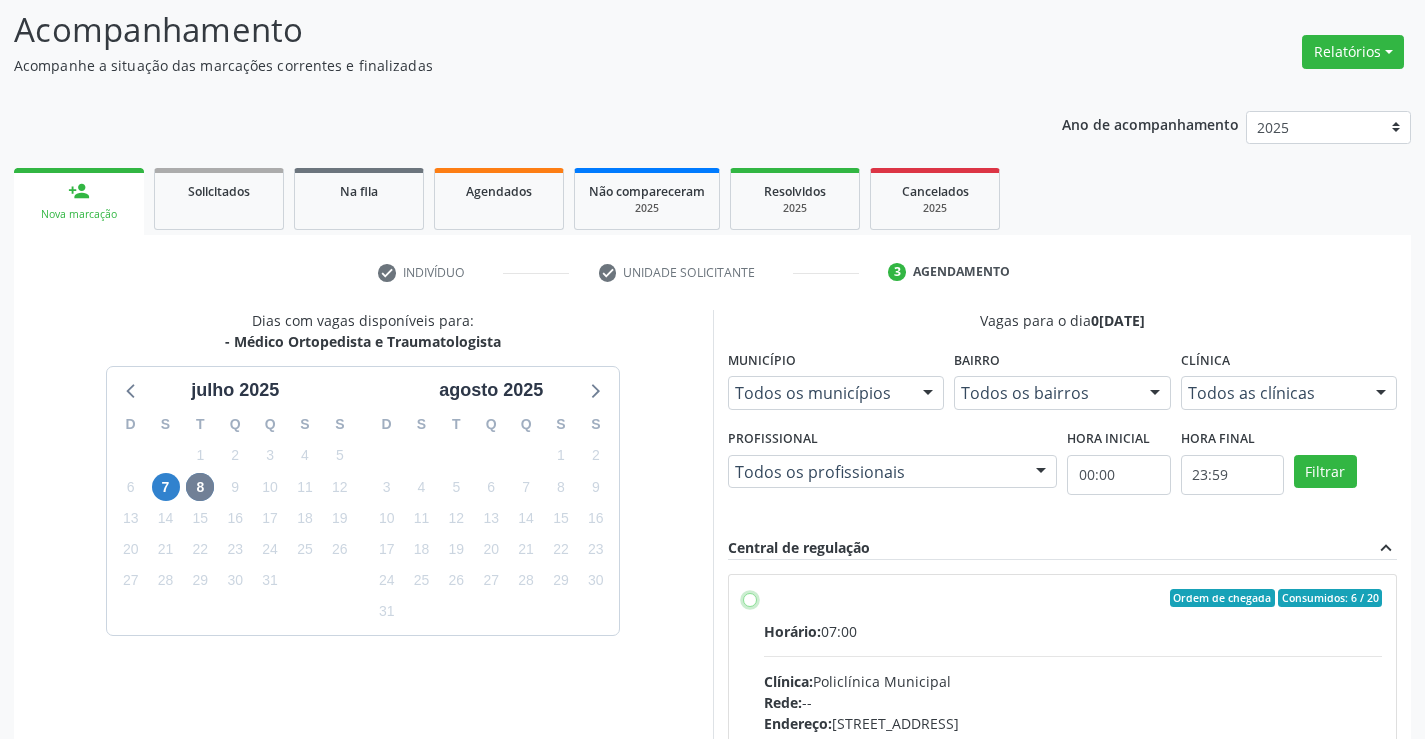click on "Ordem de chegada
Consumidos: 6 / 20
Horário:   07:00
Clínica:  Policlínica Municipal
Rede:
--
Endereço:   Predio, nº 386, Centro, Campo Formoso - BA
Telefone:   (74) 6451312
Profissional:
Ramon Oliveira Soares
Informações adicionais sobre o atendimento
Idade de atendimento:
de 0 a 120 anos
Gênero(s) atendido(s):
Masculino e Feminino
Informações adicionais:
--" at bounding box center (750, 598) 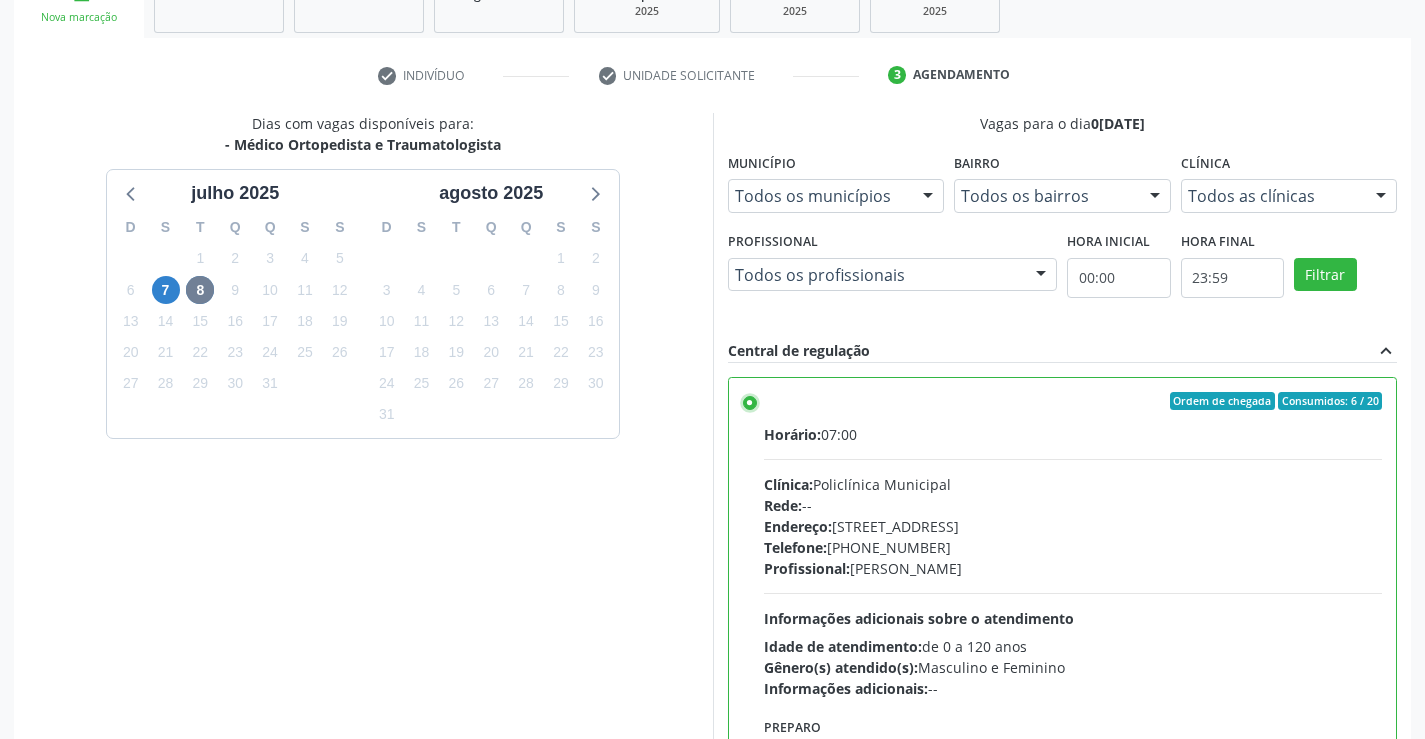 scroll, scrollTop: 456, scrollLeft: 0, axis: vertical 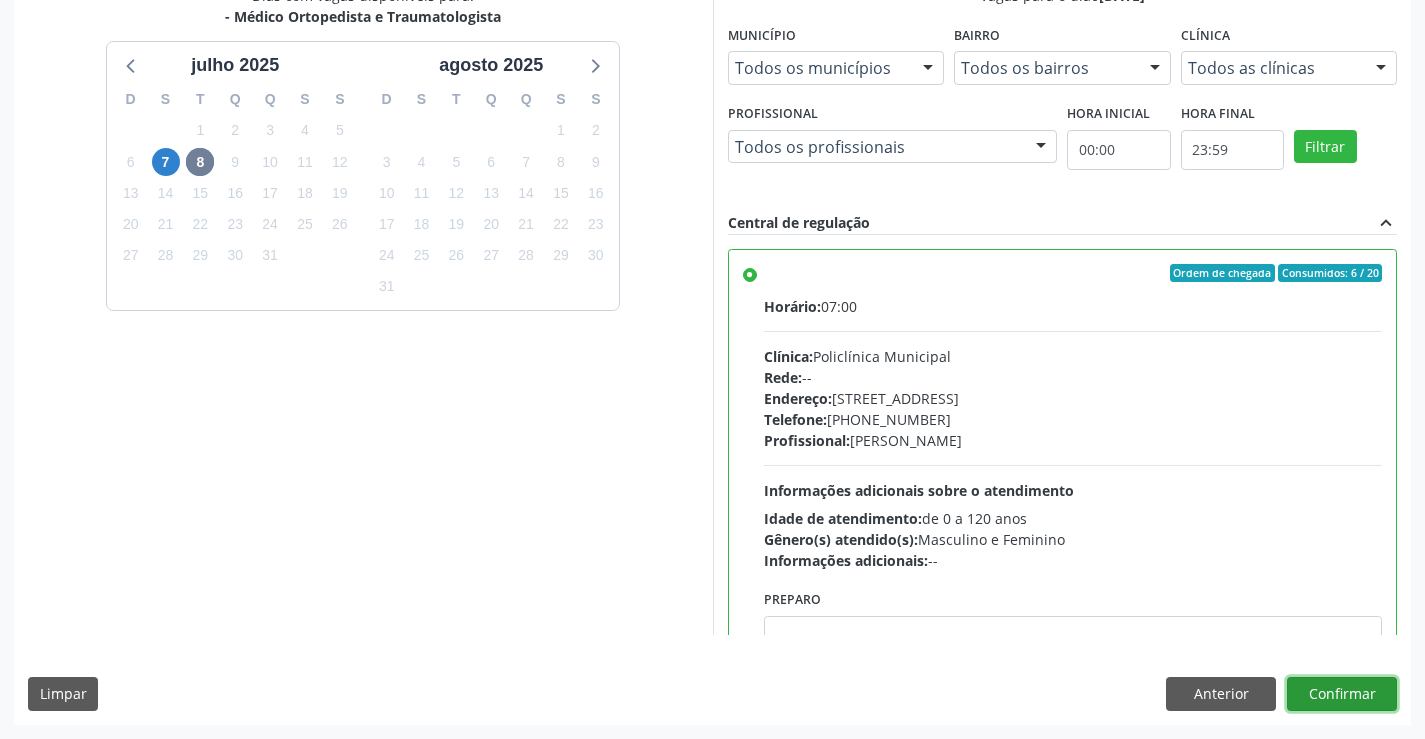click on "Confirmar" at bounding box center [1342, 694] 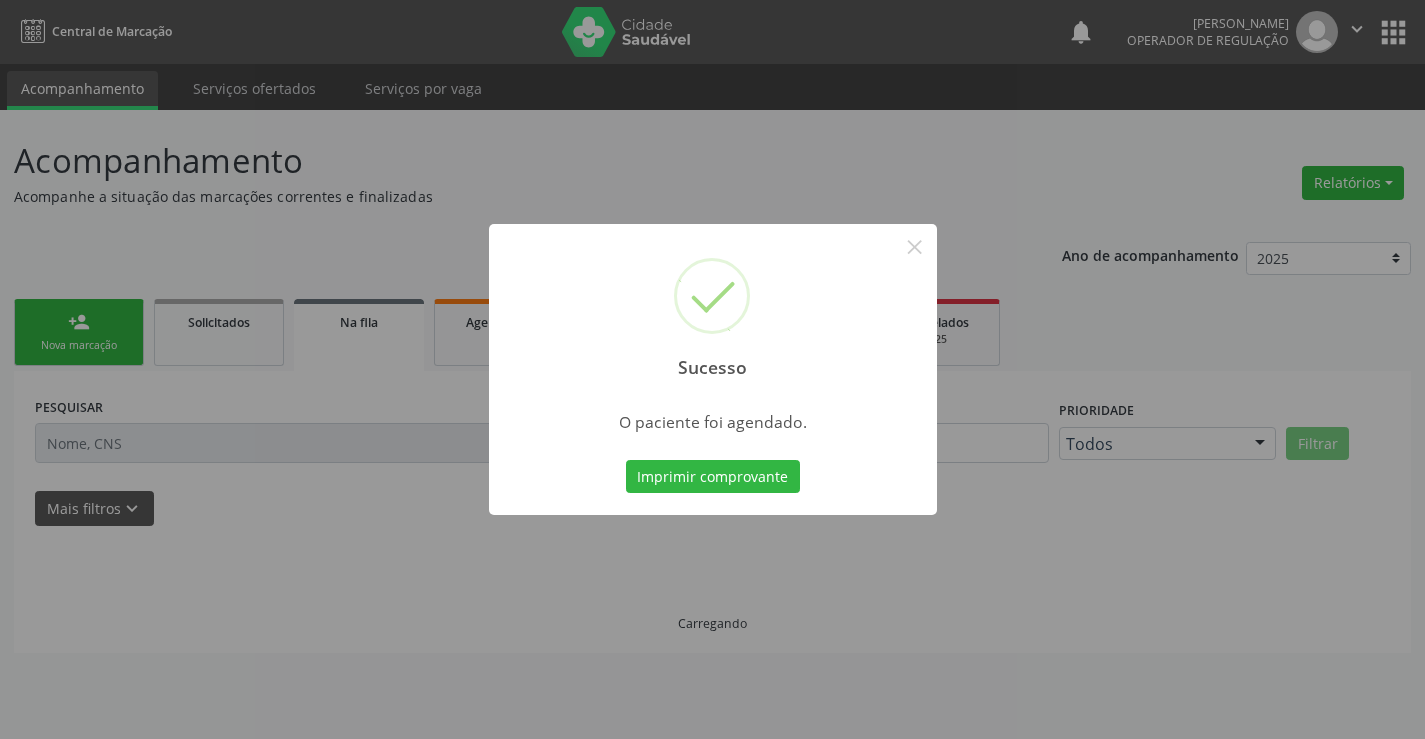 scroll, scrollTop: 0, scrollLeft: 0, axis: both 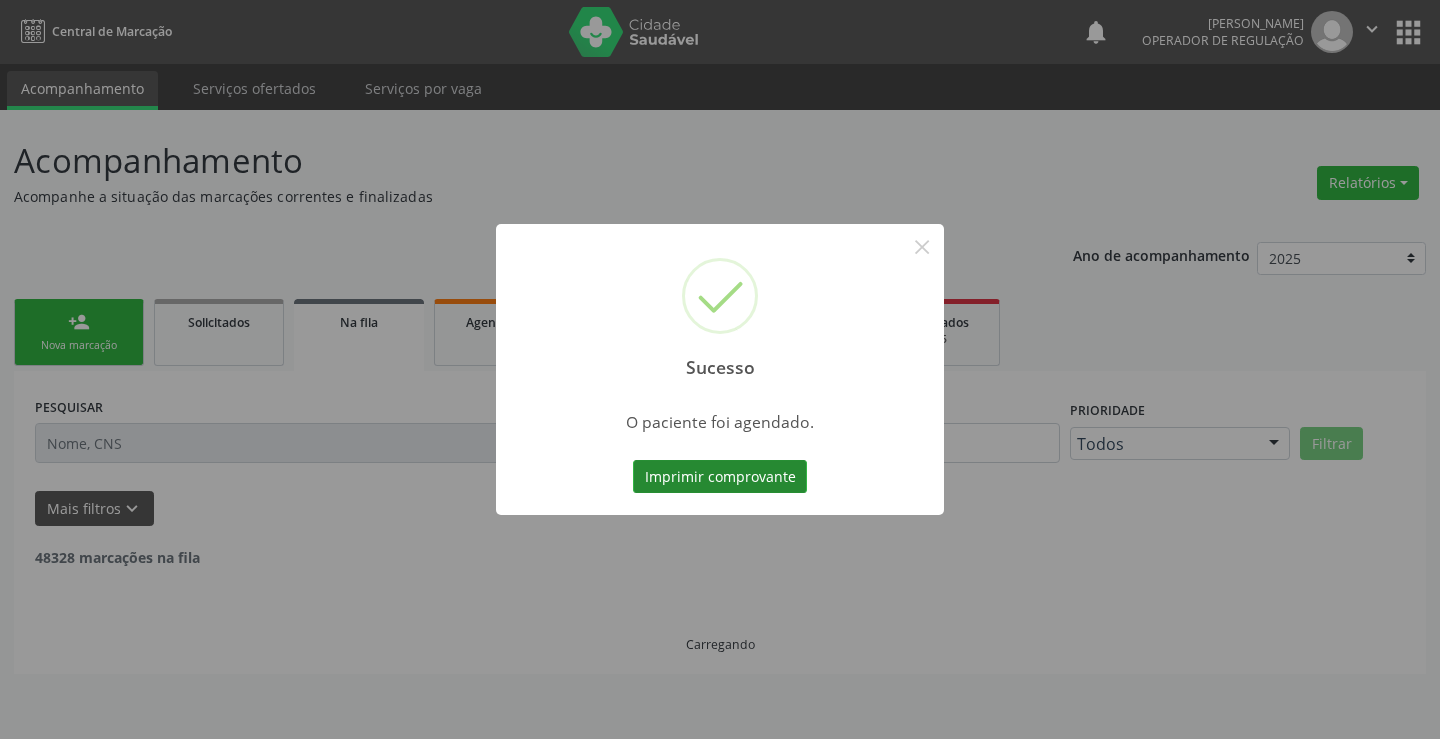 click on "Imprimir comprovante" at bounding box center [720, 477] 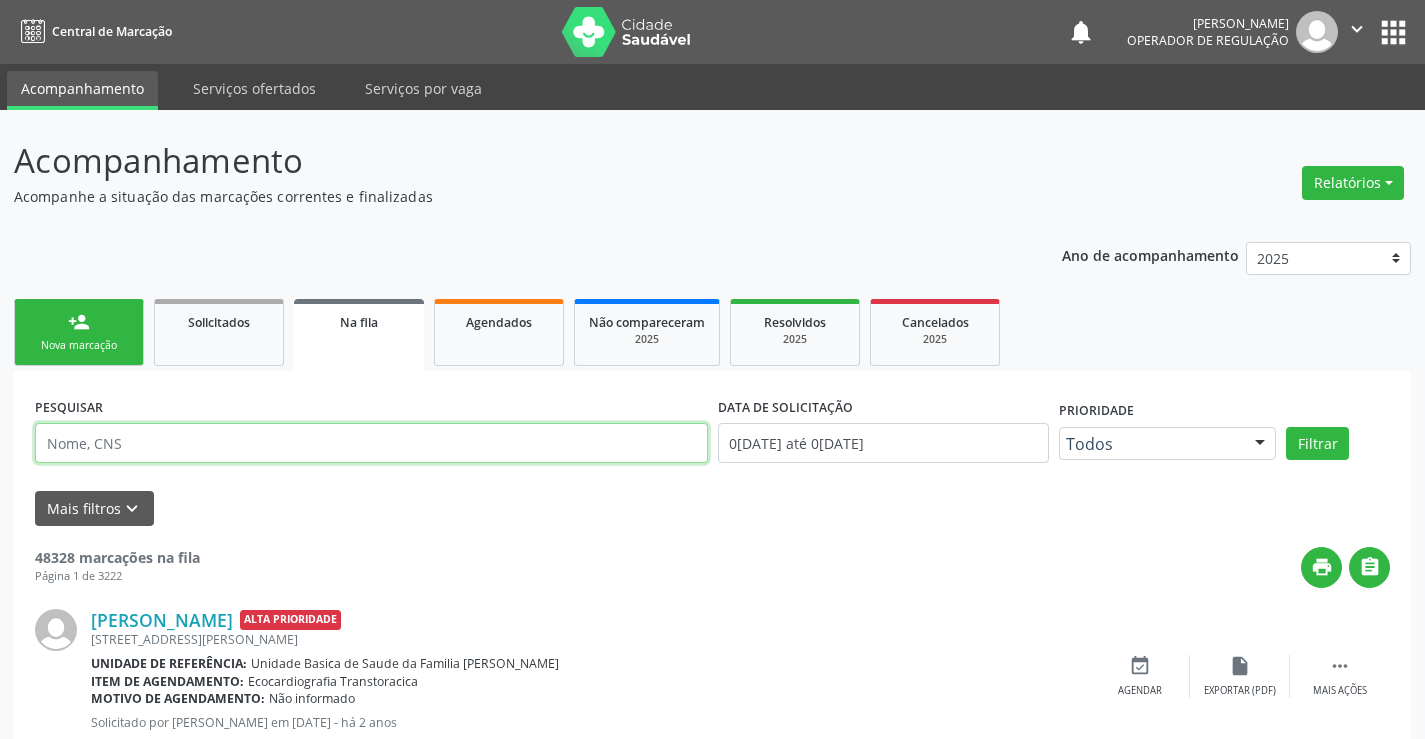 click at bounding box center [371, 443] 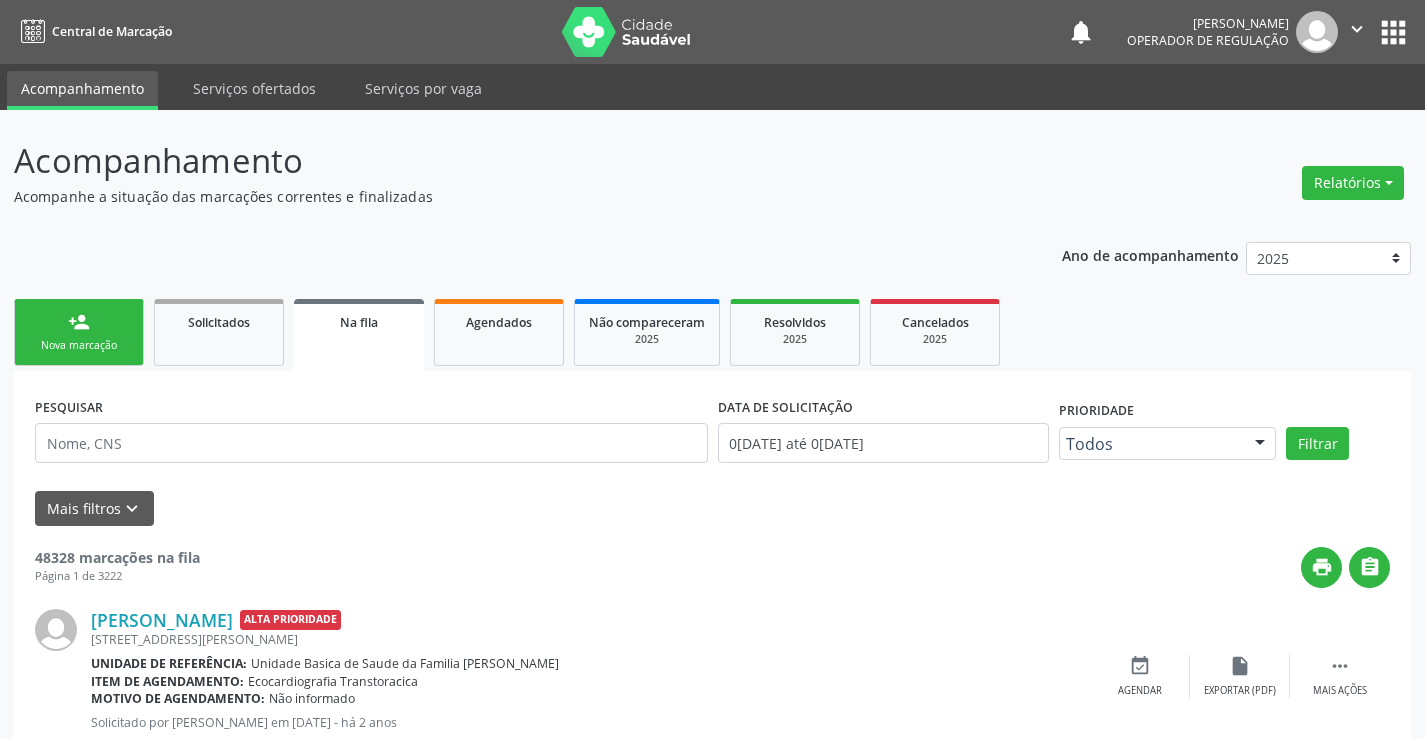 click on "person_add
Nova marcação" at bounding box center (79, 332) 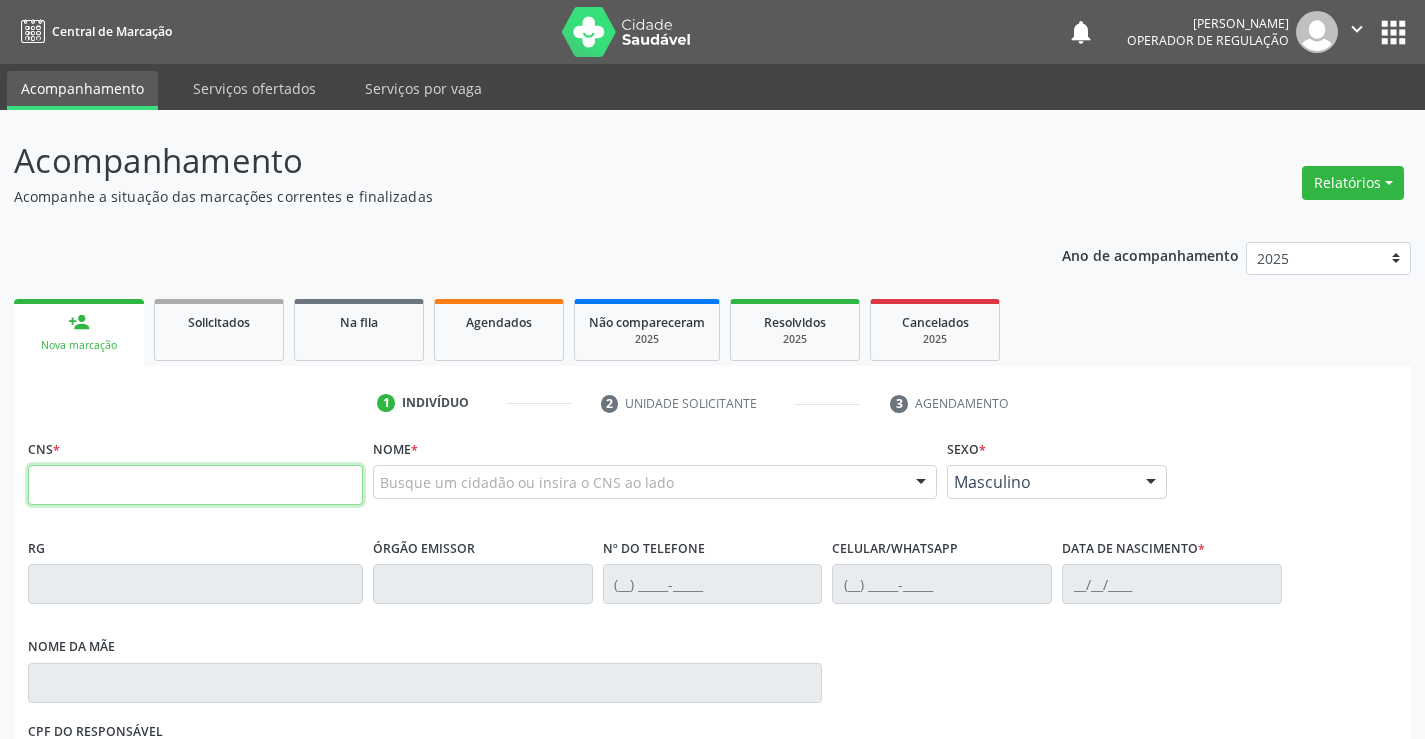 click at bounding box center (195, 485) 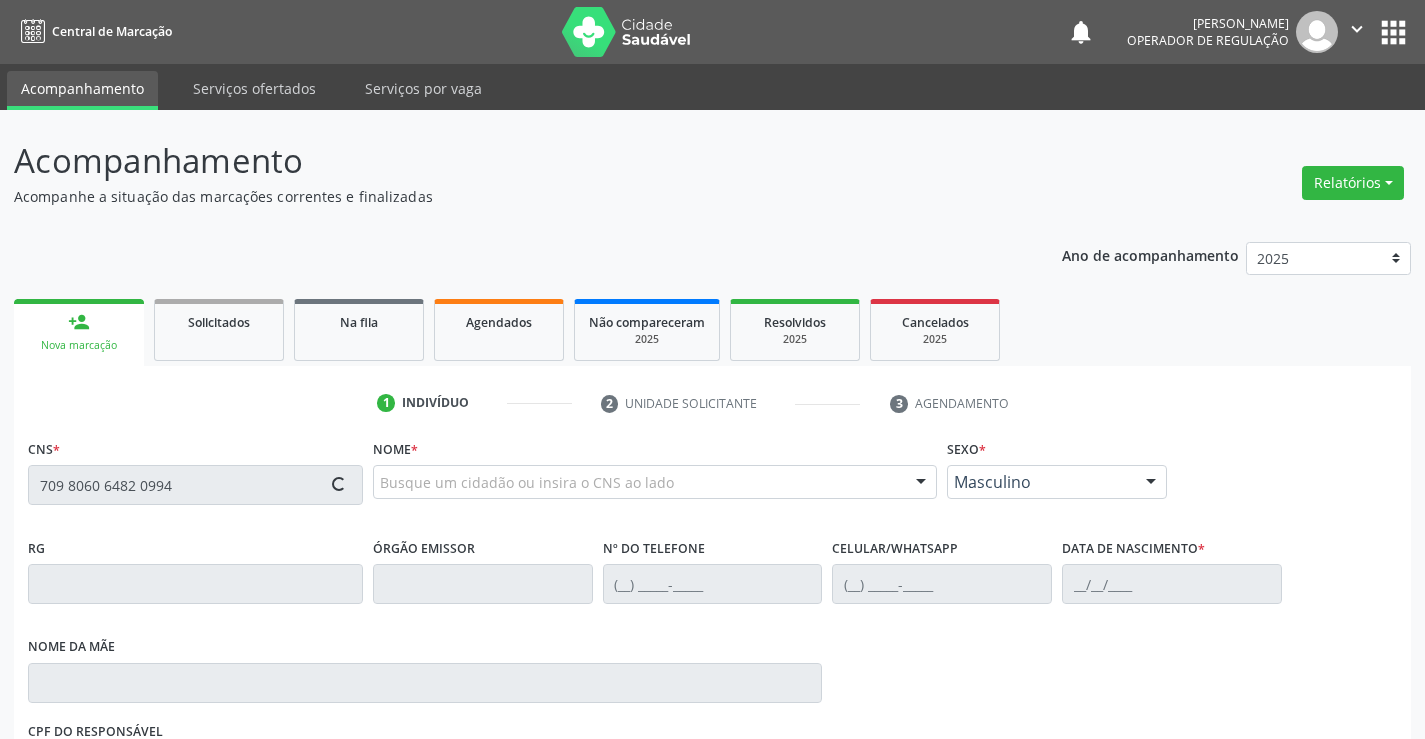 type on "709 8060 6482 0994" 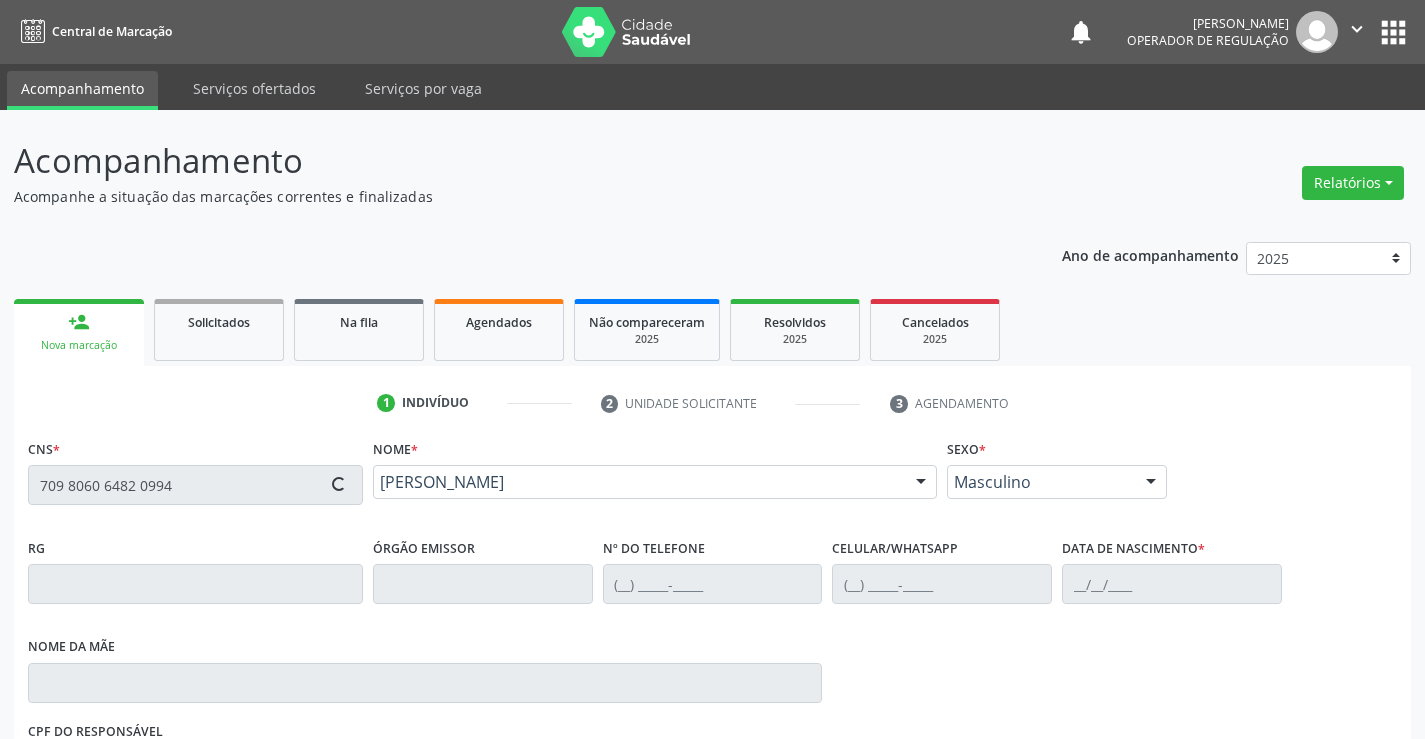 type on "123091853" 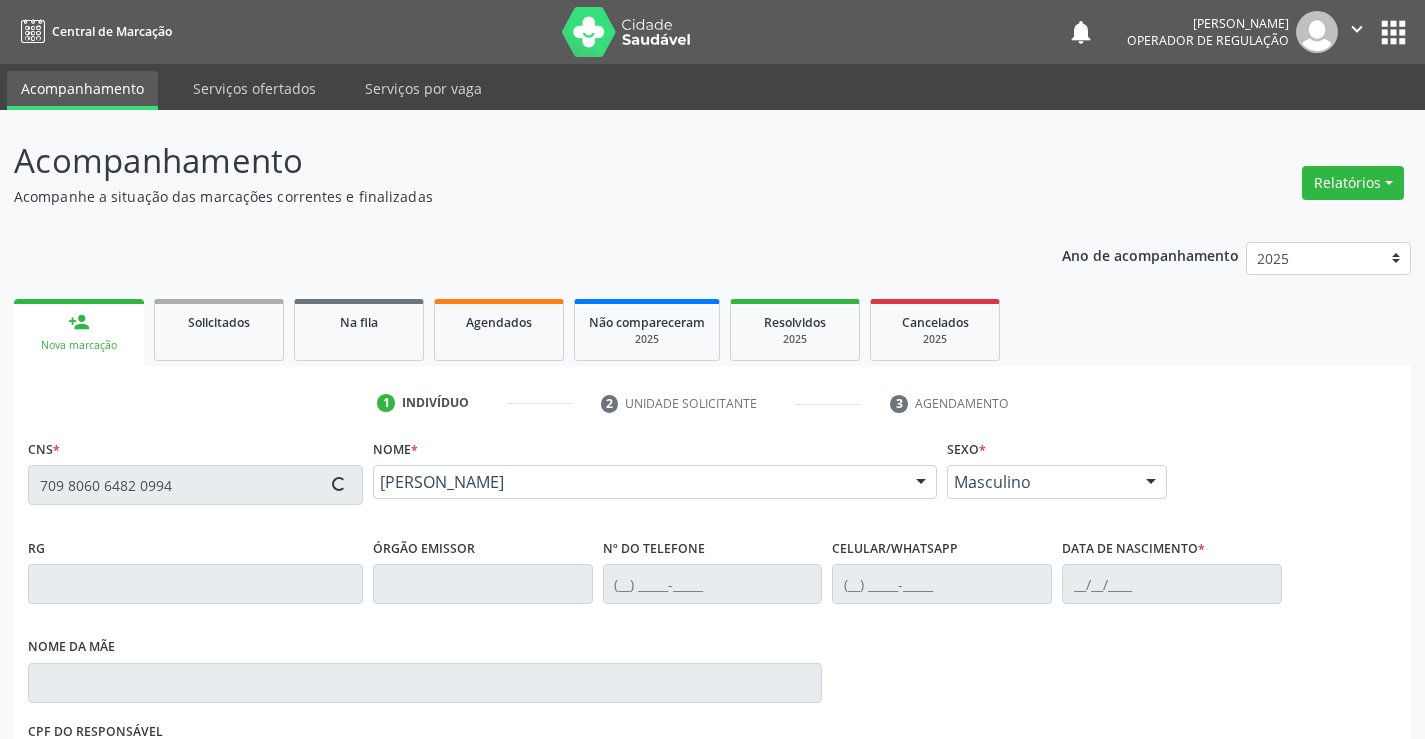 type on "(74) 98150-3206" 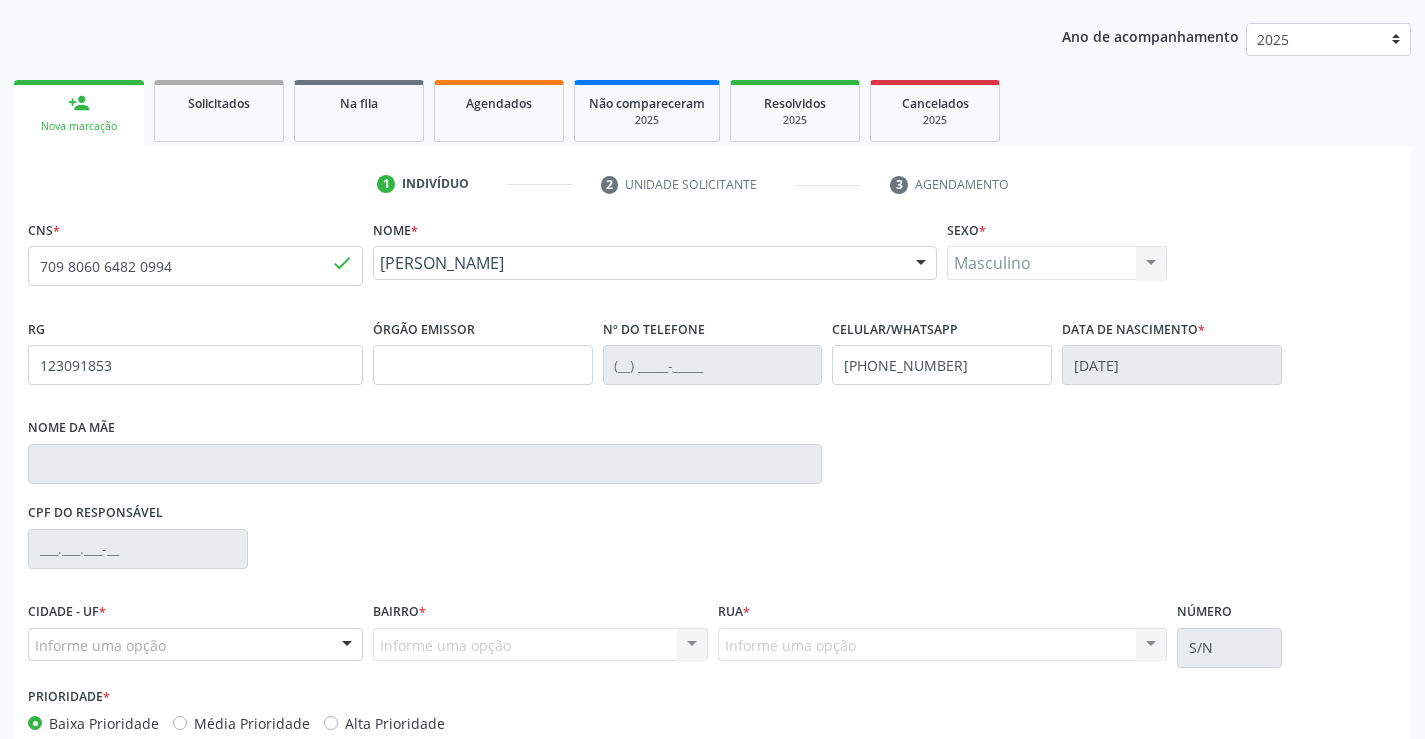 scroll, scrollTop: 300, scrollLeft: 0, axis: vertical 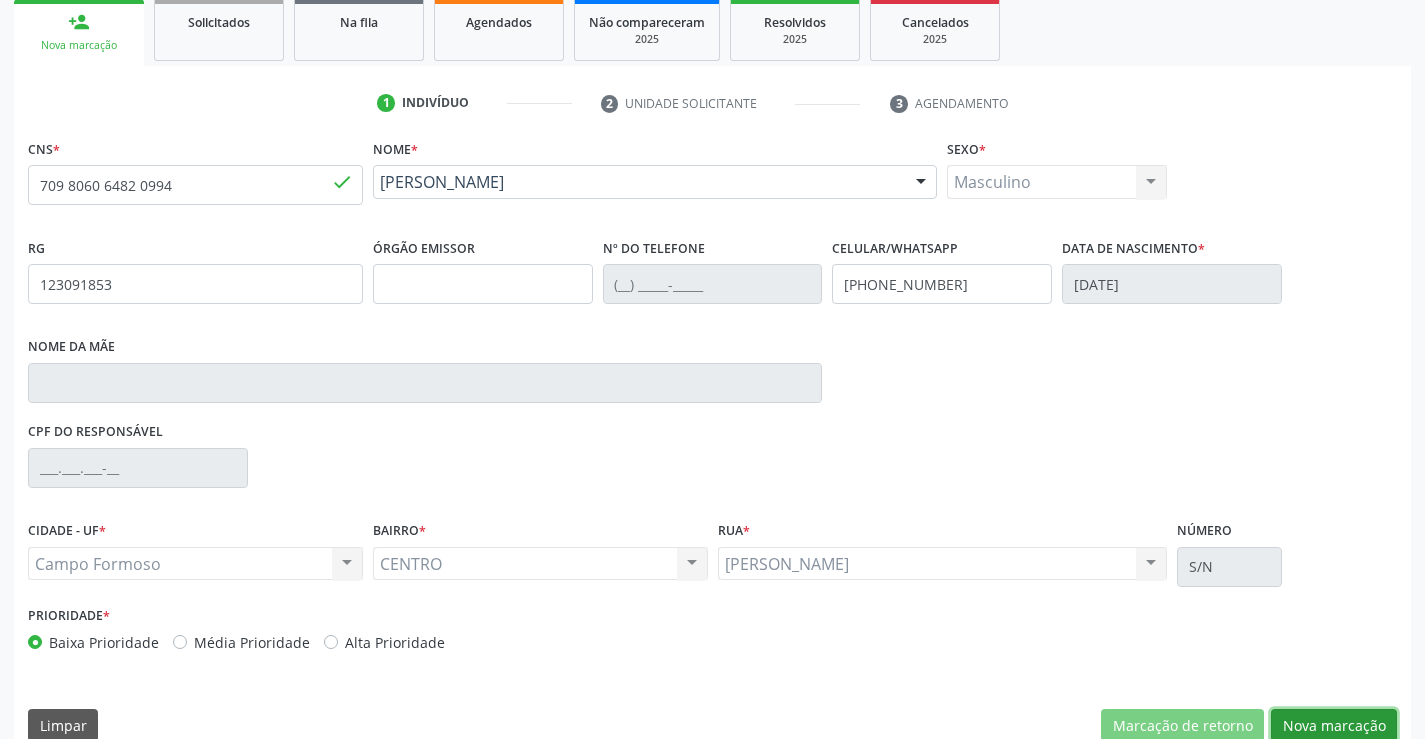 click on "Nova marcação" at bounding box center [1334, 726] 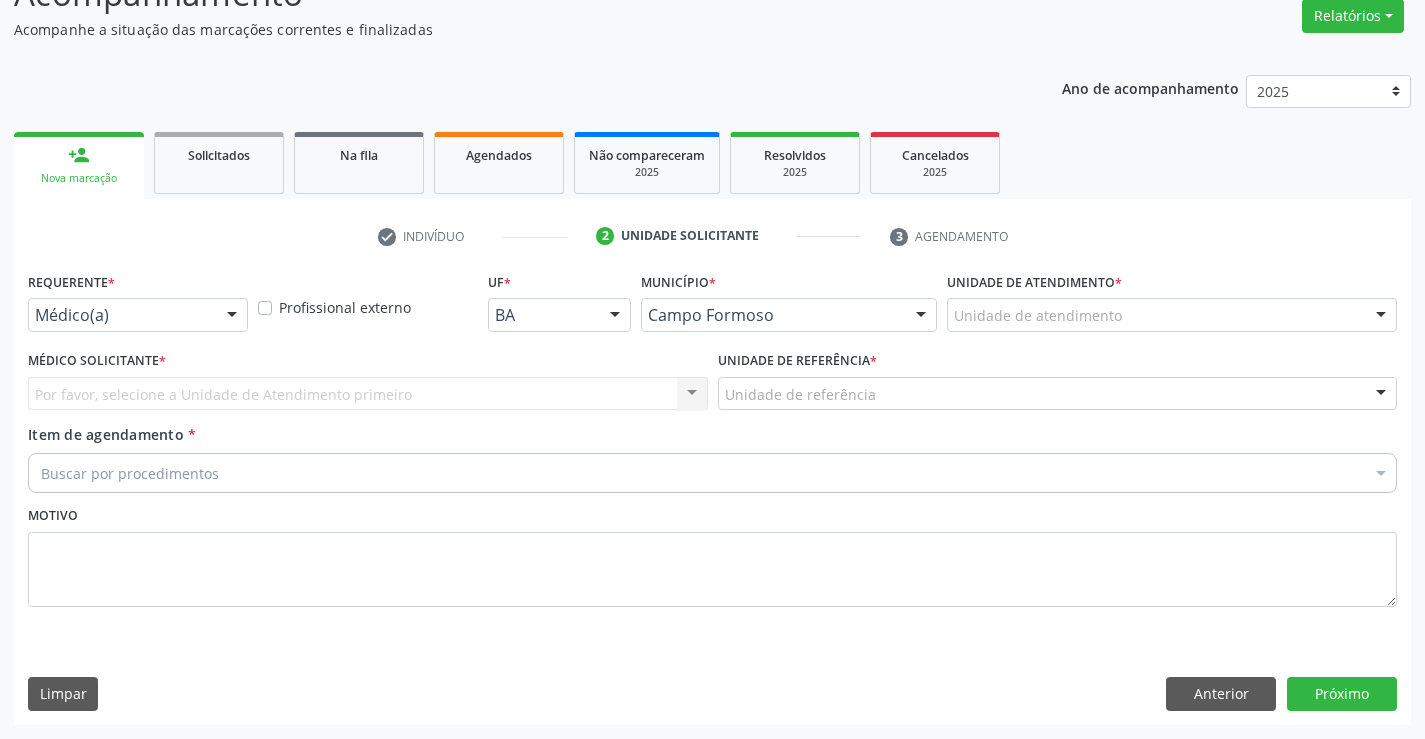 scroll, scrollTop: 167, scrollLeft: 0, axis: vertical 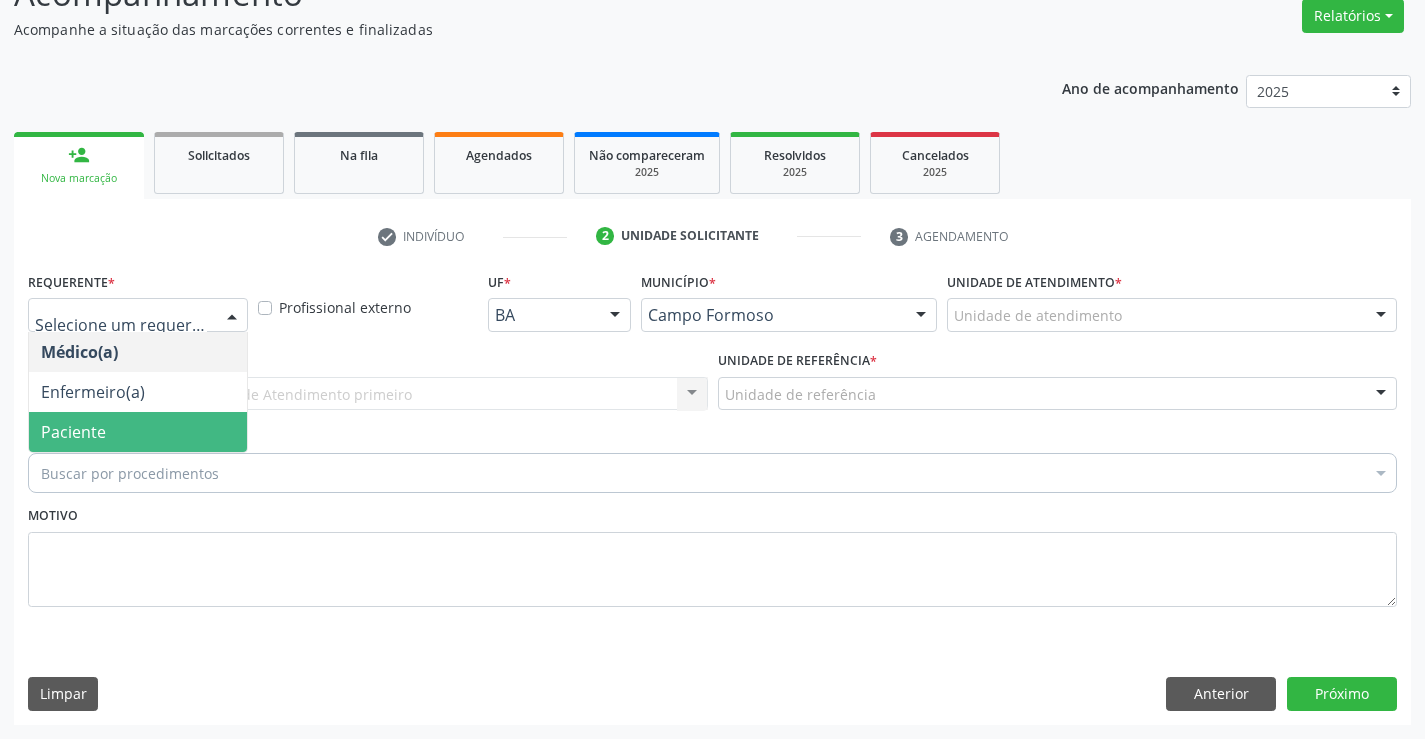 click on "Buscar por procedimentos" at bounding box center [712, 473] 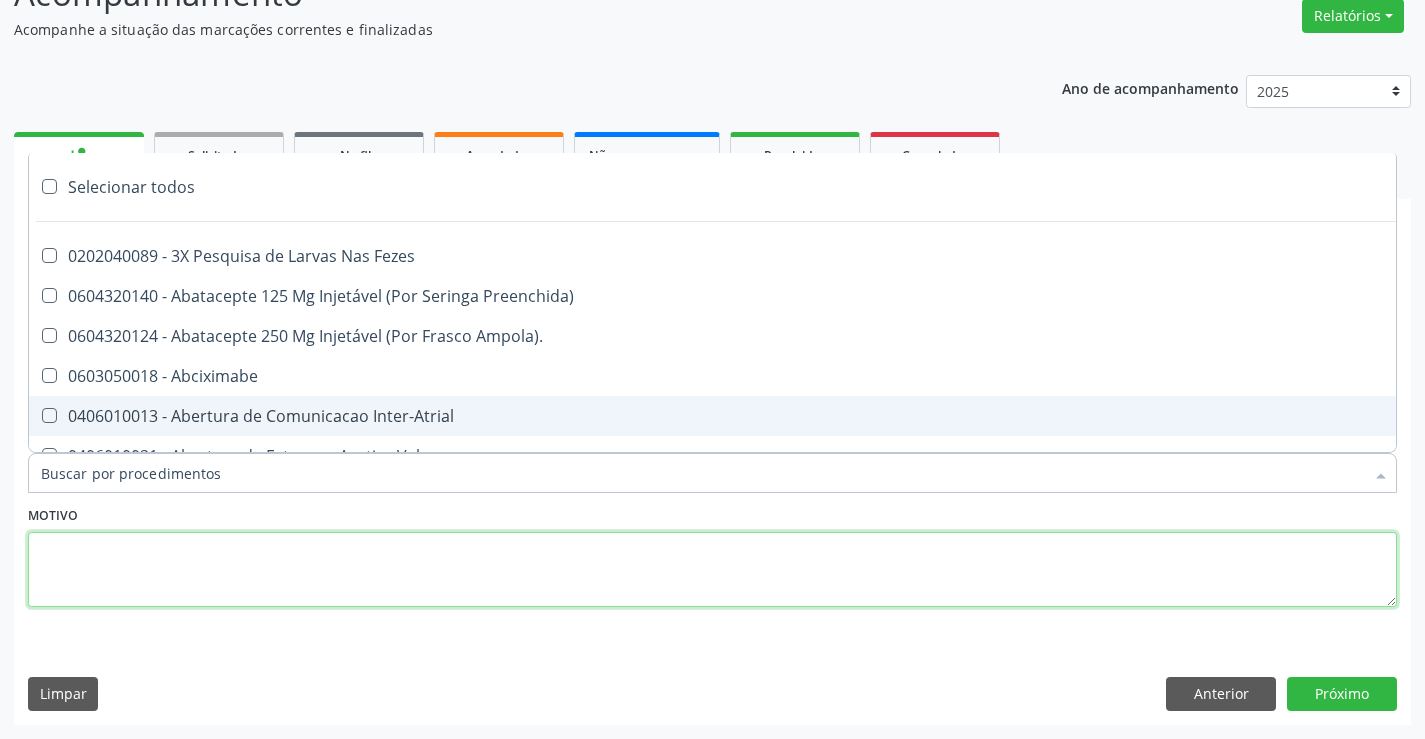 click at bounding box center (712, 570) 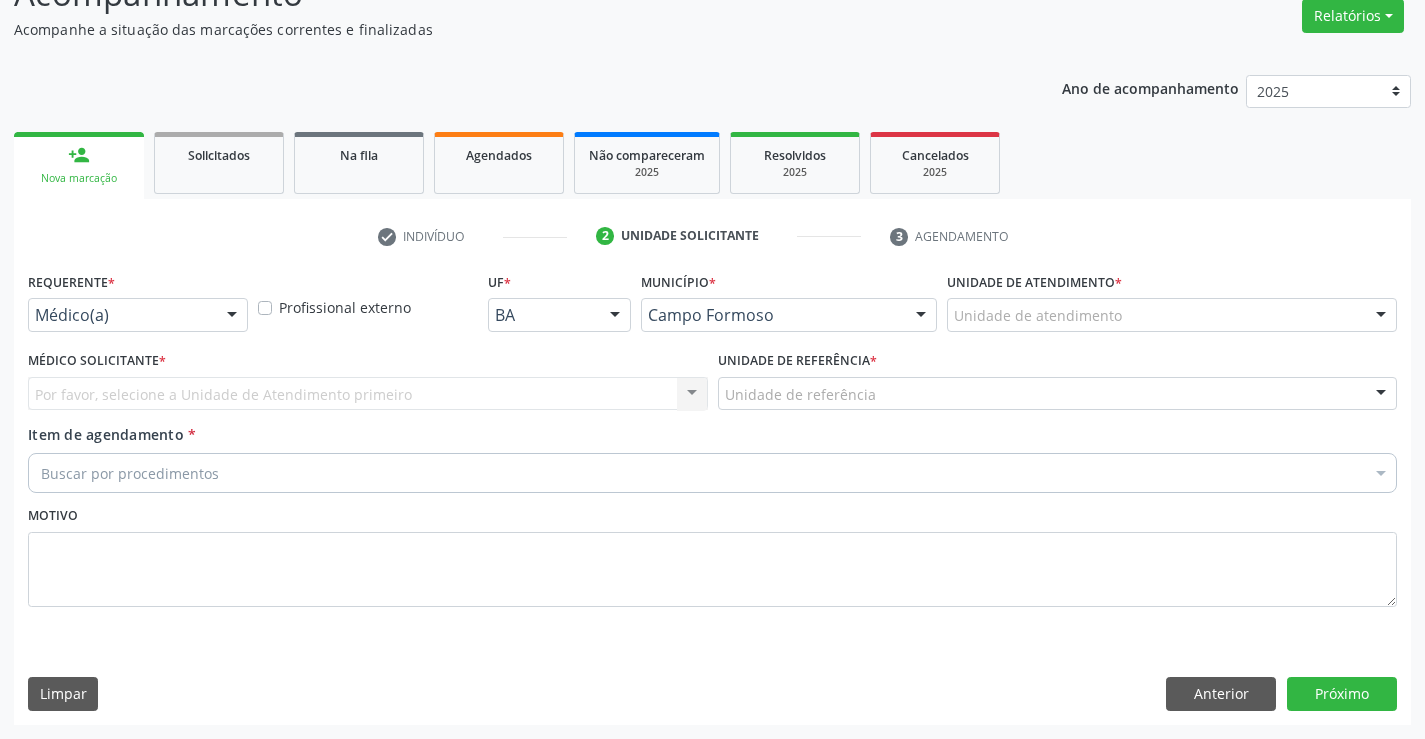 click on "Requerente
*
Médico(a)         Médico(a)   Enfermeiro(a)   Paciente
Nenhum resultado encontrado para: "   "
Não há nenhuma opção para ser exibida." at bounding box center (138, 299) 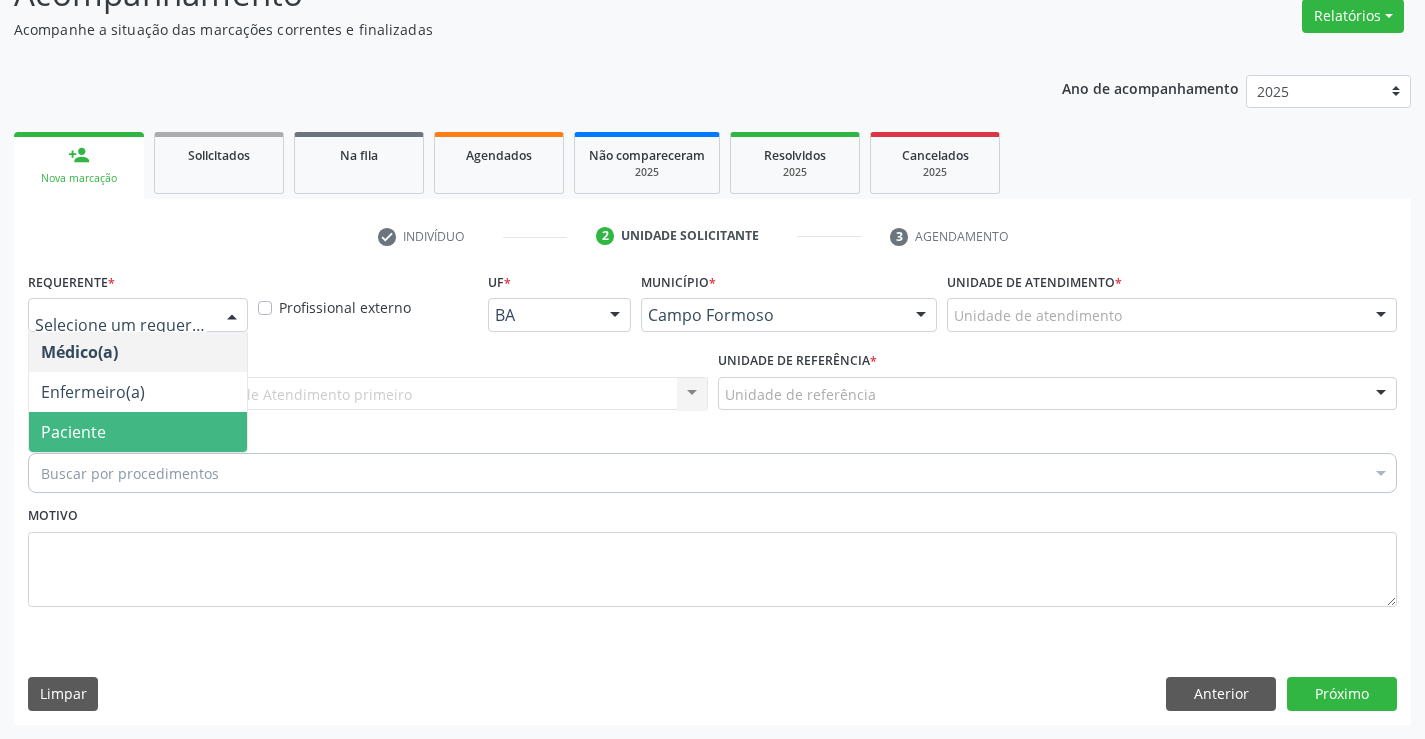 click on "Paciente" at bounding box center [138, 432] 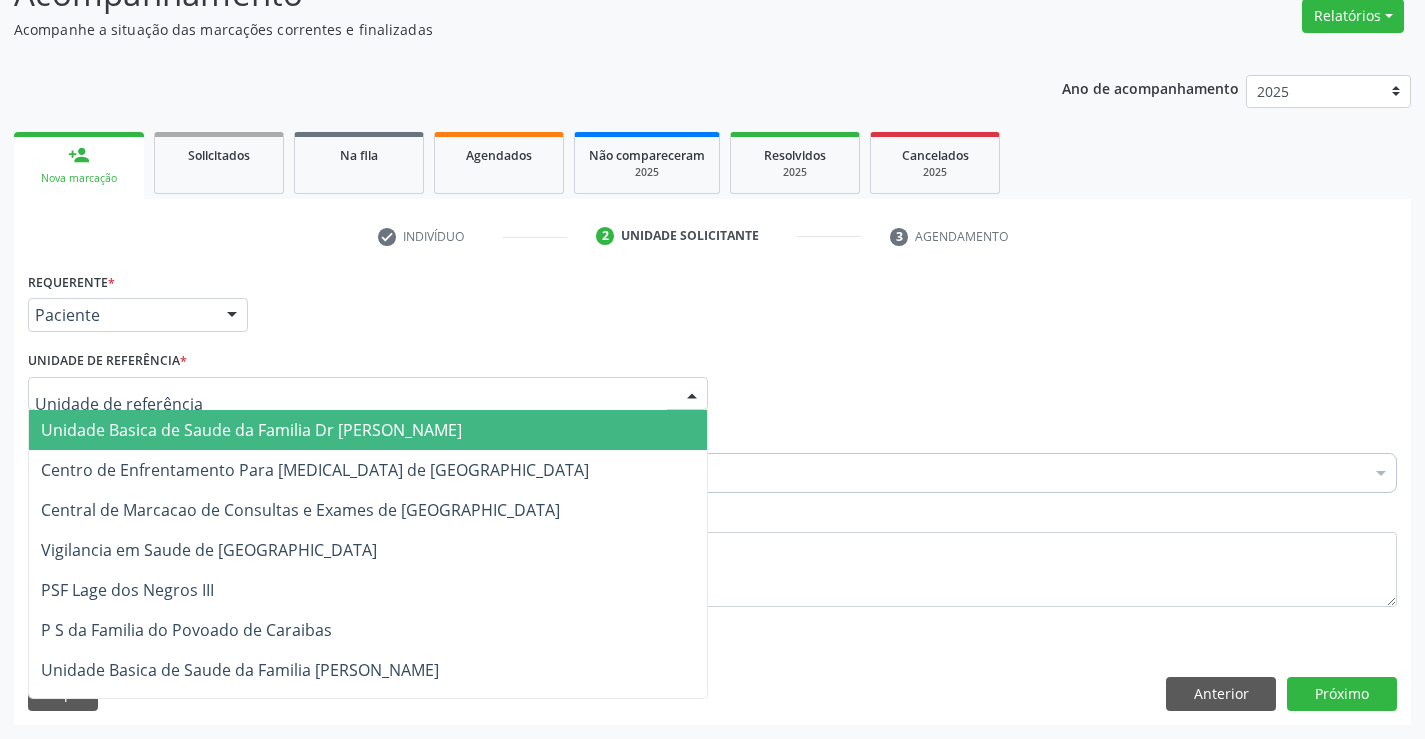 click on "Unidade Basica de Saude da Familia Dr [PERSON_NAME]" at bounding box center (251, 430) 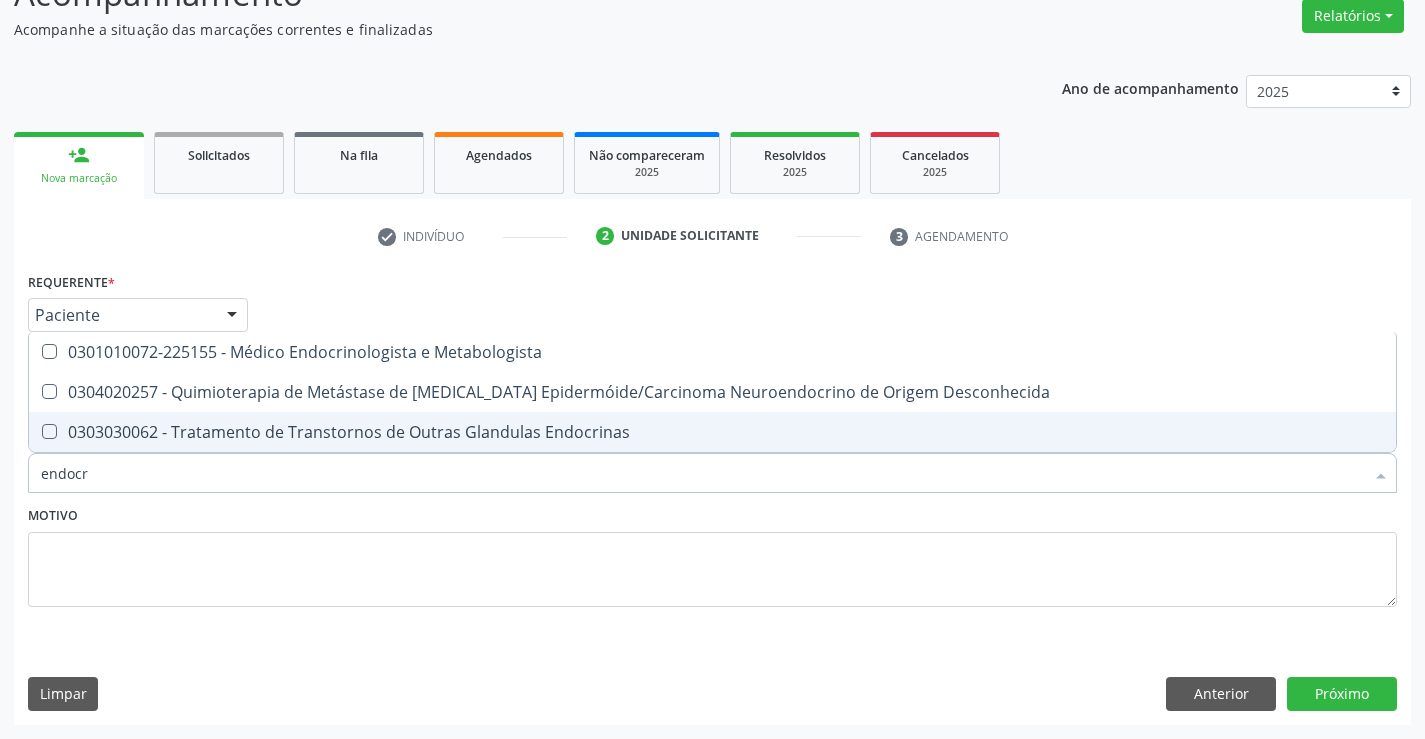 type on "endocri" 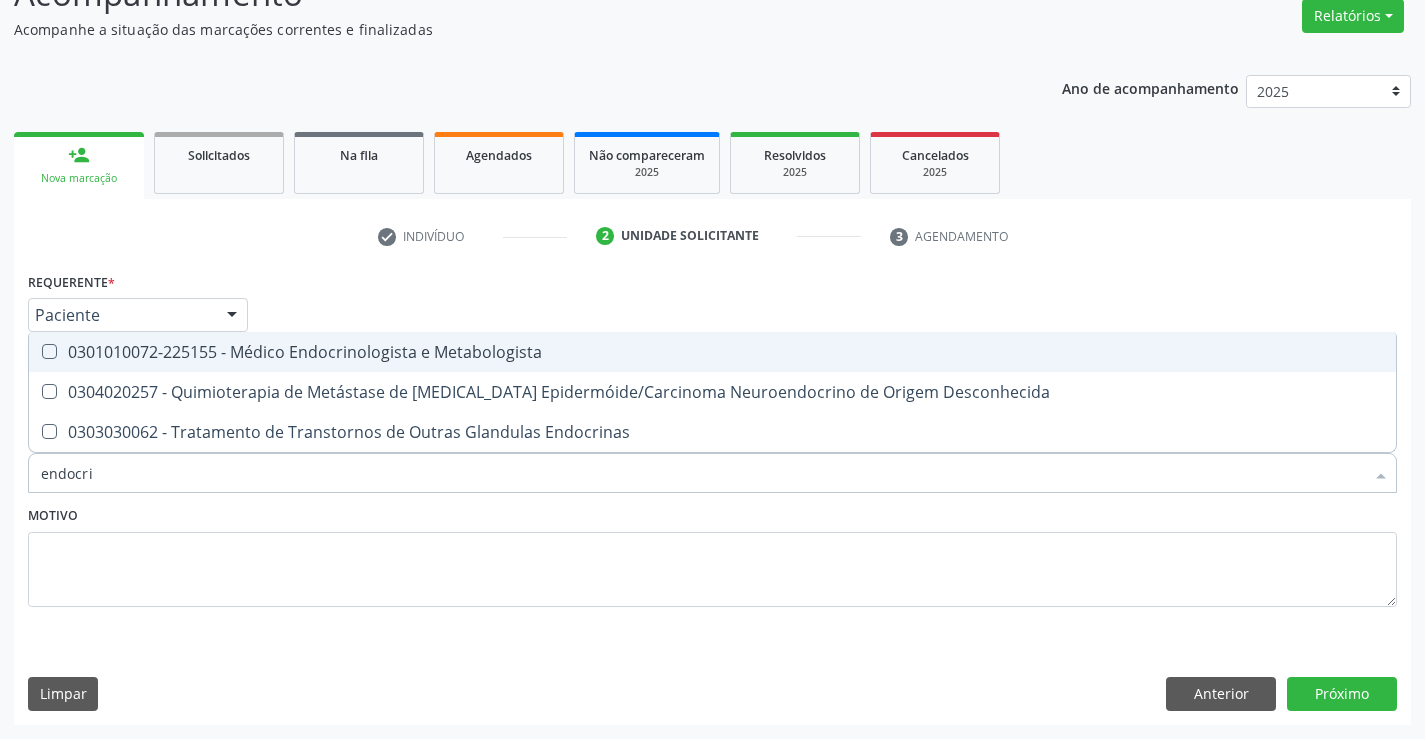 click on "0301010072-225155 - Médico Endocrinologista e Metabologista" at bounding box center [712, 352] 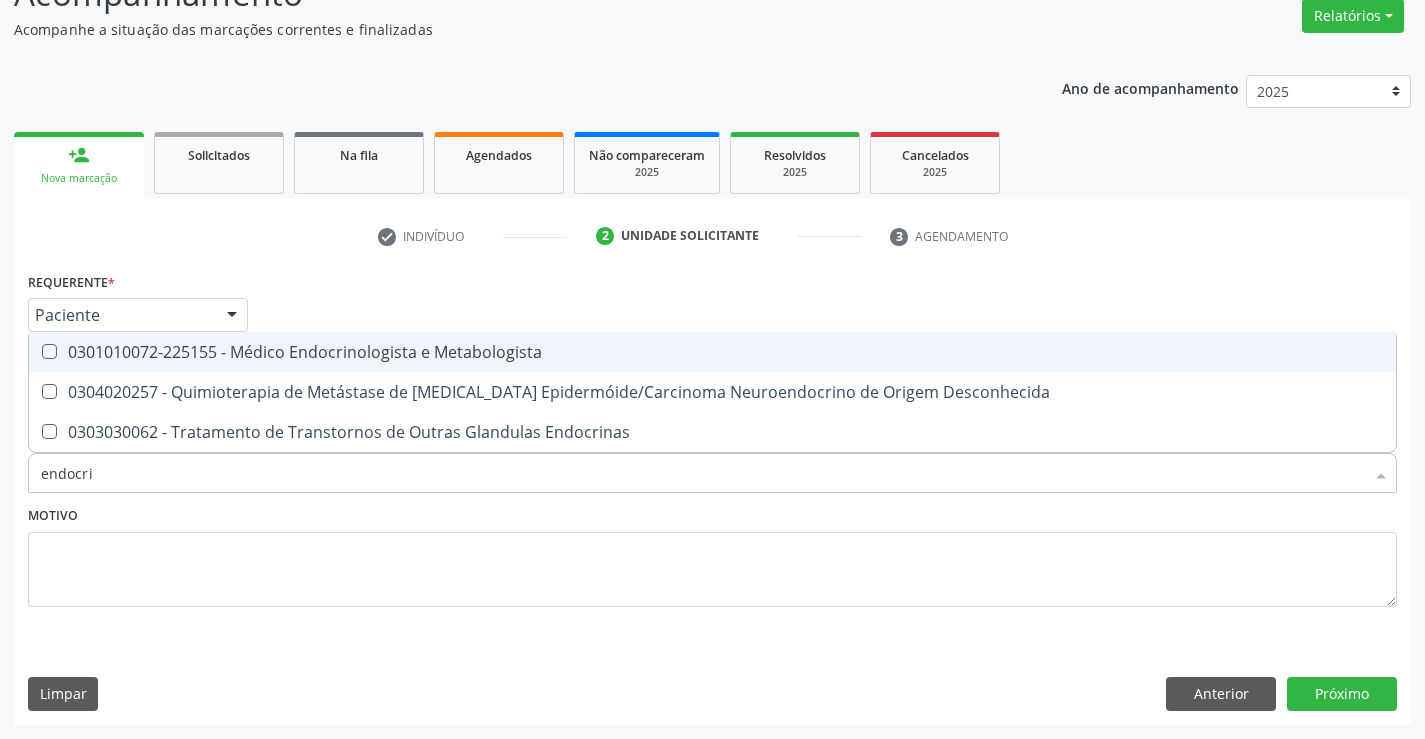 checkbox on "true" 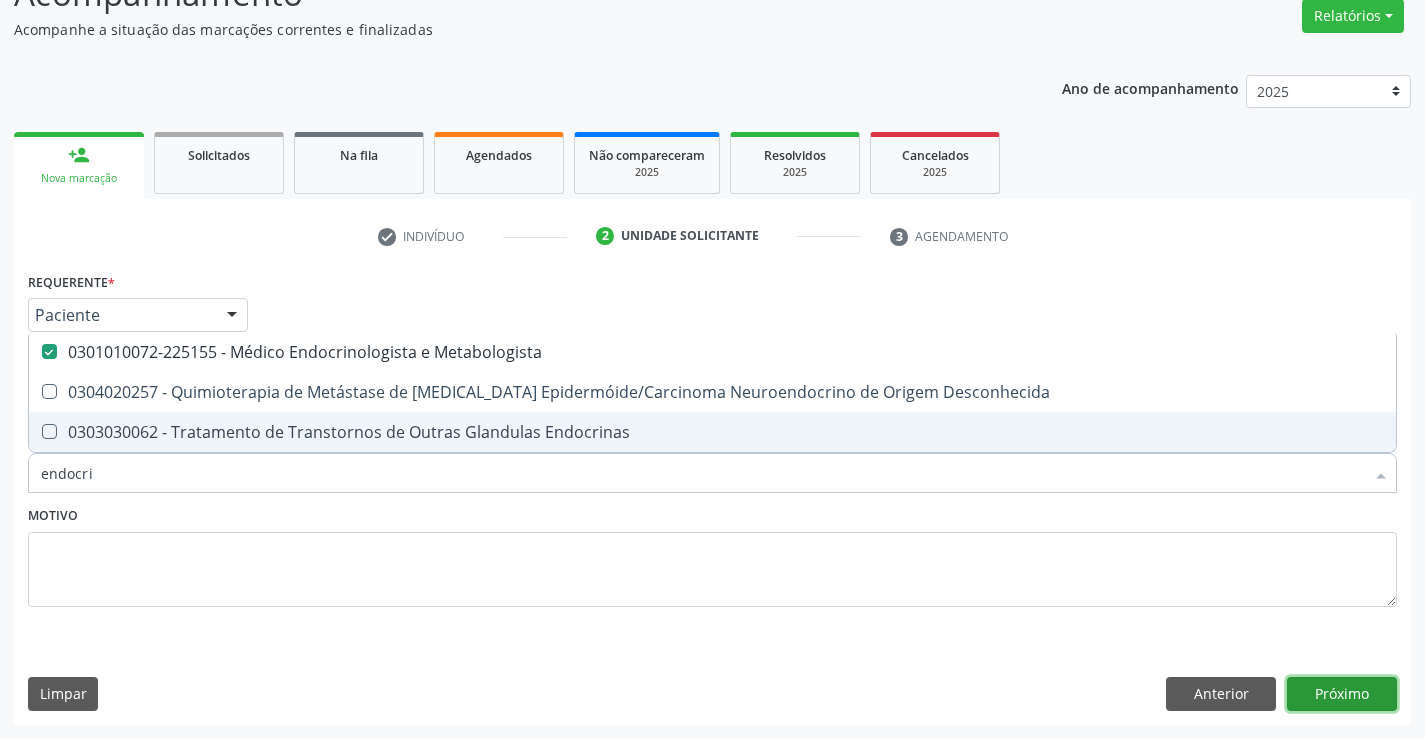 click on "Próximo" at bounding box center (1342, 694) 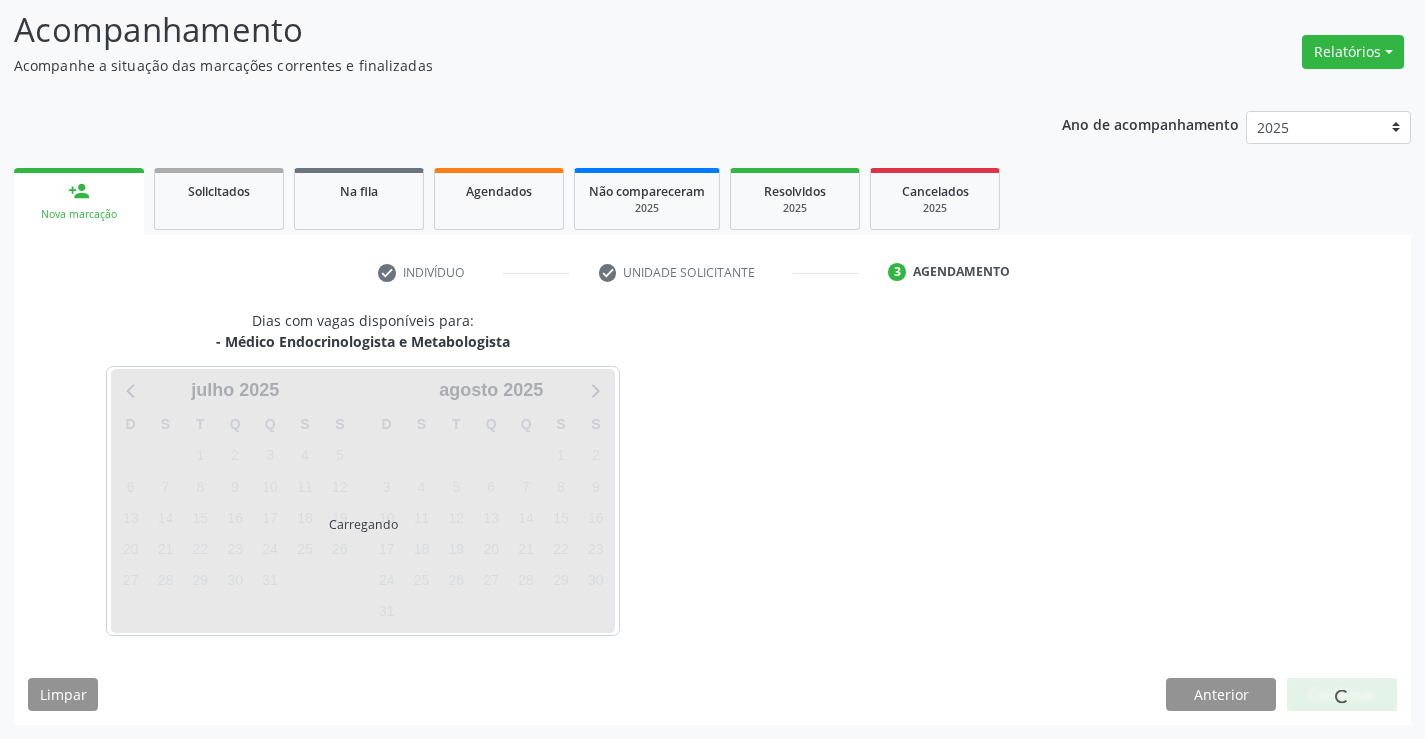 scroll, scrollTop: 131, scrollLeft: 0, axis: vertical 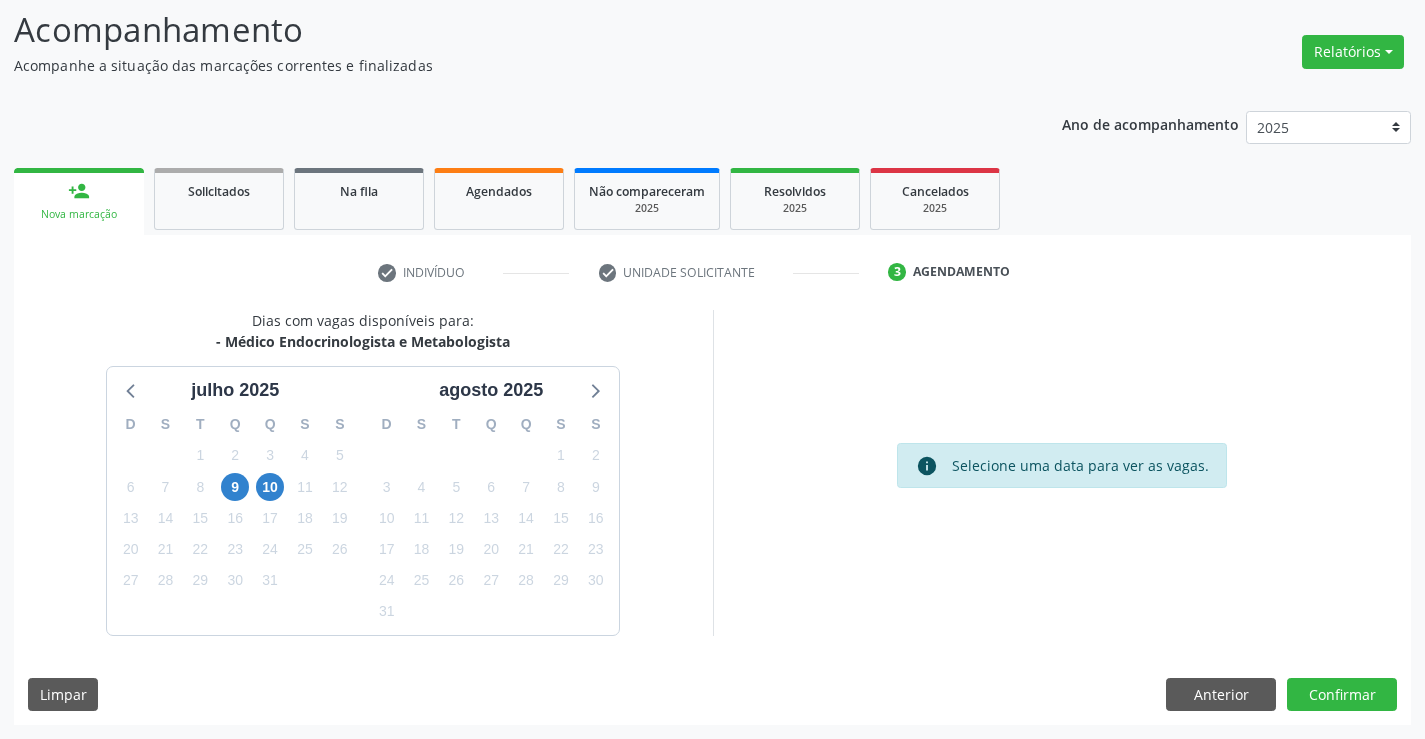 click on "10" at bounding box center [270, 487] 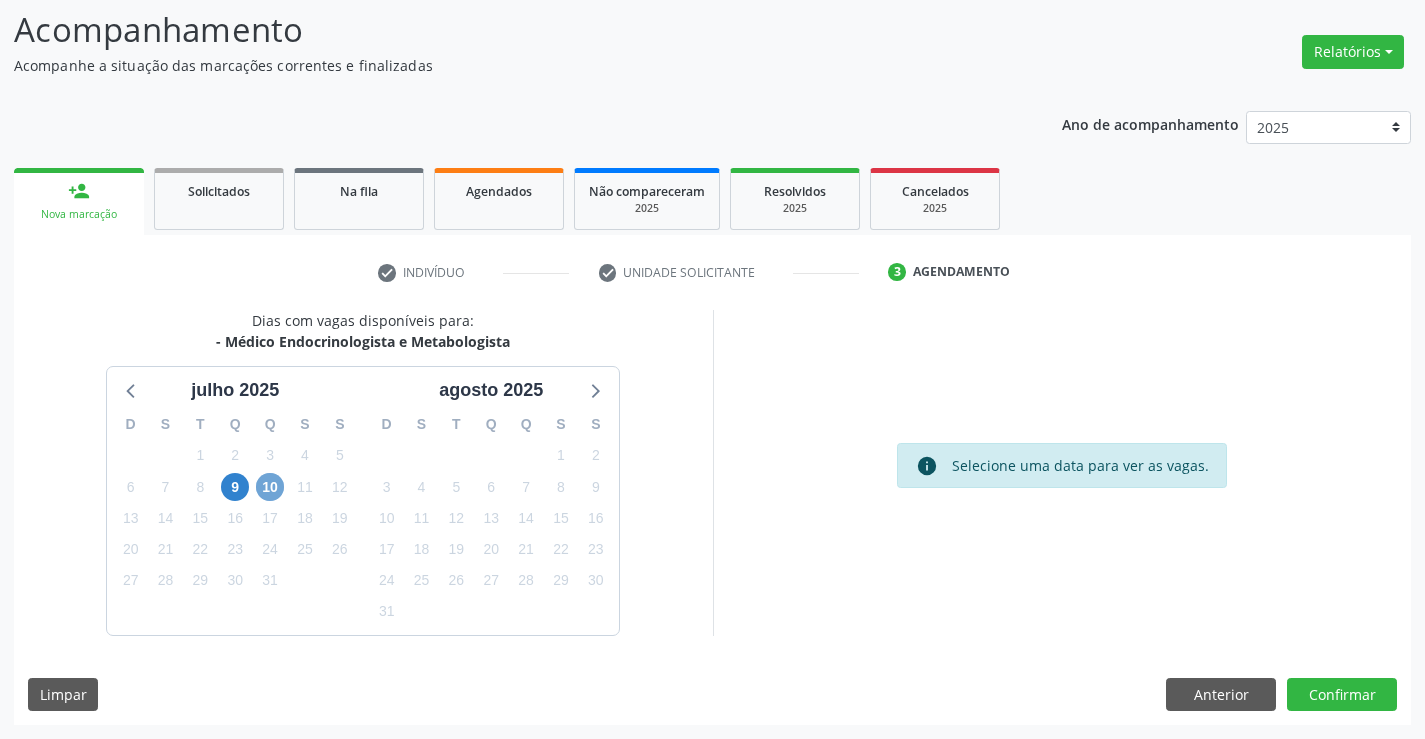 click on "10" at bounding box center (270, 487) 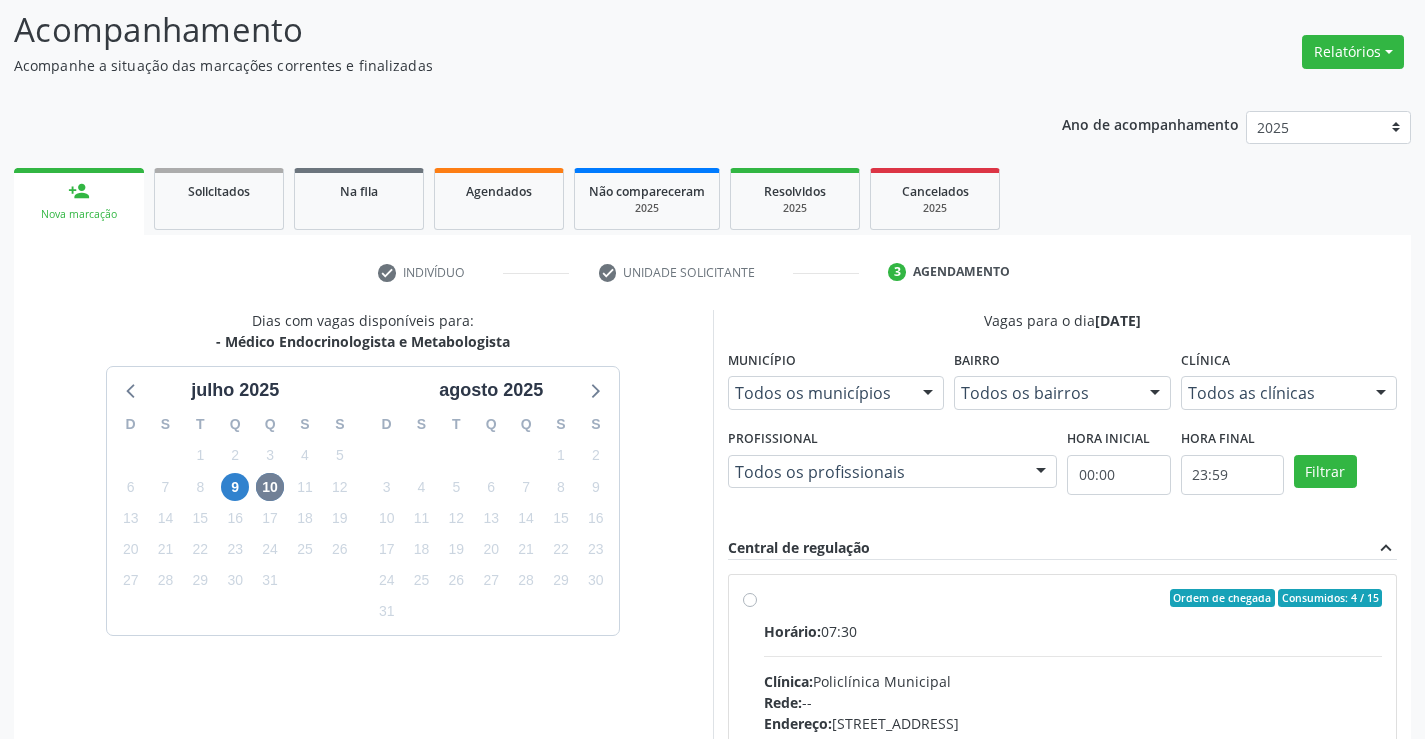 click on "Ordem de chegada
Consumidos: 4 / 15
Horário:   07:30
Clínica:  Policlínica Municipal
Rede:
--
Endereço:   Predio, nº 386, Centro, Campo Formoso - BA
Telefone:   (74) 6451312
Profissional:
Poliecio de Matos Lacerda
Informações adicionais sobre o atendimento
Idade de atendimento:
de 10 a 120 anos
Gênero(s) atendido(s):
Masculino e Feminino
Informações adicionais:
--" at bounding box center [1073, 742] 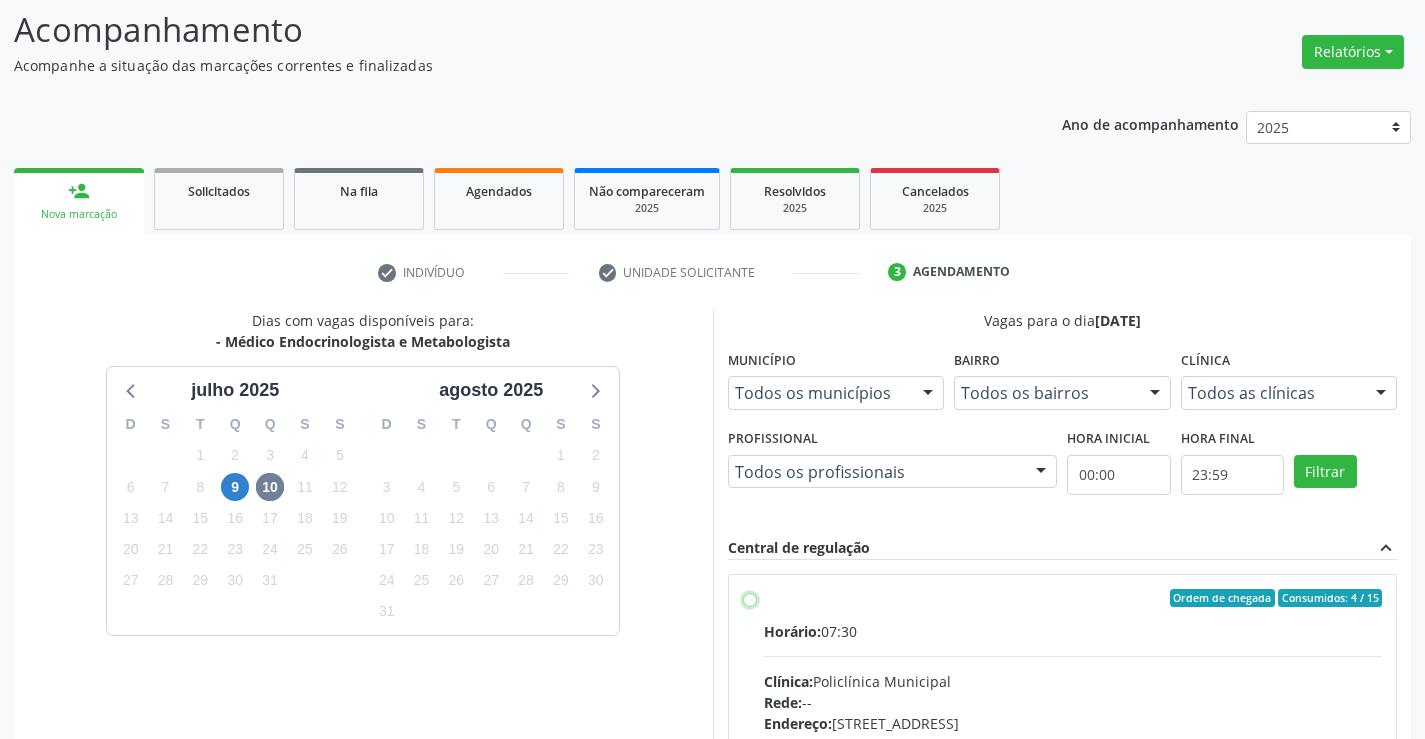 click on "Ordem de chegada
Consumidos: 4 / 15
Horário:   07:30
Clínica:  Policlínica Municipal
Rede:
--
Endereço:   Predio, nº 386, Centro, Campo Formoso - BA
Telefone:   (74) 6451312
Profissional:
Poliecio de Matos Lacerda
Informações adicionais sobre o atendimento
Idade de atendimento:
de 10 a 120 anos
Gênero(s) atendido(s):
Masculino e Feminino
Informações adicionais:
--" at bounding box center (750, 598) 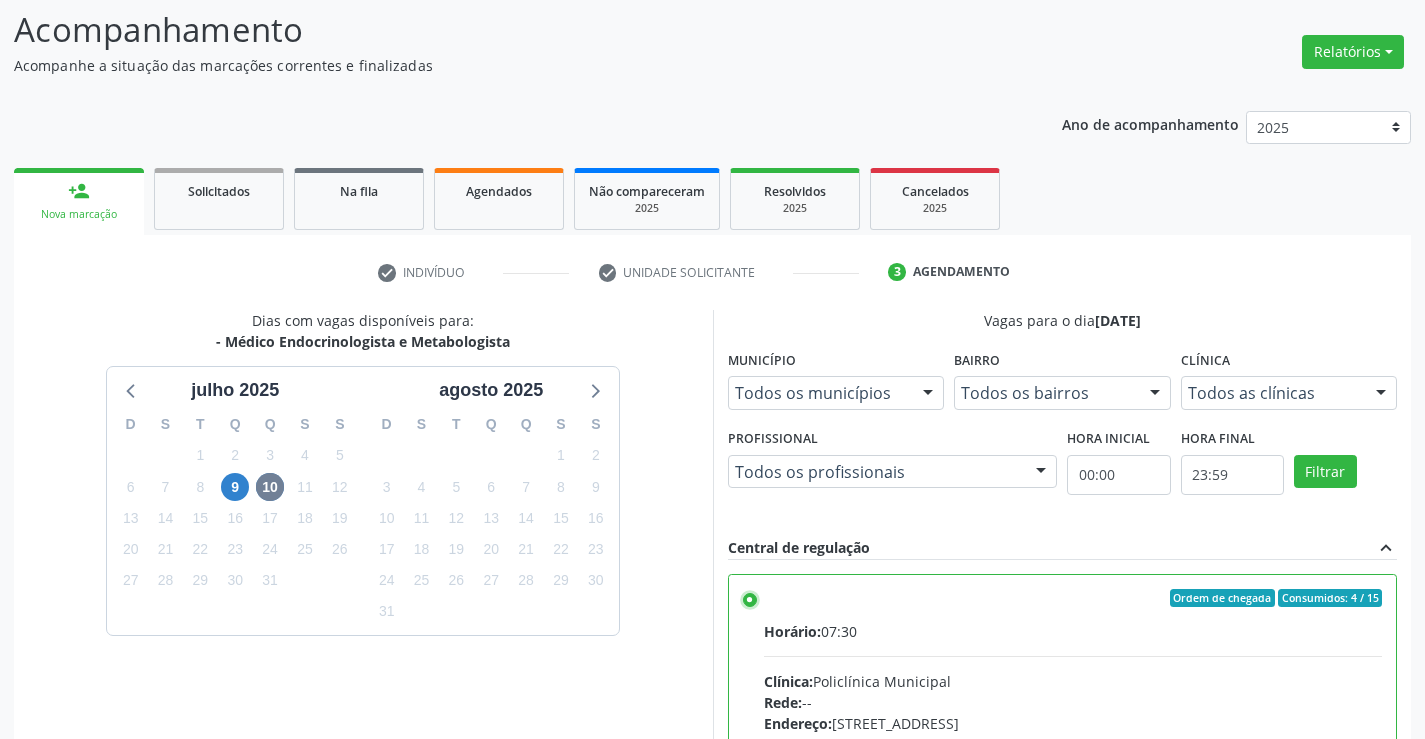 scroll, scrollTop: 456, scrollLeft: 0, axis: vertical 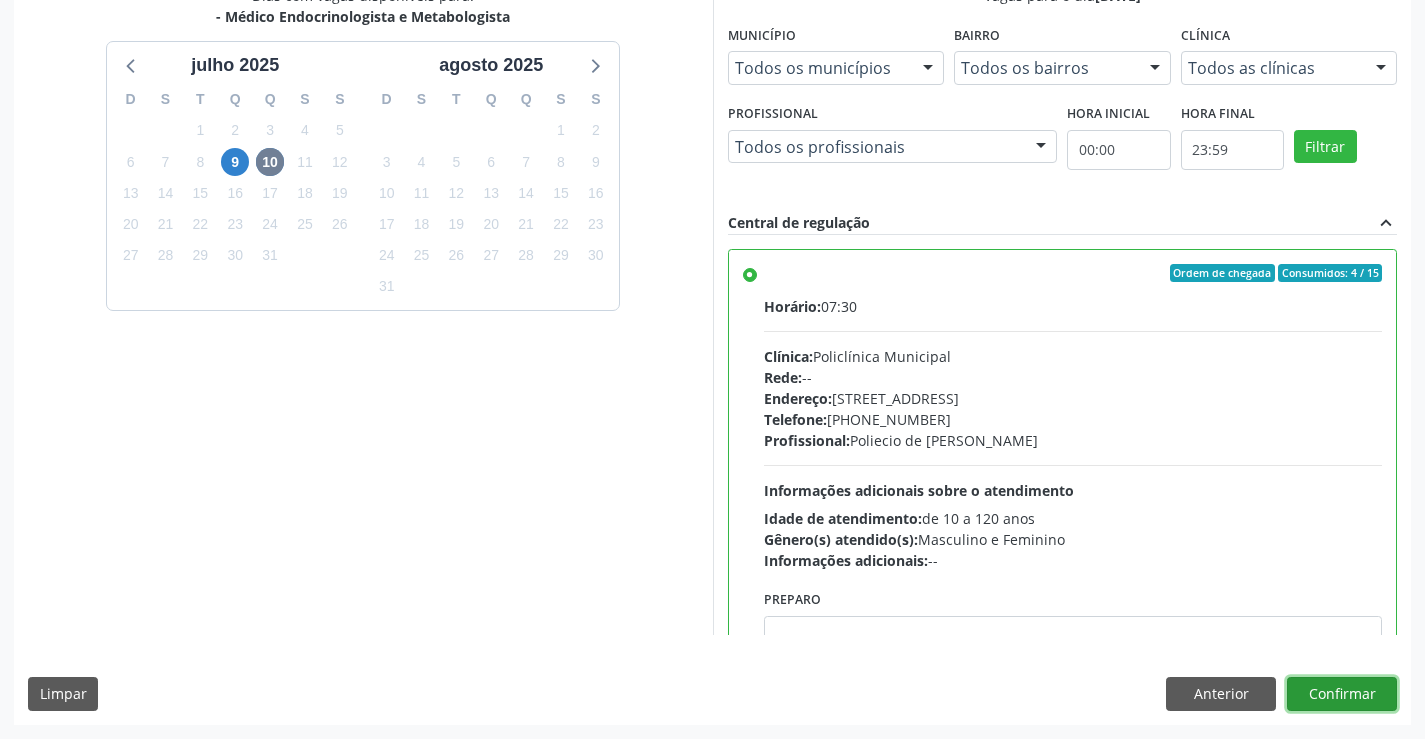 click on "Confirmar" at bounding box center (1342, 694) 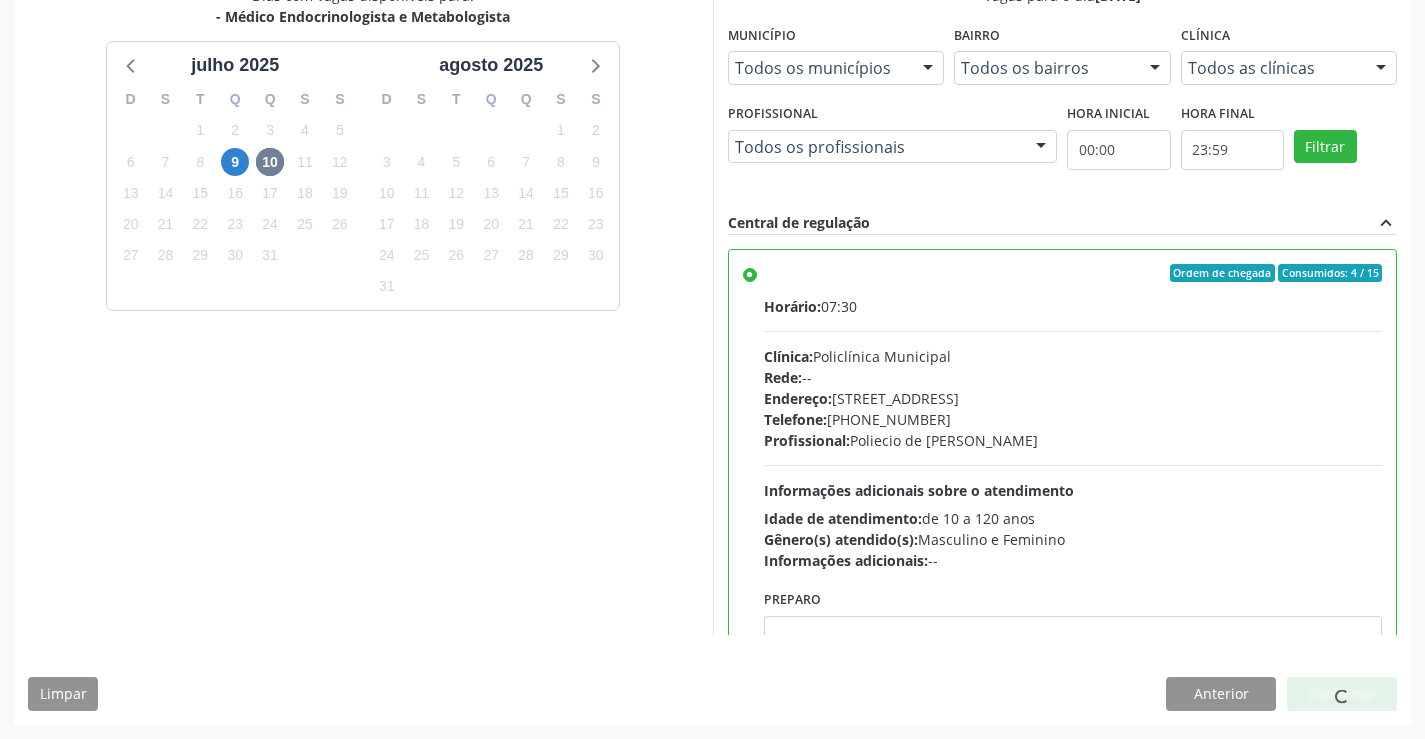 scroll, scrollTop: 0, scrollLeft: 0, axis: both 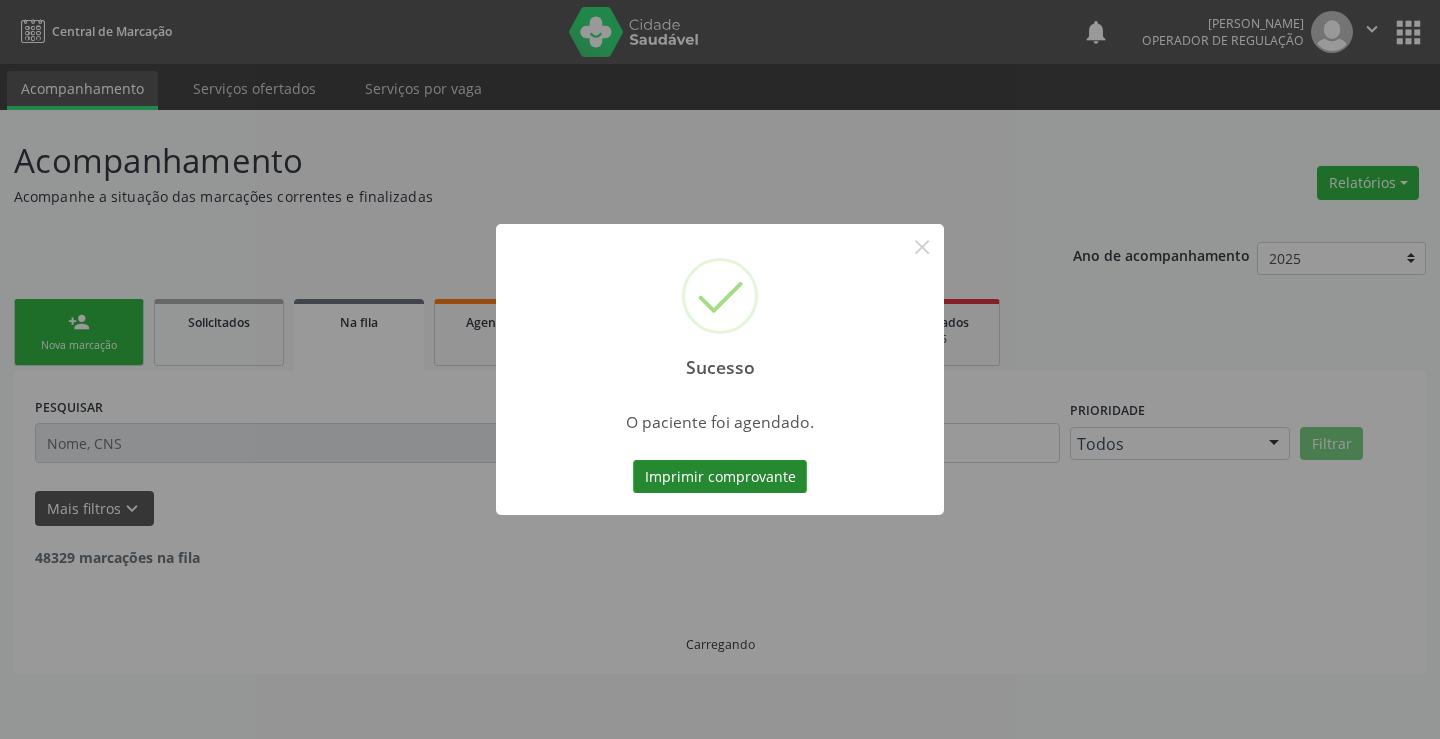 click on "Imprimir comprovante" at bounding box center (720, 477) 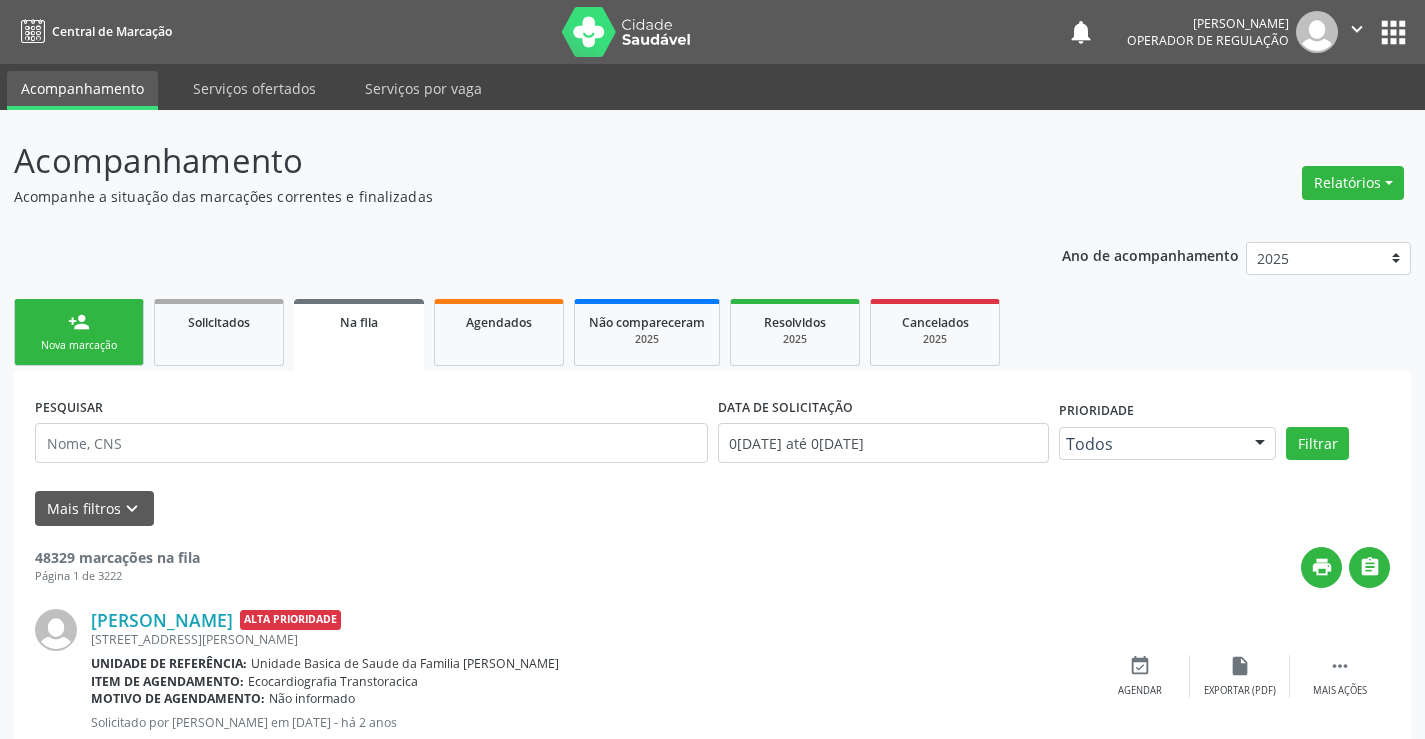 click on "Nova marcação" at bounding box center [79, 345] 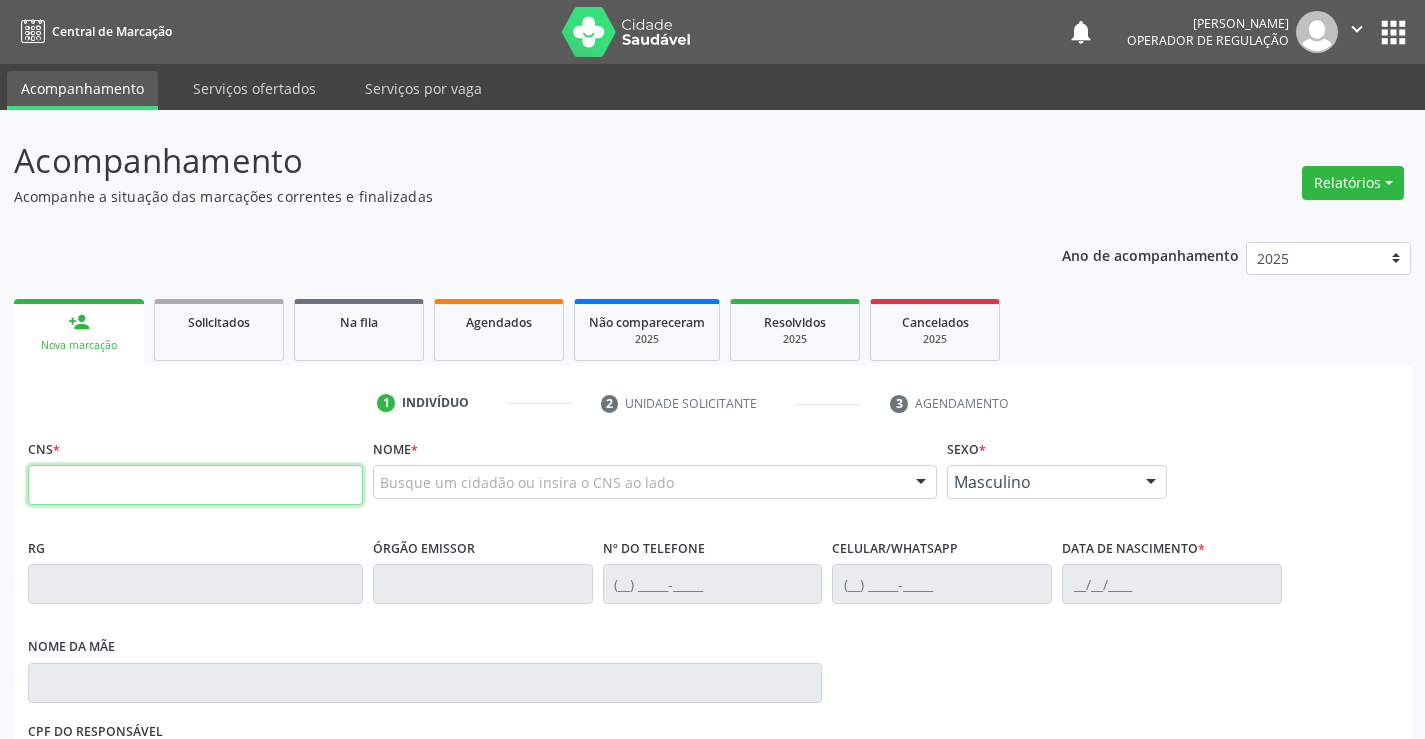 click at bounding box center (195, 485) 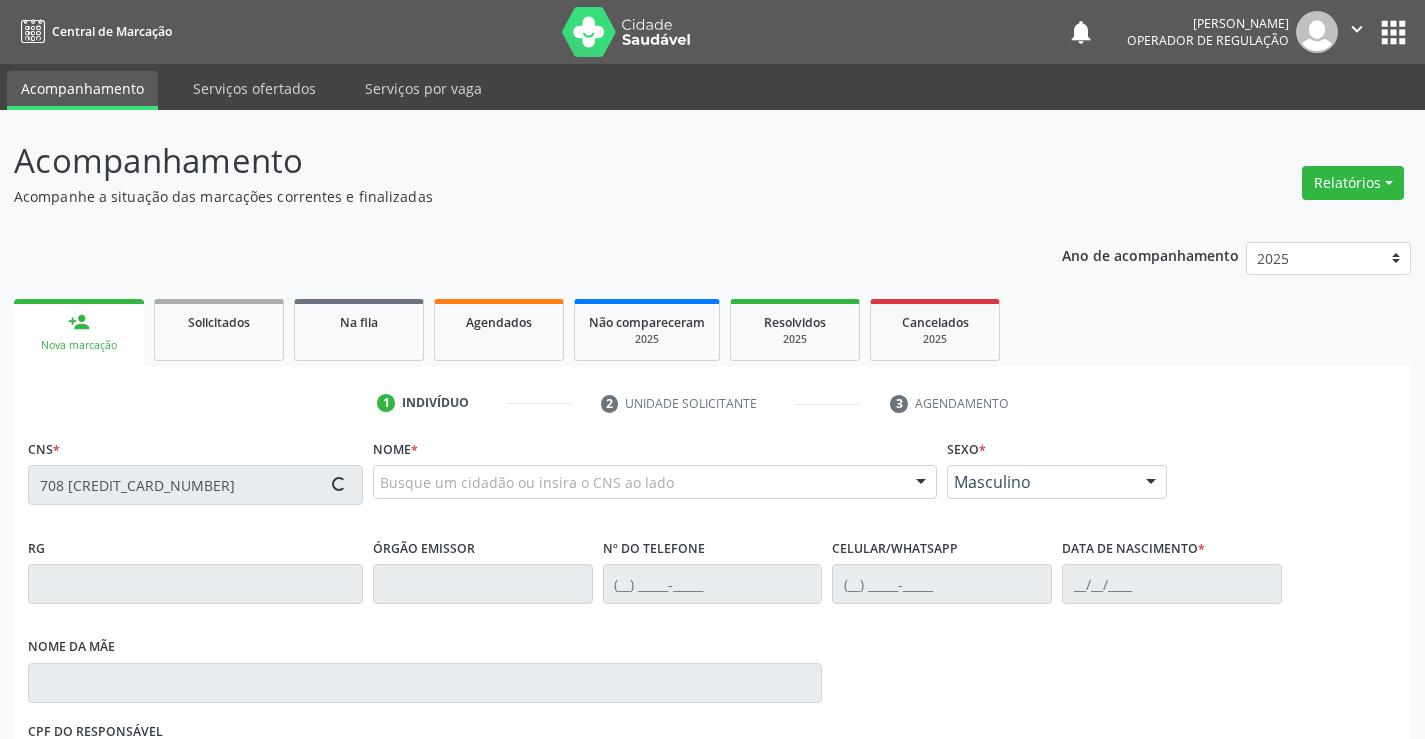 type on "708 5043 9155 0879" 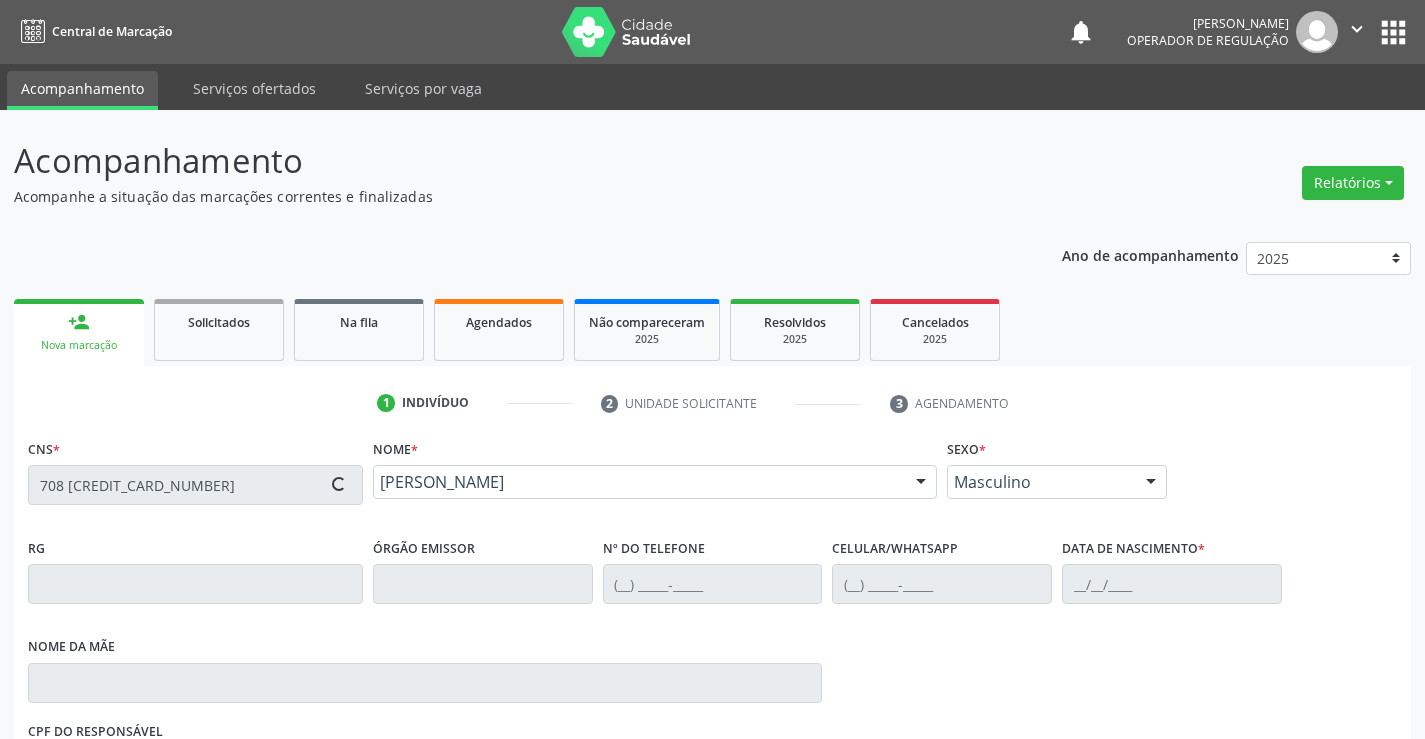 type on "(74) 99194-4441" 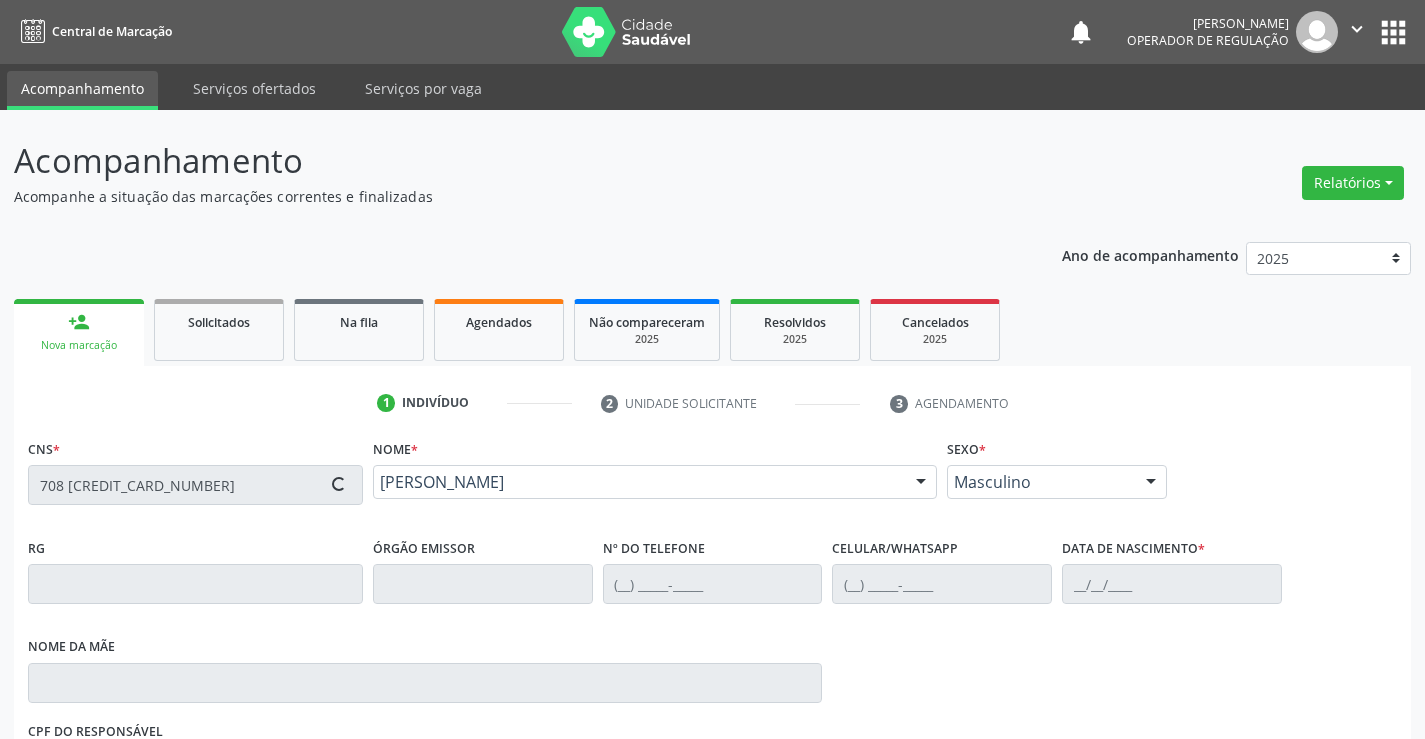 type on "(74) 99194-4441" 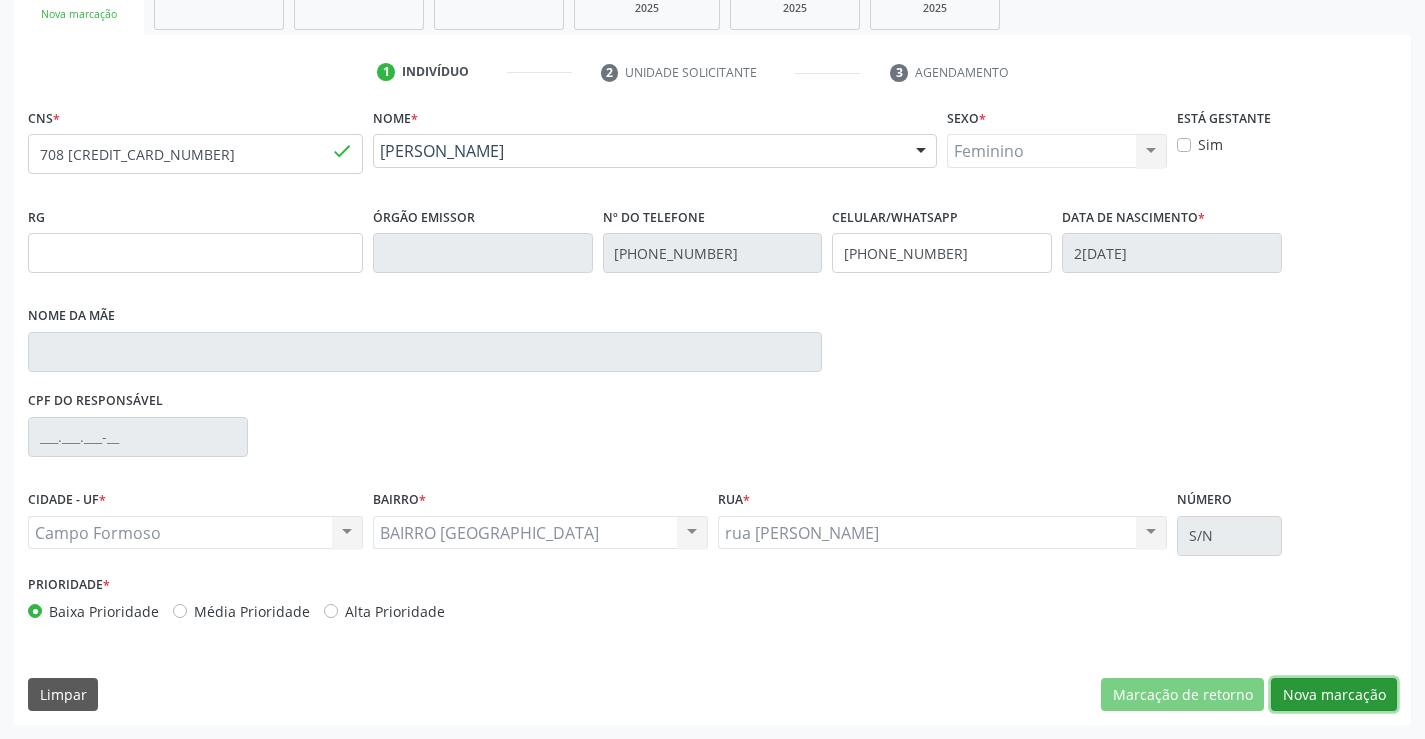 click on "Nova marcação" at bounding box center [1334, 695] 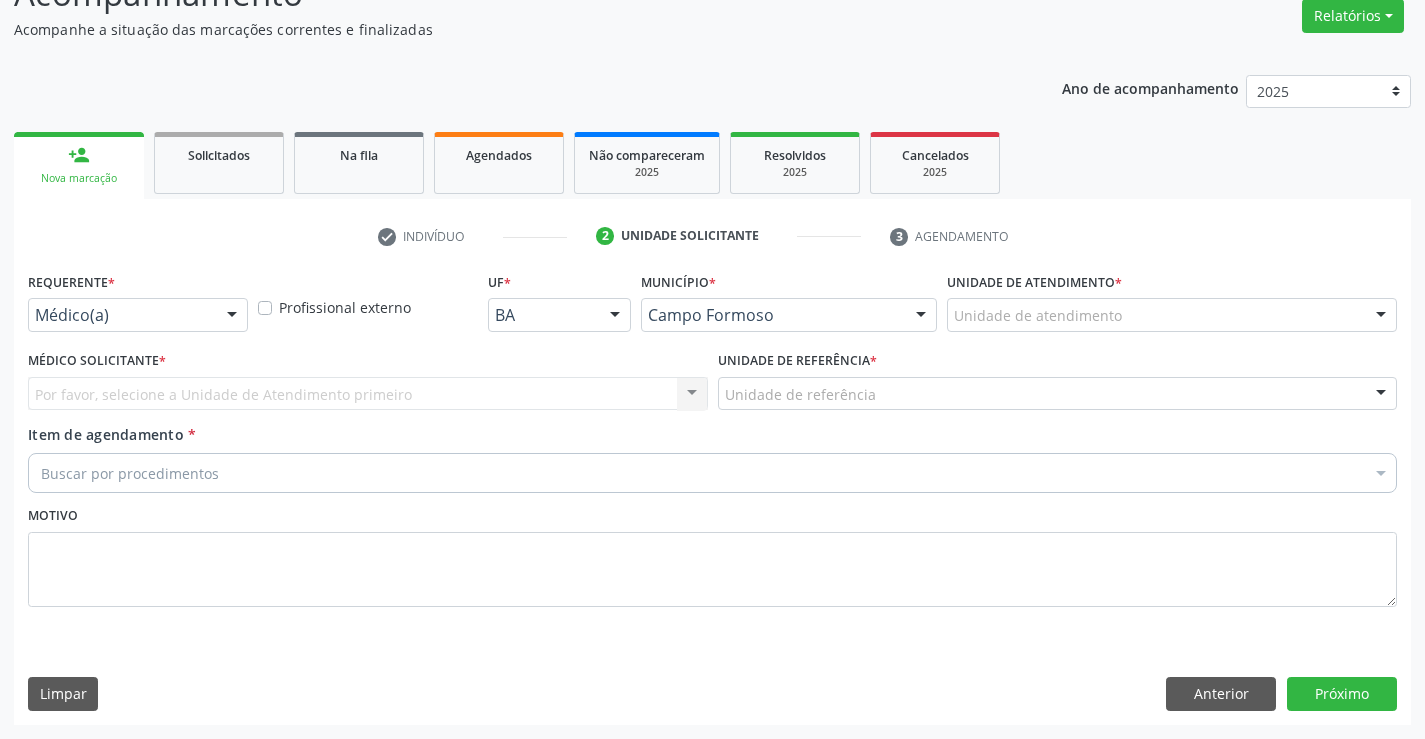scroll, scrollTop: 167, scrollLeft: 0, axis: vertical 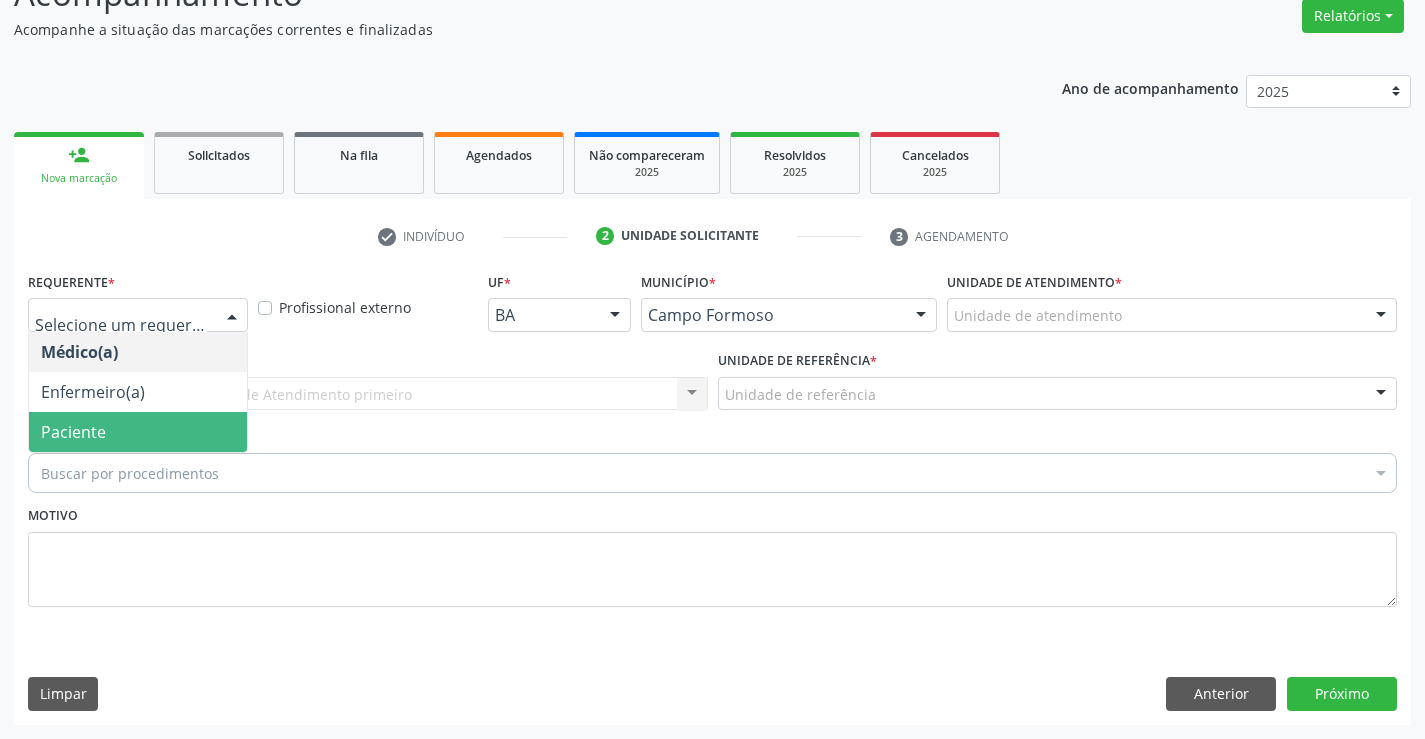 click on "Paciente" at bounding box center (138, 432) 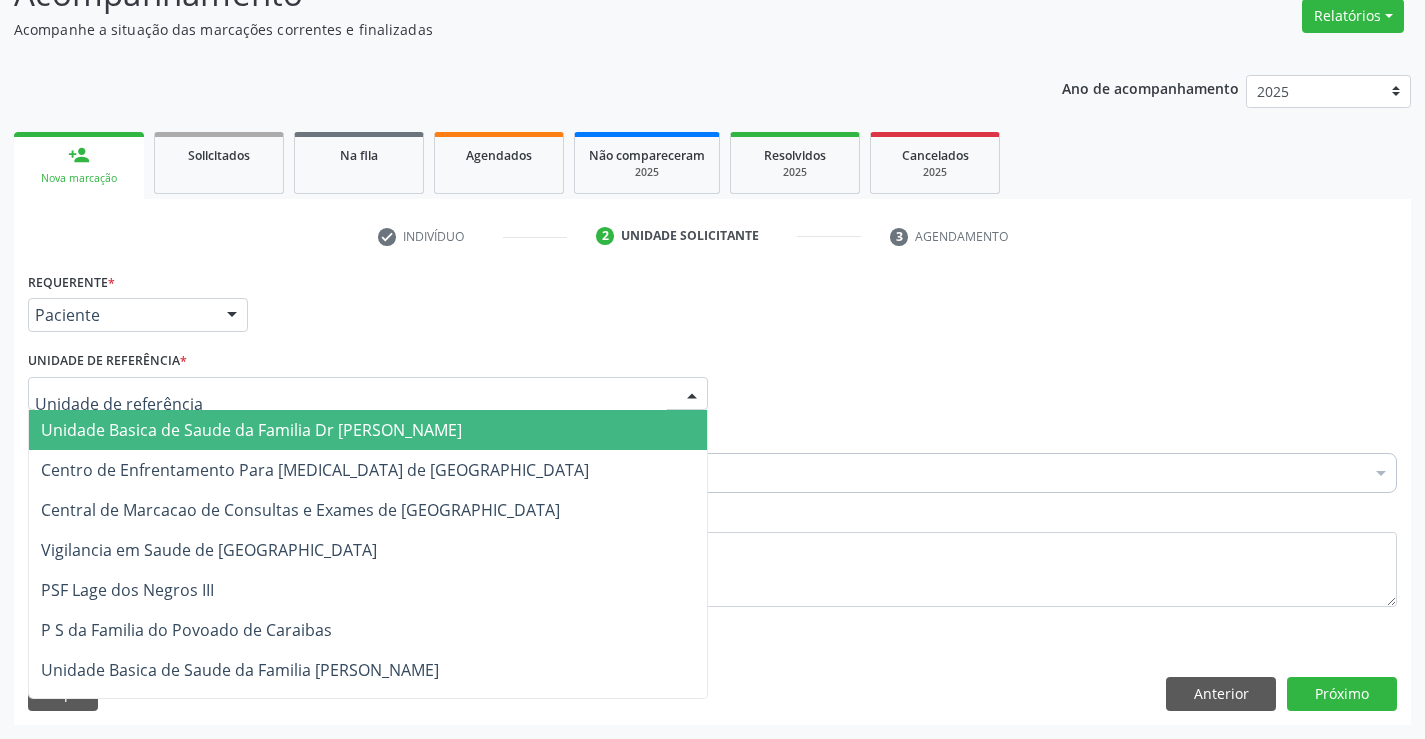 click on "Unidade Basica de Saude da Familia Dr [PERSON_NAME]" at bounding box center (251, 430) 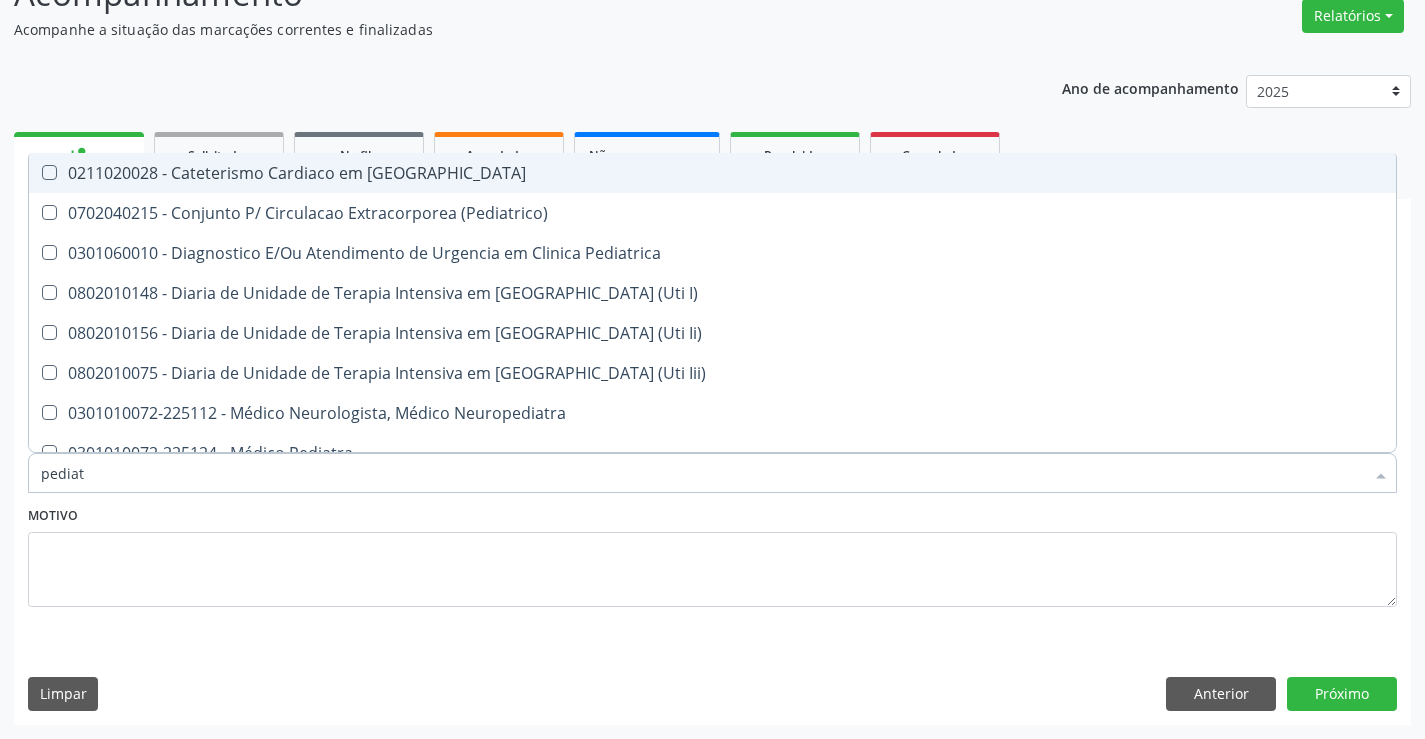 type on "pediatr" 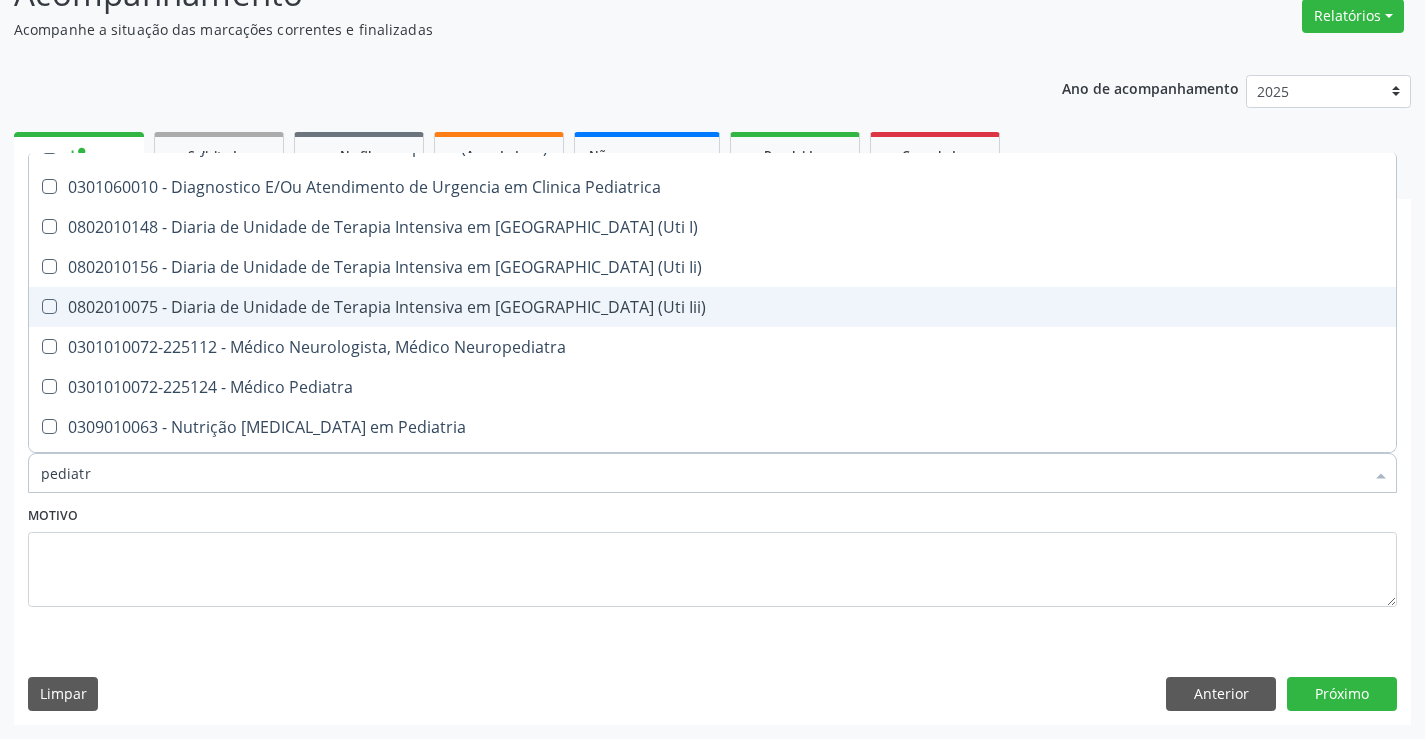 scroll, scrollTop: 100, scrollLeft: 0, axis: vertical 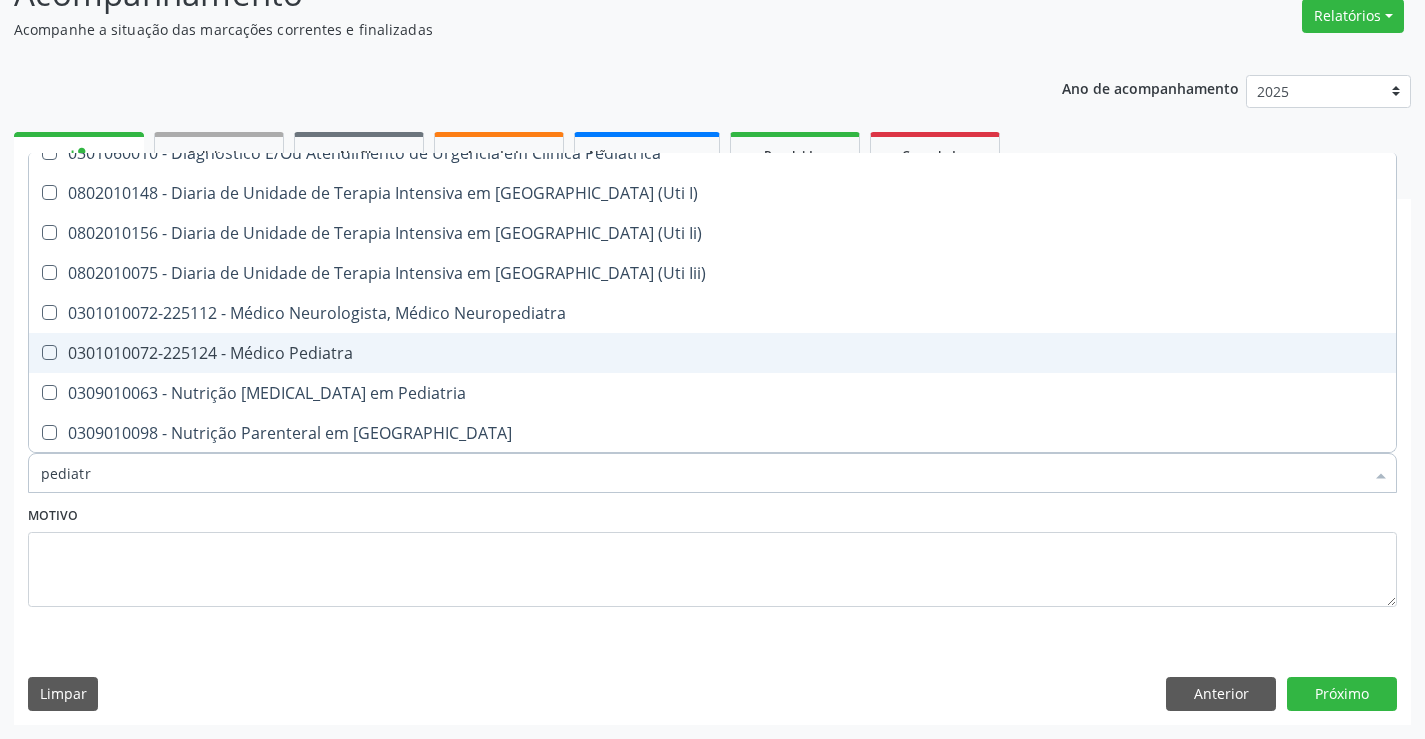 click on "0301010072-225124 - Médico Pediatra" at bounding box center [712, 353] 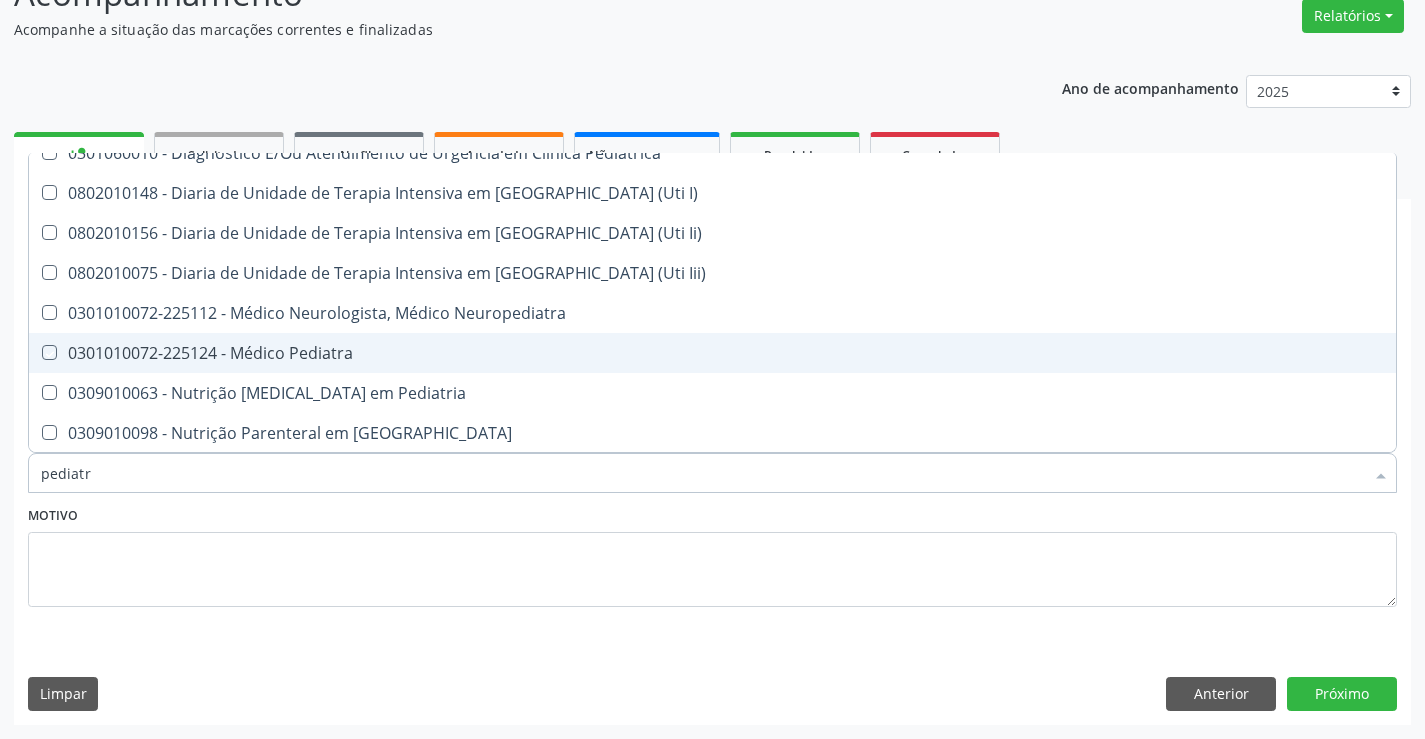 checkbox on "true" 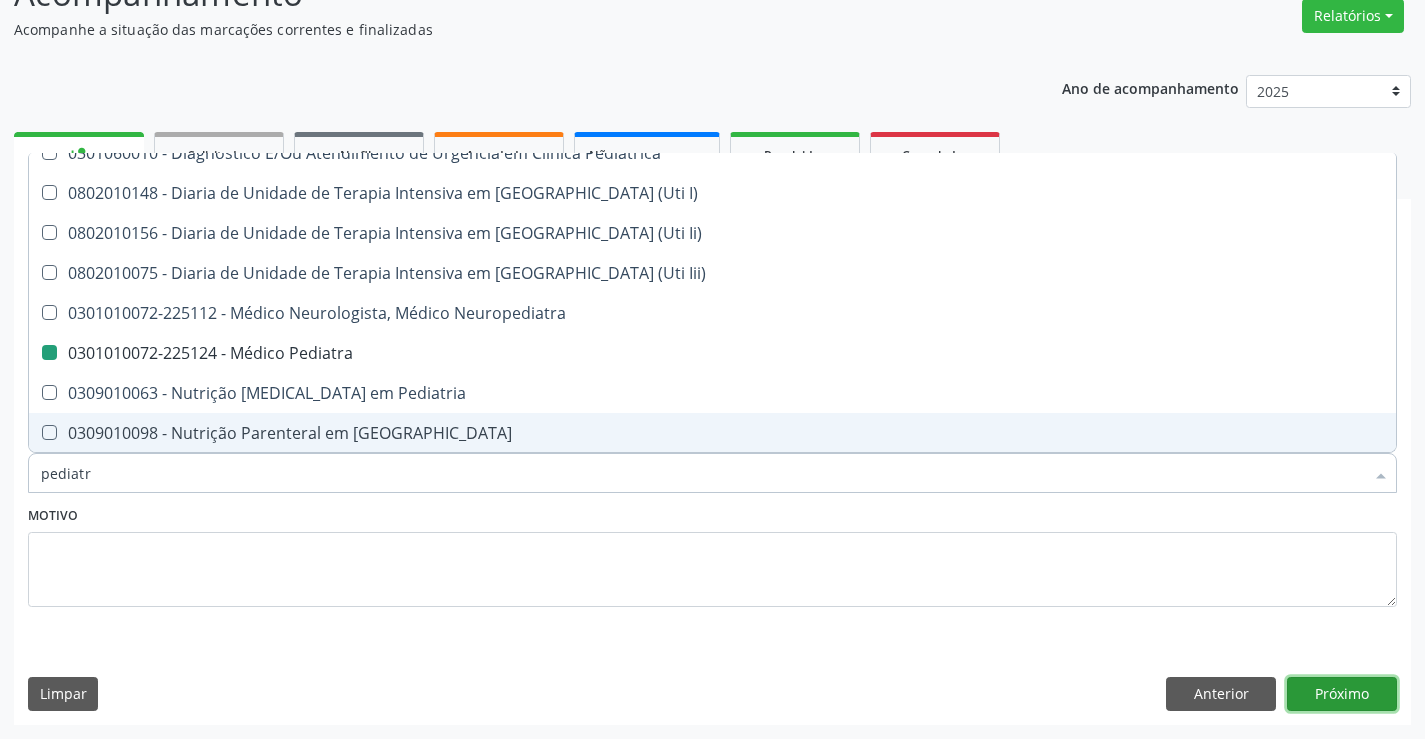 click on "Próximo" at bounding box center [1342, 694] 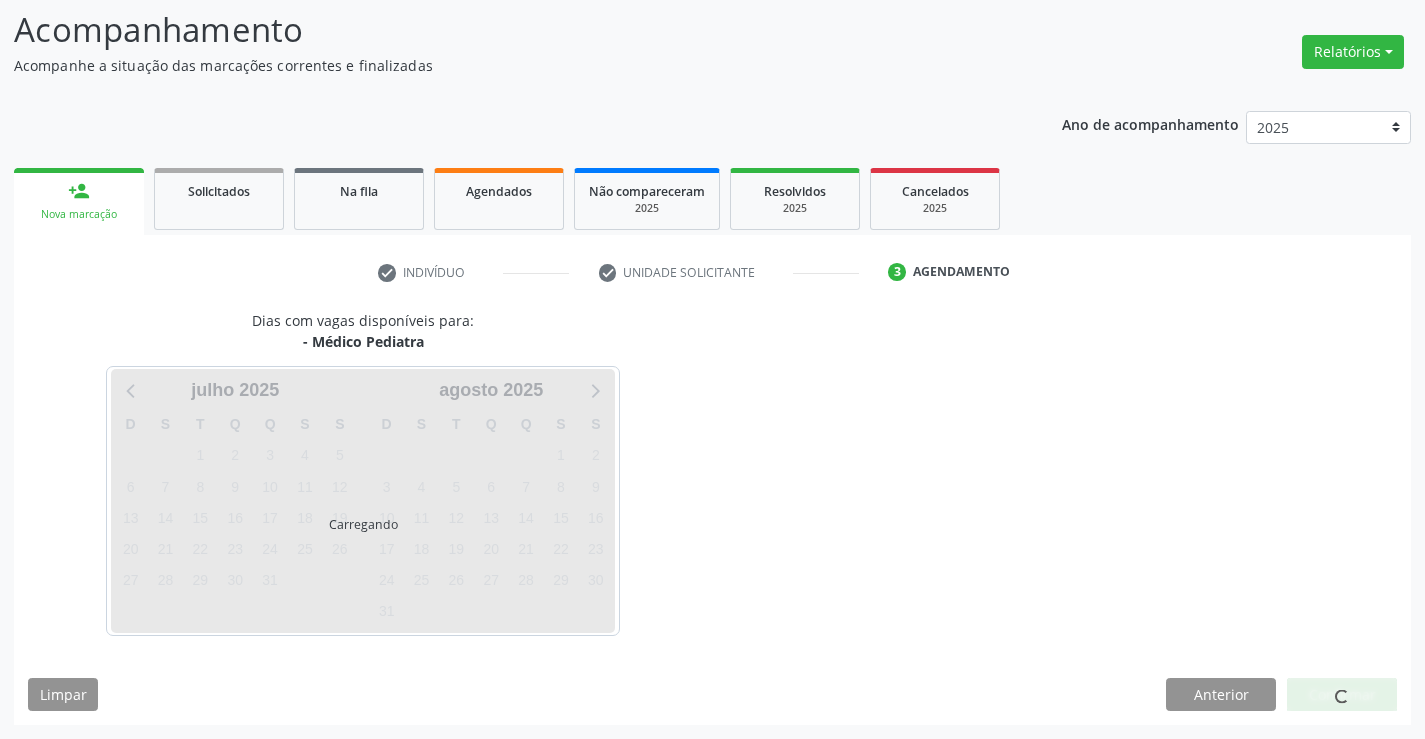 scroll, scrollTop: 131, scrollLeft: 0, axis: vertical 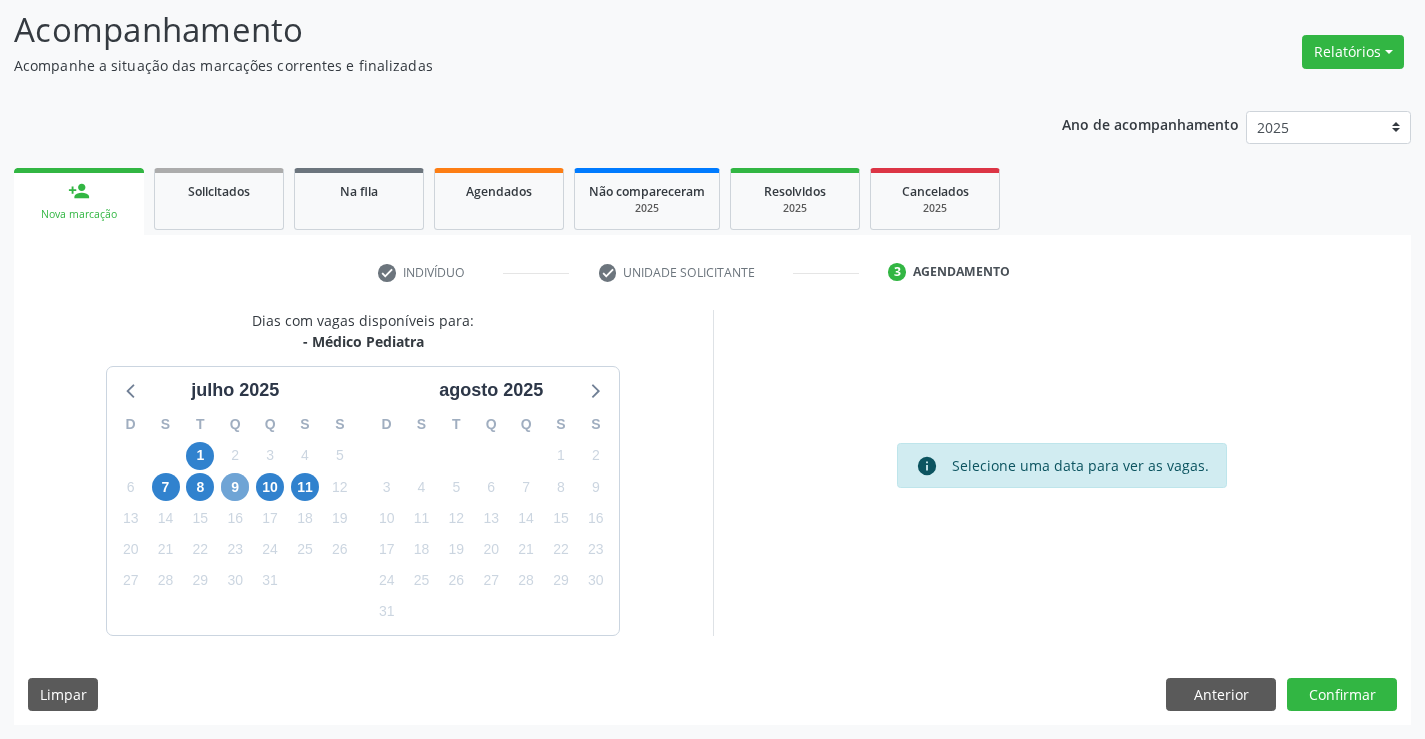 click on "9" at bounding box center [235, 487] 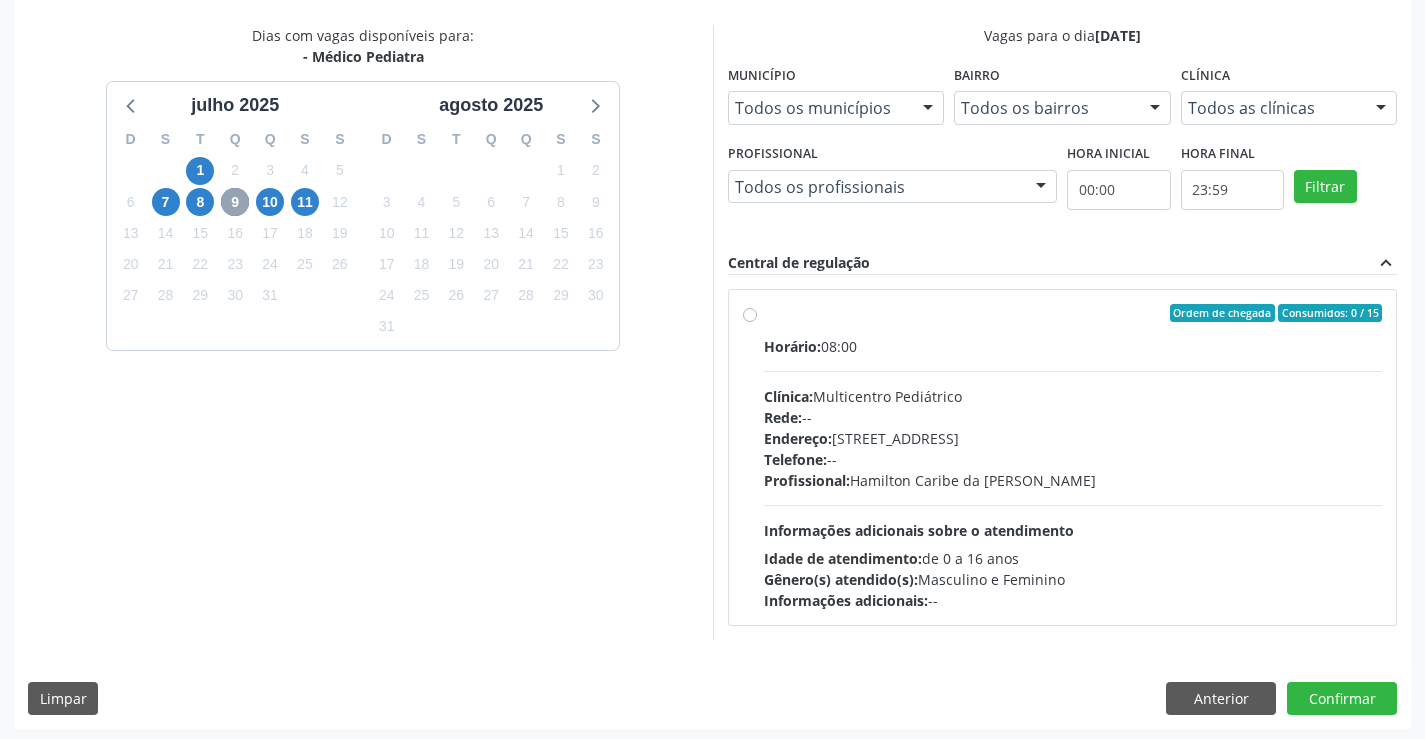 scroll, scrollTop: 420, scrollLeft: 0, axis: vertical 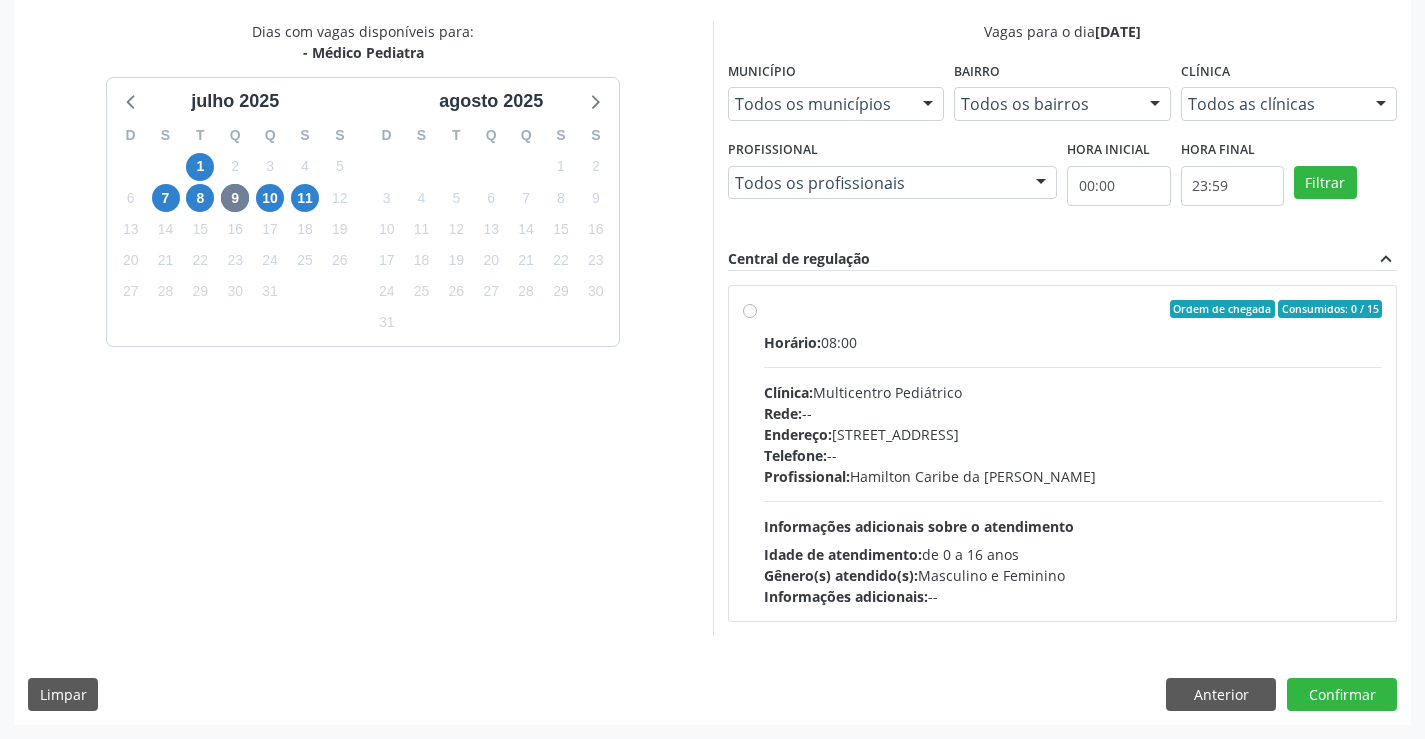click on "Ordem de chegada
Consumidos: 0 / 15
Horário:   08:00
Clínica:  Multicentro Pediátrico
Rede:
--
Endereço:   Antigo Casa Grande, nº 37, Centro, Campo Formoso - BA
Telefone:   --
Profissional:
Hamilton Caribe da Silva
Informações adicionais sobre o atendimento
Idade de atendimento:
de 0 a 16 anos
Gênero(s) atendido(s):
Masculino e Feminino
Informações adicionais:
--" at bounding box center [1073, 453] 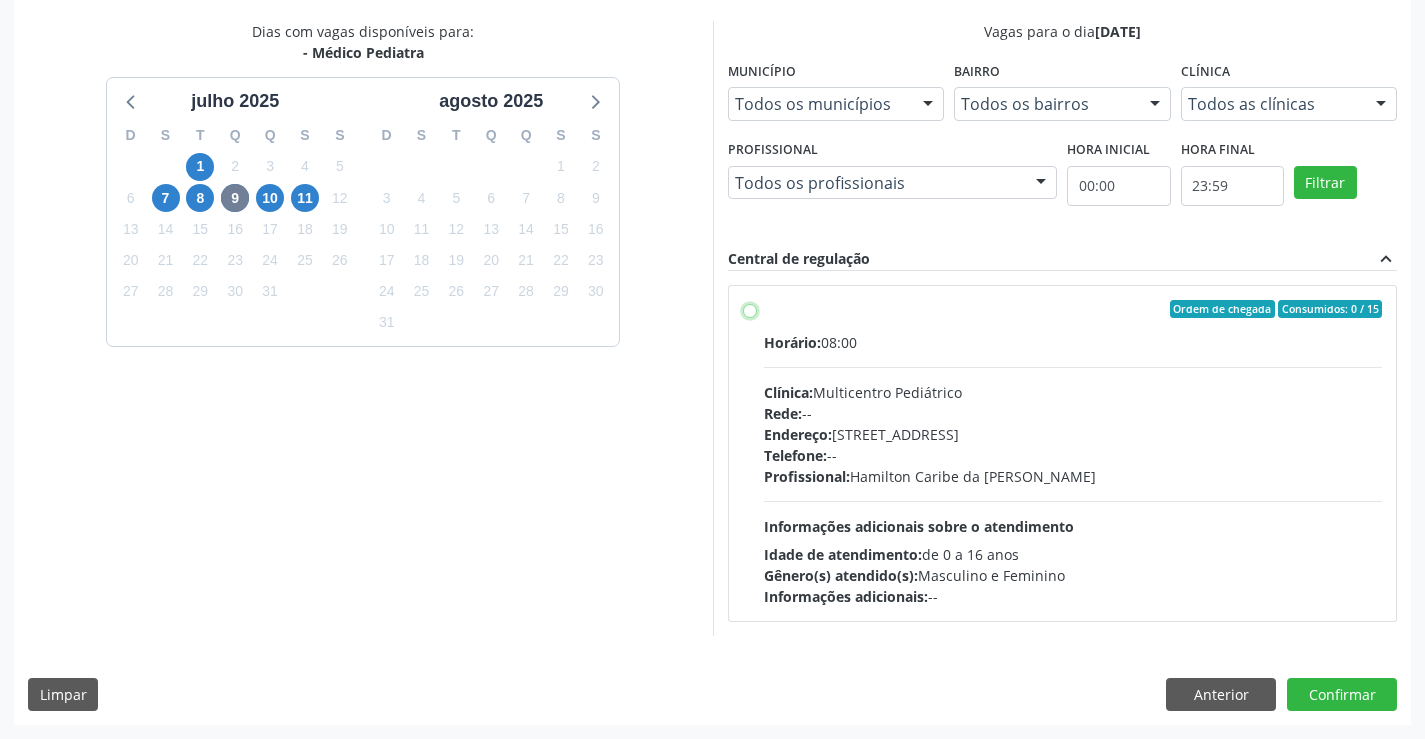 click on "Ordem de chegada
Consumidos: 0 / 15
Horário:   08:00
Clínica:  Multicentro Pediátrico
Rede:
--
Endereço:   Antigo Casa Grande, nº 37, Centro, Campo Formoso - BA
Telefone:   --
Profissional:
Hamilton Caribe da Silva
Informações adicionais sobre o atendimento
Idade de atendimento:
de 0 a 16 anos
Gênero(s) atendido(s):
Masculino e Feminino
Informações adicionais:
--" at bounding box center [750, 309] 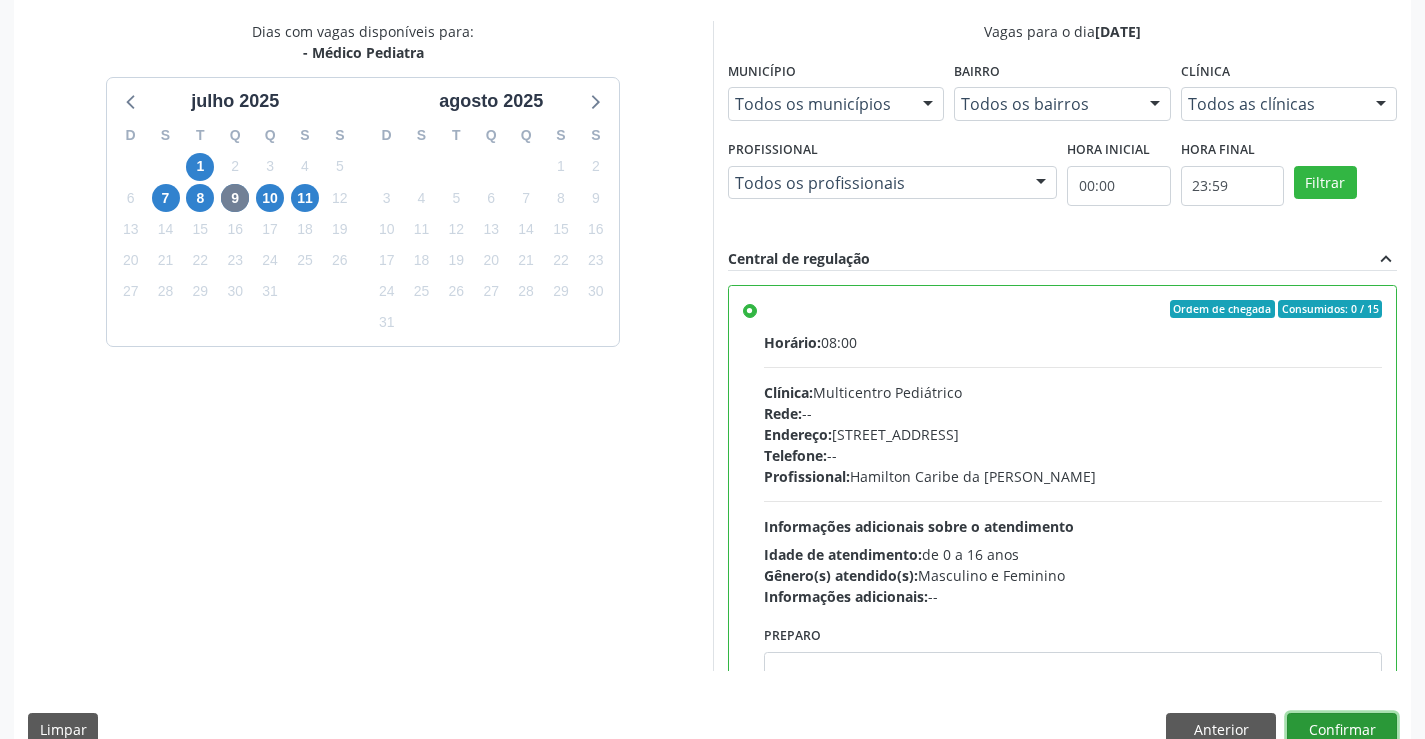 click on "Confirmar" at bounding box center (1342, 730) 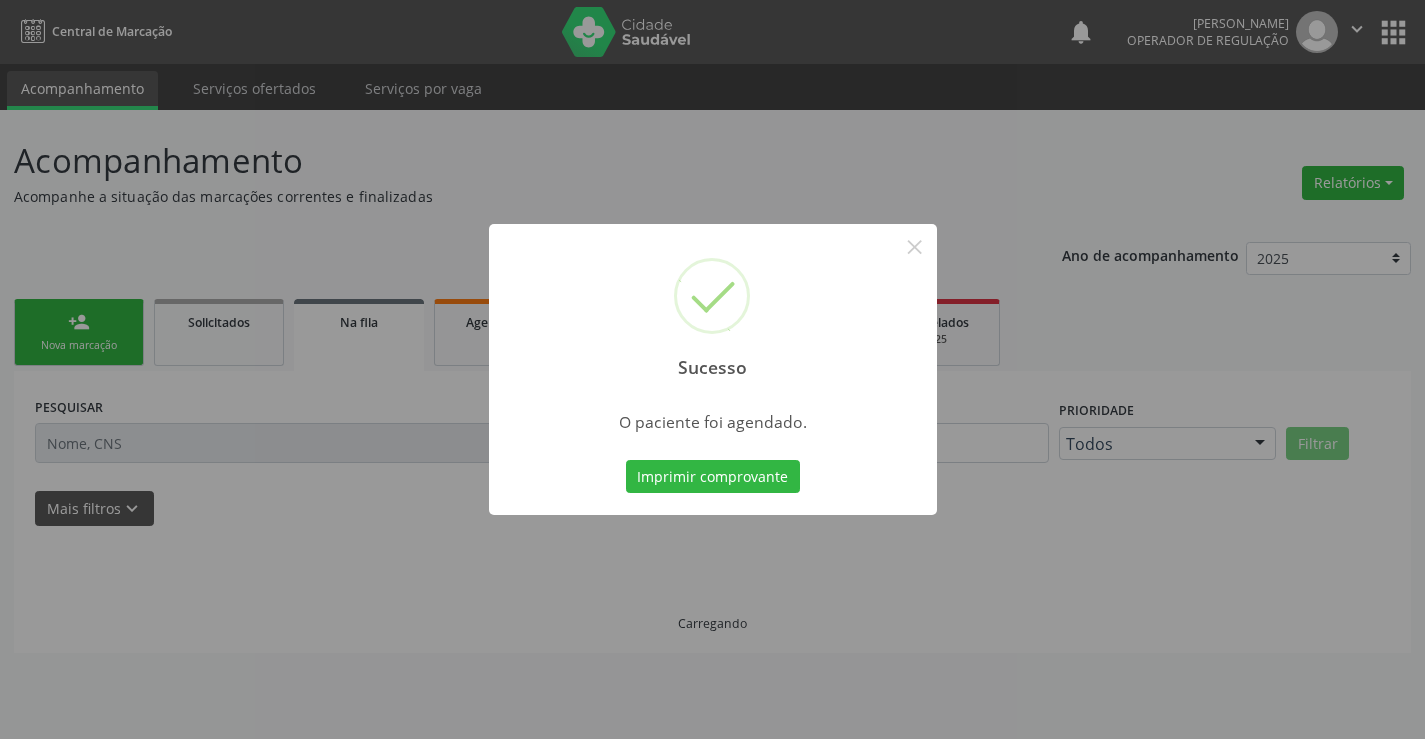 scroll, scrollTop: 0, scrollLeft: 0, axis: both 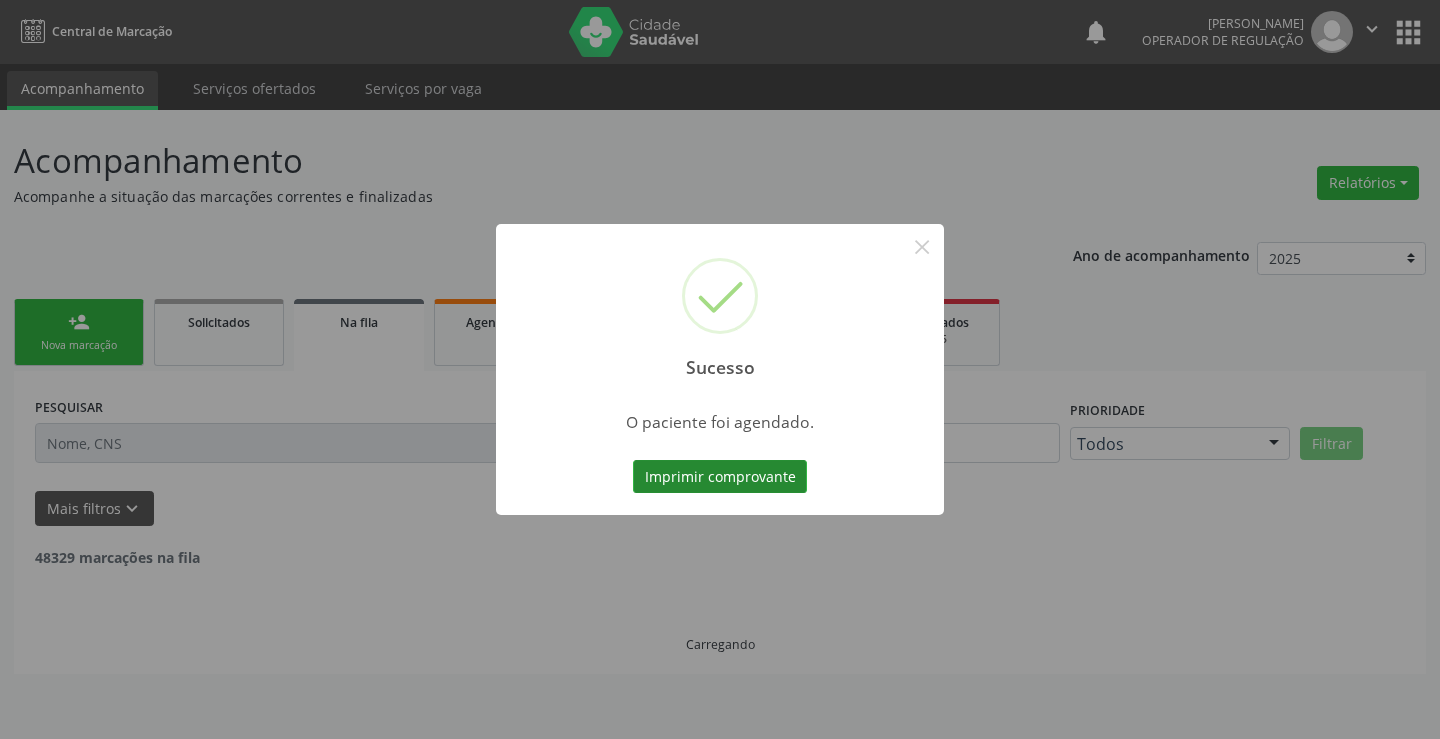 click on "Imprimir comprovante" at bounding box center (720, 477) 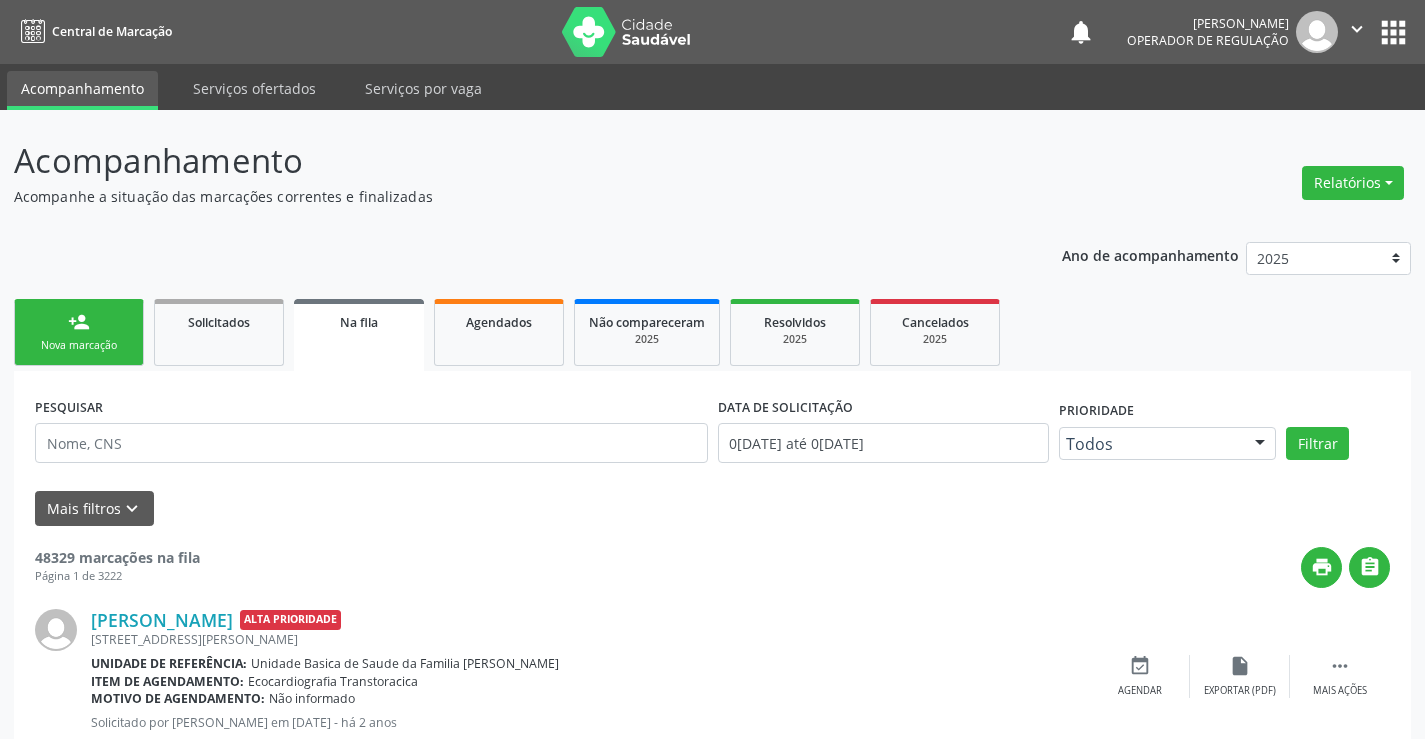 click on "person_add
Nova marcação" at bounding box center [79, 332] 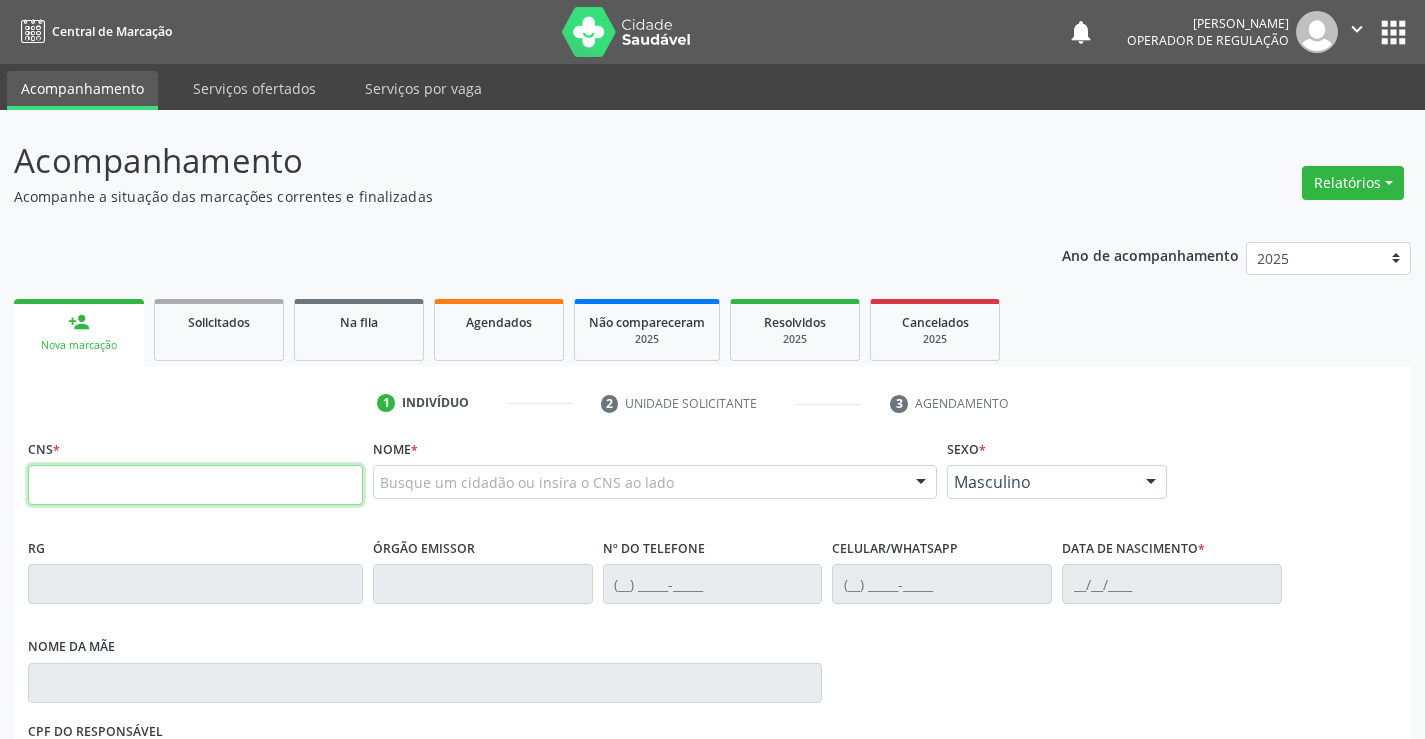 click at bounding box center [195, 485] 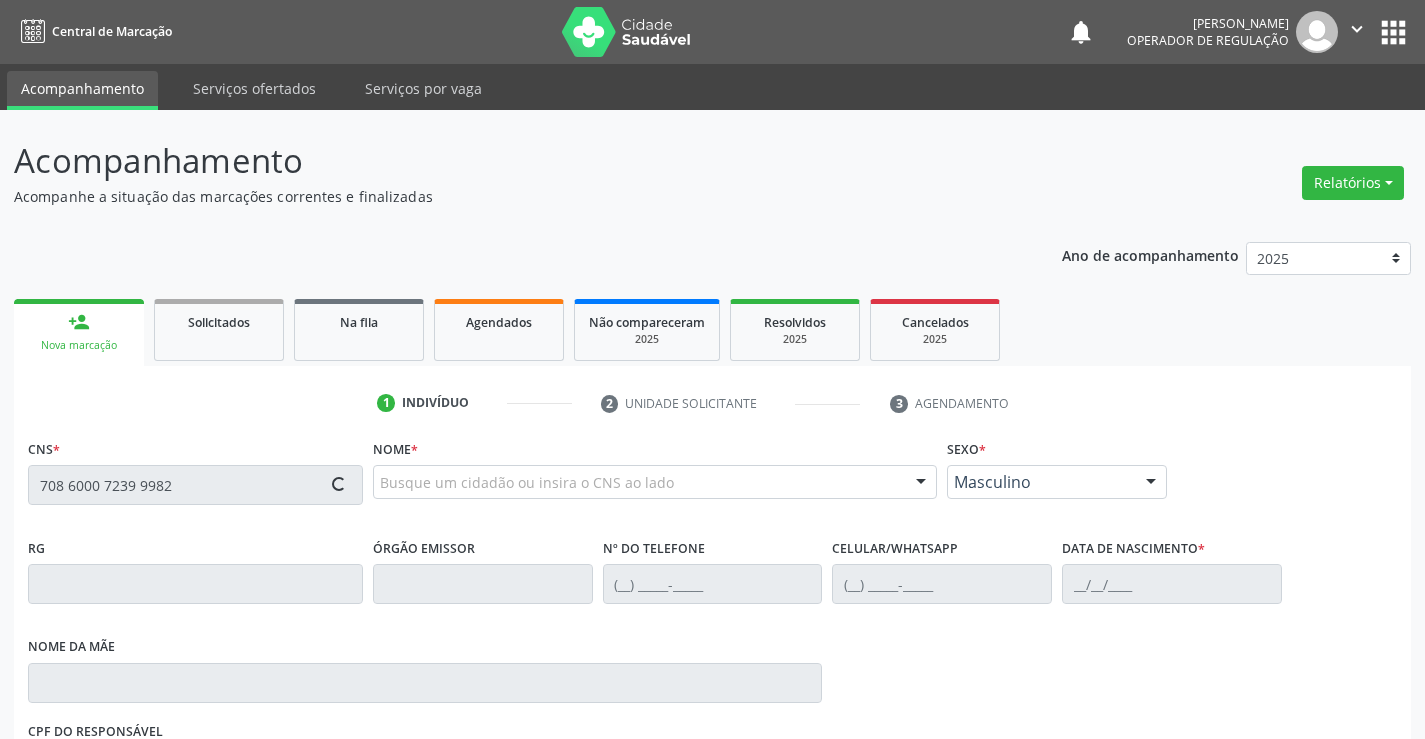 type on "708 6000 7239 9982" 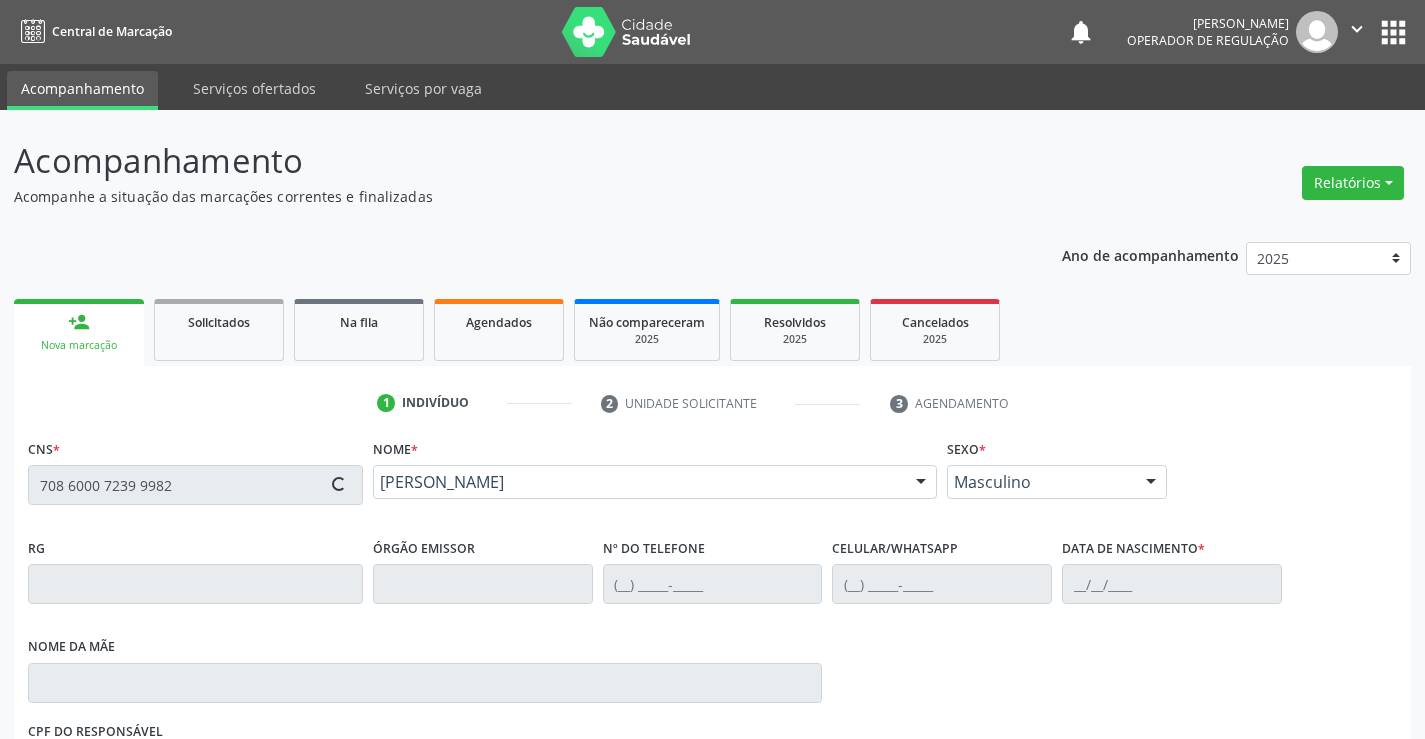 type on "2079454200" 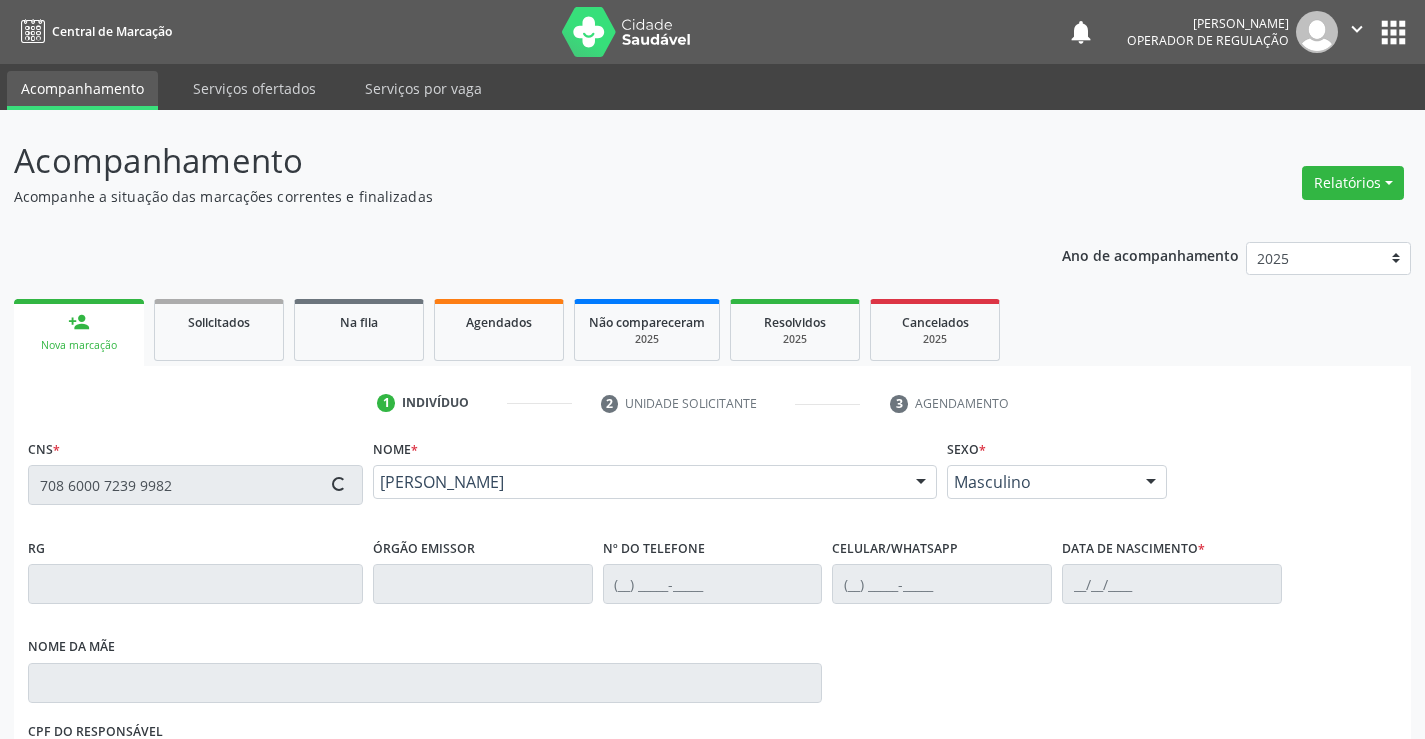 type on "(74) 99102-4565" 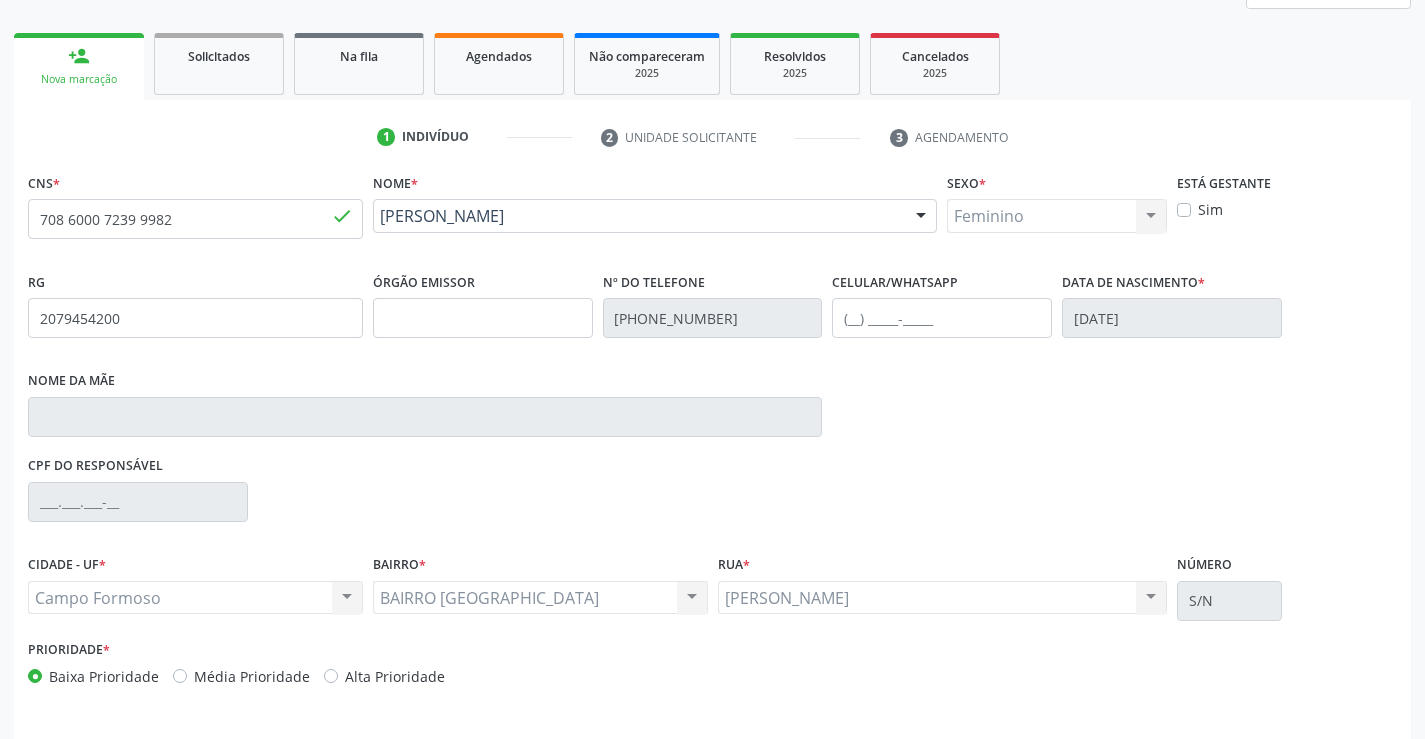 scroll, scrollTop: 331, scrollLeft: 0, axis: vertical 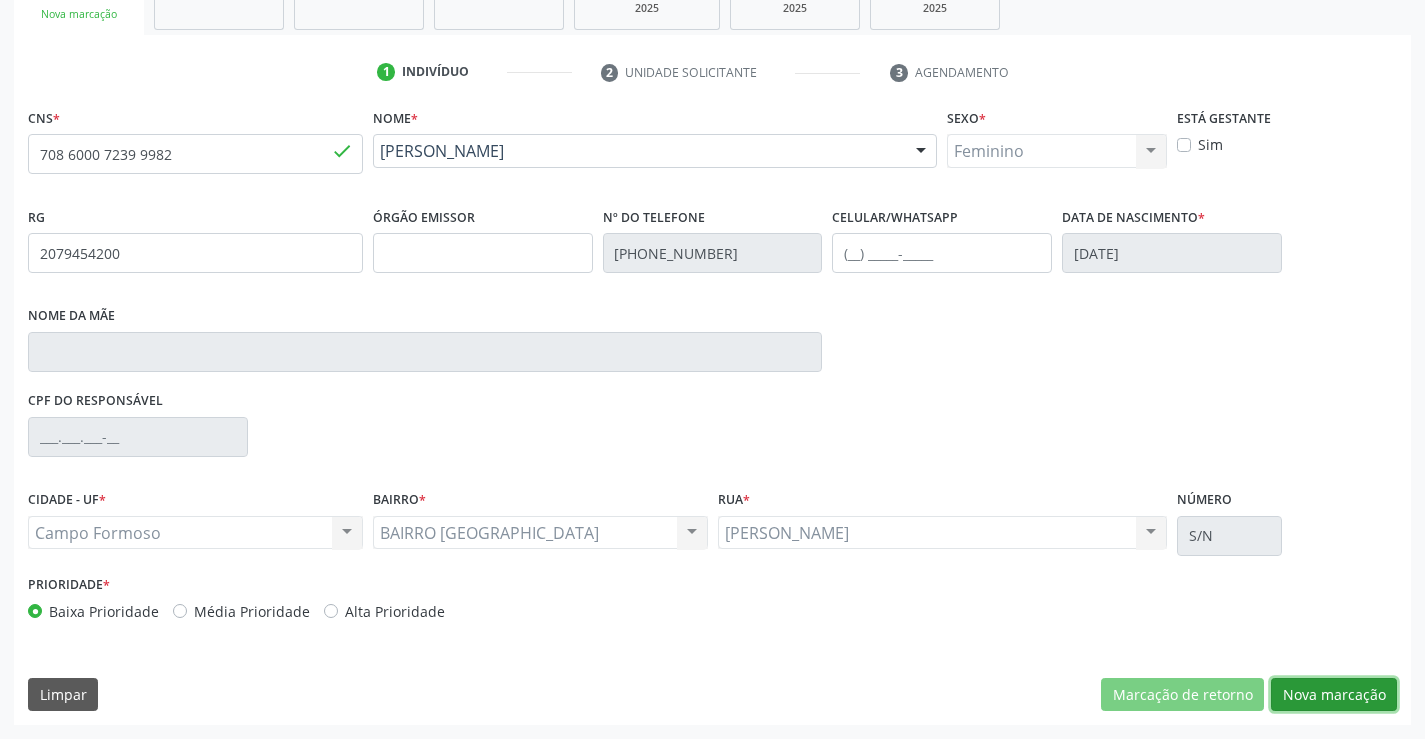 click on "Nova marcação" at bounding box center [1334, 695] 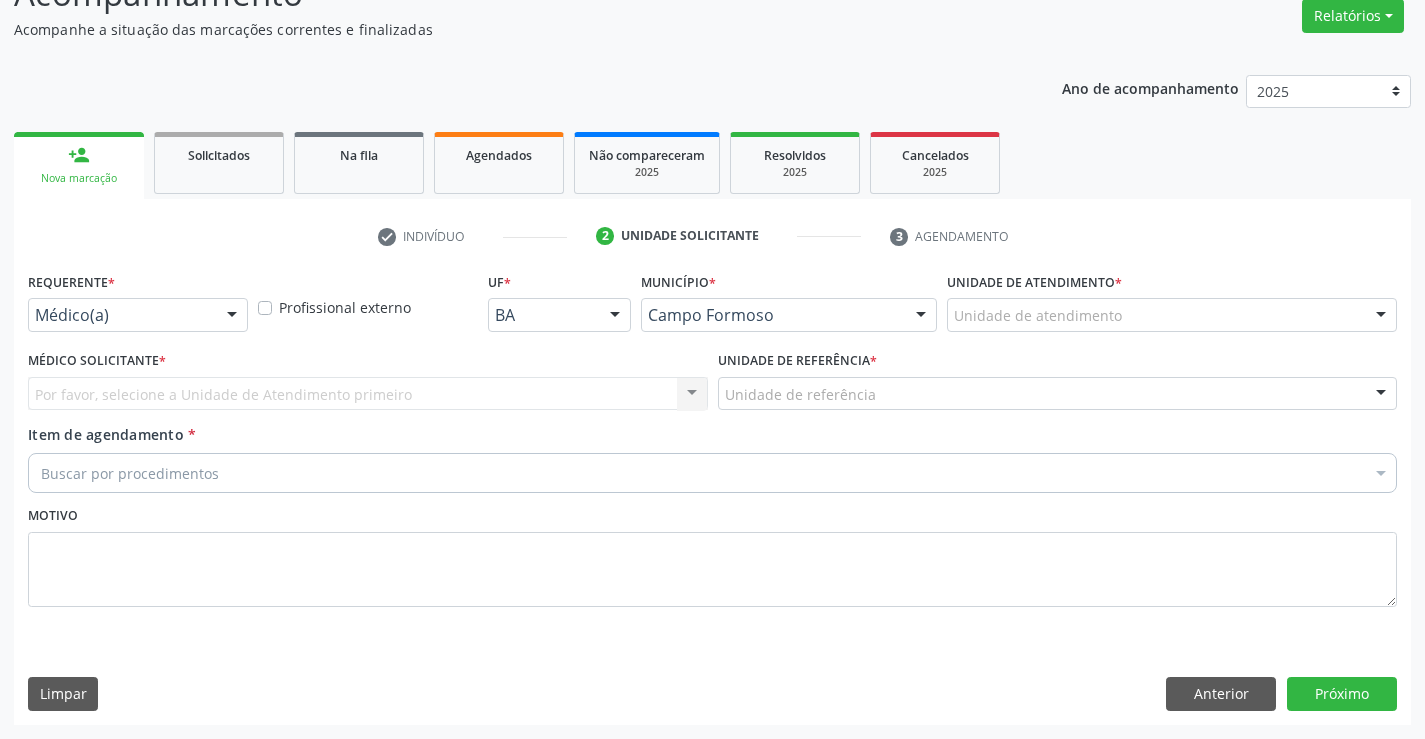scroll, scrollTop: 167, scrollLeft: 0, axis: vertical 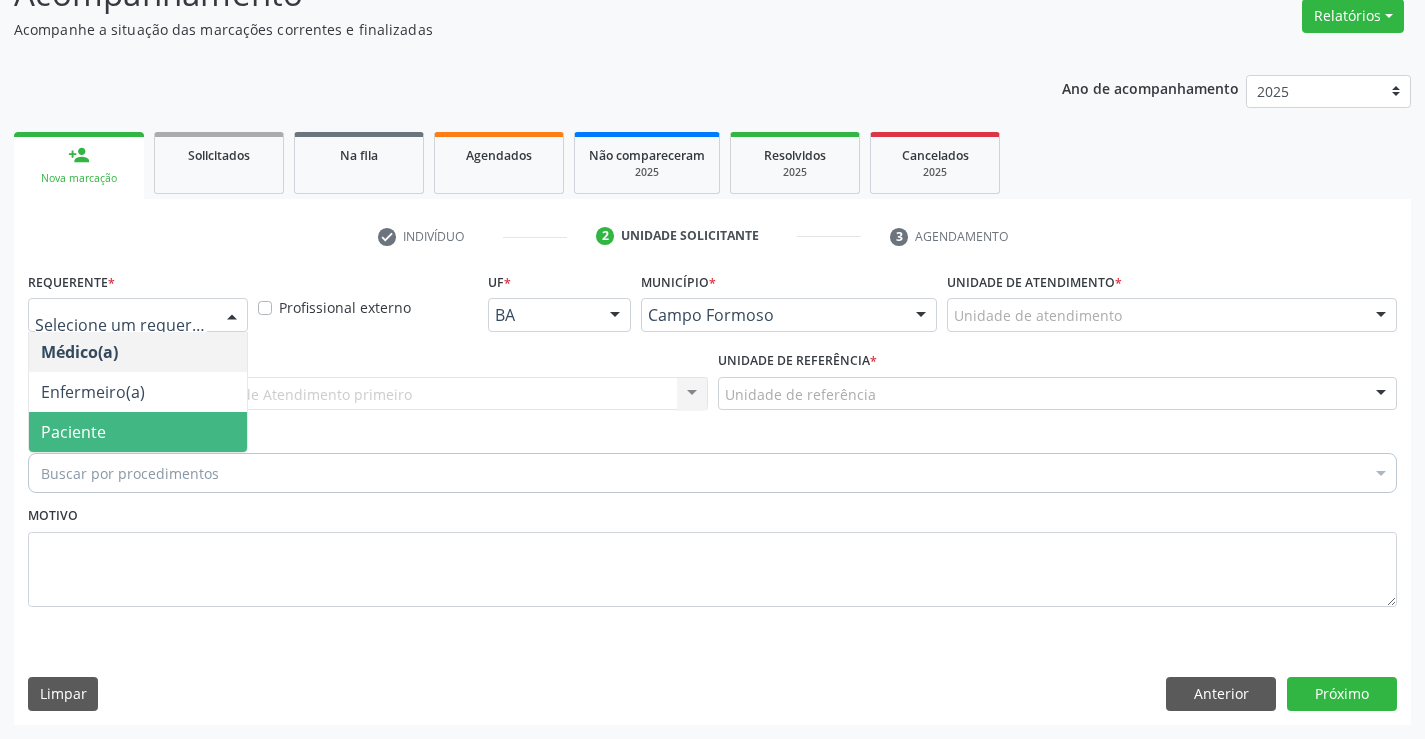 click on "Paciente" at bounding box center [138, 432] 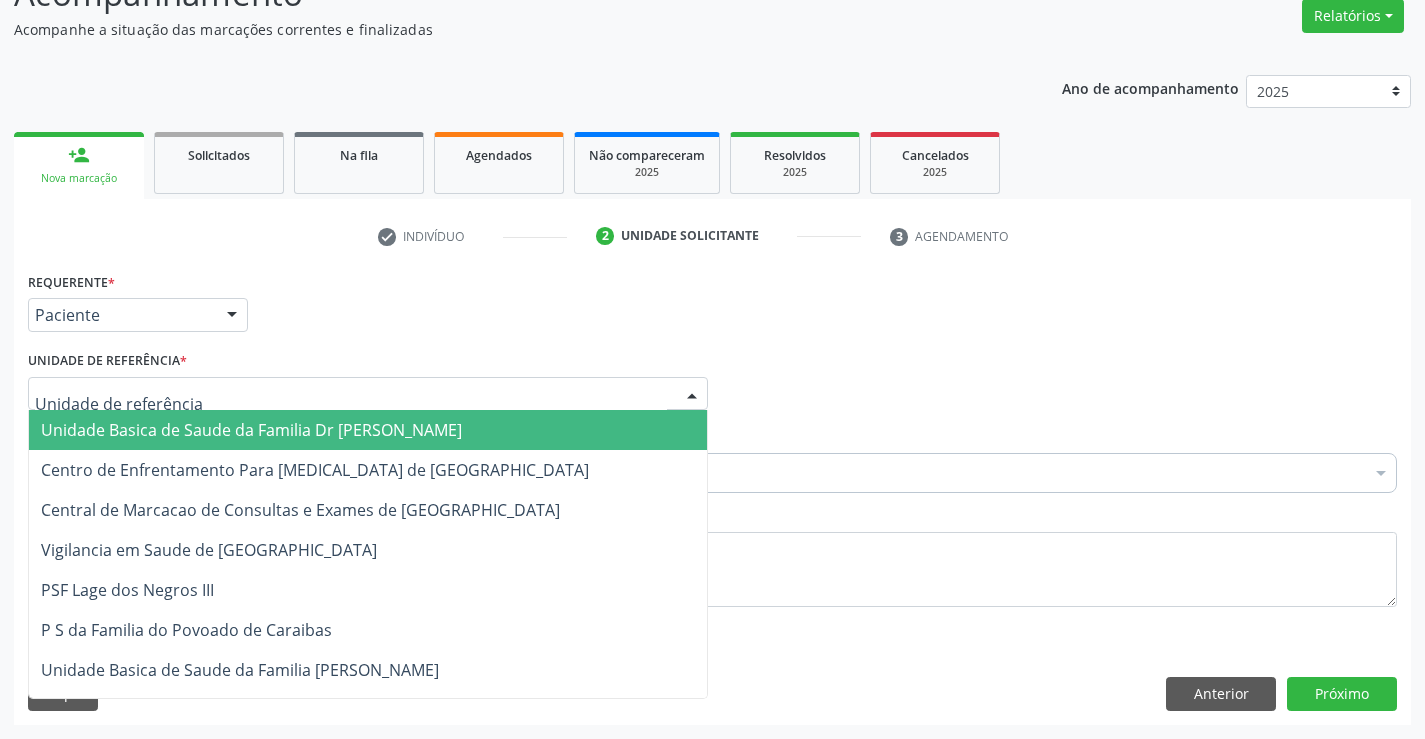 click on "Unidade Basica de Saude da Familia Dr [PERSON_NAME]" at bounding box center (251, 430) 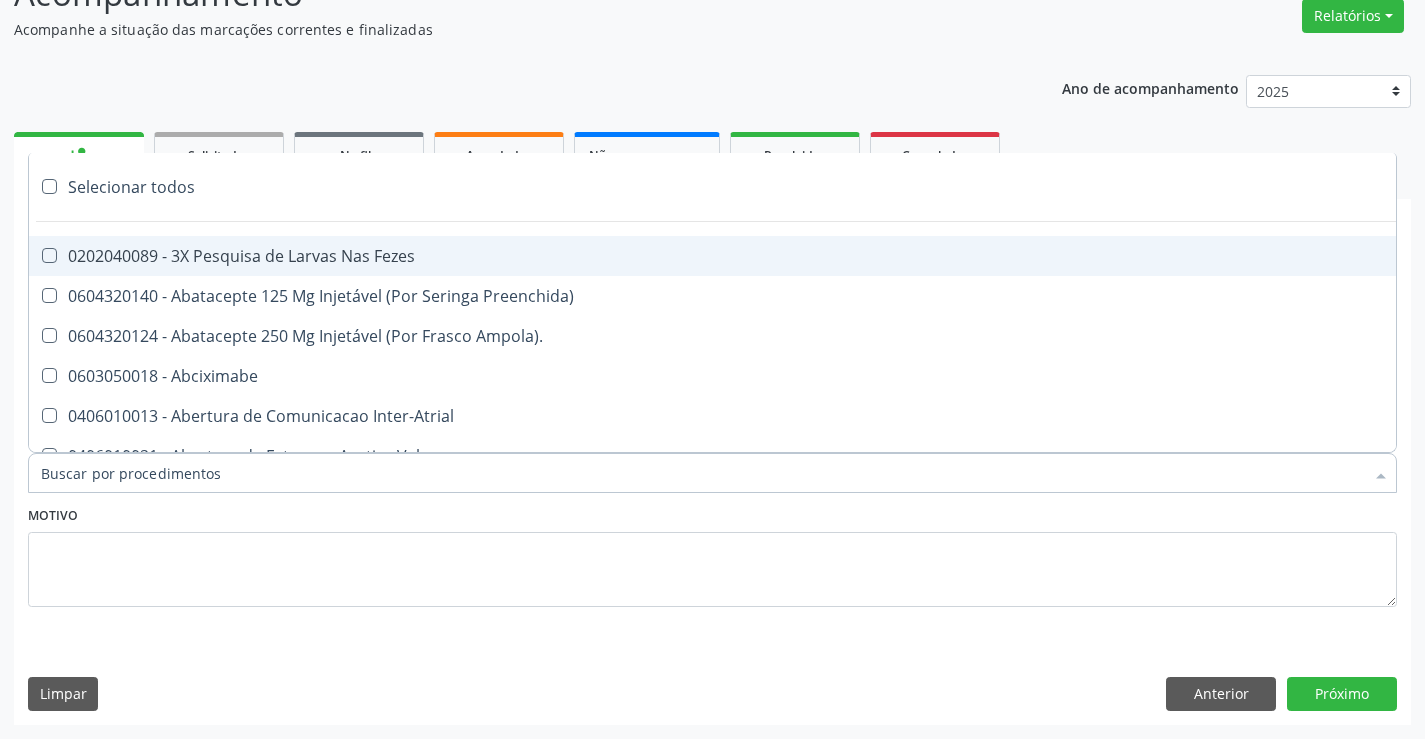 click at bounding box center [712, 473] 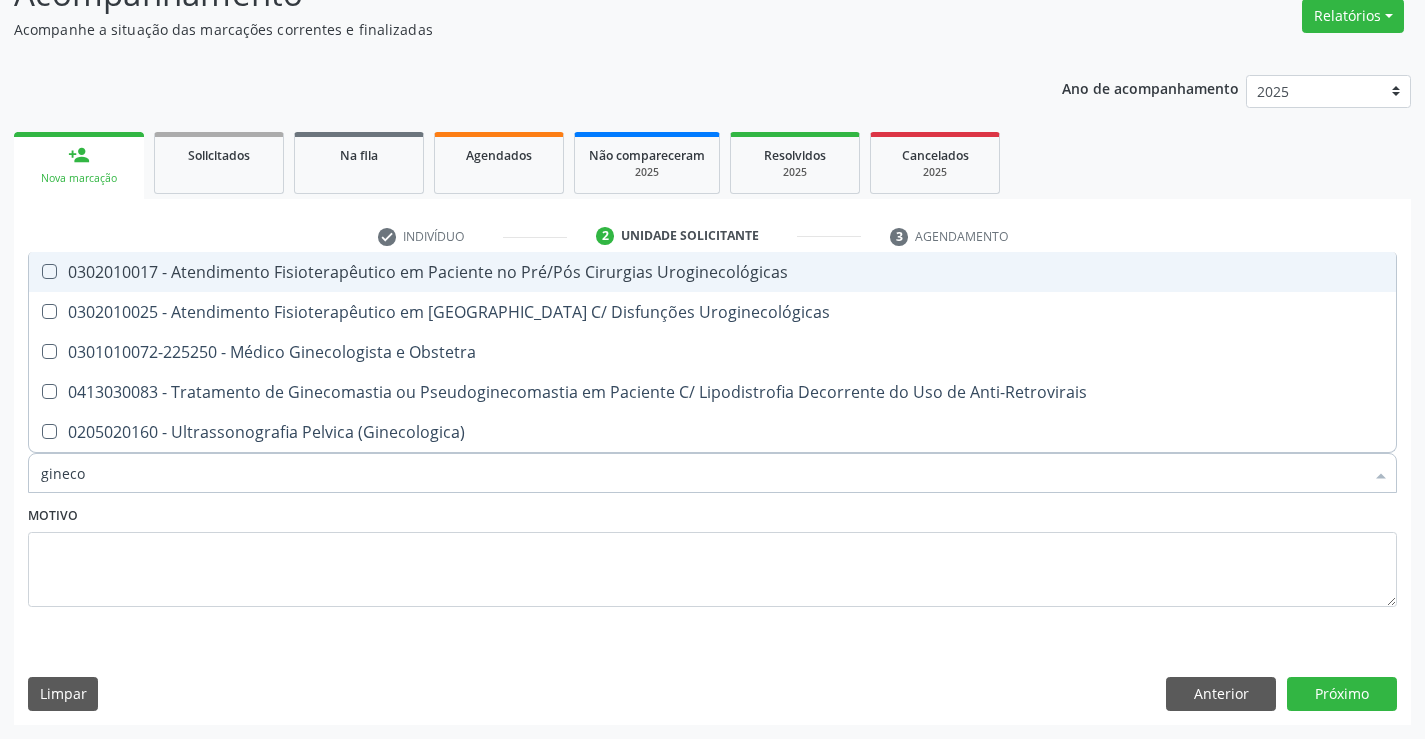 type on "ginecol" 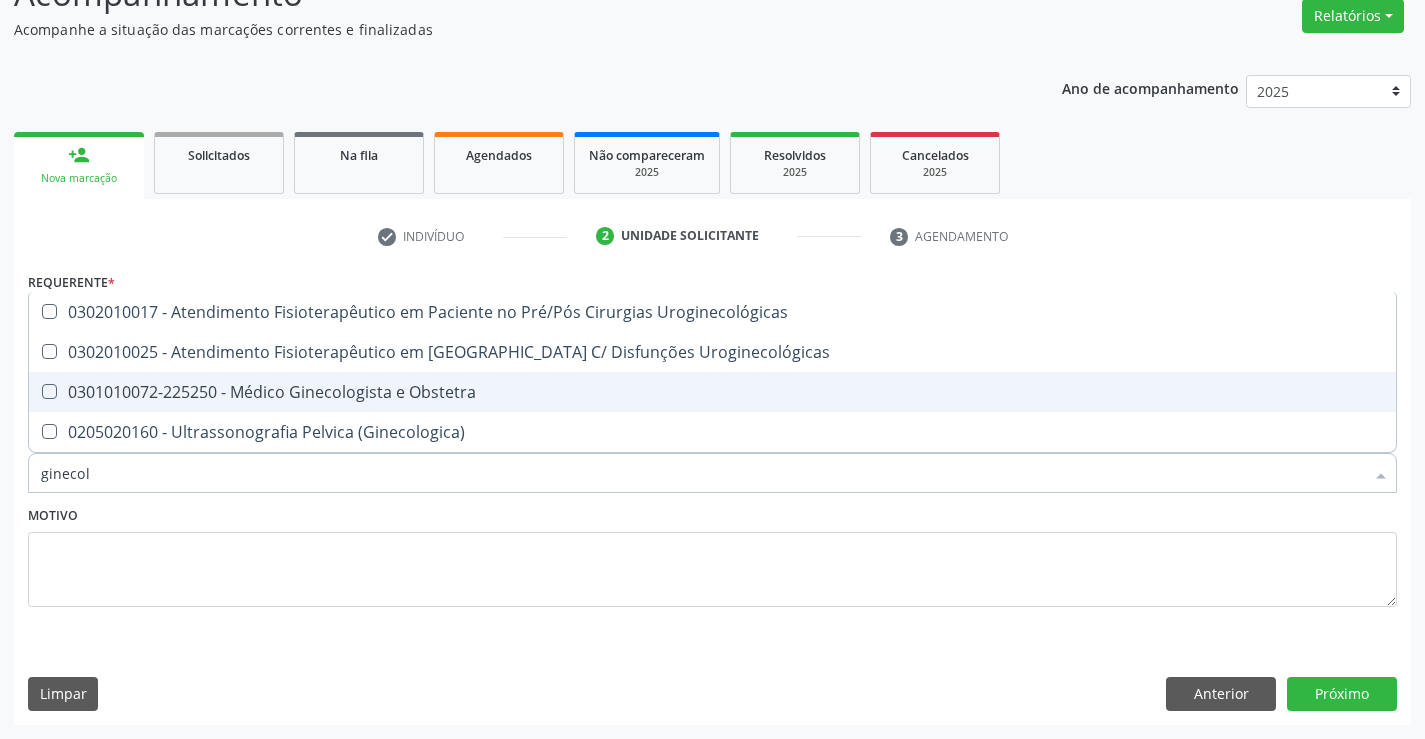 click on "0301010072-225250 - Médico Ginecologista e Obstetra" at bounding box center [712, 392] 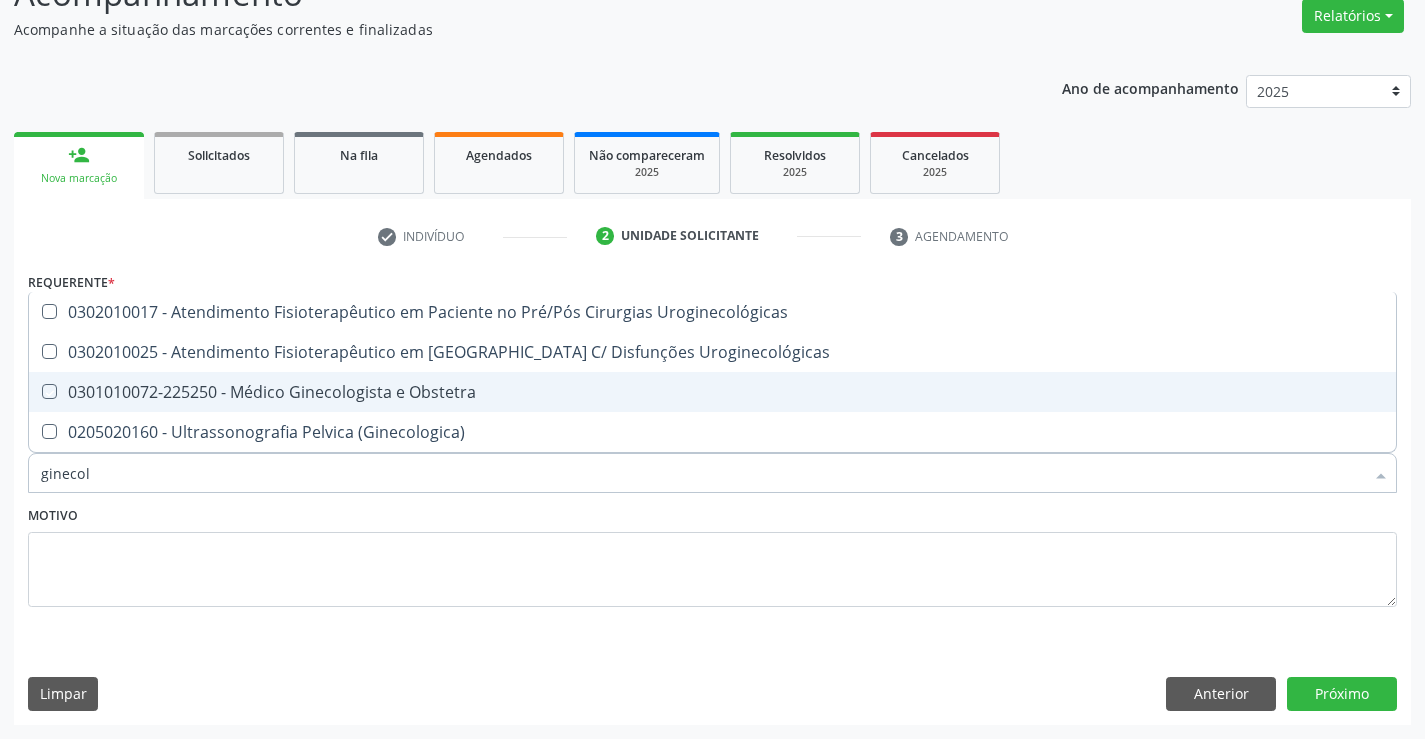 checkbox on "true" 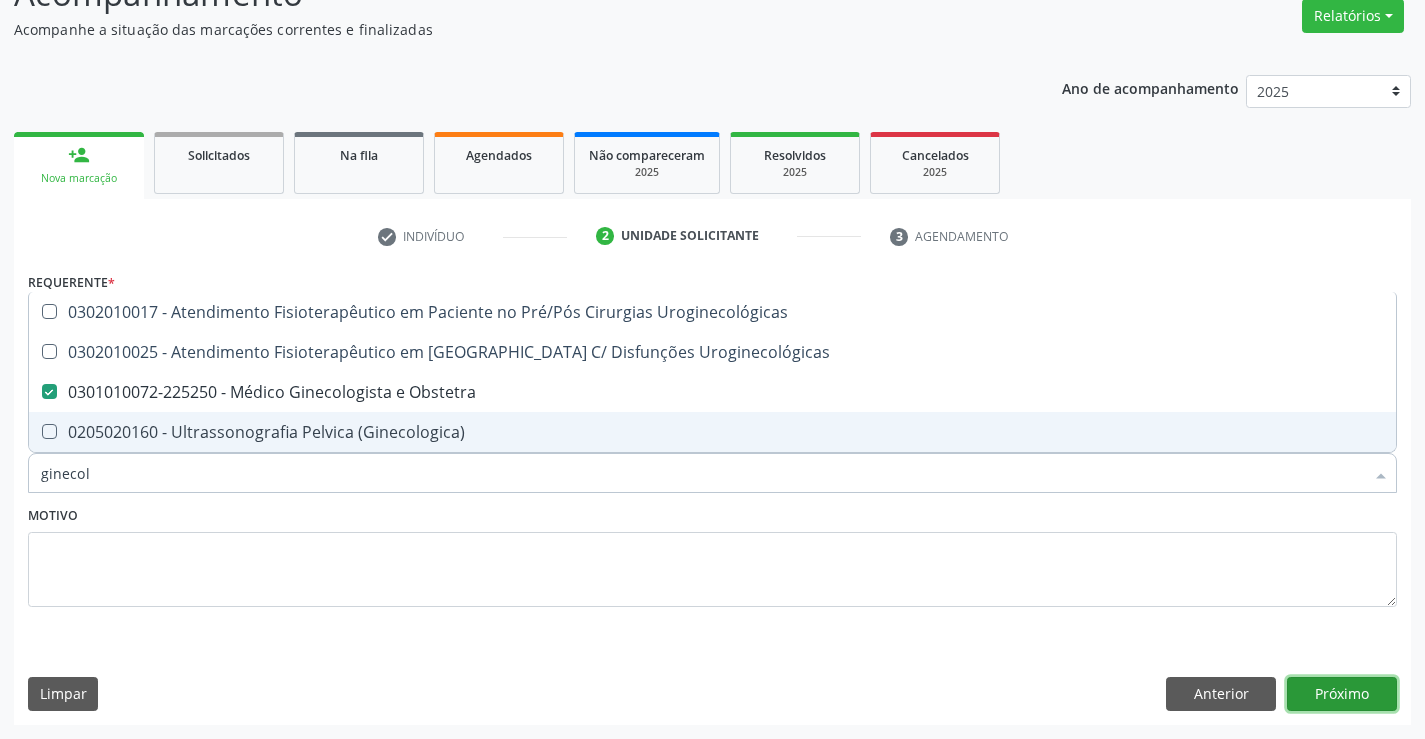 click on "Próximo" at bounding box center (1342, 694) 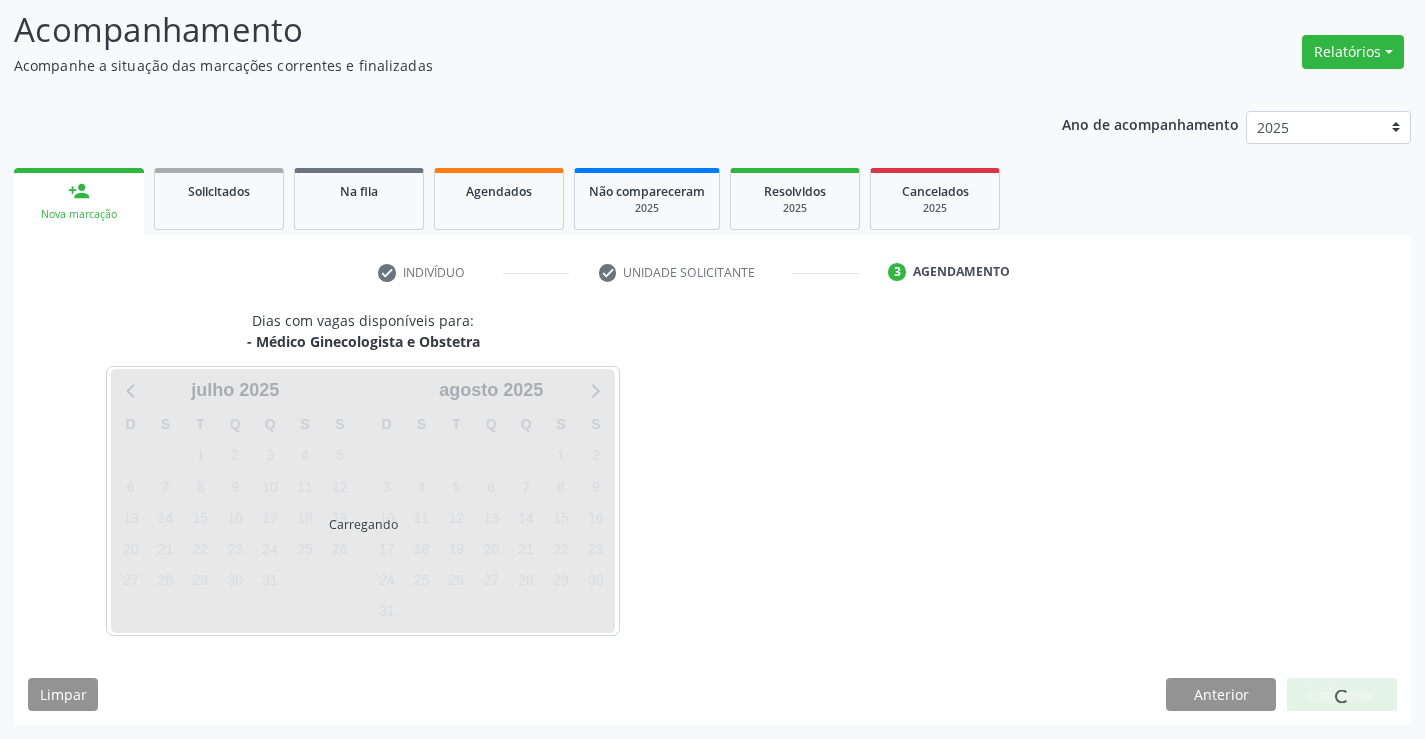 scroll, scrollTop: 131, scrollLeft: 0, axis: vertical 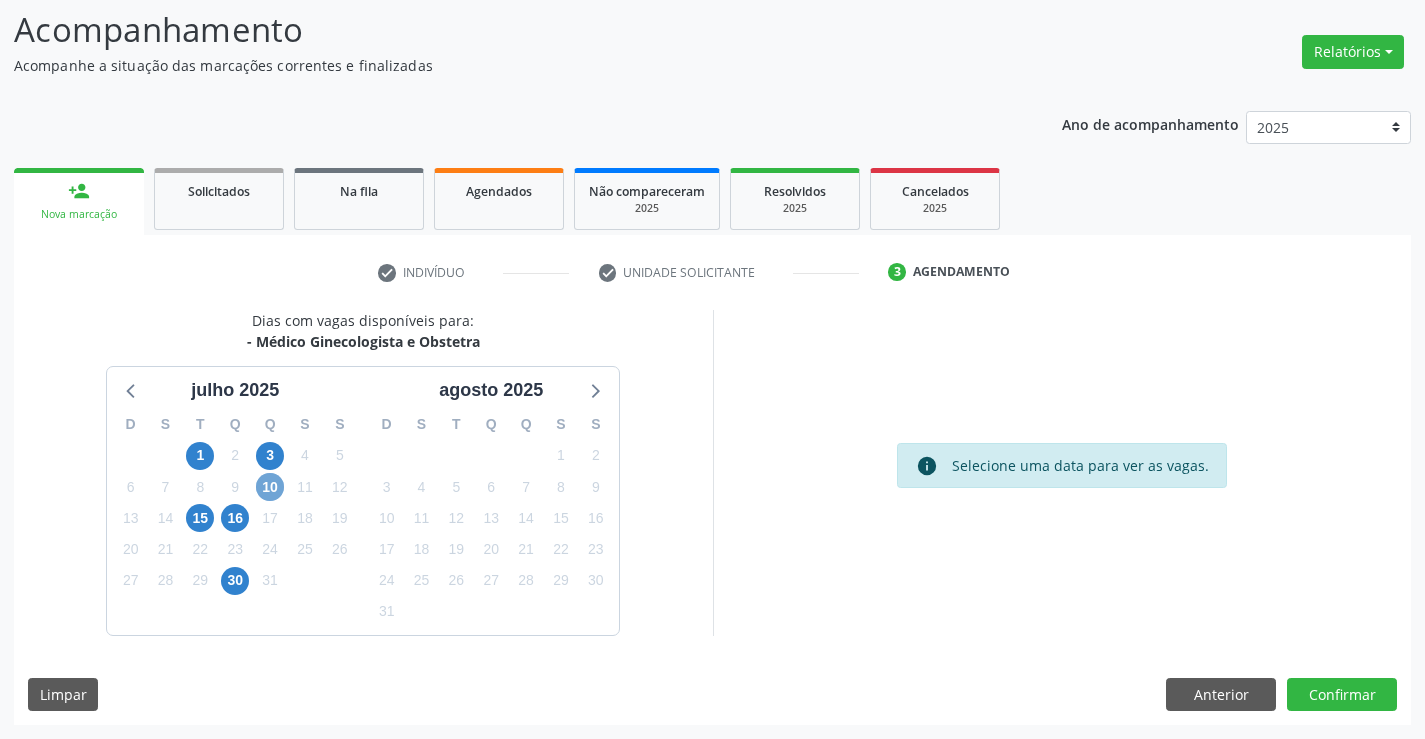 click on "10" at bounding box center (270, 487) 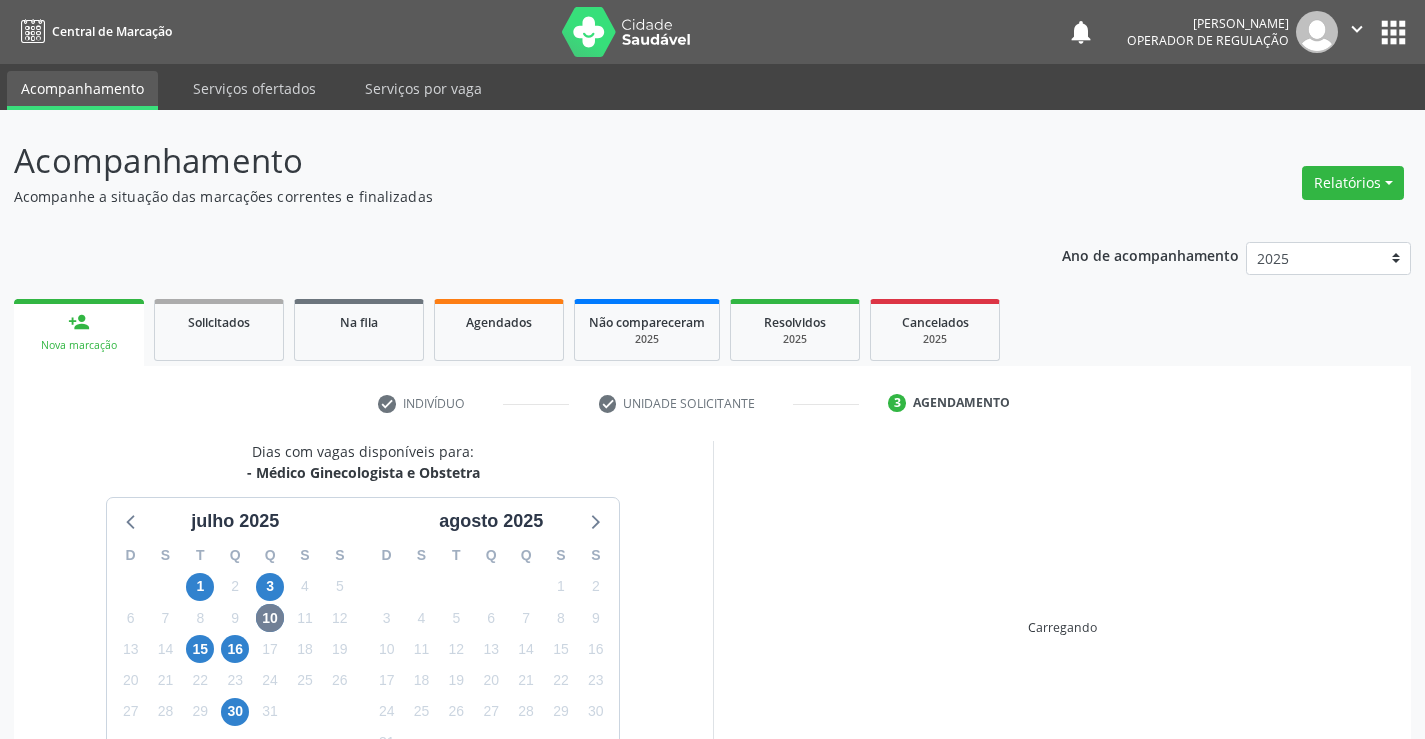 scroll, scrollTop: 131, scrollLeft: 0, axis: vertical 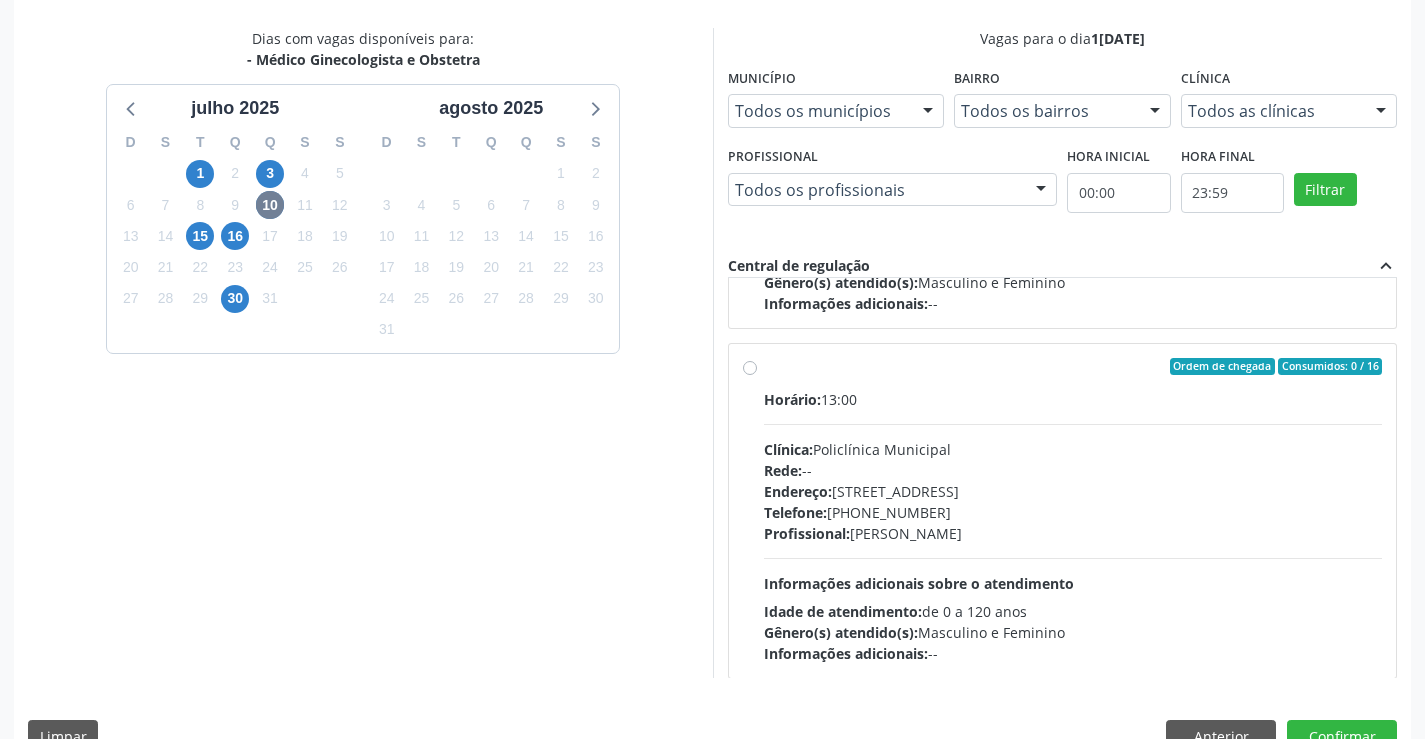 click on "Ordem de chegada
Consumidos: 0 / 16
Horário:   13:00
Clínica:  Policlínica Municipal
Rede:
--
Endereço:   [STREET_ADDRESS]
Telefone:   [PHONE_NUMBER]
Profissional:
[PERSON_NAME]
Informações adicionais sobre o atendimento
Idade de atendimento:
de 0 a 120 anos
Gênero(s) atendido(s):
Masculino e Feminino
Informações adicionais:
--" at bounding box center (1073, 511) 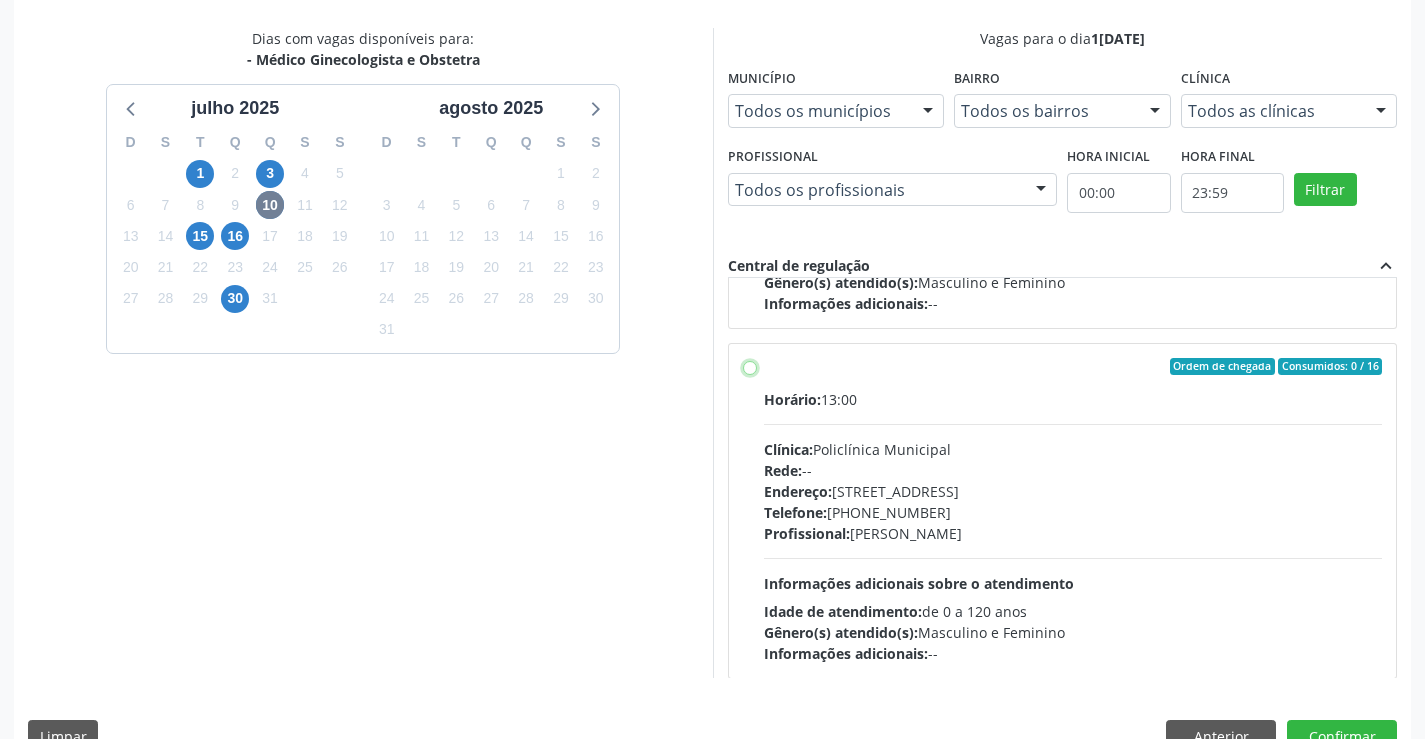 click on "Ordem de chegada
Consumidos: 0 / 16
Horário:   13:00
Clínica:  Policlínica Municipal
Rede:
--
Endereço:   [STREET_ADDRESS]
Telefone:   [PHONE_NUMBER]
Profissional:
[PERSON_NAME]
Informações adicionais sobre o atendimento
Idade de atendimento:
de 0 a 120 anos
Gênero(s) atendido(s):
Masculino e Feminino
Informações adicionais:
--" at bounding box center (750, 367) 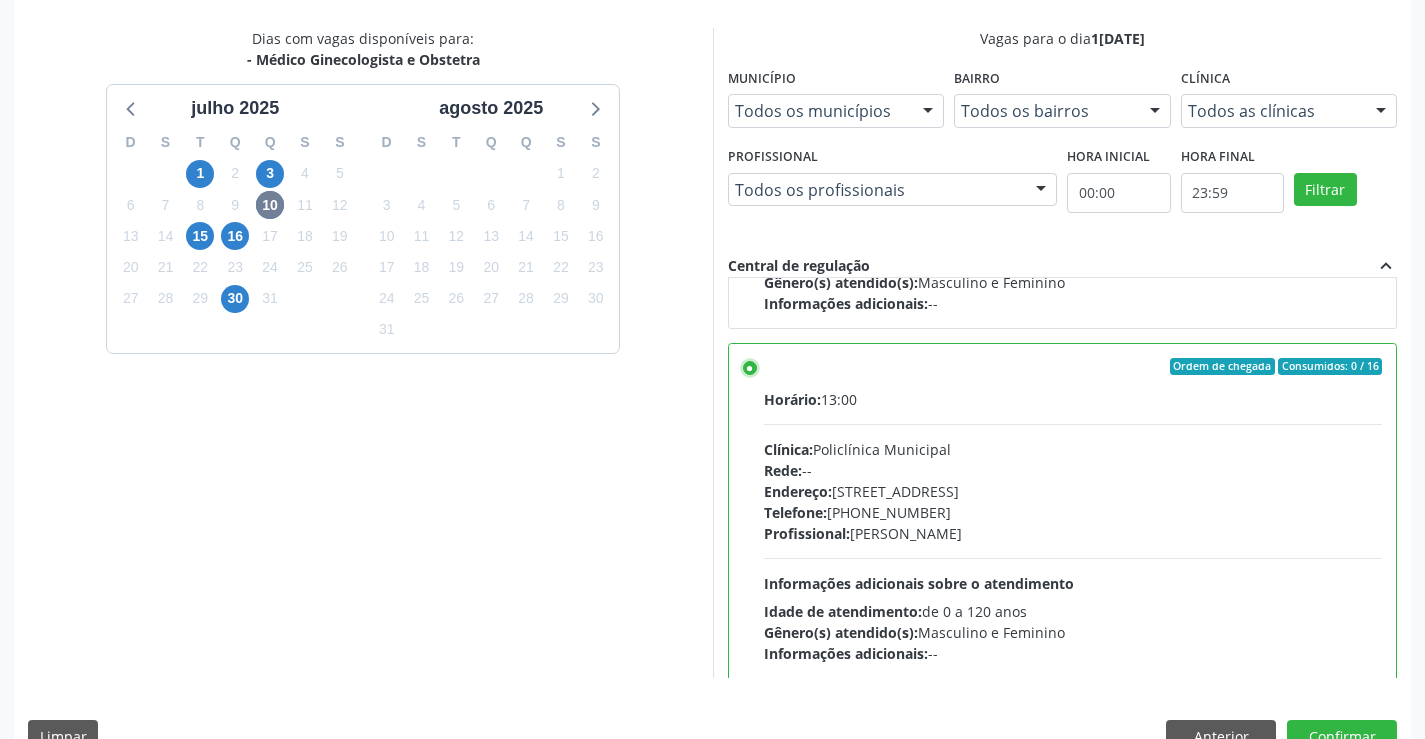 scroll, scrollTop: 456, scrollLeft: 0, axis: vertical 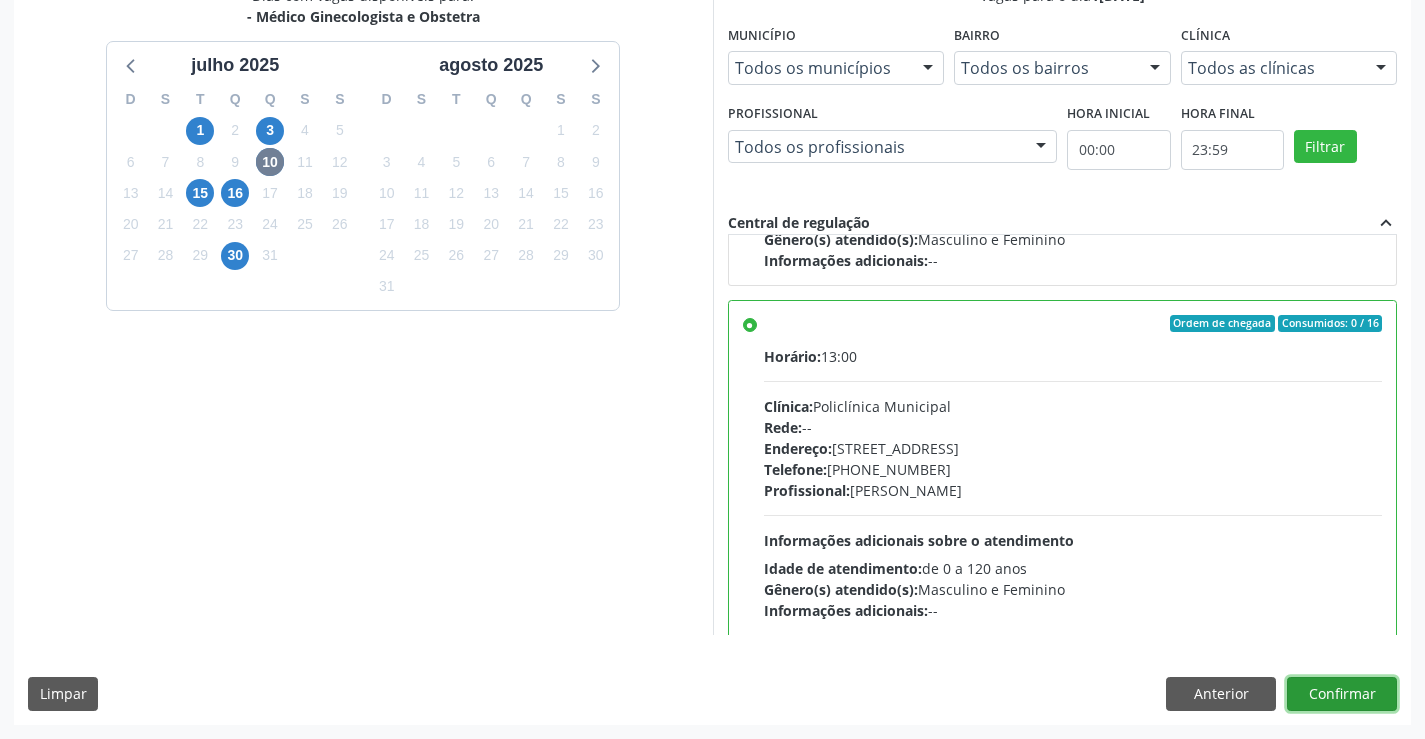 click on "Confirmar" at bounding box center [1342, 694] 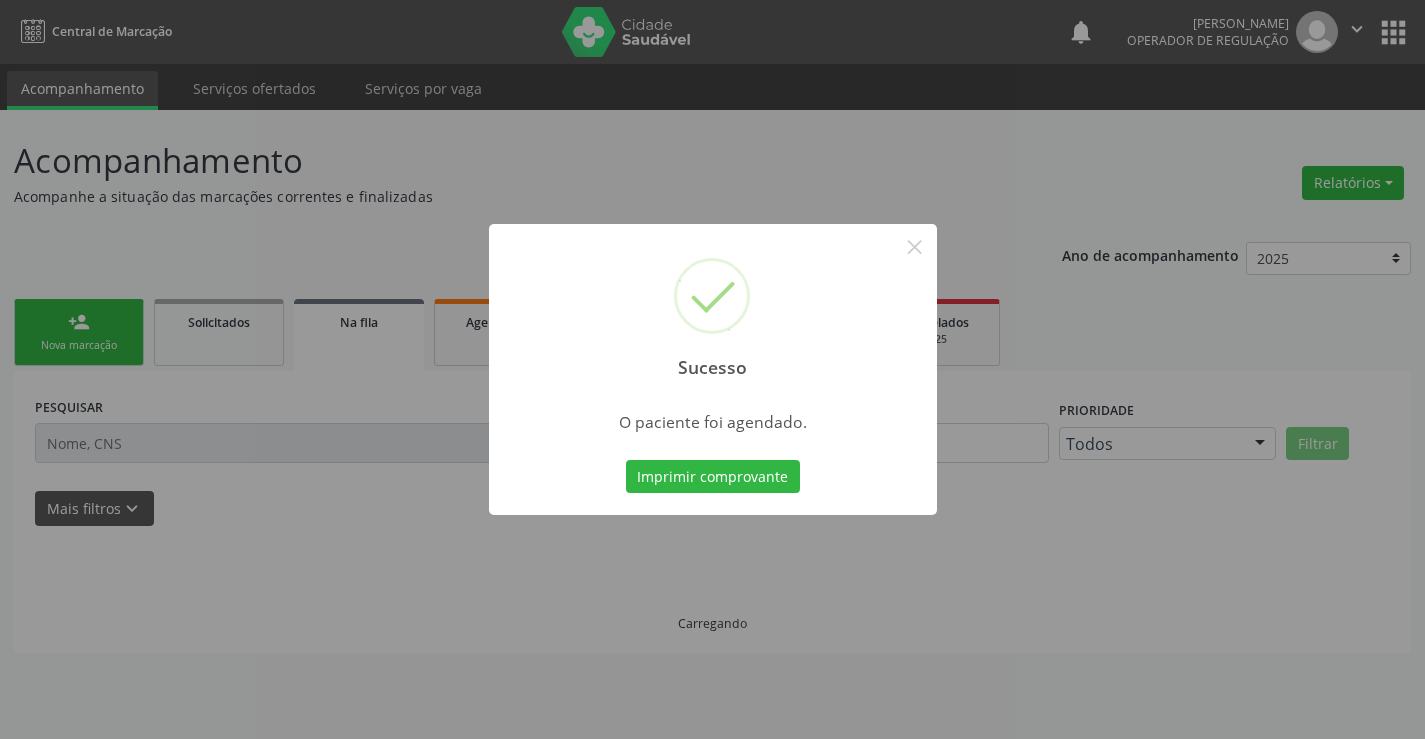 scroll, scrollTop: 0, scrollLeft: 0, axis: both 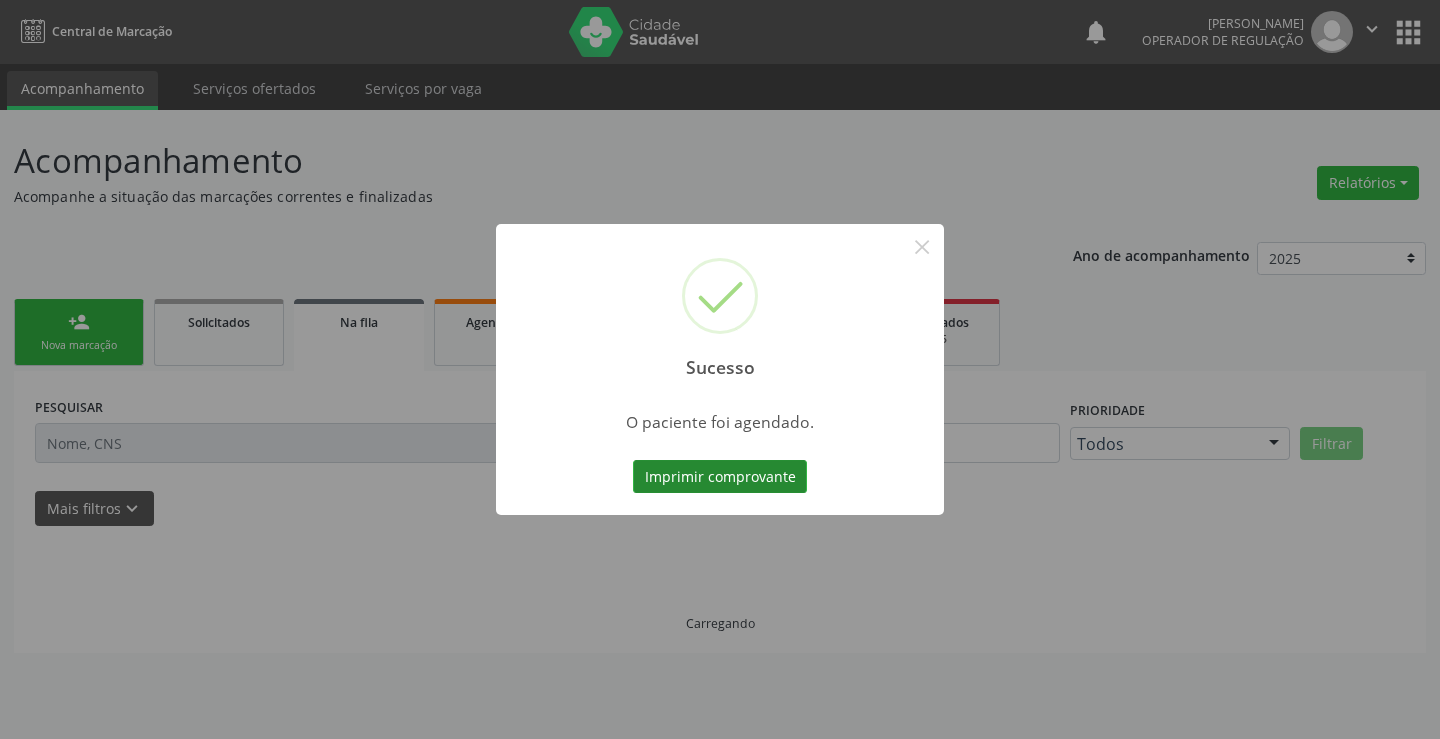 click on "Imprimir comprovante" at bounding box center (720, 477) 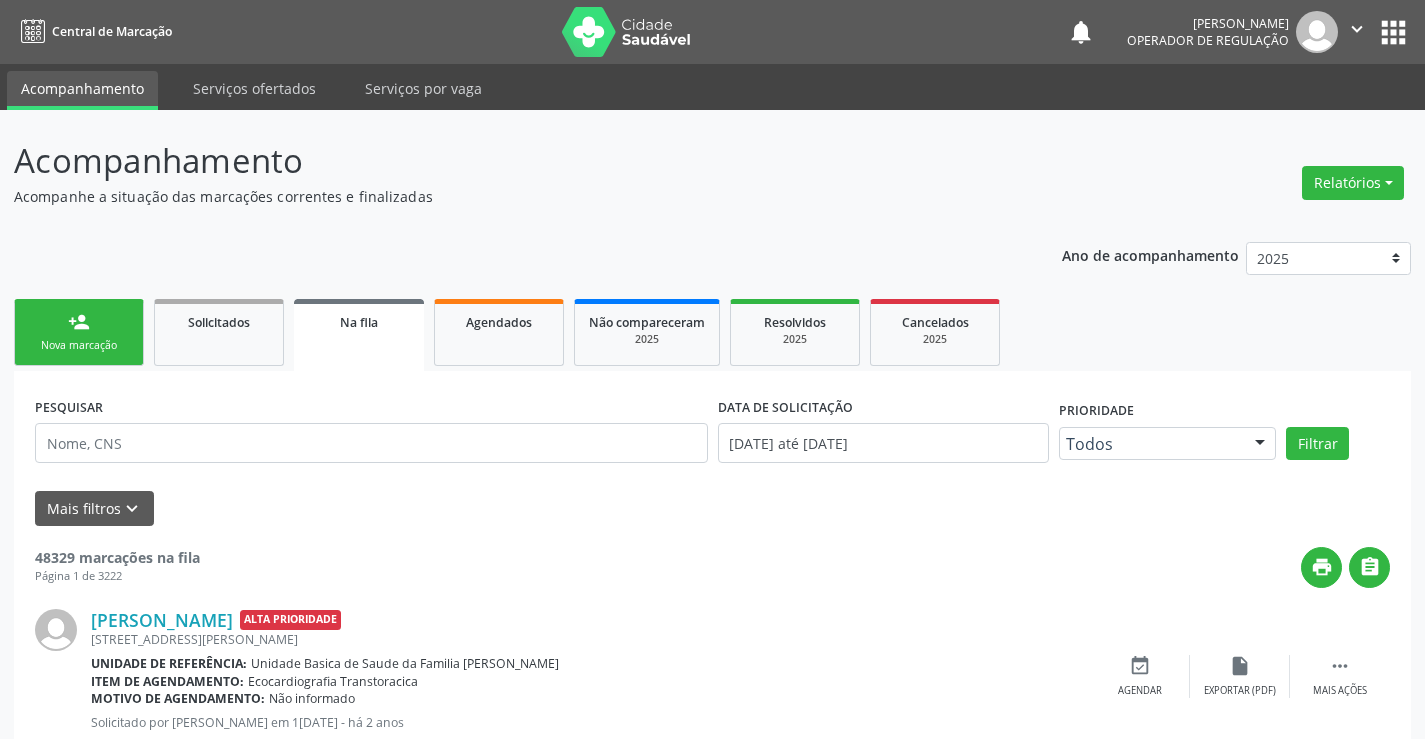 click on "person_add" at bounding box center (79, 322) 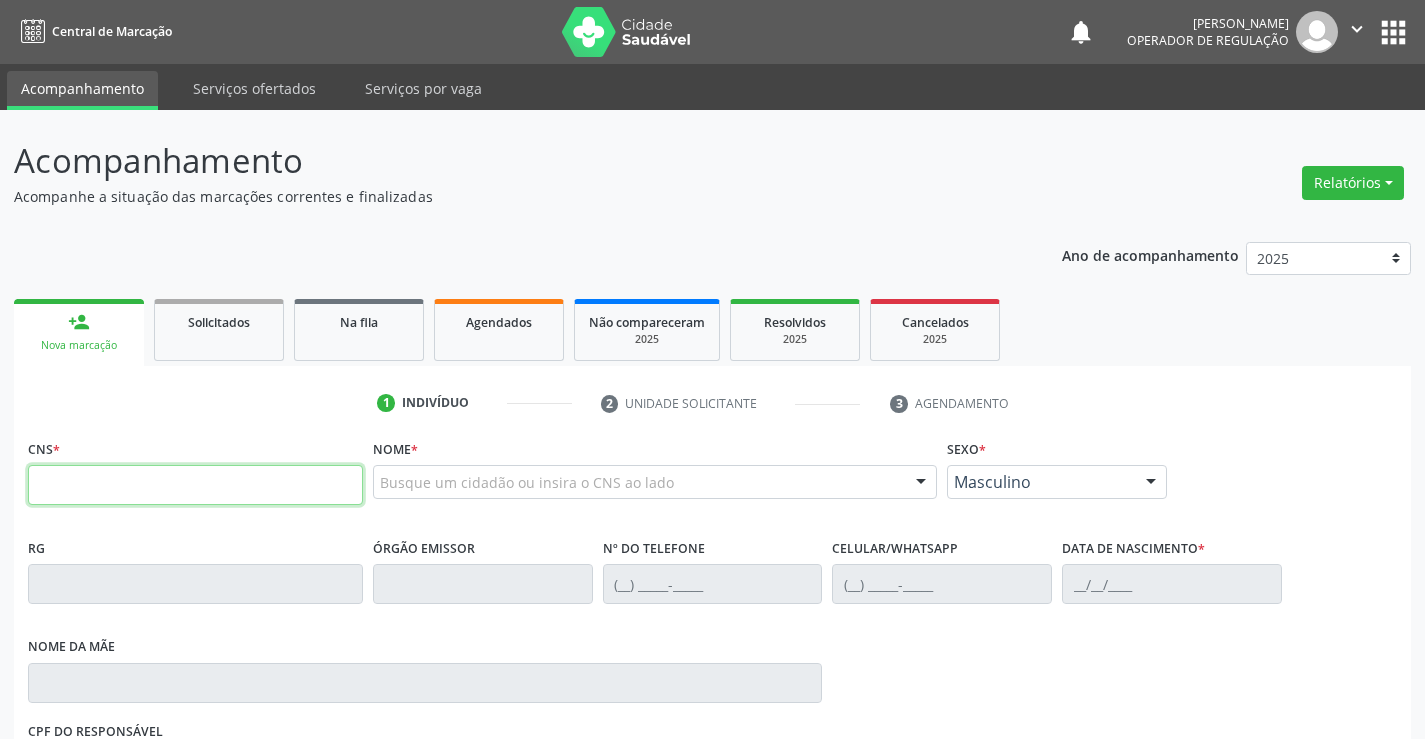 click at bounding box center (195, 485) 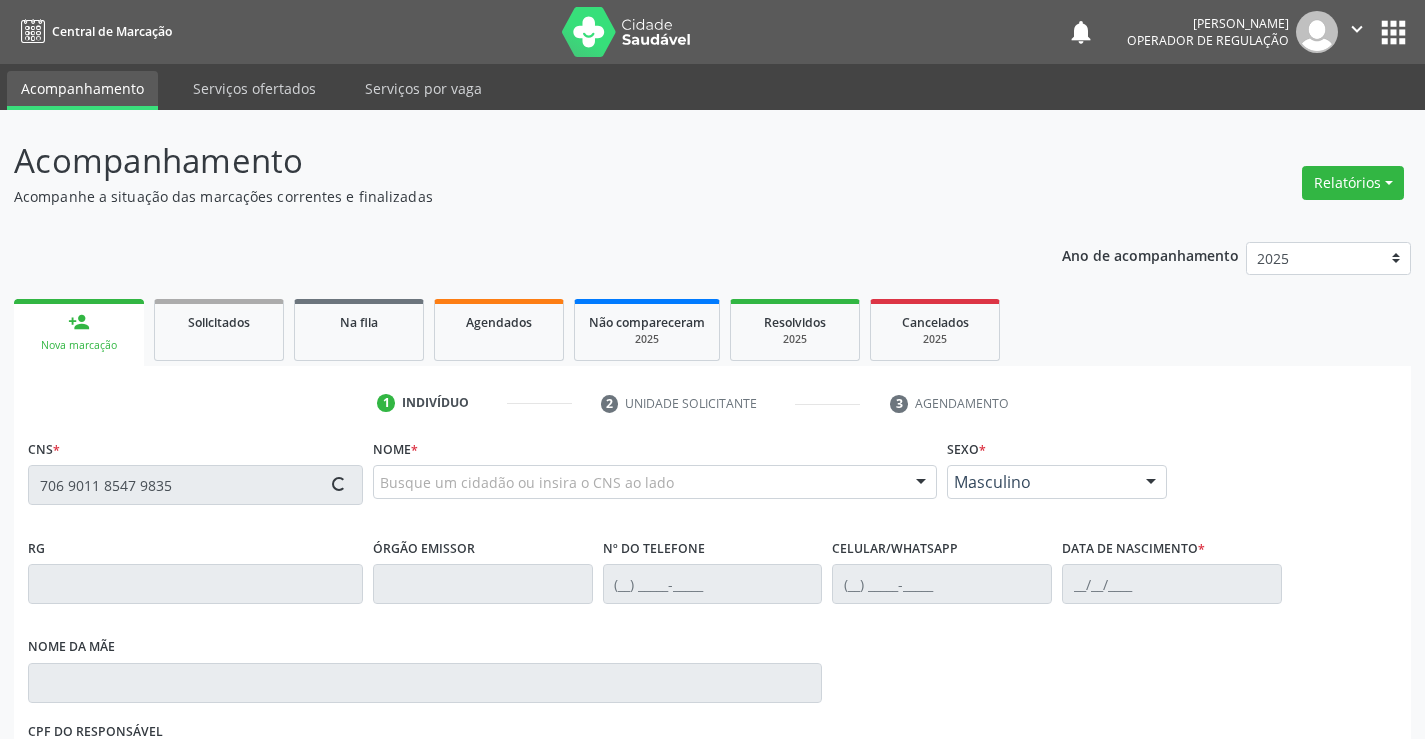 type on "706 9011 8547 9835" 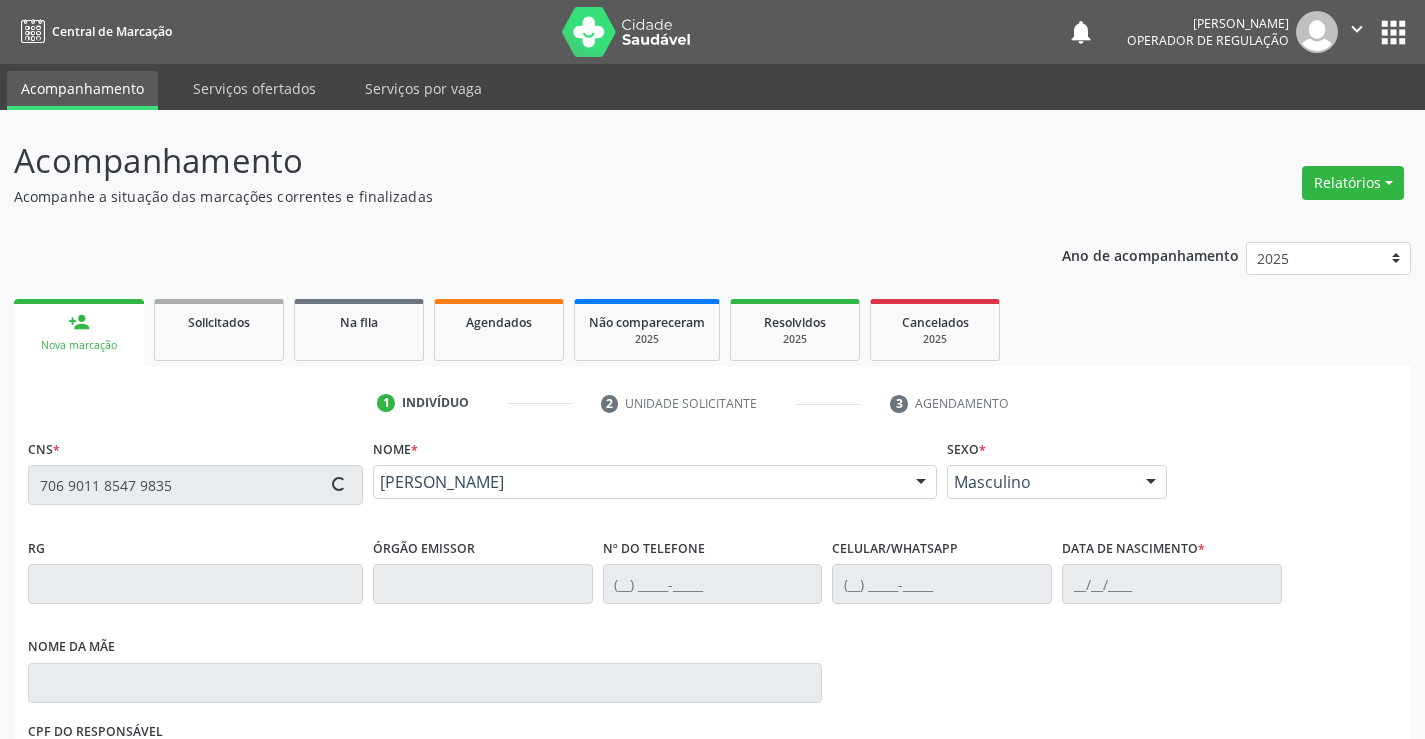 type on "1117706885" 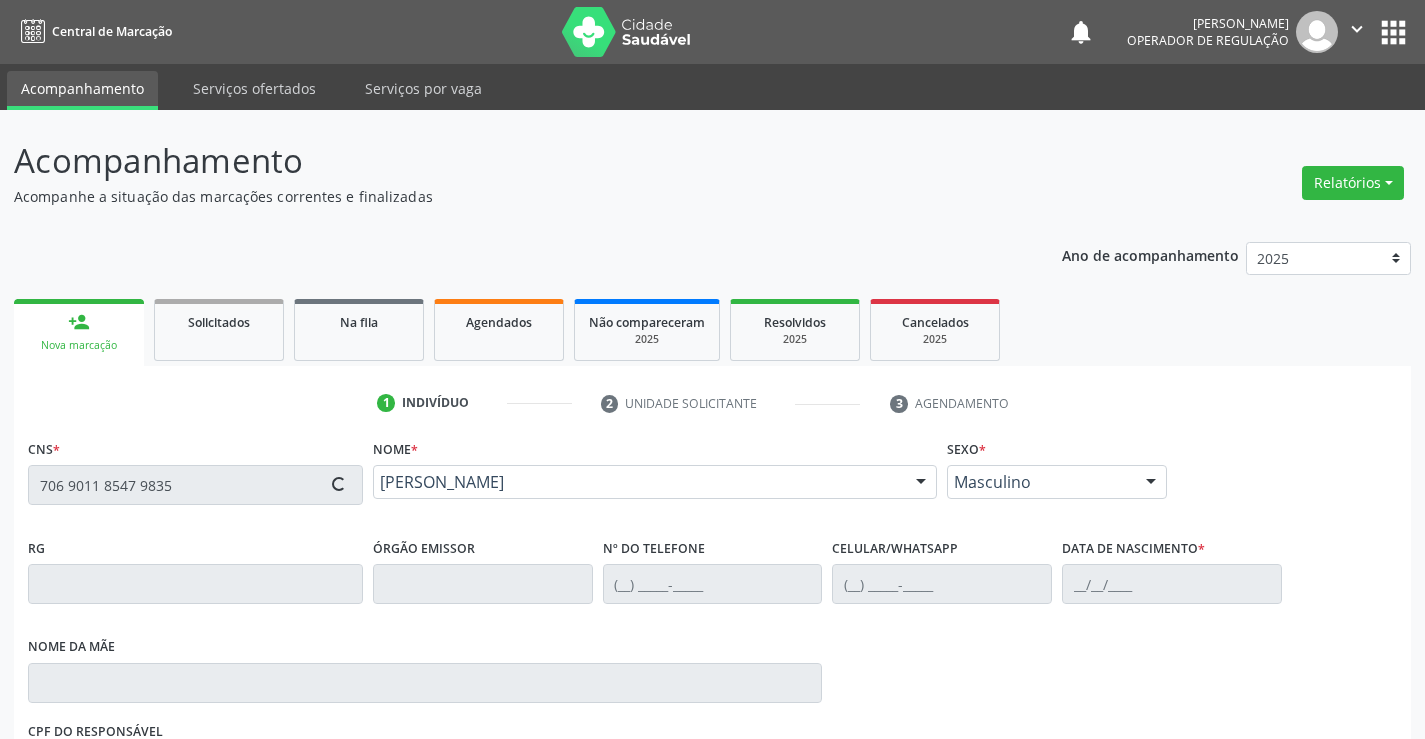 type on "[PHONE_NUMBER]" 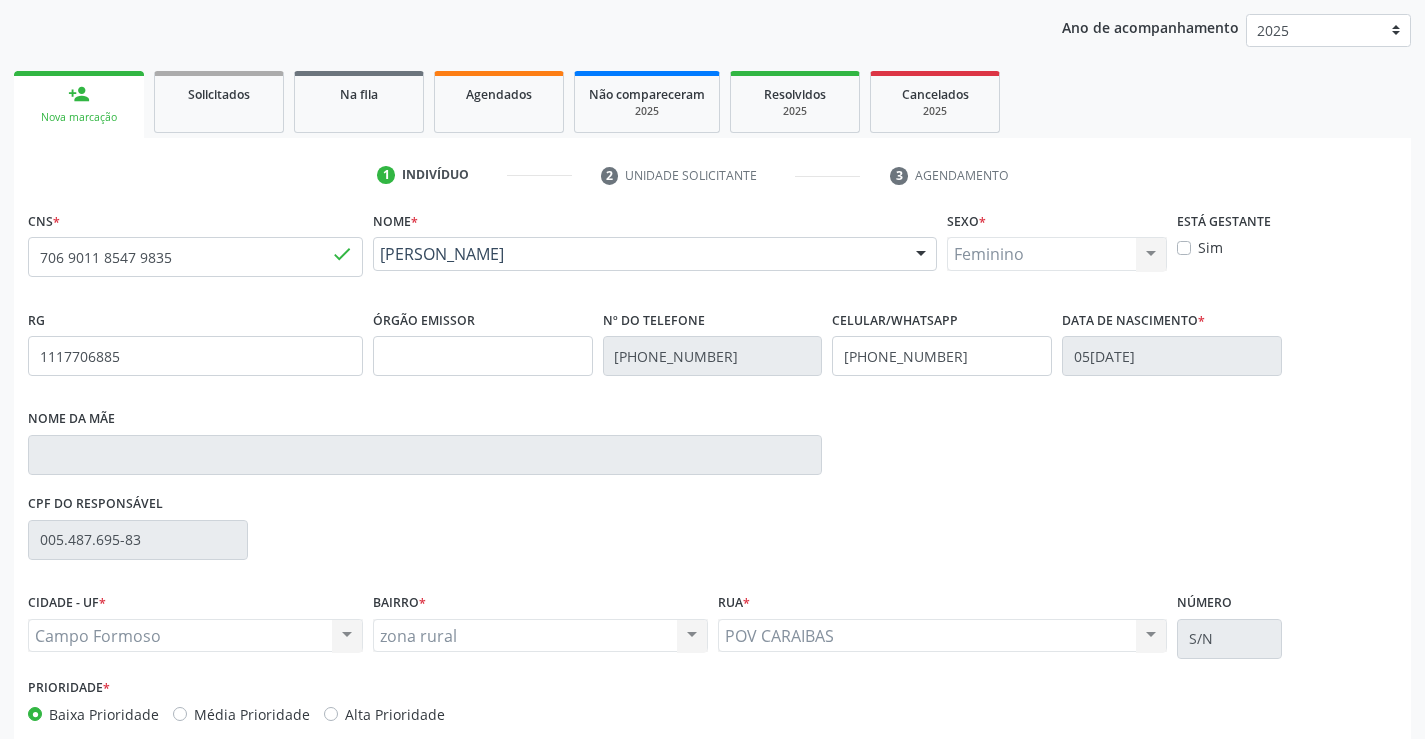scroll, scrollTop: 300, scrollLeft: 0, axis: vertical 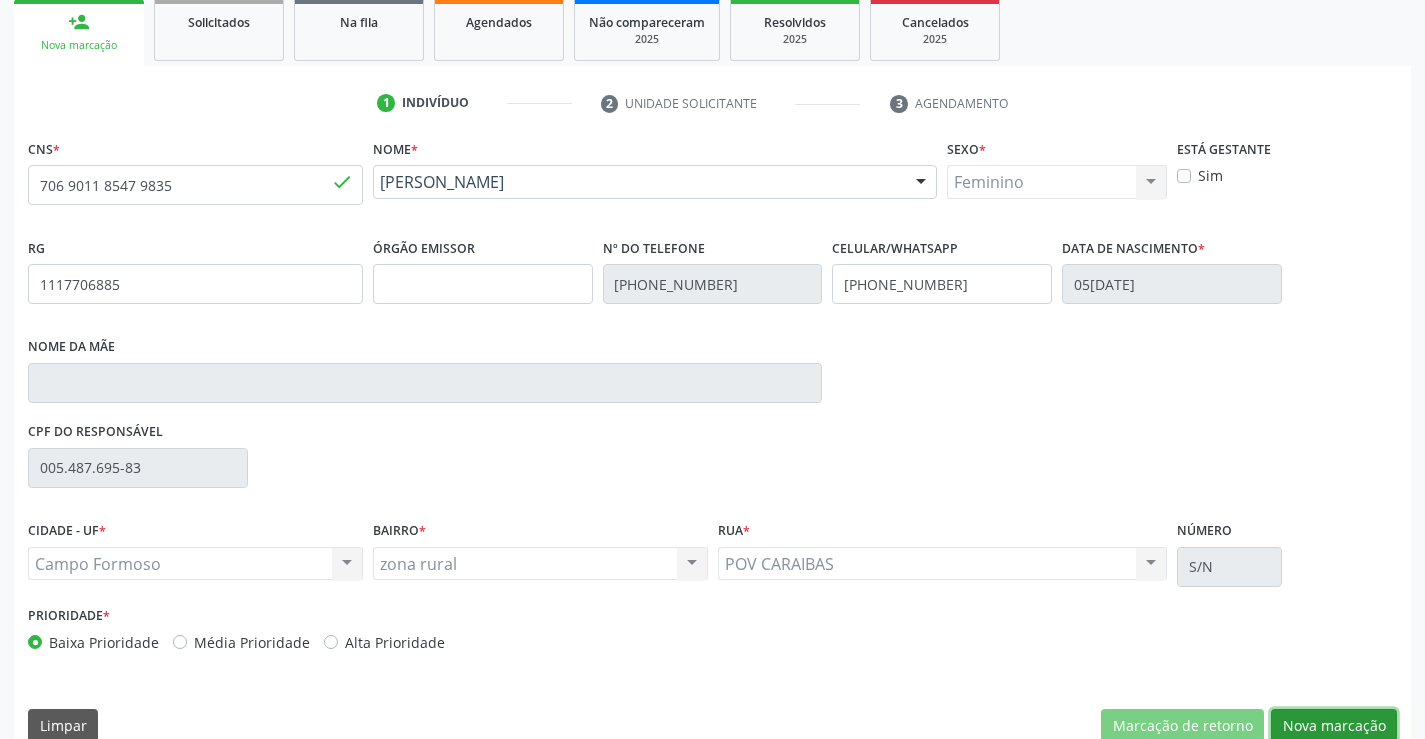 click on "Nova marcação" at bounding box center (1334, 726) 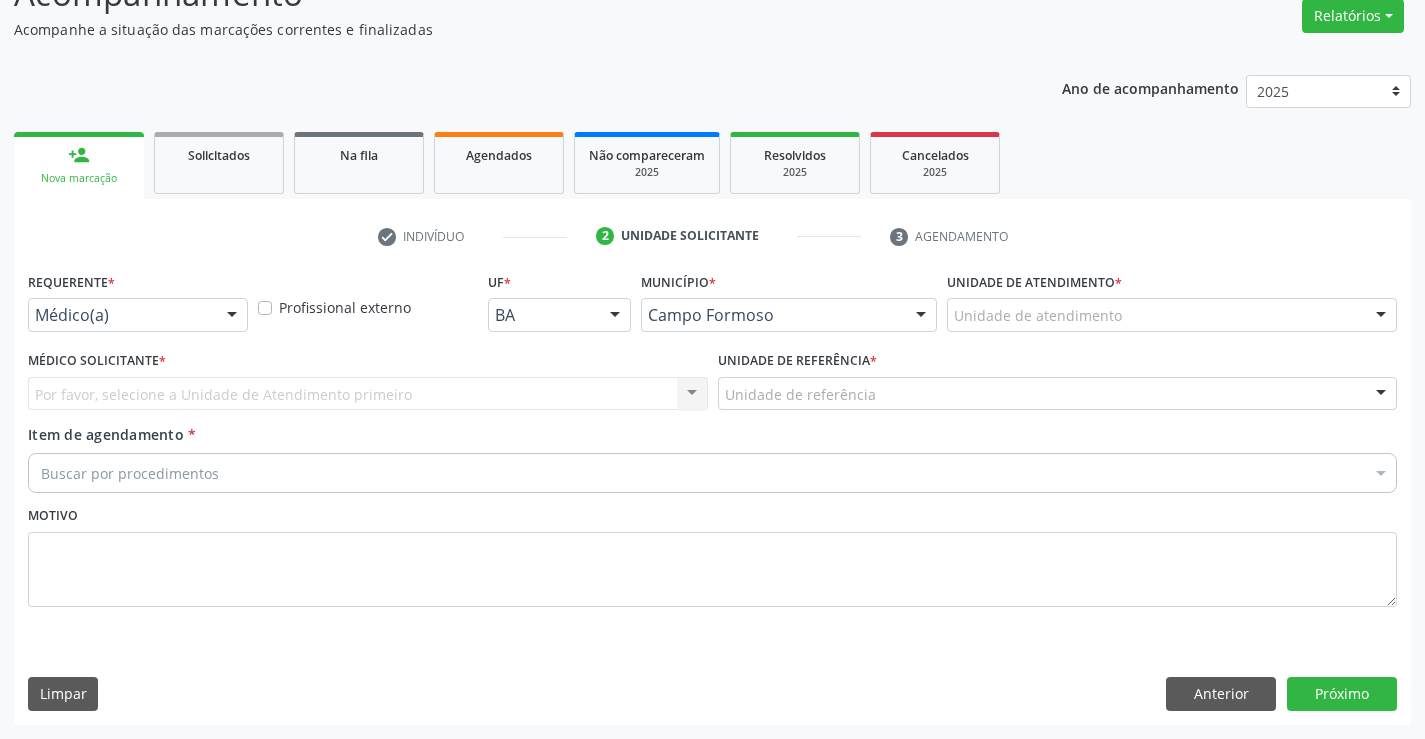 scroll, scrollTop: 167, scrollLeft: 0, axis: vertical 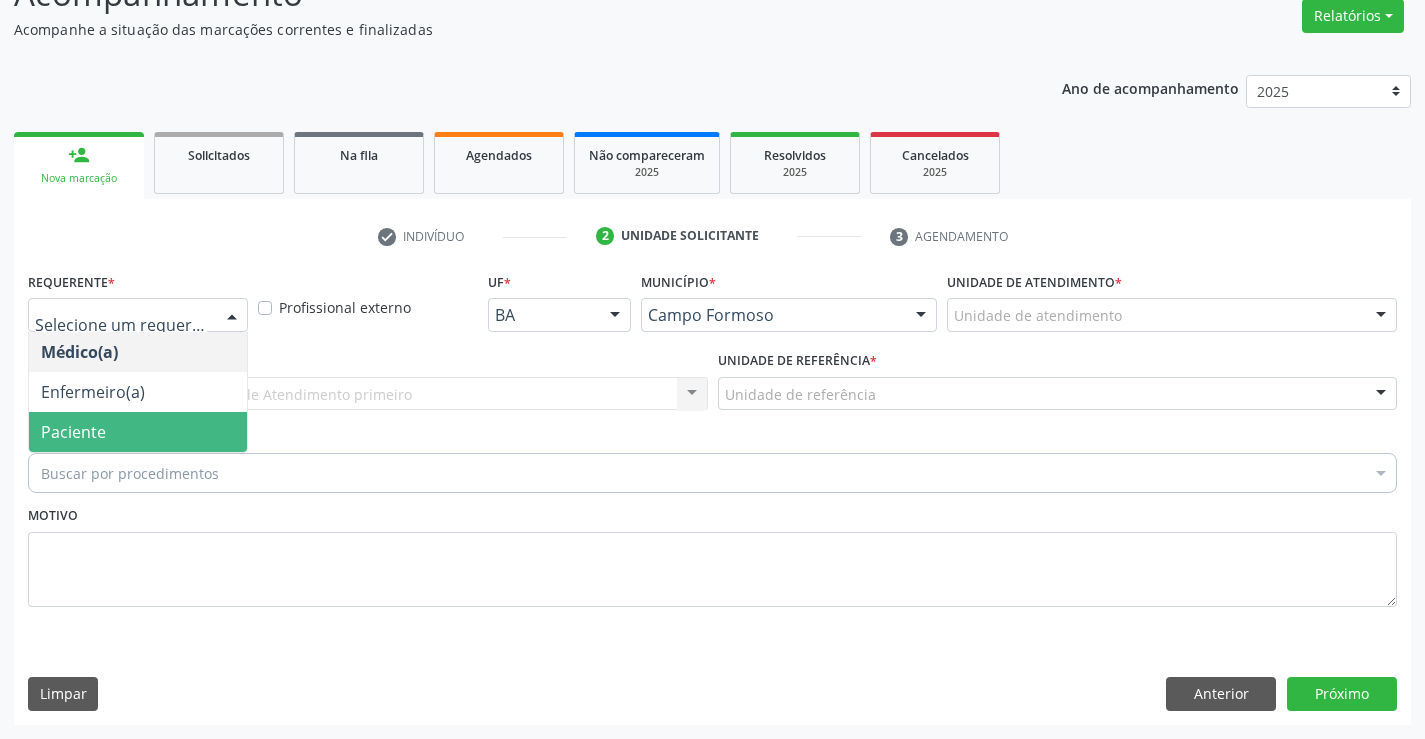 click on "Paciente" at bounding box center (138, 432) 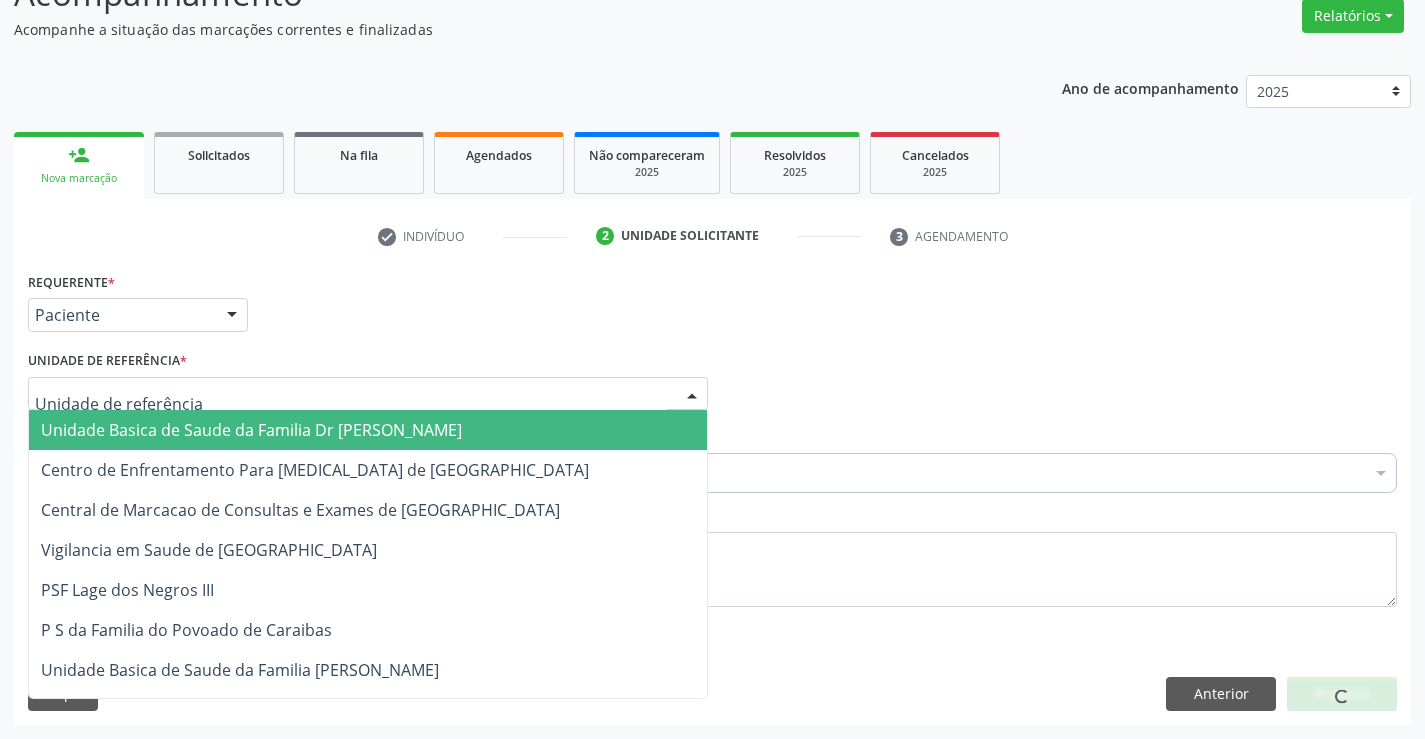 click on "Unidade Basica de Saude da Familia Dr [PERSON_NAME]" at bounding box center [251, 430] 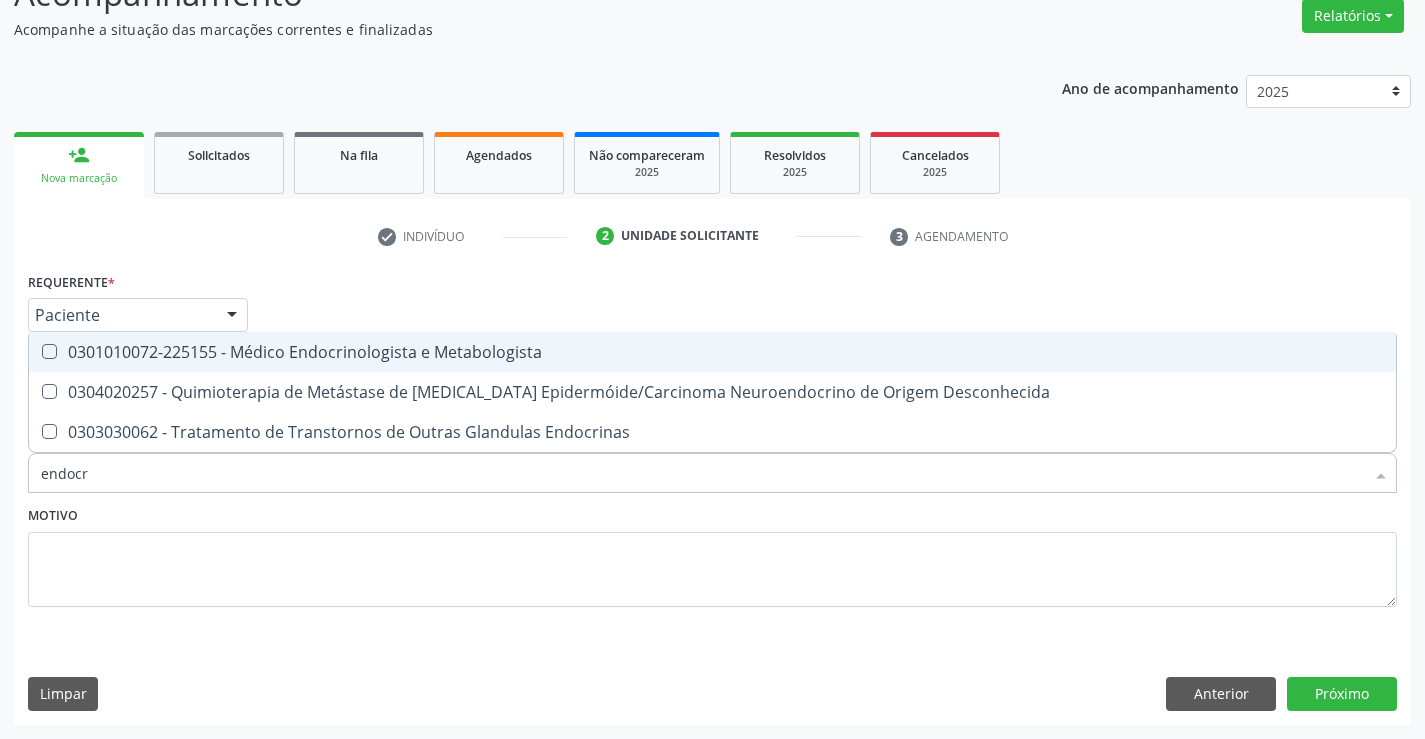 type on "endocri" 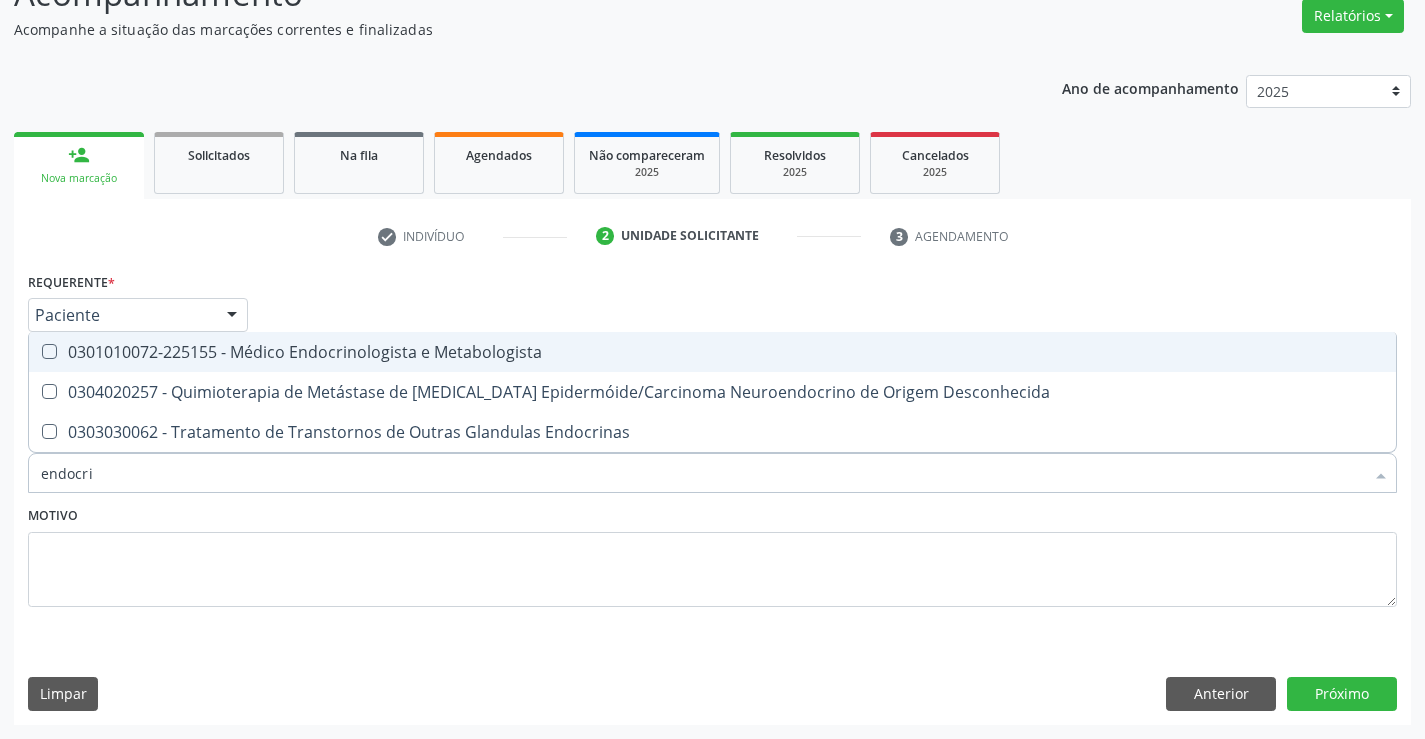 click on "0301010072-225155 - Médico Endocrinologista e Metabologista" at bounding box center [712, 352] 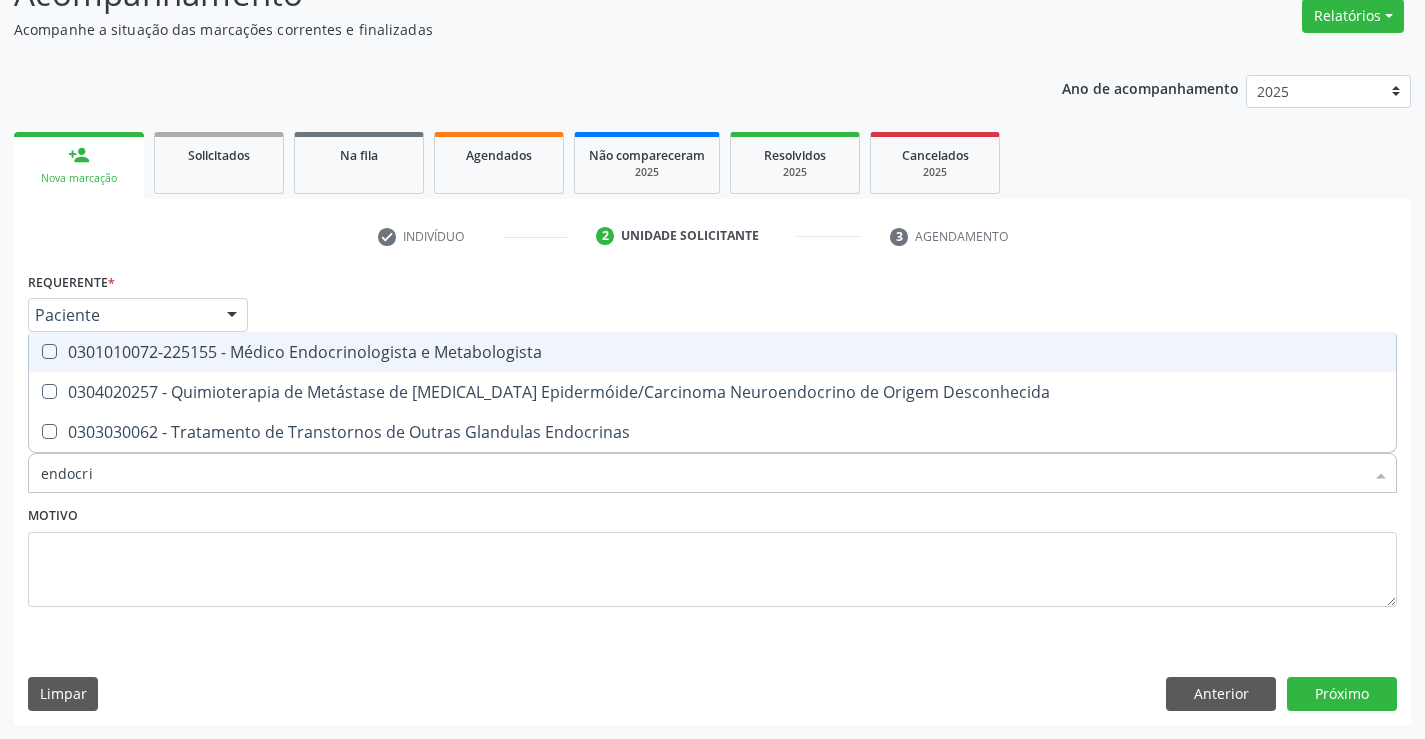 checkbox on "true" 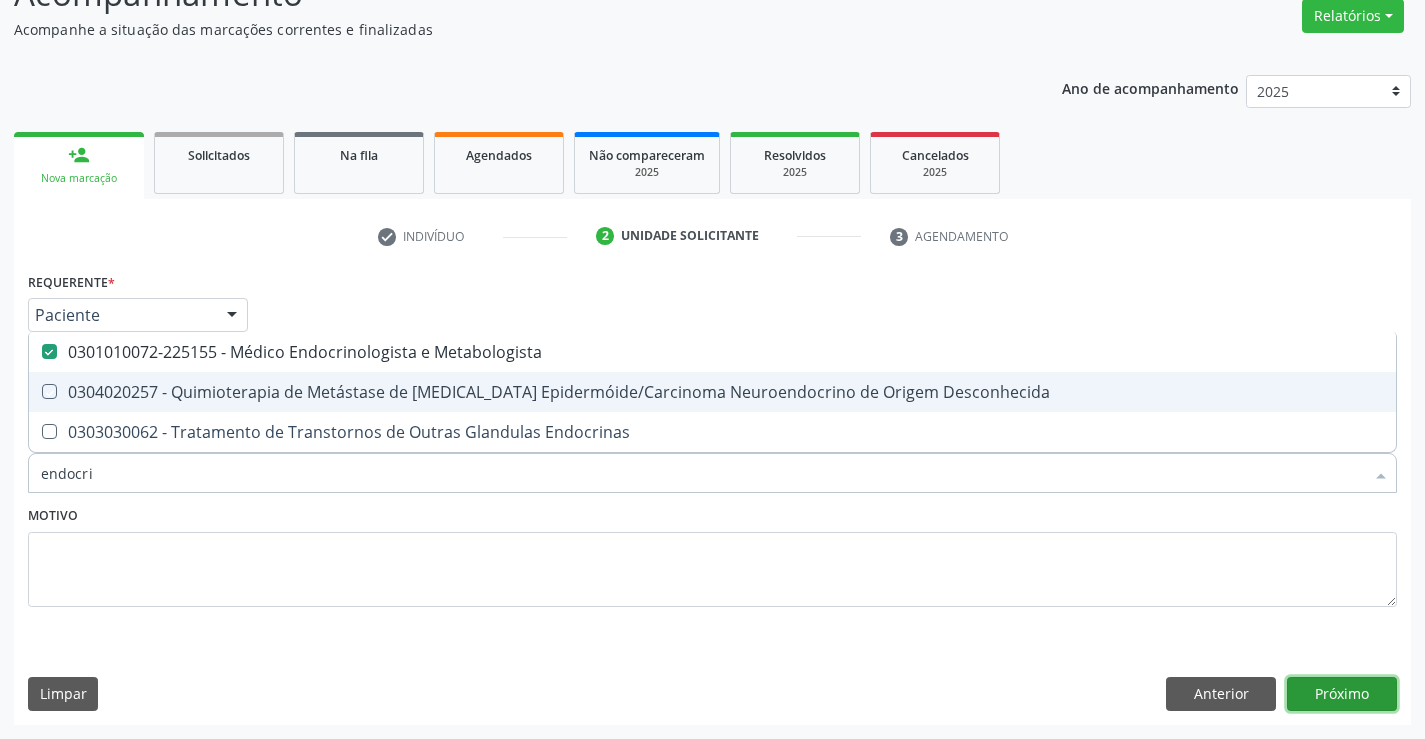 click on "Próximo" at bounding box center [1342, 694] 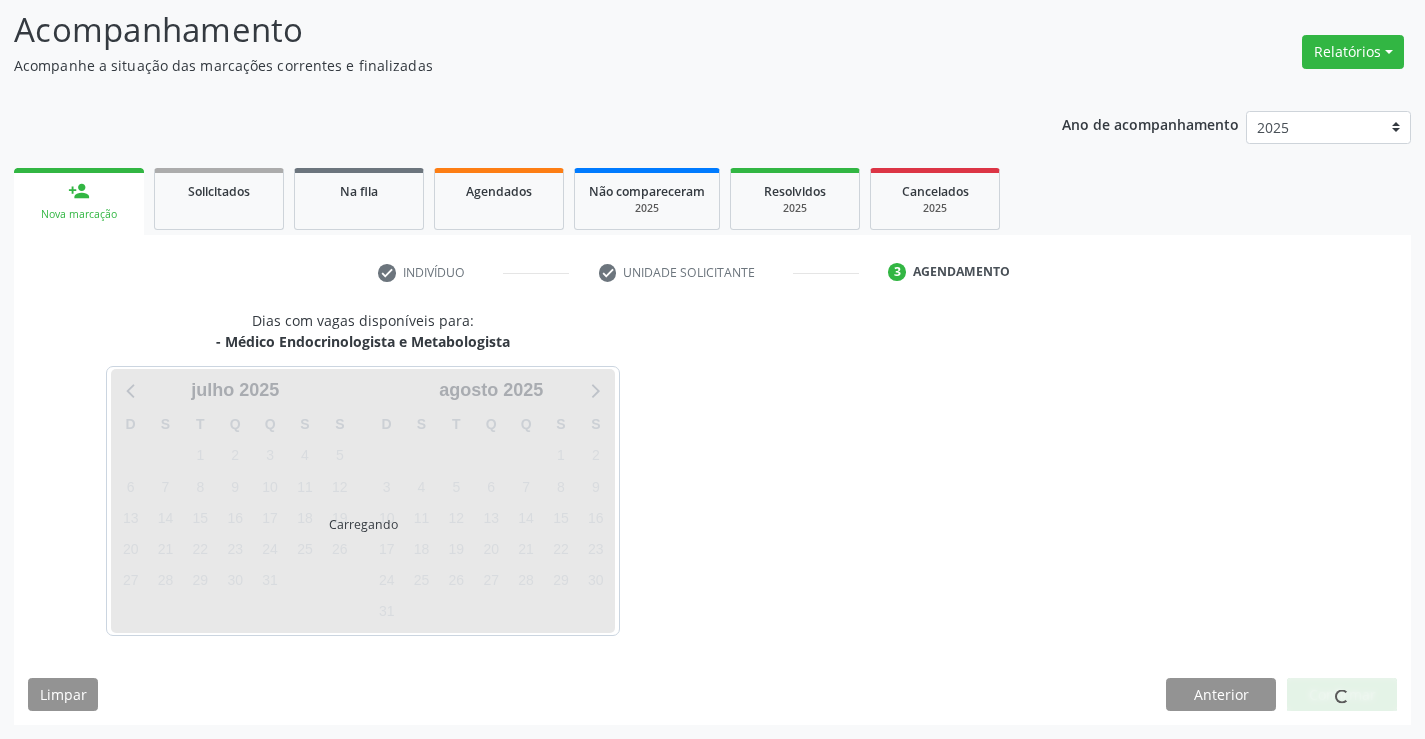 scroll, scrollTop: 131, scrollLeft: 0, axis: vertical 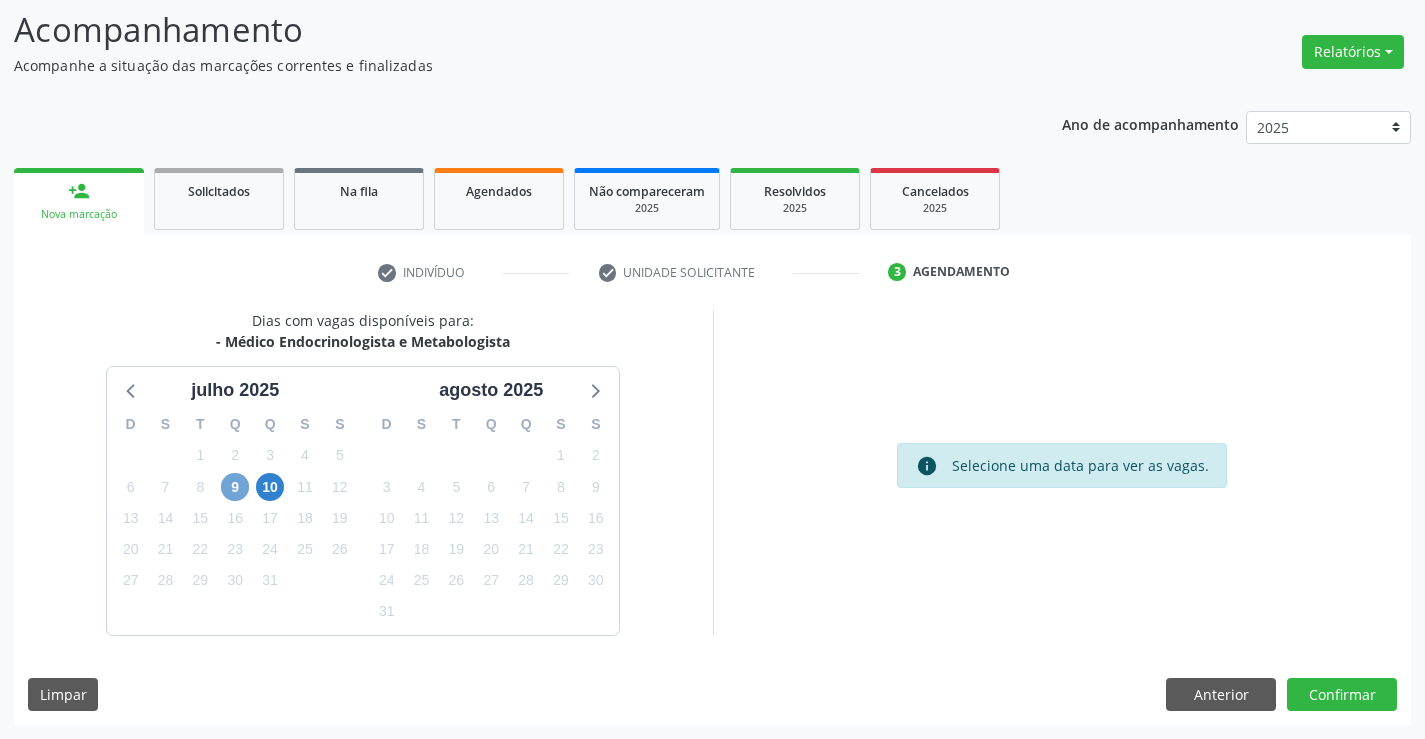 click on "9" at bounding box center (235, 487) 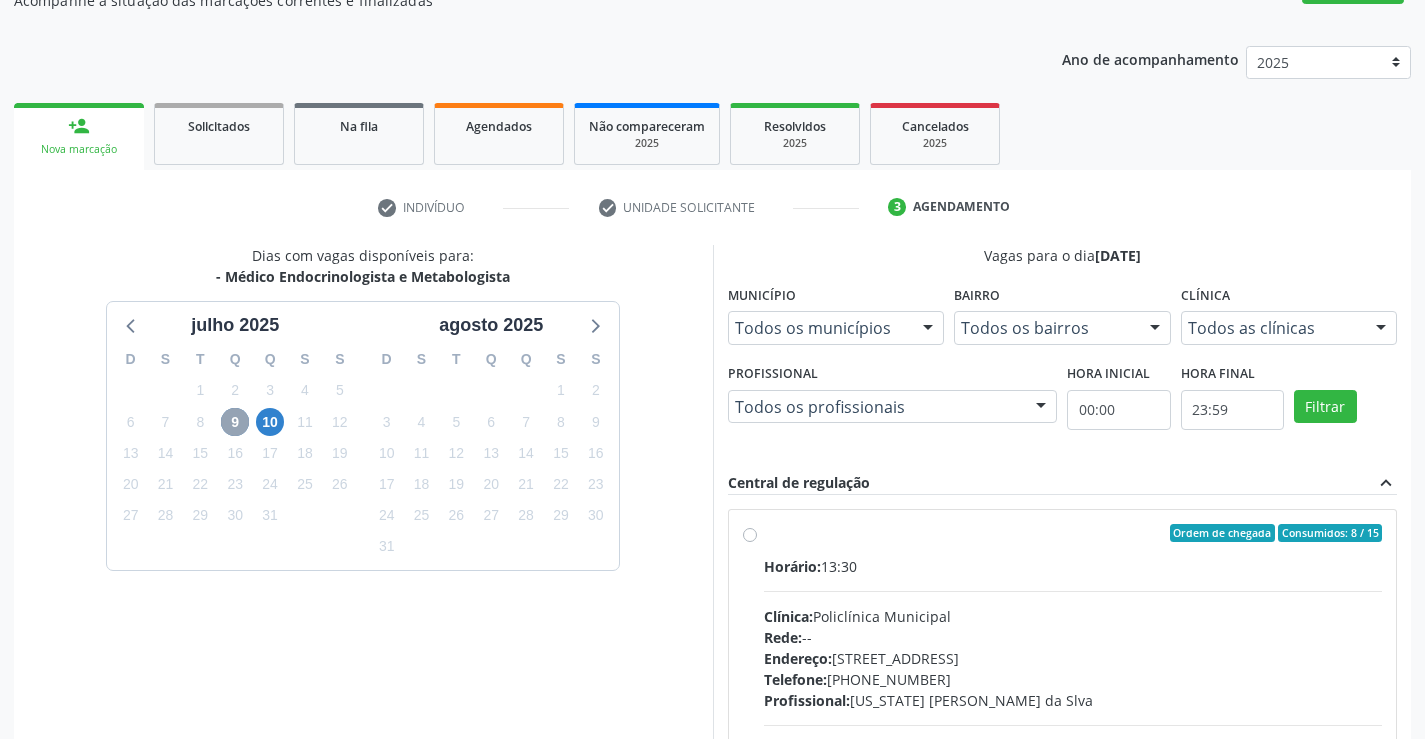 scroll, scrollTop: 231, scrollLeft: 0, axis: vertical 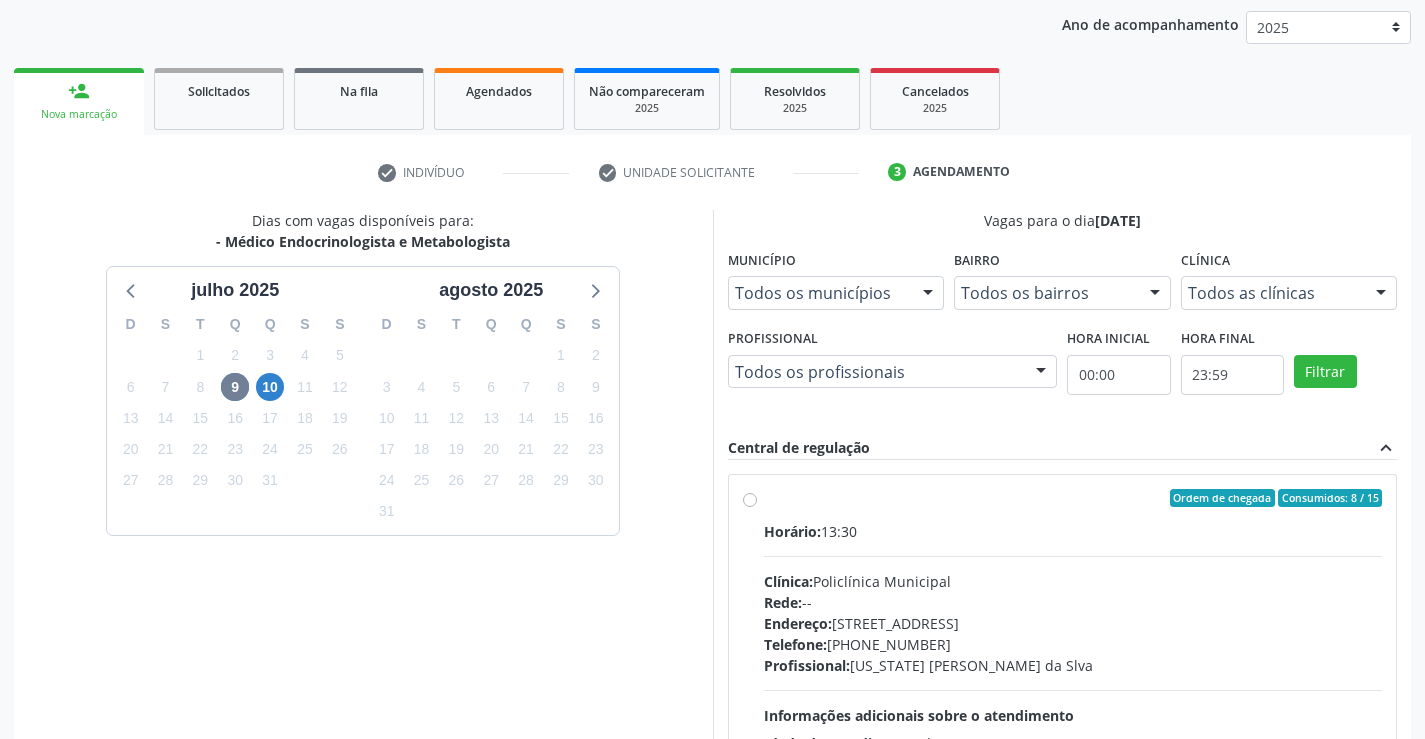 click on "Ordem de chegada
Consumidos: 8 / 15
Horário:   13:30
Clínica:  Policlínica Municipal
Rede:
--
[GEOGRAPHIC_DATA]:   [STREET_ADDRESS]
Telefone:   [PHONE_NUMBER]
Profissional:
[US_STATE] [PERSON_NAME] da Slva
Informações adicionais sobre o atendimento
Idade de atendimento:
de 16 a 100 anos
Gênero(s) atendido(s):
Masculino e Feminino
Informações adicionais:
--" at bounding box center [1073, 642] 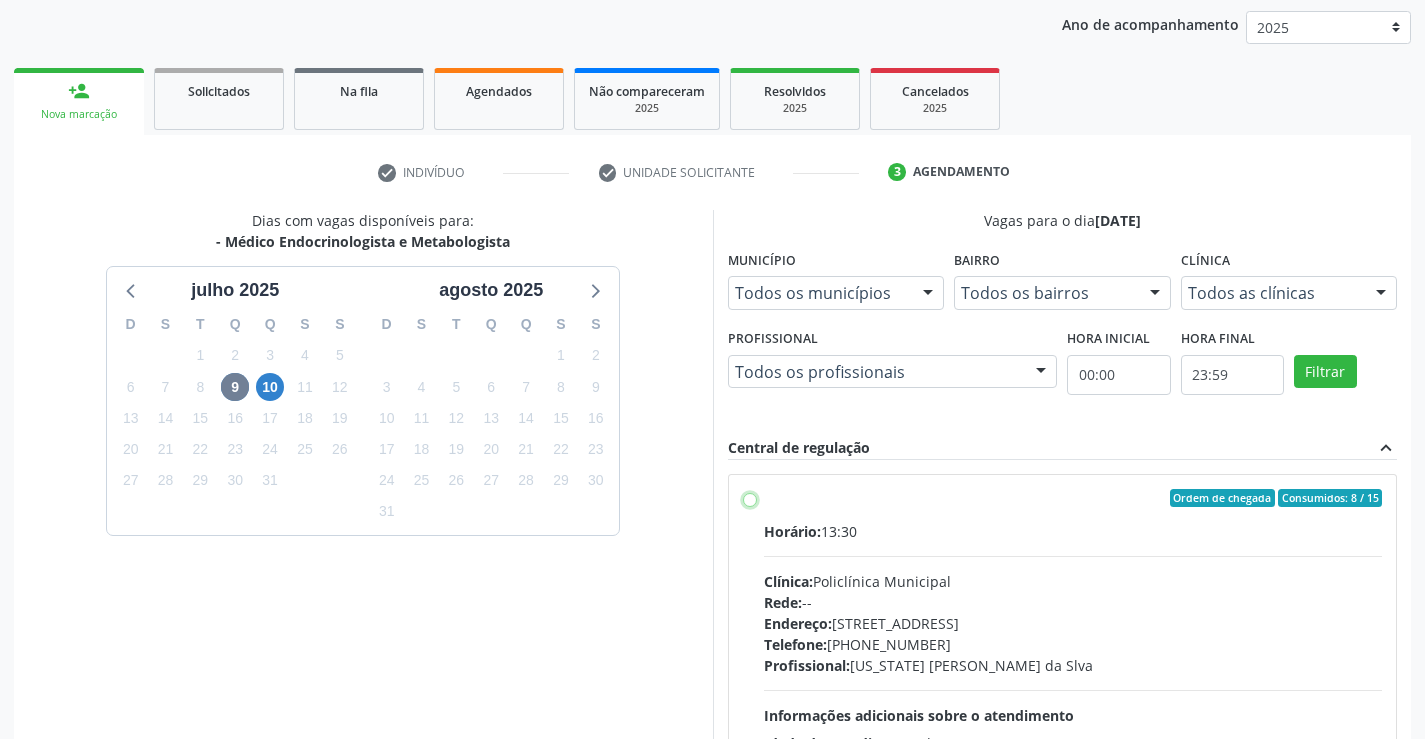 click on "Ordem de chegada
Consumidos: 8 / 15
Horário:   13:30
Clínica:  Policlínica Municipal
Rede:
--
[GEOGRAPHIC_DATA]:   [STREET_ADDRESS]
Telefone:   [PHONE_NUMBER]
Profissional:
[US_STATE] [PERSON_NAME] da Slva
Informações adicionais sobre o atendimento
Idade de atendimento:
de 16 a 100 anos
Gênero(s) atendido(s):
Masculino e Feminino
Informações adicionais:
--" at bounding box center [750, 498] 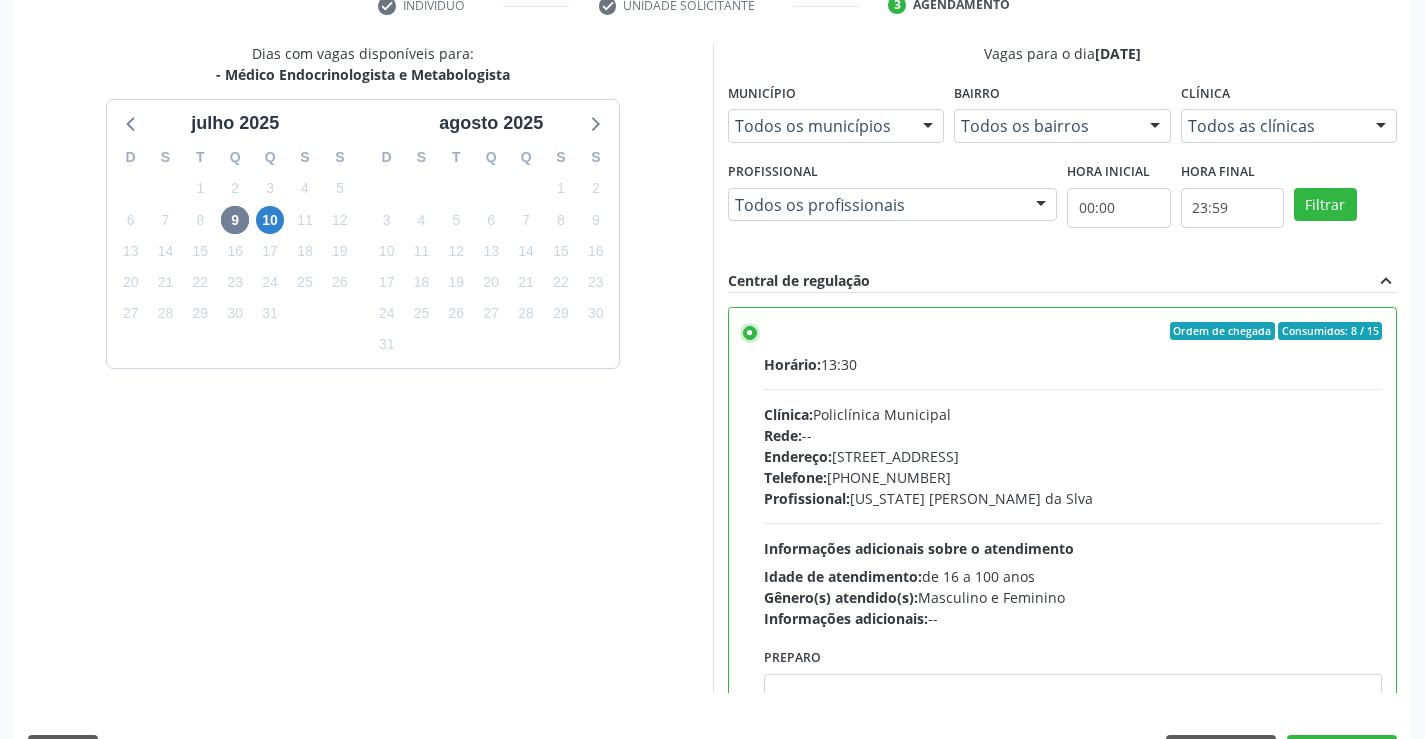 scroll, scrollTop: 456, scrollLeft: 0, axis: vertical 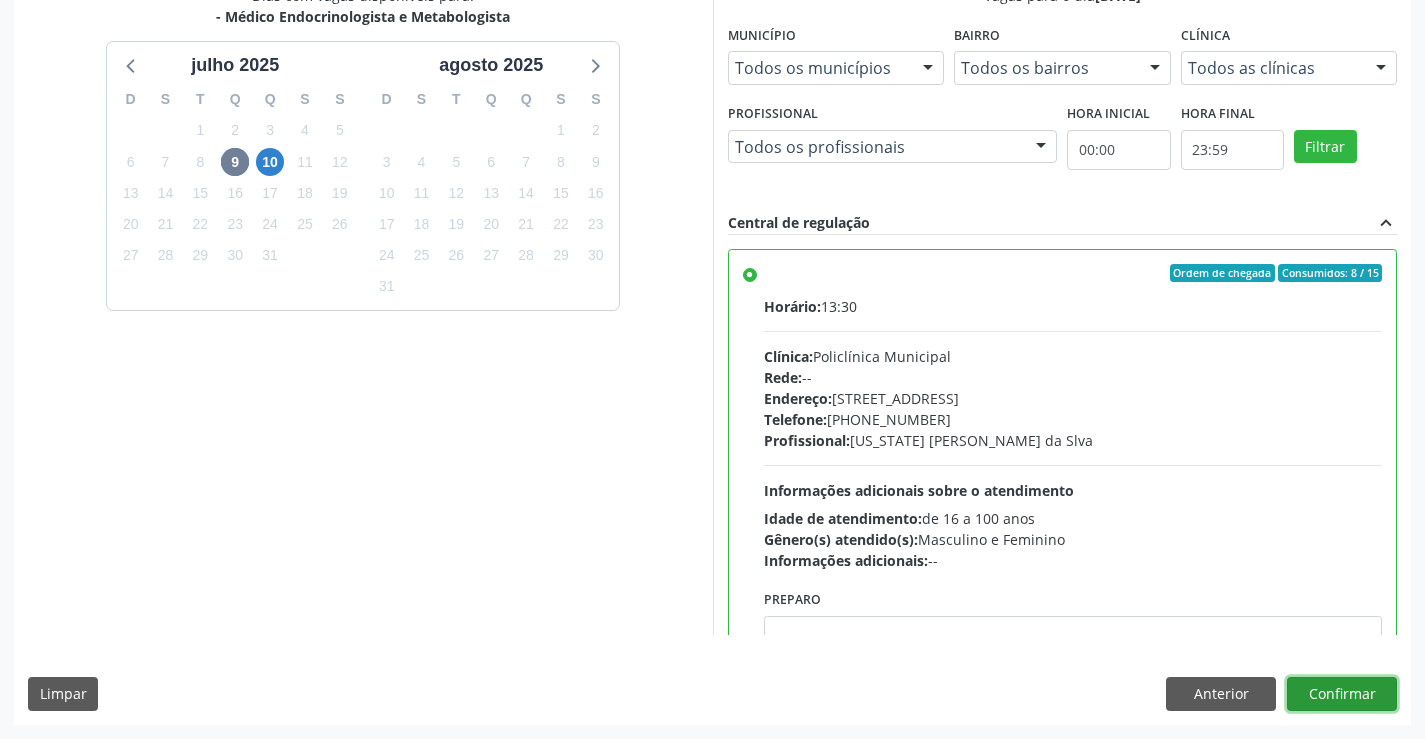 click on "Confirmar" at bounding box center (1342, 694) 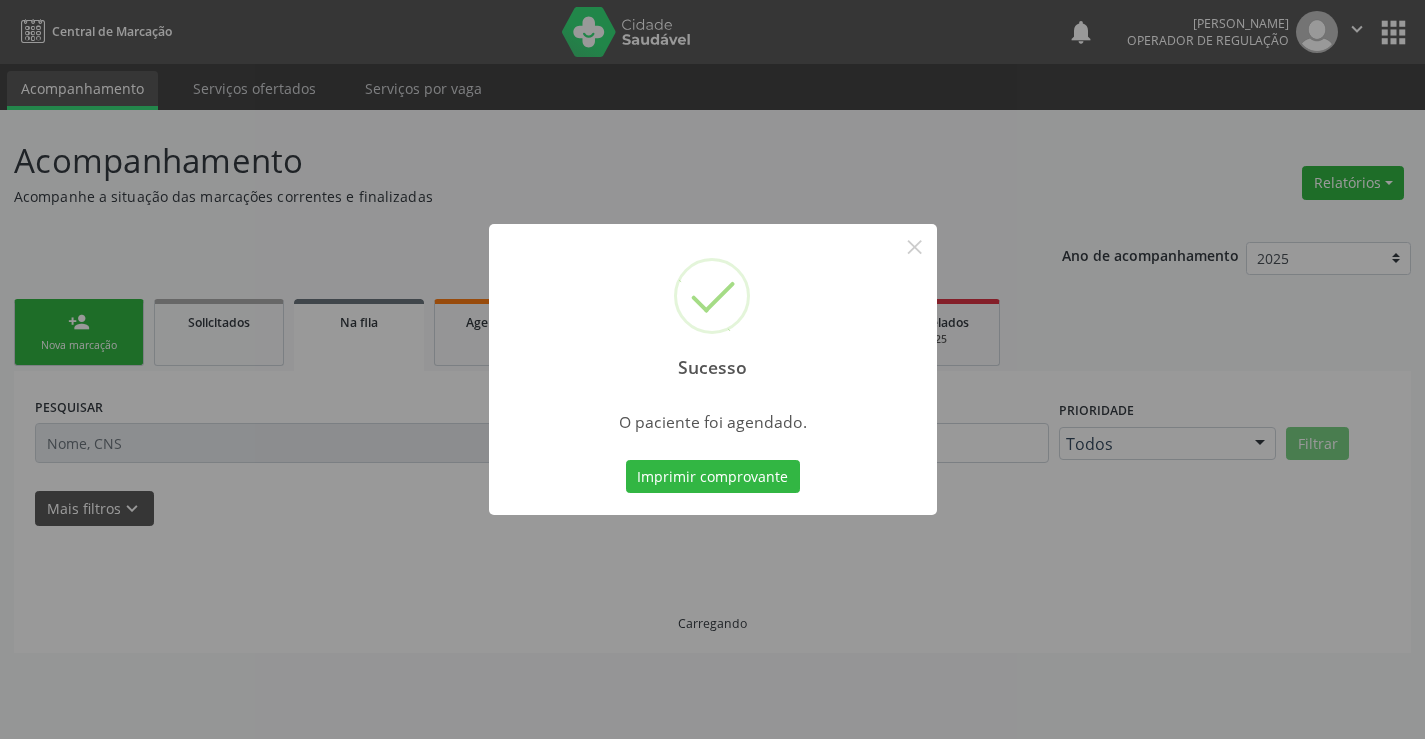scroll, scrollTop: 0, scrollLeft: 0, axis: both 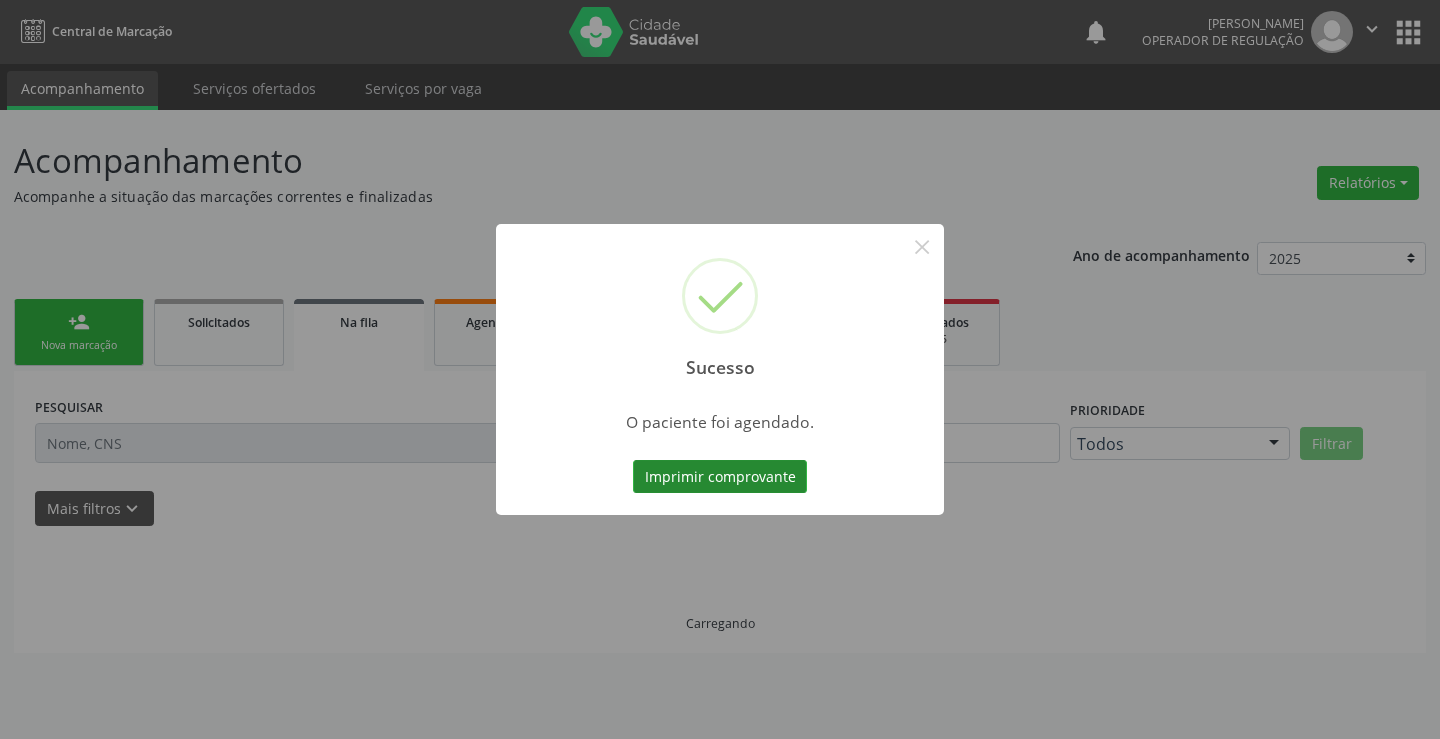 click on "Imprimir comprovante" at bounding box center (720, 477) 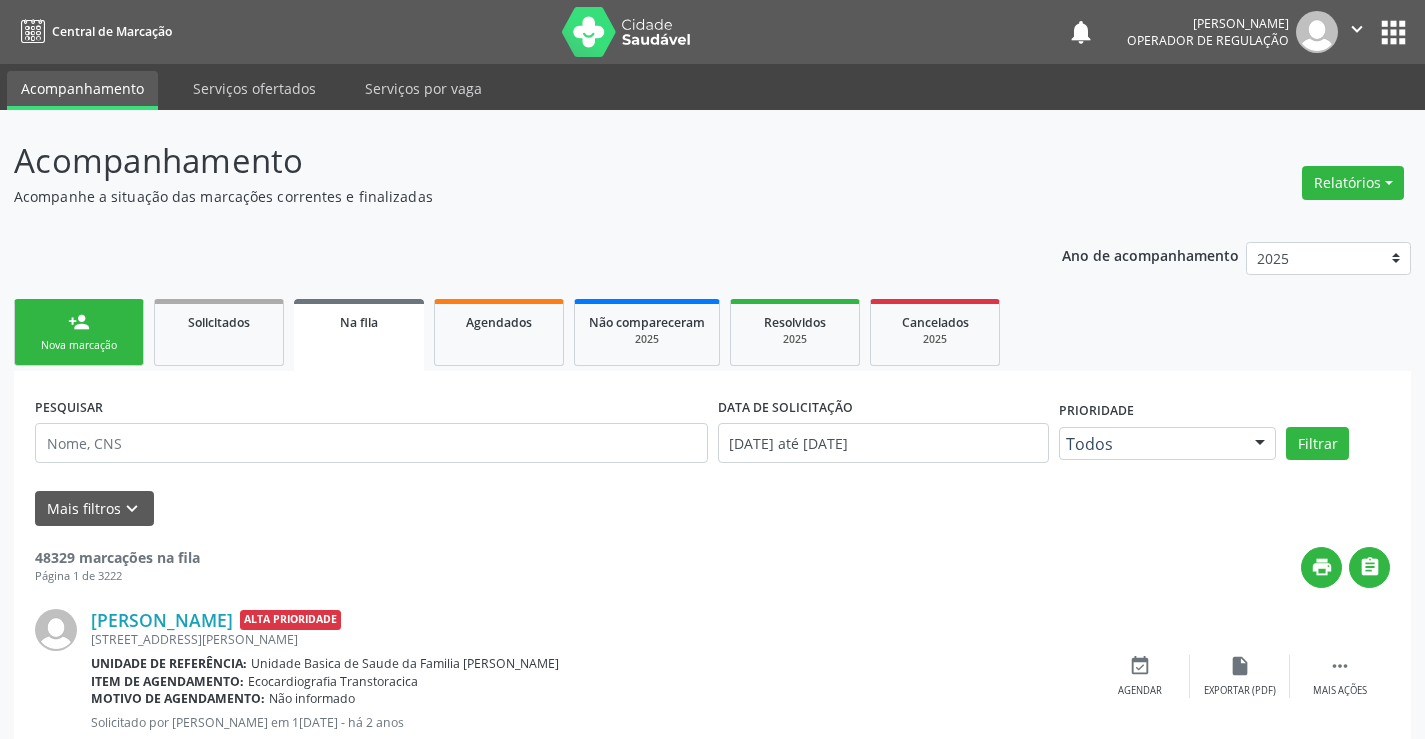 click on "person_add
Nova marcação" at bounding box center [79, 332] 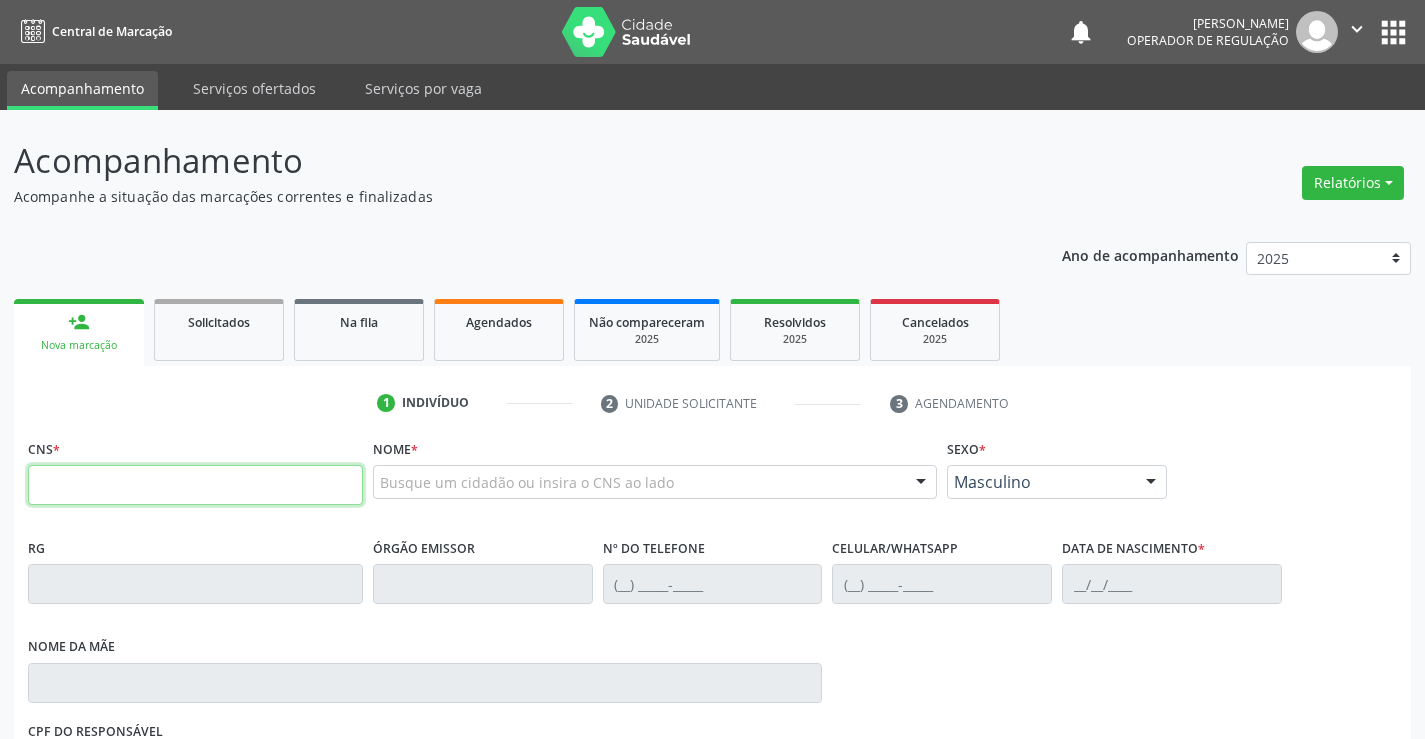 click at bounding box center [195, 485] 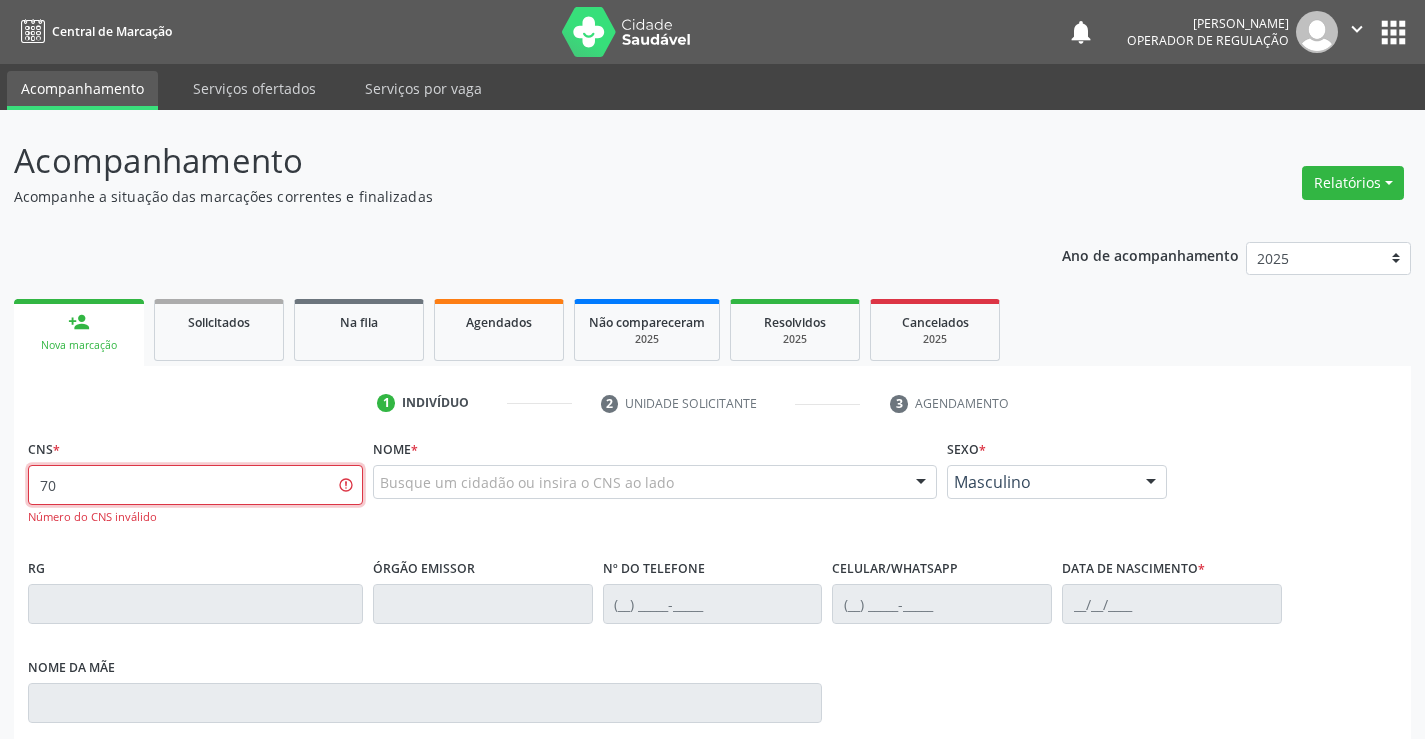 type on "7" 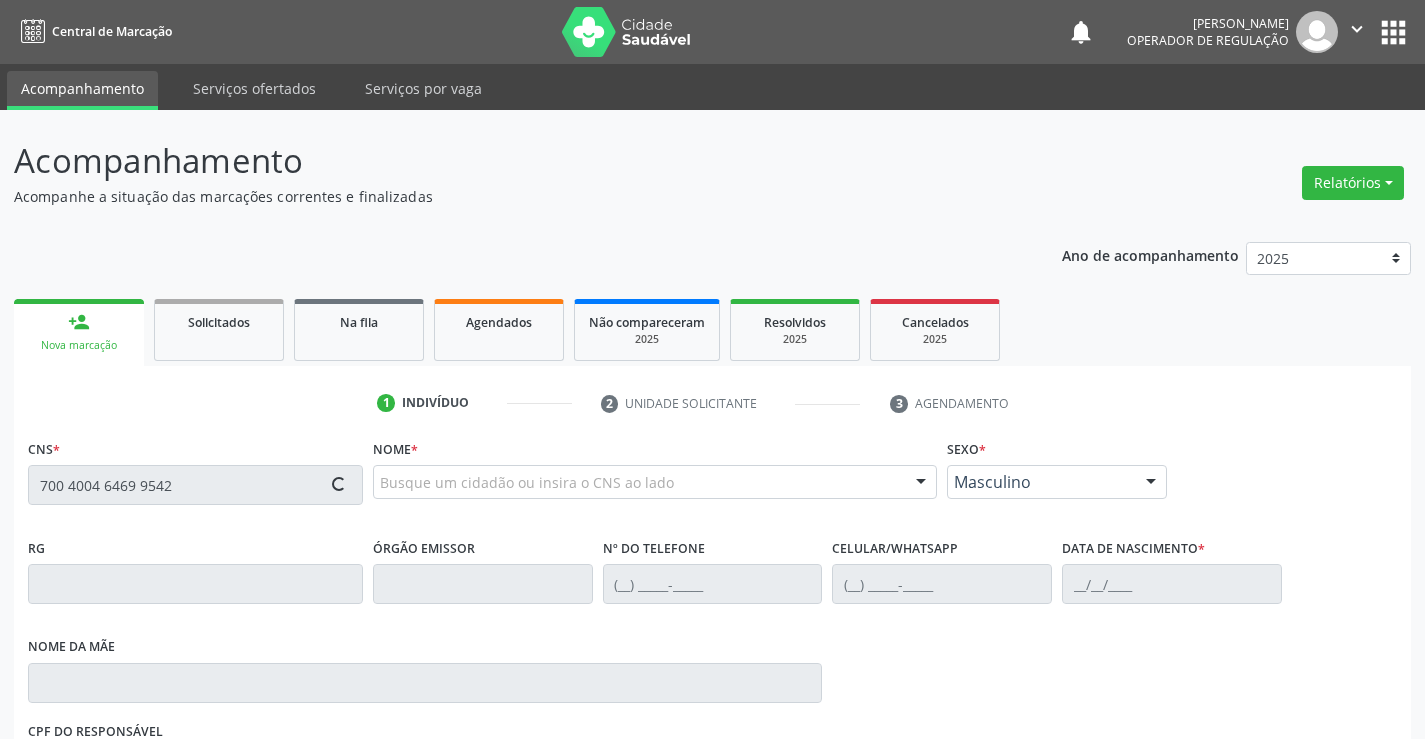 type on "700 4004 6469 9542" 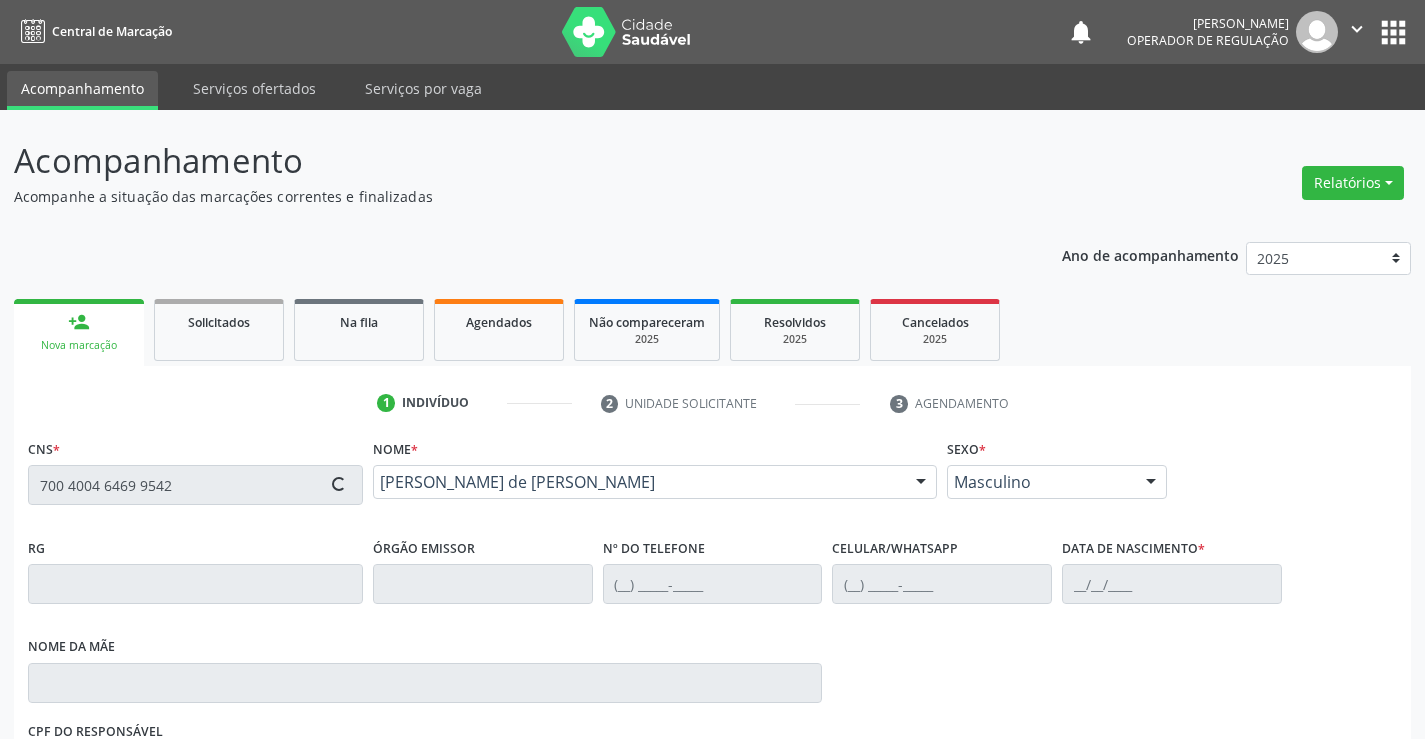 type on "0977386970" 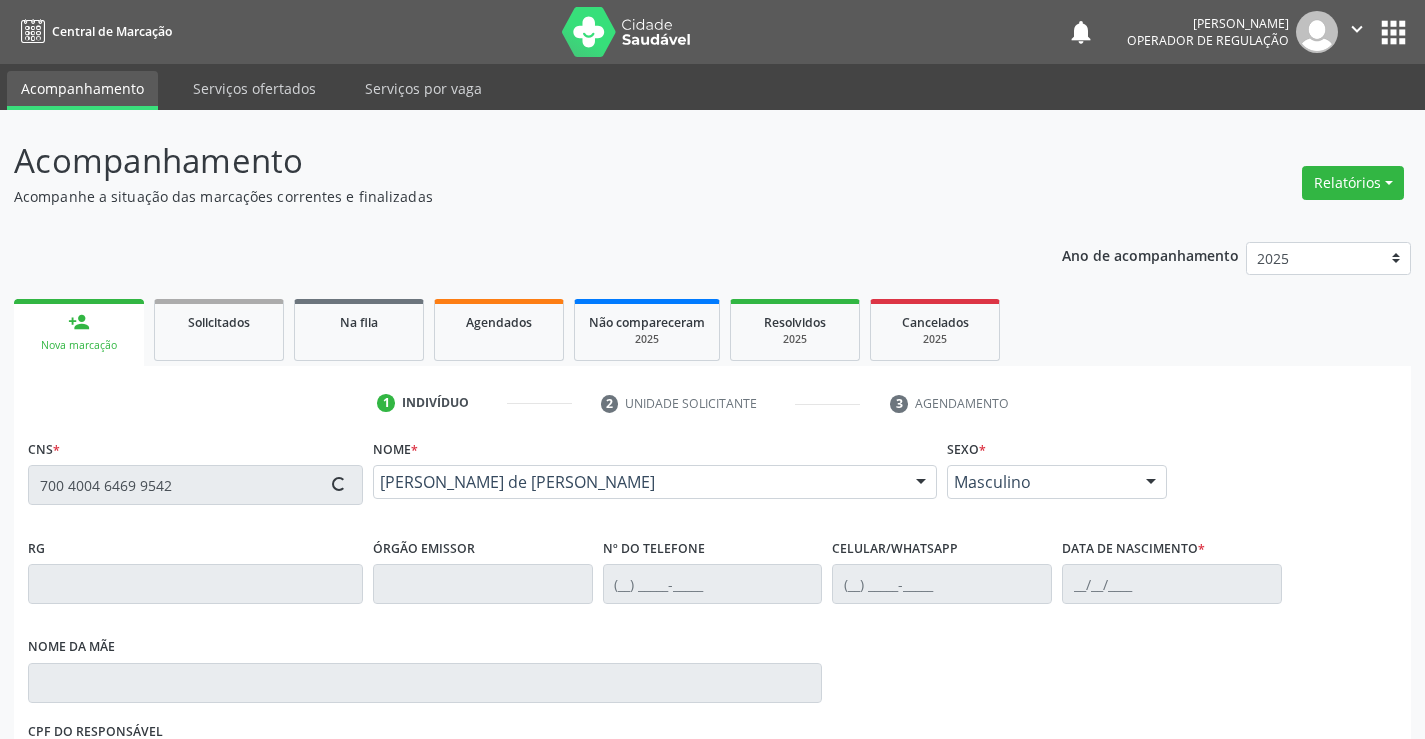 type on "[DATE]" 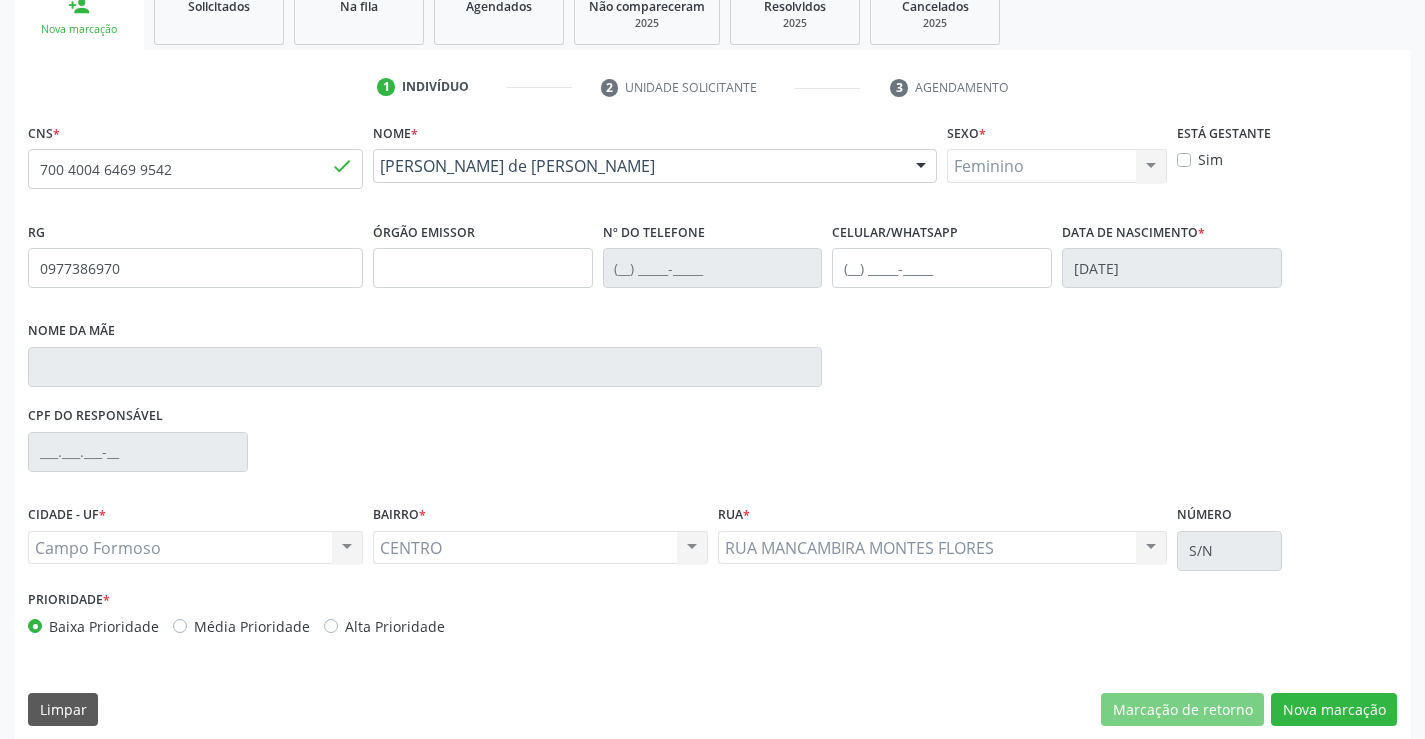 scroll, scrollTop: 331, scrollLeft: 0, axis: vertical 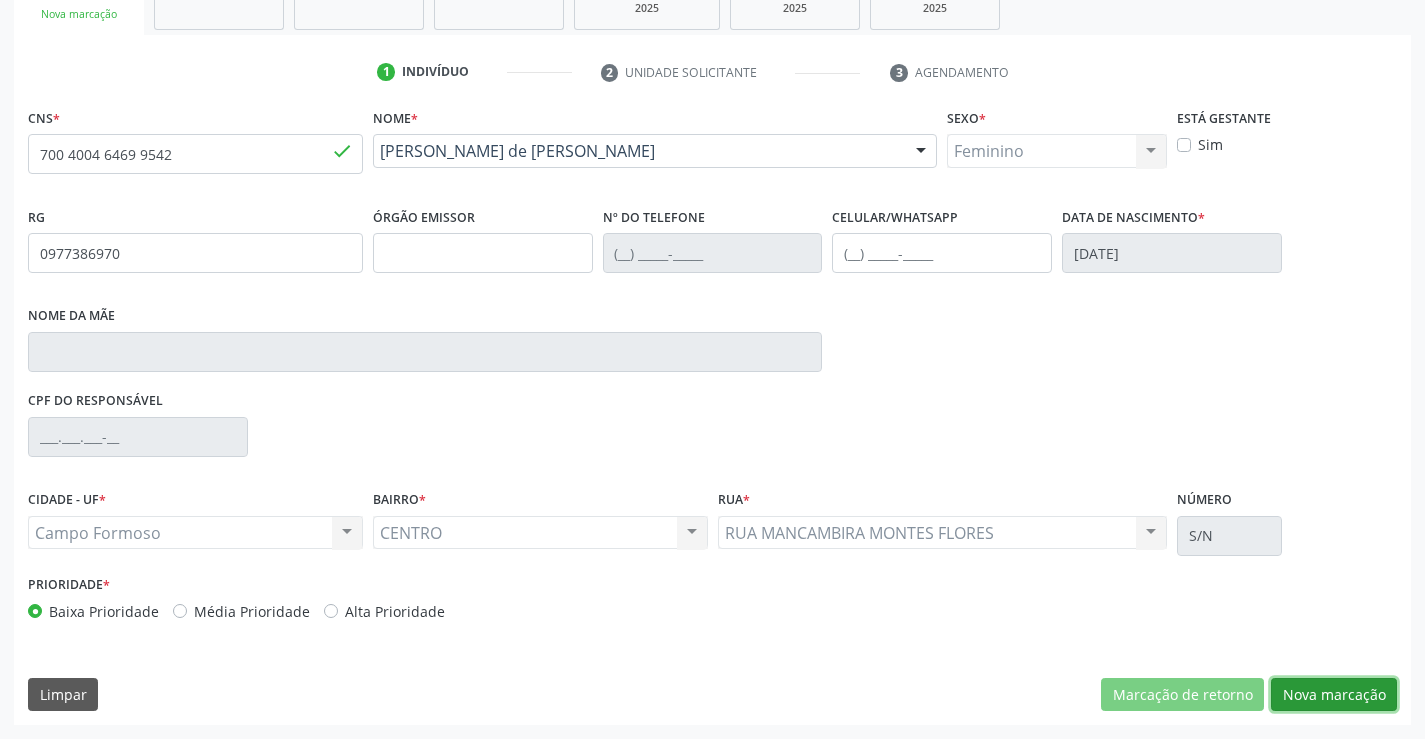 click on "Nova marcação" at bounding box center (1334, 695) 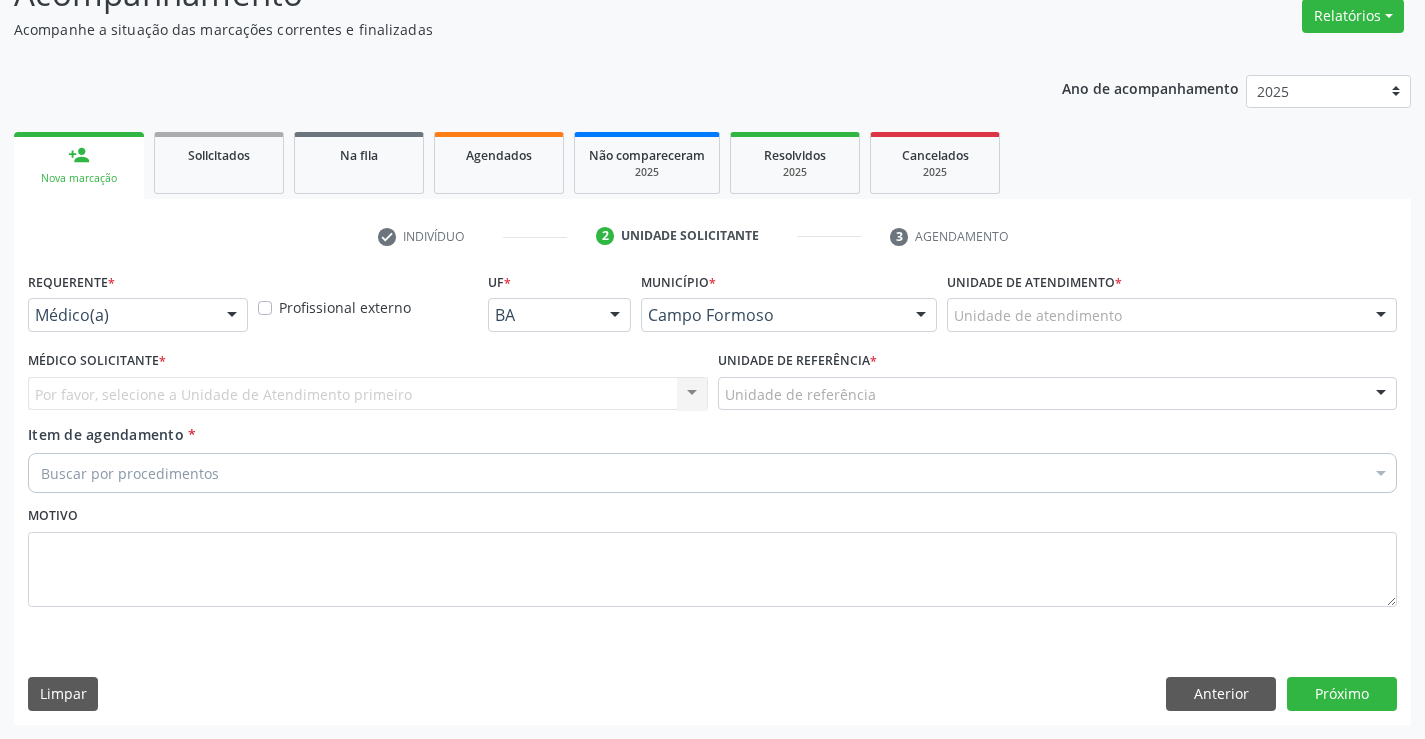 scroll, scrollTop: 167, scrollLeft: 0, axis: vertical 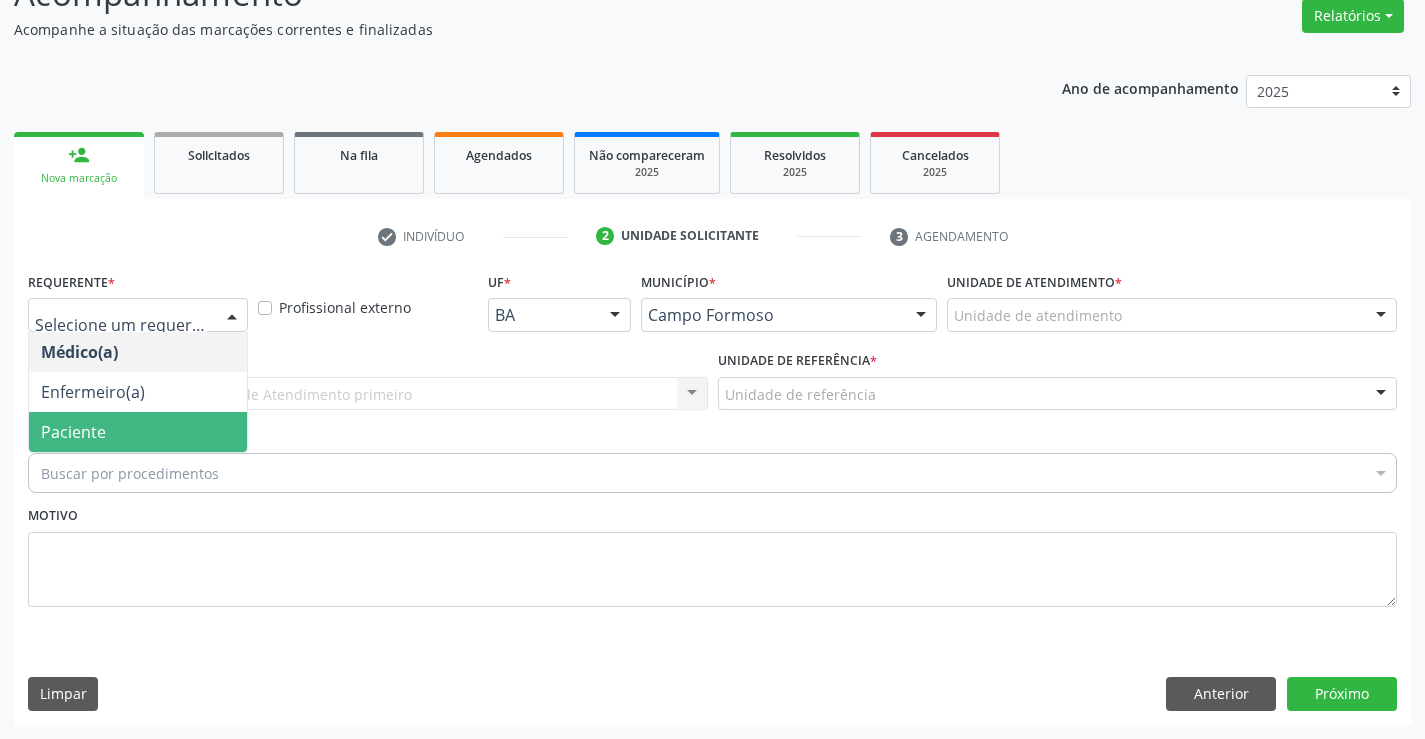 click on "Paciente" at bounding box center (138, 432) 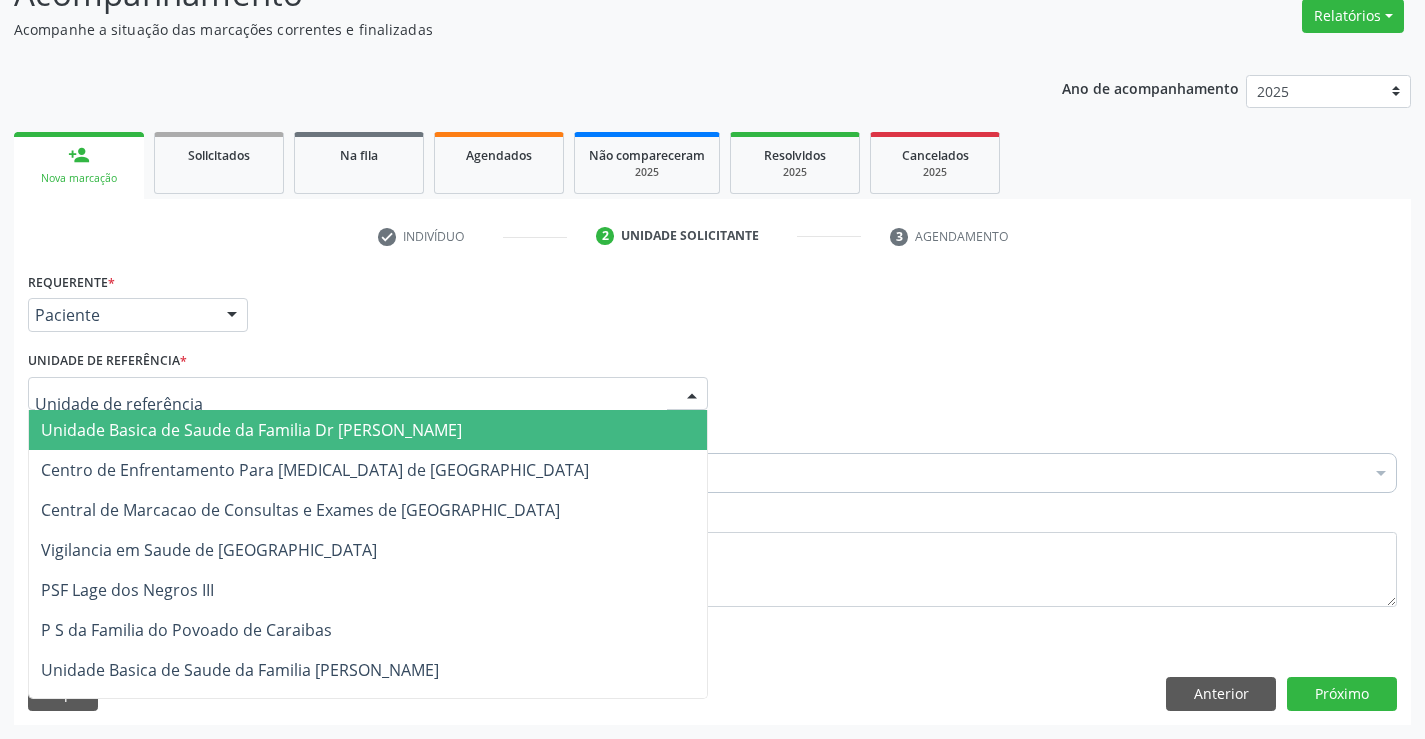 click on "Unidade Basica de Saude da Familia Dr [PERSON_NAME]" at bounding box center [251, 430] 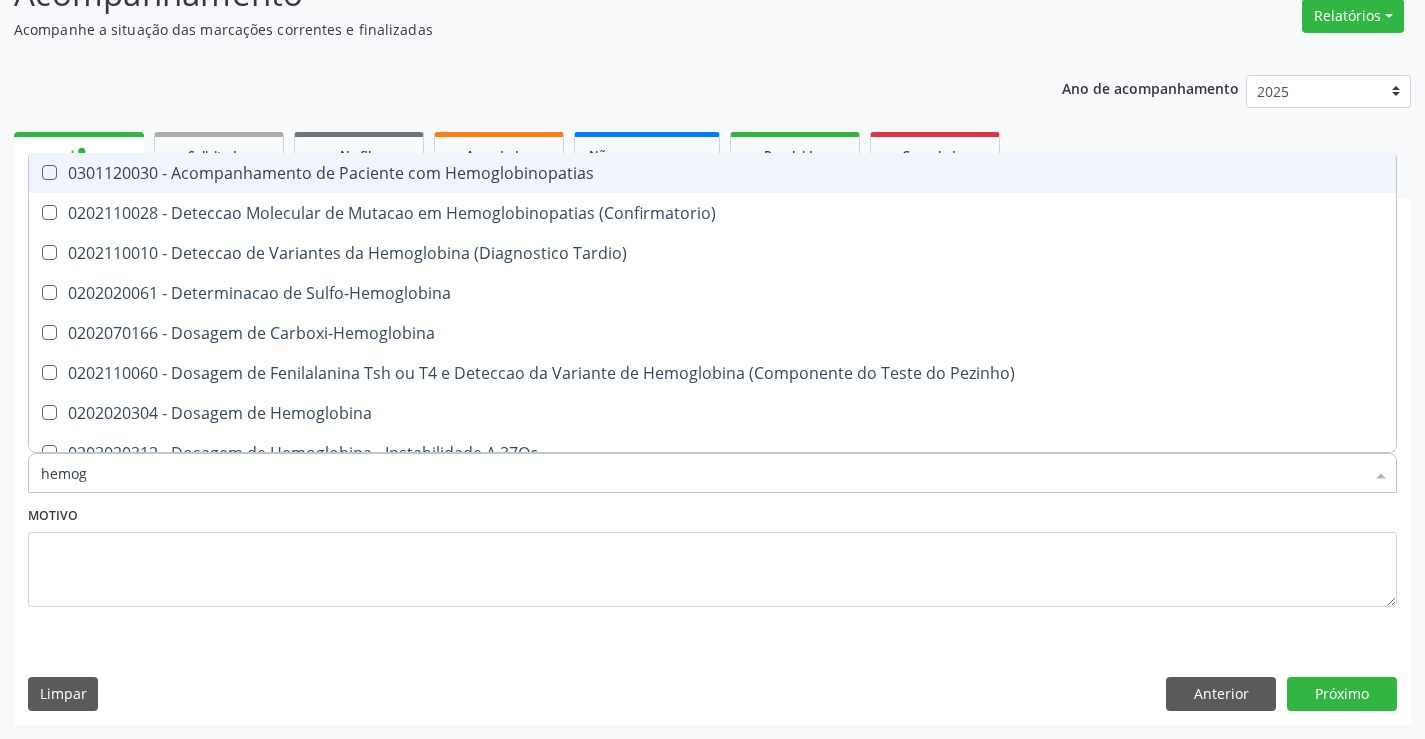 type on "hemogr" 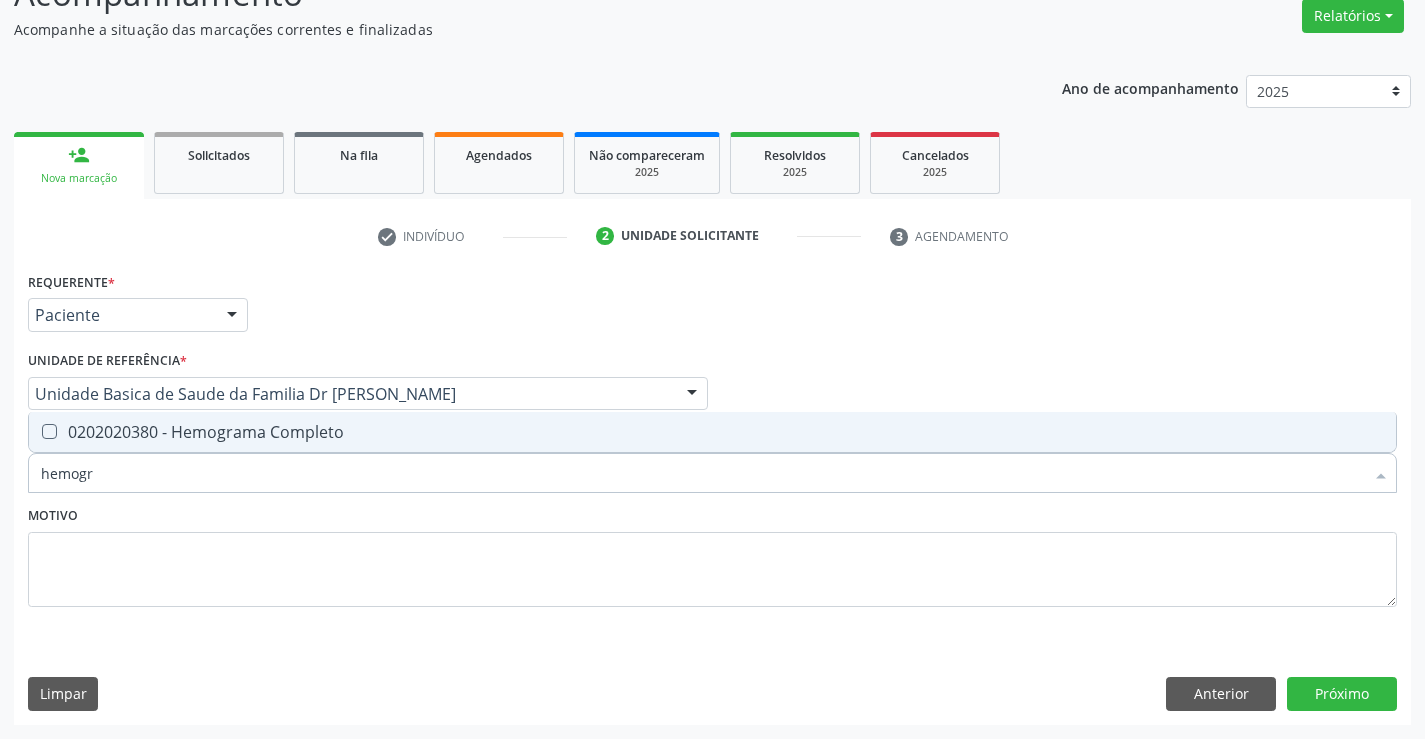 click on "0202020380 - Hemograma Completo" at bounding box center (712, 432) 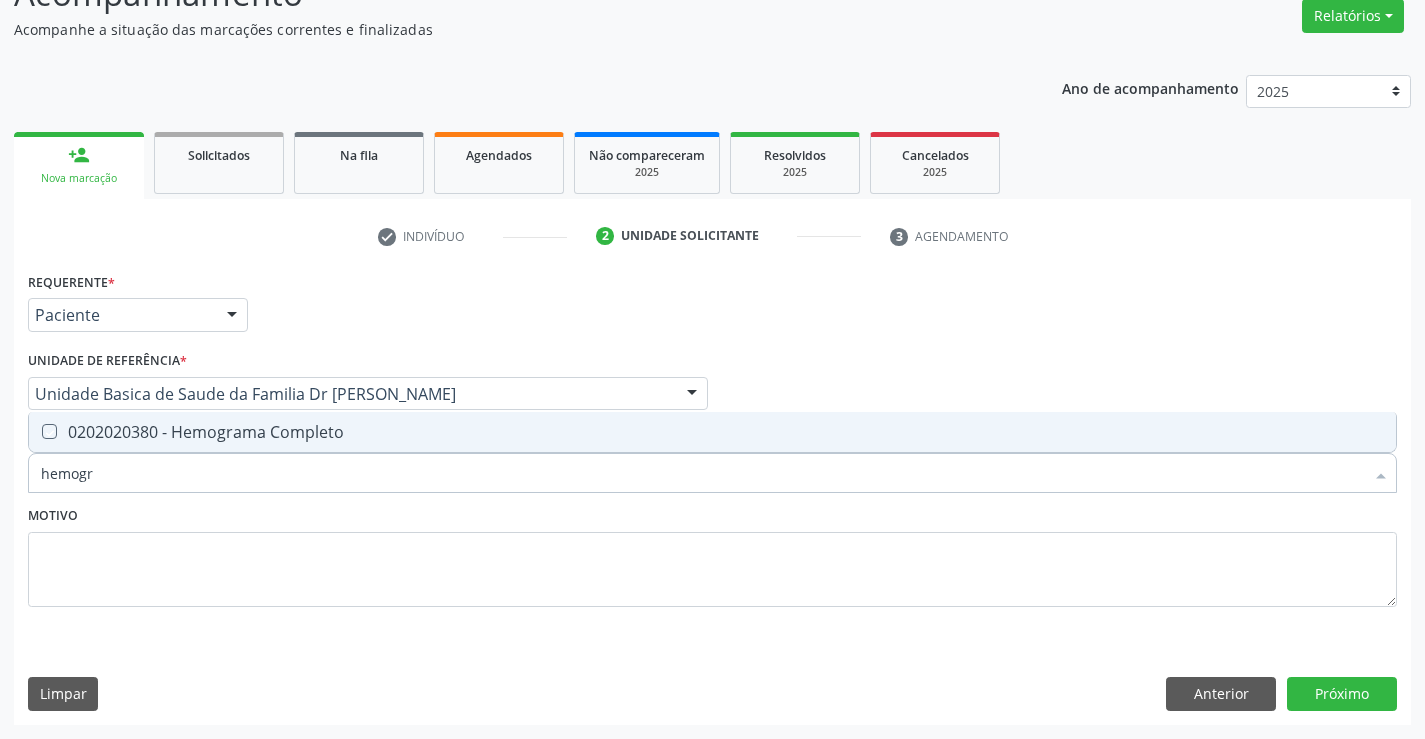 checkbox on "true" 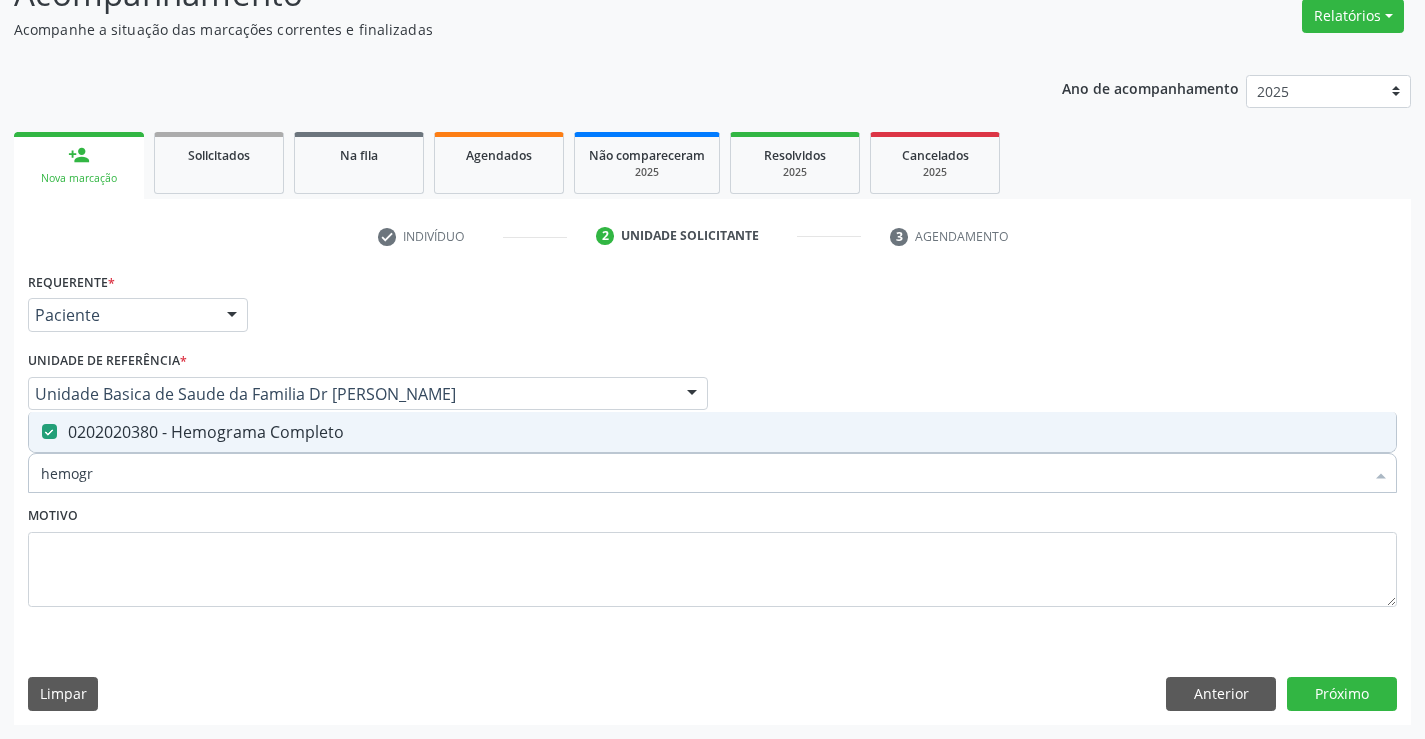 click on "Motivo" at bounding box center [712, 554] 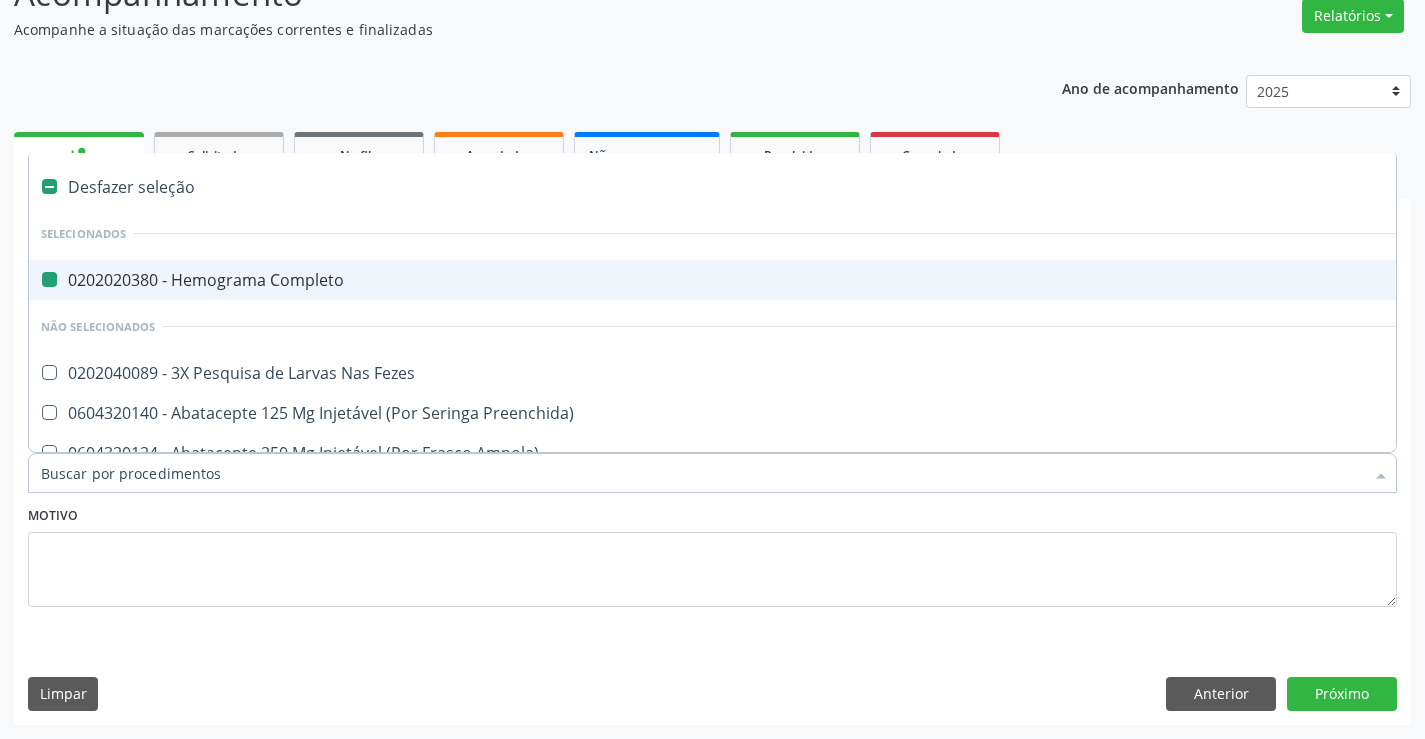 type on "u" 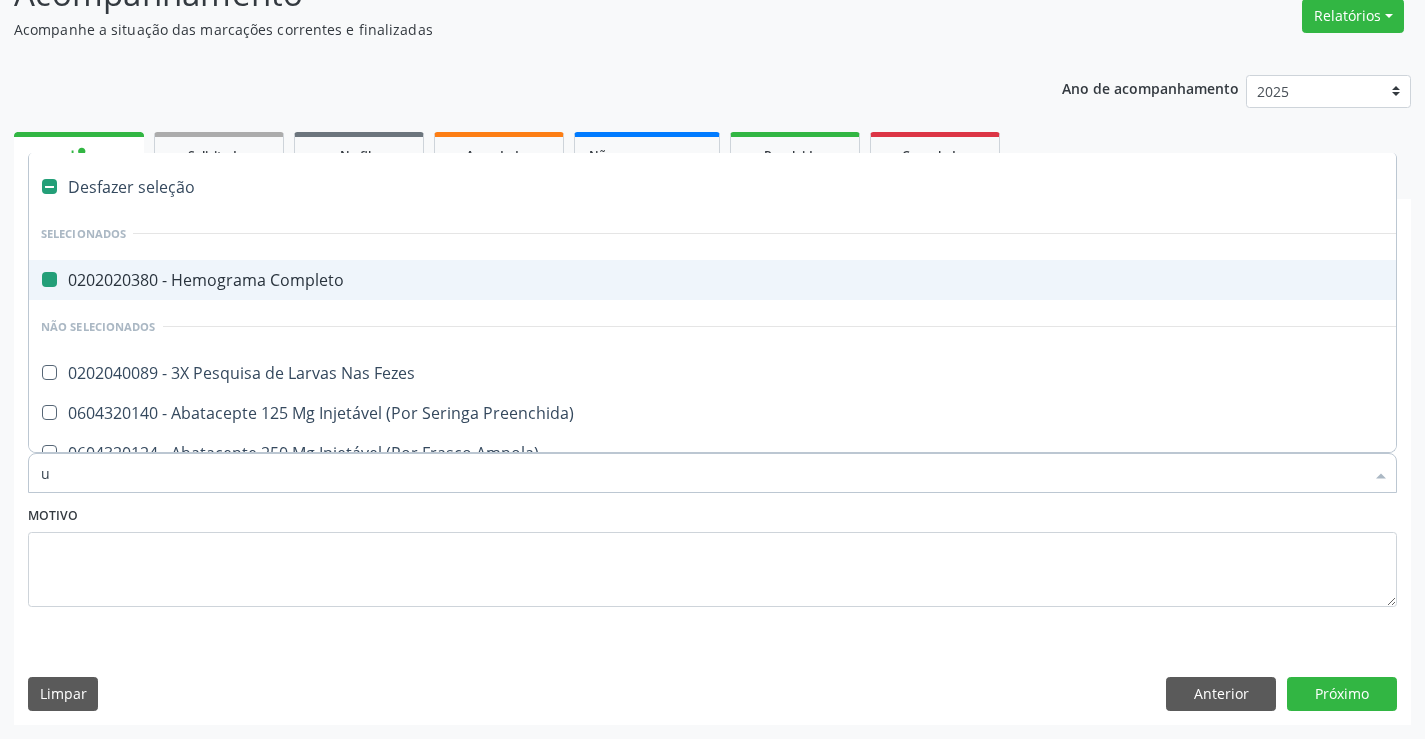 checkbox on "false" 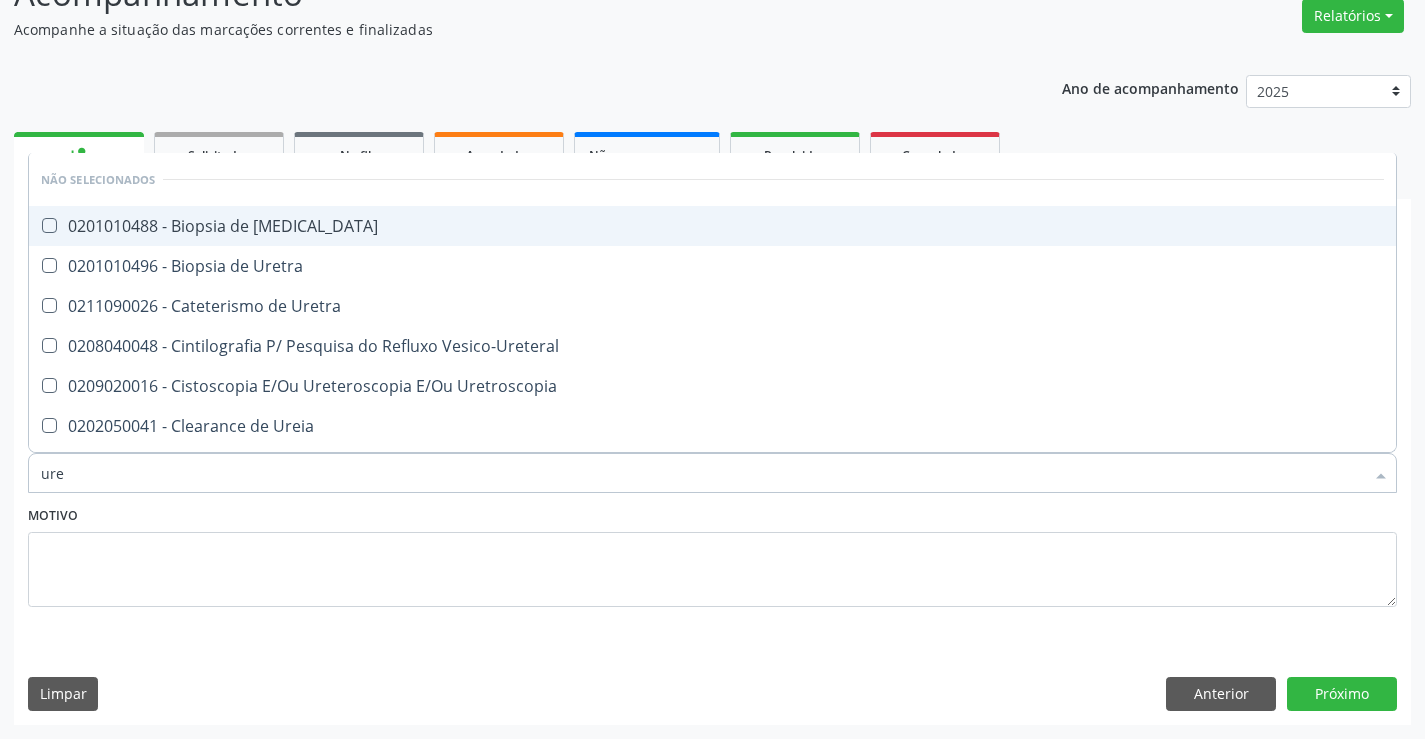 type on "urei" 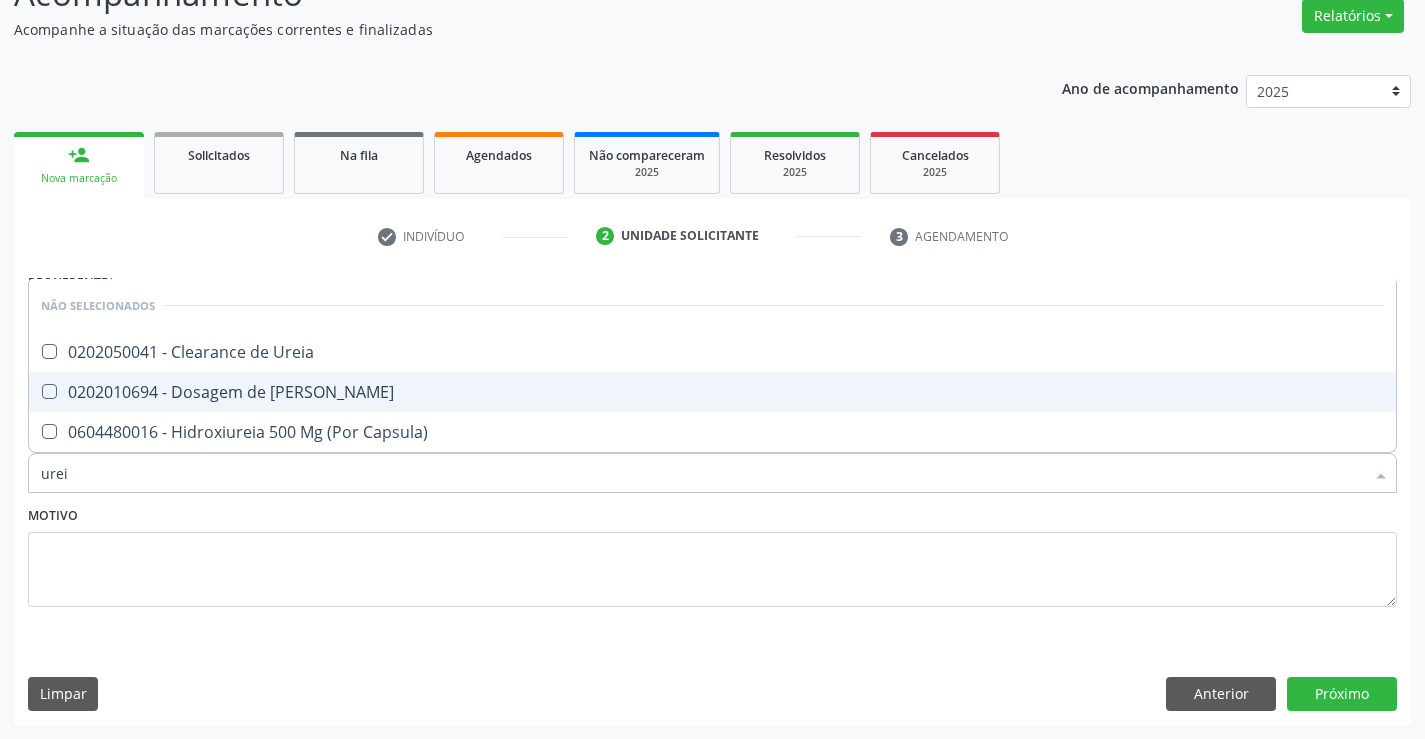 click on "0202010694 - Dosagem de [PERSON_NAME]" at bounding box center [712, 392] 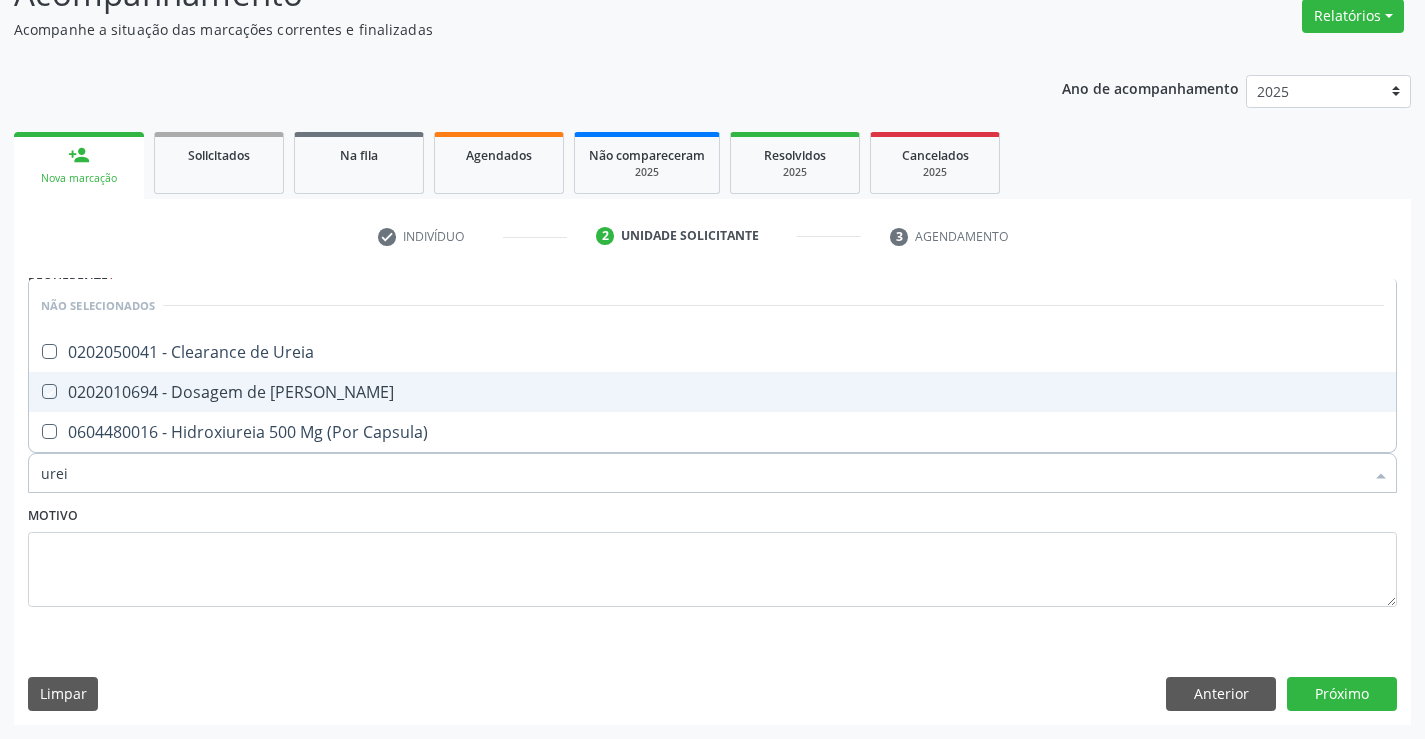checkbox on "true" 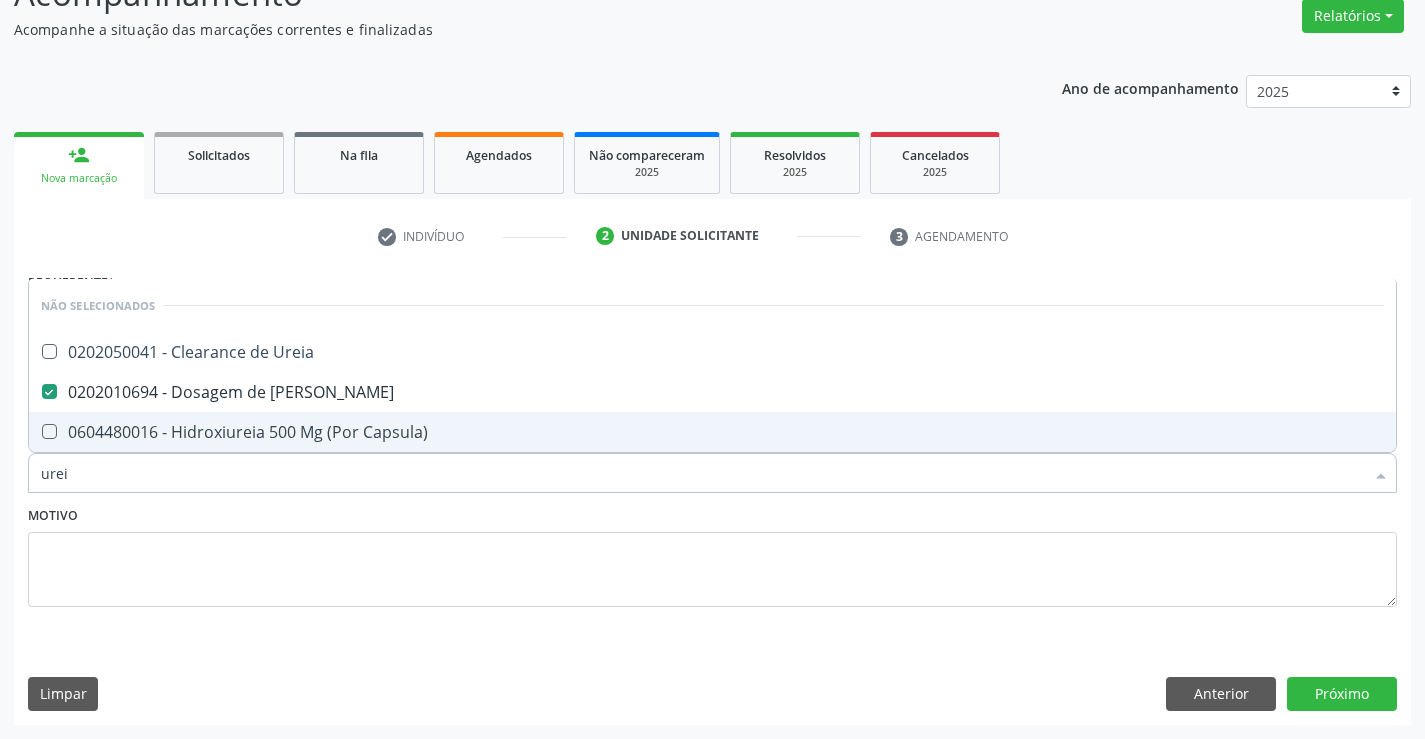 type on "urei" 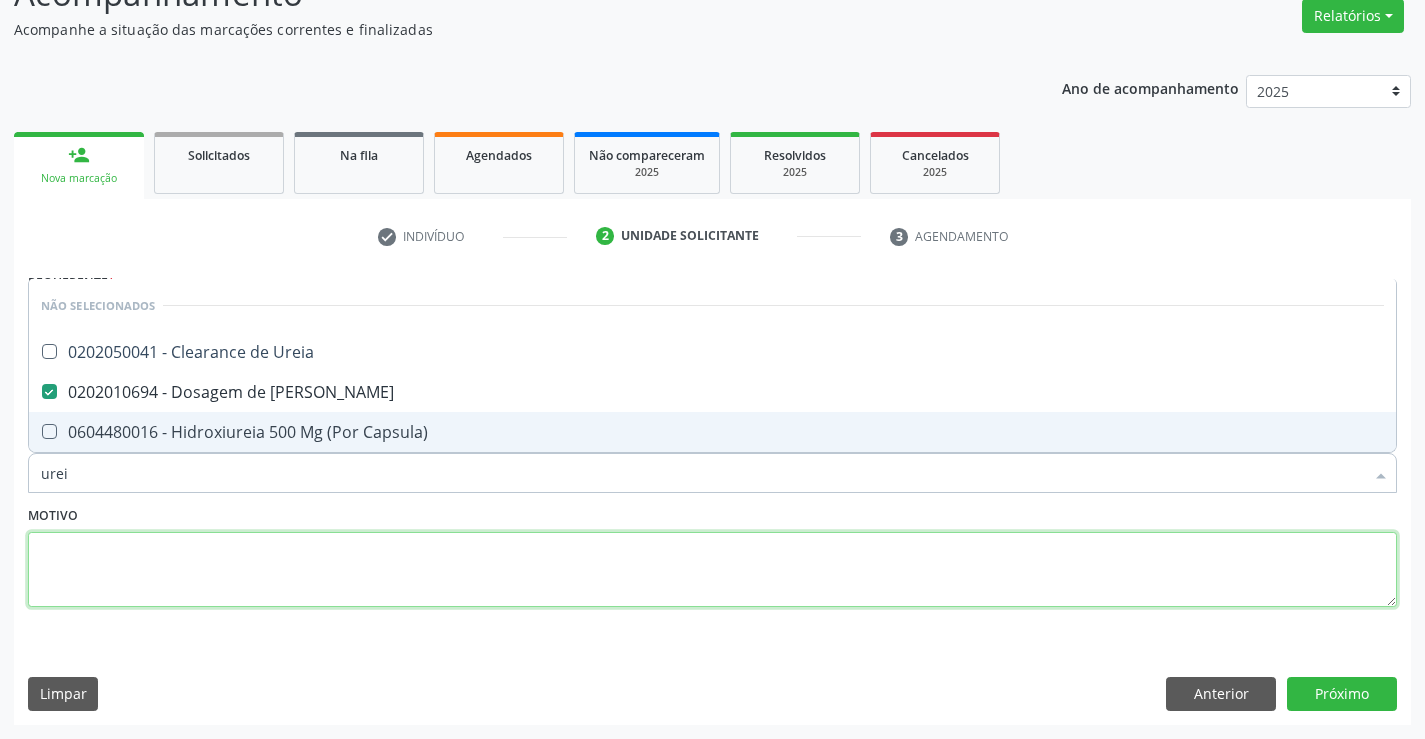 click at bounding box center (712, 570) 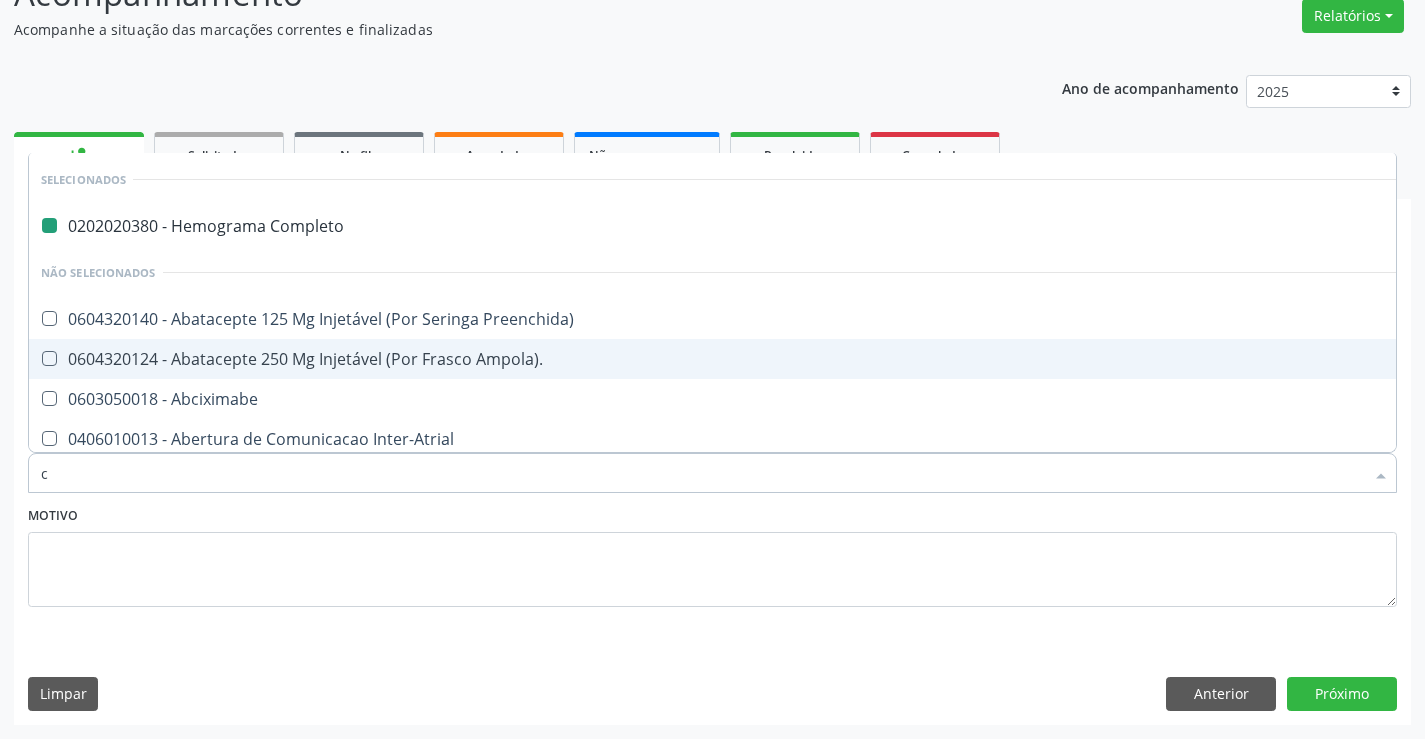 type on "cr" 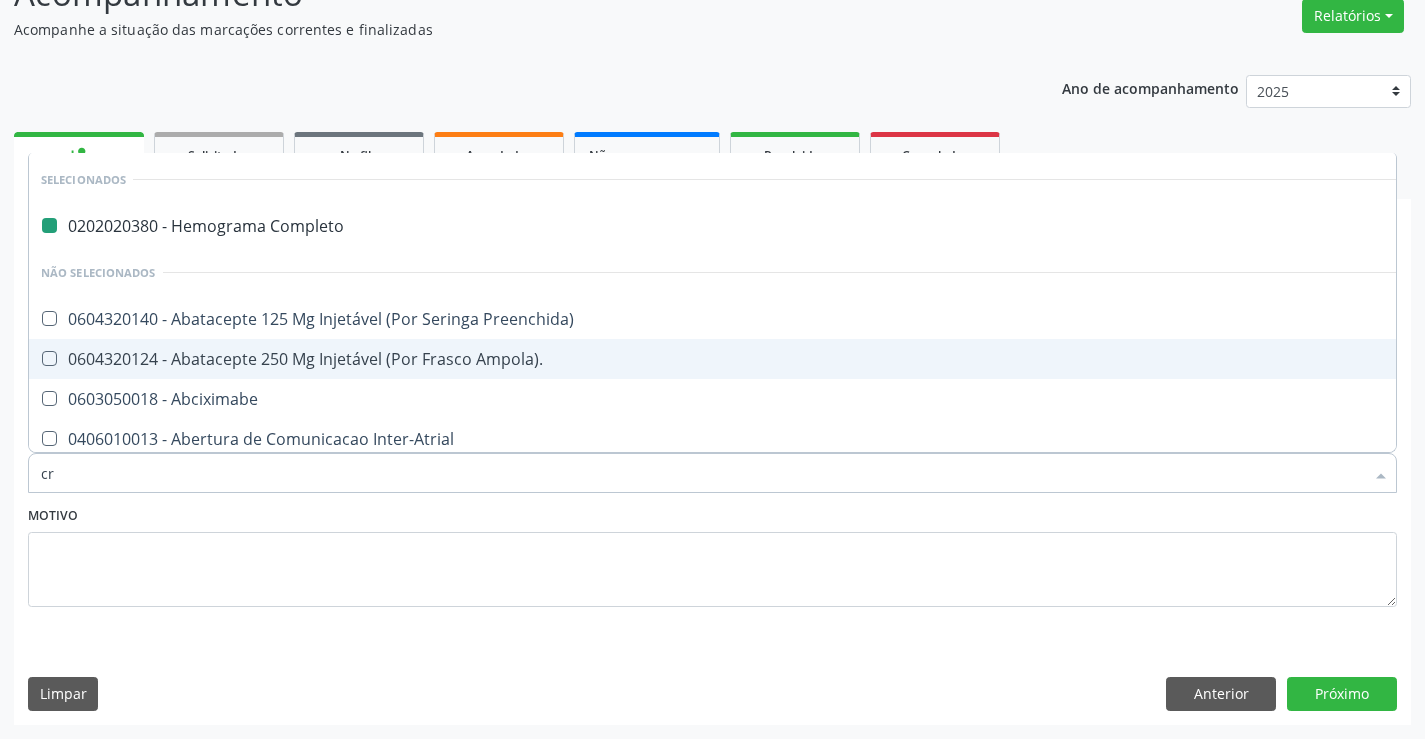 checkbox on "false" 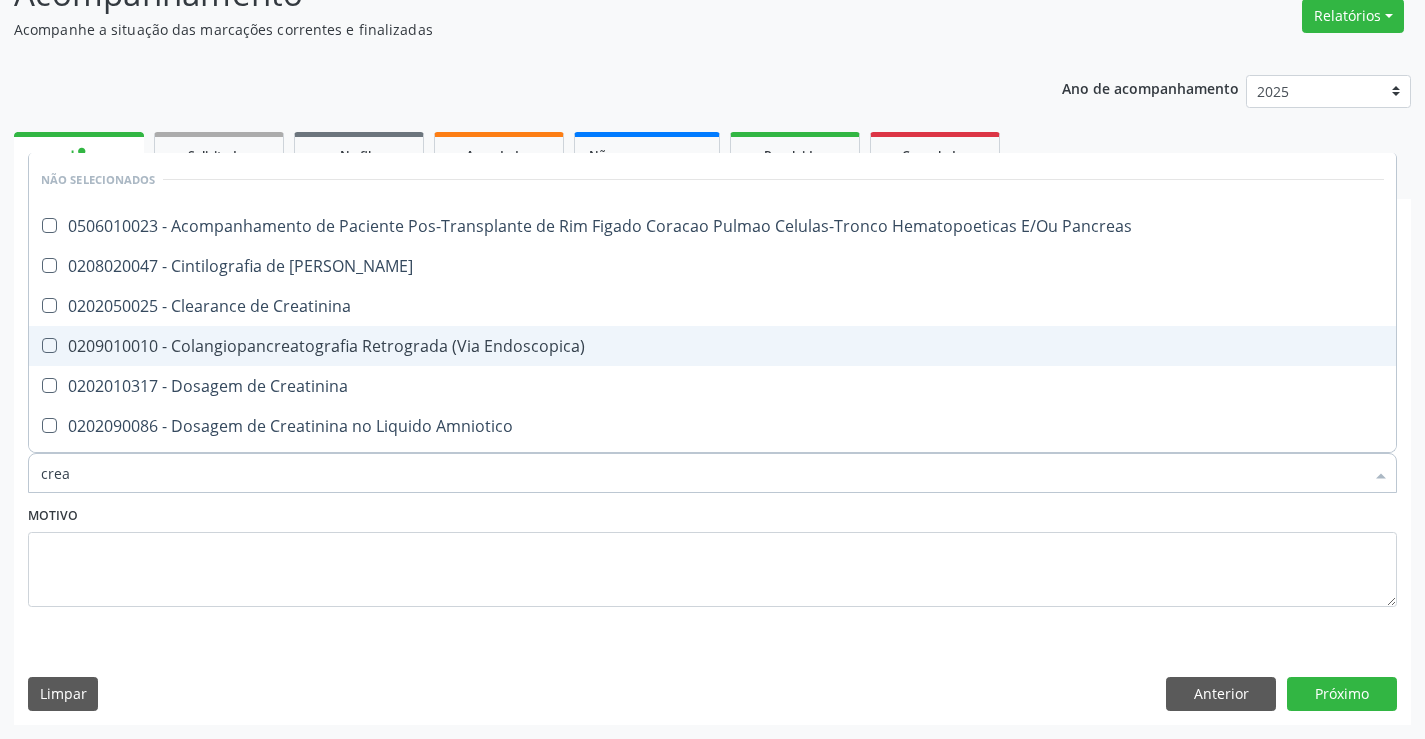 type on "creat" 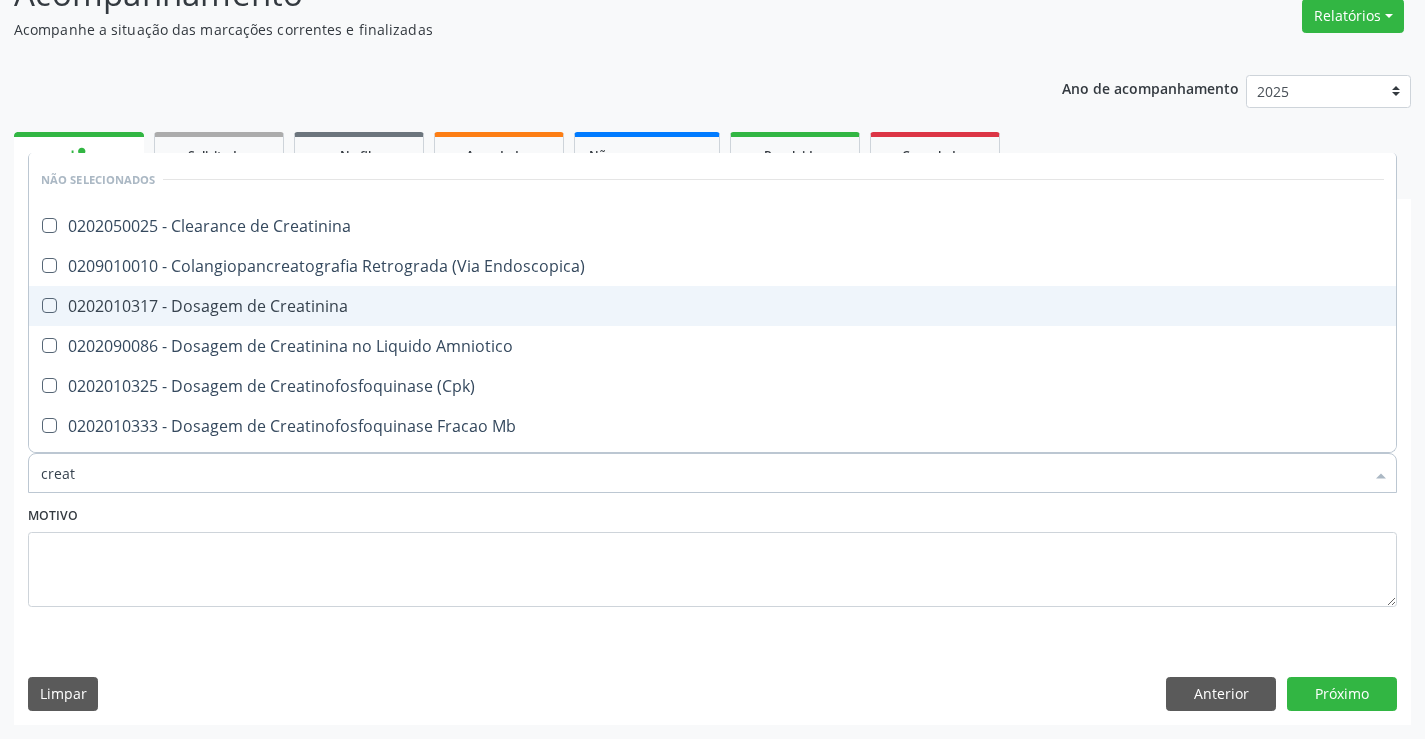 click on "0202010317 - Dosagem de Creatinina" at bounding box center (712, 306) 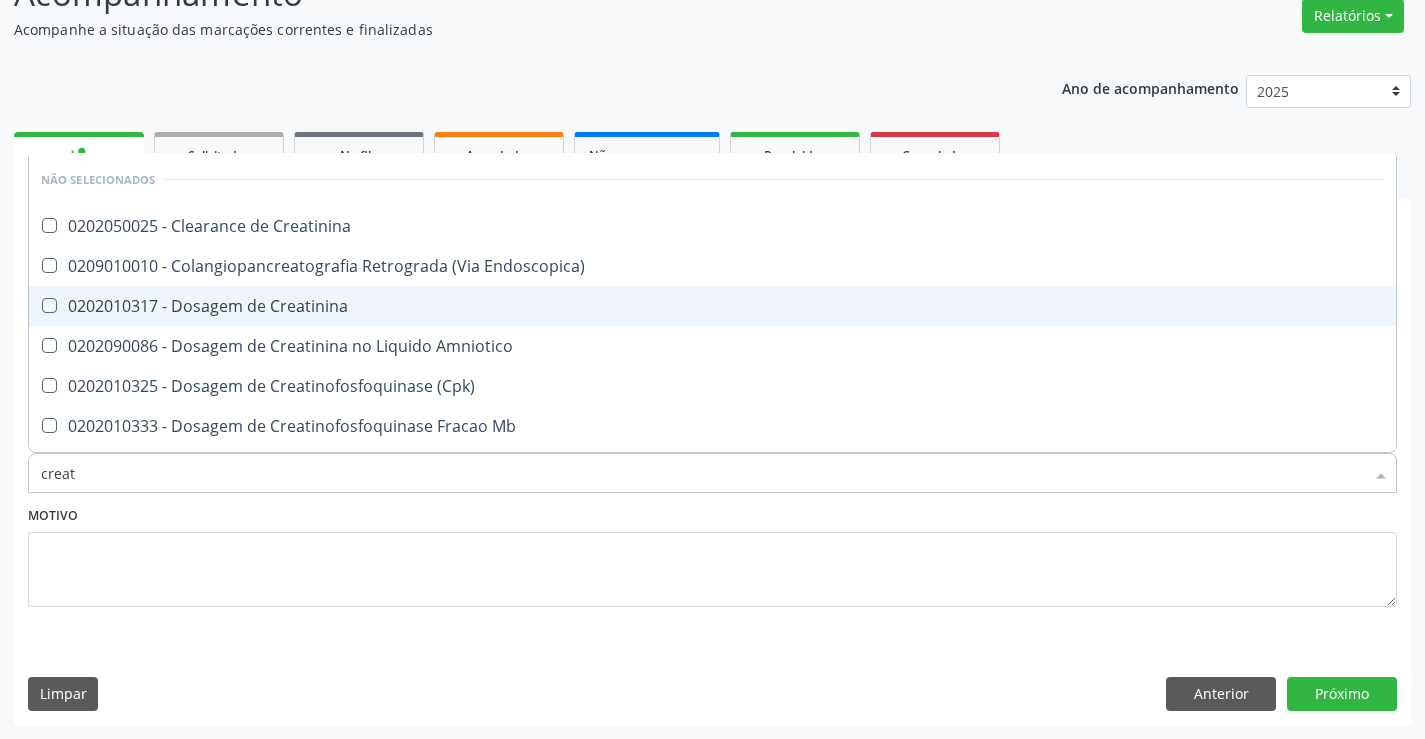 checkbox on "true" 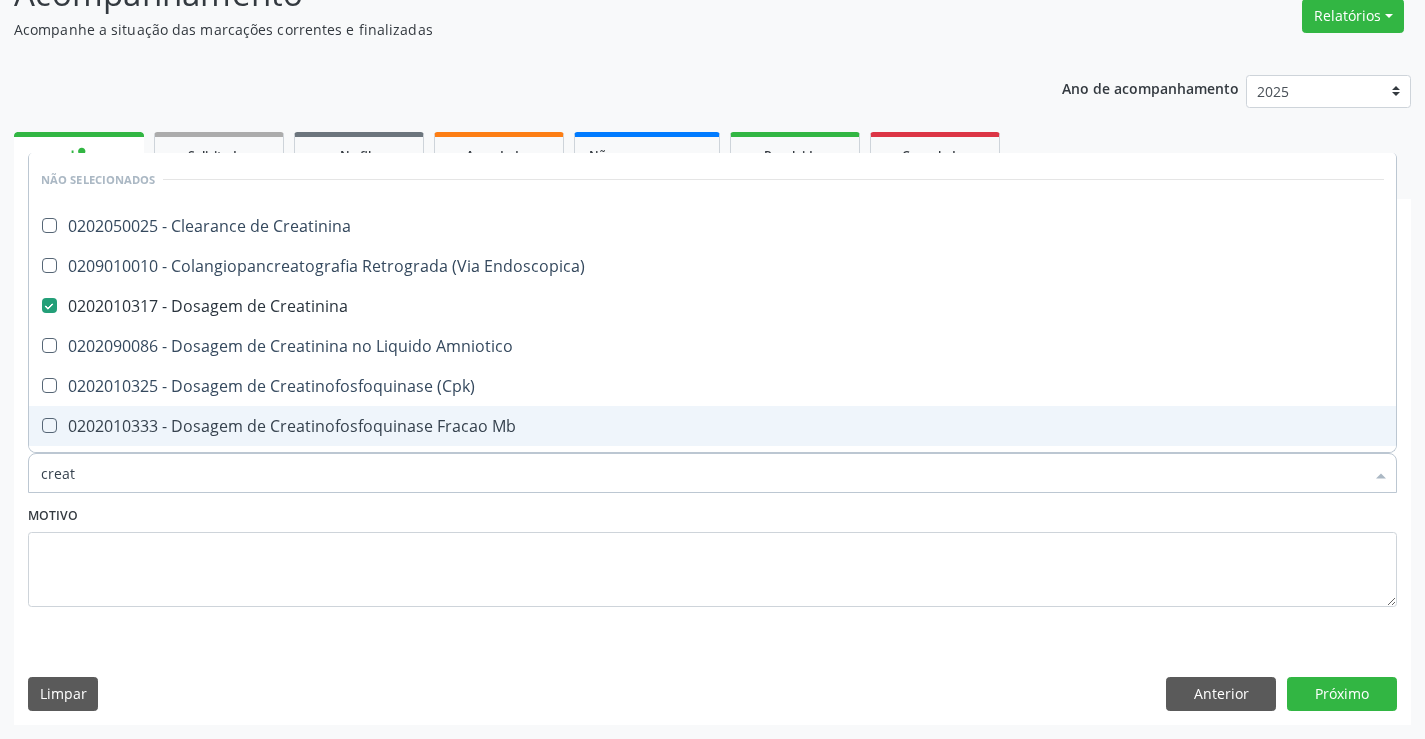 type on "creat" 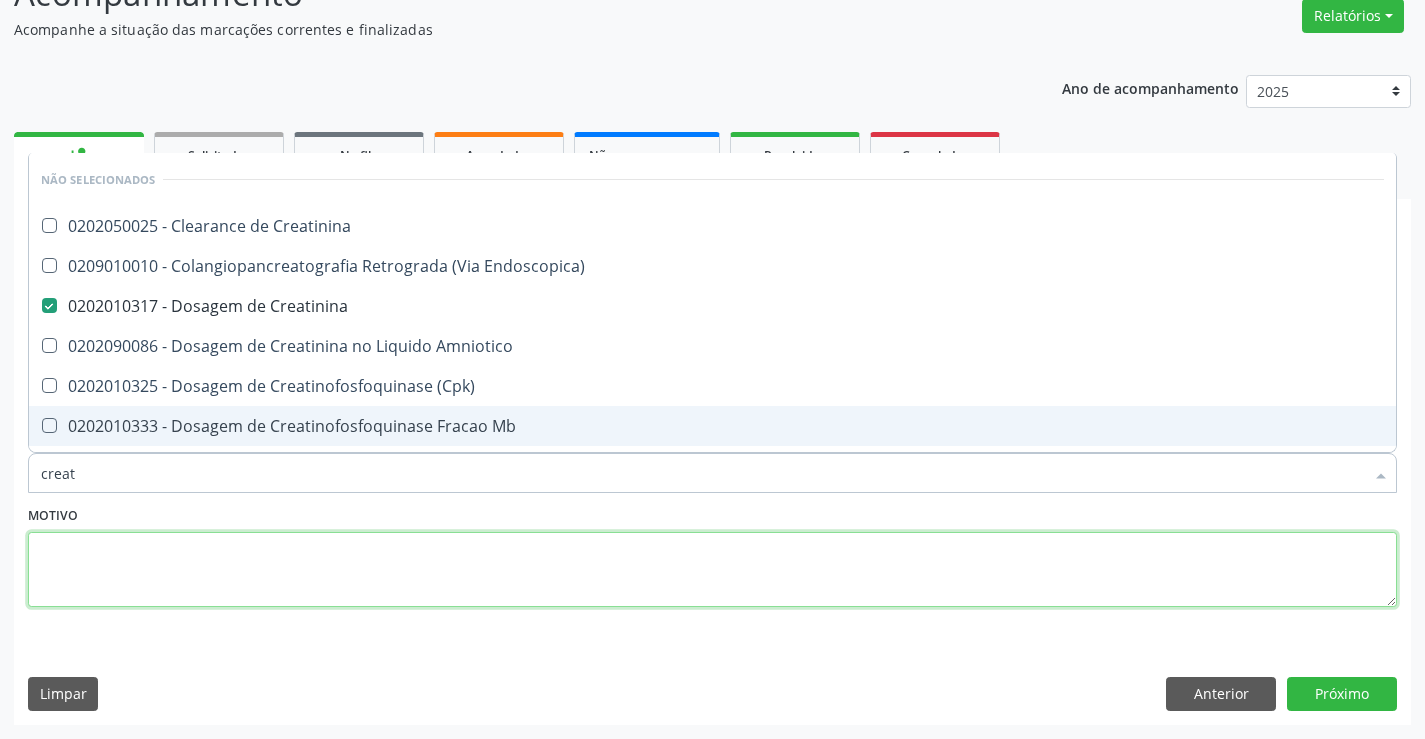 click at bounding box center (712, 570) 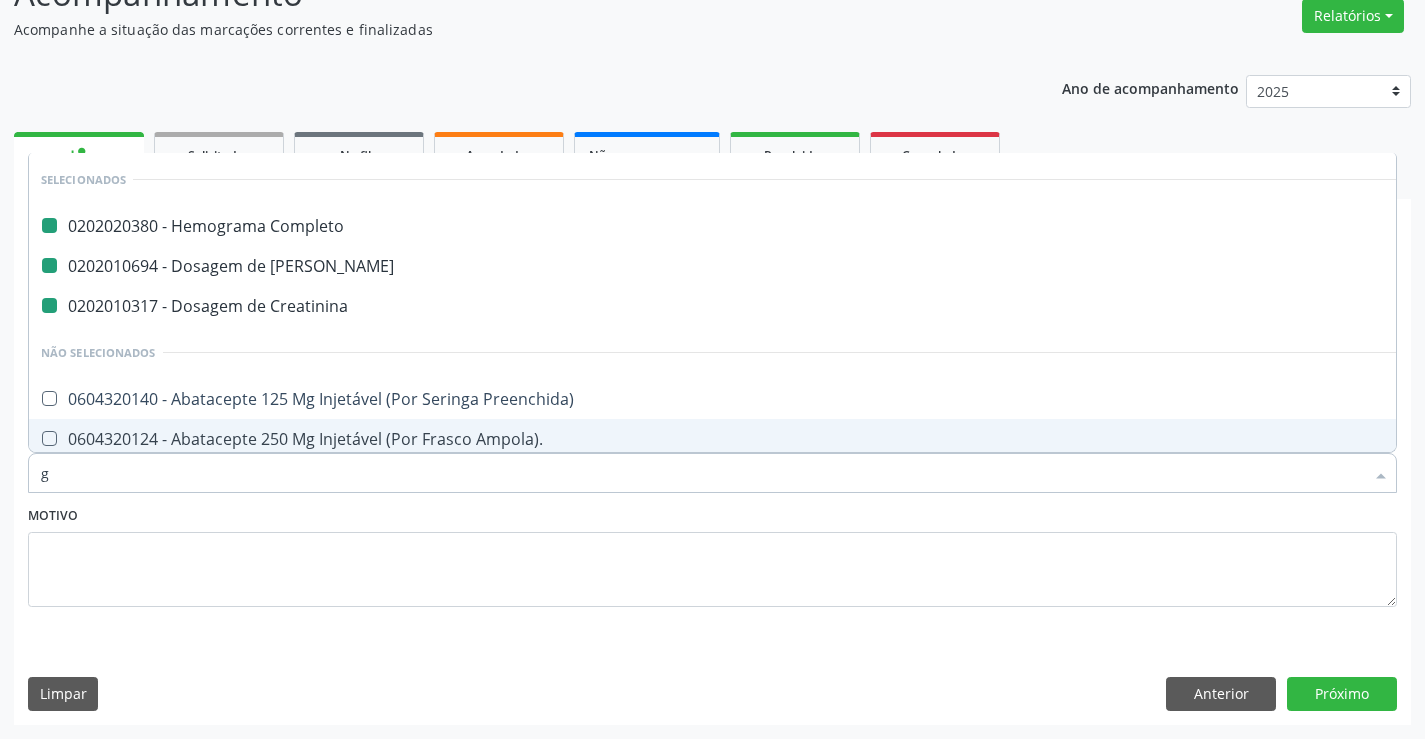 type on "gl" 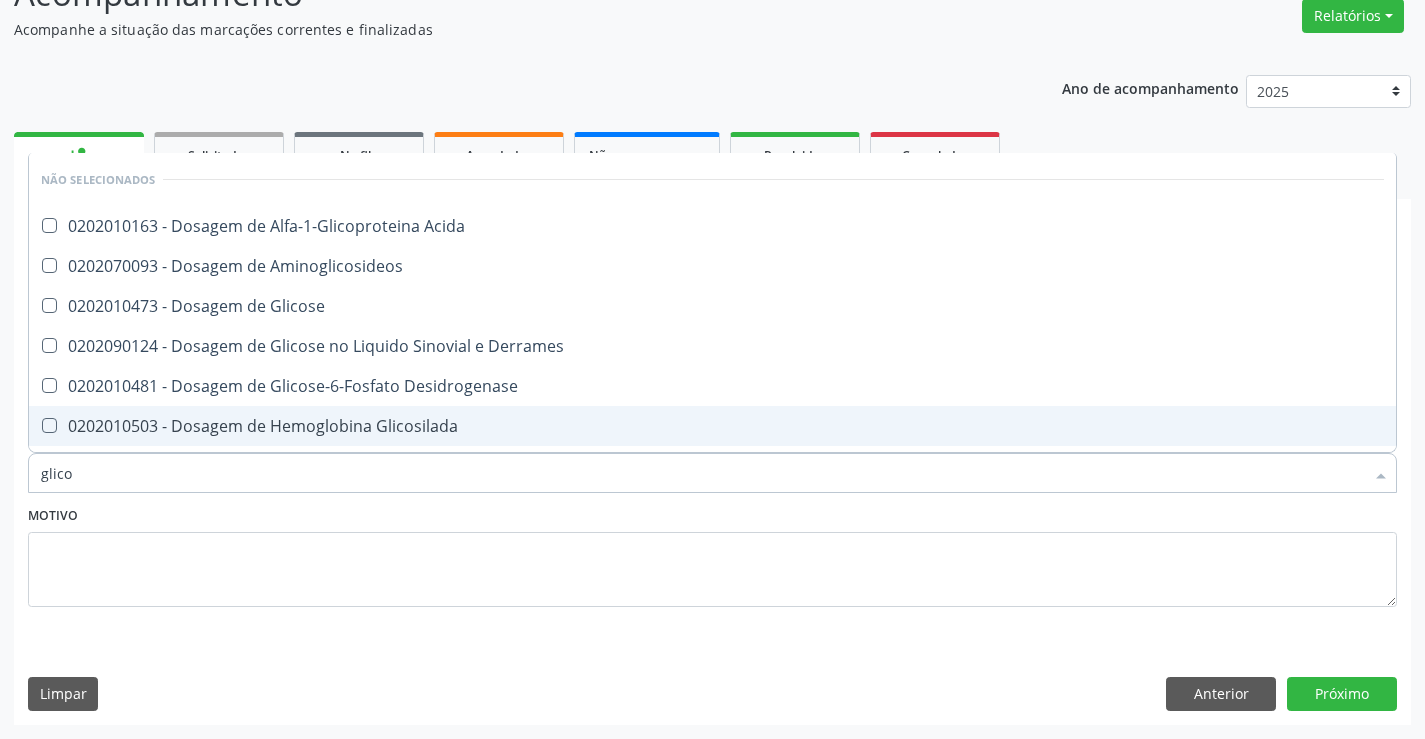 type on "glicos" 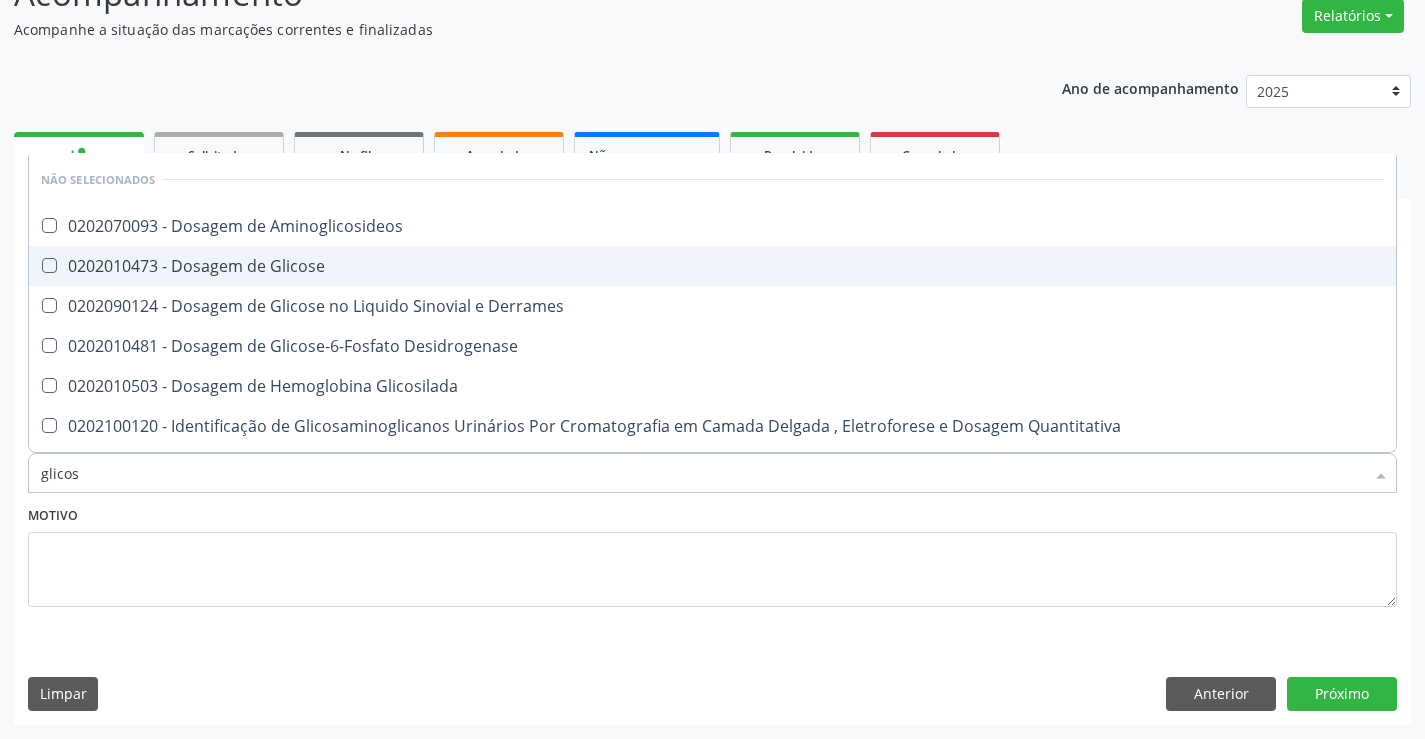click on "0202010473 - Dosagem de Glicose" at bounding box center (712, 266) 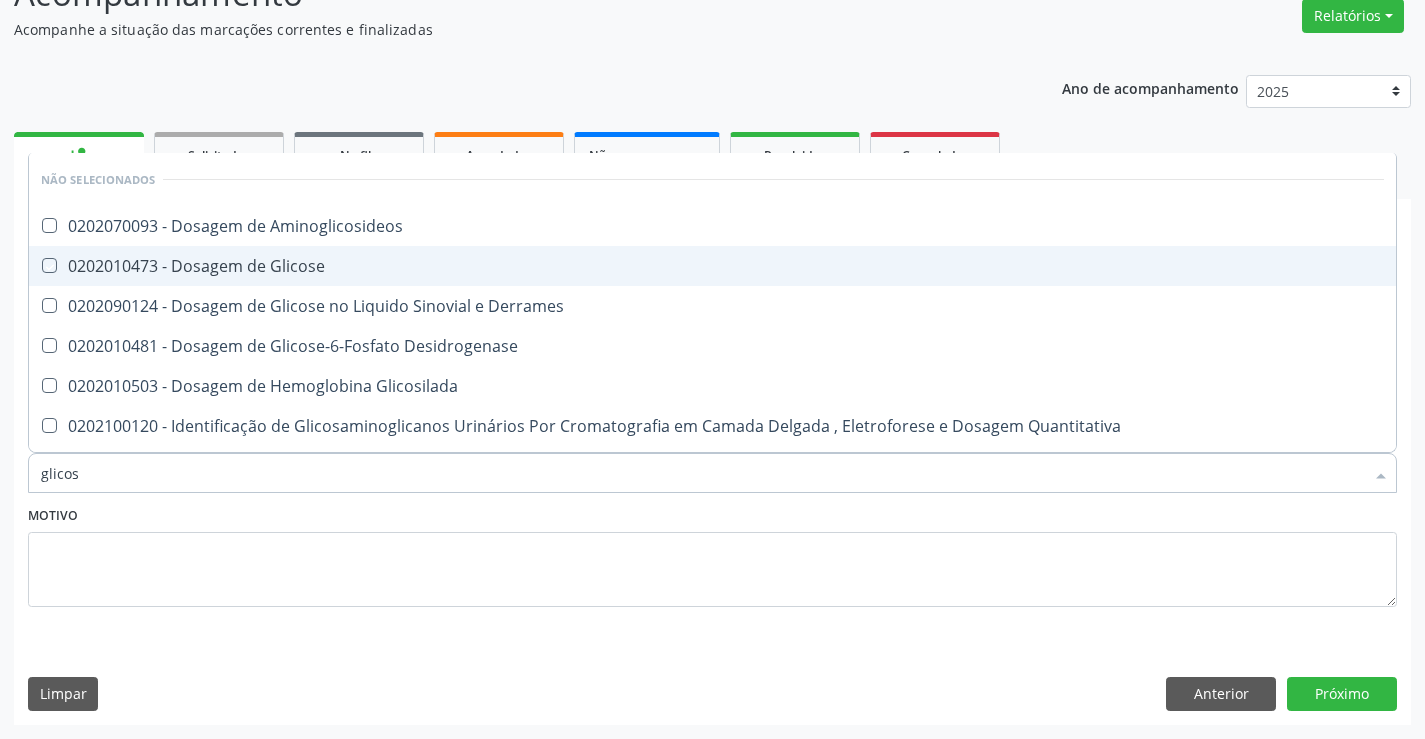 checkbox on "true" 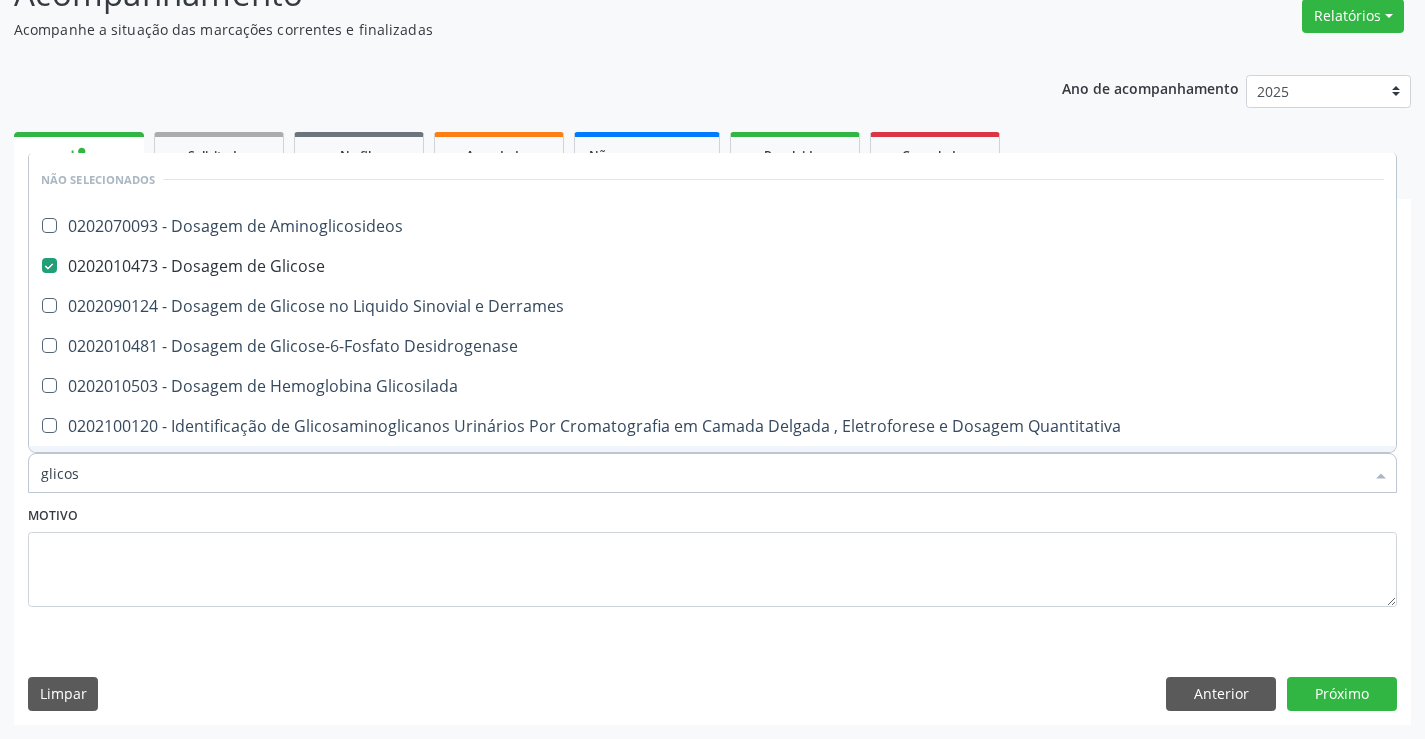 type on "glicos" 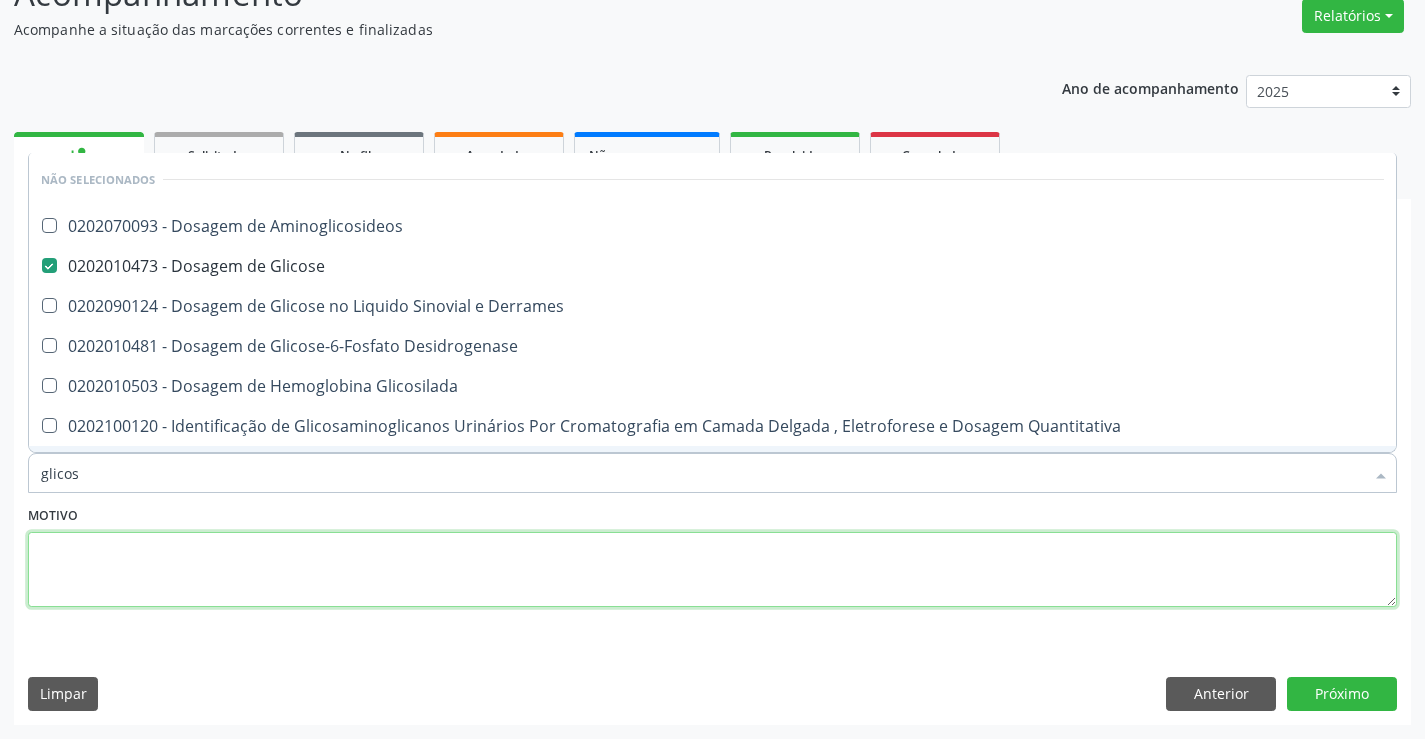 click at bounding box center [712, 570] 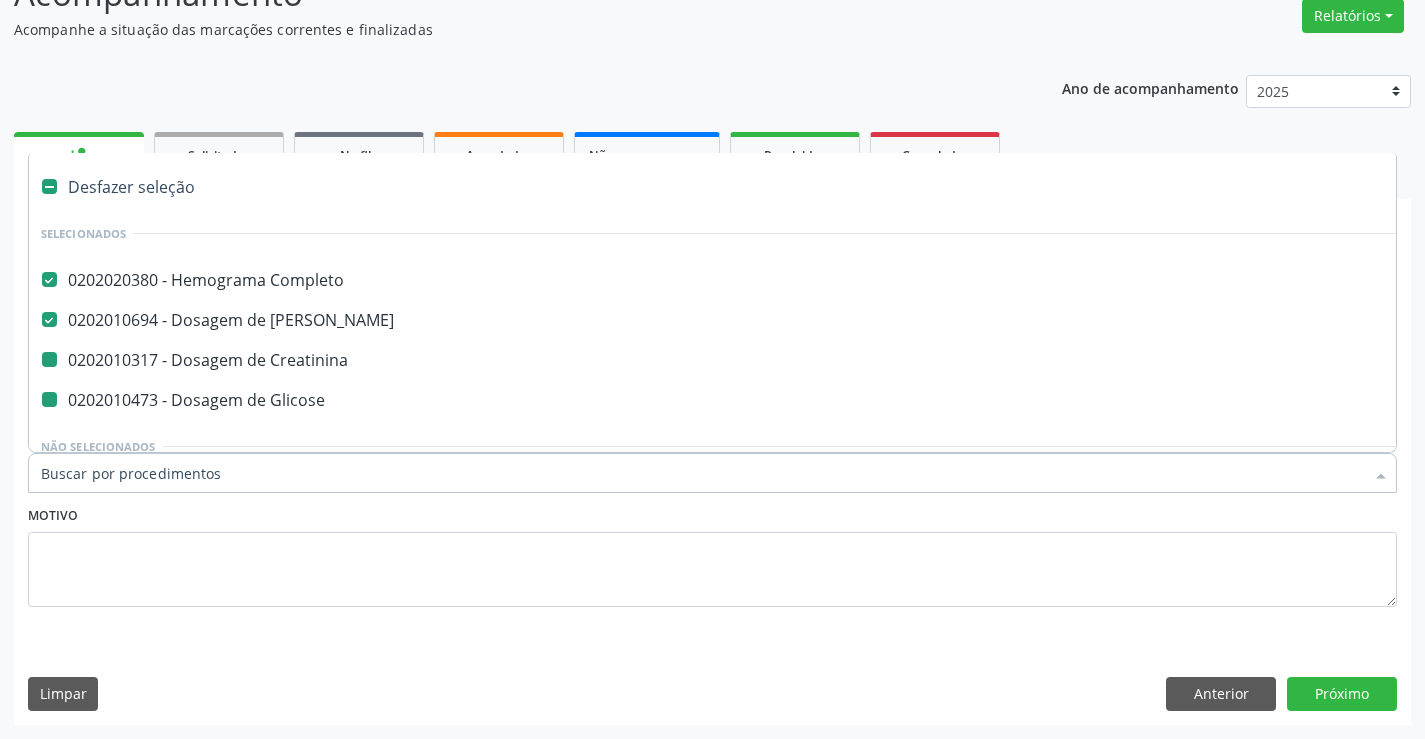 type on "u" 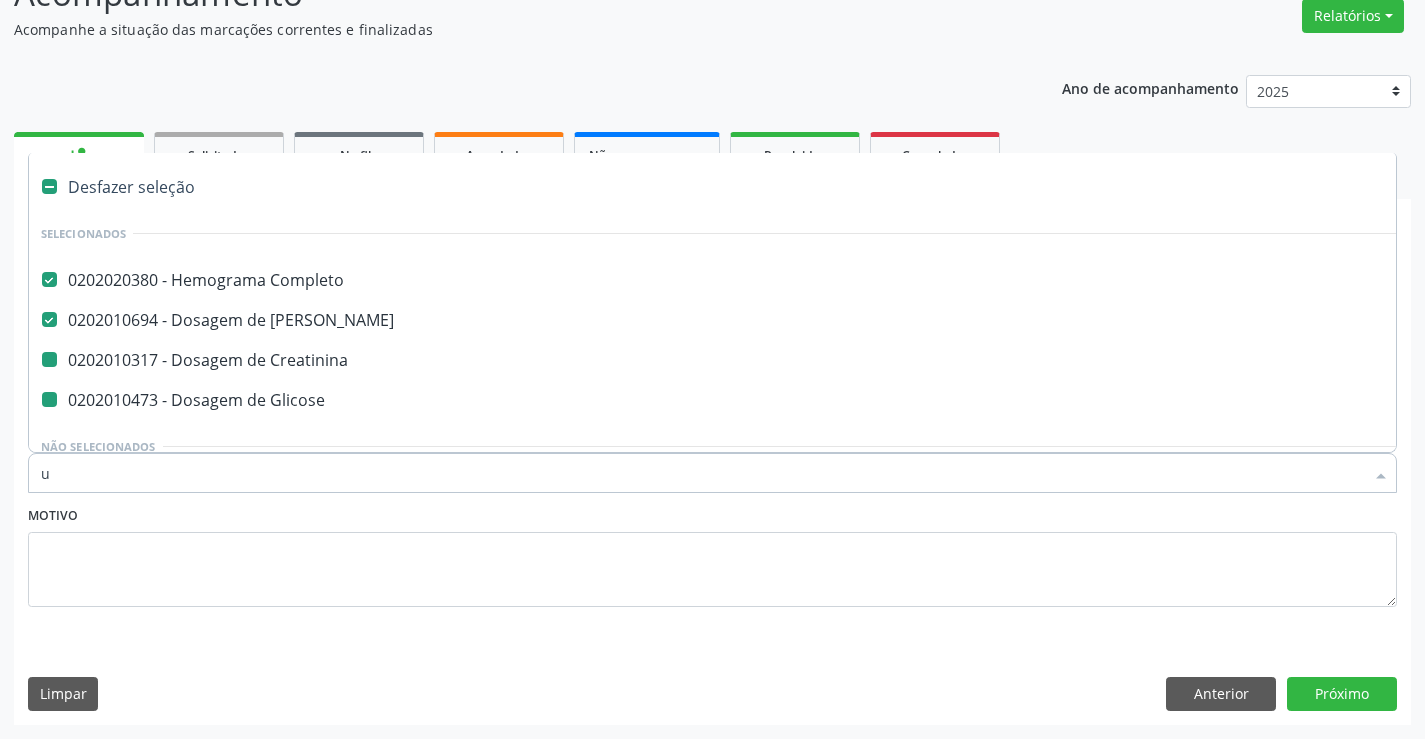 checkbox on "false" 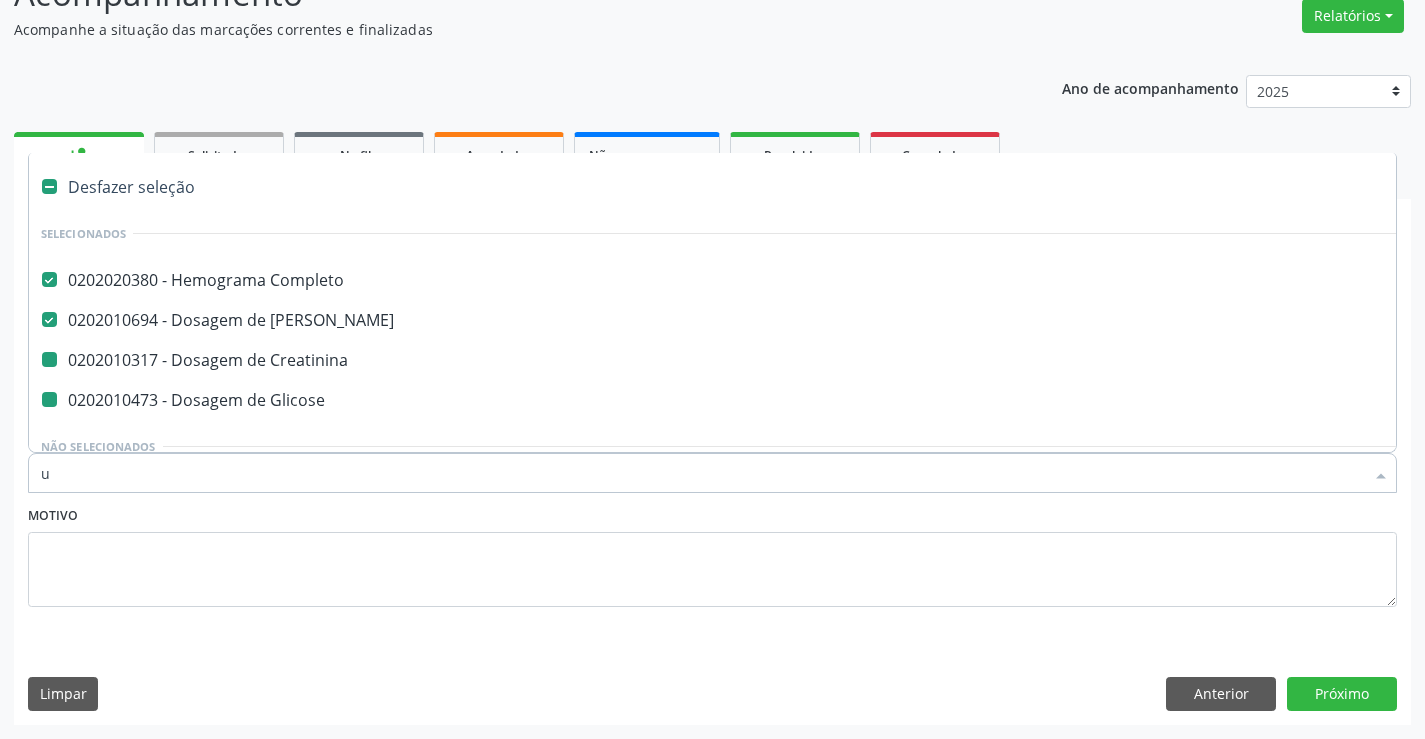 checkbox on "false" 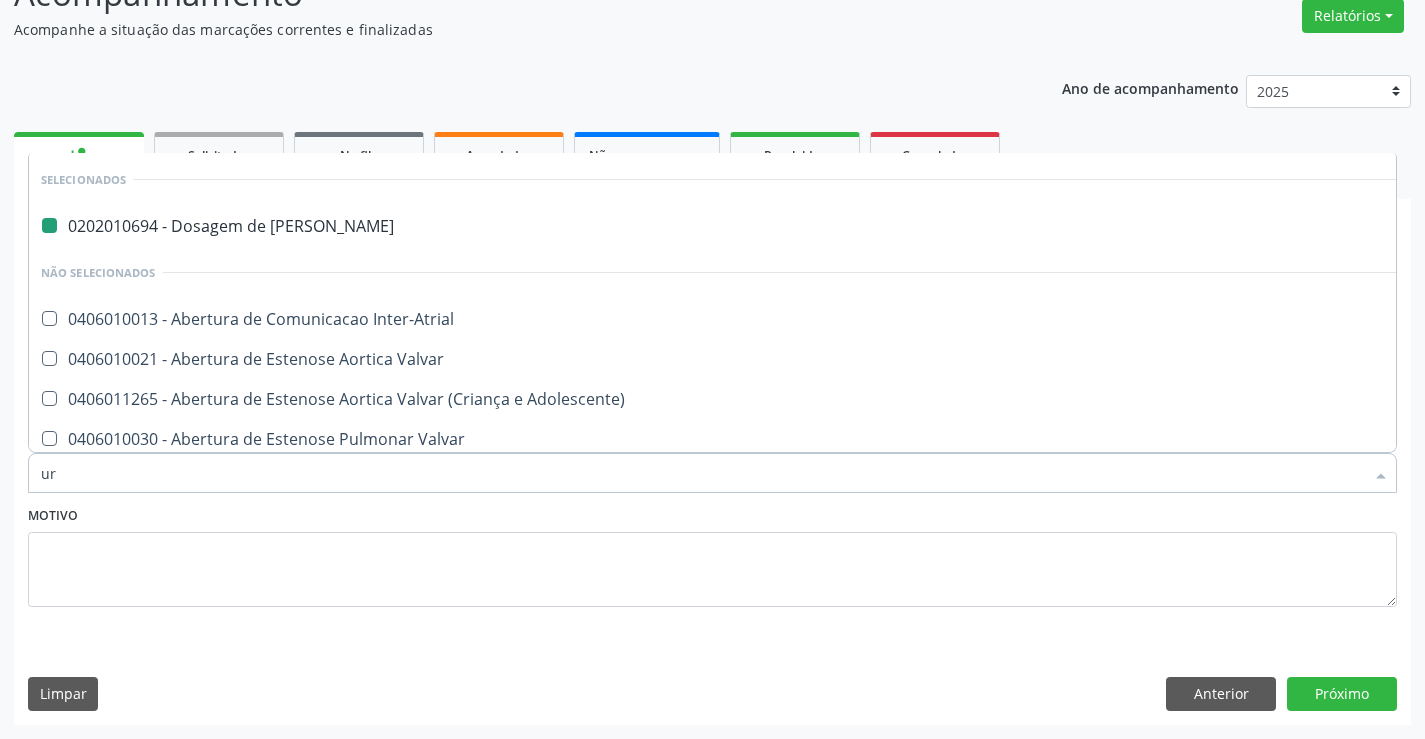 type on "uri" 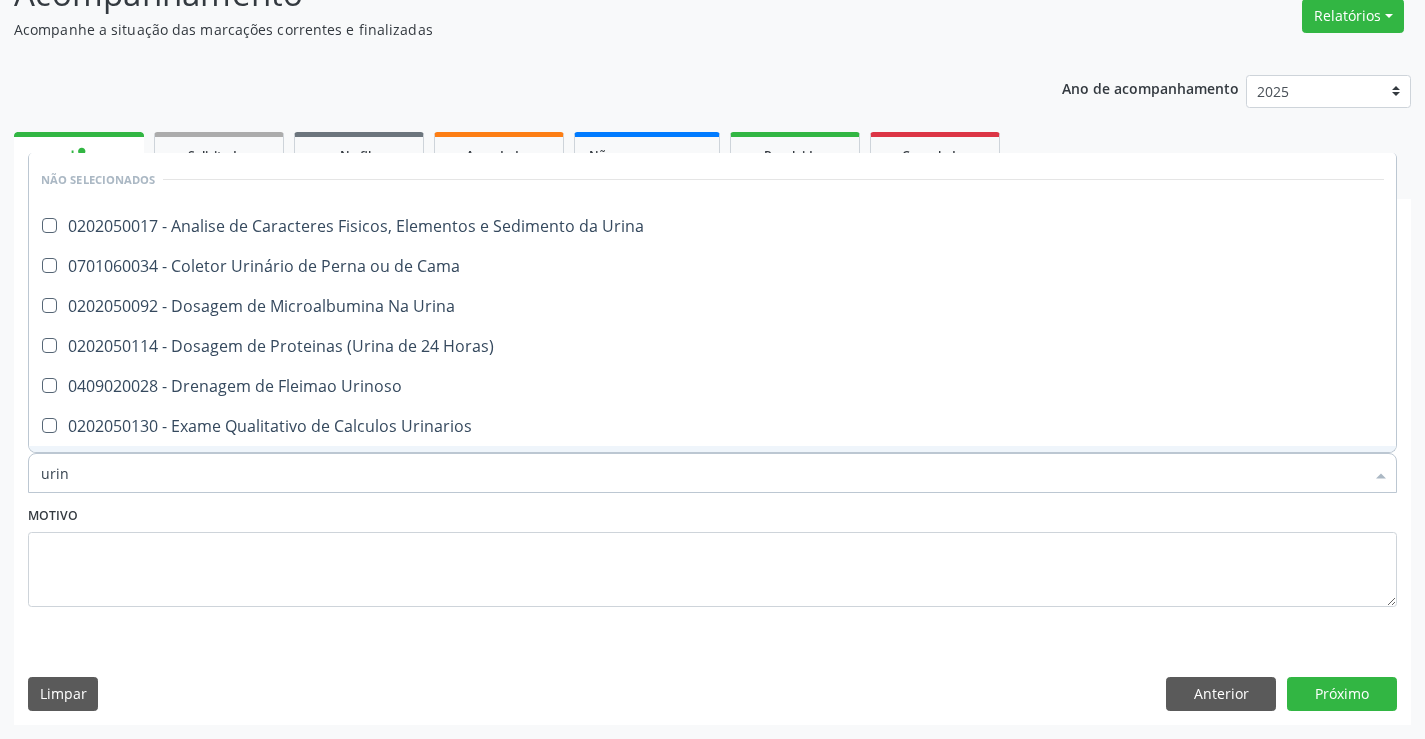 type on "urina" 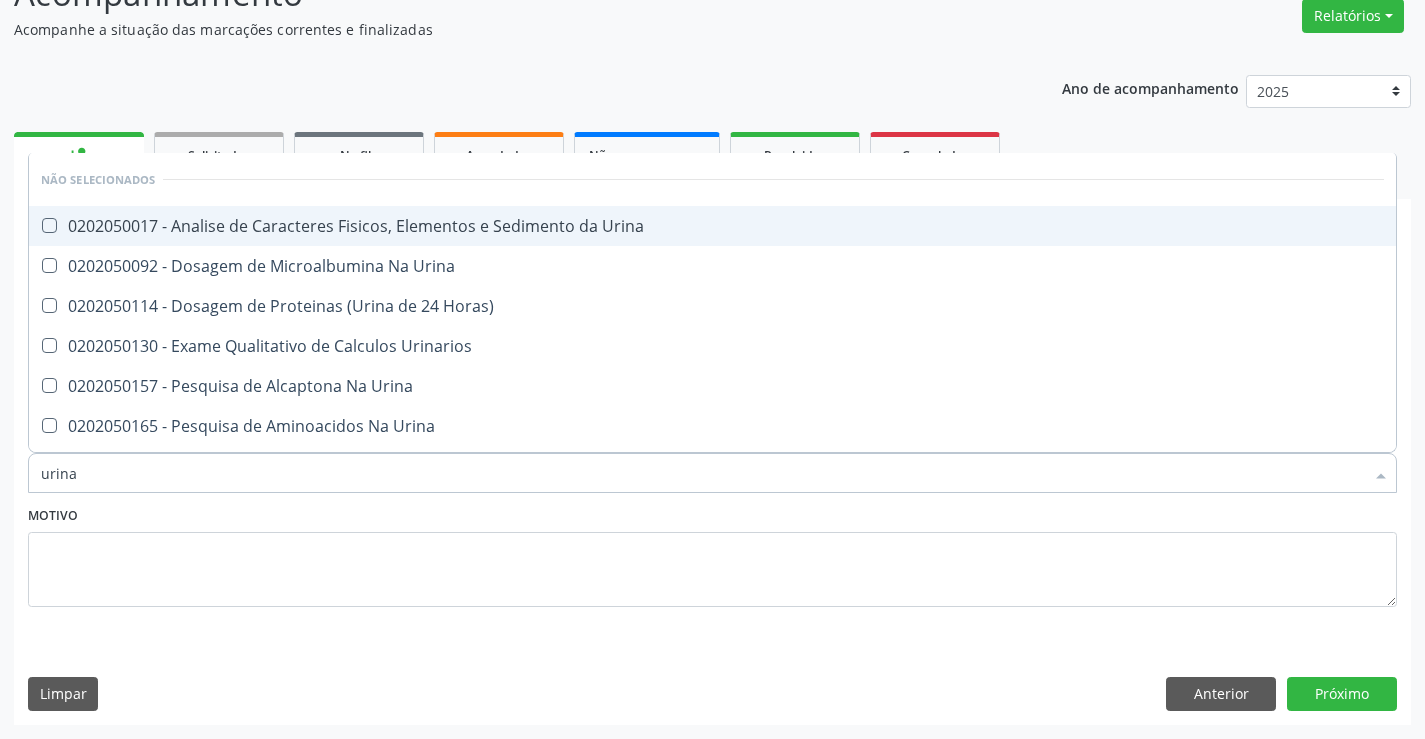 click on "0202050017 - Analise de Caracteres Fisicos, Elementos e Sedimento da Urina" at bounding box center (712, 226) 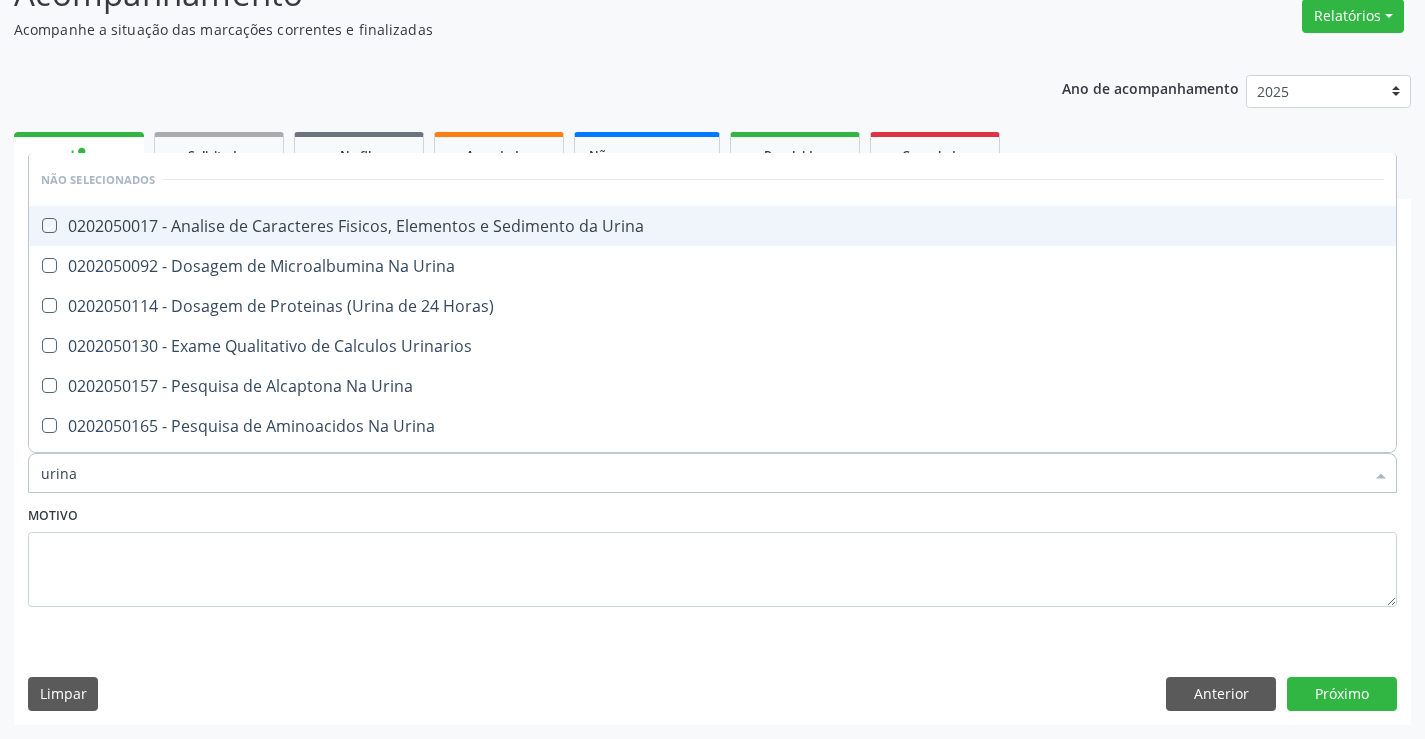 checkbox on "true" 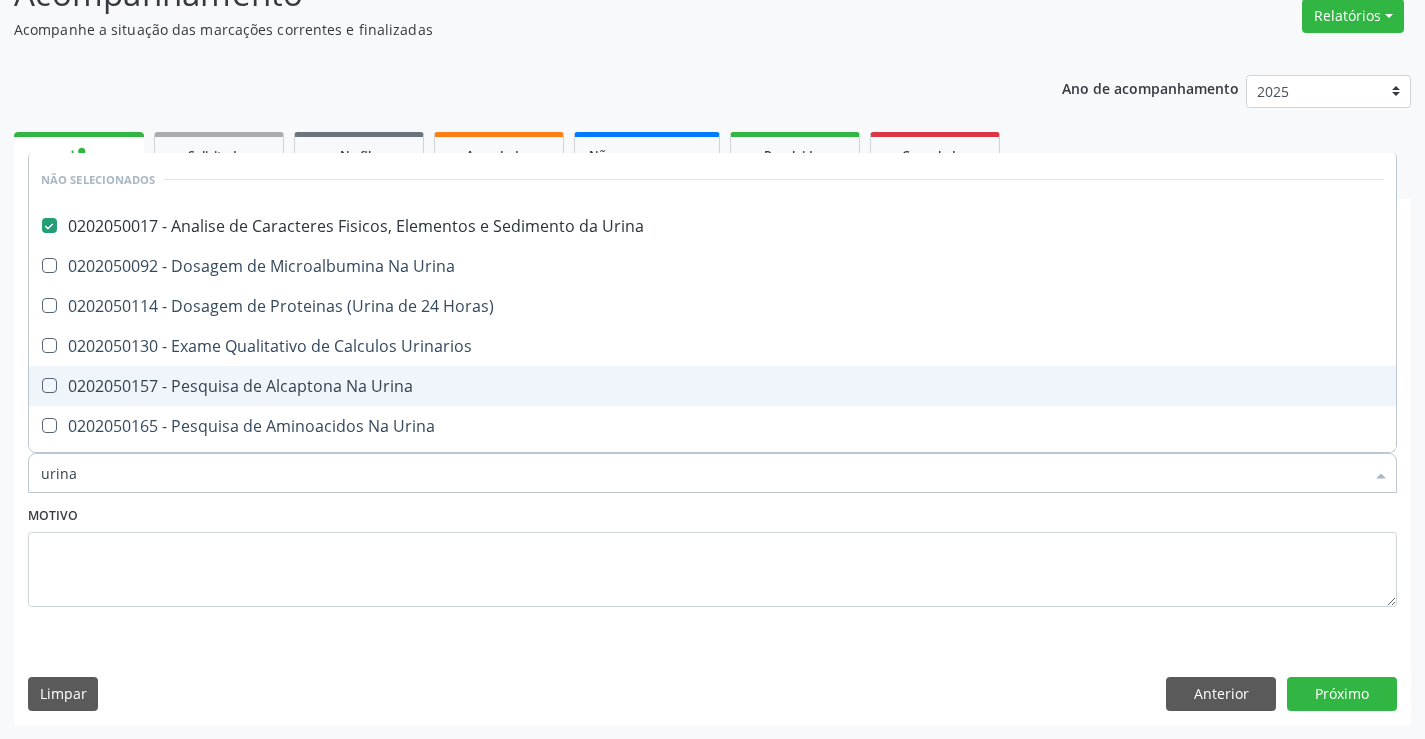 click on "Motivo" at bounding box center [712, 561] 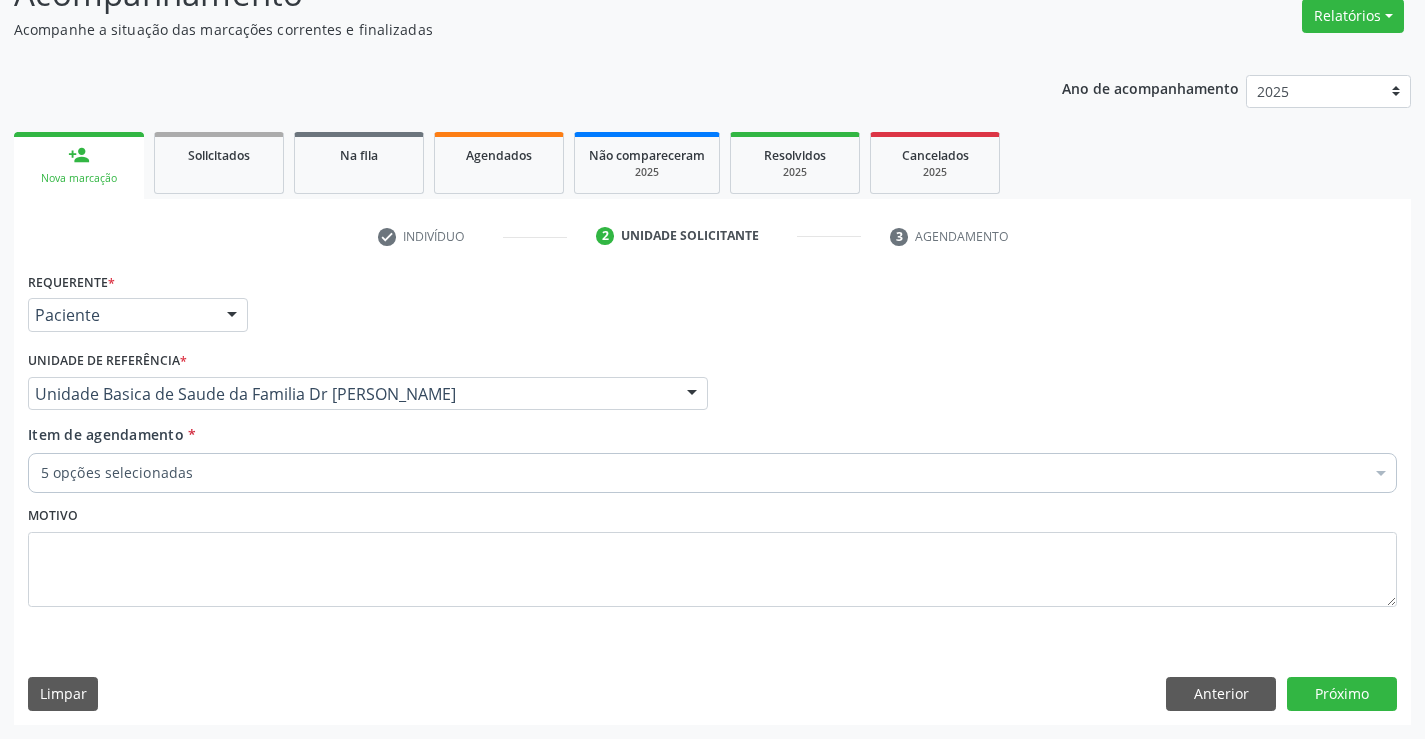 click on "5 opções selecionadas" at bounding box center (712, 473) 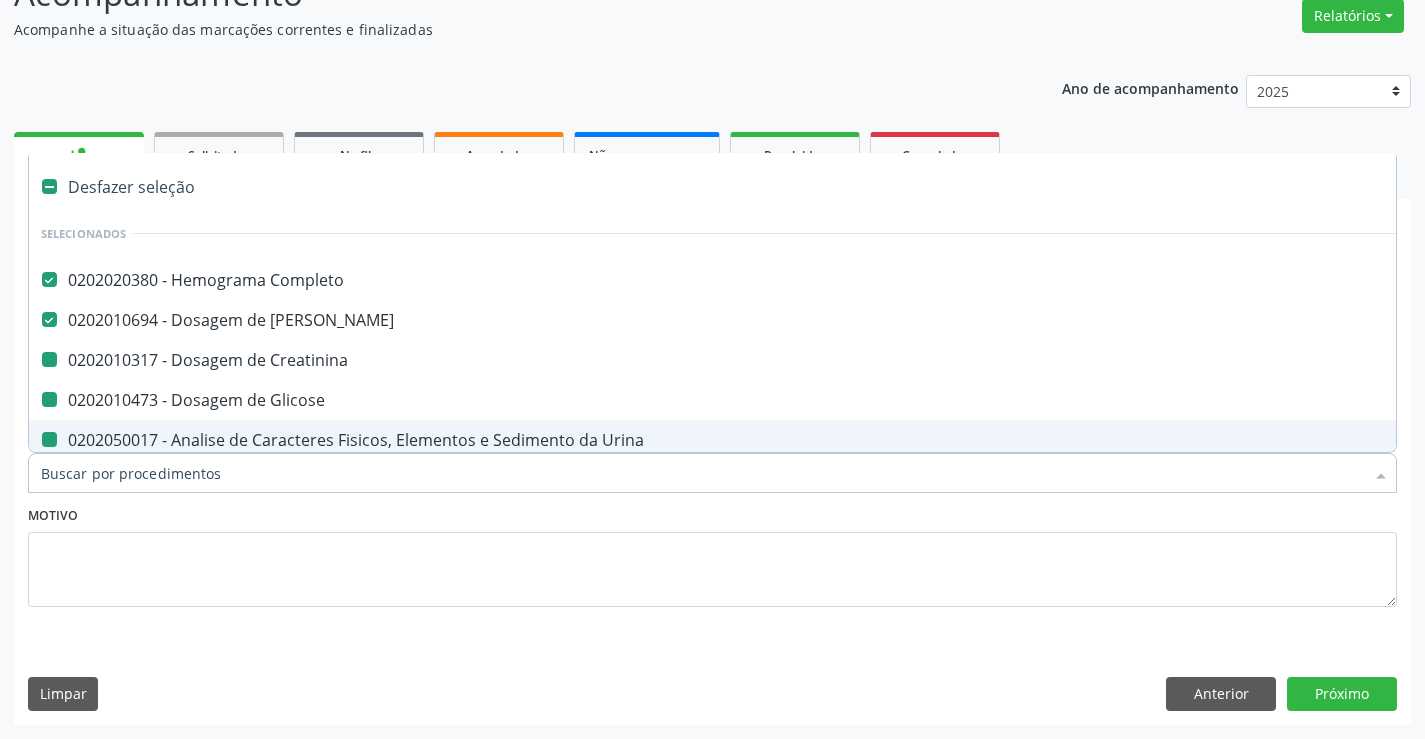 type on "f" 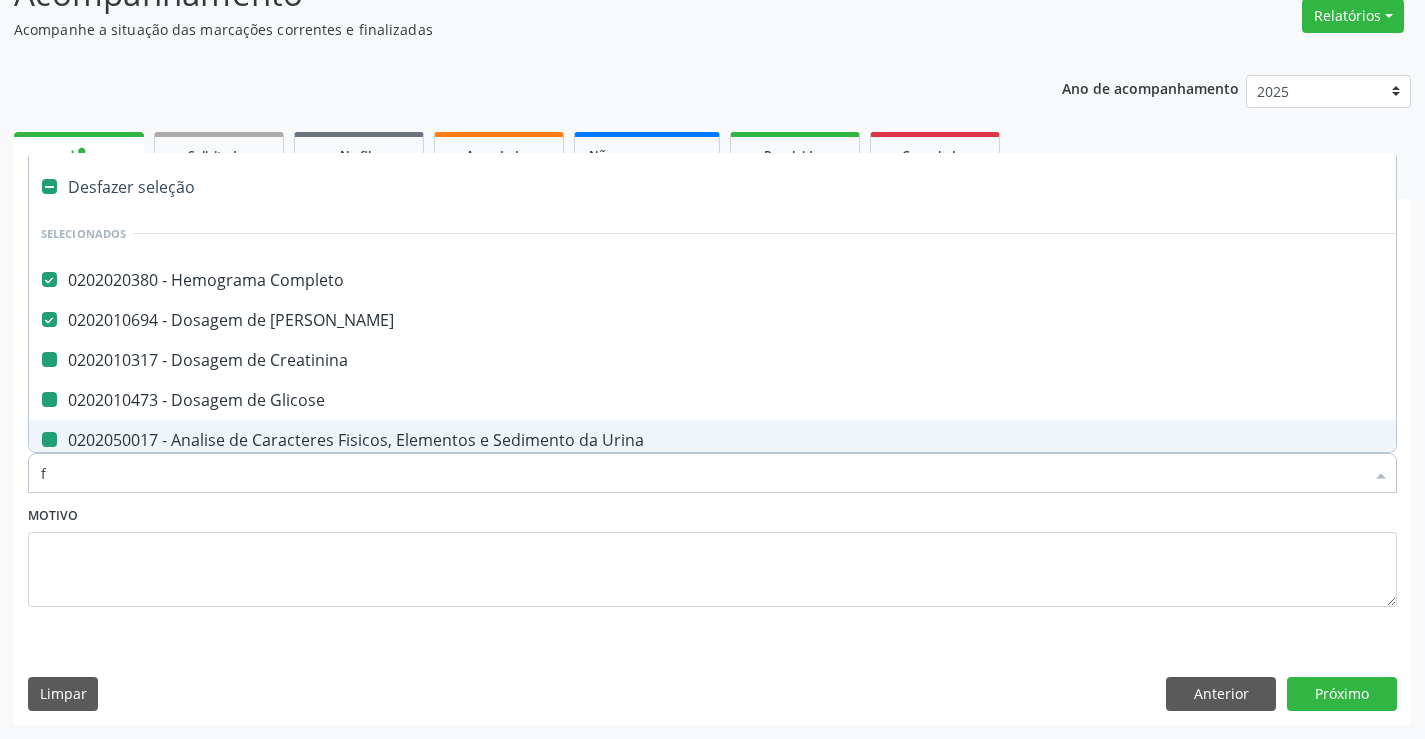 checkbox on "false" 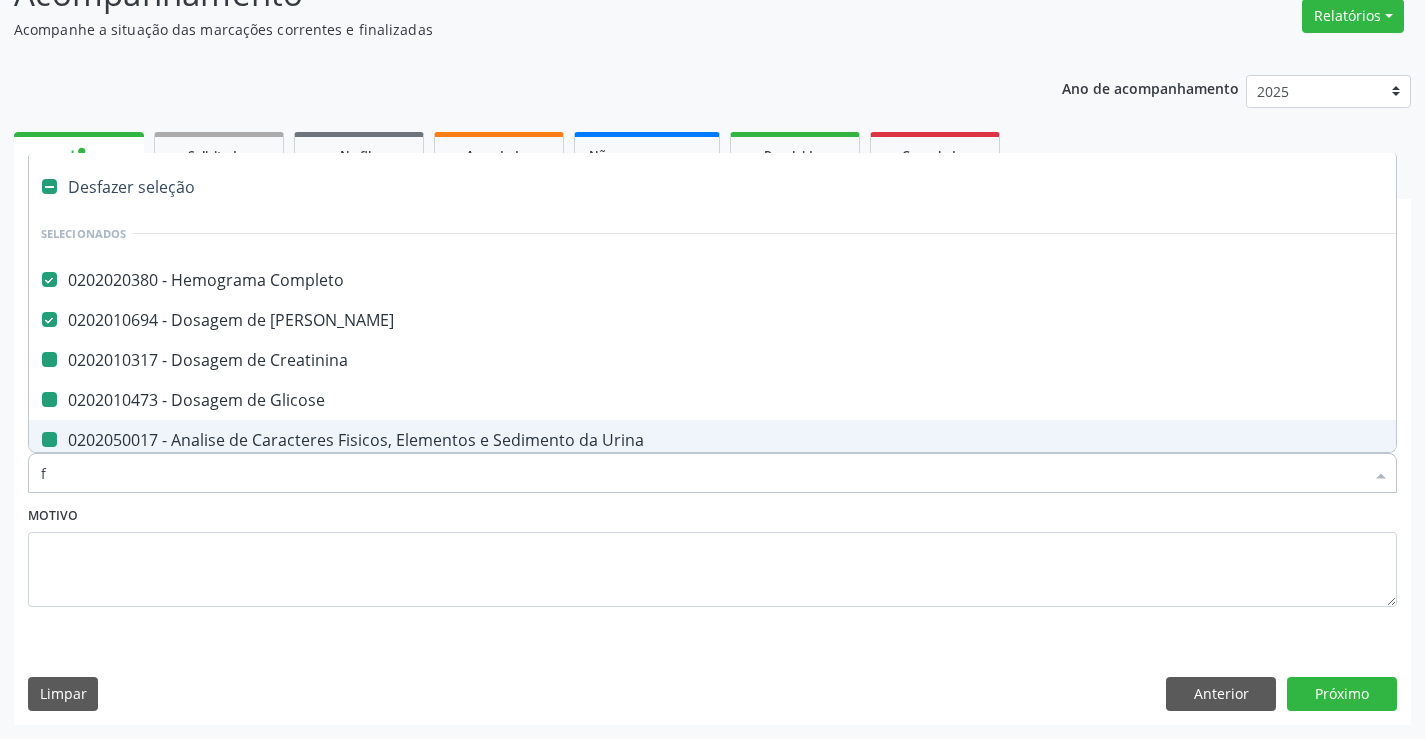 checkbox on "false" 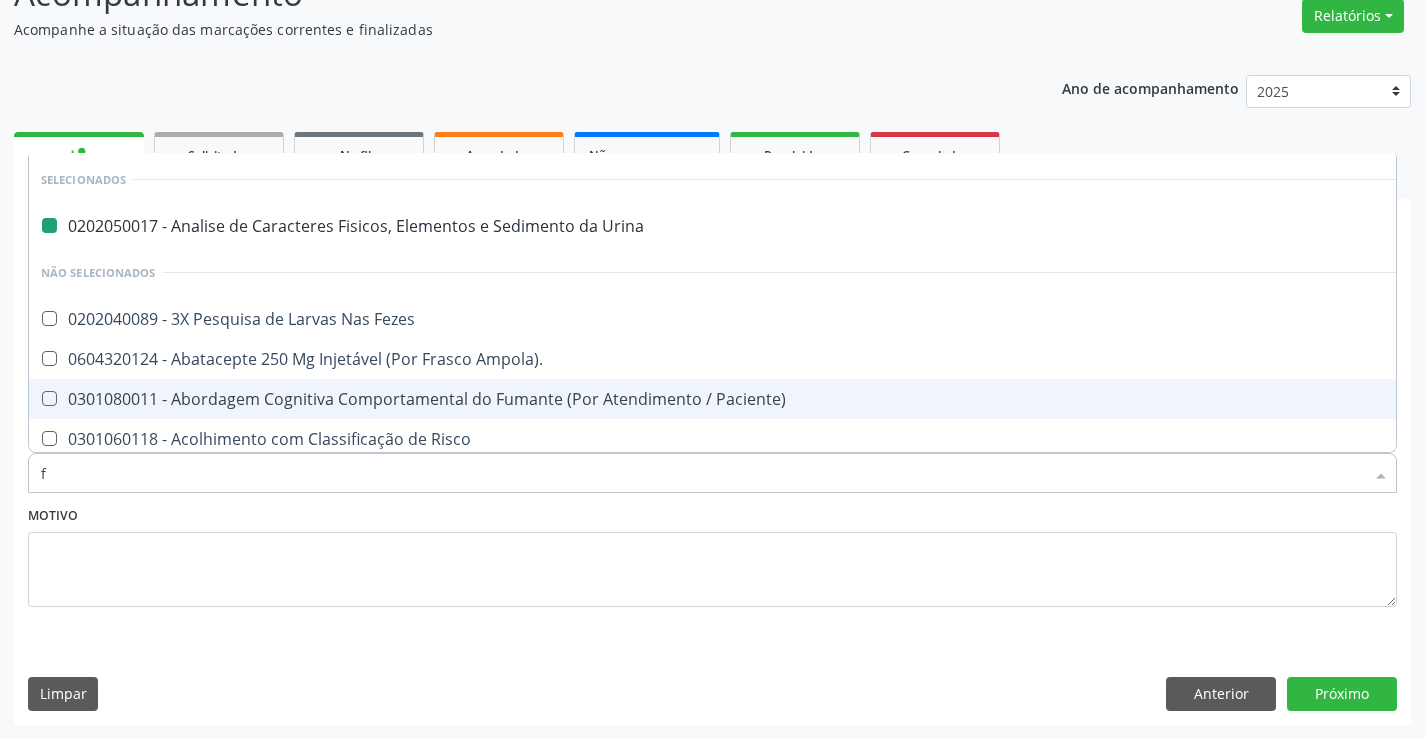 type on "fe" 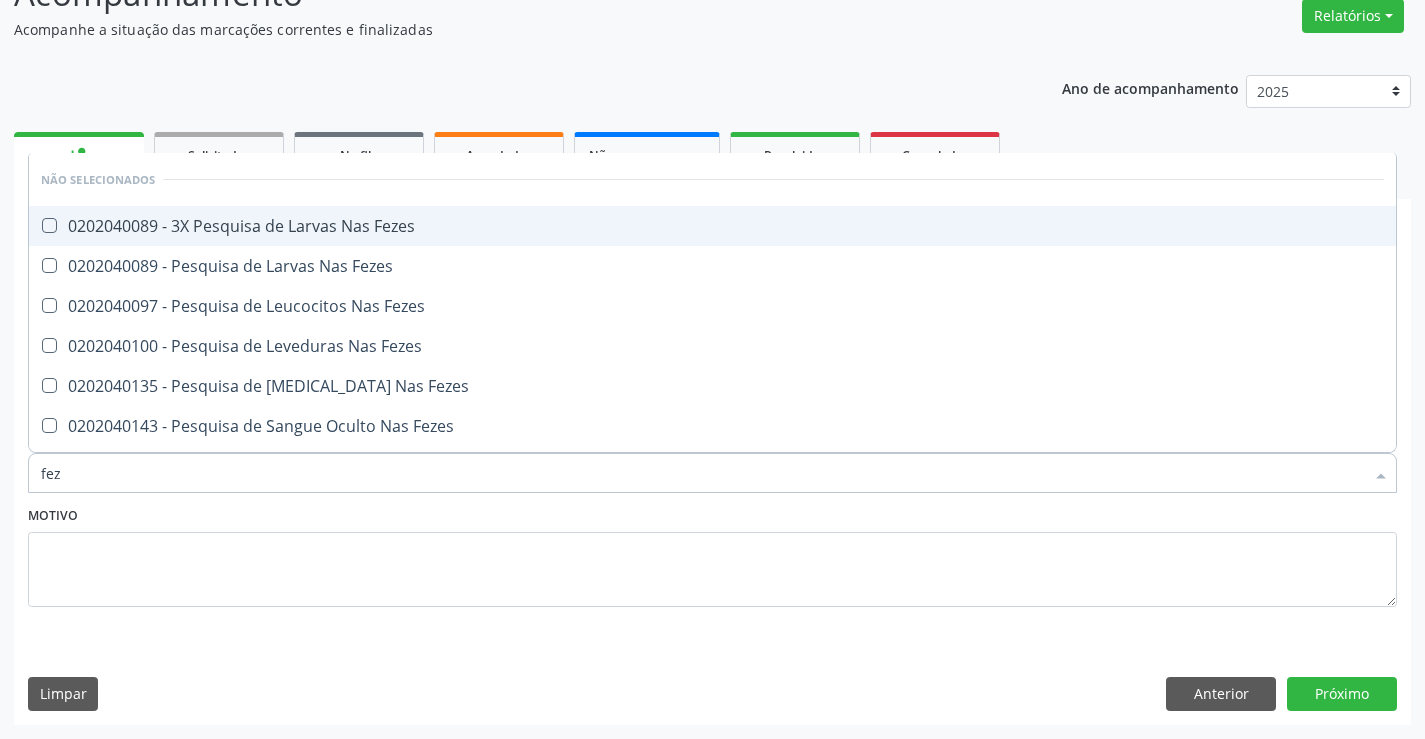 type on "feze" 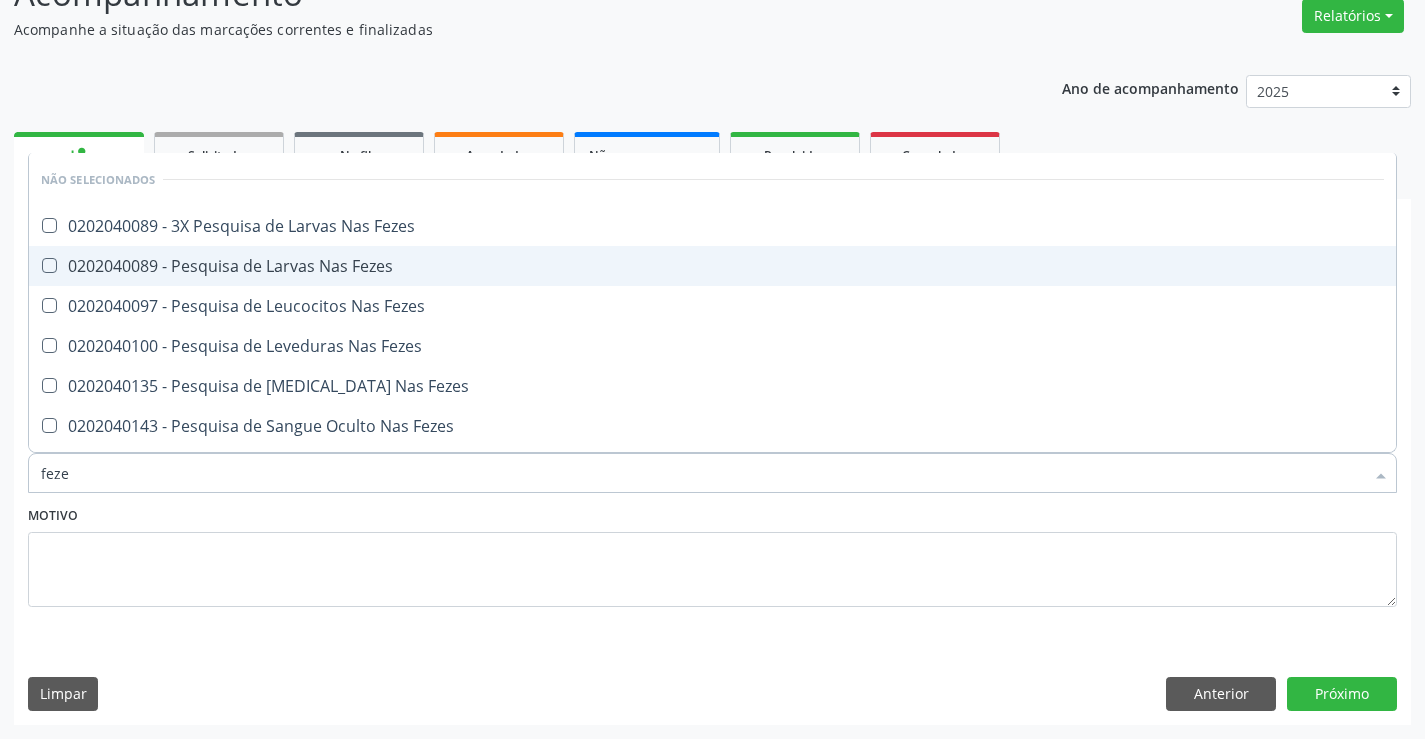 click on "0202040089 - Pesquisa de Larvas Nas Fezes" at bounding box center (712, 266) 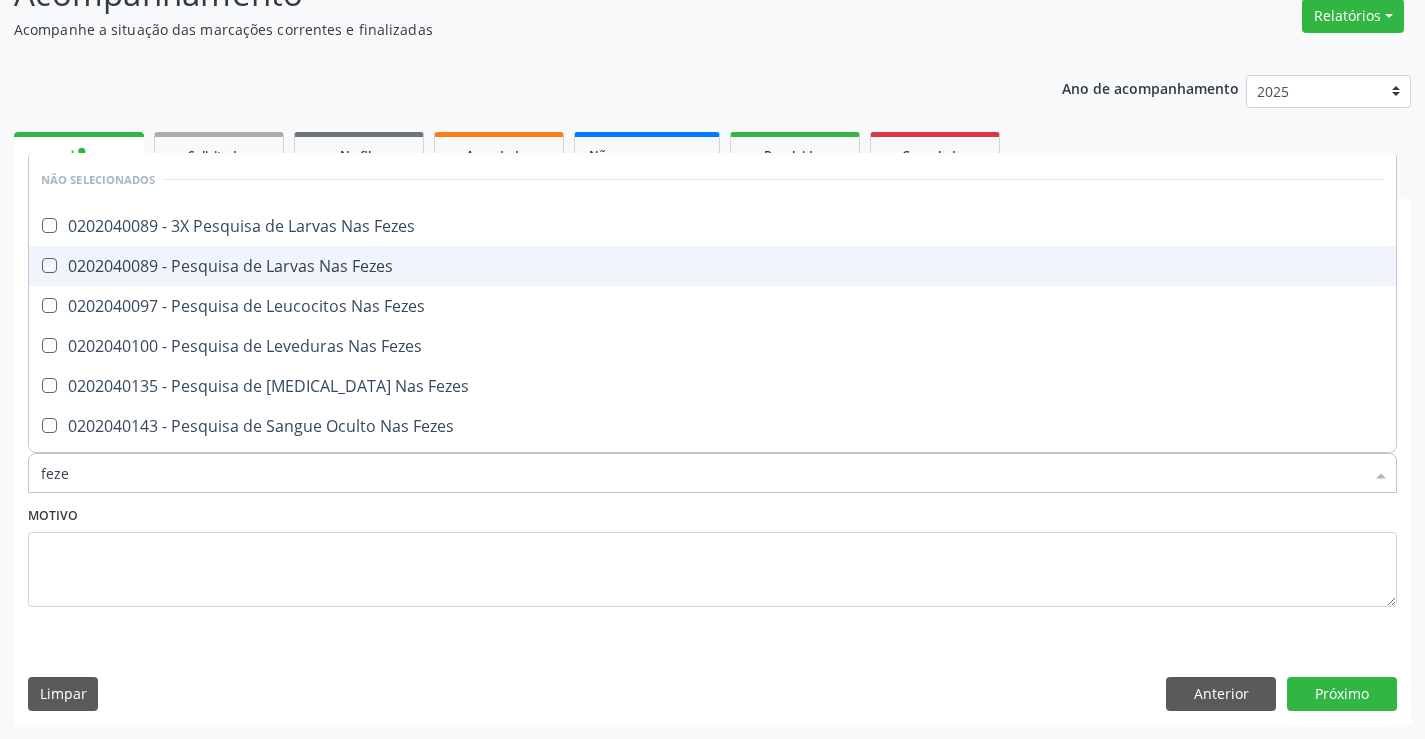 checkbox on "true" 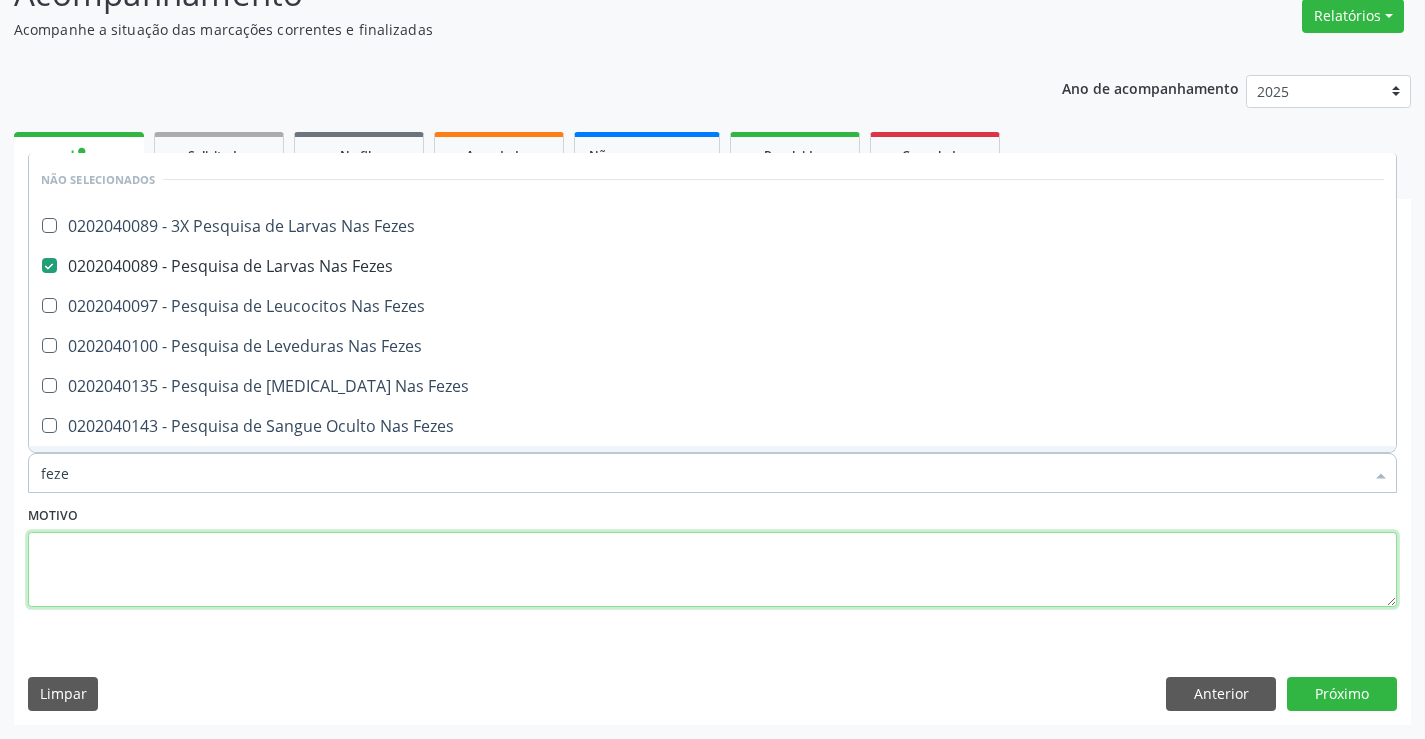 click at bounding box center [712, 570] 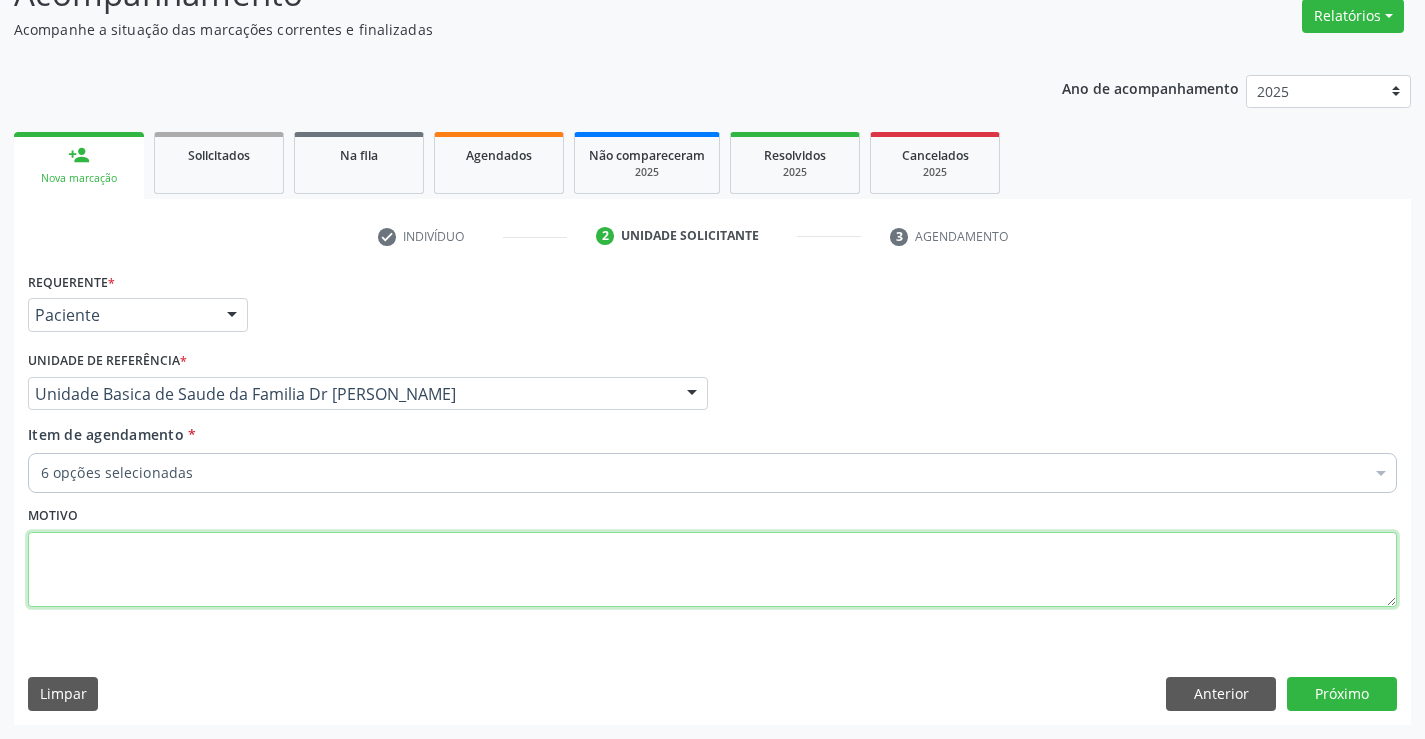 scroll, scrollTop: 114, scrollLeft: 0, axis: vertical 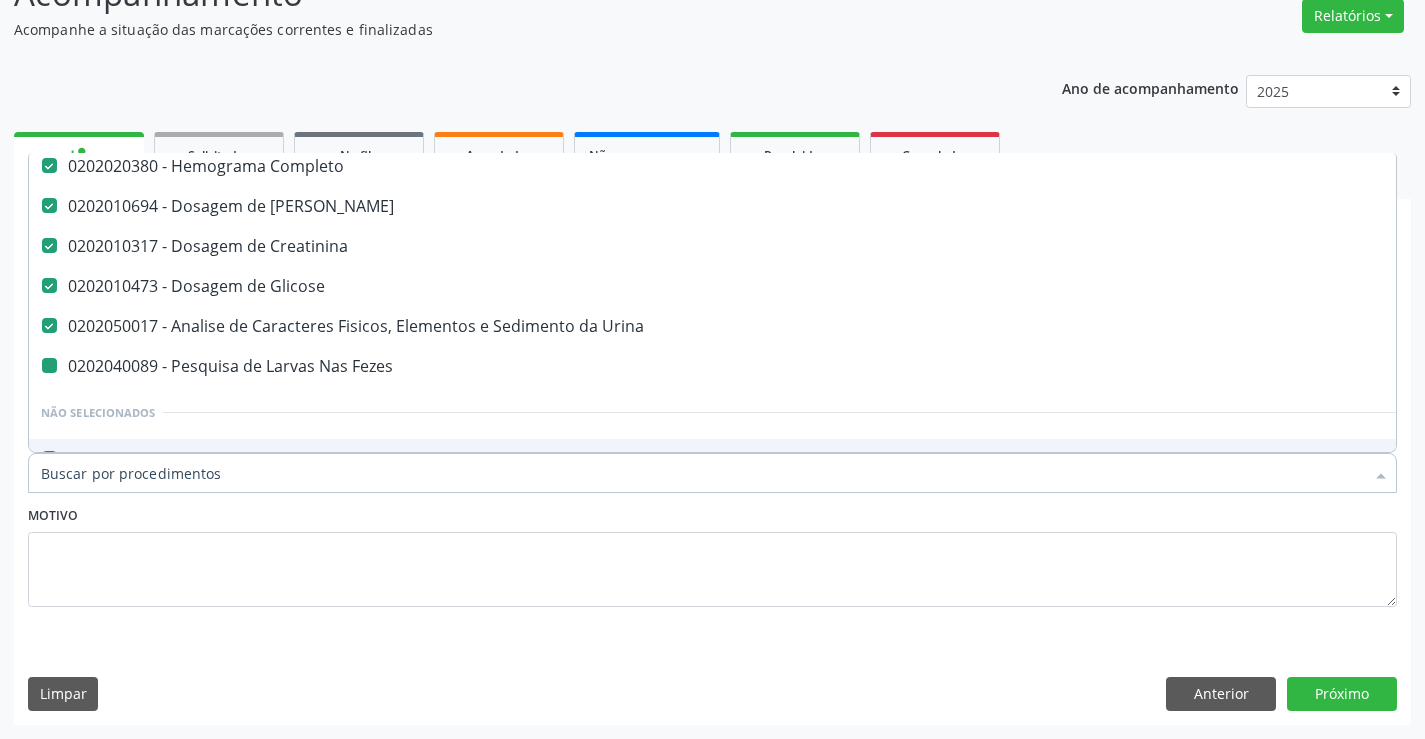 type on "c" 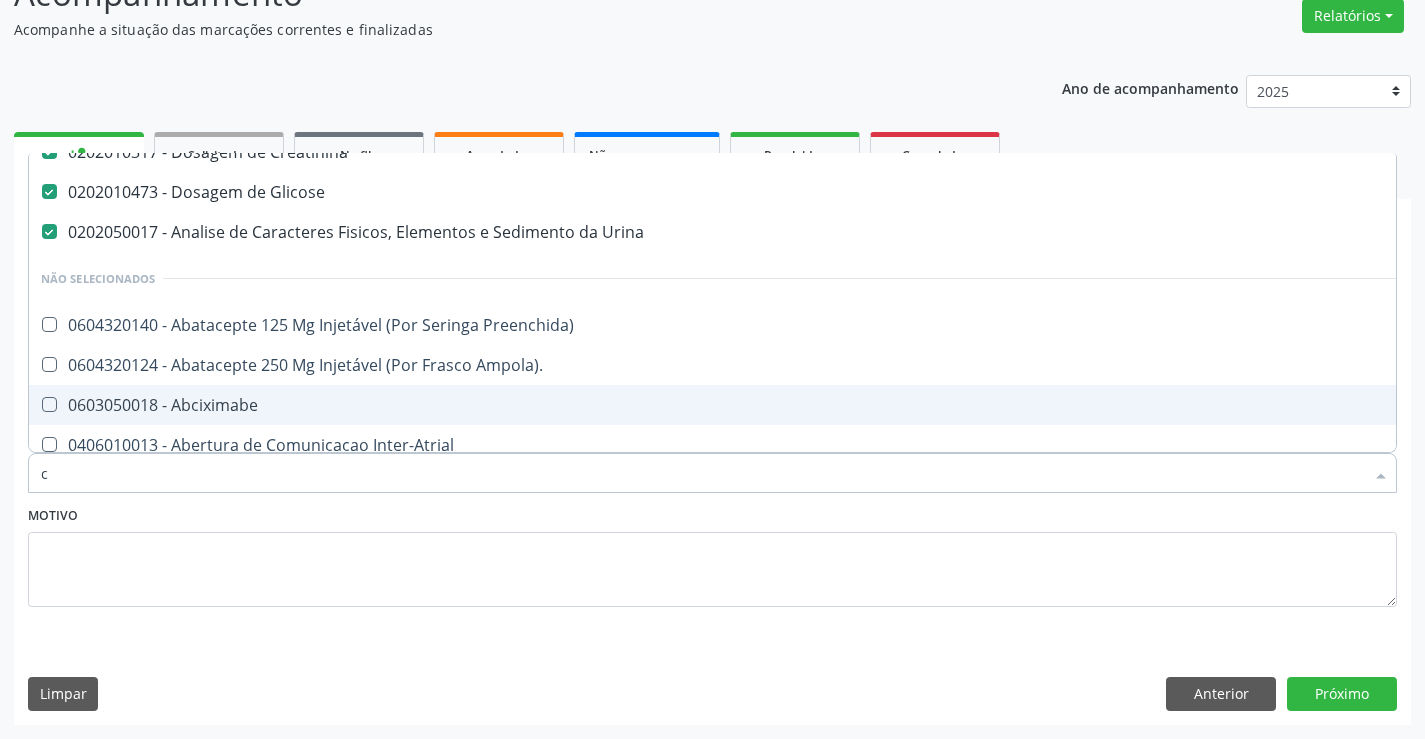 scroll, scrollTop: 60, scrollLeft: 0, axis: vertical 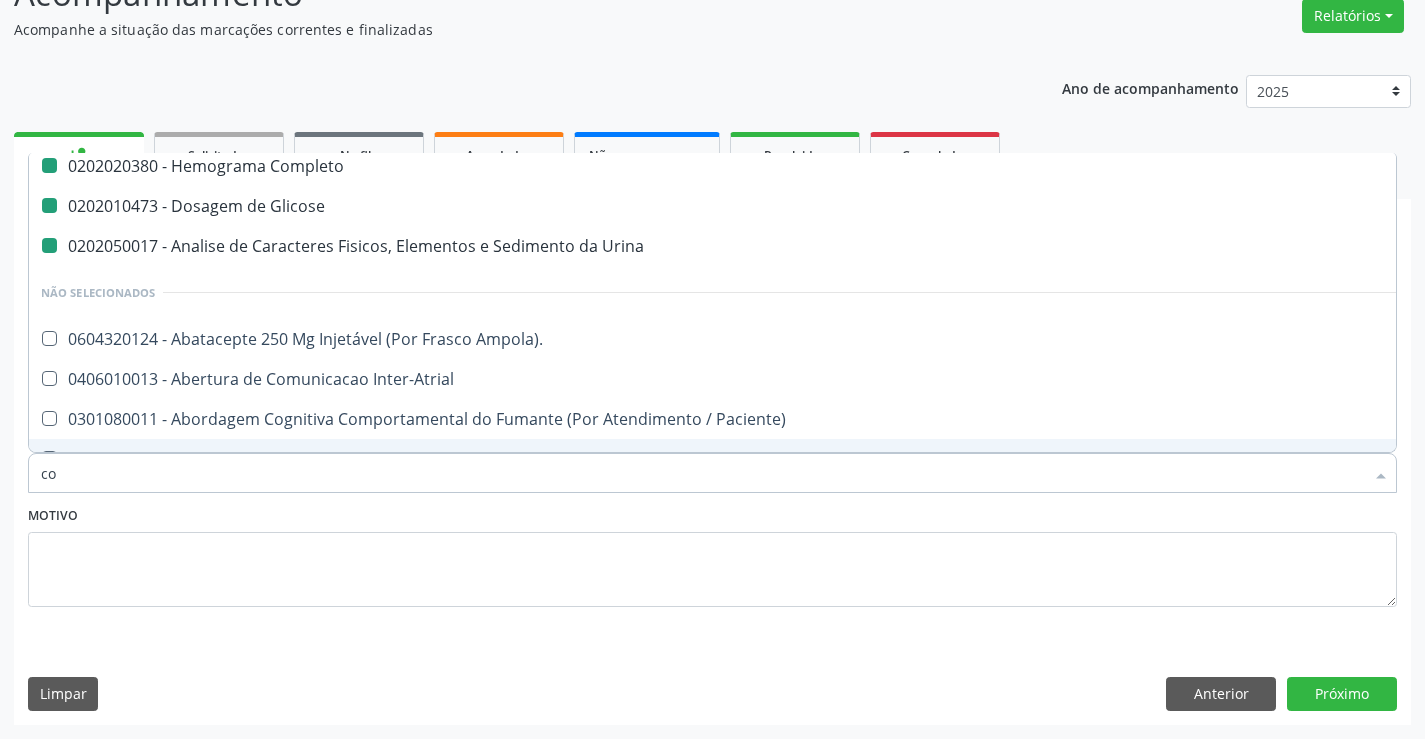 type on "col" 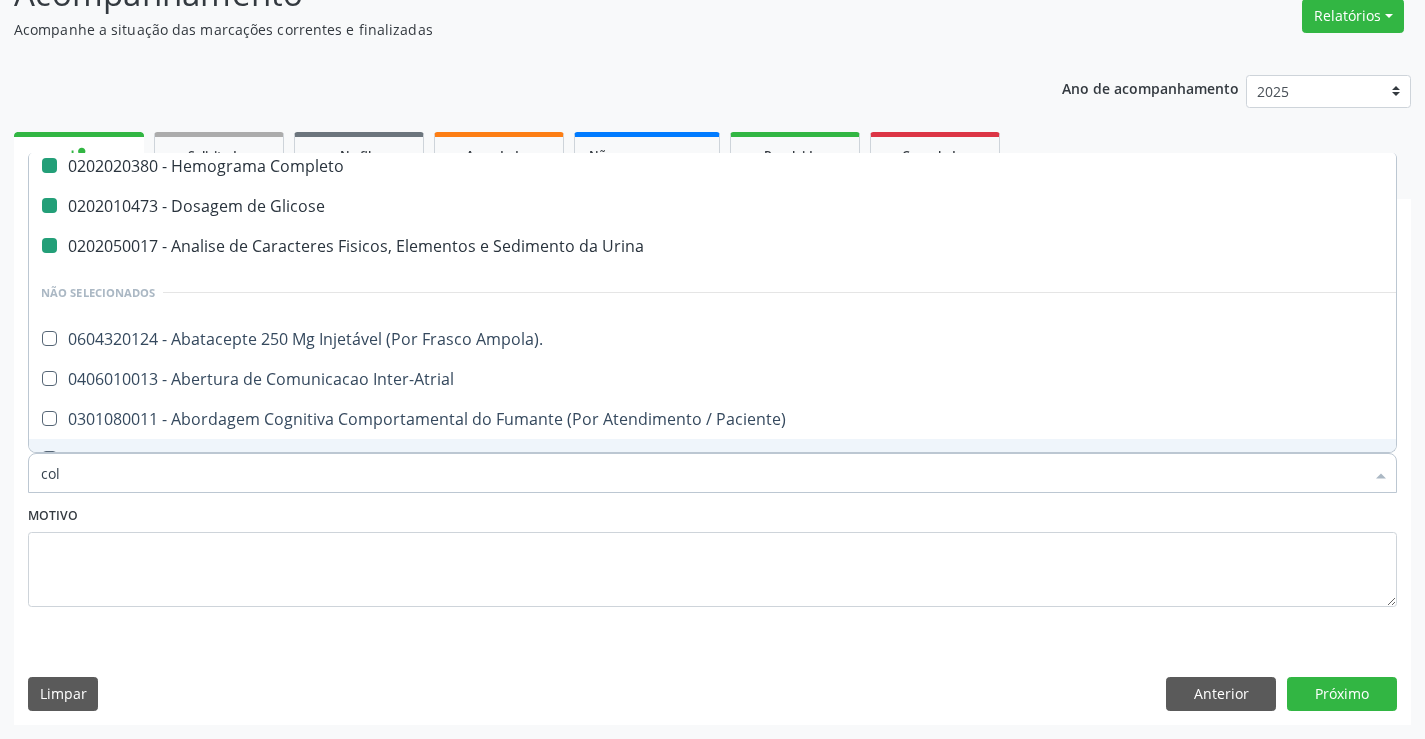 checkbox on "false" 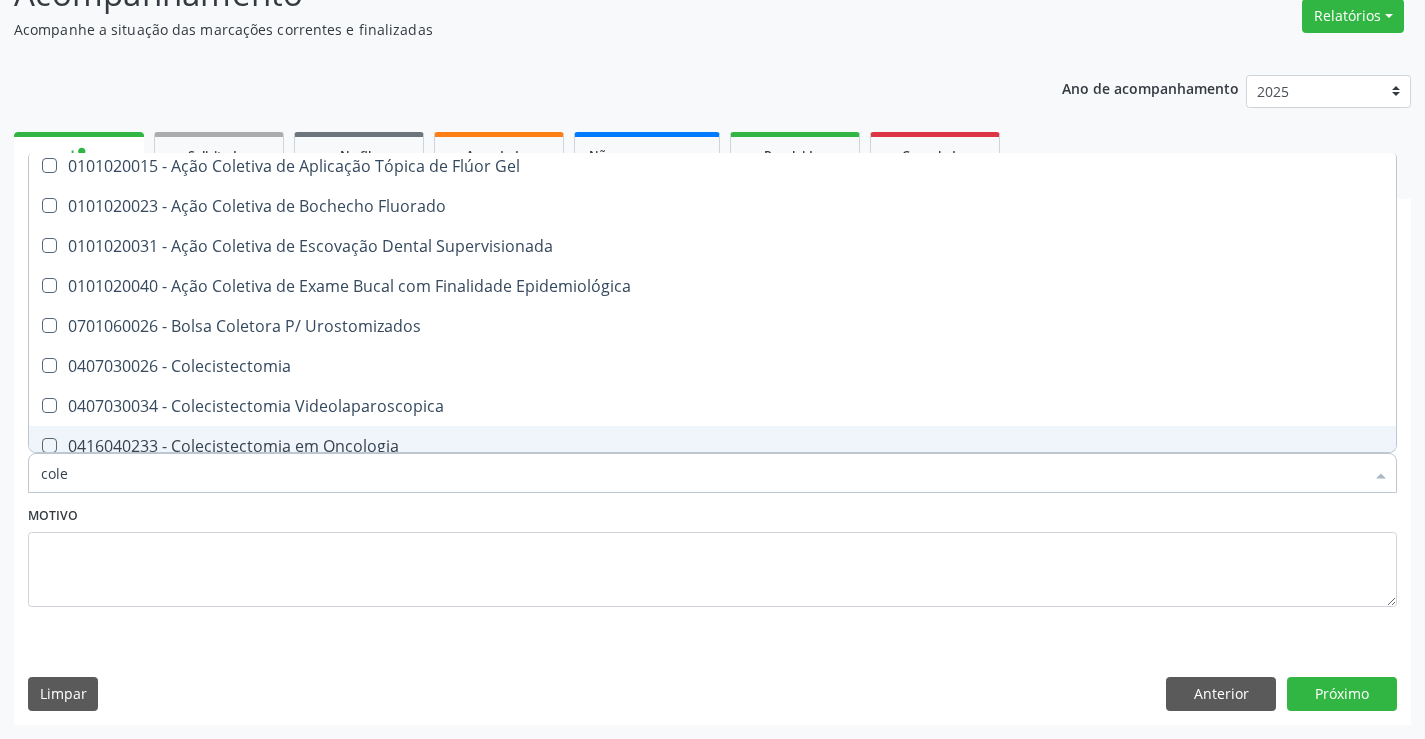 type on "coles" 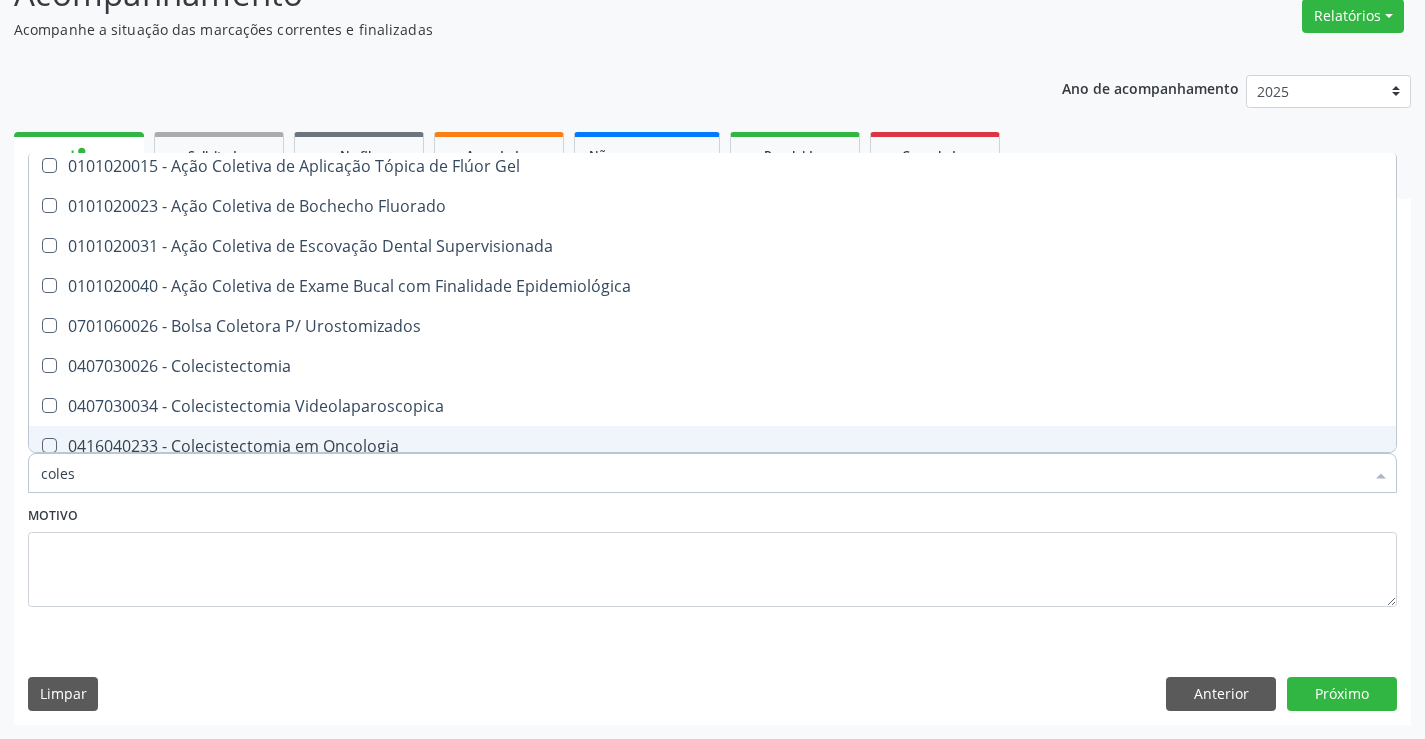 scroll, scrollTop: 0, scrollLeft: 0, axis: both 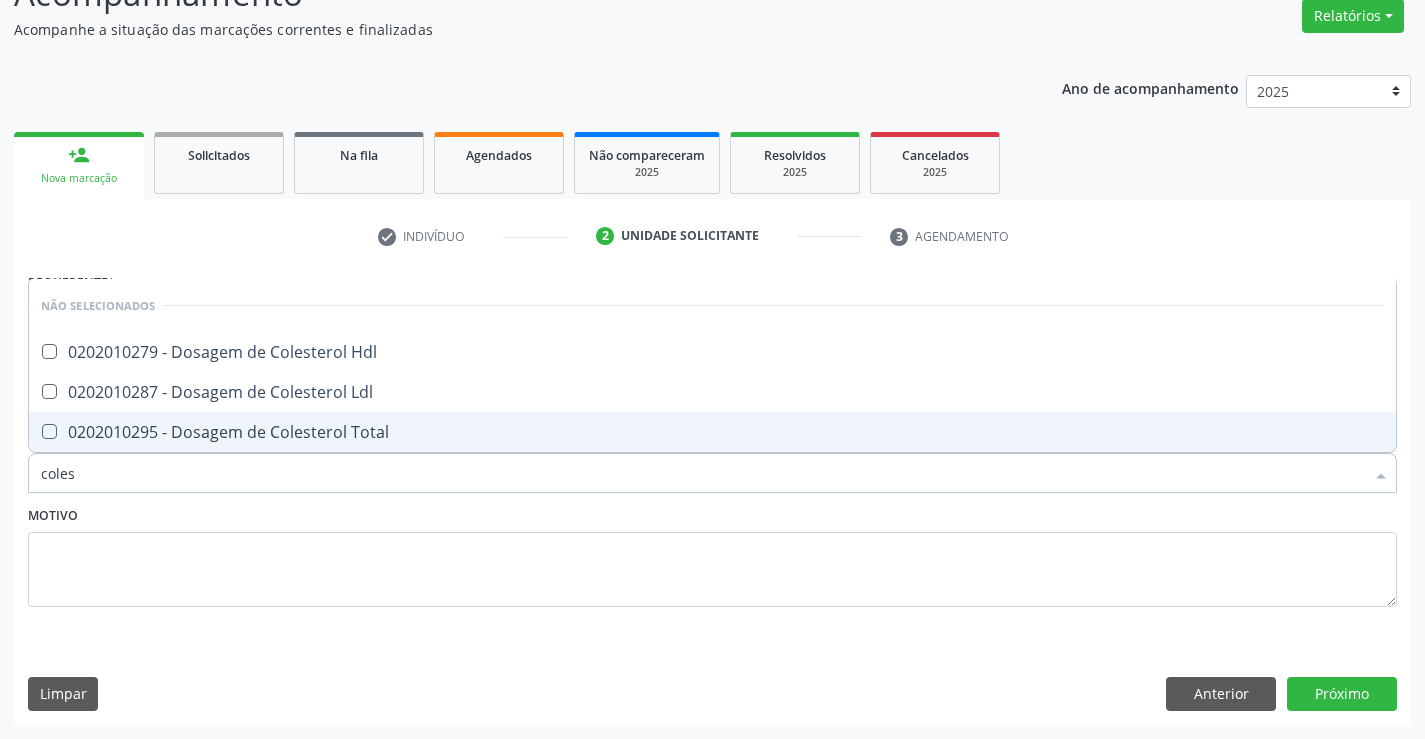 click on "0202010295 - Dosagem de Colesterol Total" at bounding box center [712, 432] 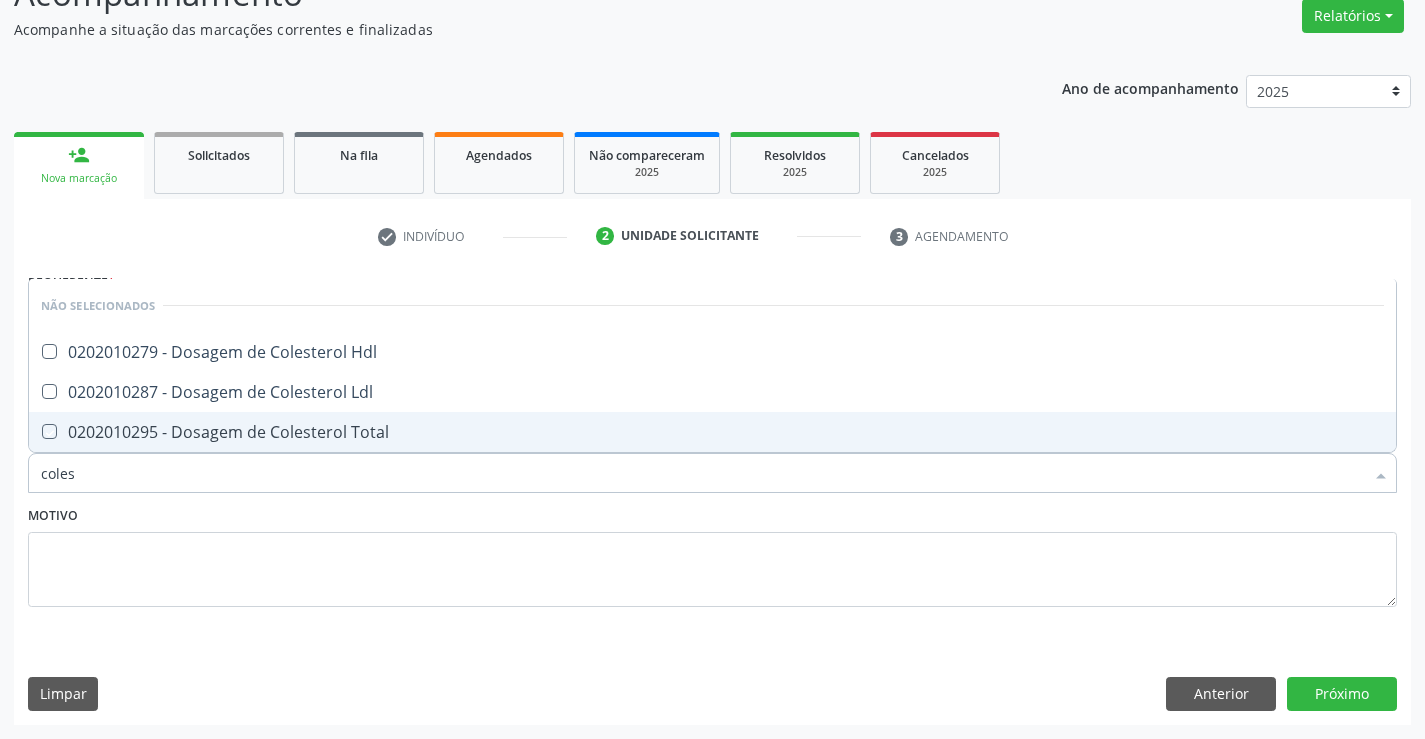 checkbox on "true" 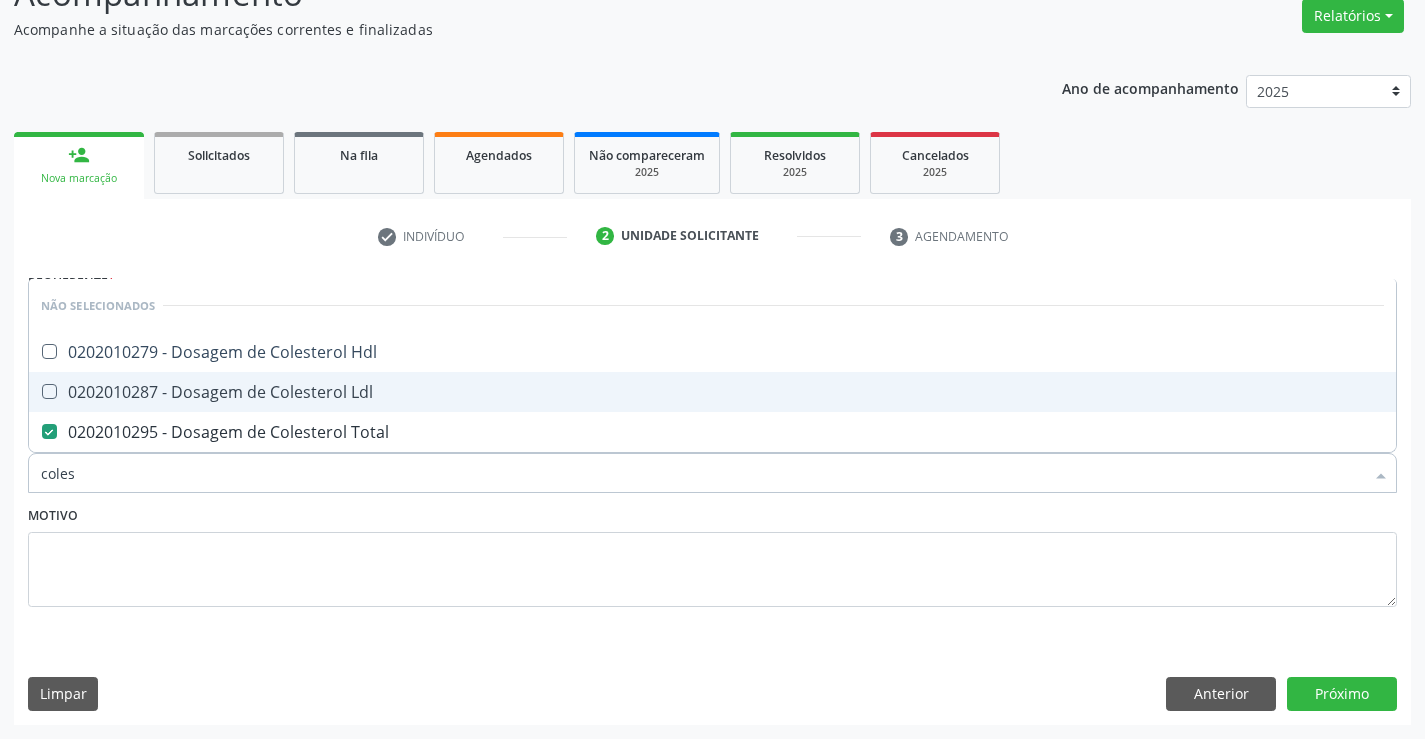 click on "0202010287 - Dosagem de Colesterol Ldl" at bounding box center [712, 392] 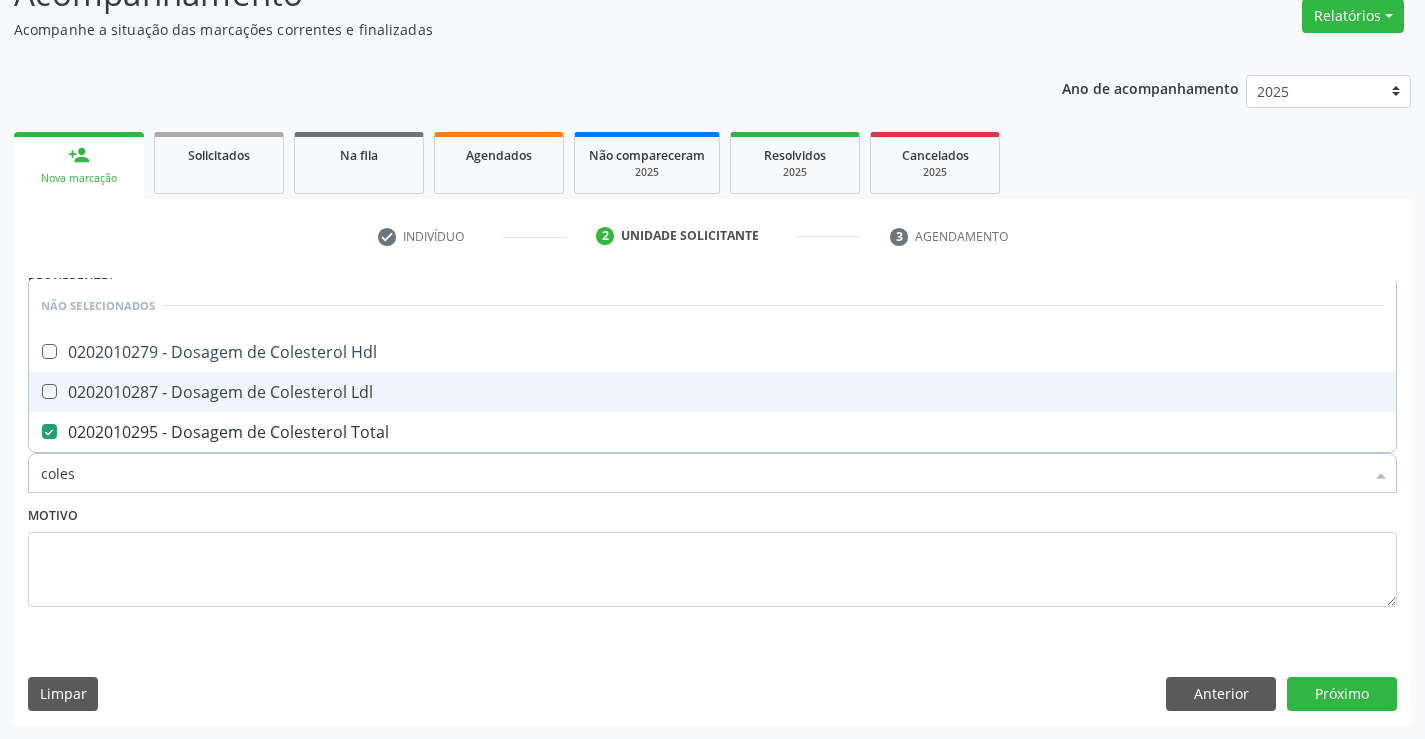 checkbox on "true" 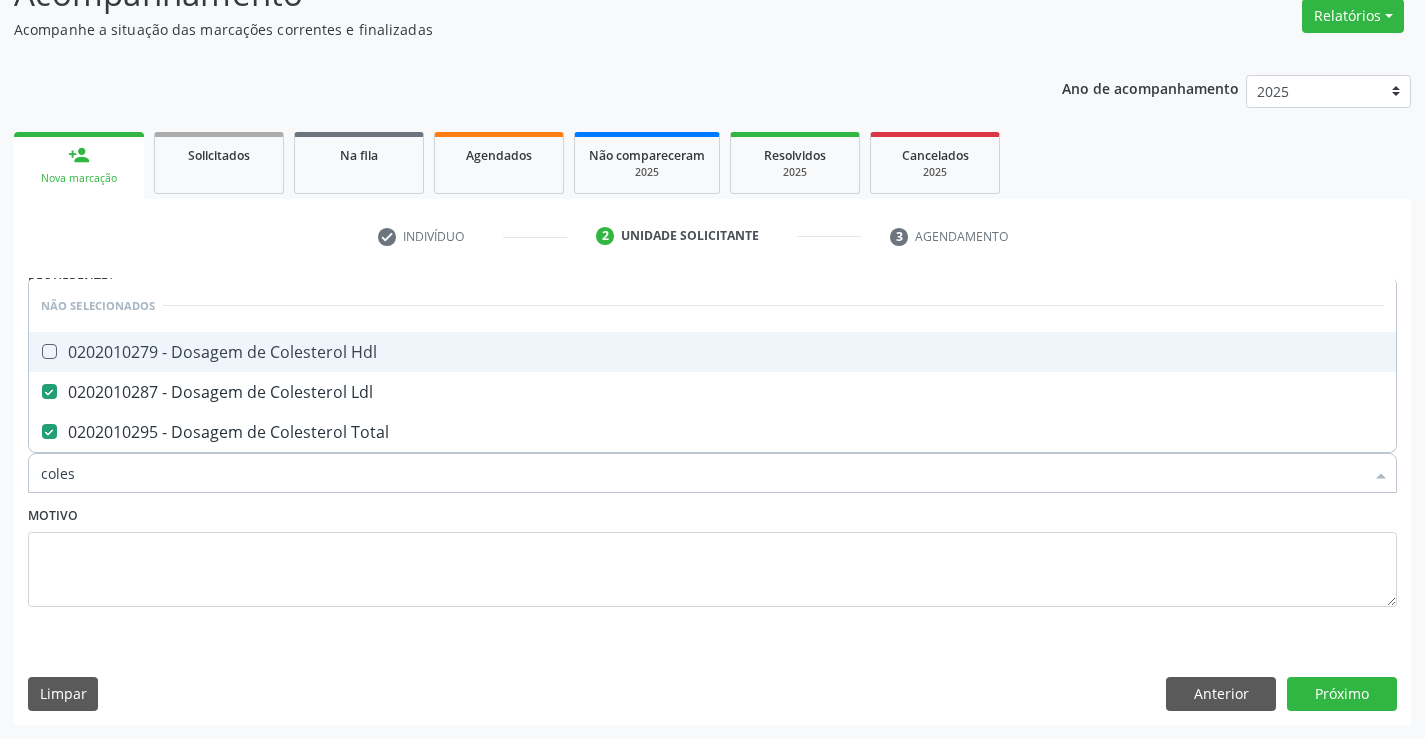 click on "0202010279 - Dosagem de Colesterol Hdl" at bounding box center (712, 352) 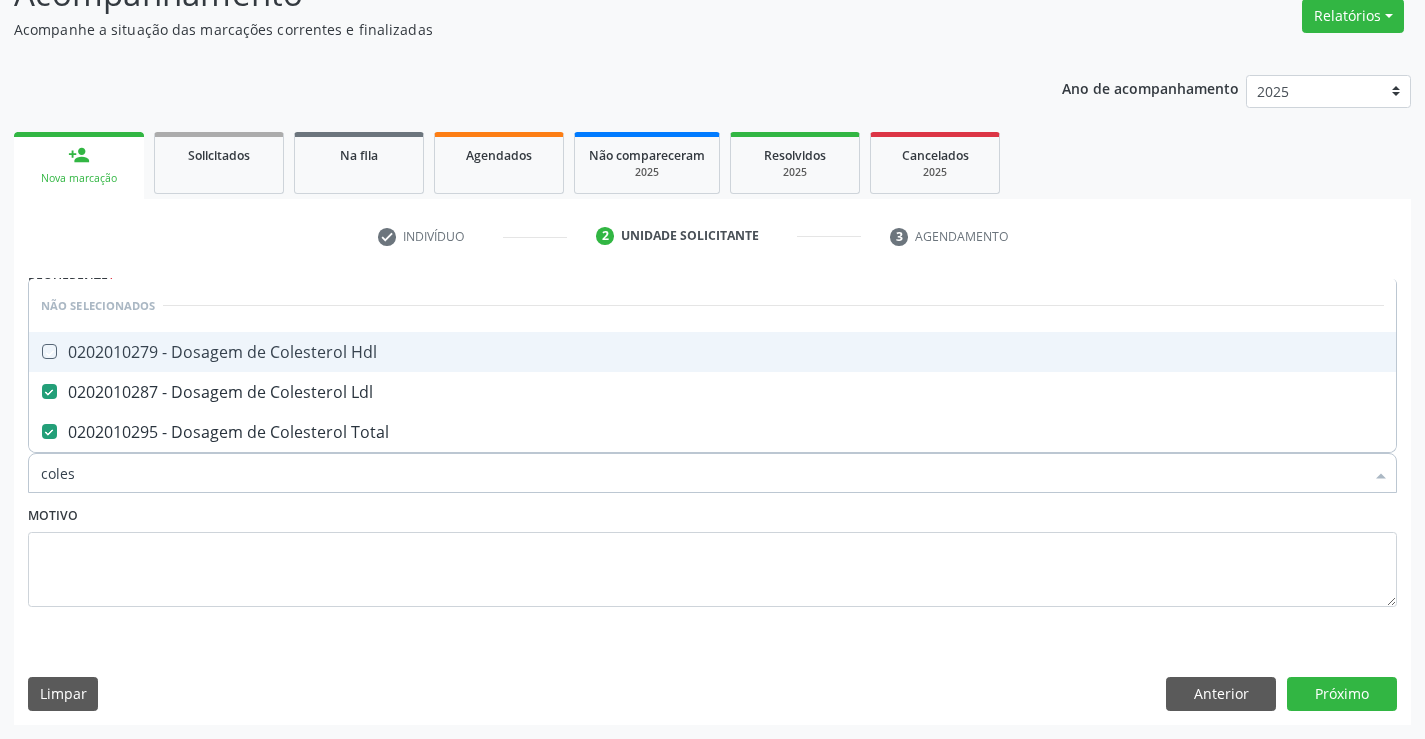 checkbox on "true" 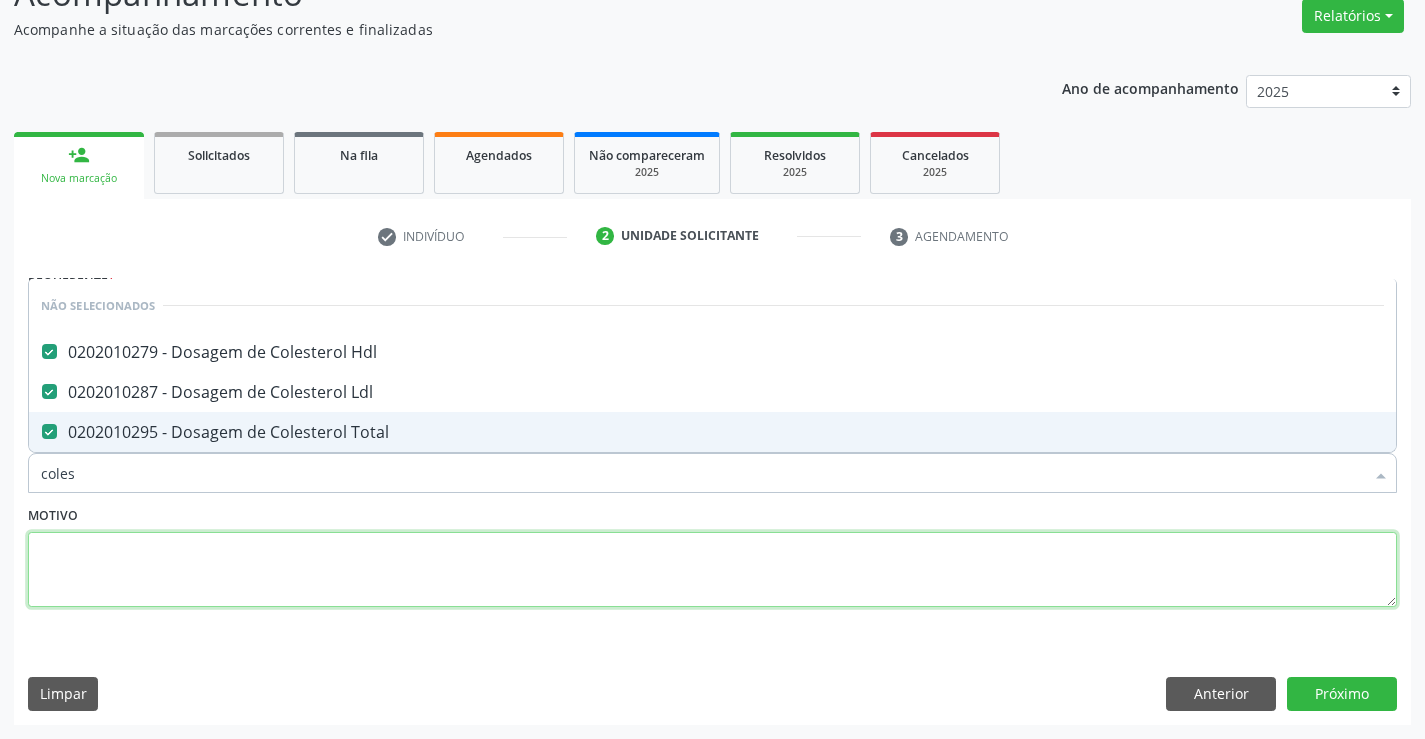 click at bounding box center (712, 570) 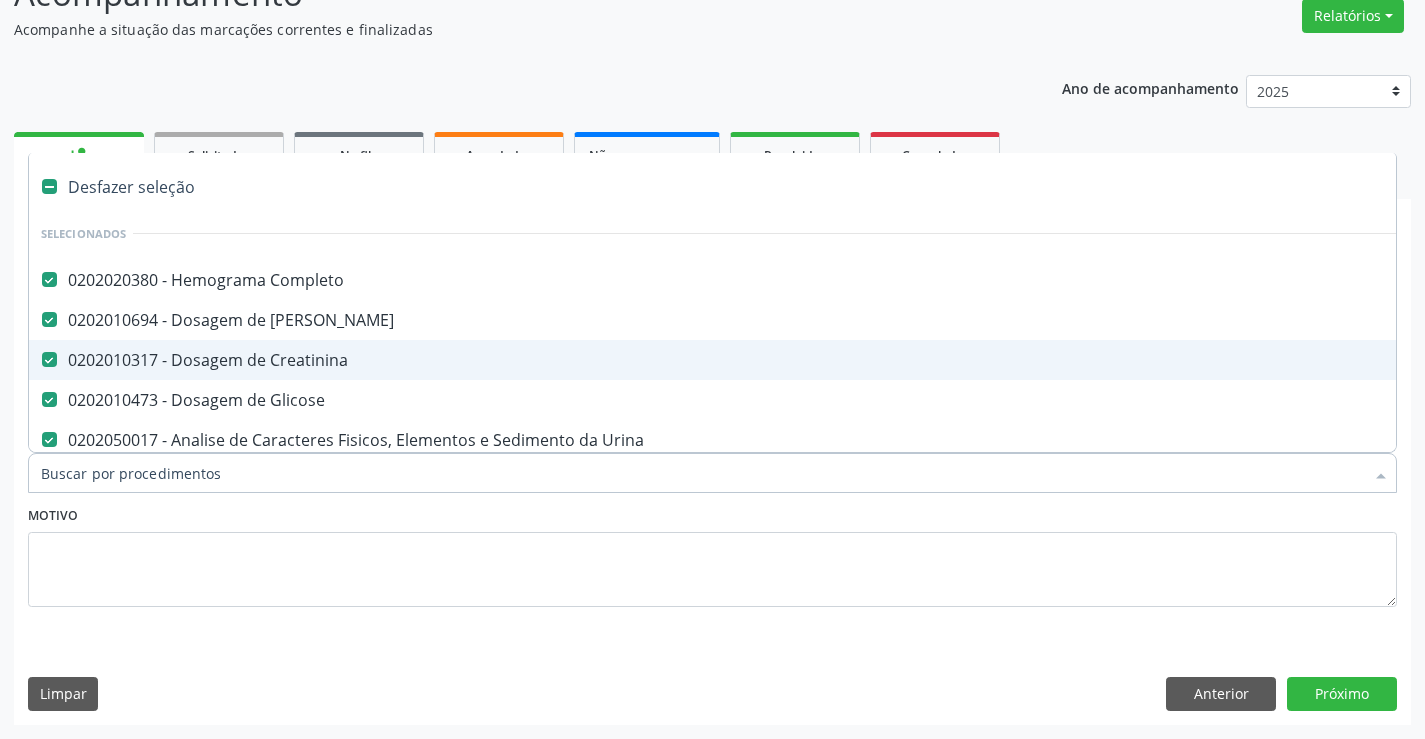 type on "t" 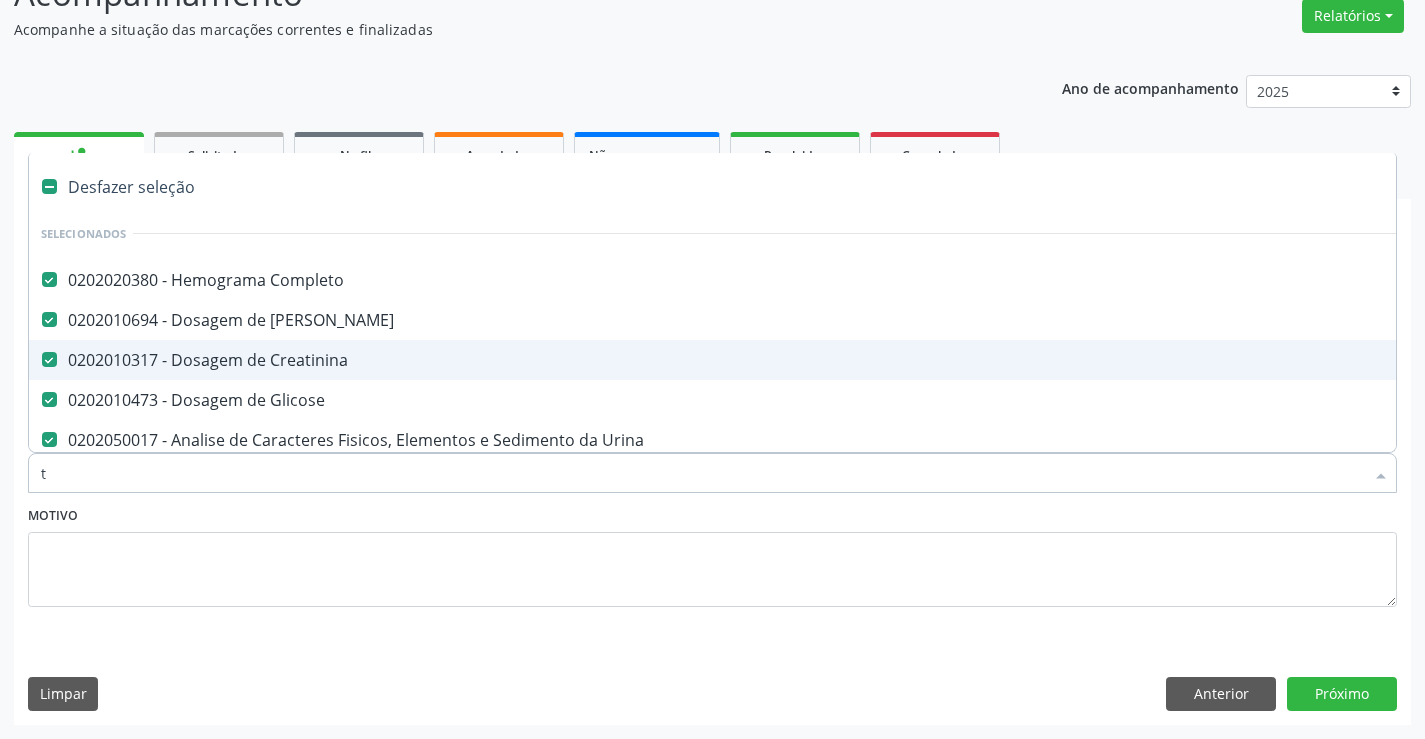 checkbox on "false" 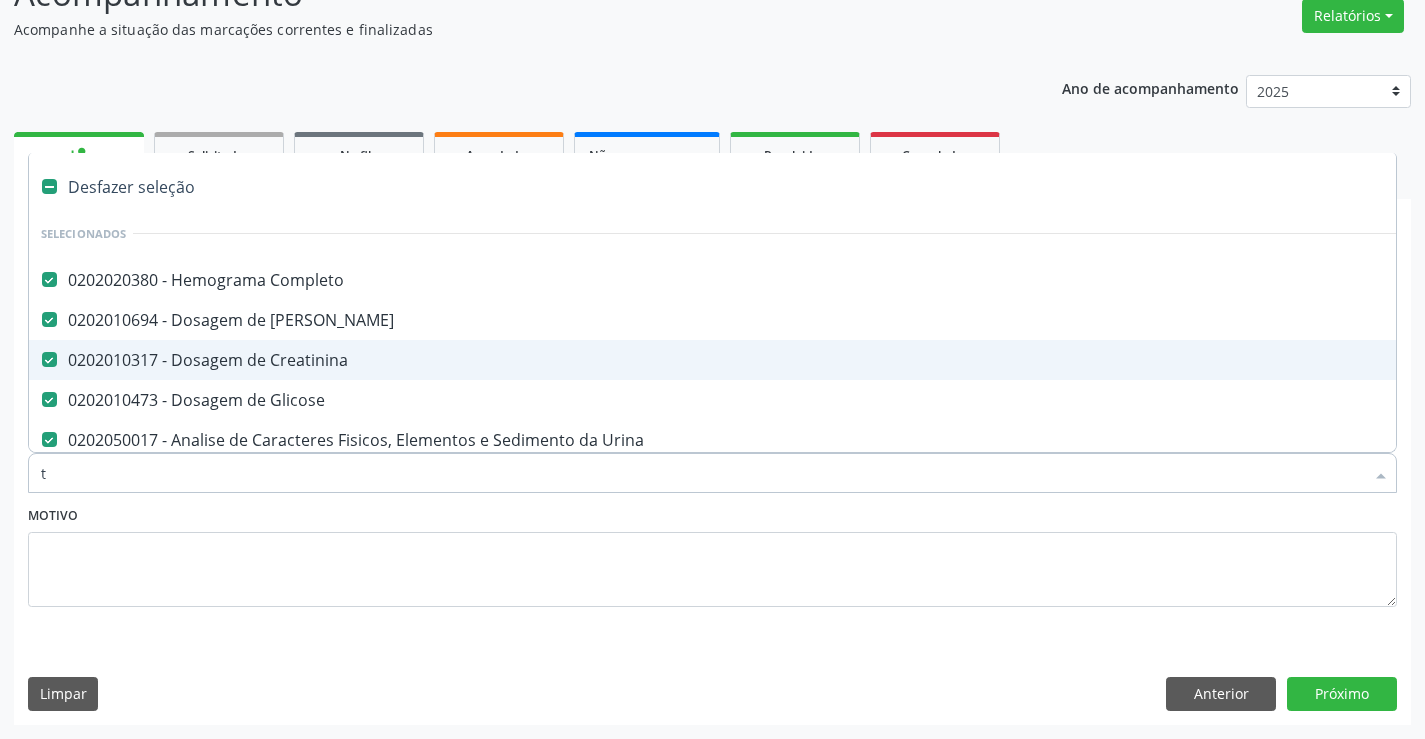 checkbox on "false" 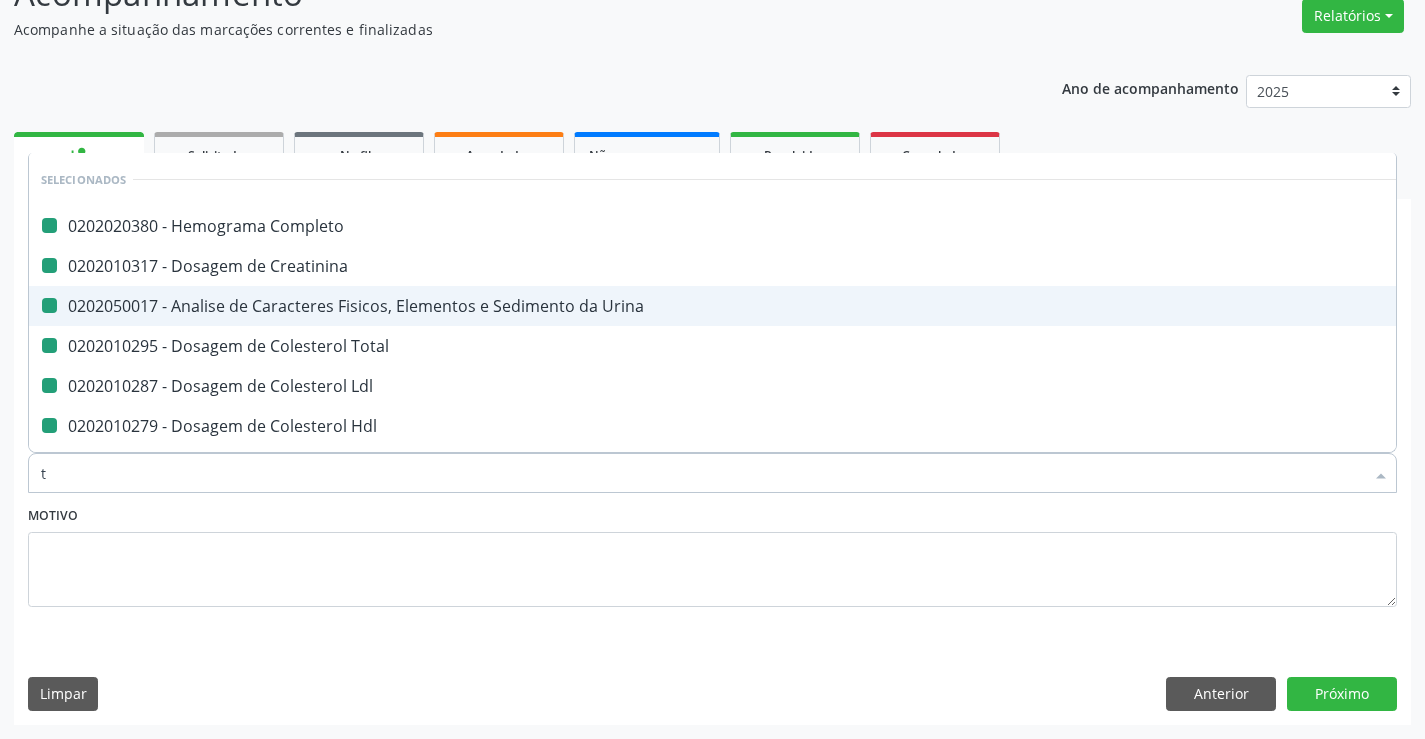 type on "tr" 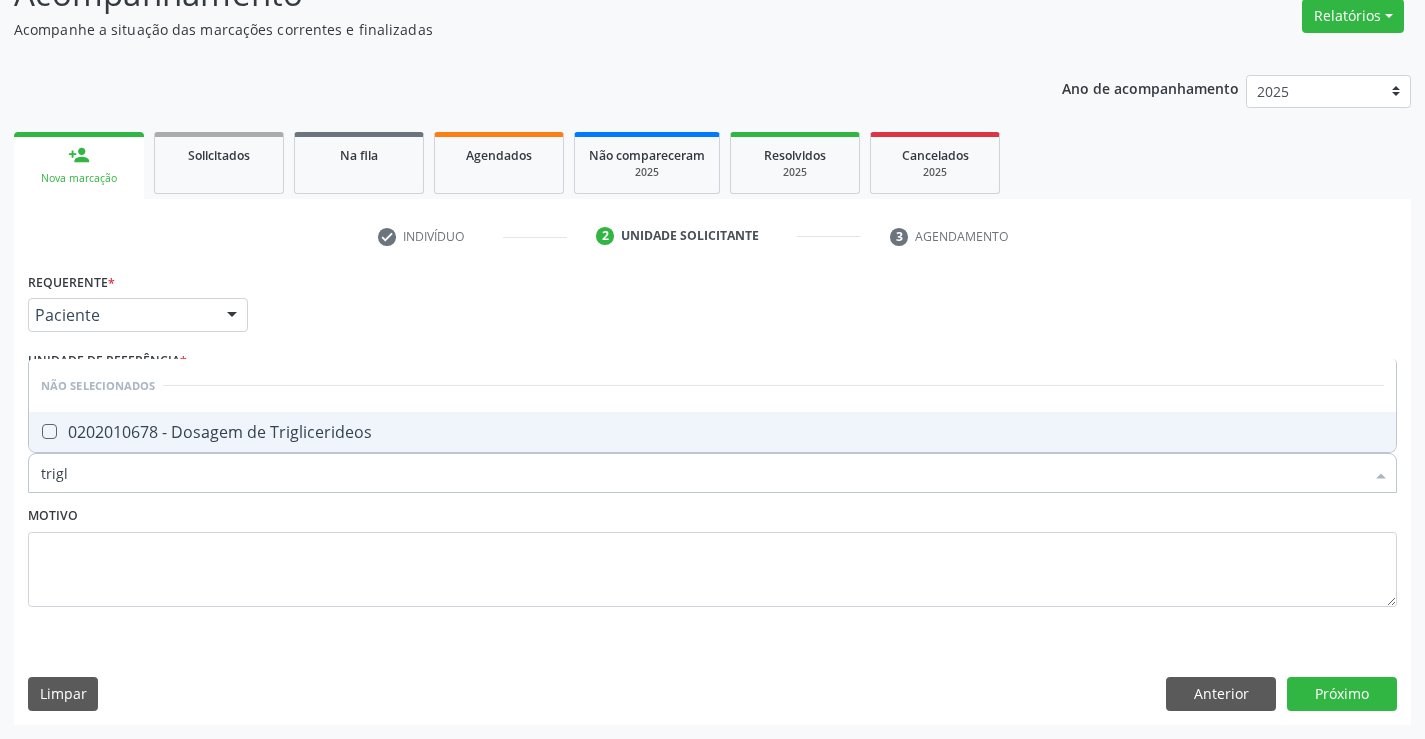 type on "trigli" 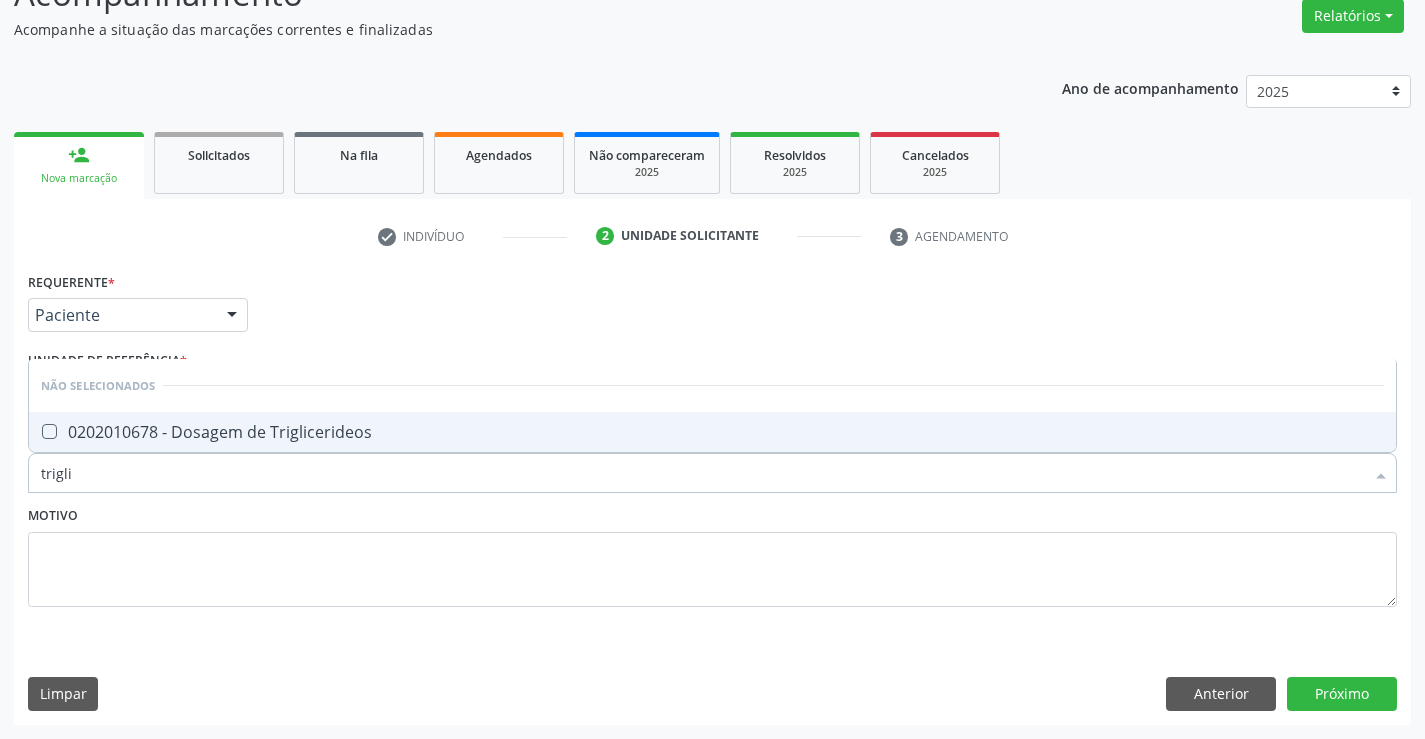 click on "0202010678 - Dosagem de Triglicerideos" at bounding box center [712, 432] 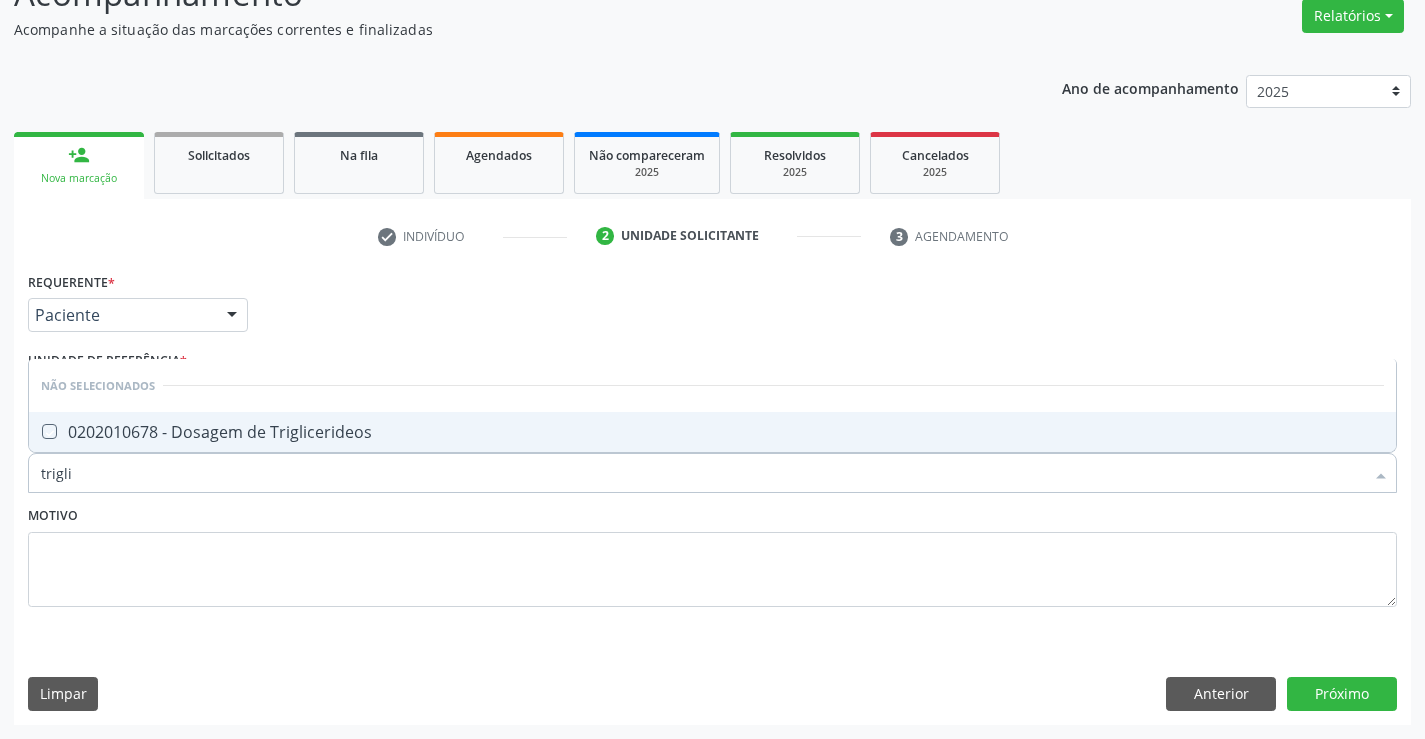checkbox on "true" 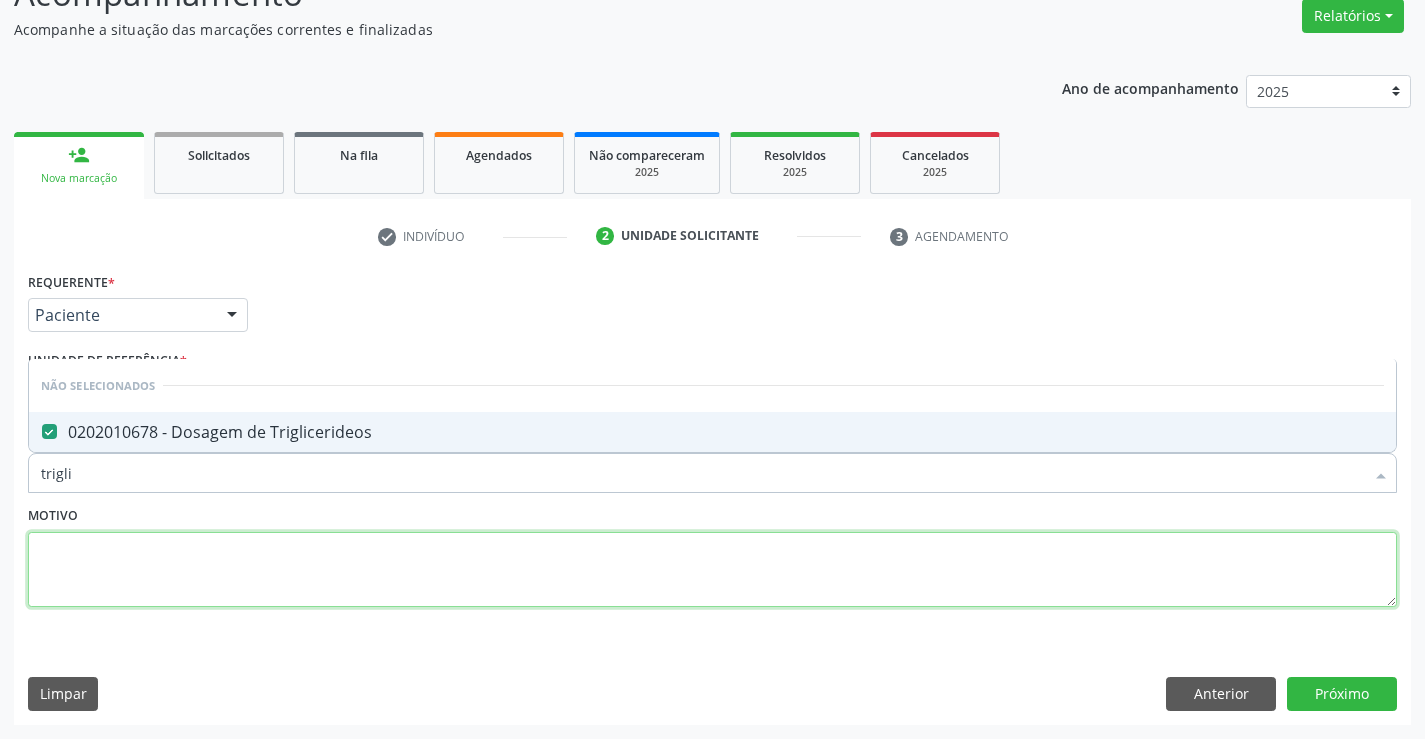 click at bounding box center [712, 570] 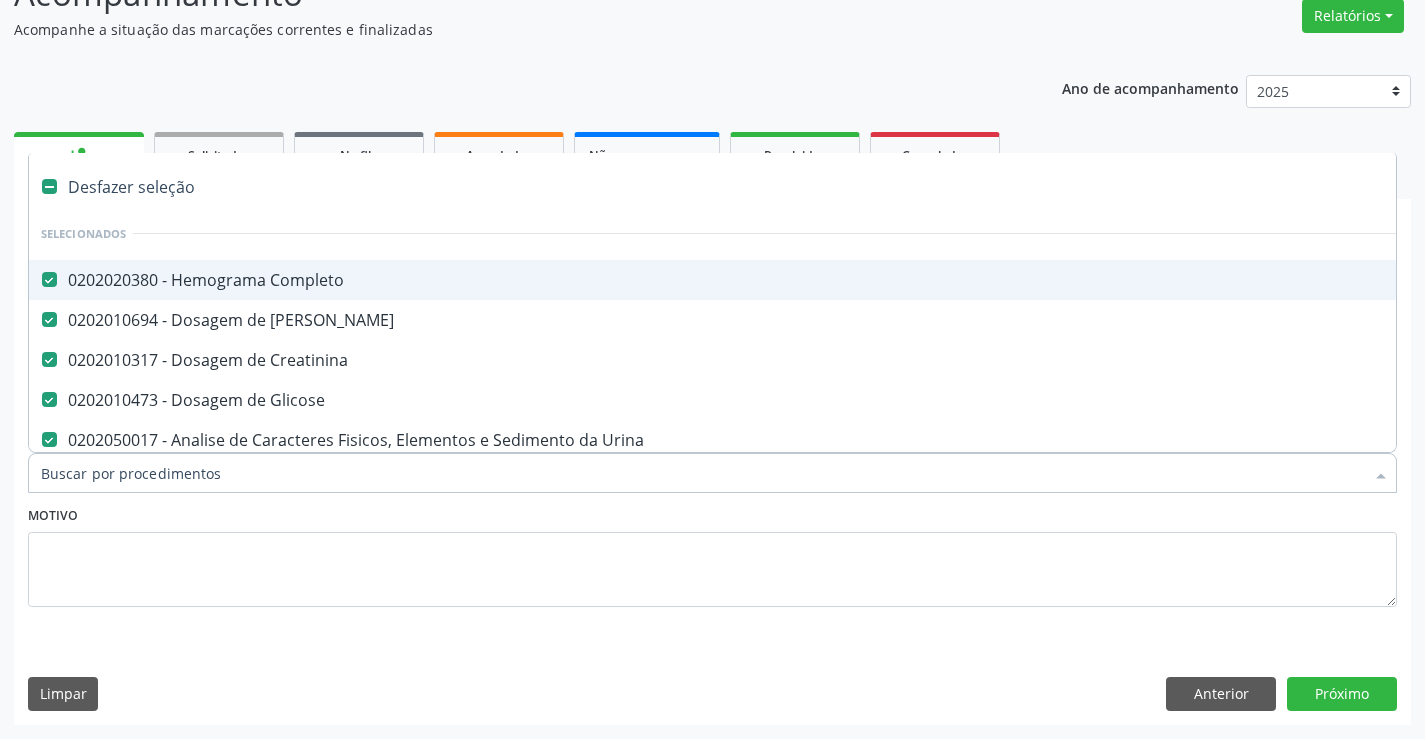 type on "t" 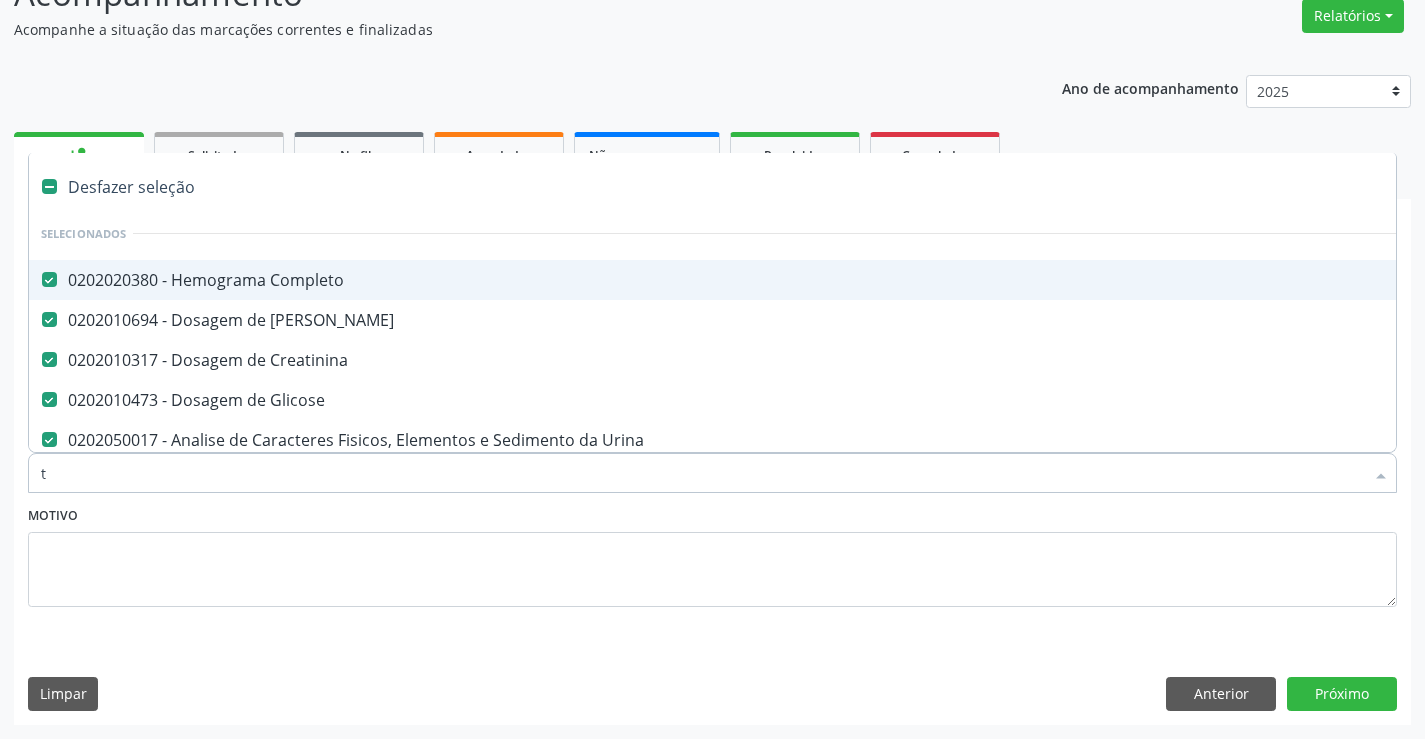 checkbox on "false" 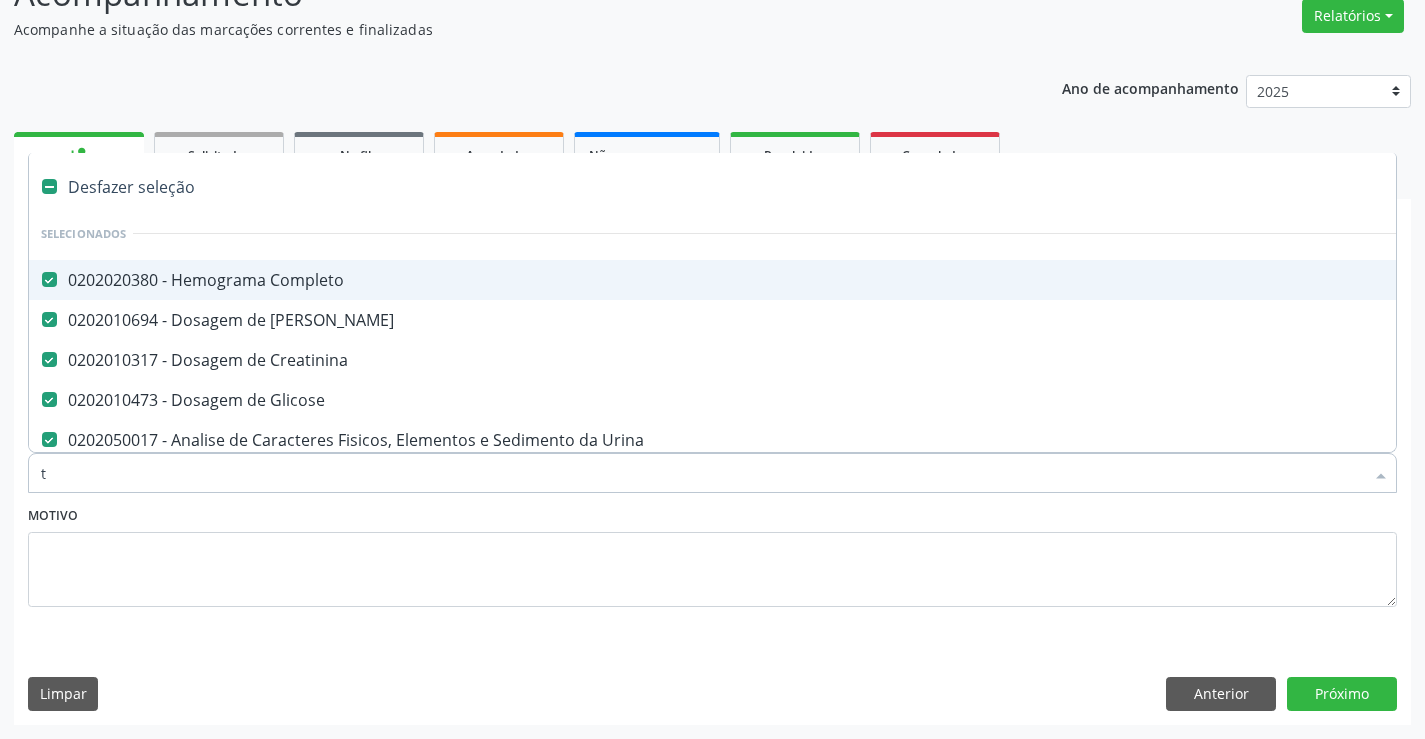 checkbox on "false" 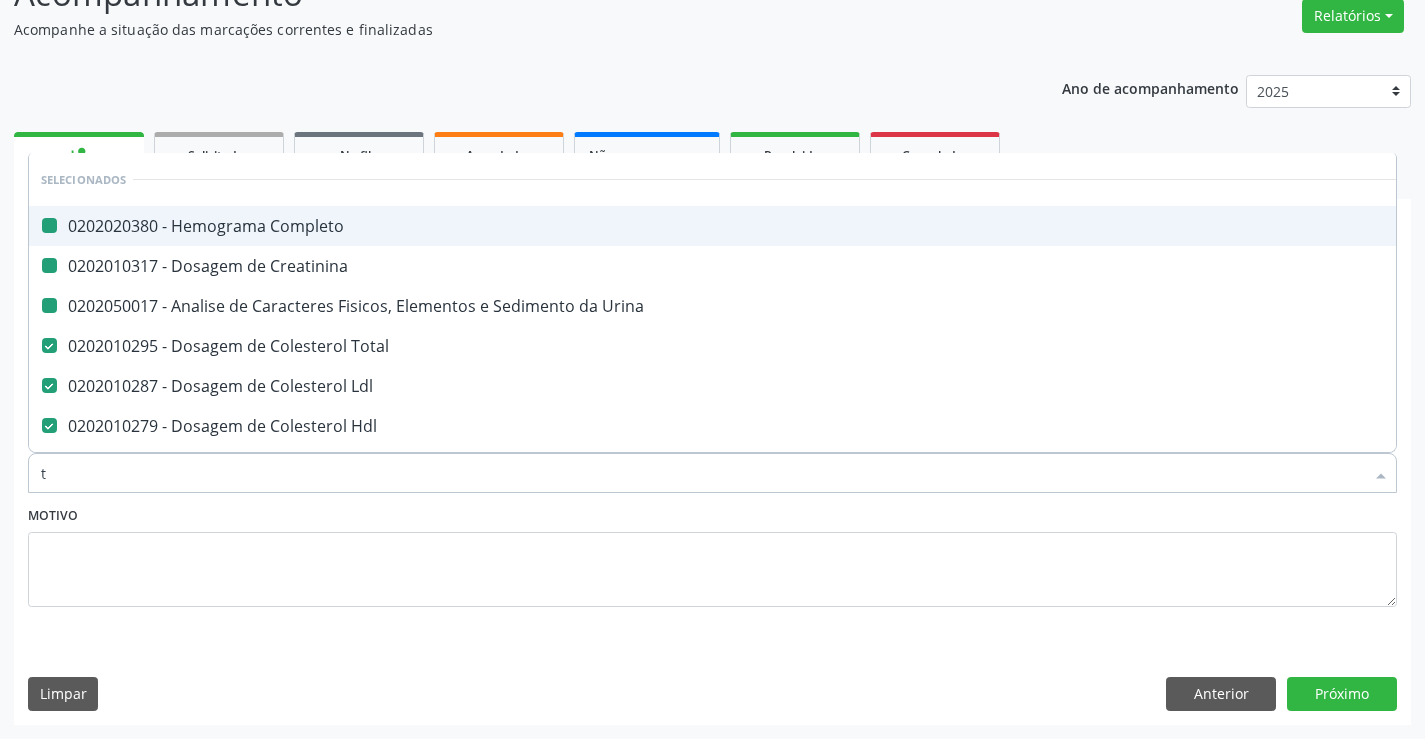 type on "tg" 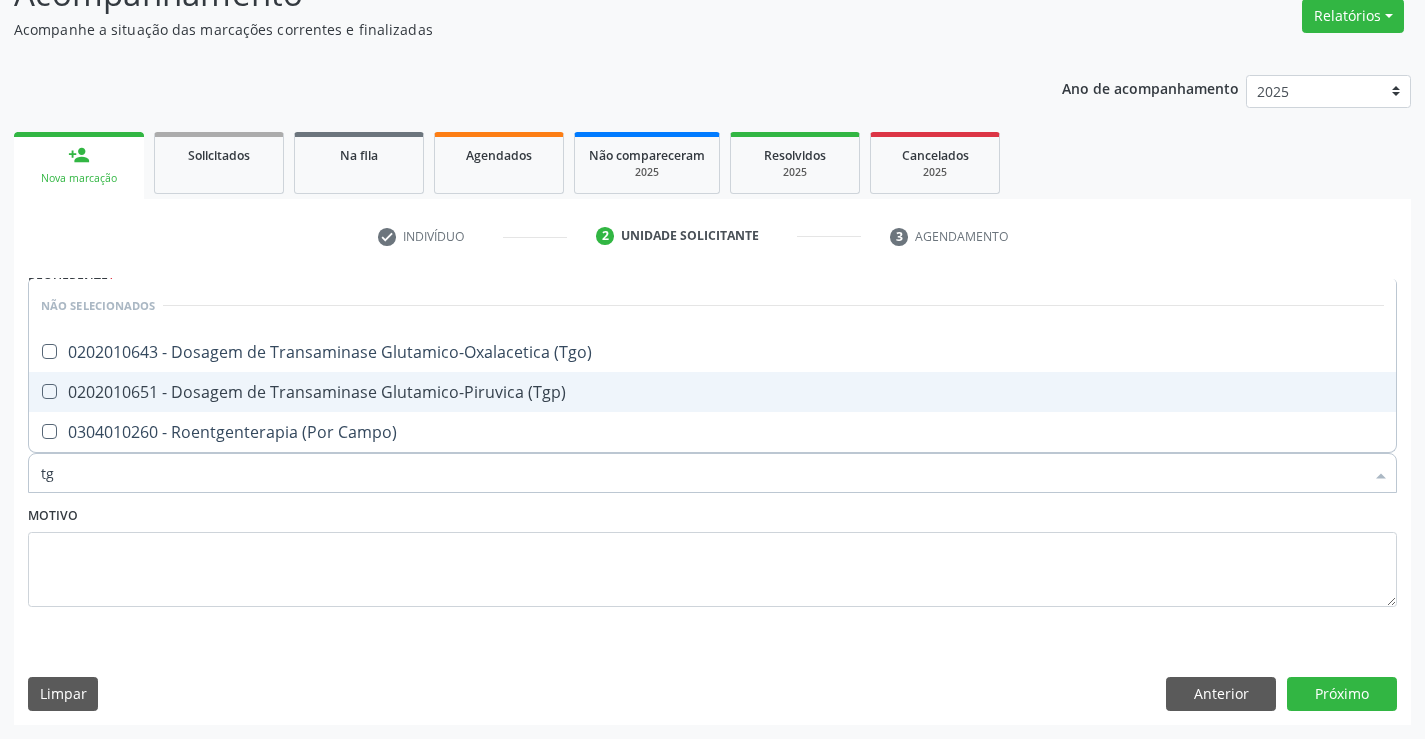 click on "0202010651 - Dosagem de Transaminase Glutamico-Piruvica (Tgp)" at bounding box center (712, 392) 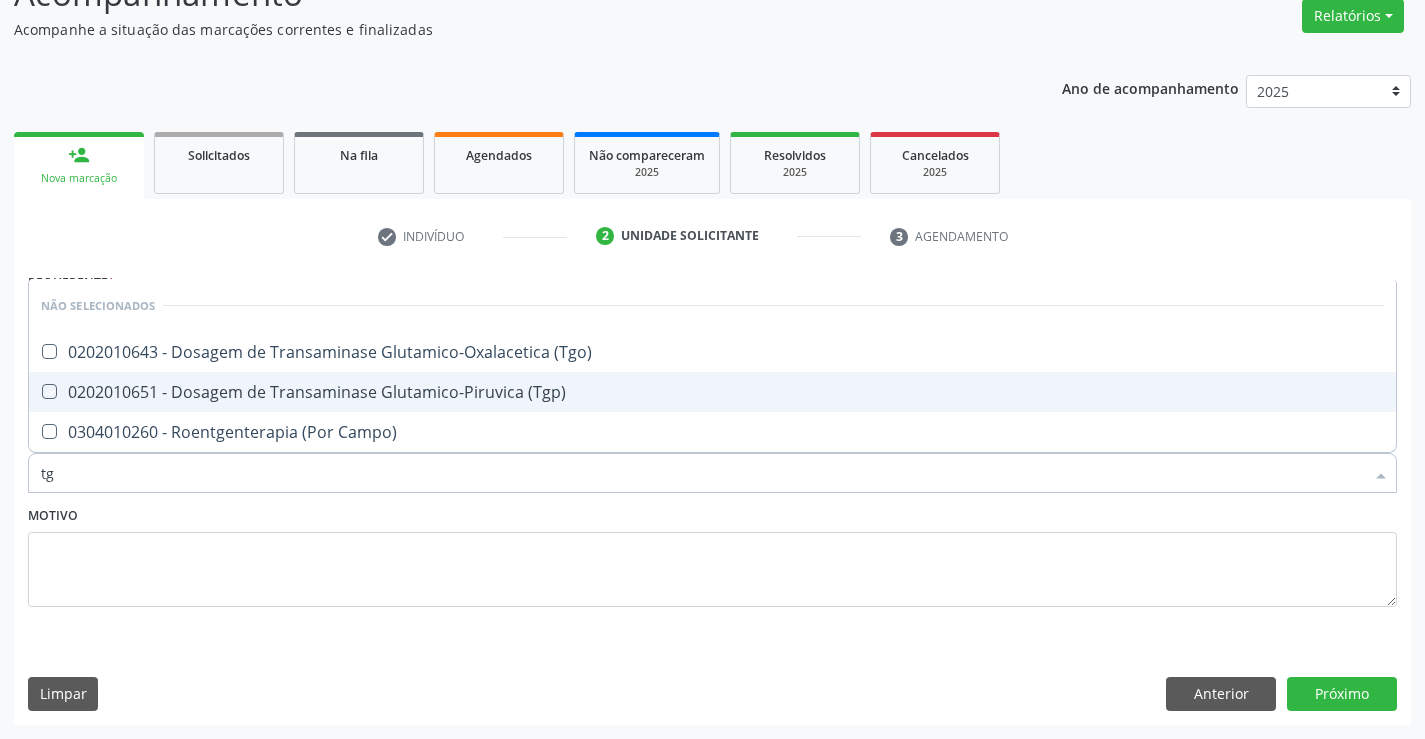 checkbox on "true" 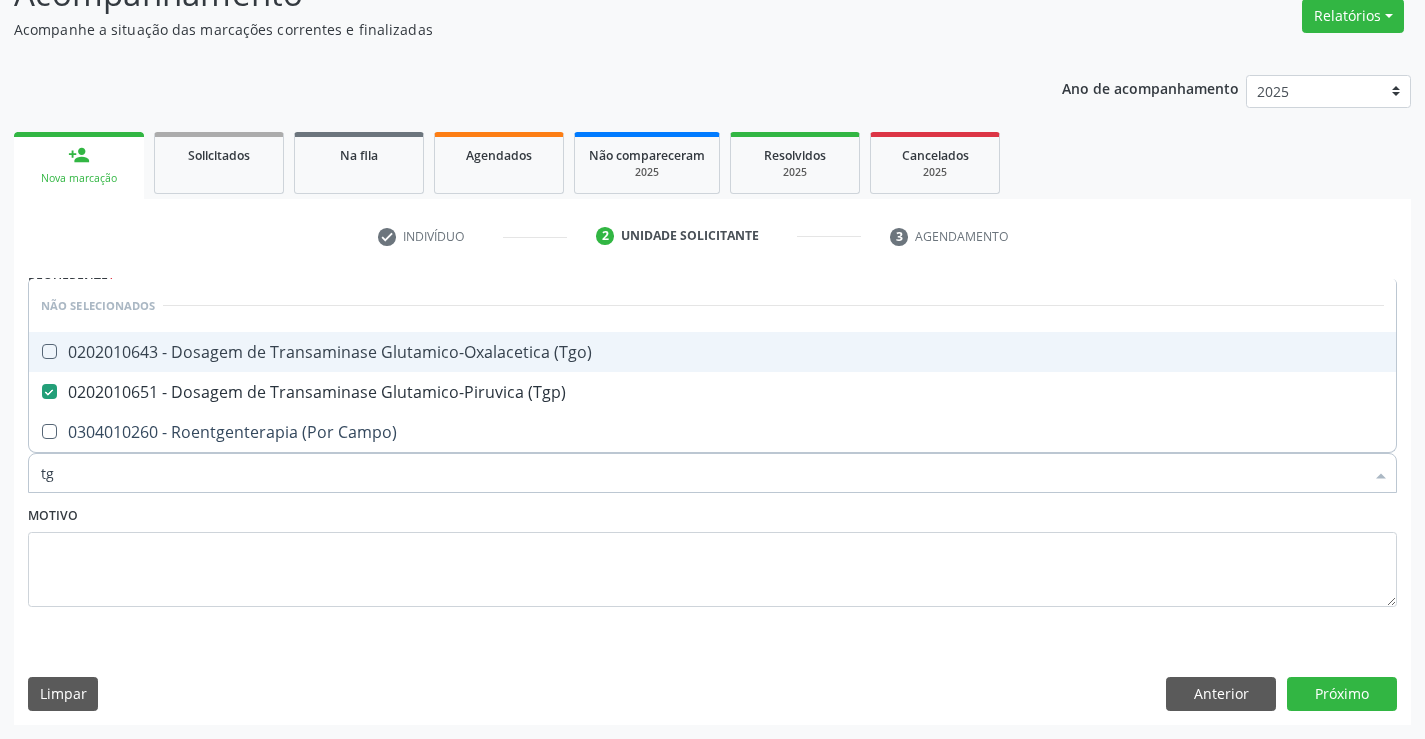 click on "0202010643 - Dosagem de Transaminase Glutamico-Oxalacetica (Tgo)" at bounding box center [712, 352] 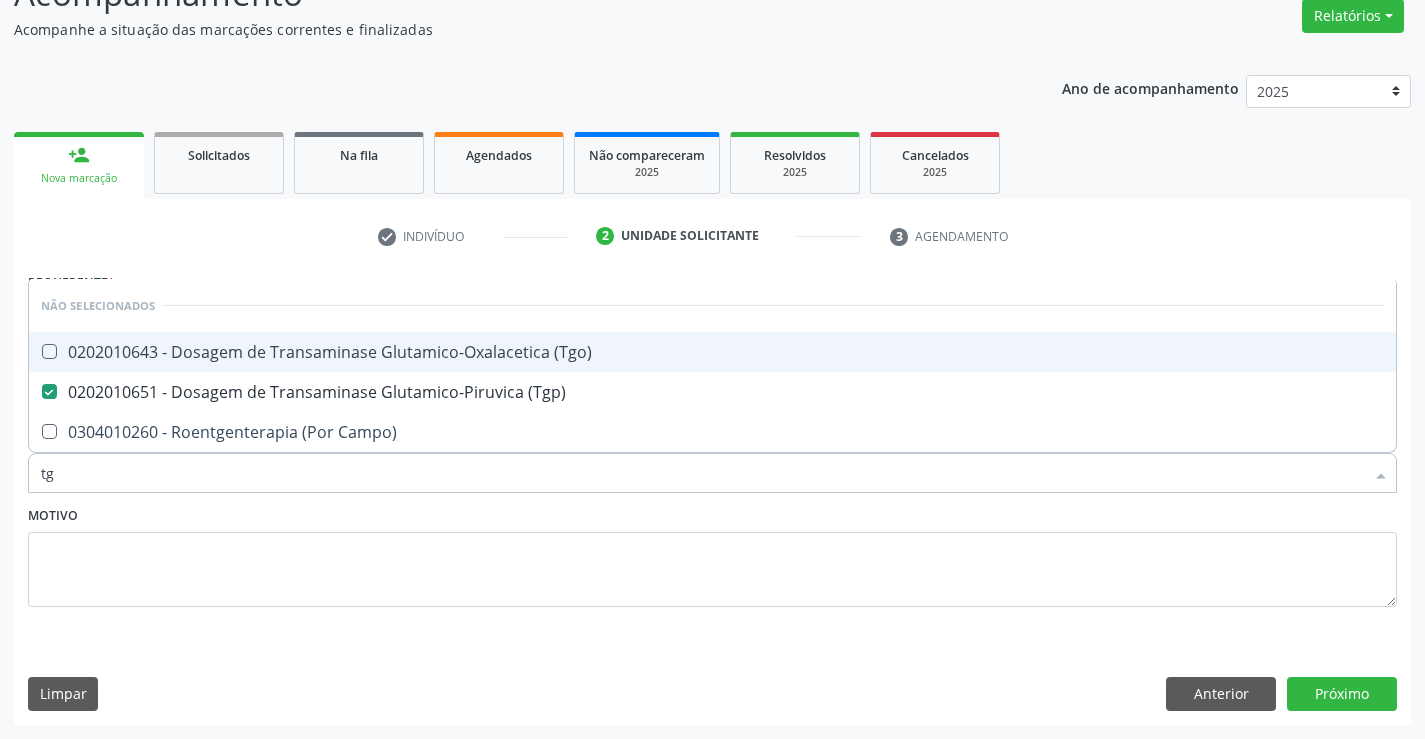 checkbox on "true" 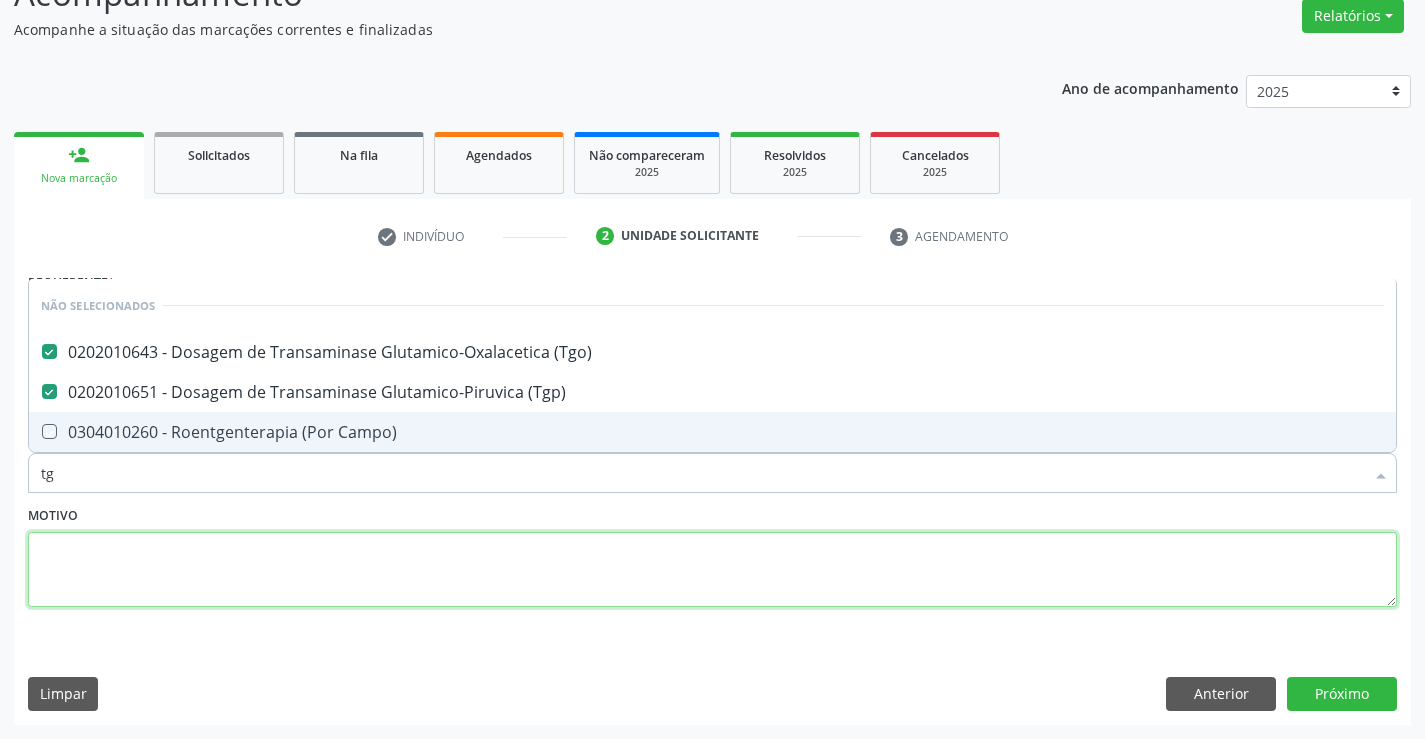 click at bounding box center [712, 570] 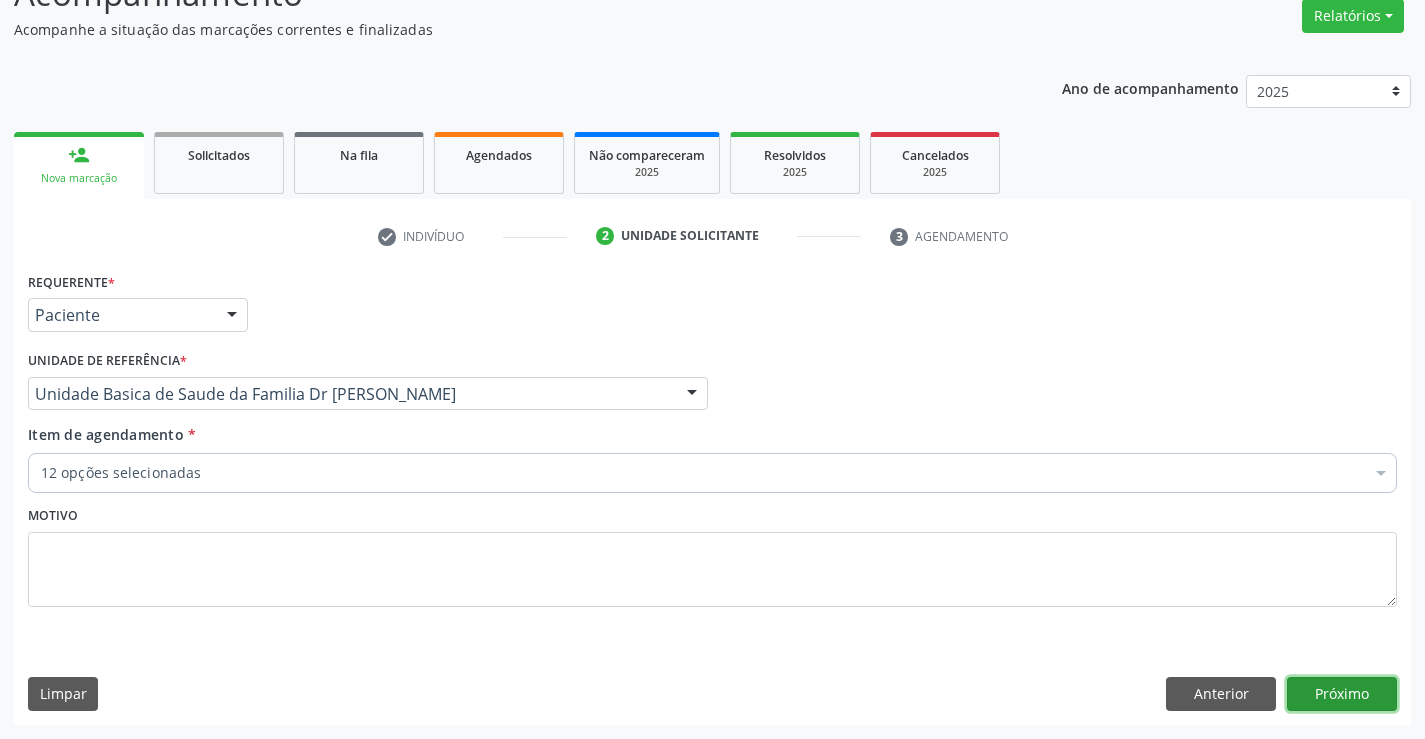 click on "Próximo" at bounding box center (1342, 694) 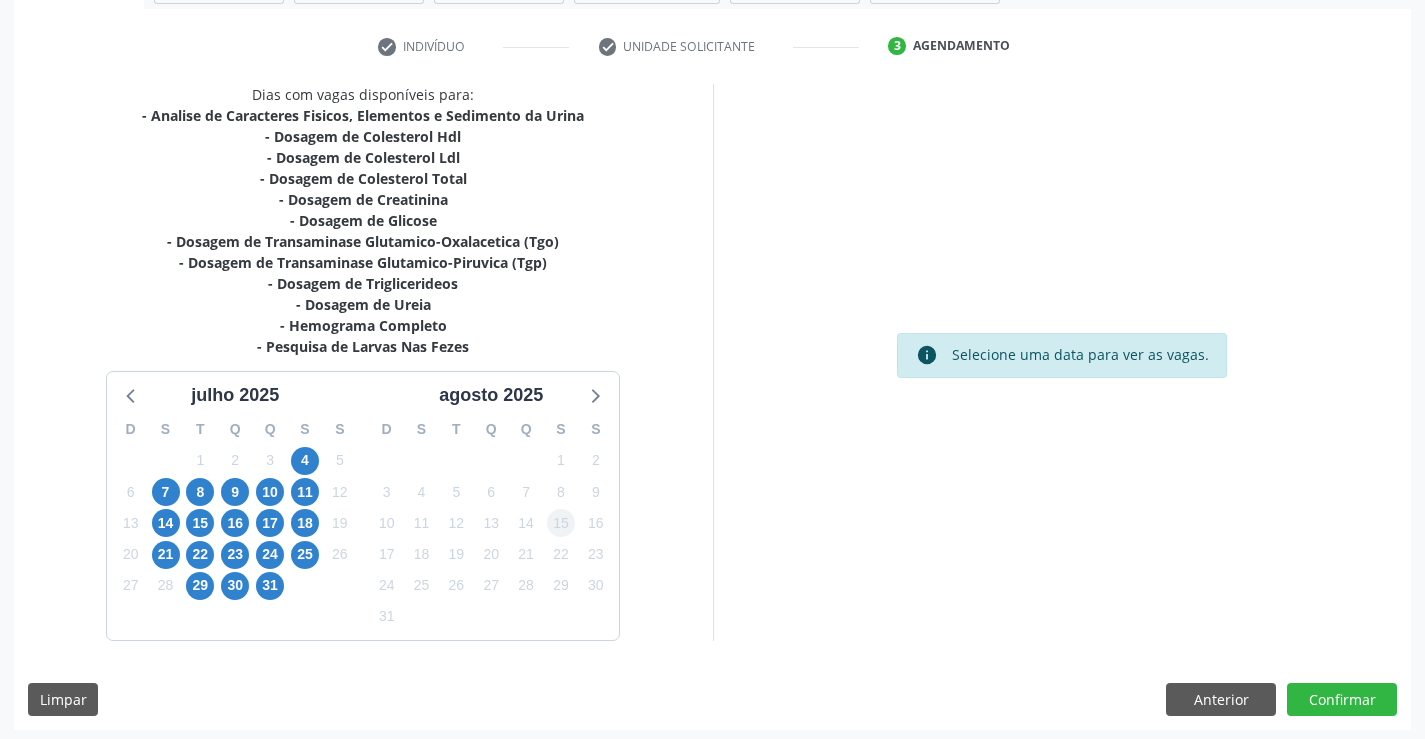 scroll, scrollTop: 362, scrollLeft: 0, axis: vertical 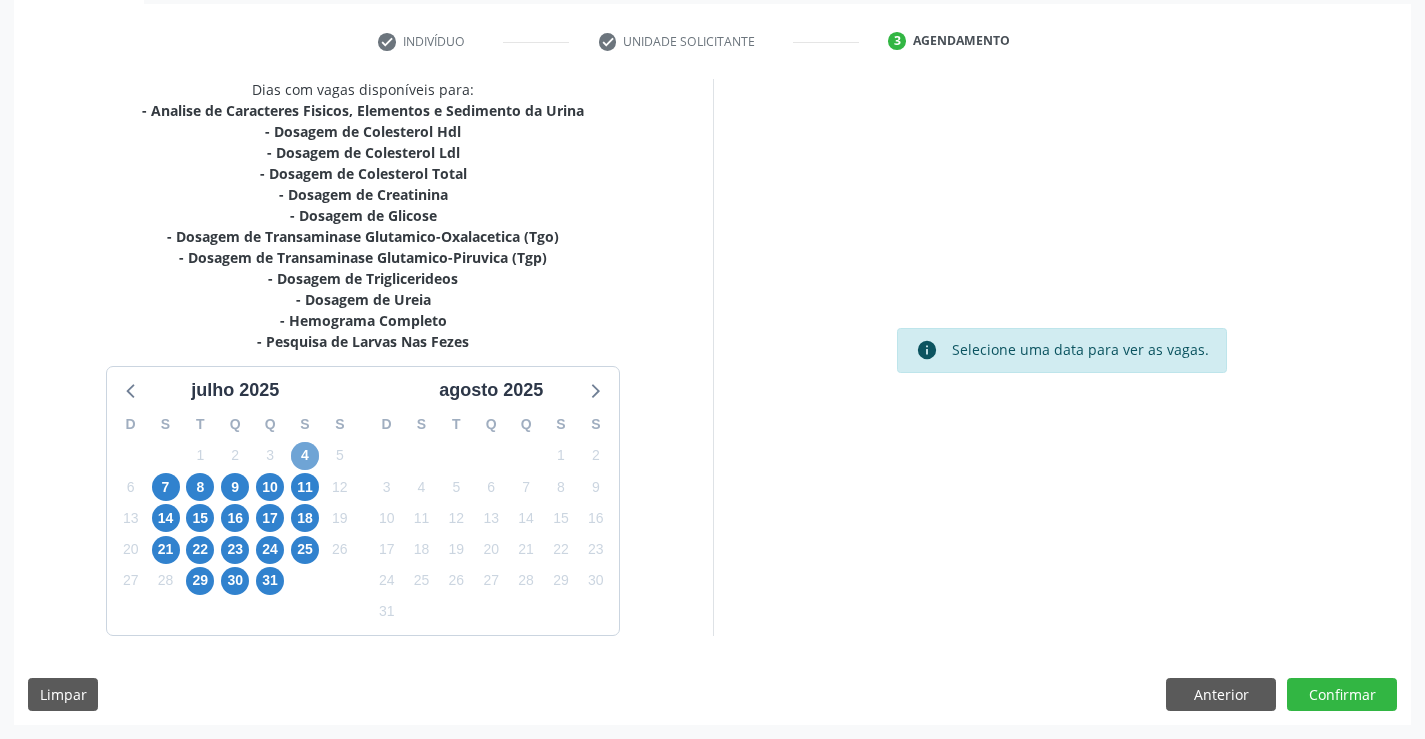 click on "4" at bounding box center [305, 456] 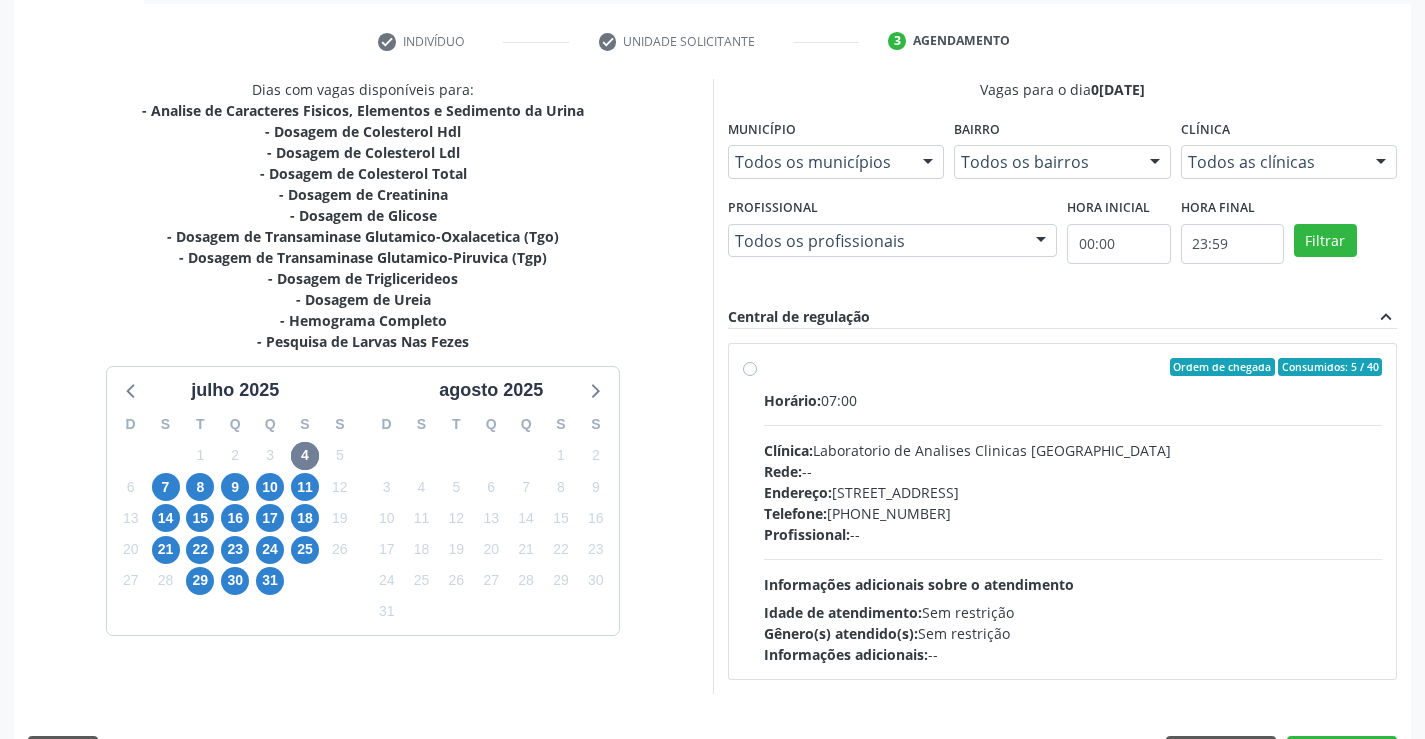 click on "Ordem de chegada
Consumidos: 5 / 40
Horário:   07:00
Clínica:  Laboratorio de Analises Clinicas Sao Francisco
Rede:
--
Endereço:   Terreo, nº 258, Centro, Campo Formoso - BA
Telefone:   (74) 36453588
Profissional:
--
Informações adicionais sobre o atendimento
Idade de atendimento:
Sem restrição
Gênero(s) atendido(s):
Sem restrição
Informações adicionais:
--" at bounding box center [1063, 511] 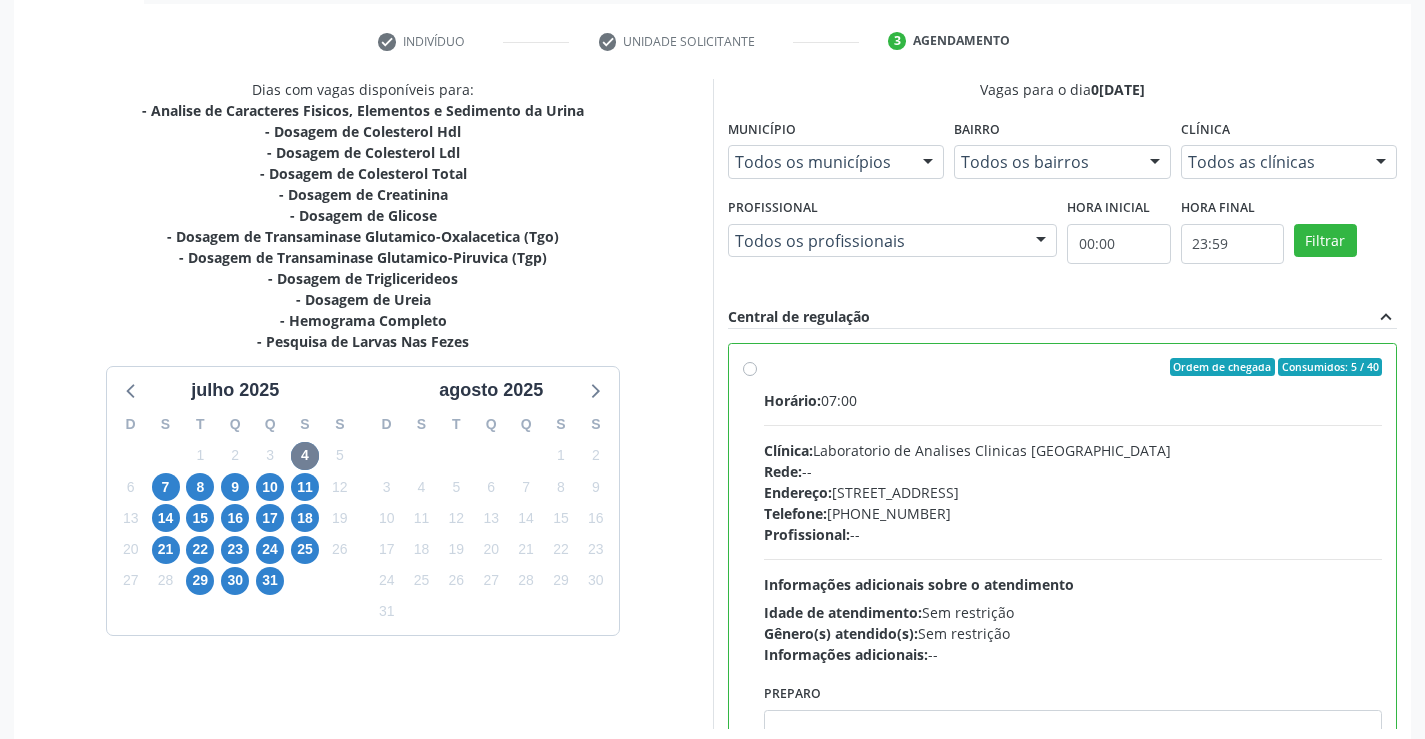 radio on "true" 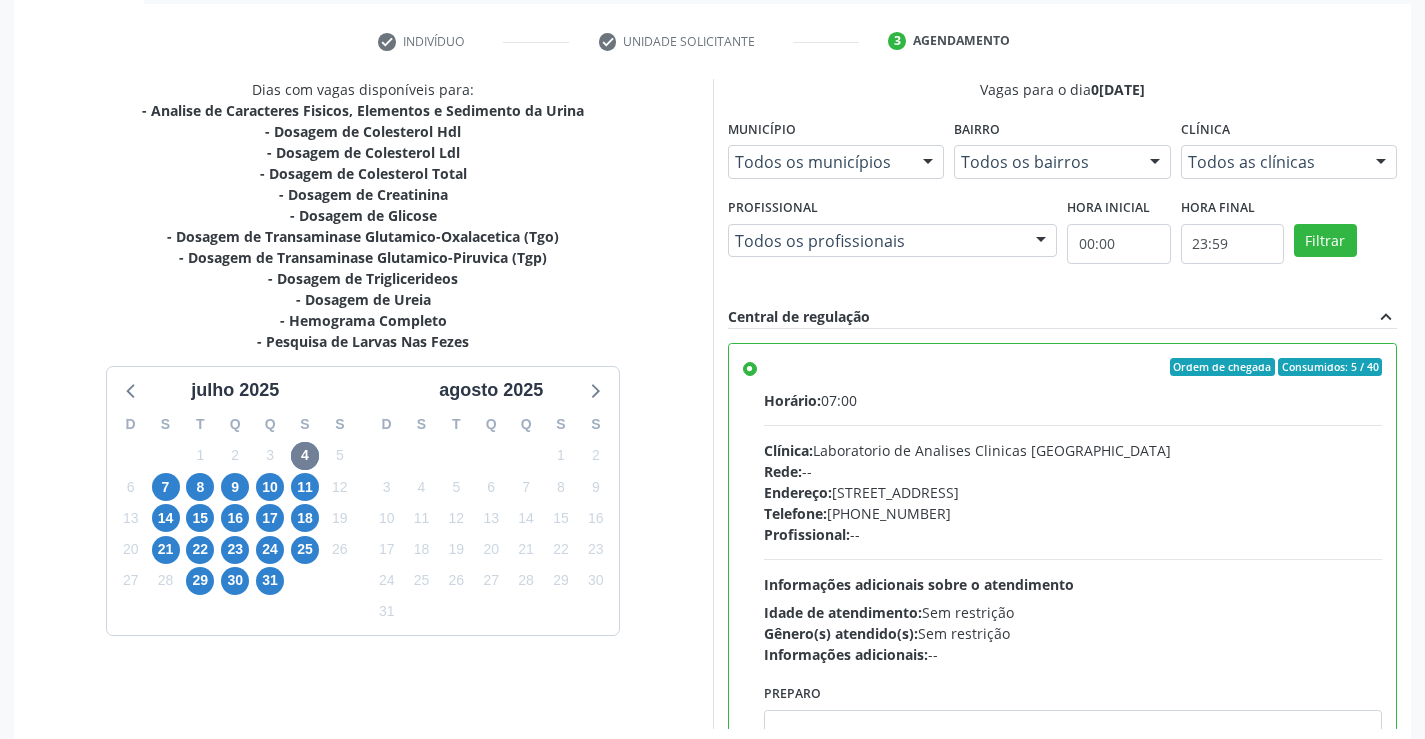 scroll, scrollTop: 456, scrollLeft: 0, axis: vertical 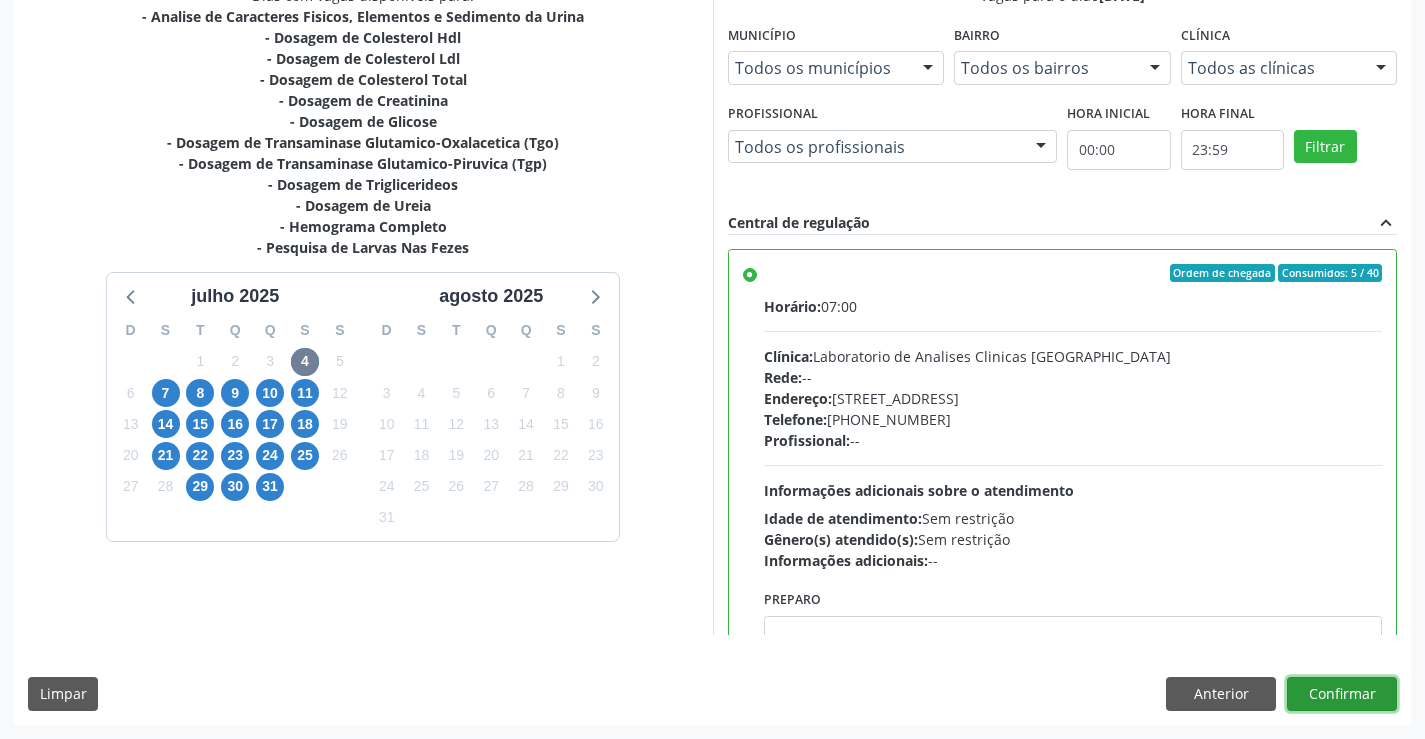 click on "Confirmar" at bounding box center (1342, 694) 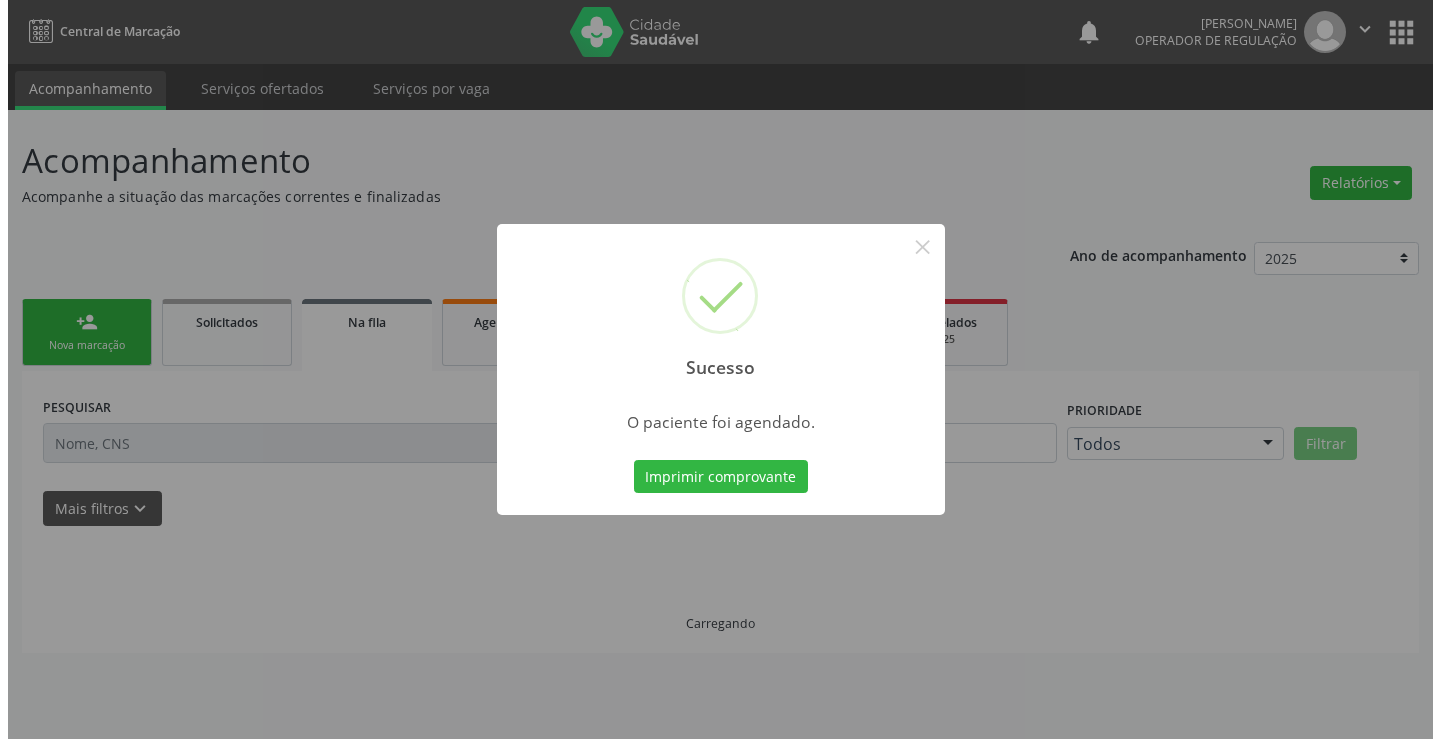 scroll, scrollTop: 0, scrollLeft: 0, axis: both 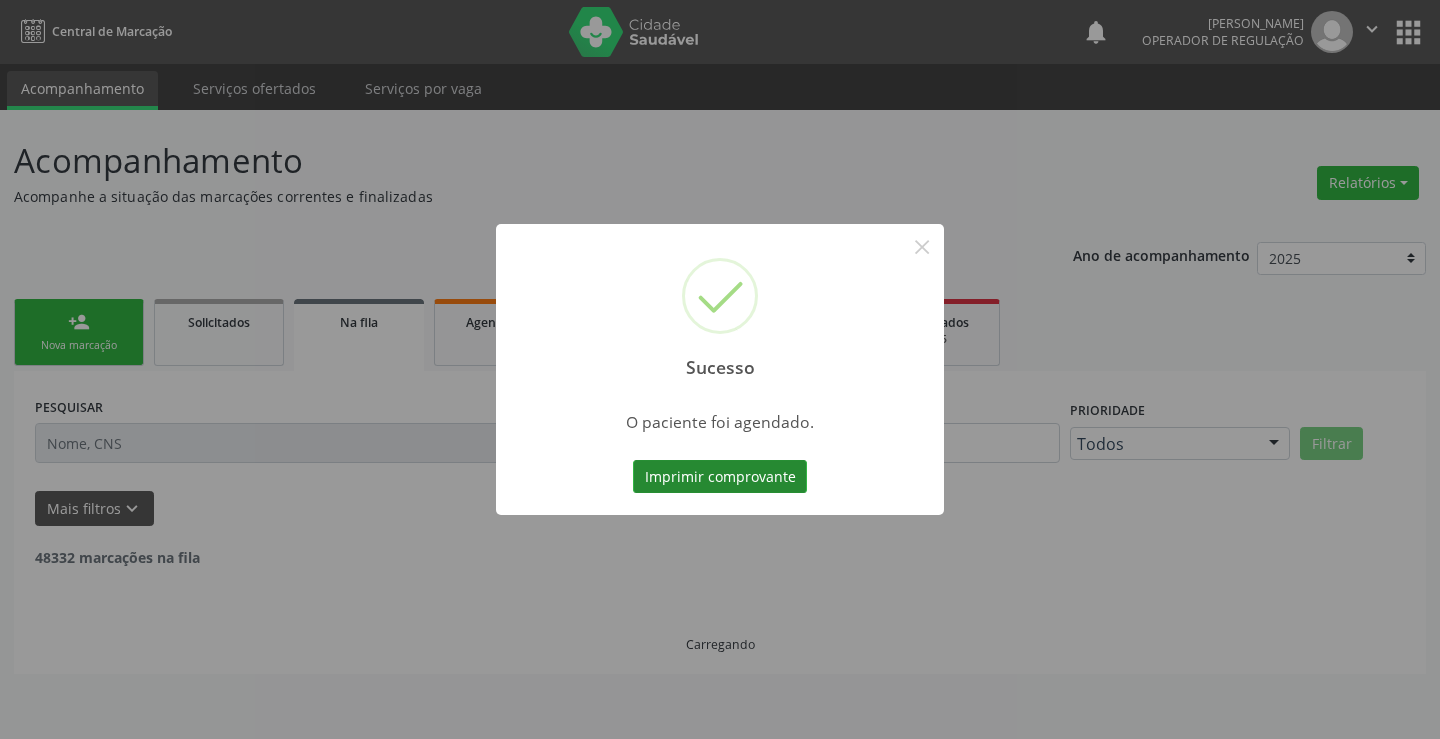 click on "Imprimir comprovante" at bounding box center (720, 477) 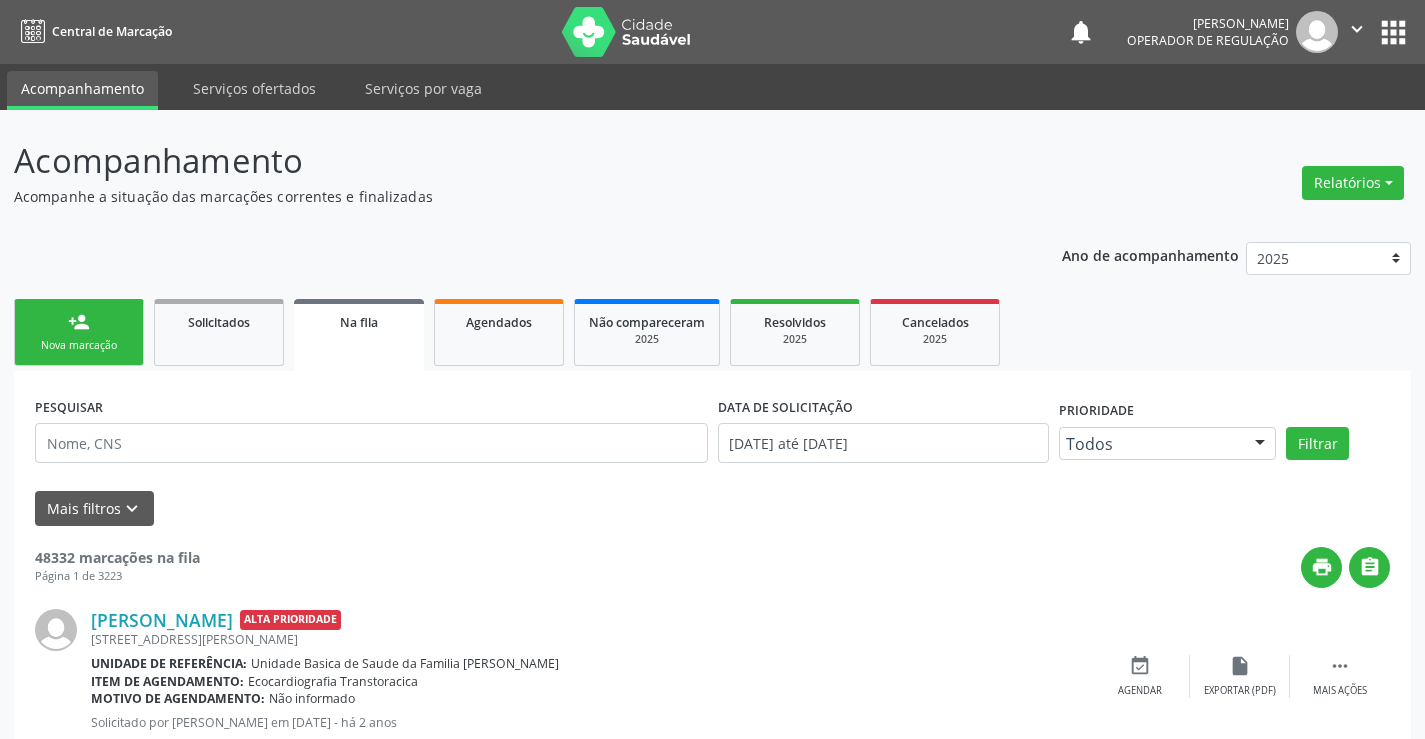 scroll, scrollTop: 0, scrollLeft: 0, axis: both 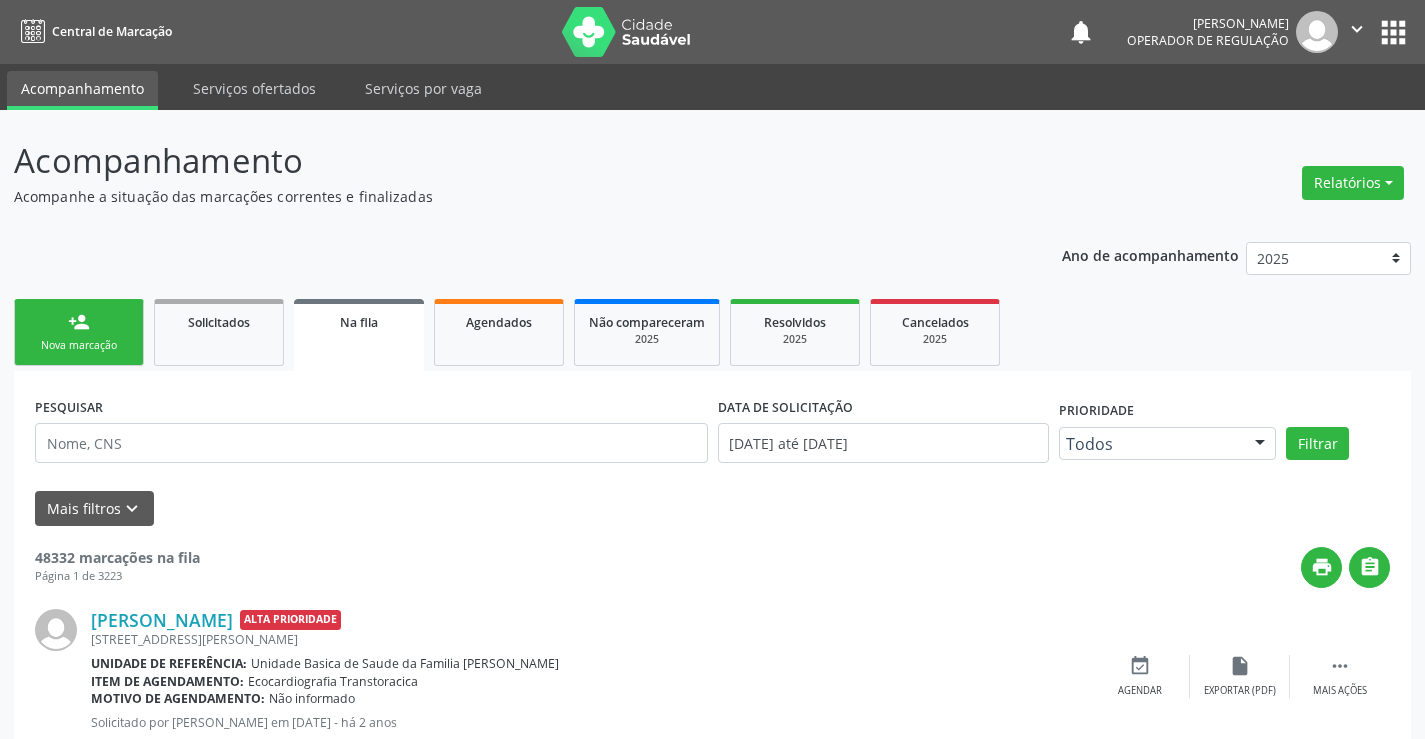 click on "person_add
Nova marcação" at bounding box center (79, 332) 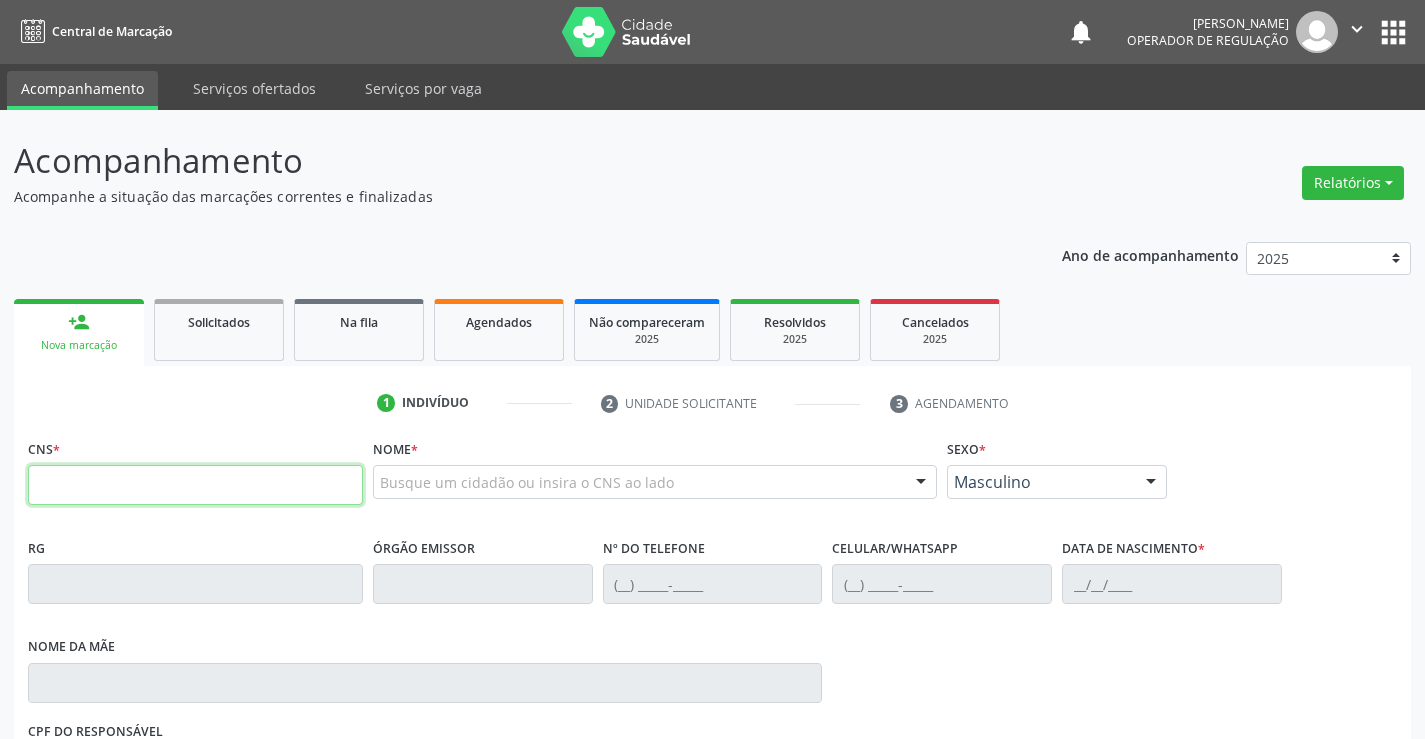 click at bounding box center [195, 485] 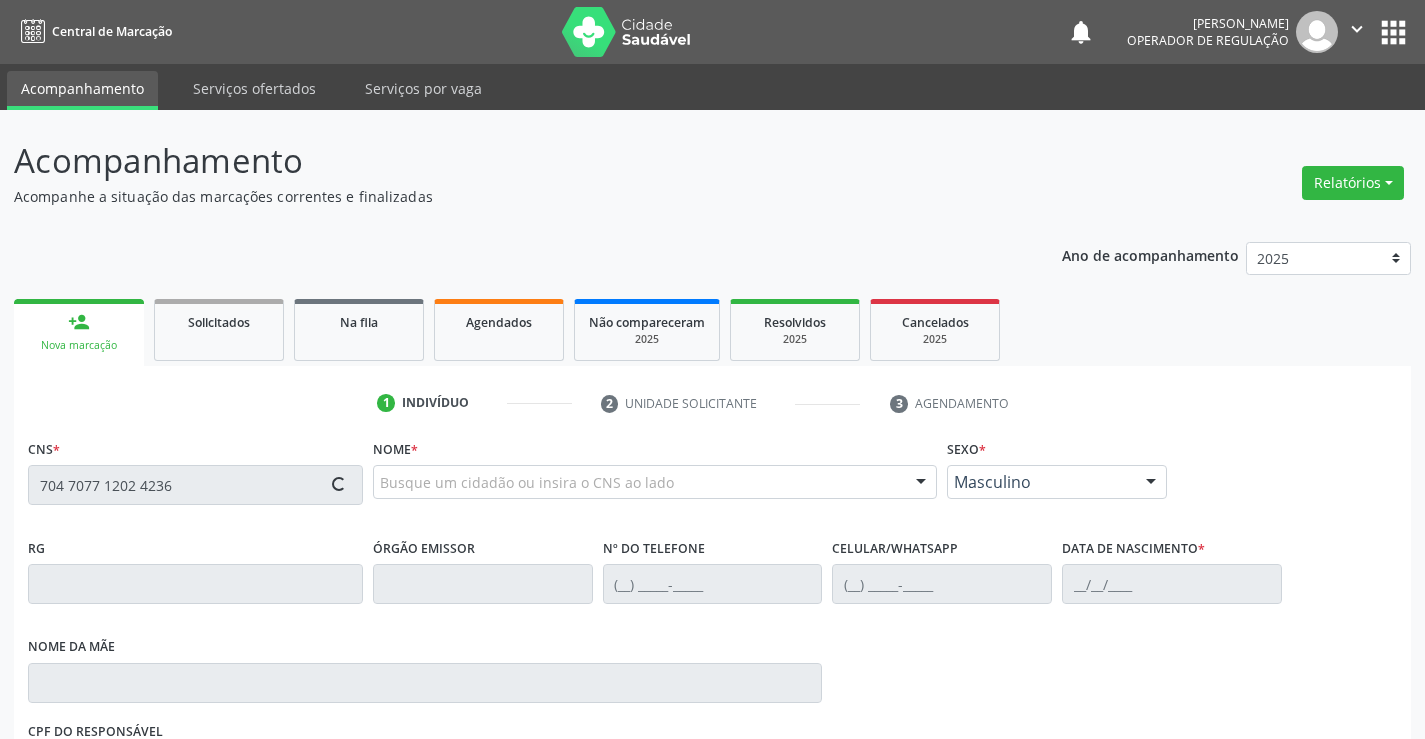 type on "704 7077 1202 4236" 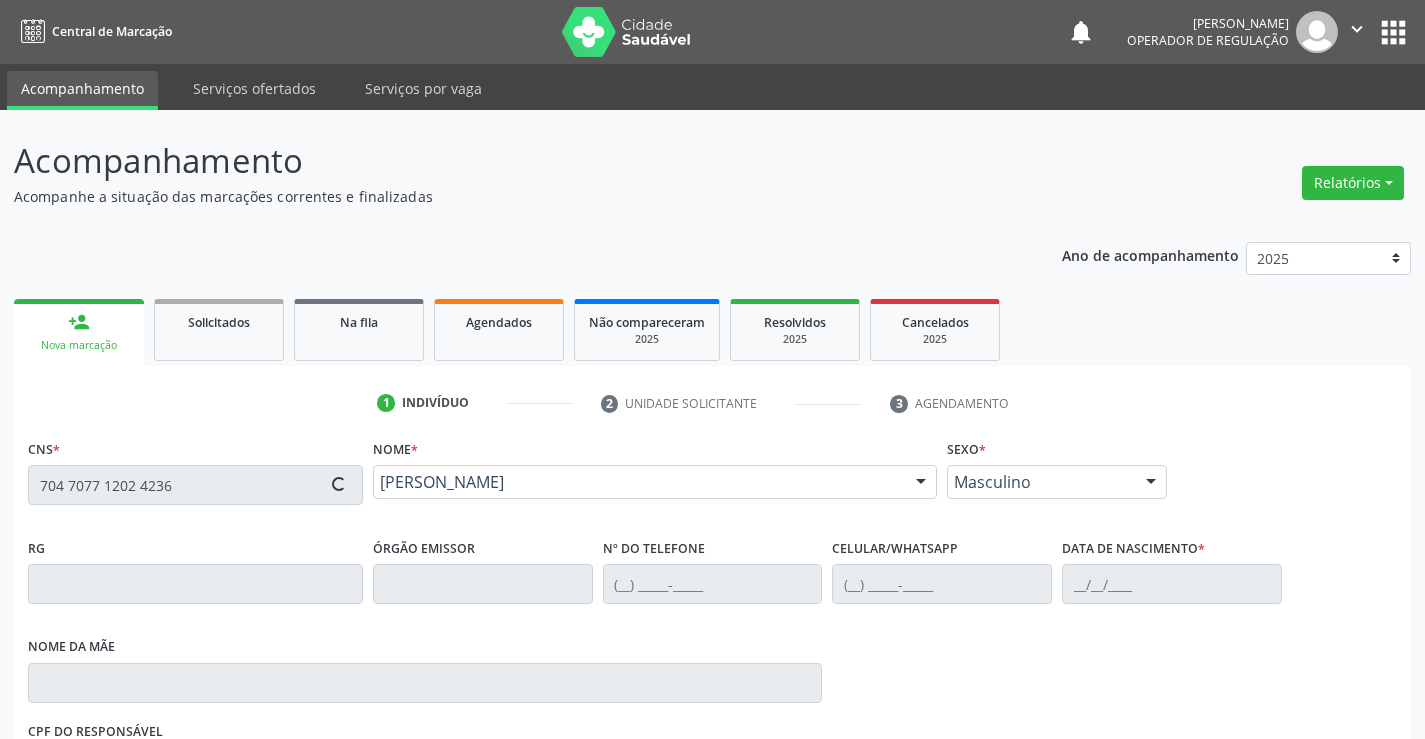 type on "0489256597" 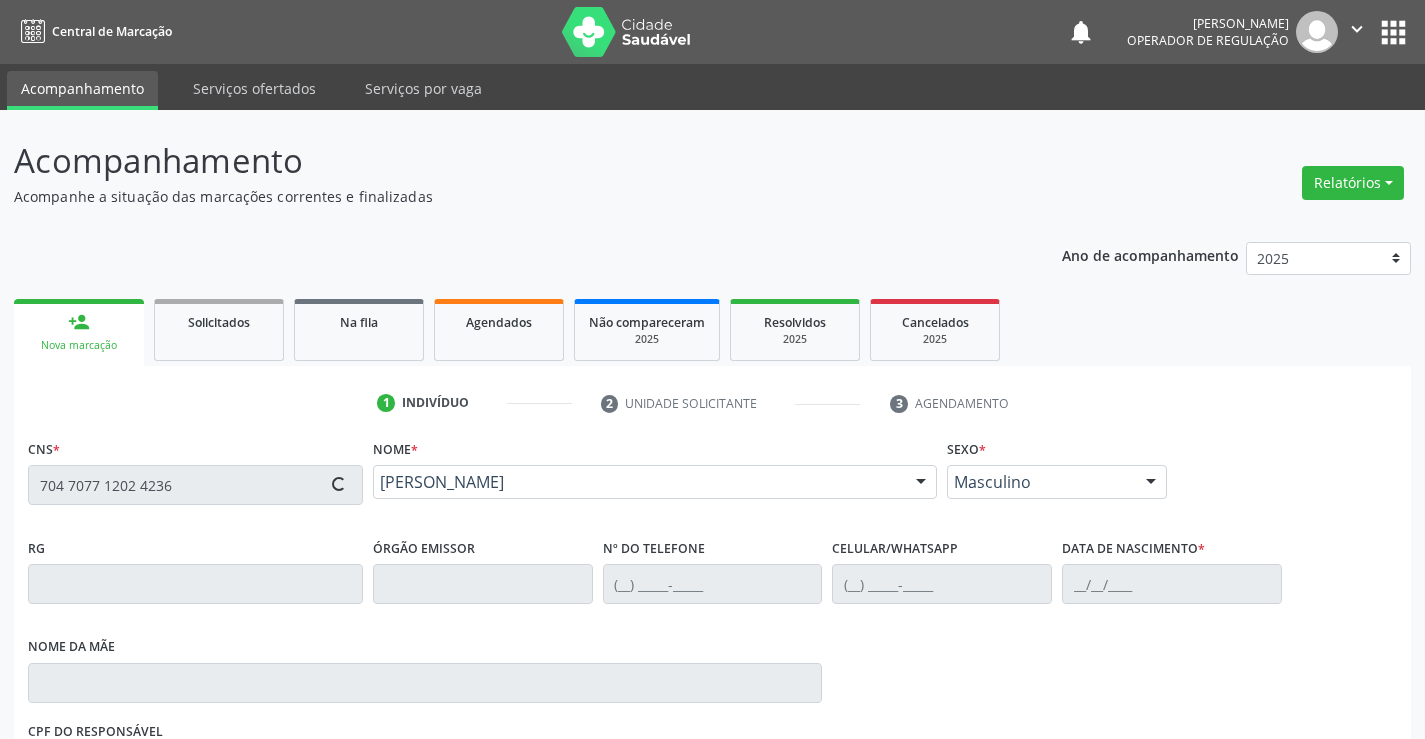 type on "(74) 9928-0224" 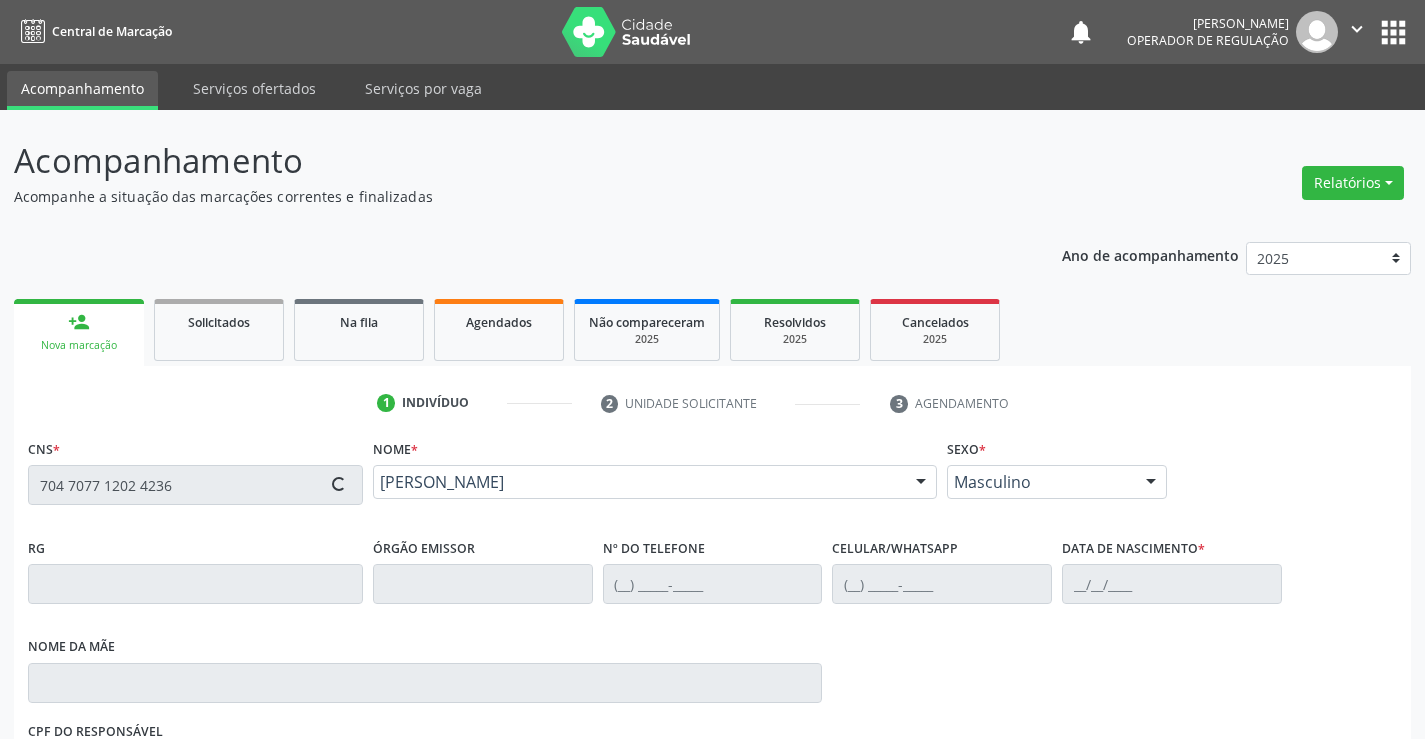 type on "07/03/1965" 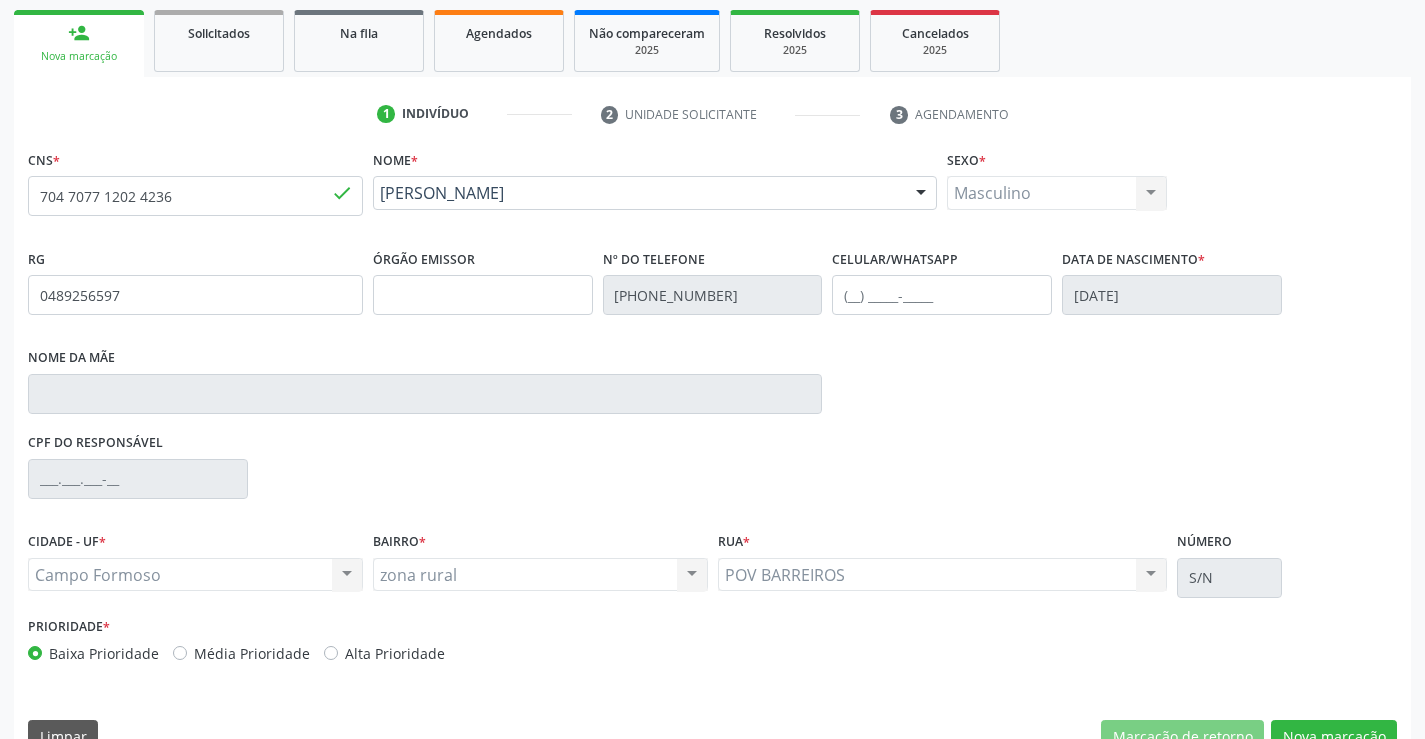 scroll, scrollTop: 300, scrollLeft: 0, axis: vertical 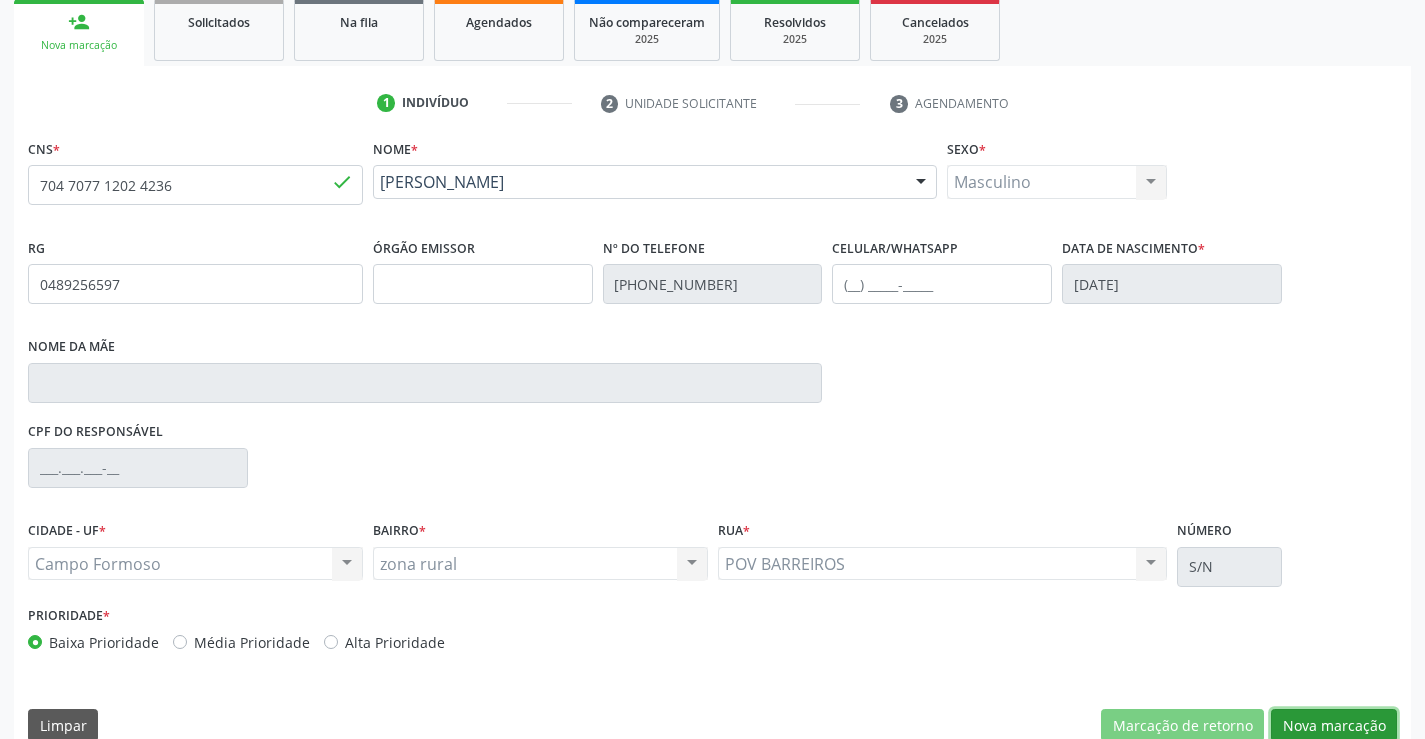 click on "Nova marcação" at bounding box center [1334, 726] 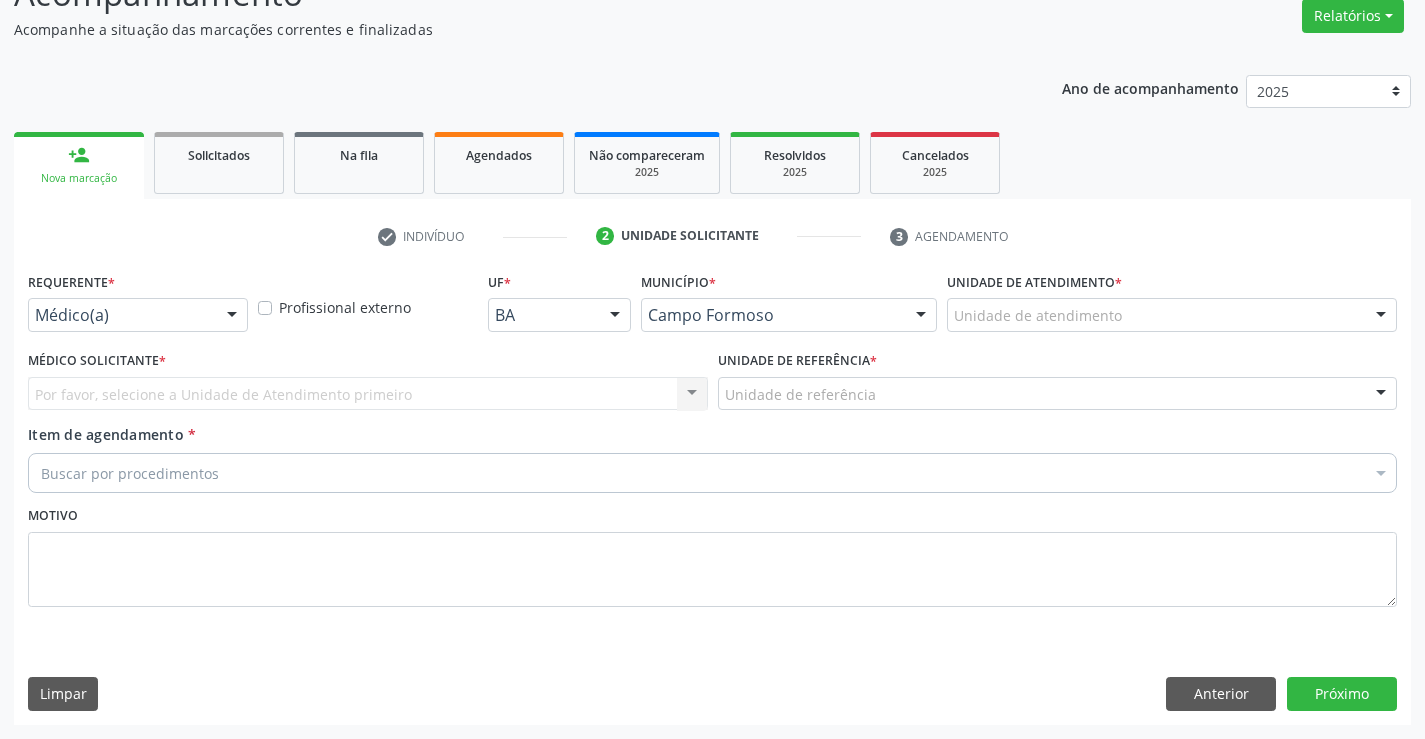 scroll, scrollTop: 167, scrollLeft: 0, axis: vertical 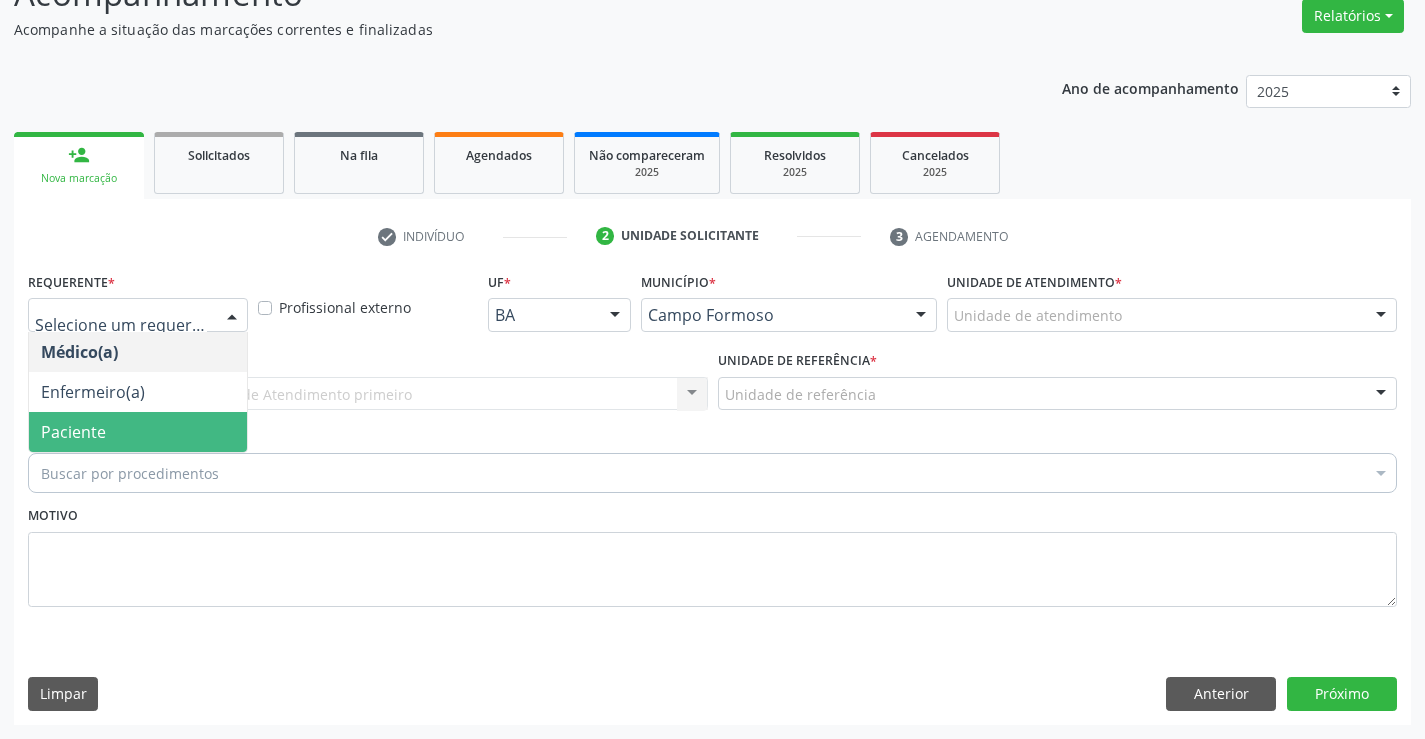 click on "Paciente" at bounding box center [138, 432] 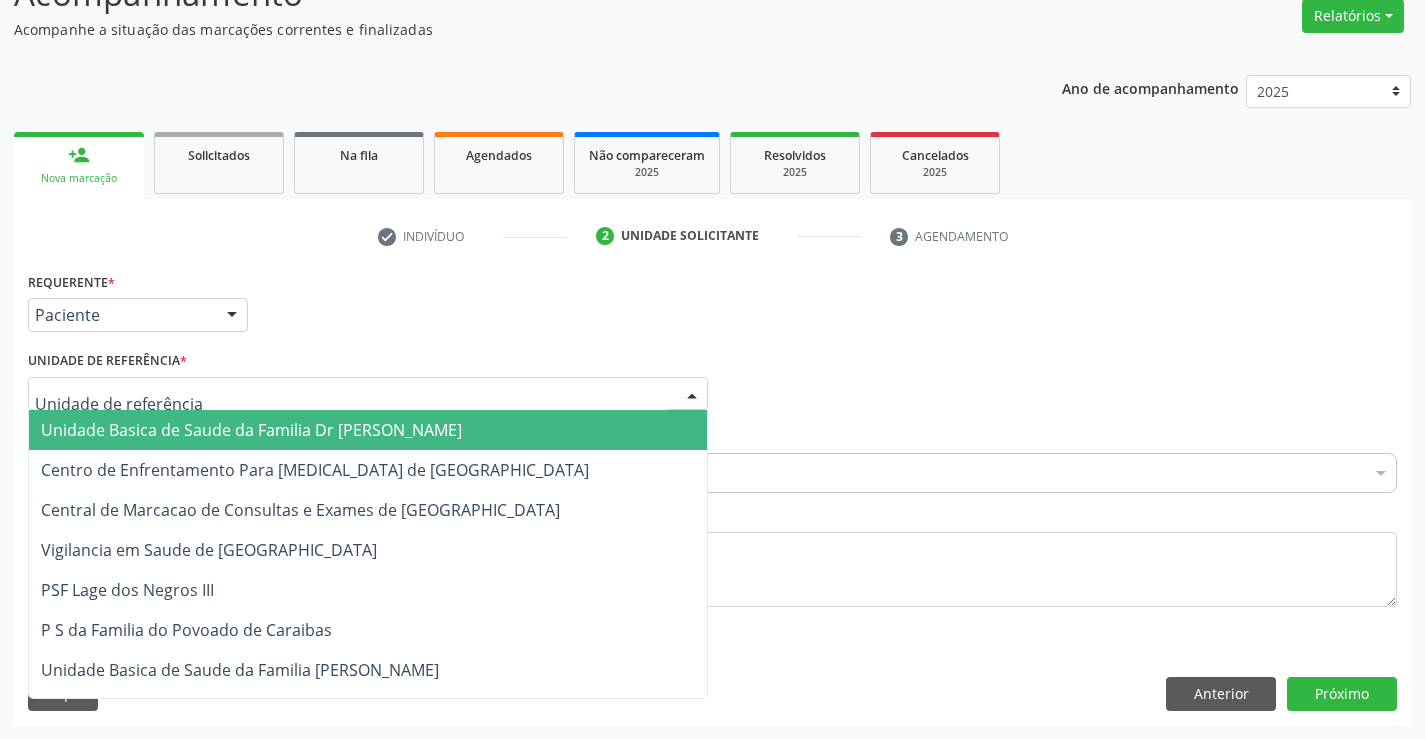 click at bounding box center (368, 394) 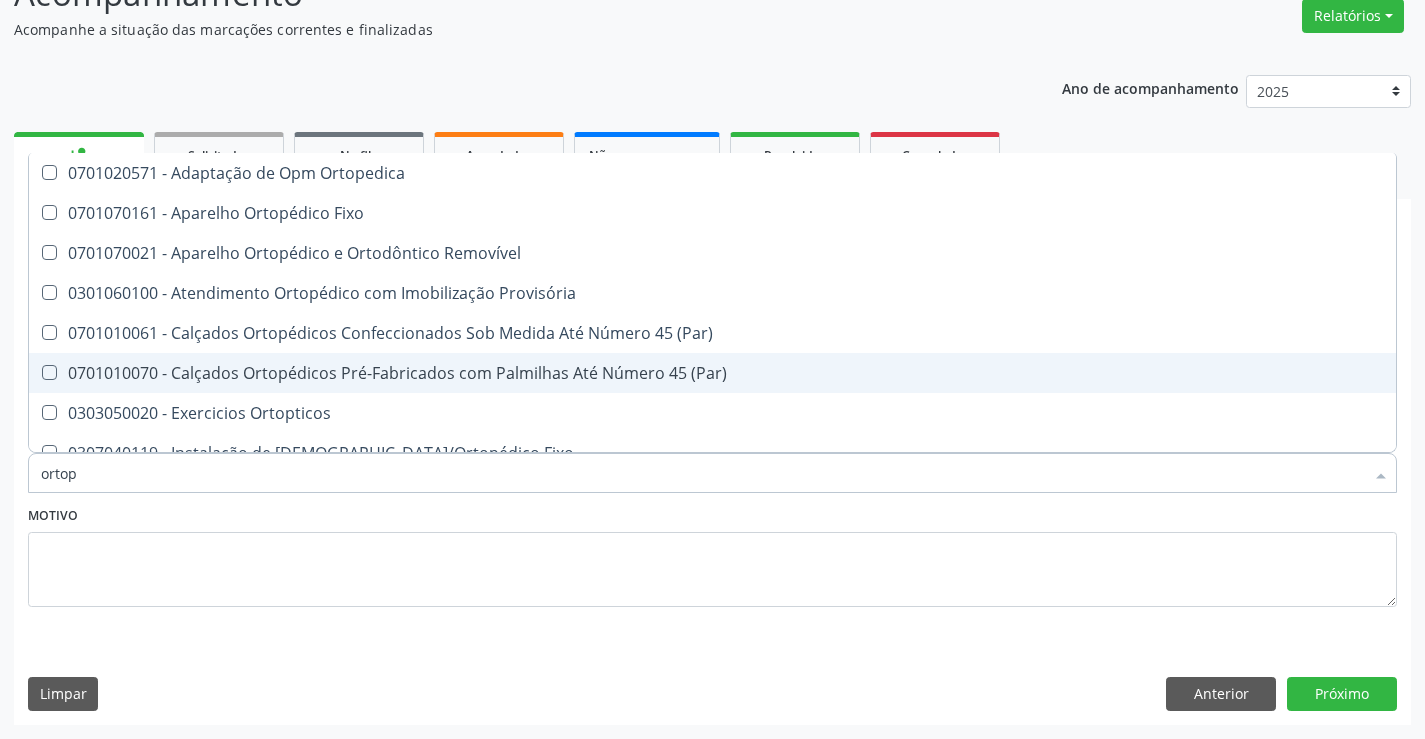 type on "ortope" 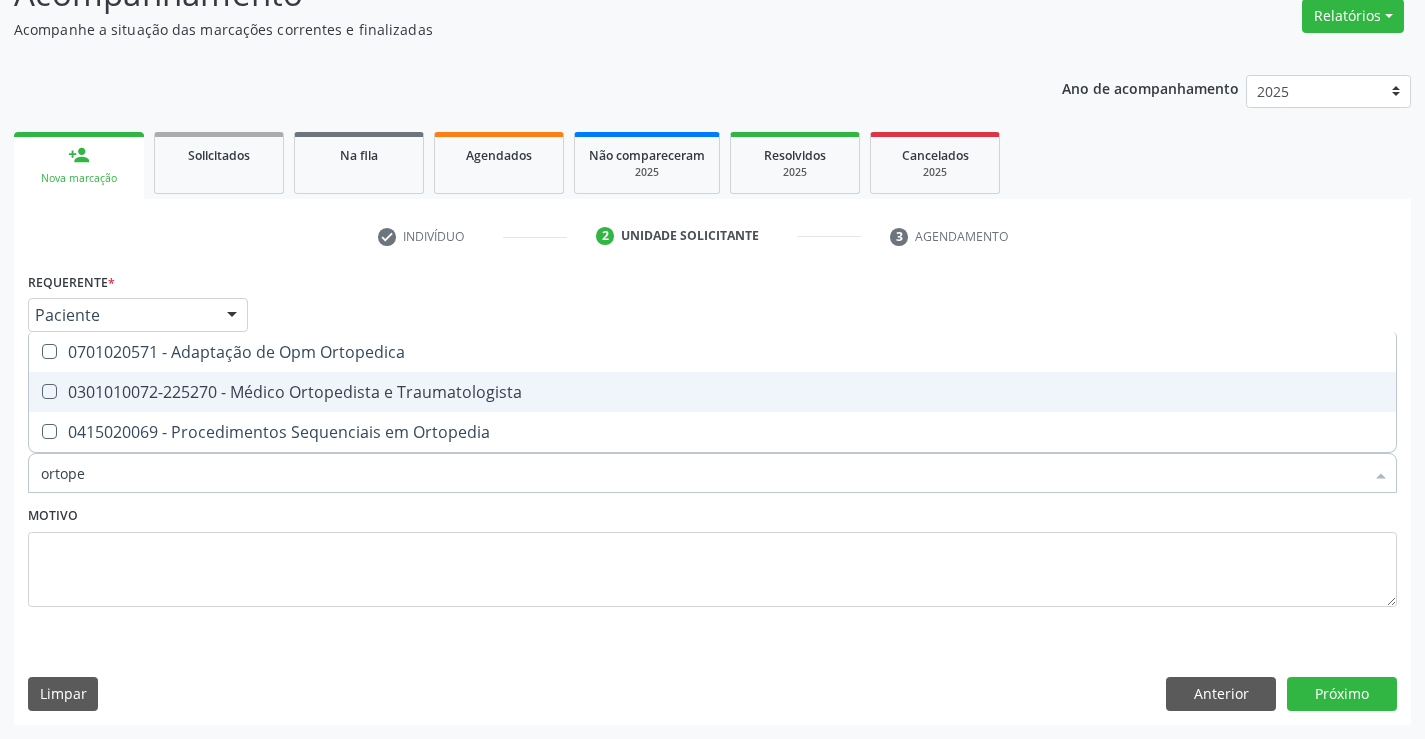 click on "0301010072-225270 - Médico Ortopedista e Traumatologista" at bounding box center [712, 392] 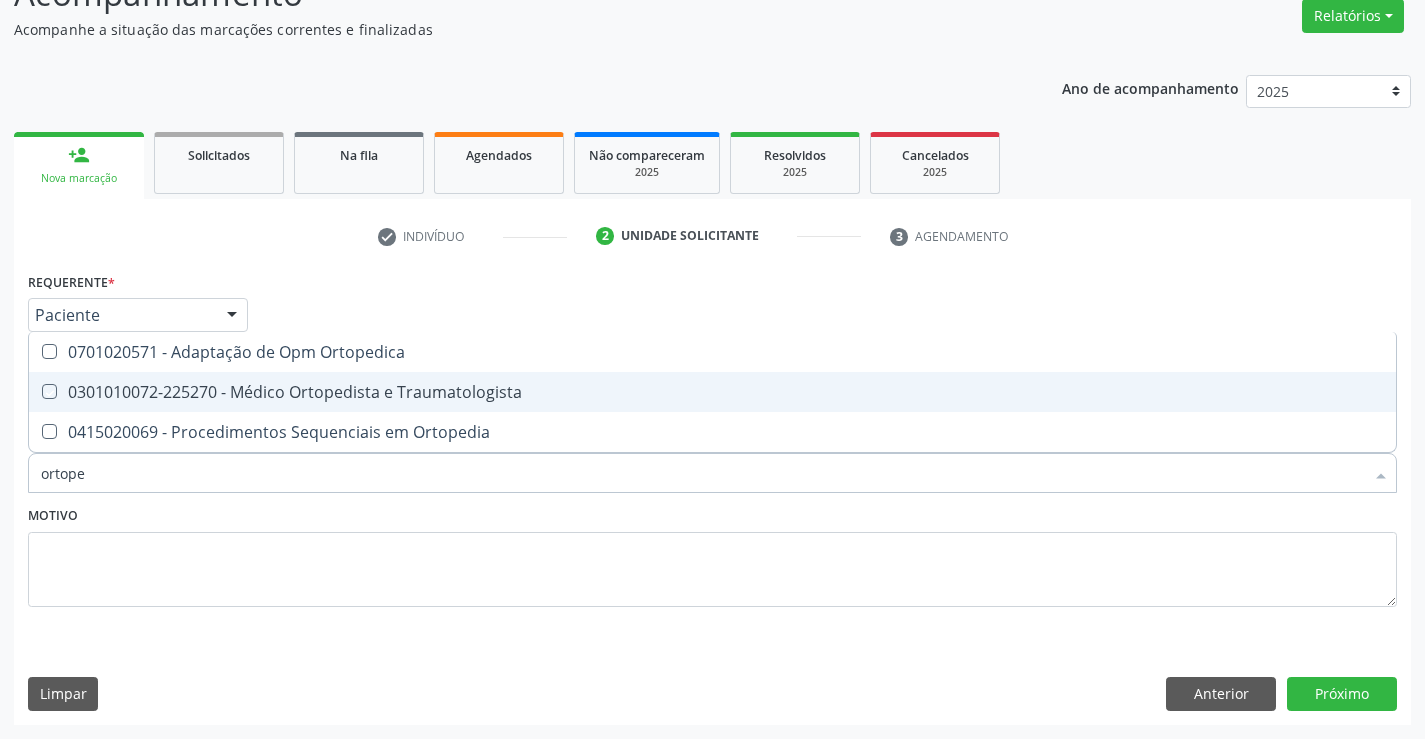 checkbox on "true" 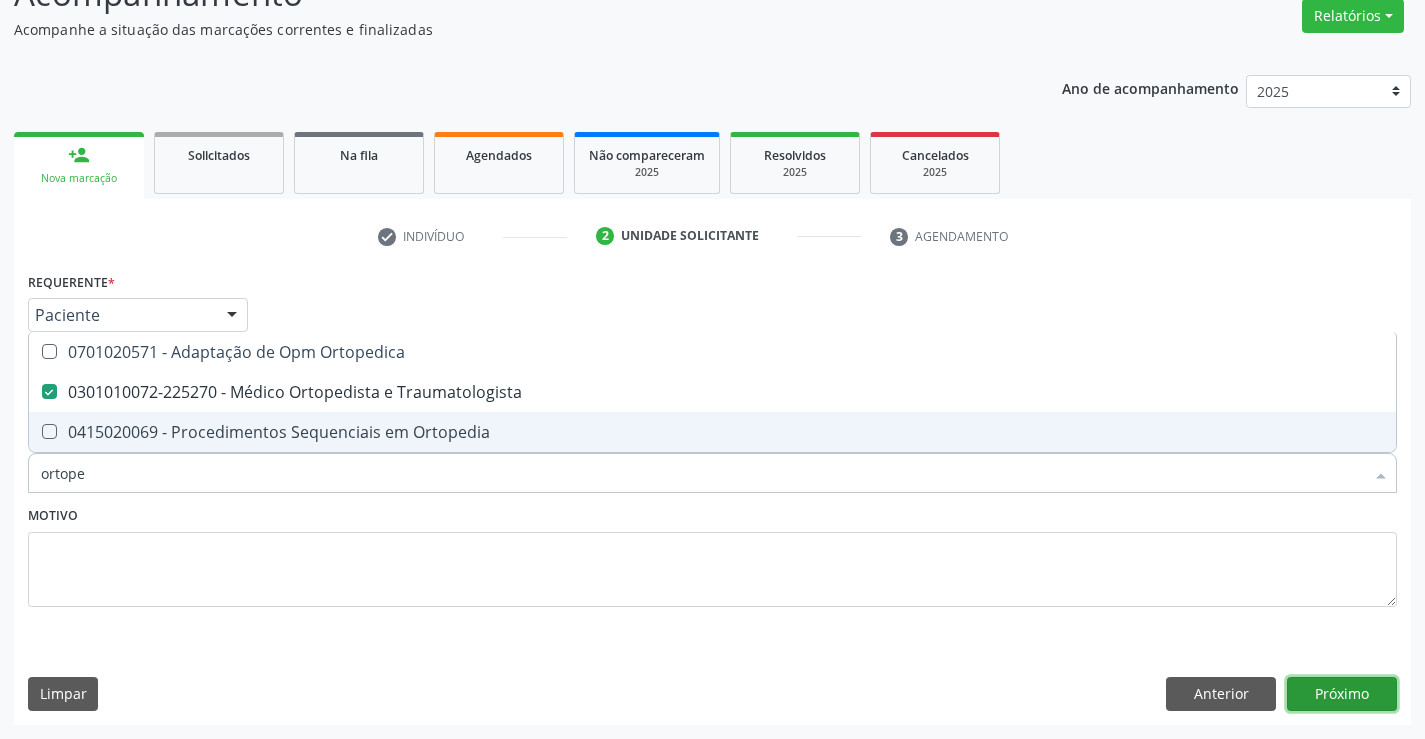 click on "Próximo" at bounding box center [1342, 694] 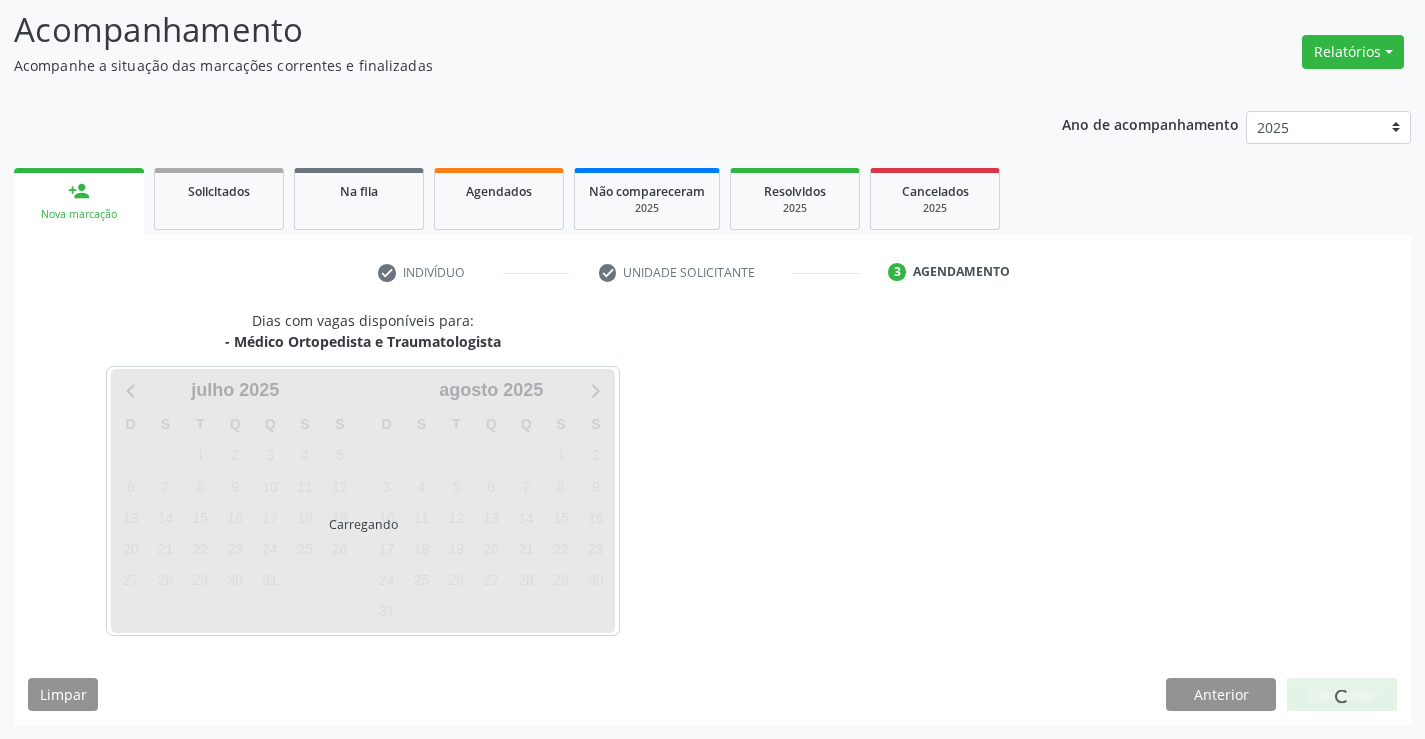 scroll, scrollTop: 131, scrollLeft: 0, axis: vertical 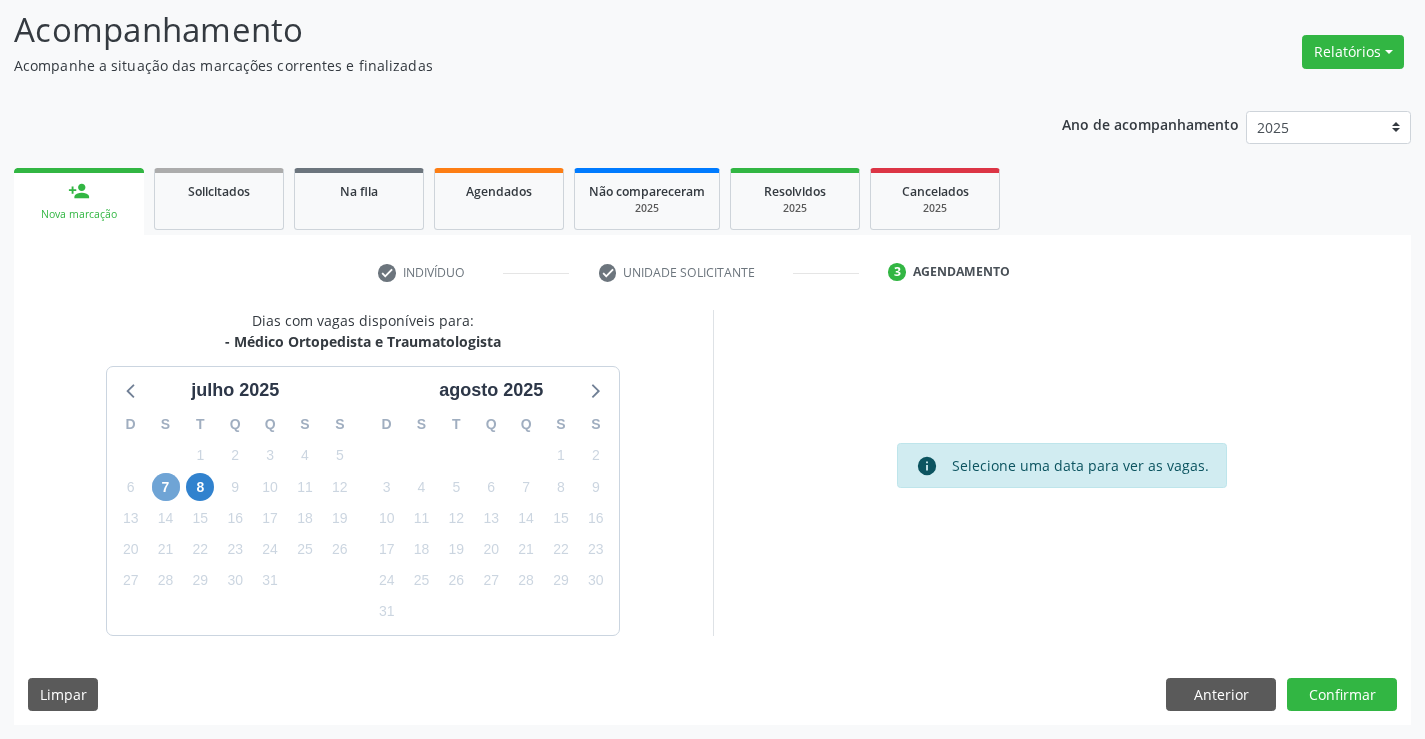click on "7" at bounding box center (166, 487) 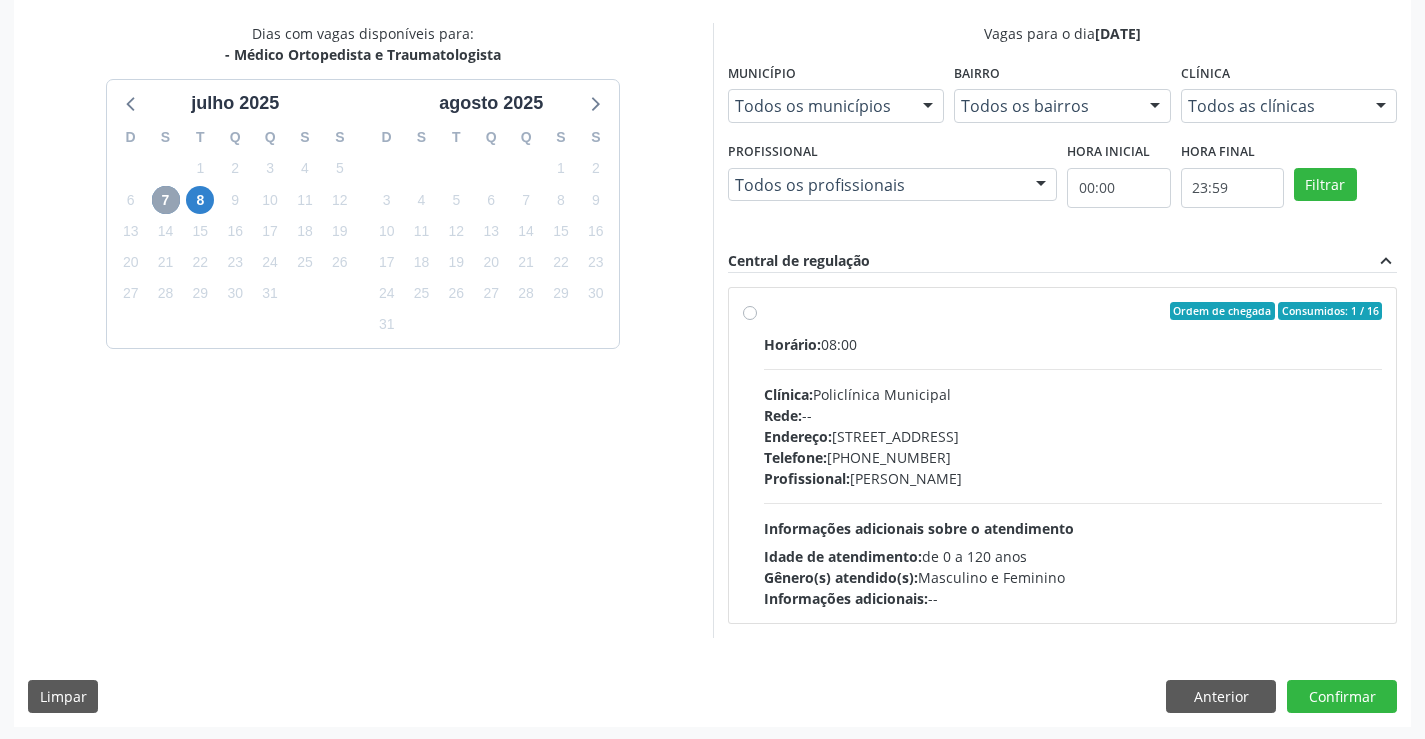 scroll, scrollTop: 420, scrollLeft: 0, axis: vertical 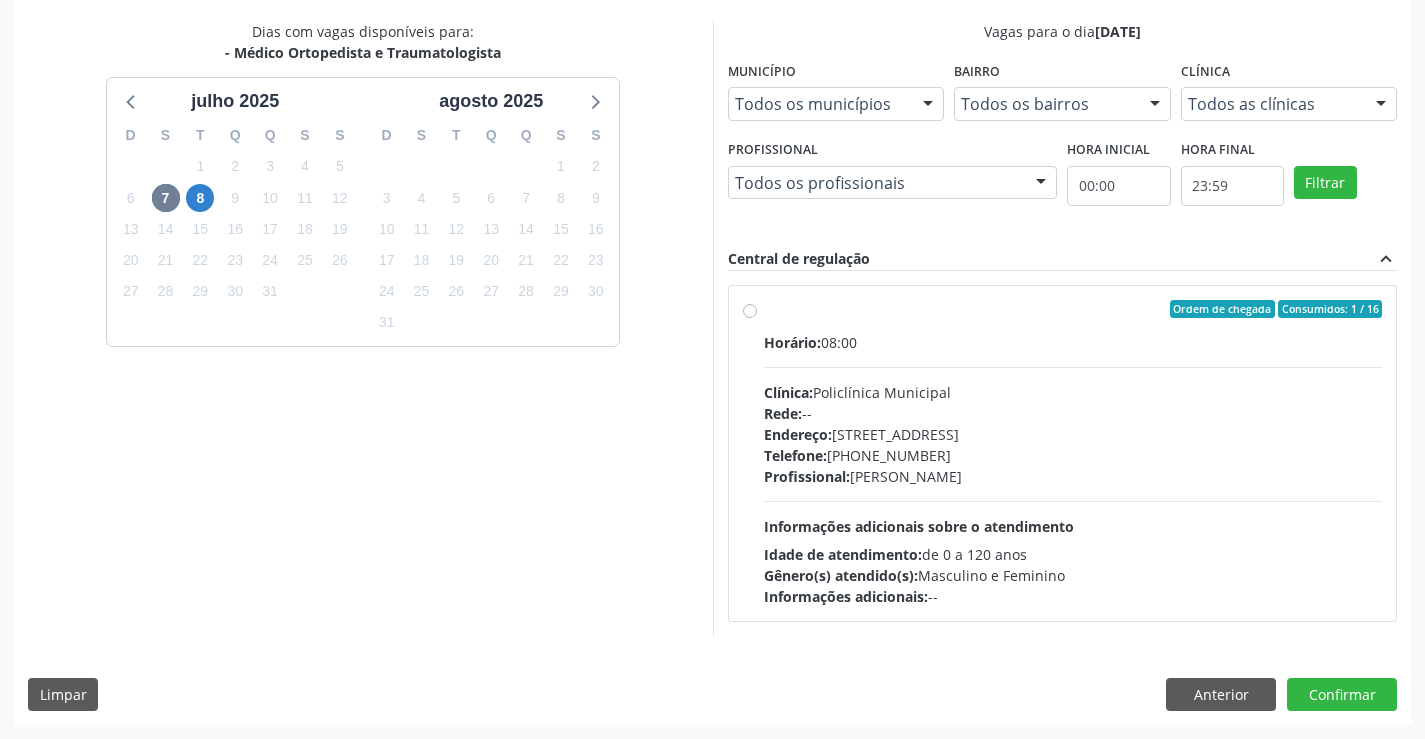 click on "Ordem de chegada
Consumidos: 1 / 16
Horário:   08:00
Clínica:  Policlínica Municipal
Rede:
--
Endereço:   Predio, nº 386, Centro, Campo Formoso - BA
Telefone:   (74) 6451312
Profissional:
Mauricio Cardoso Ribeiro Junior
Informações adicionais sobre o atendimento
Idade de atendimento:
de 0 a 120 anos
Gênero(s) atendido(s):
Masculino e Feminino
Informações adicionais:
--" at bounding box center [1073, 453] 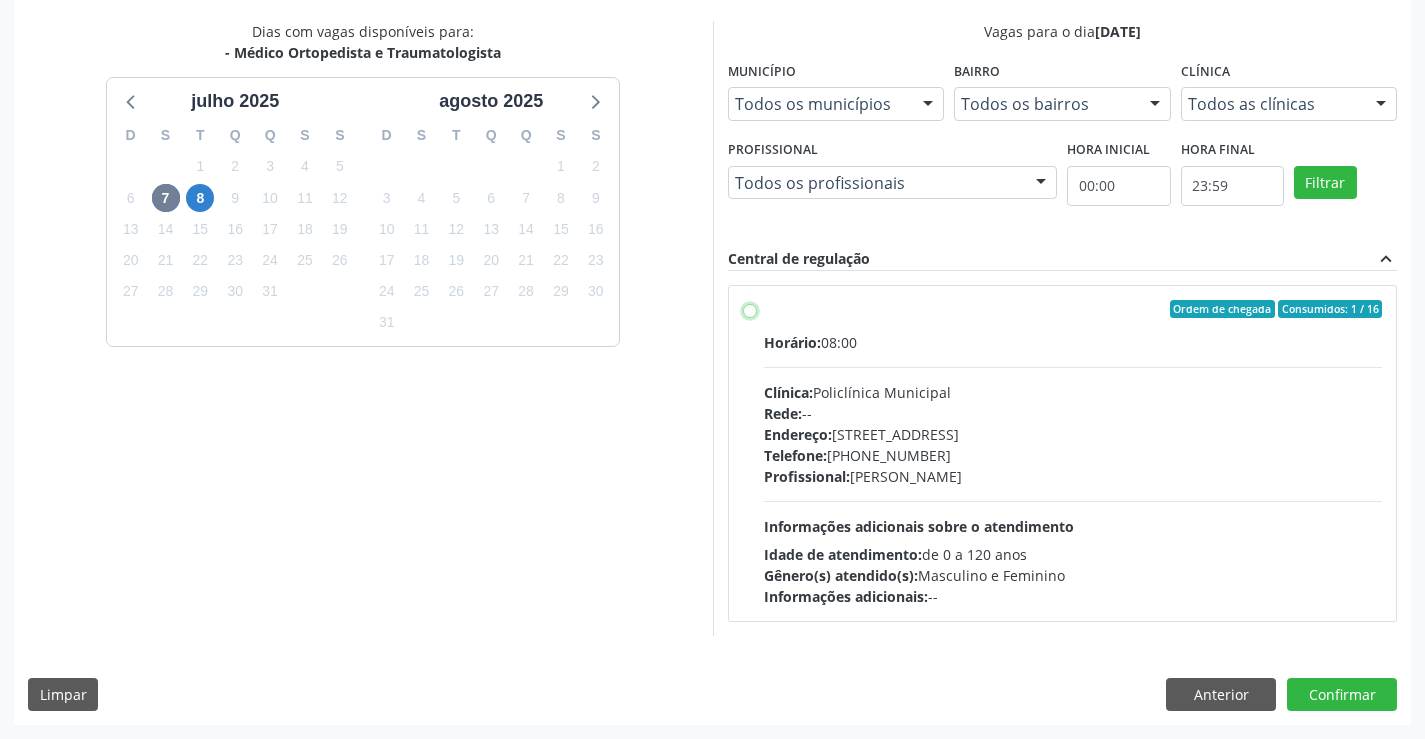 click on "Ordem de chegada
Consumidos: 1 / 16
Horário:   08:00
Clínica:  Policlínica Municipal
Rede:
--
Endereço:   Predio, nº 386, Centro, Campo Formoso - BA
Telefone:   (74) 6451312
Profissional:
Mauricio Cardoso Ribeiro Junior
Informações adicionais sobre o atendimento
Idade de atendimento:
de 0 a 120 anos
Gênero(s) atendido(s):
Masculino e Feminino
Informações adicionais:
--" at bounding box center [750, 309] 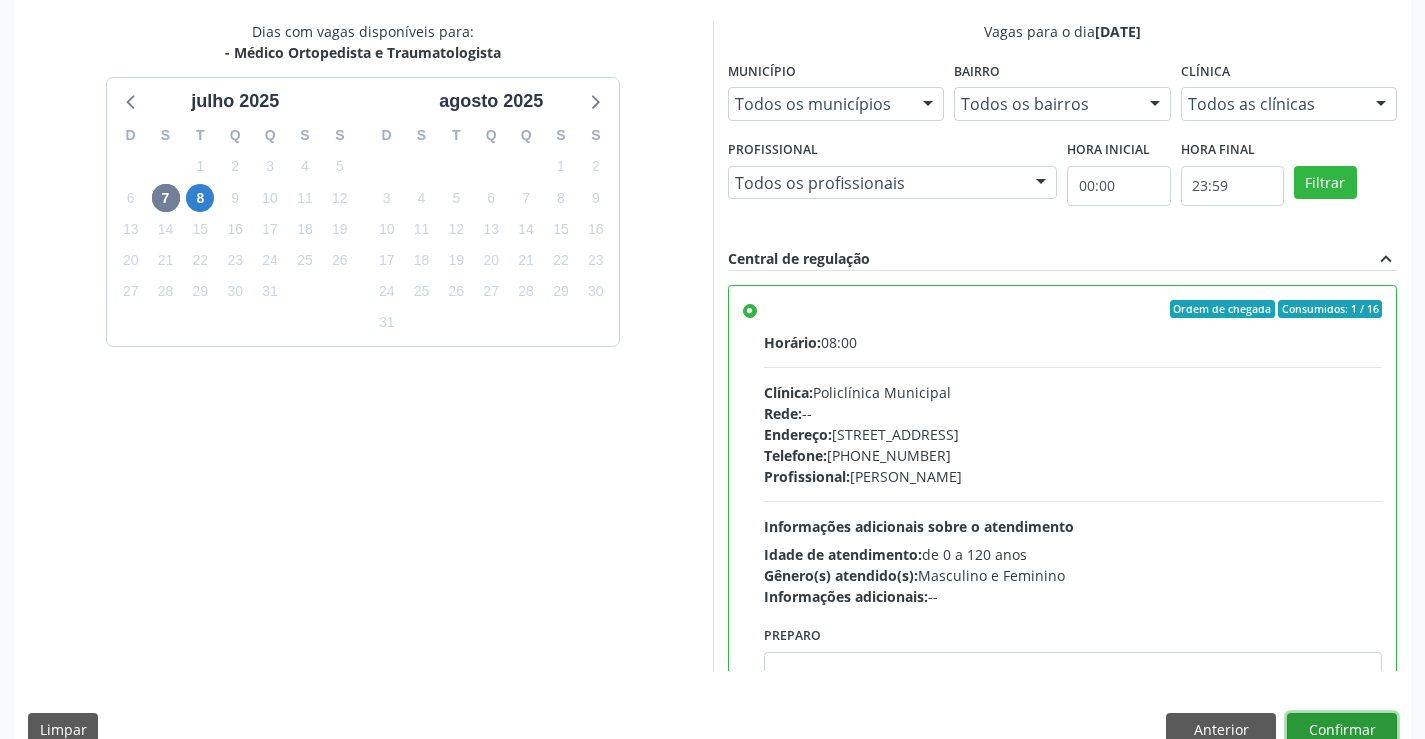 click on "Confirmar" at bounding box center (1342, 730) 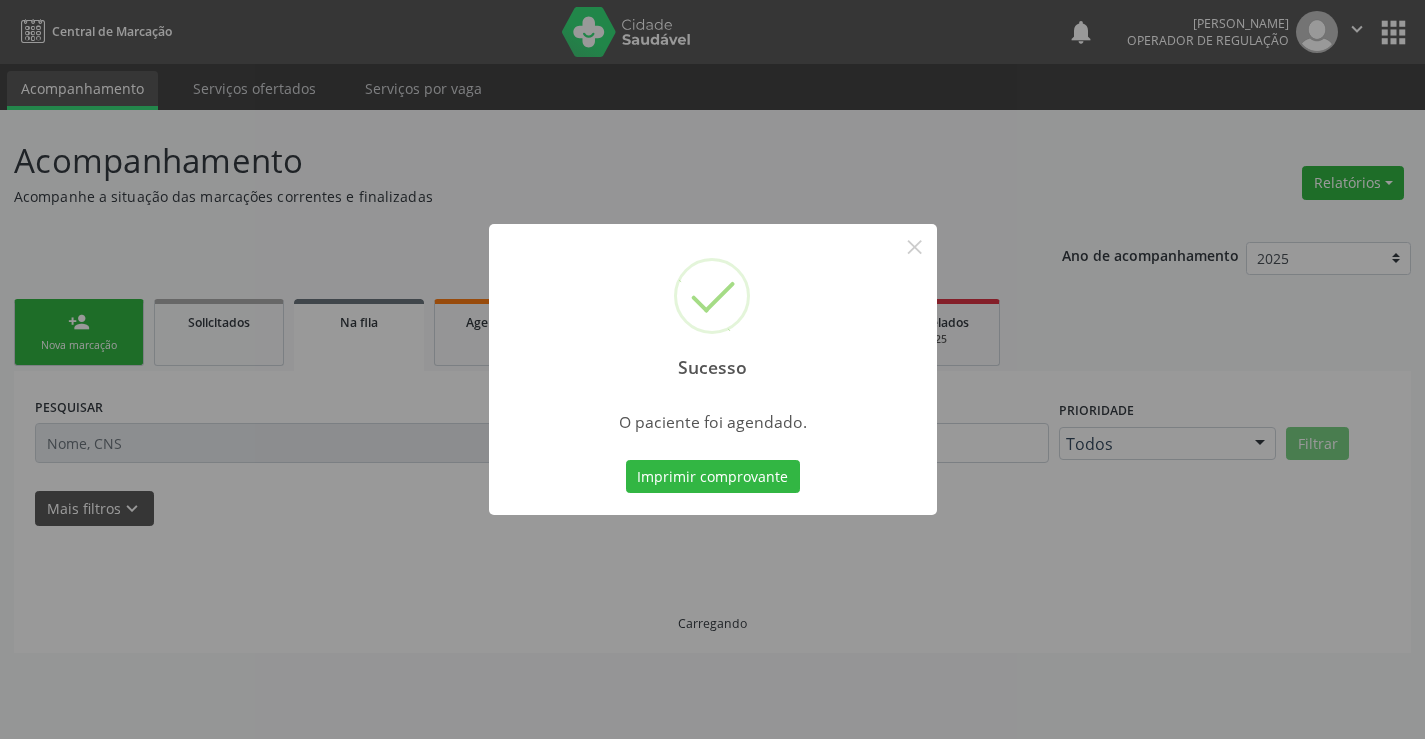 scroll, scrollTop: 0, scrollLeft: 0, axis: both 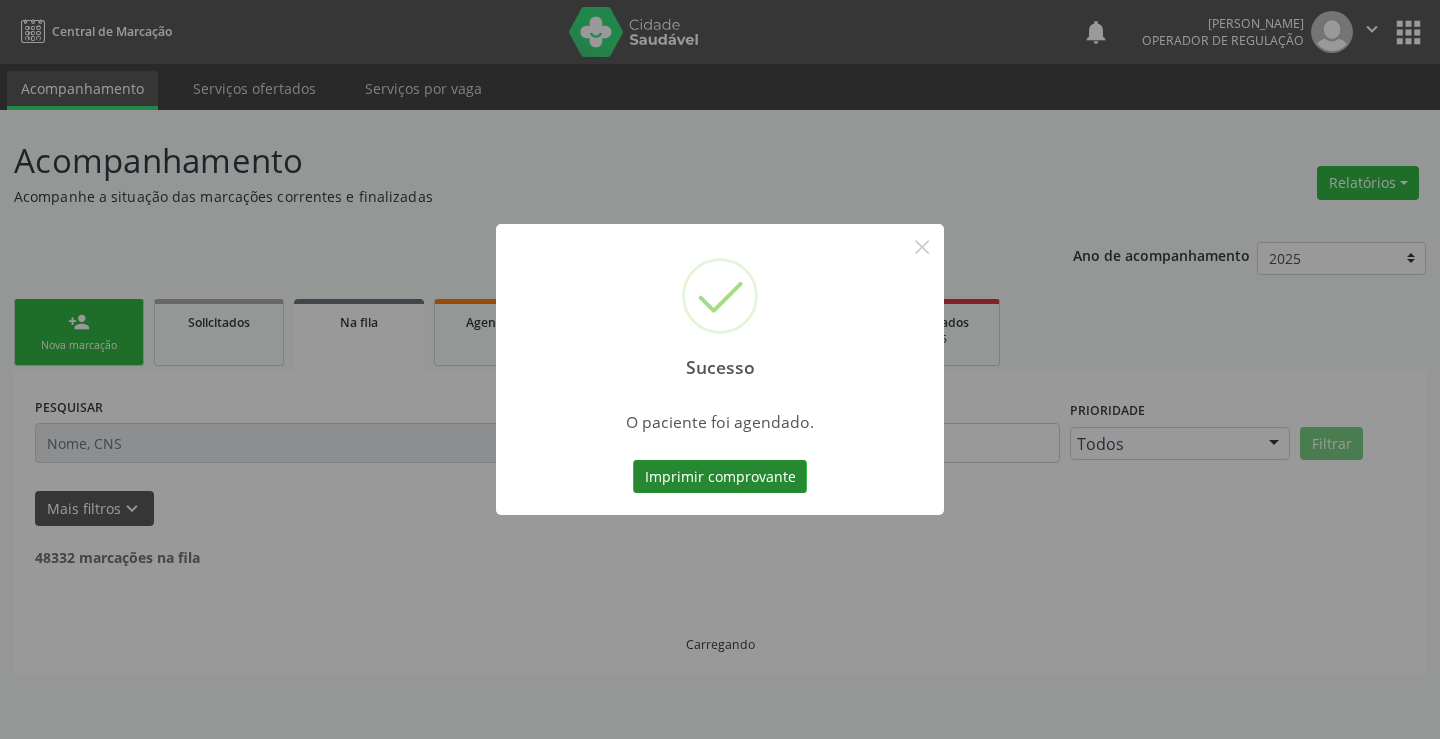 click on "Imprimir comprovante" at bounding box center [720, 477] 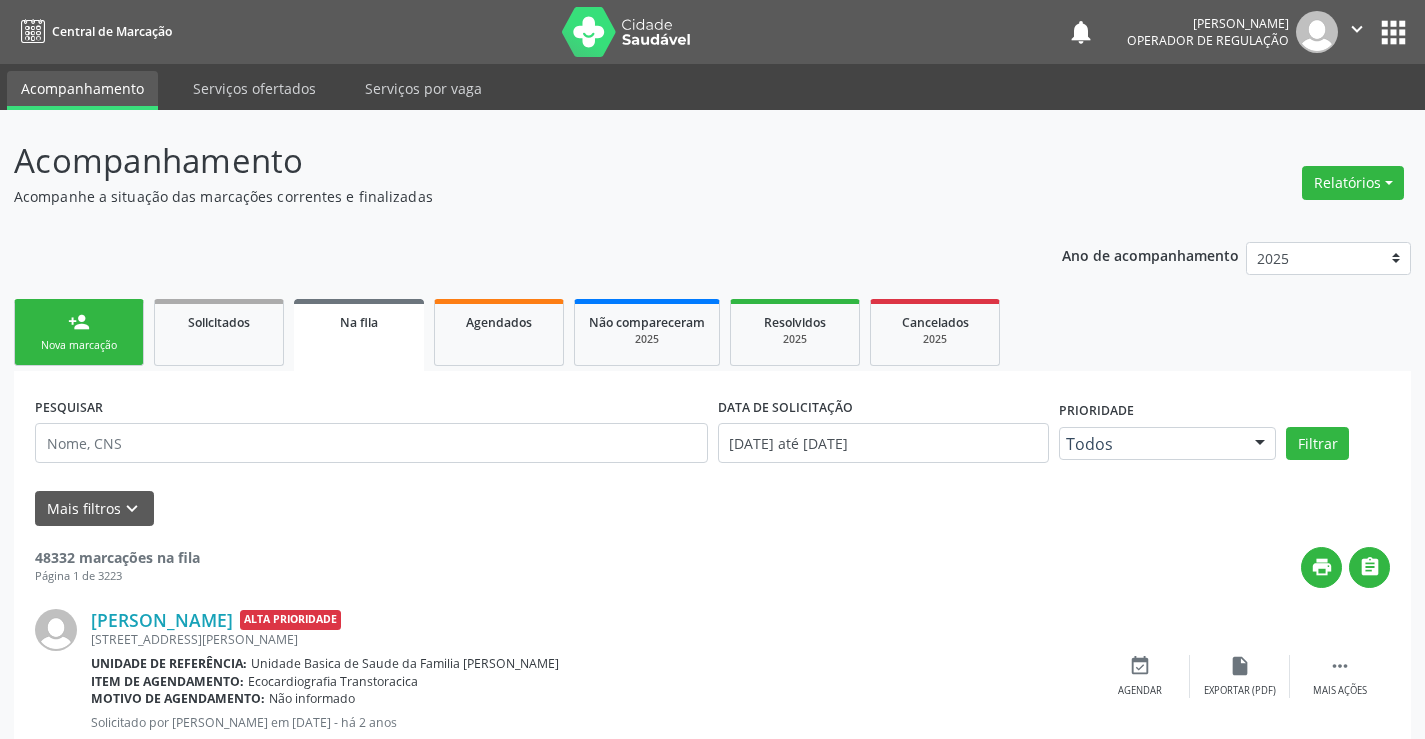 click on "person_add
Nova marcação" at bounding box center (79, 332) 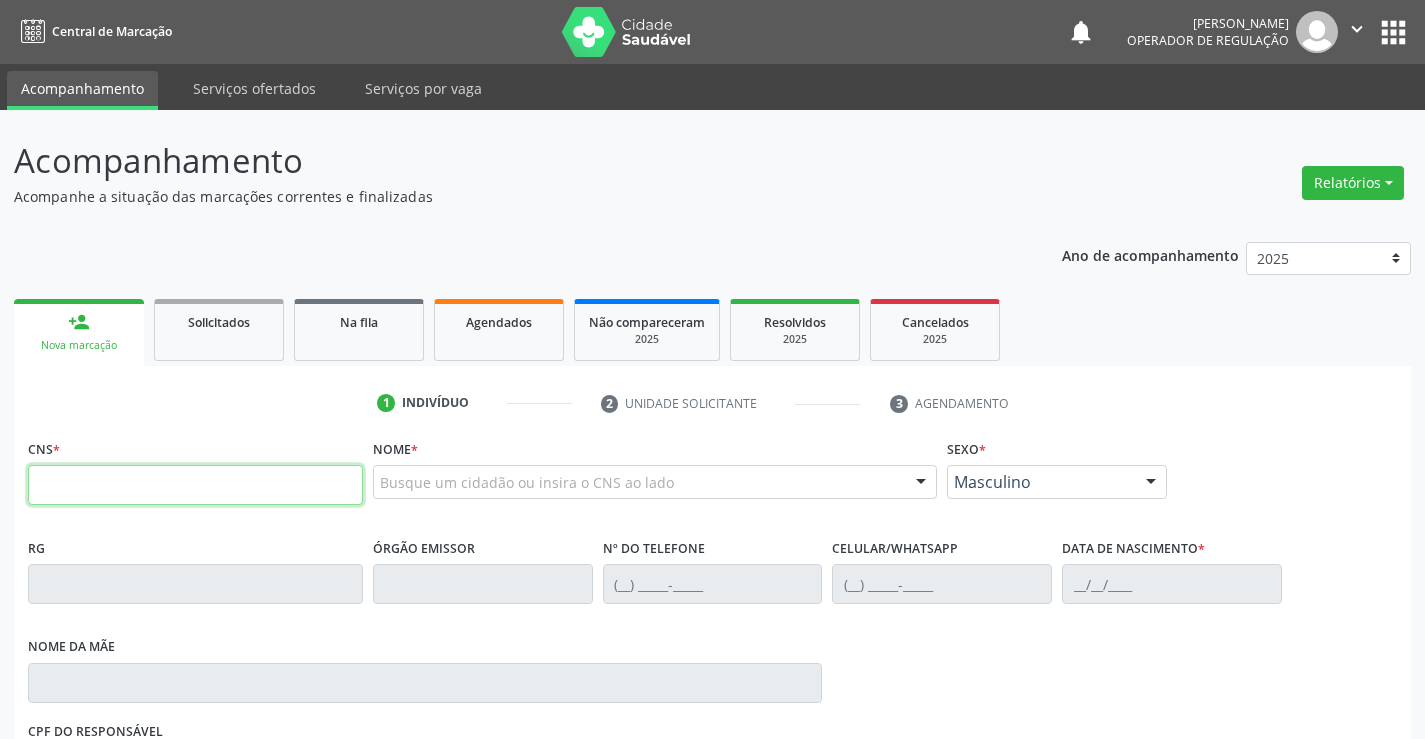 click at bounding box center [195, 485] 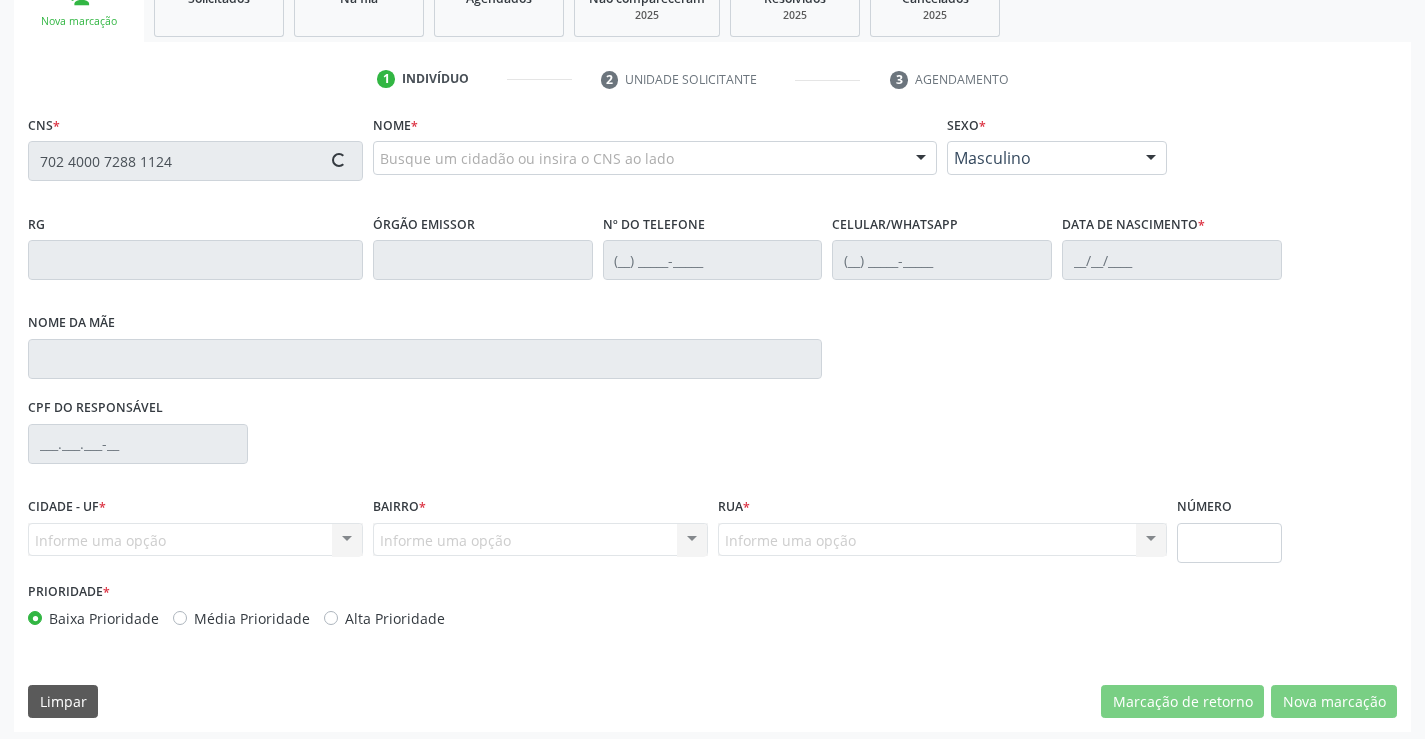 scroll, scrollTop: 331, scrollLeft: 0, axis: vertical 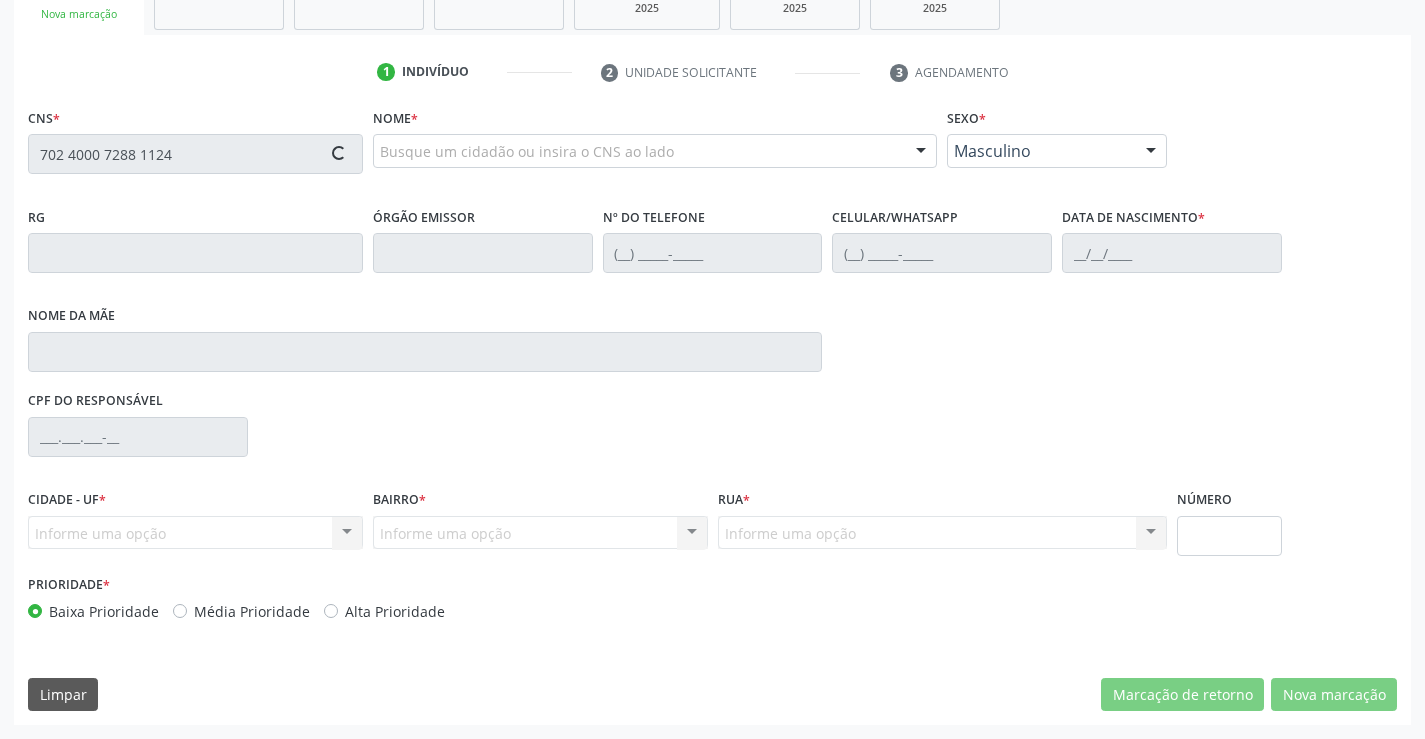 type on "702 4000 7288 1124" 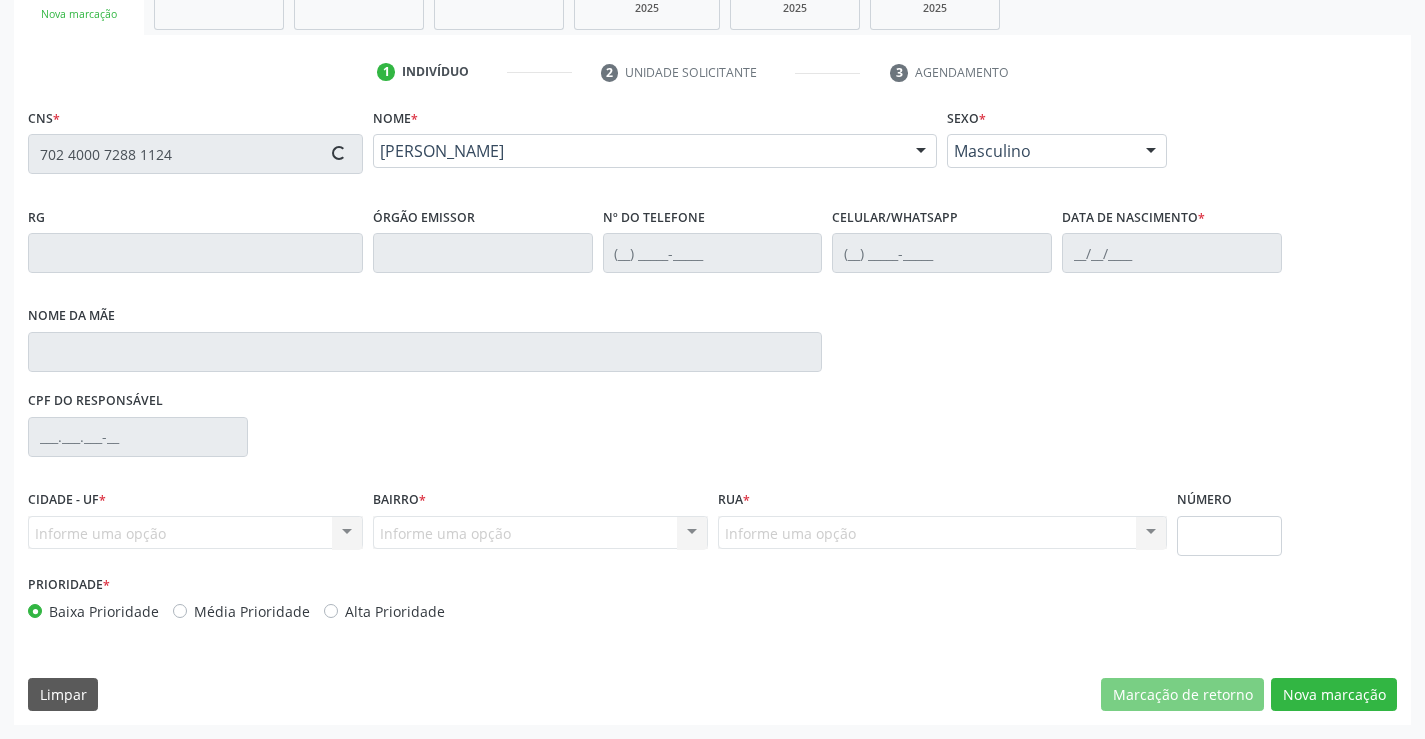 type on "(74) 8816-2865" 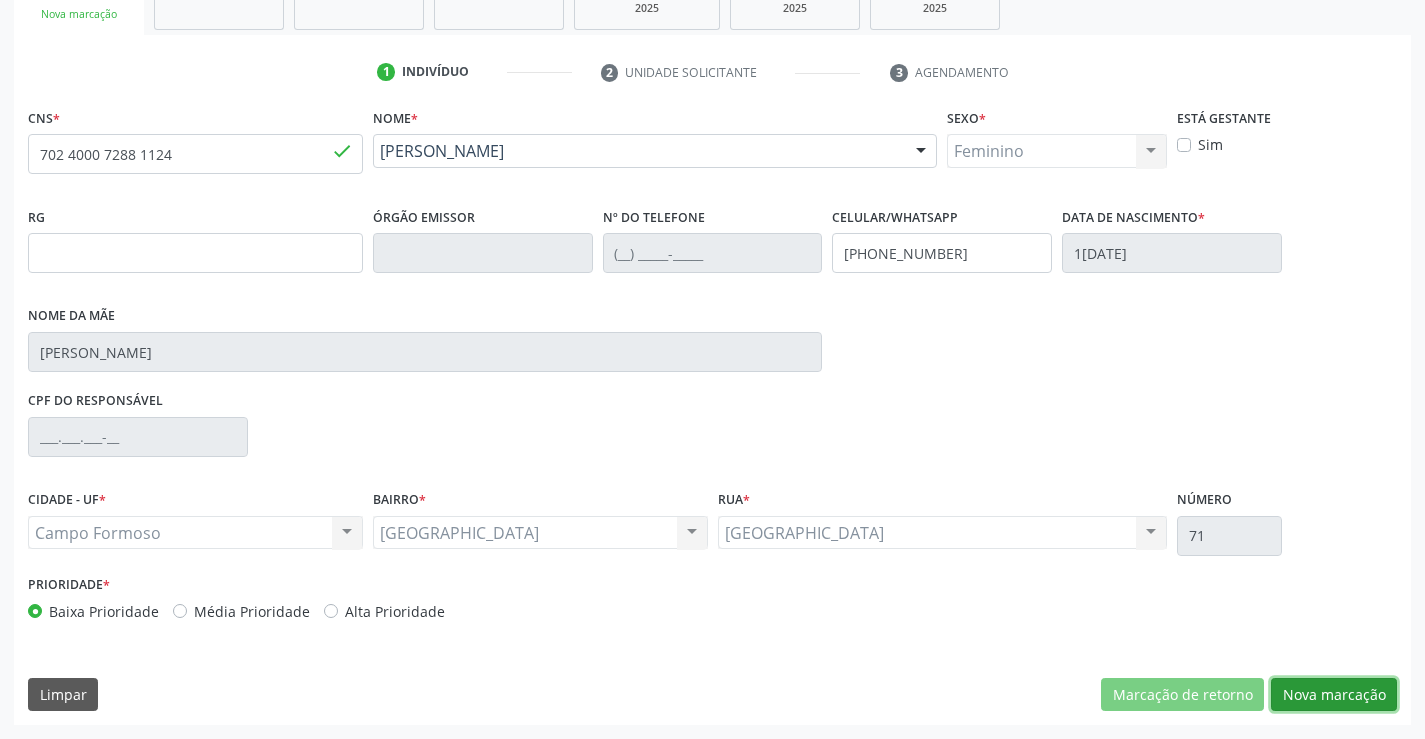 click on "Nova marcação" at bounding box center [1334, 695] 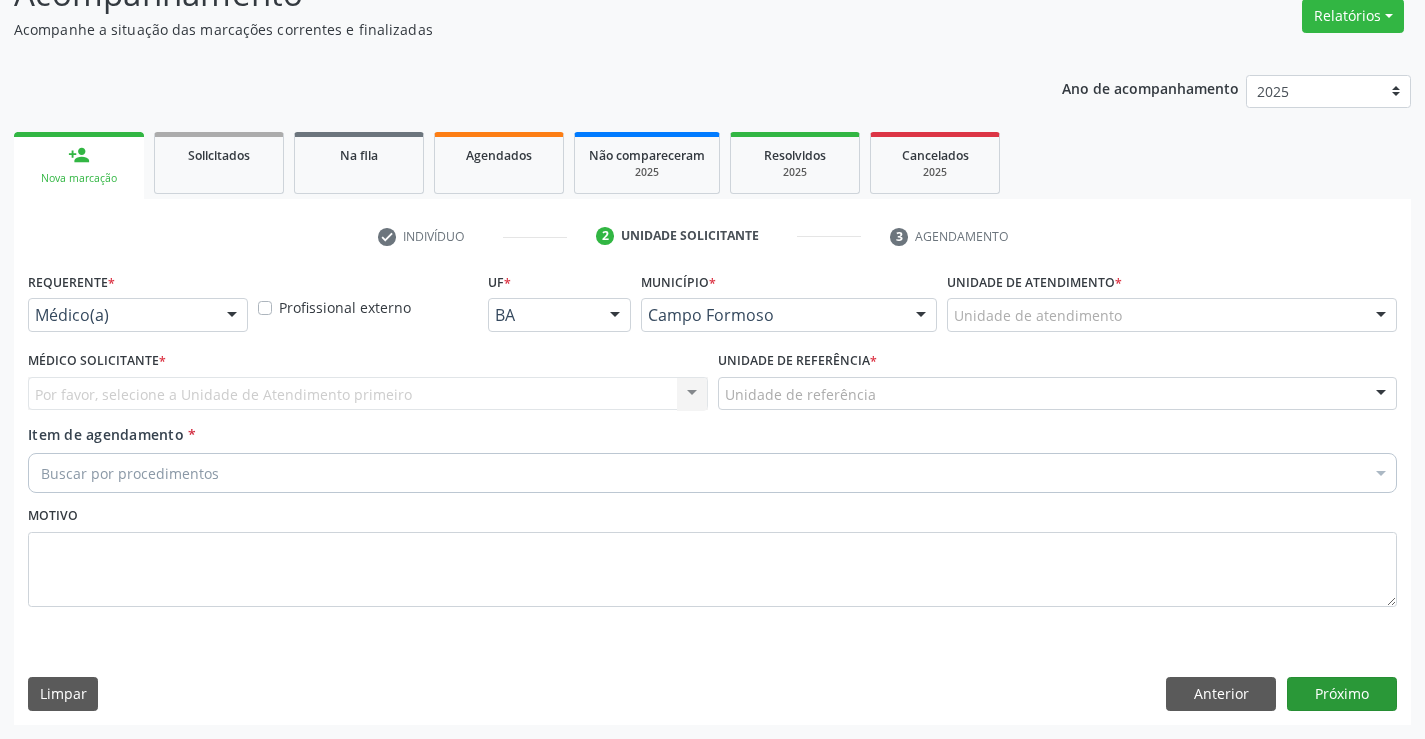 scroll, scrollTop: 167, scrollLeft: 0, axis: vertical 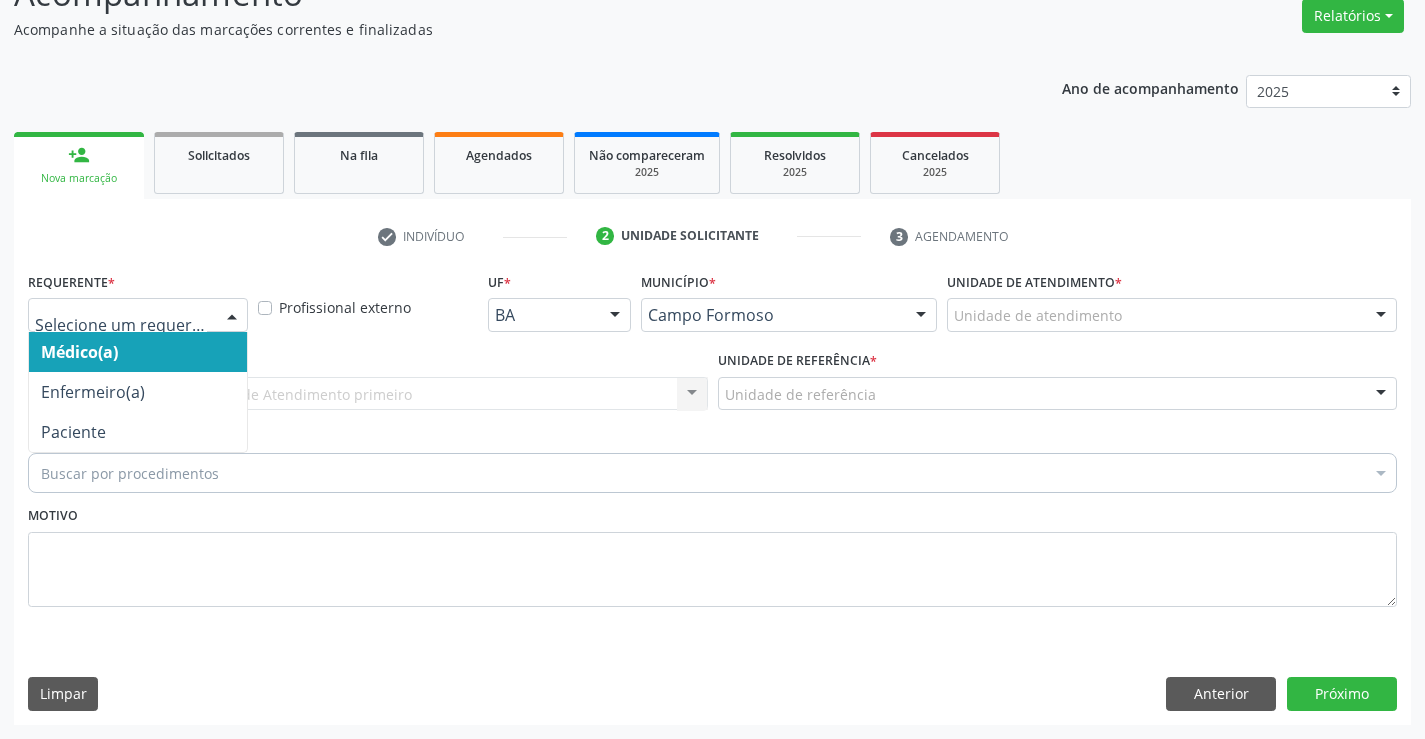 click at bounding box center [138, 315] 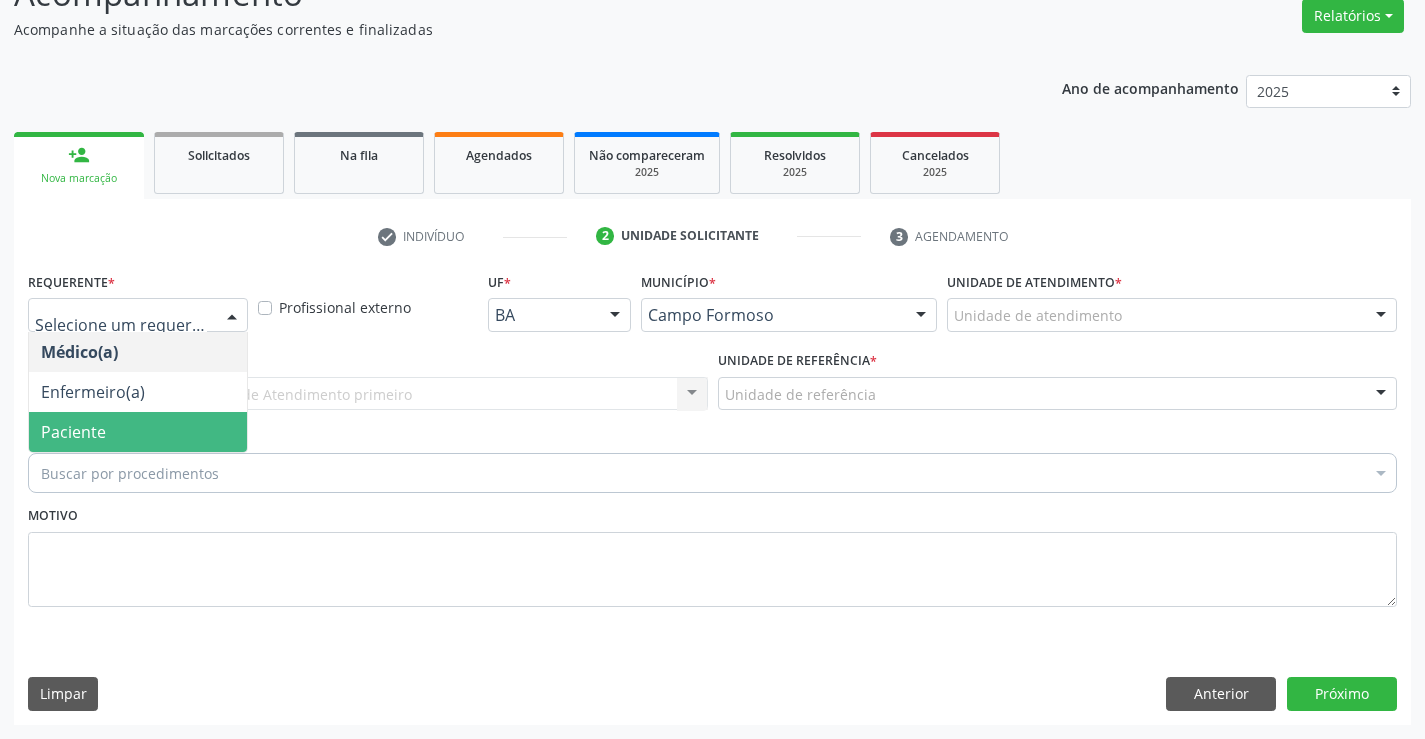 click on "Paciente" at bounding box center (138, 432) 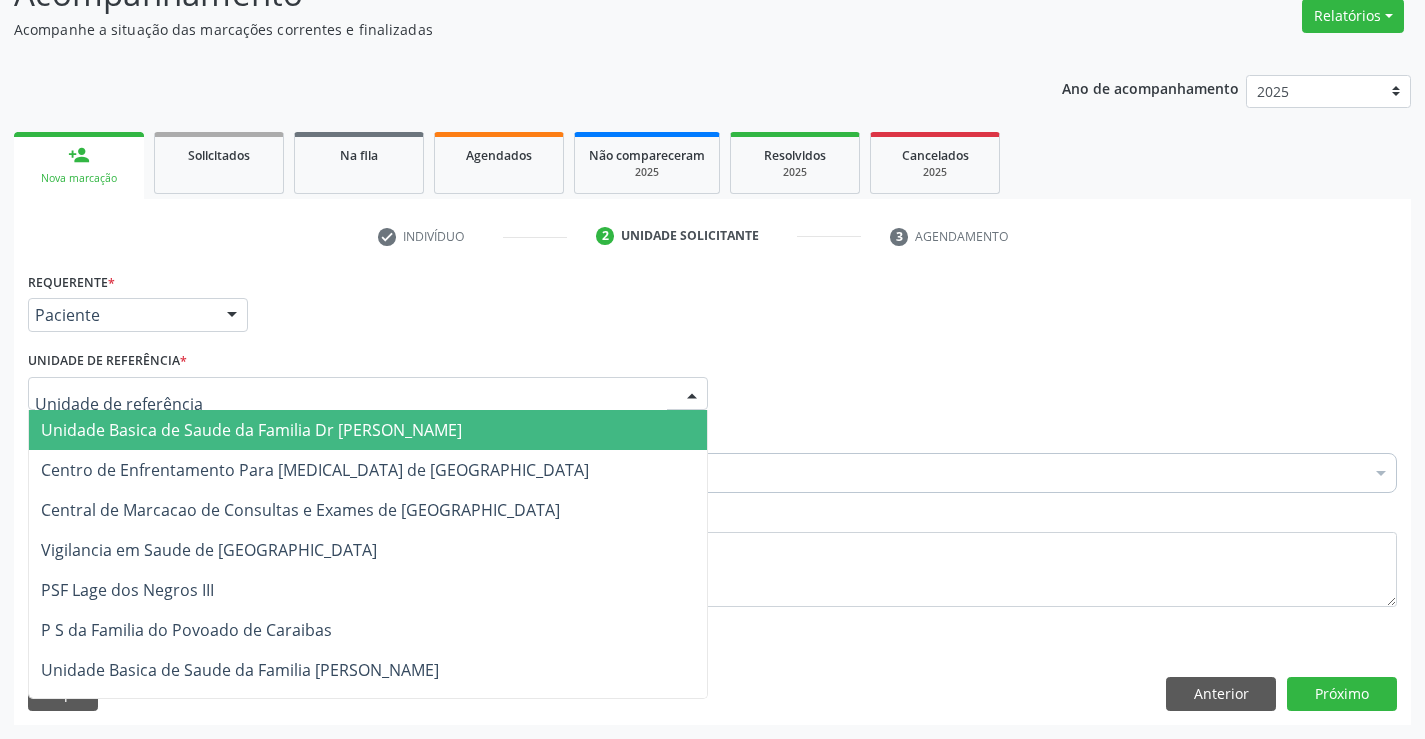 click at bounding box center (368, 394) 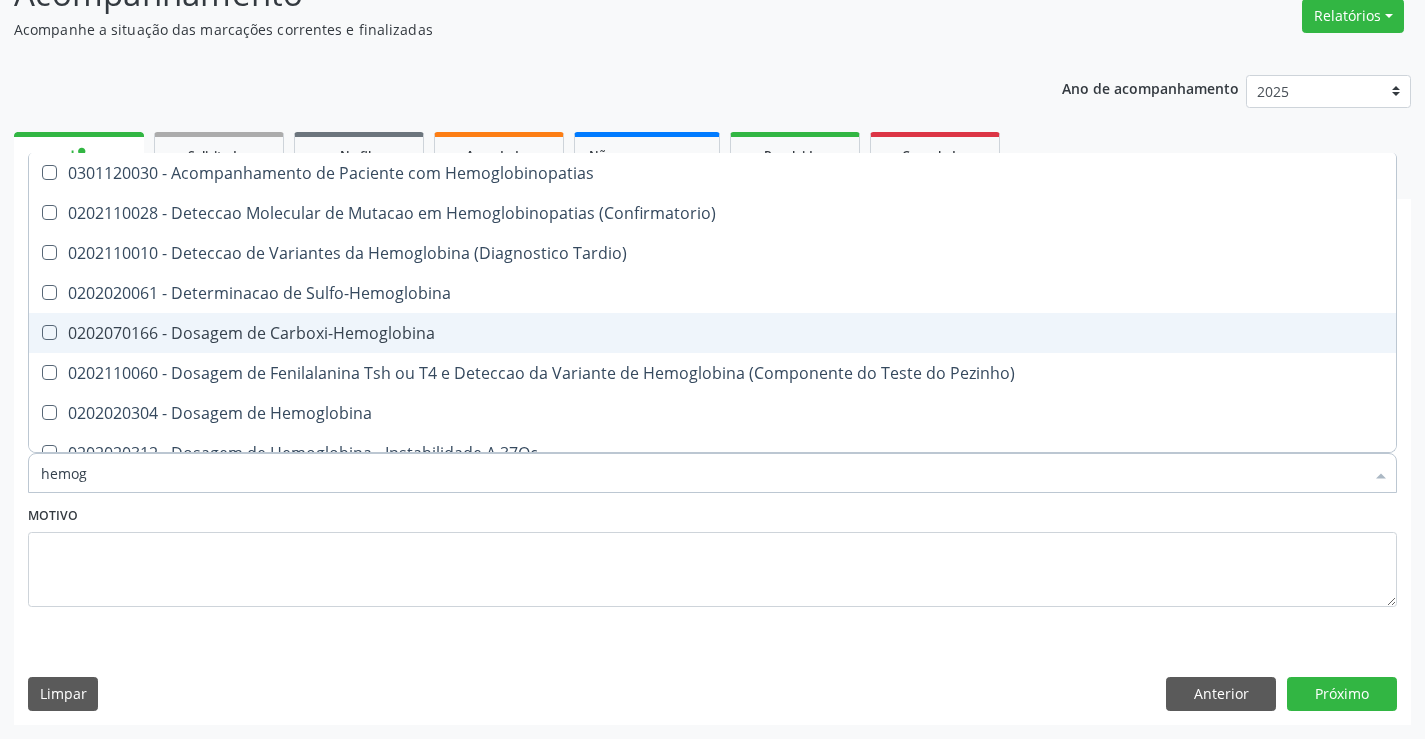 type on "hemogr" 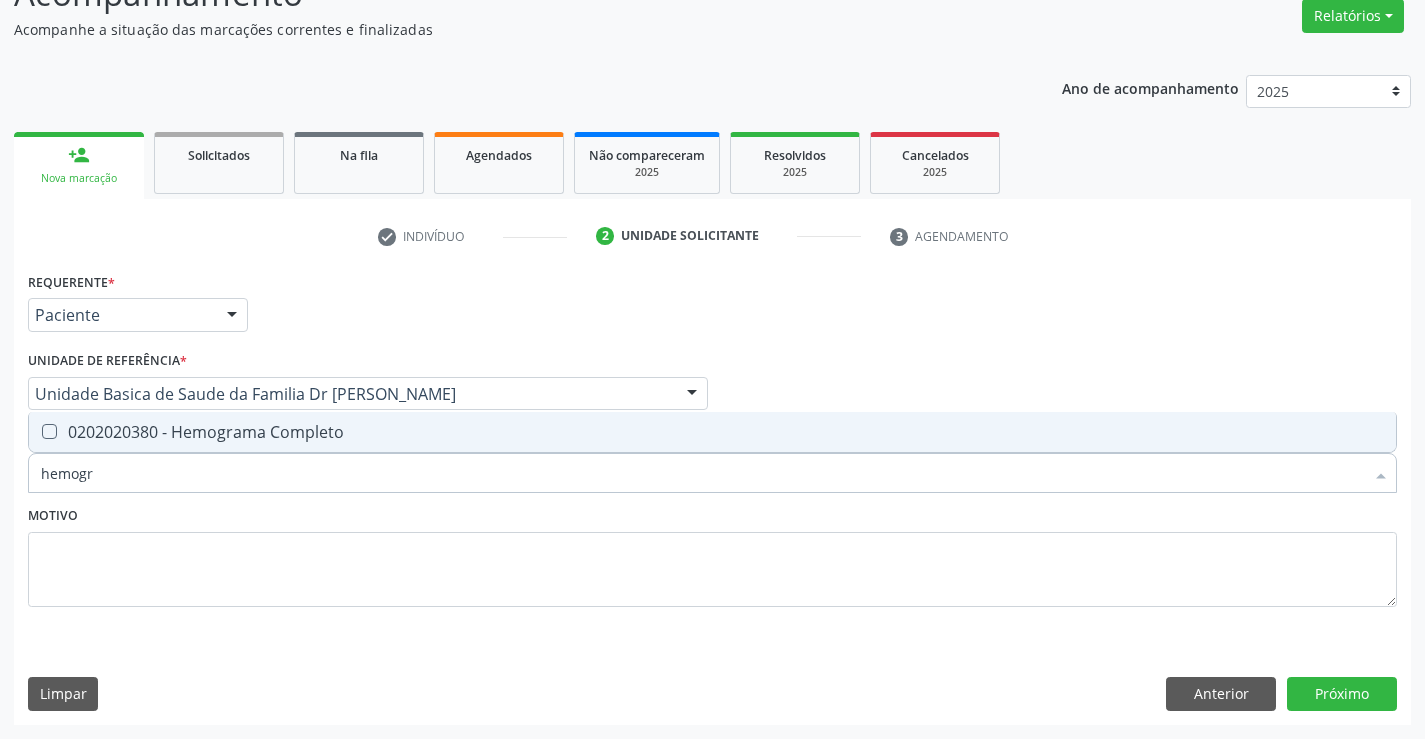click on "0202020380 - Hemograma Completo" at bounding box center [712, 432] 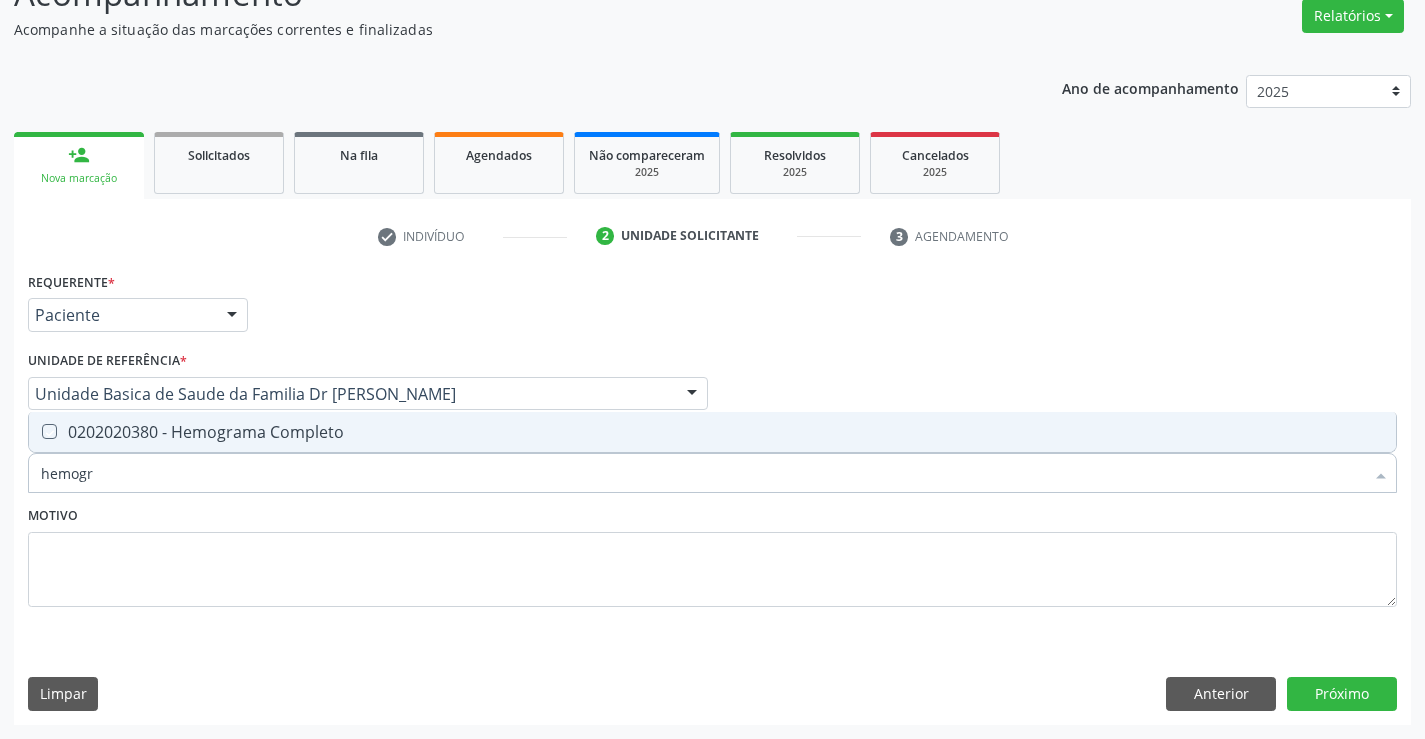 checkbox on "true" 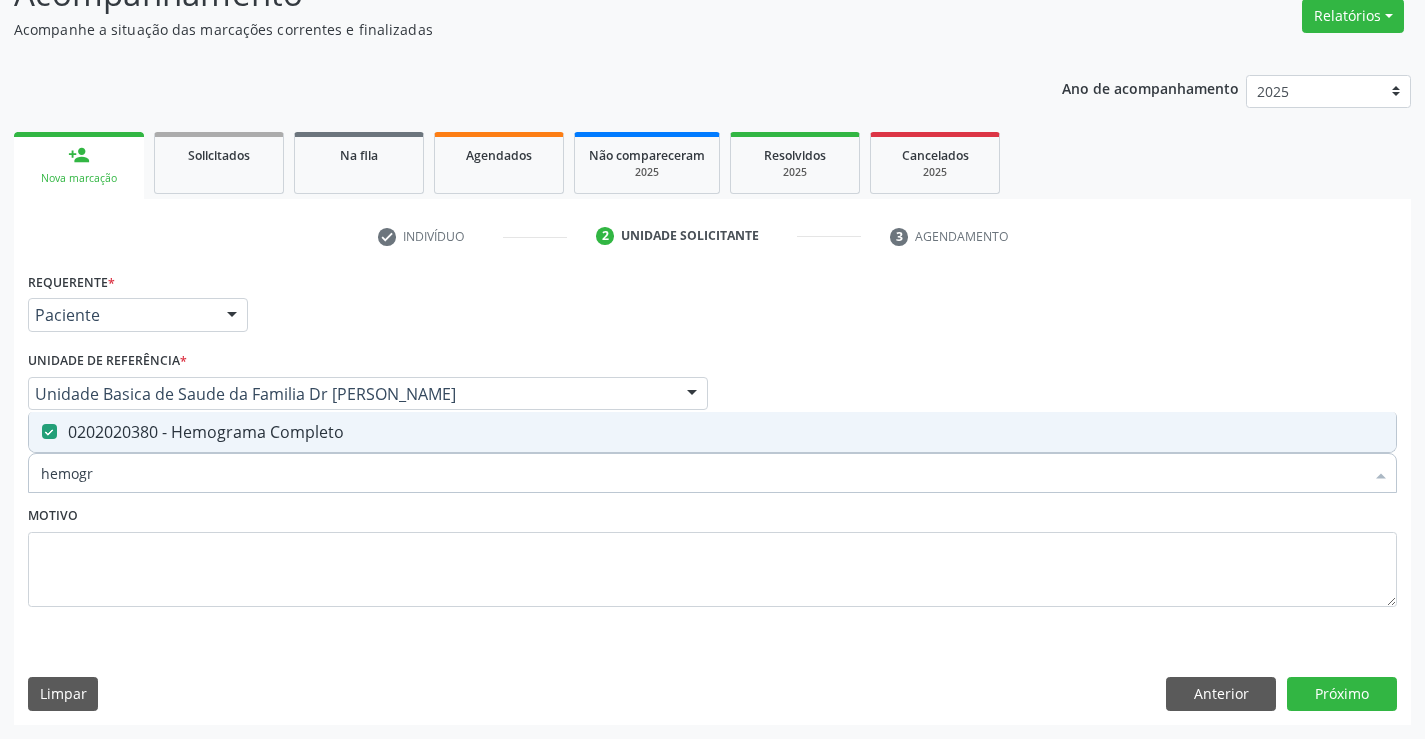 type on "hemogr" 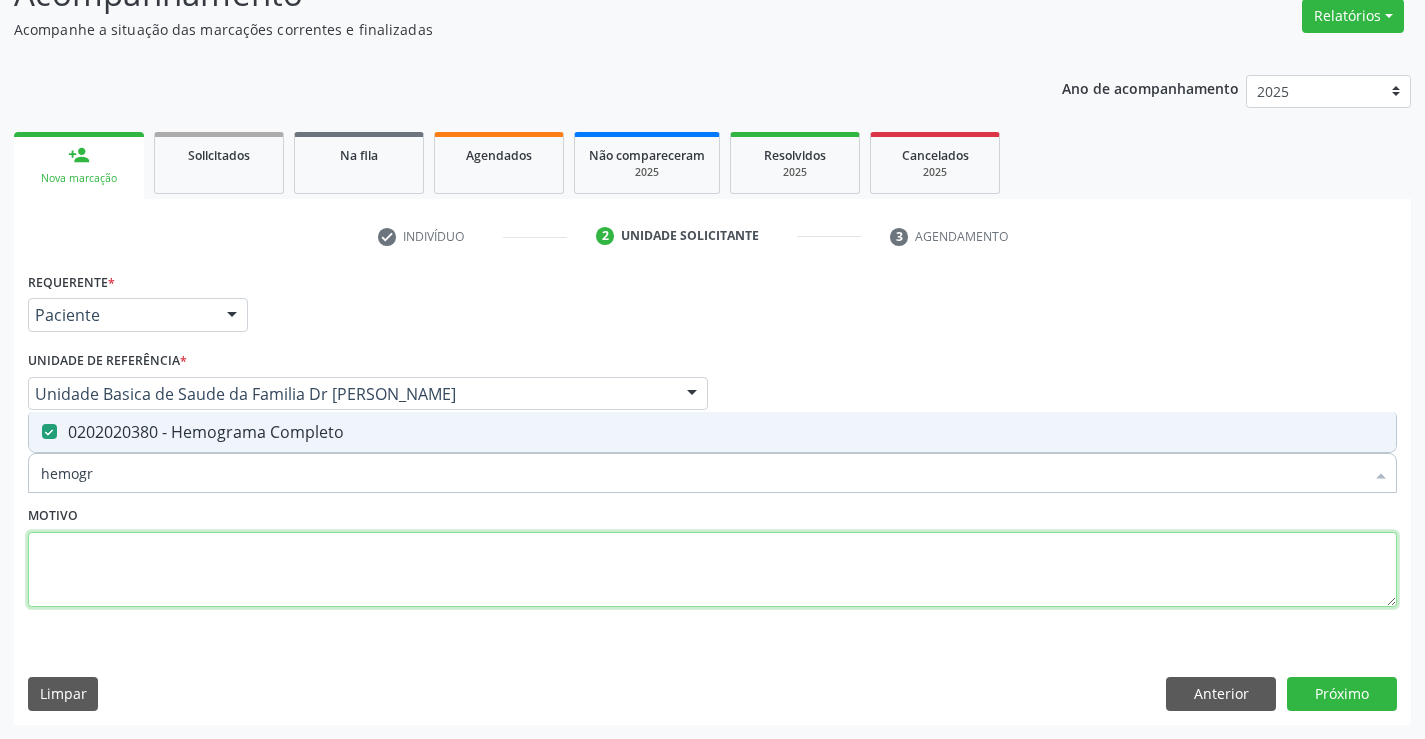 drag, startPoint x: 322, startPoint y: 534, endPoint x: 329, endPoint y: 493, distance: 41.59327 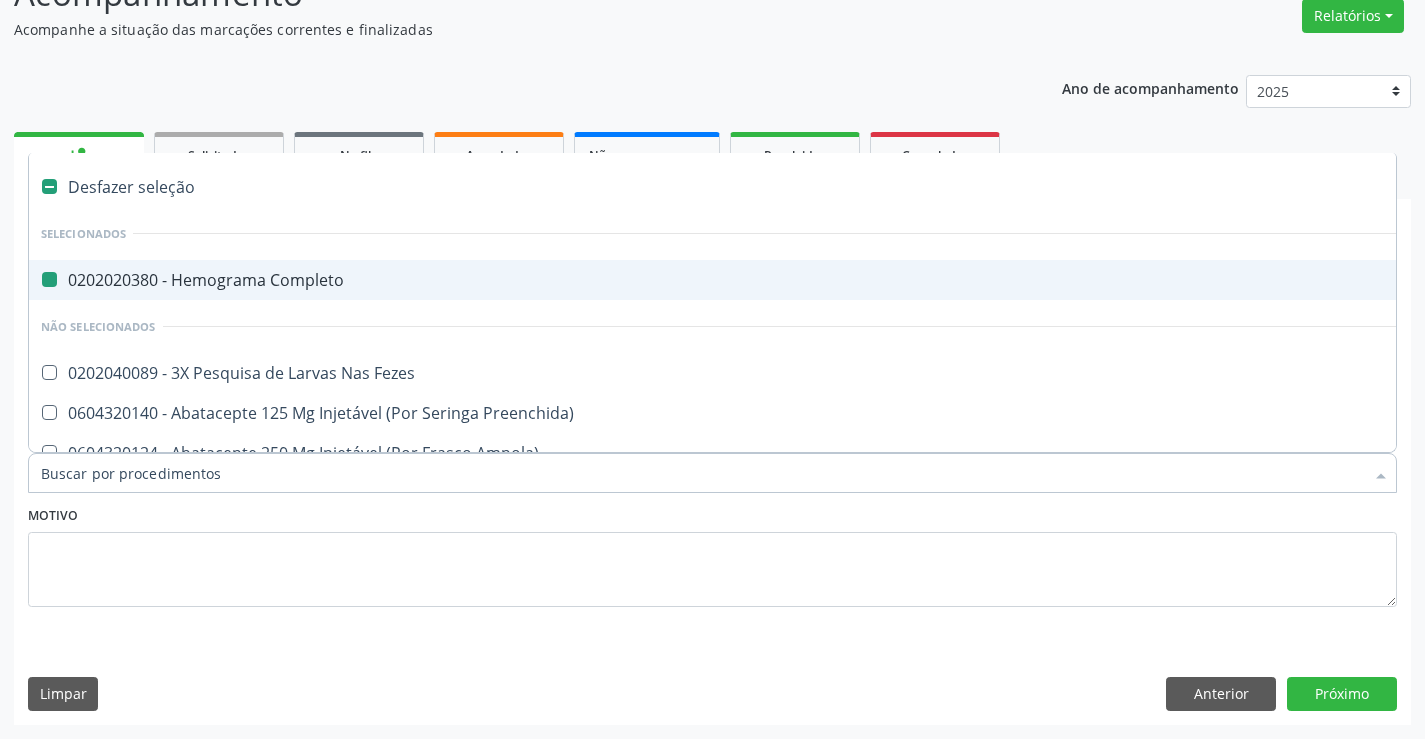 type on "u" 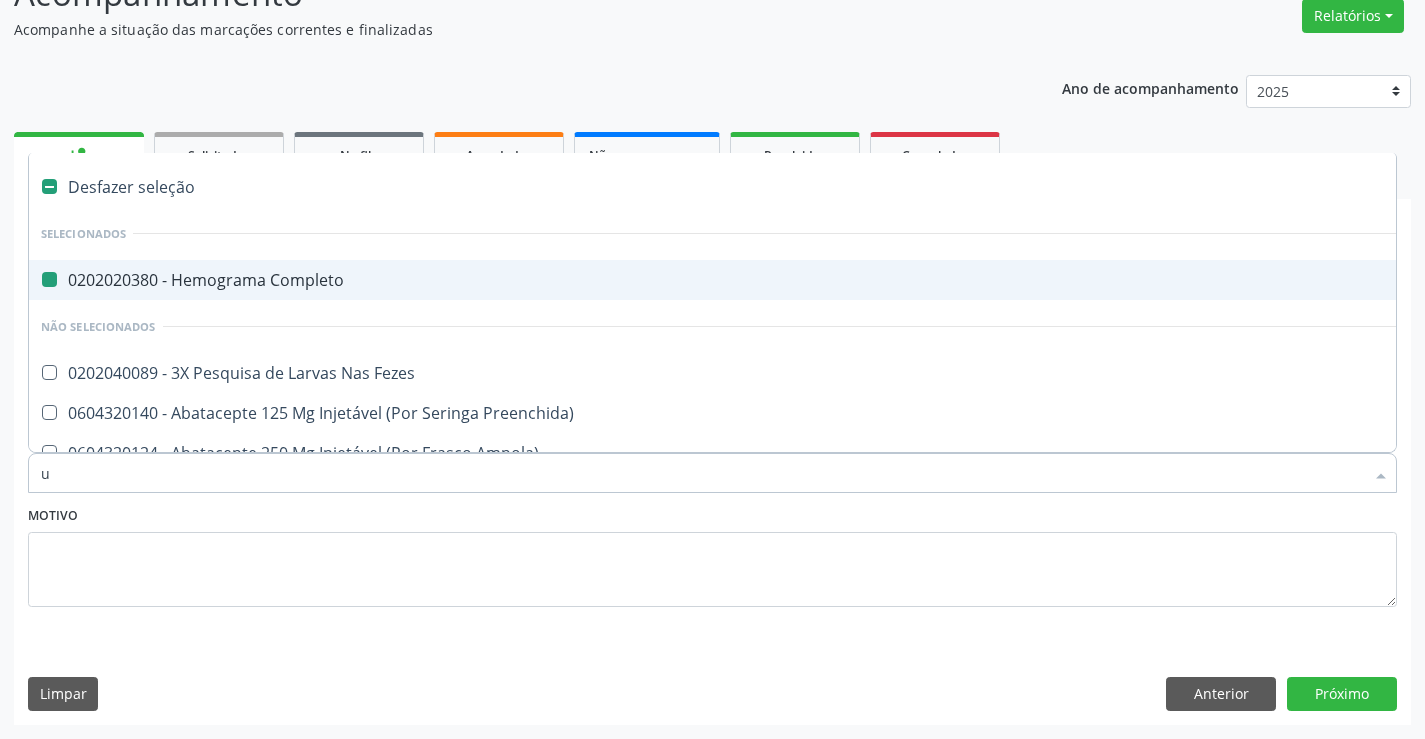 checkbox on "false" 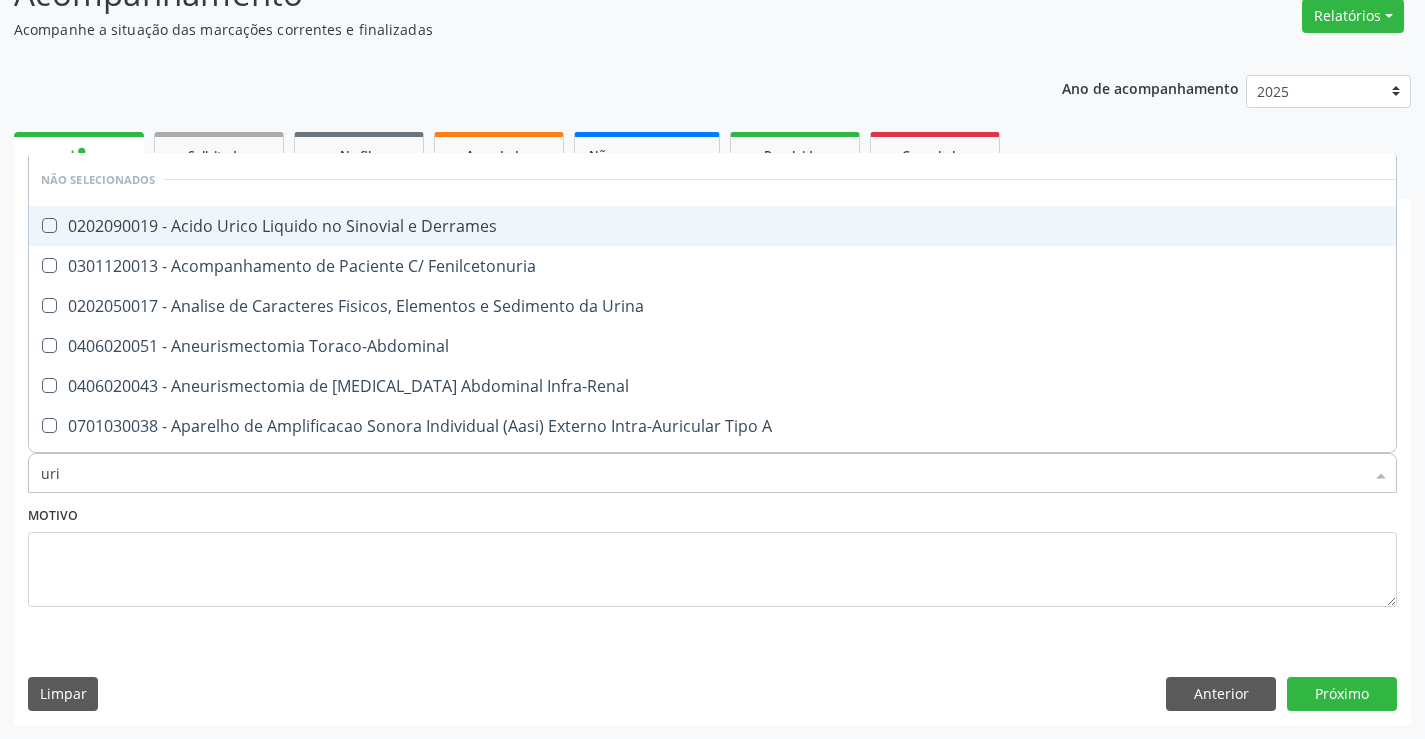type on "urin" 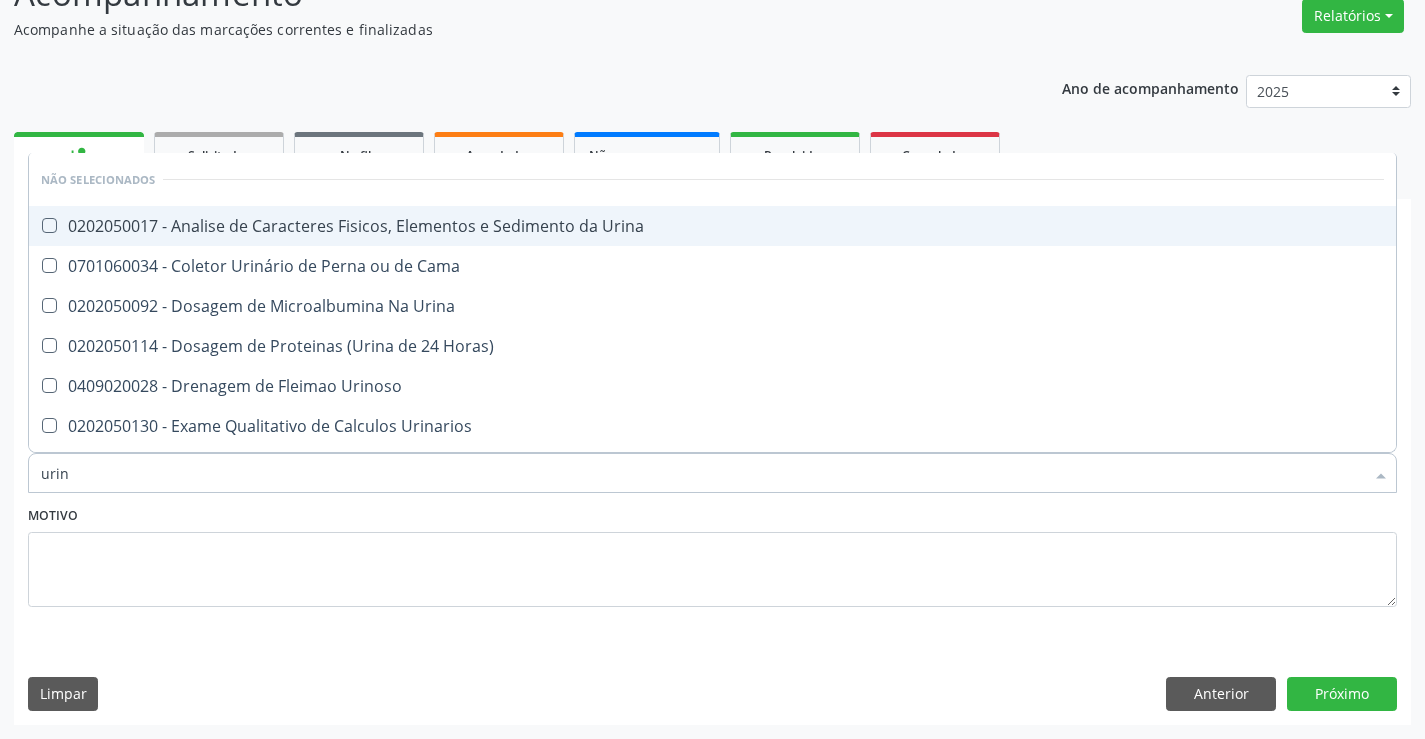 click on "0202050017 - Analise de Caracteres Fisicos, Elementos e Sedimento da Urina" at bounding box center (712, 226) 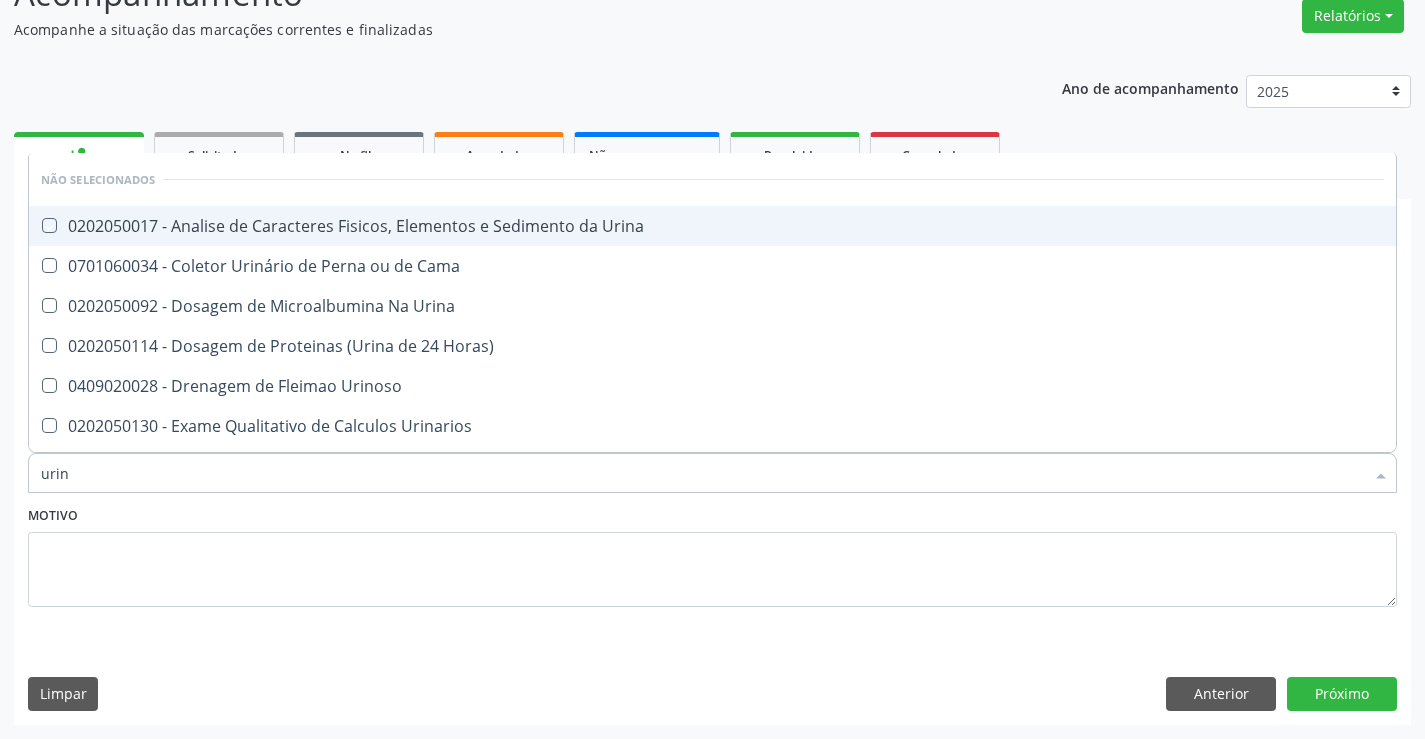 checkbox on "true" 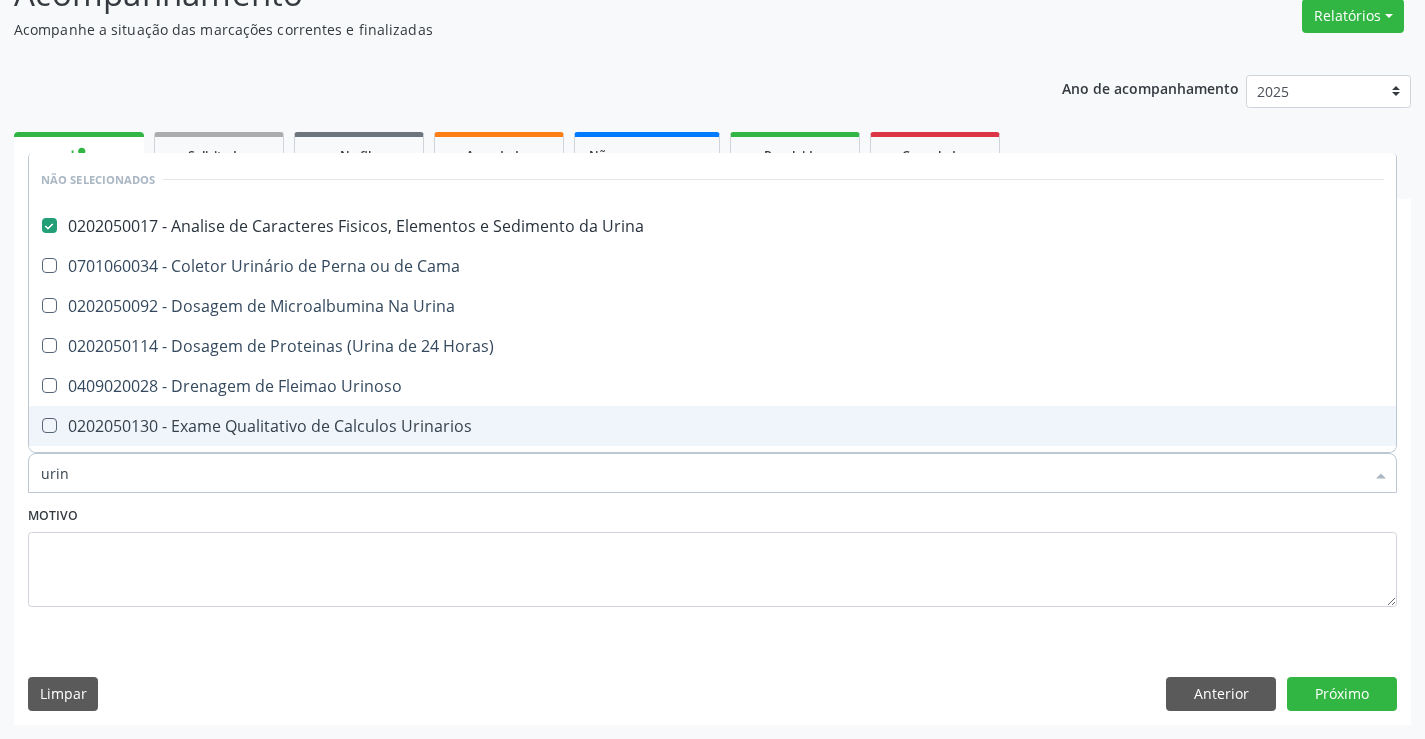 type on "urin" 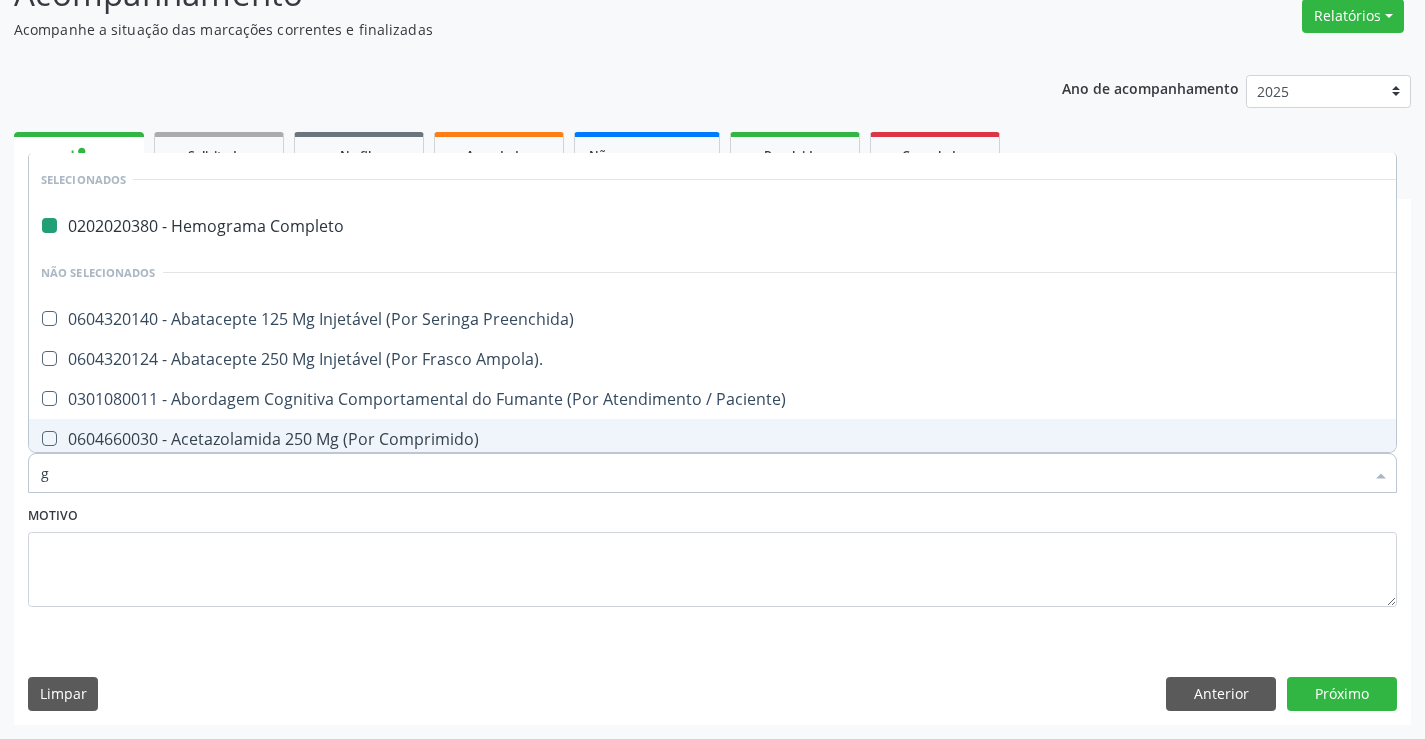 type on "gl" 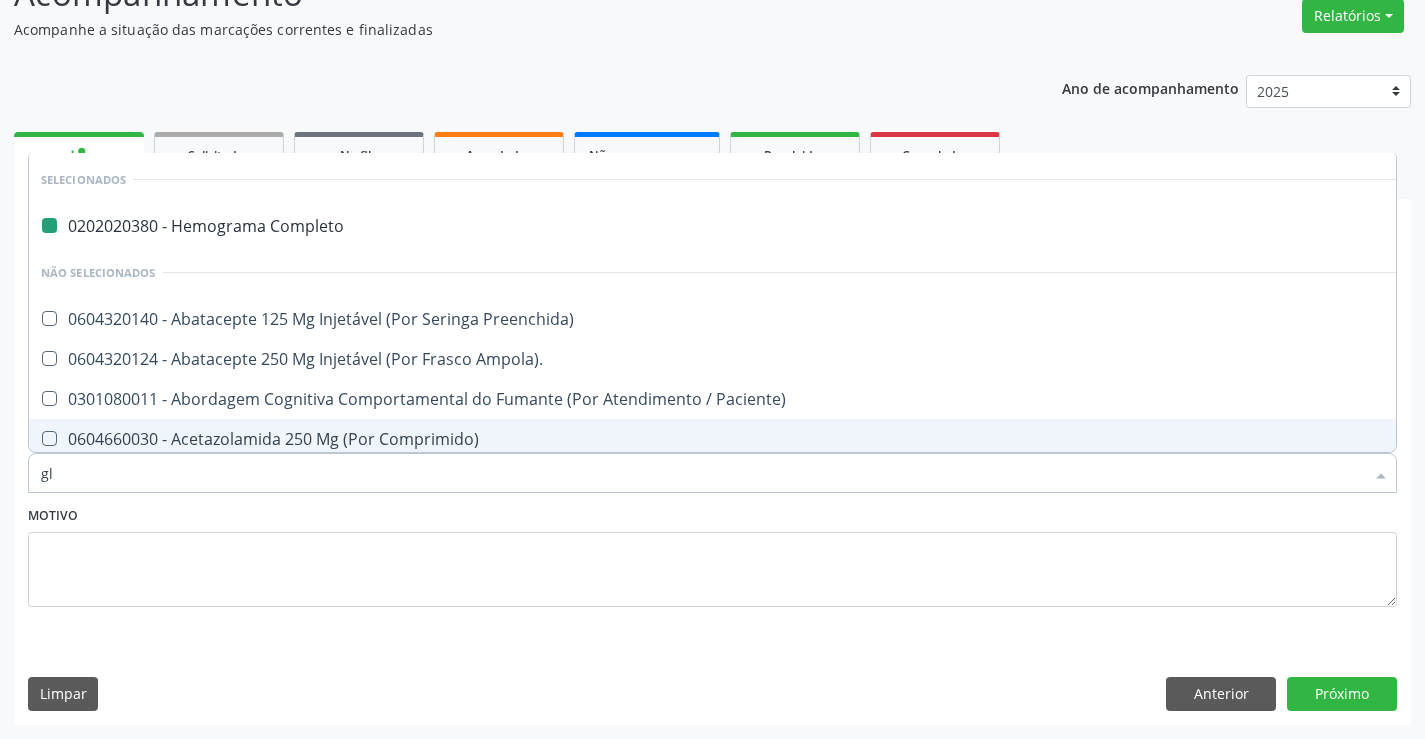 checkbox on "false" 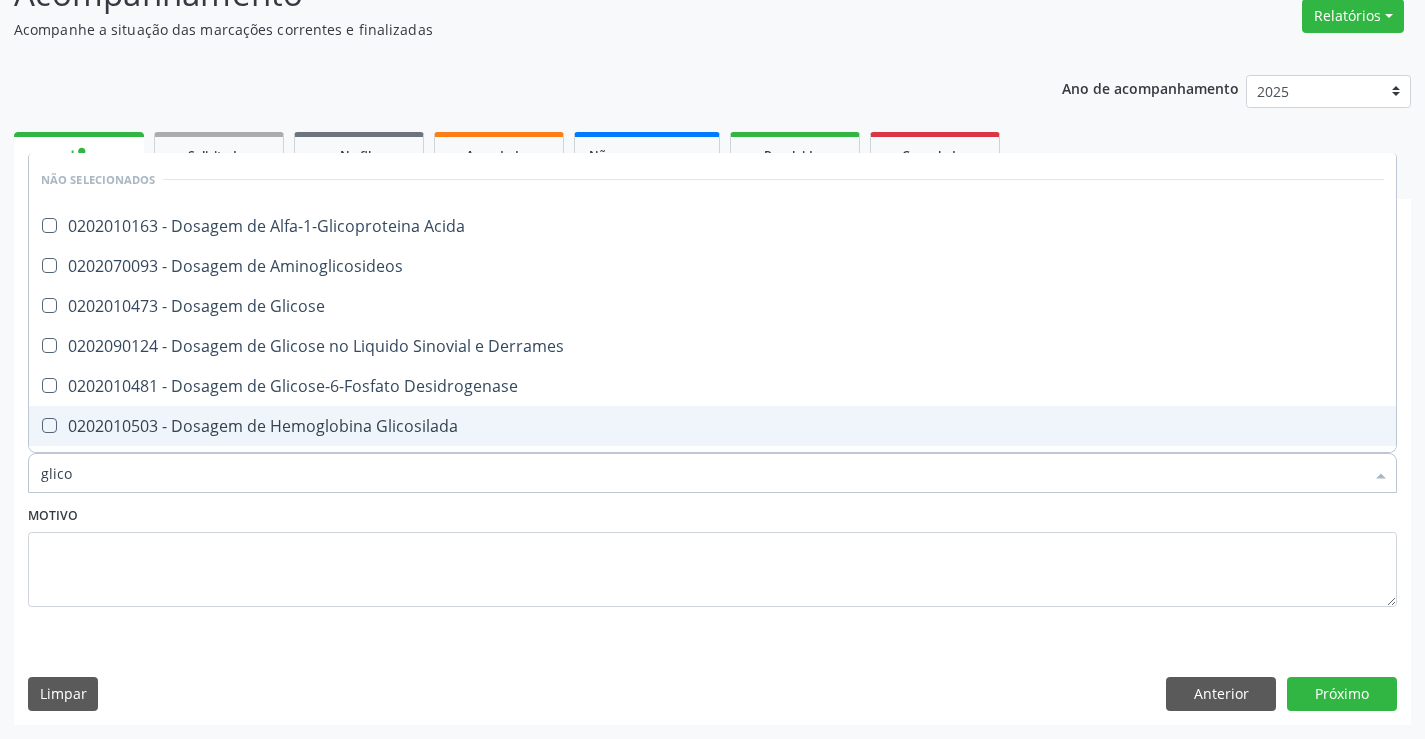 type on "glicos" 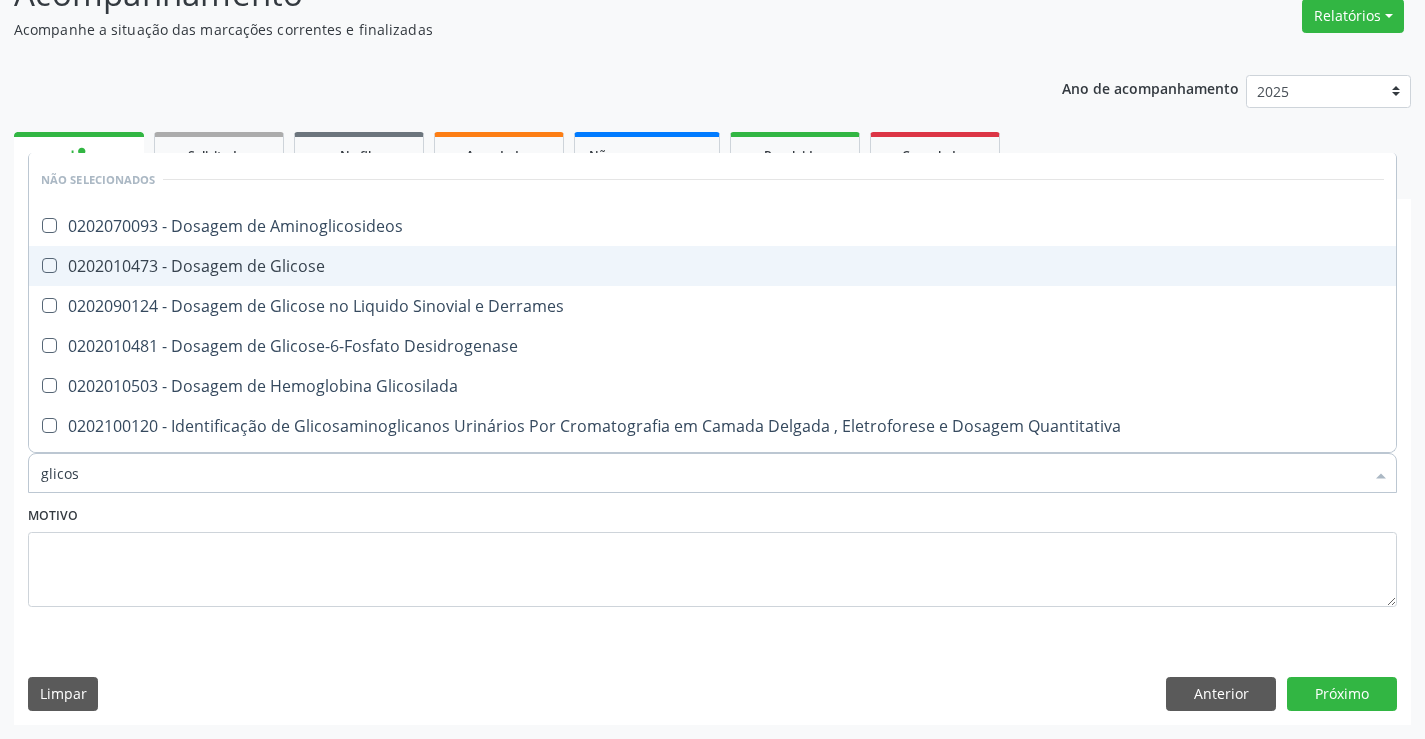 click on "0202010473 - Dosagem de Glicose" at bounding box center [712, 266] 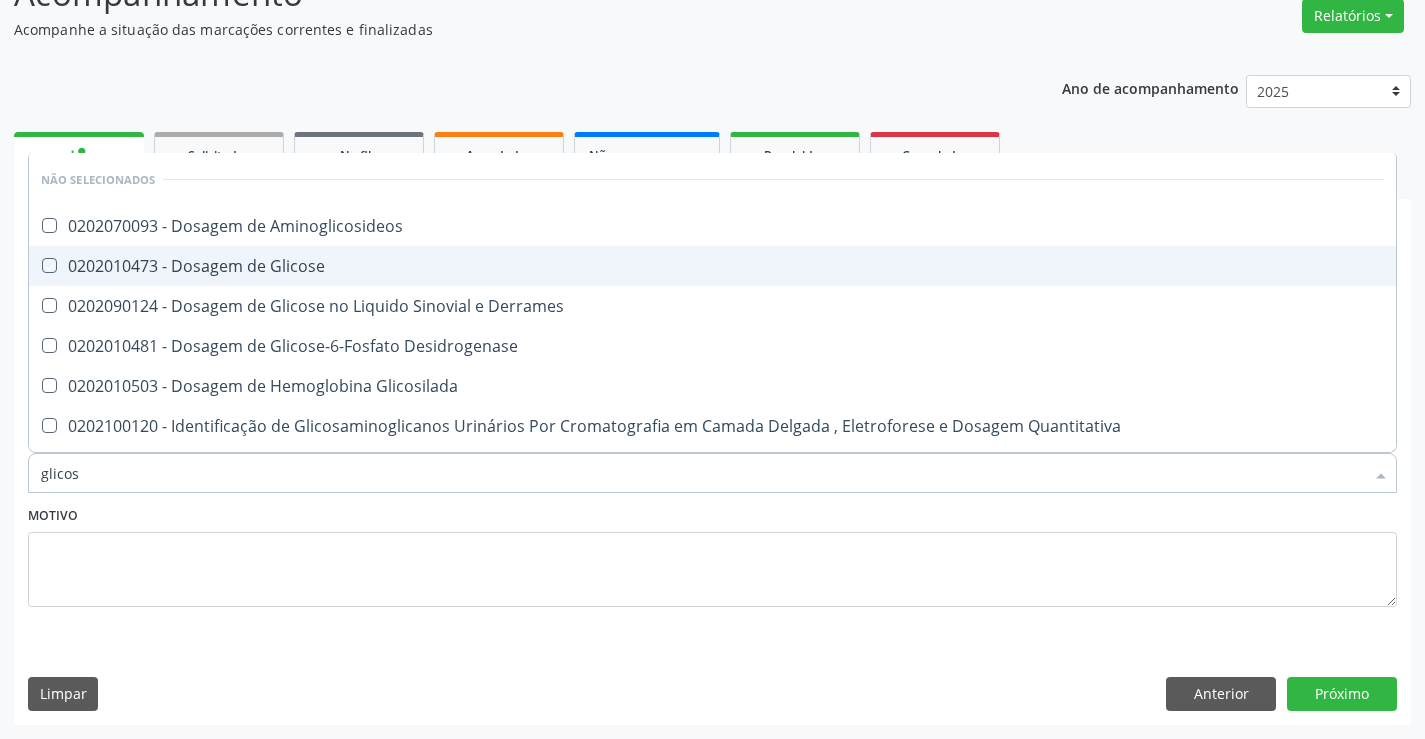 checkbox on "true" 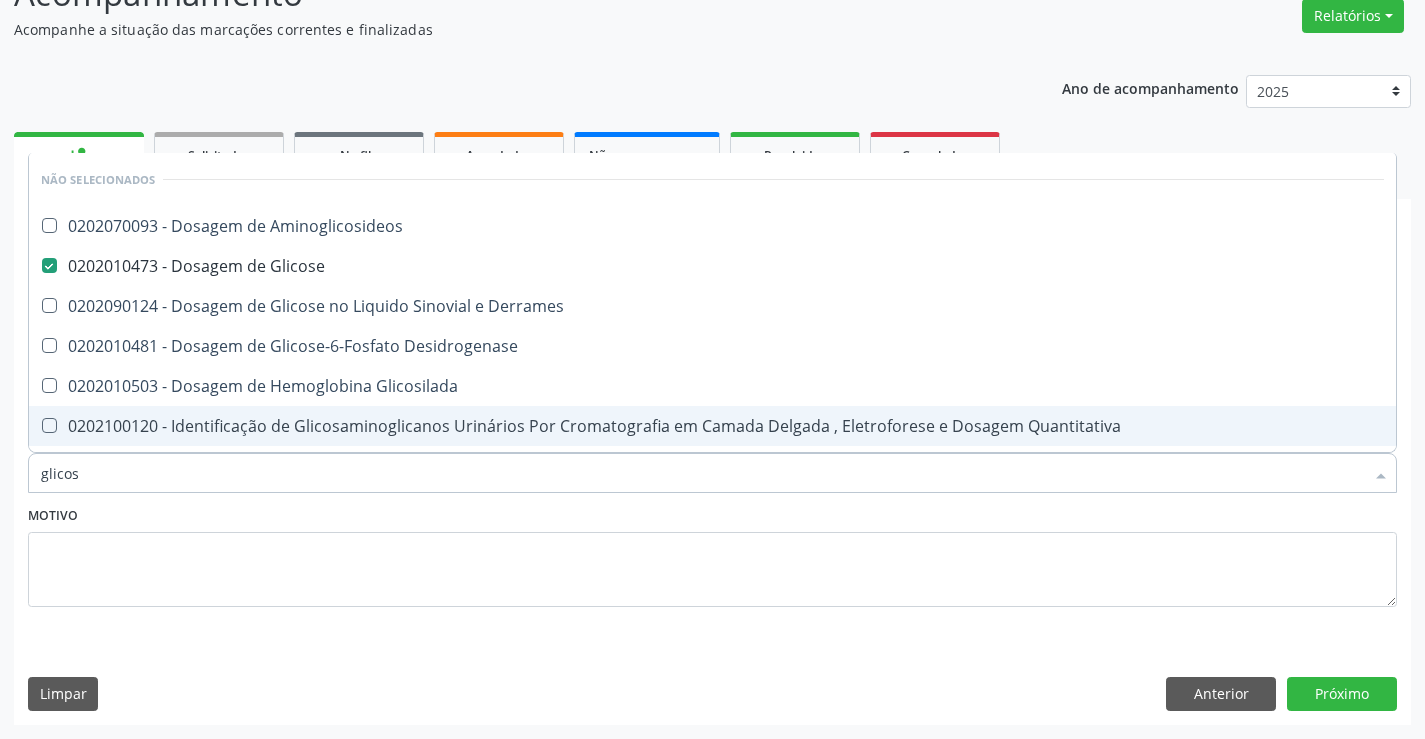 type on "glicos" 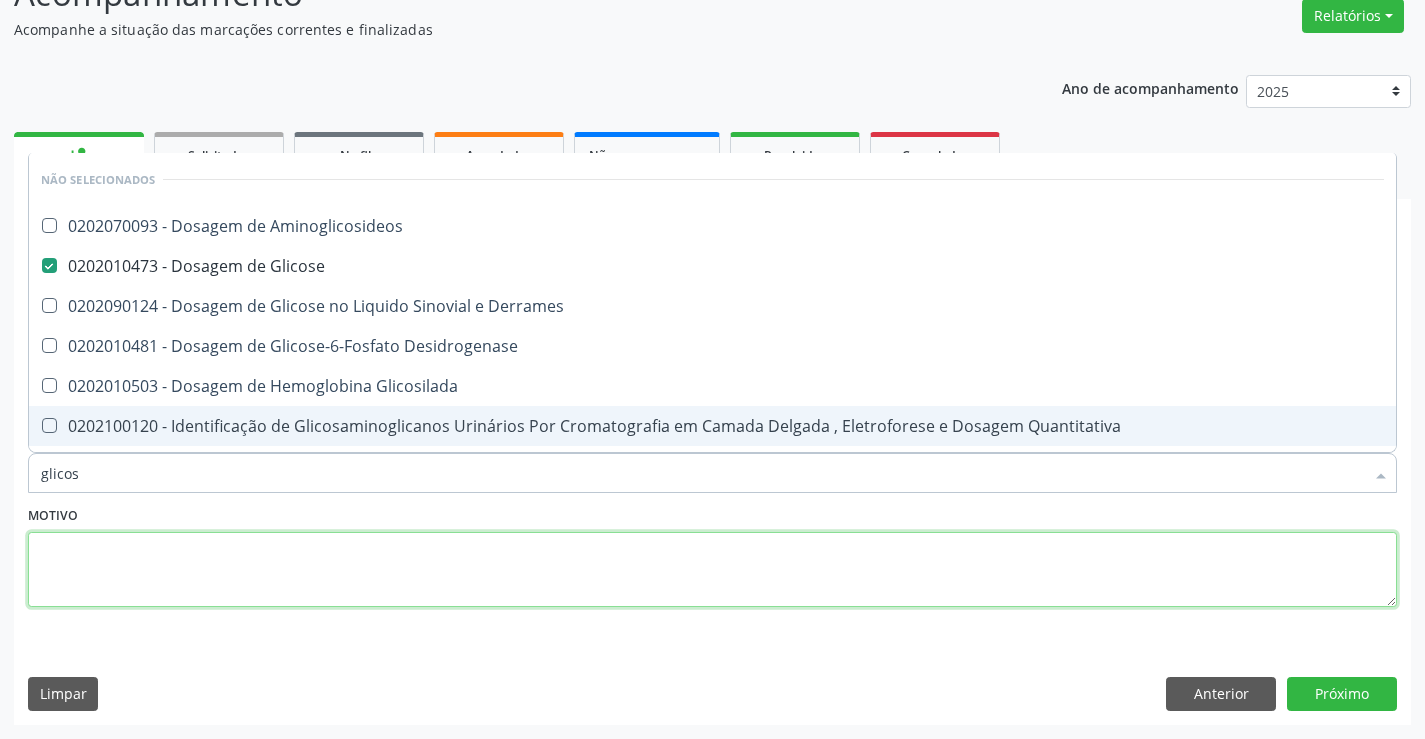 click at bounding box center [712, 570] 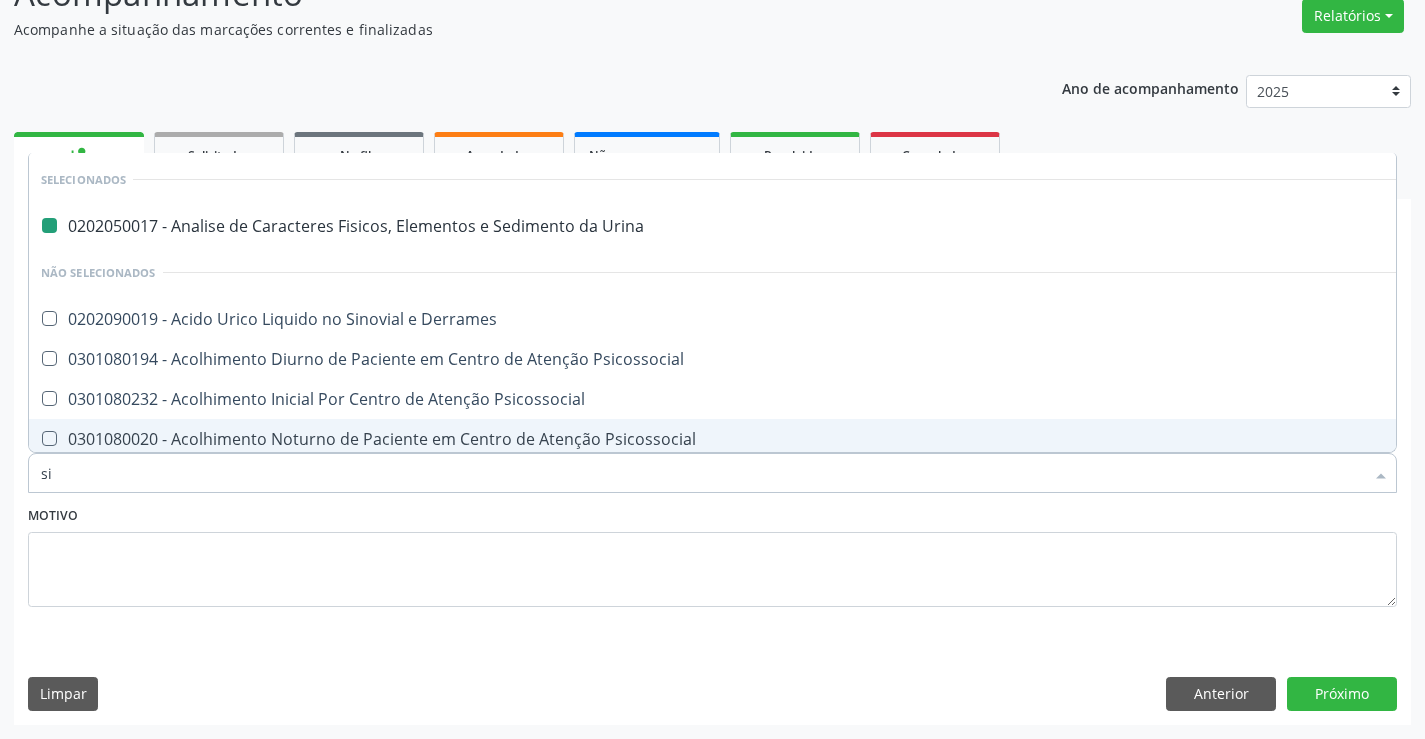 type on "sif" 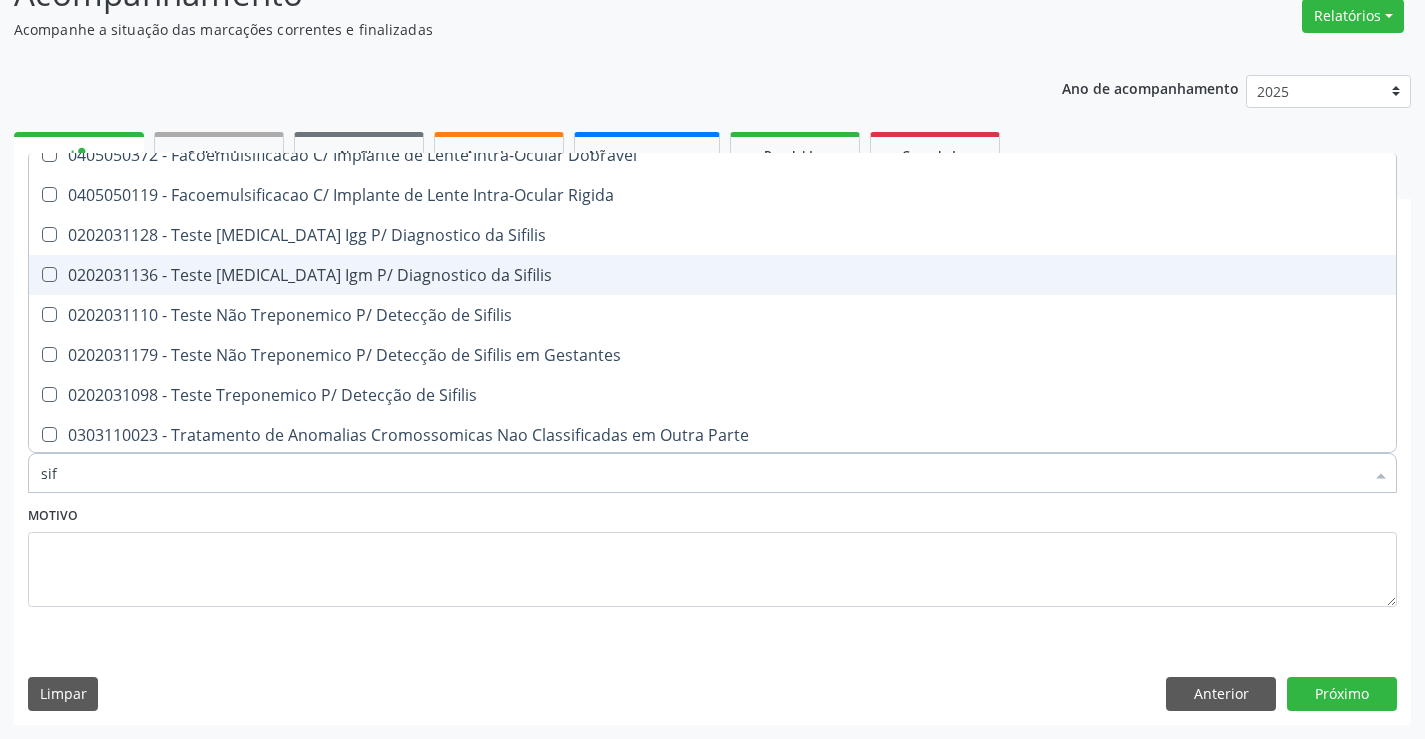 scroll, scrollTop: 114, scrollLeft: 0, axis: vertical 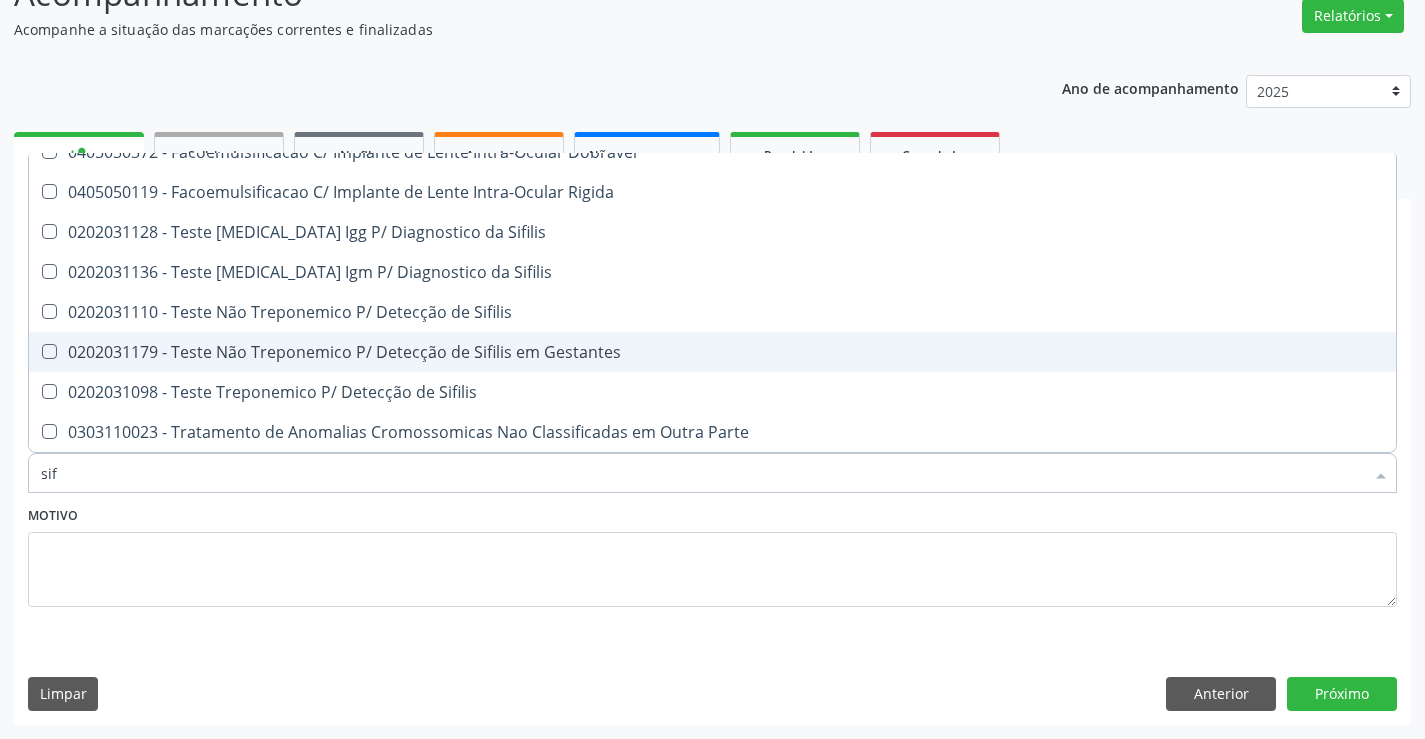 click on "0202031179 - Teste Não Treponemico P/ Detecção de Sifilis em Gestantes" at bounding box center [712, 352] 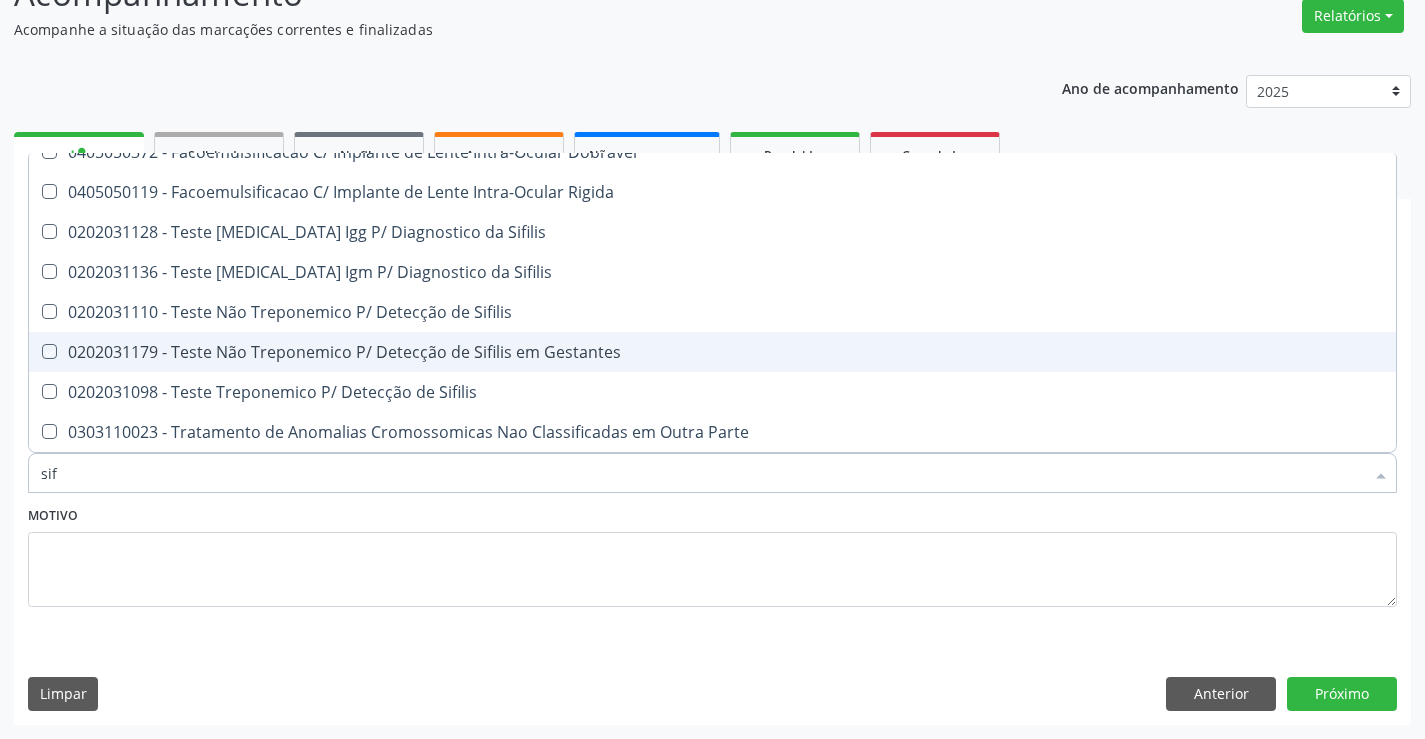 checkbox on "true" 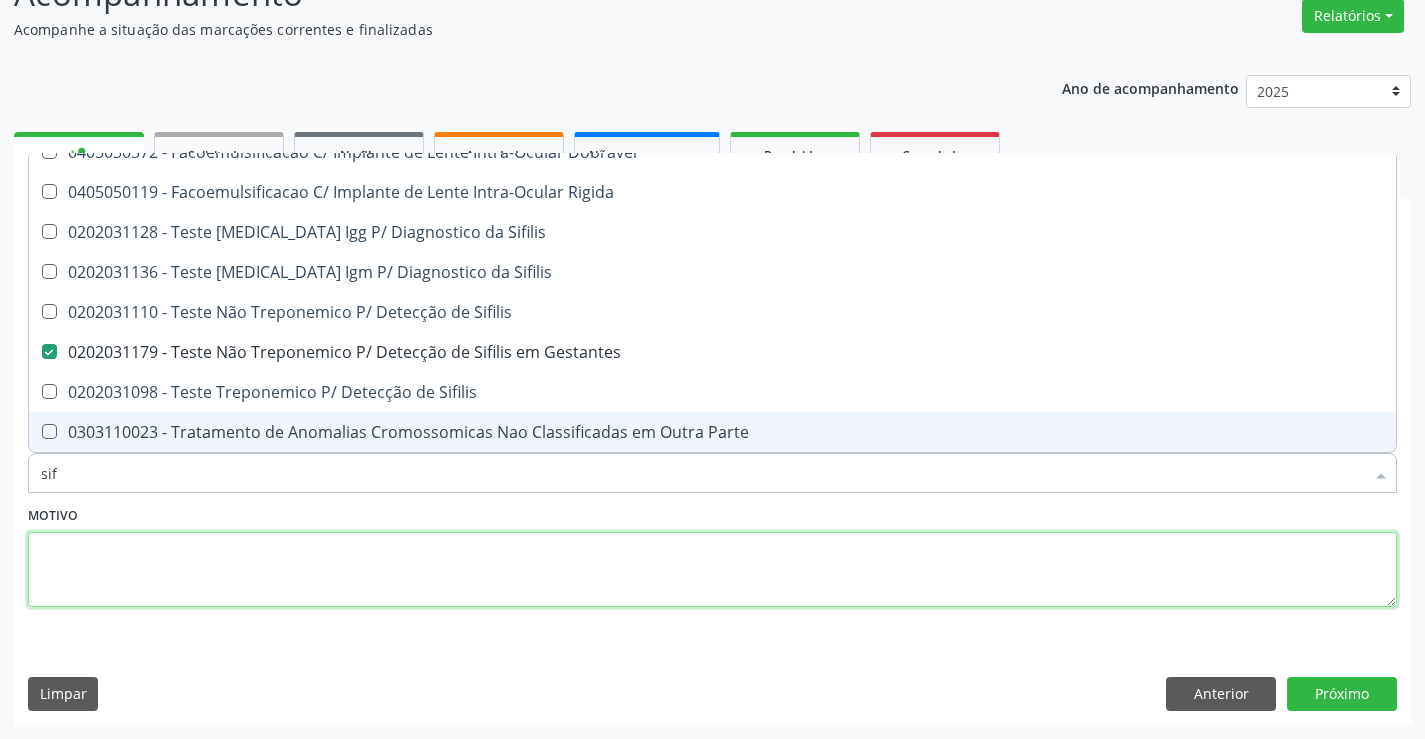 click at bounding box center [712, 570] 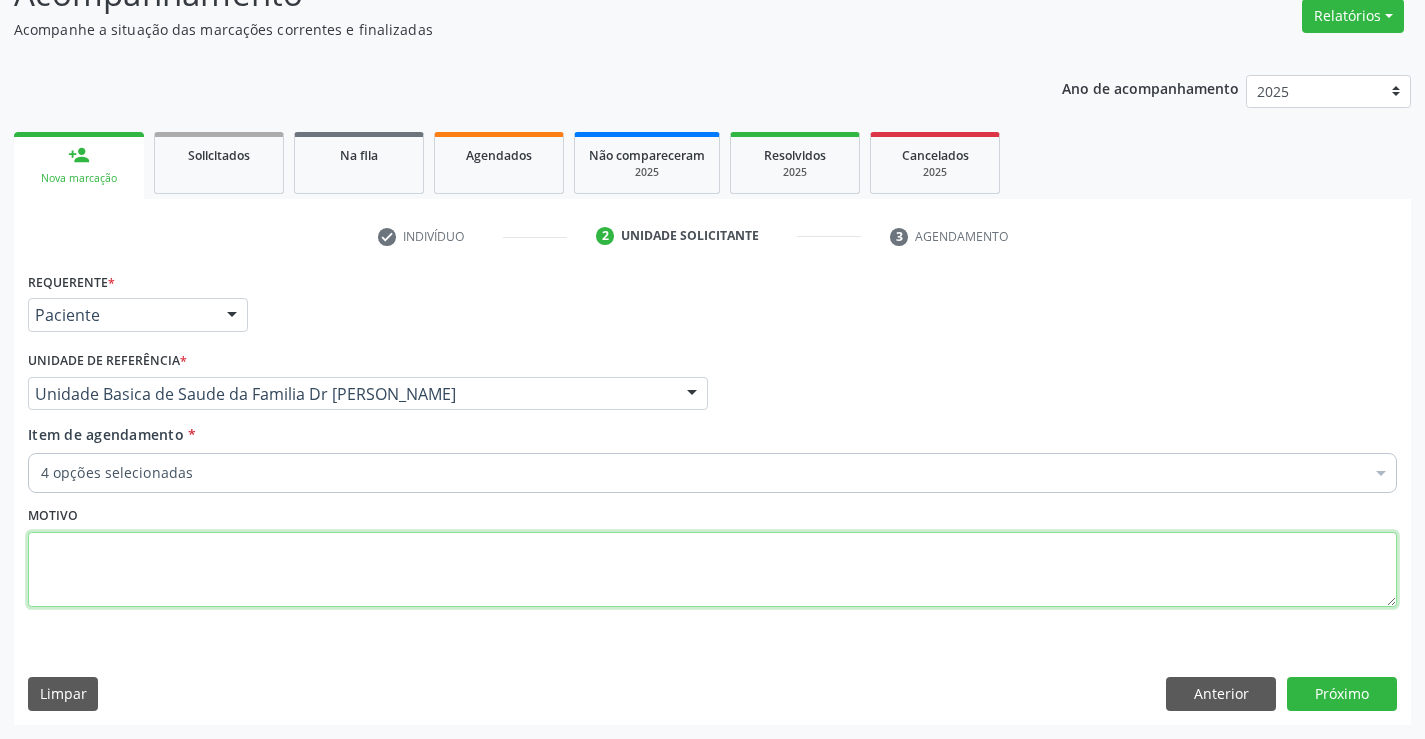 scroll, scrollTop: 0, scrollLeft: 0, axis: both 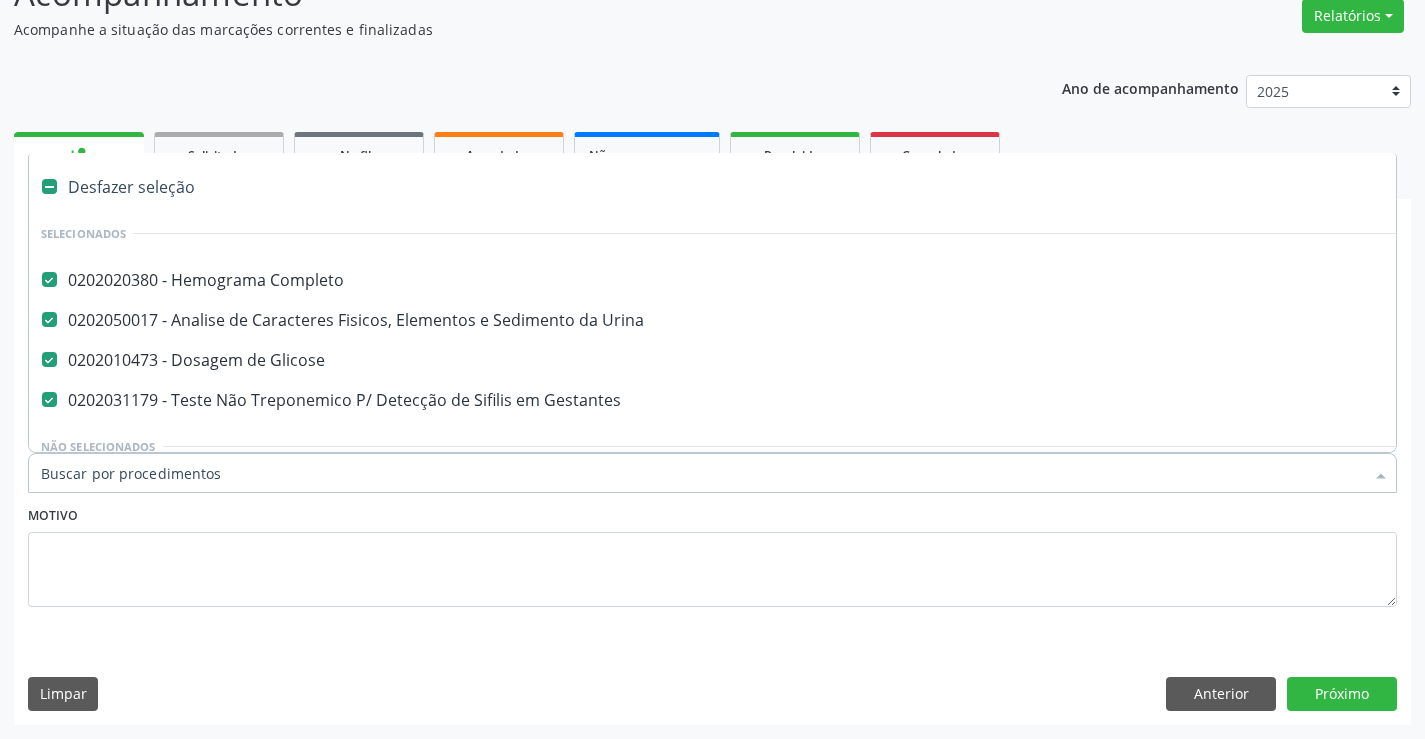 click on "Item de agendamento
*" at bounding box center (702, 473) 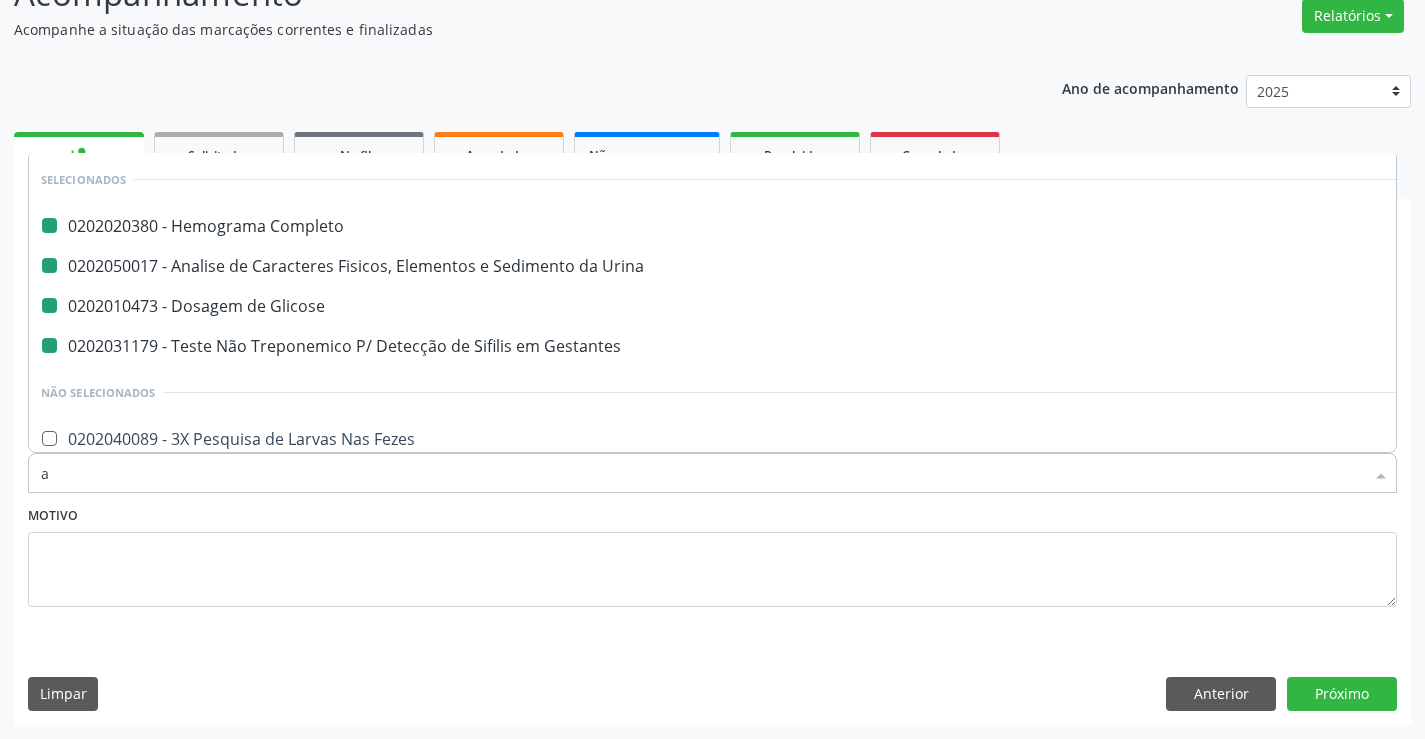 type on "ab" 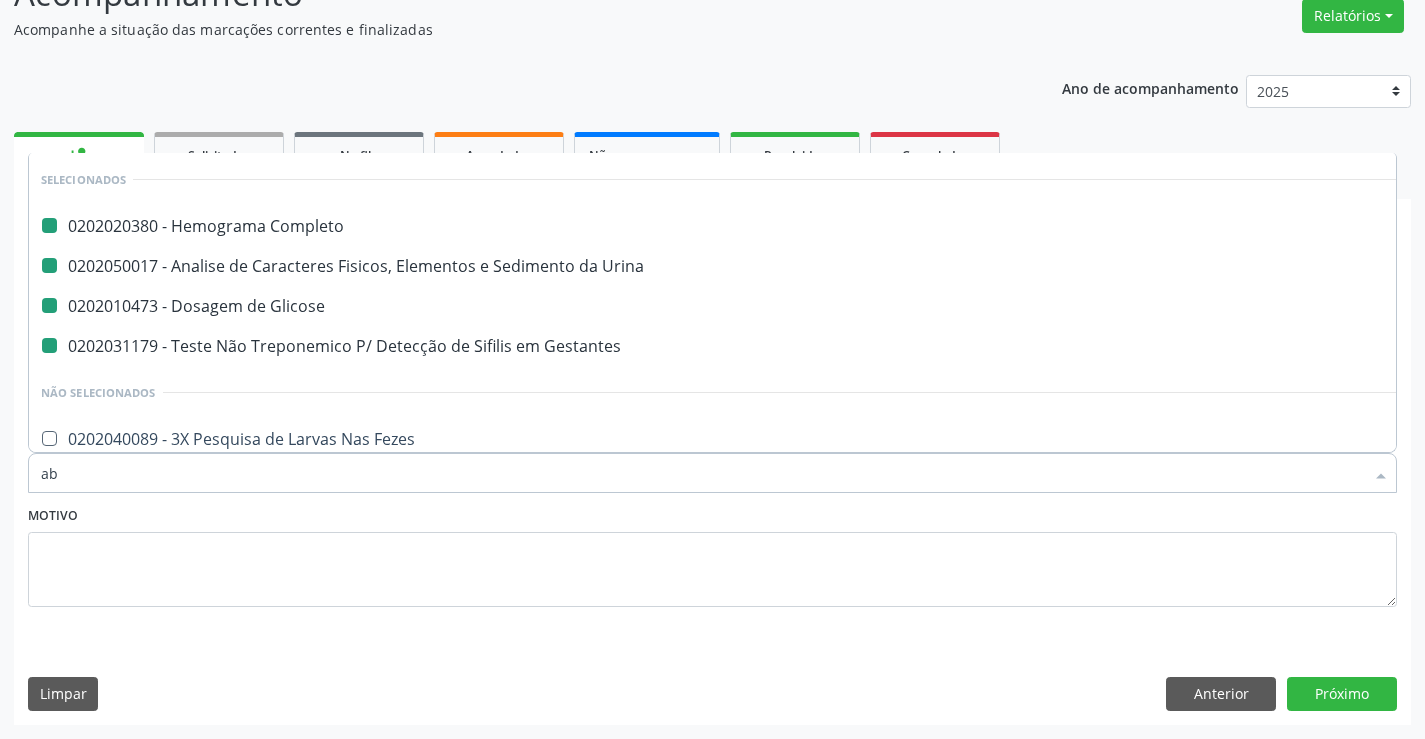 checkbox on "false" 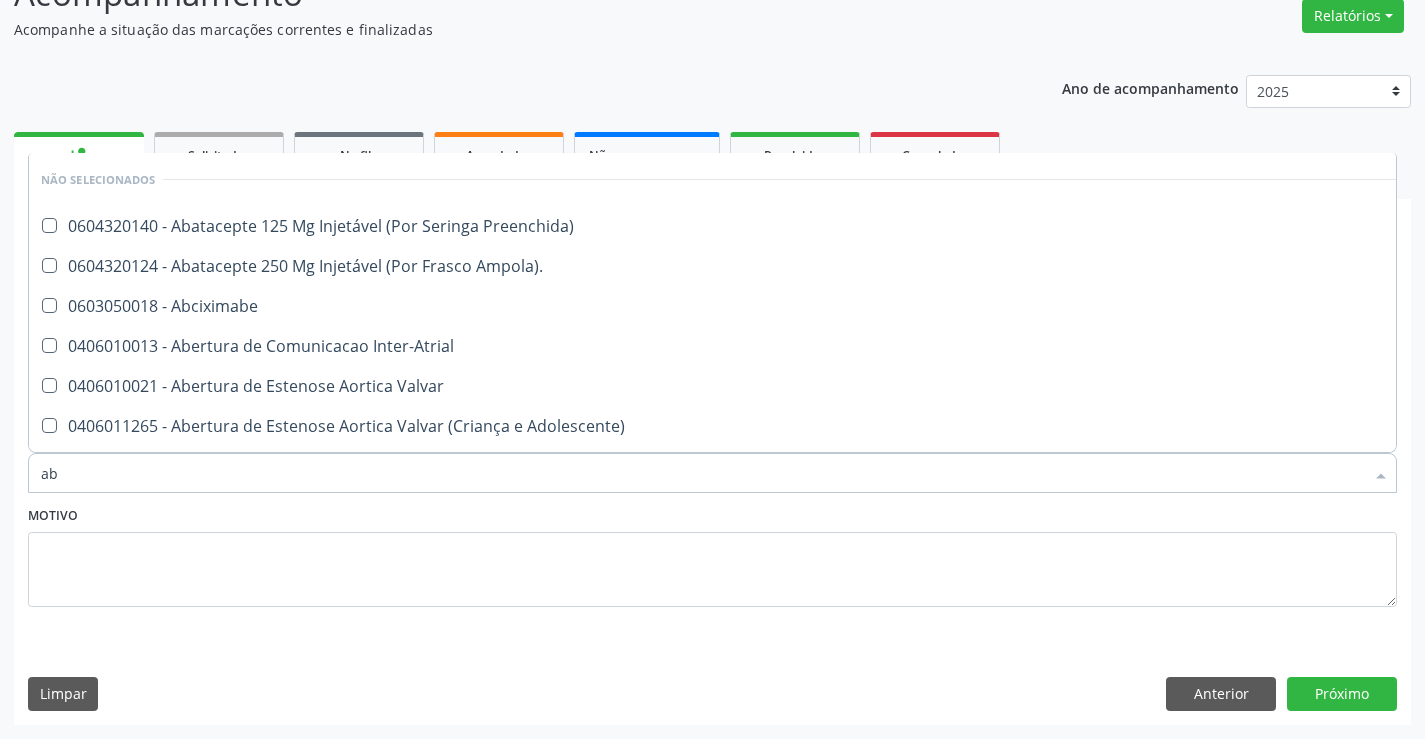 type on "abo" 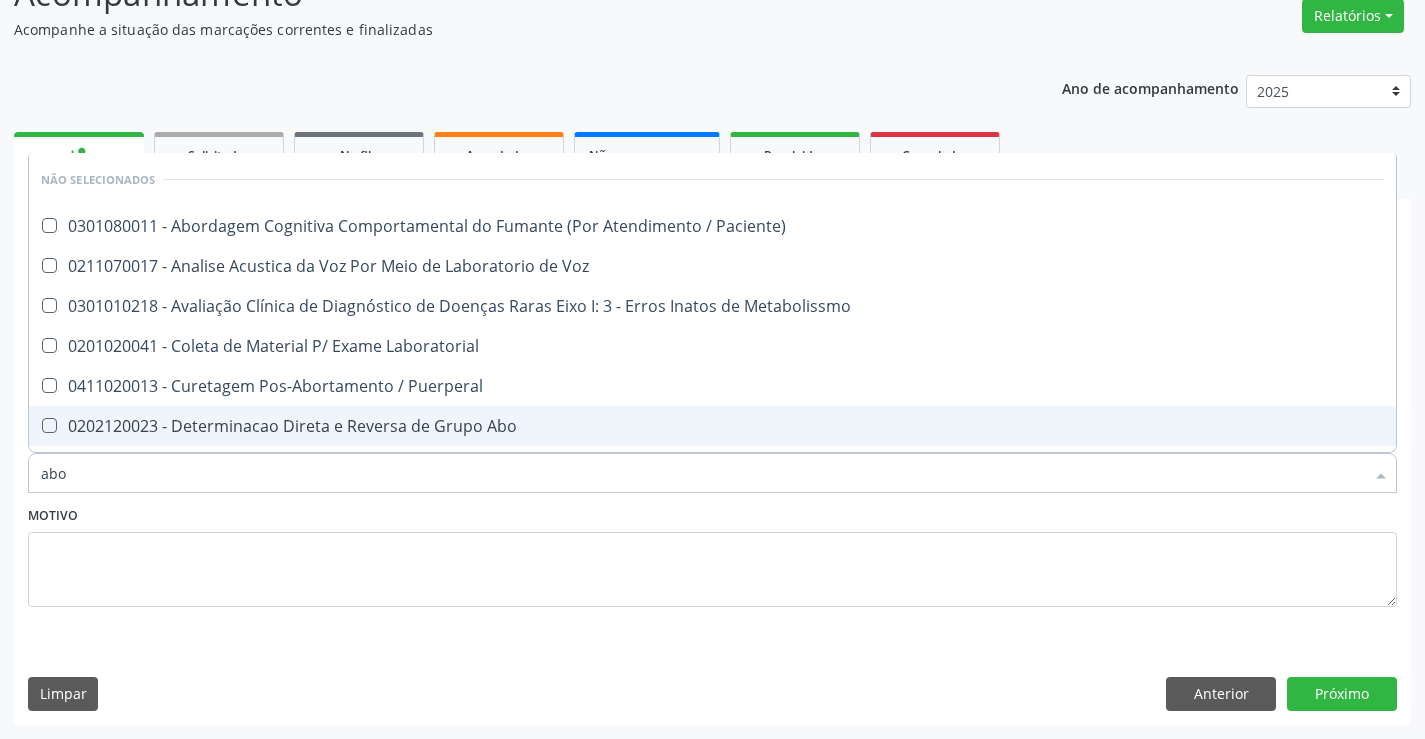 click on "0202120023 - Determinacao Direta e Reversa de Grupo Abo" at bounding box center (712, 426) 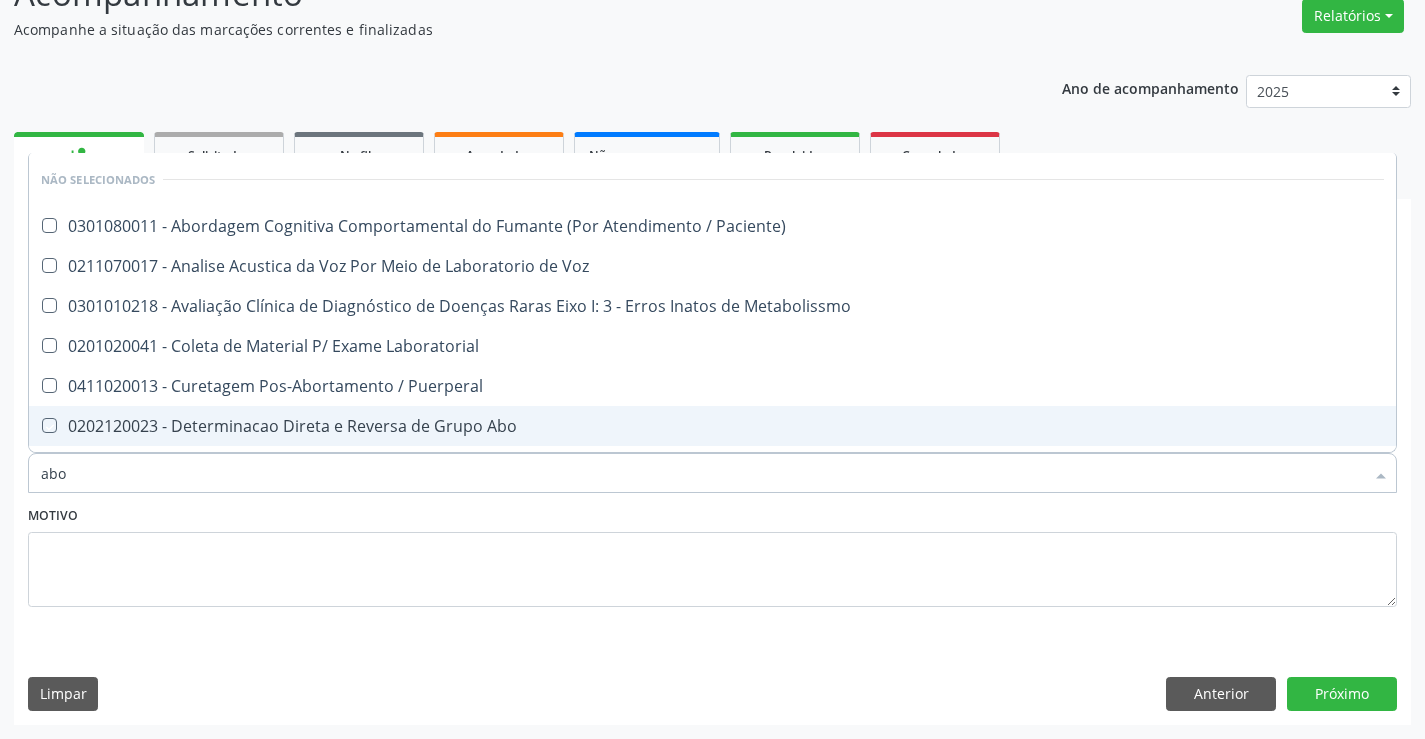 checkbox on "true" 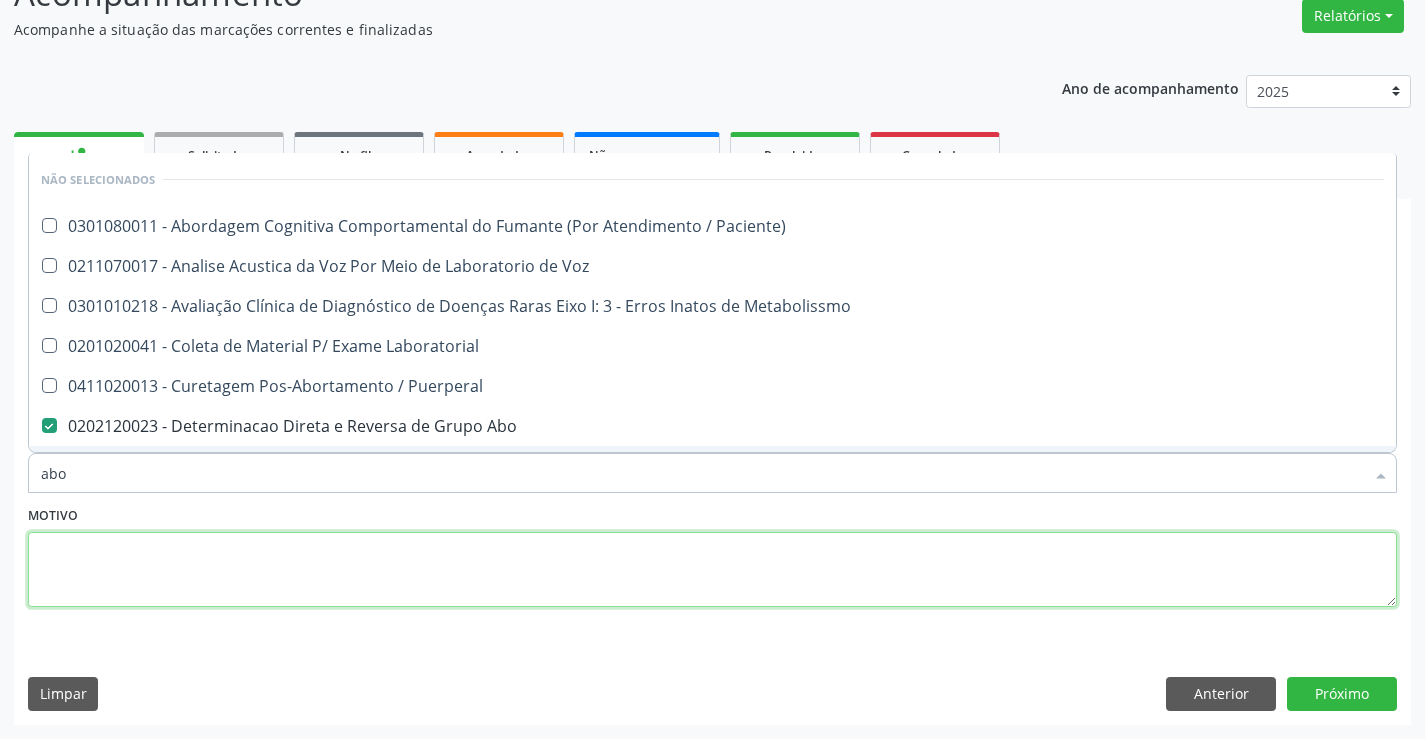 click at bounding box center (712, 570) 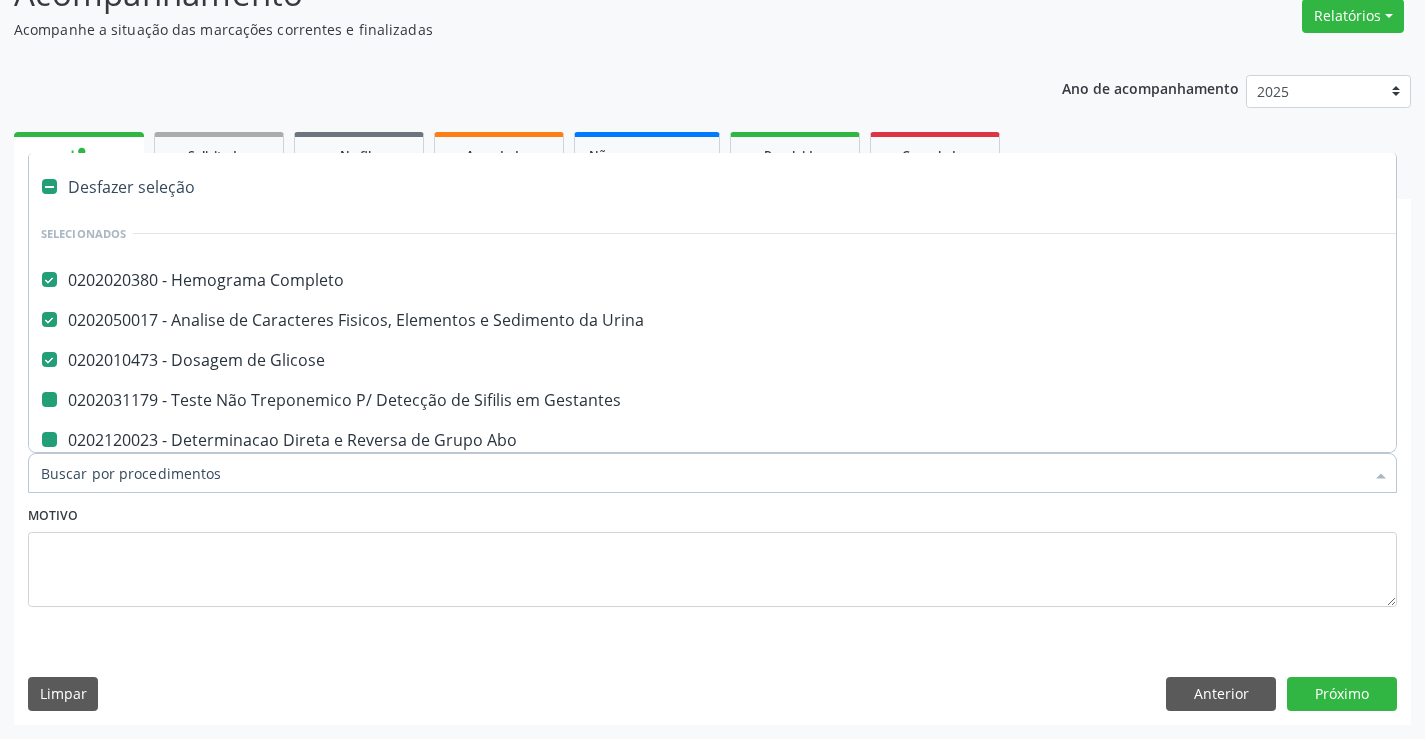 type on "f" 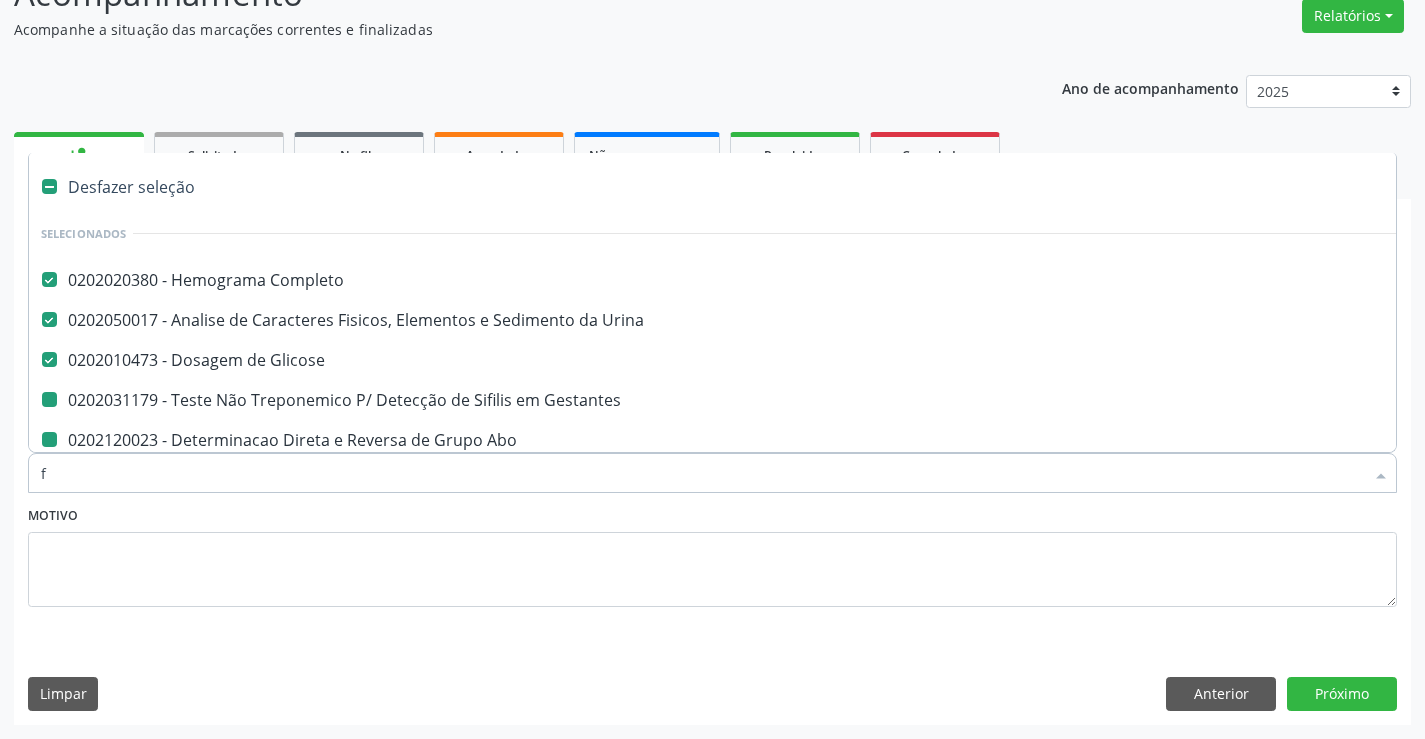 checkbox on "false" 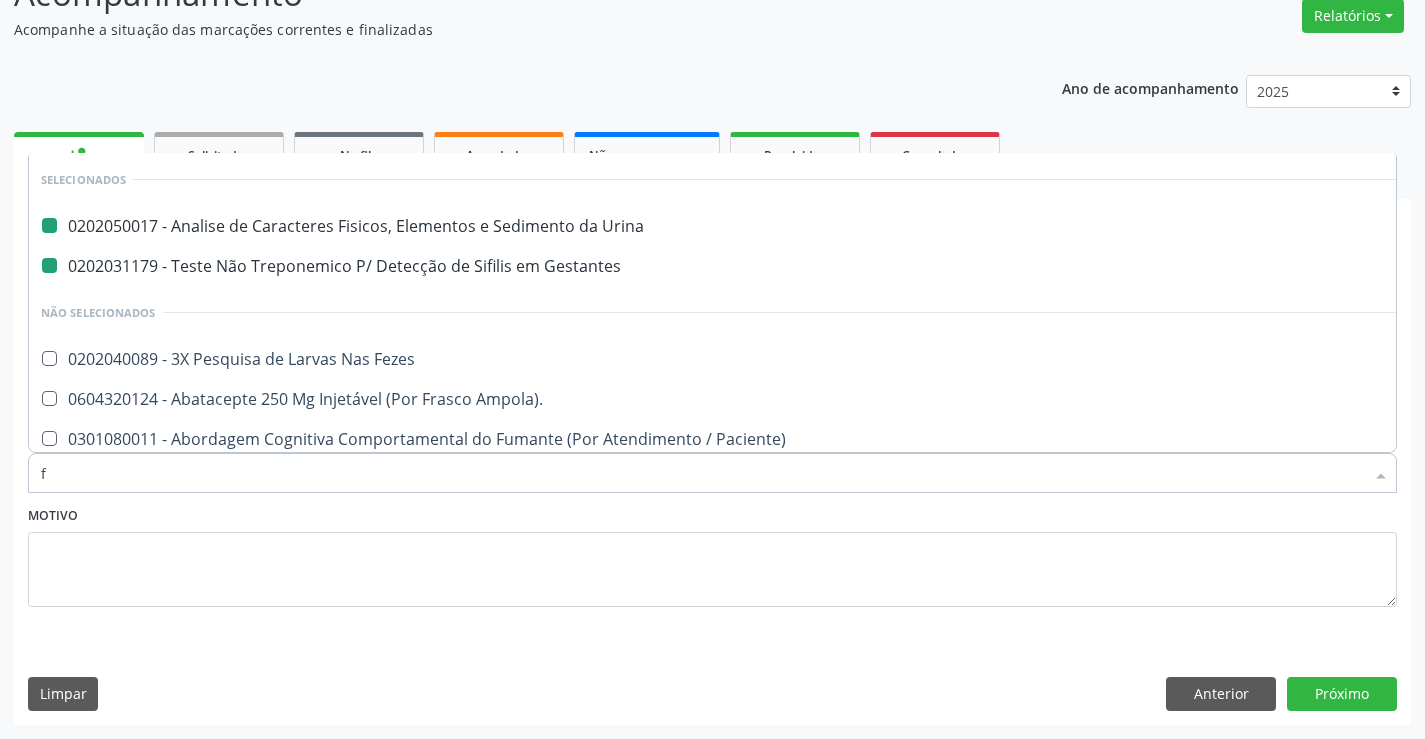 type on "fa" 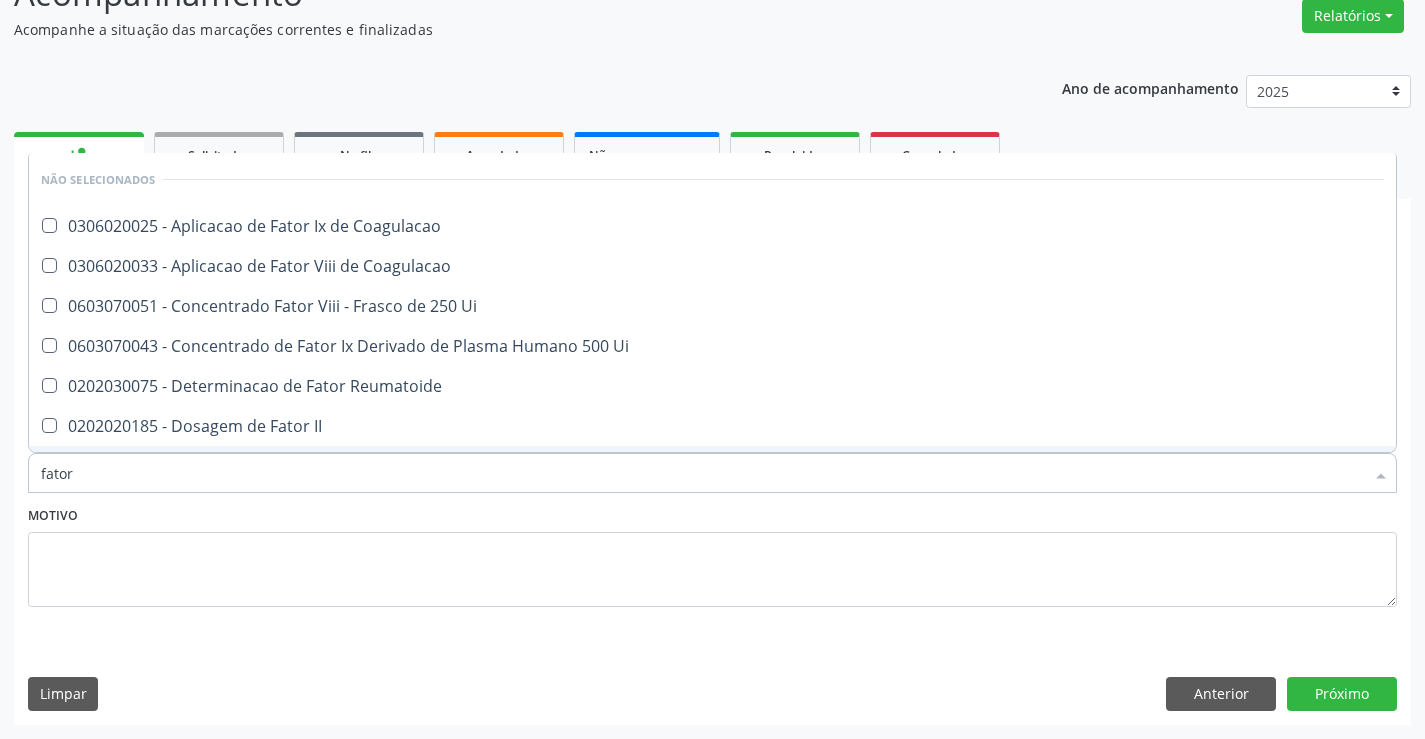 type on "fator" 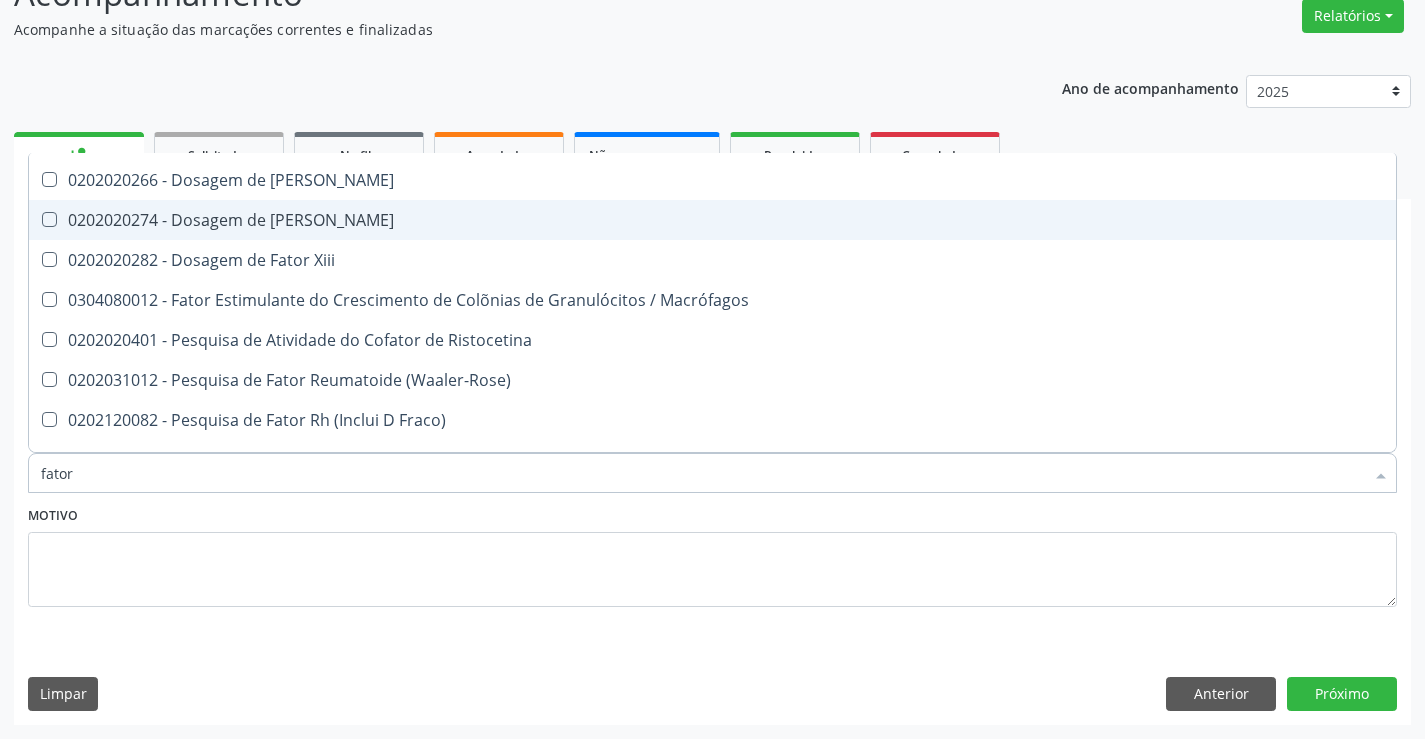 scroll, scrollTop: 594, scrollLeft: 0, axis: vertical 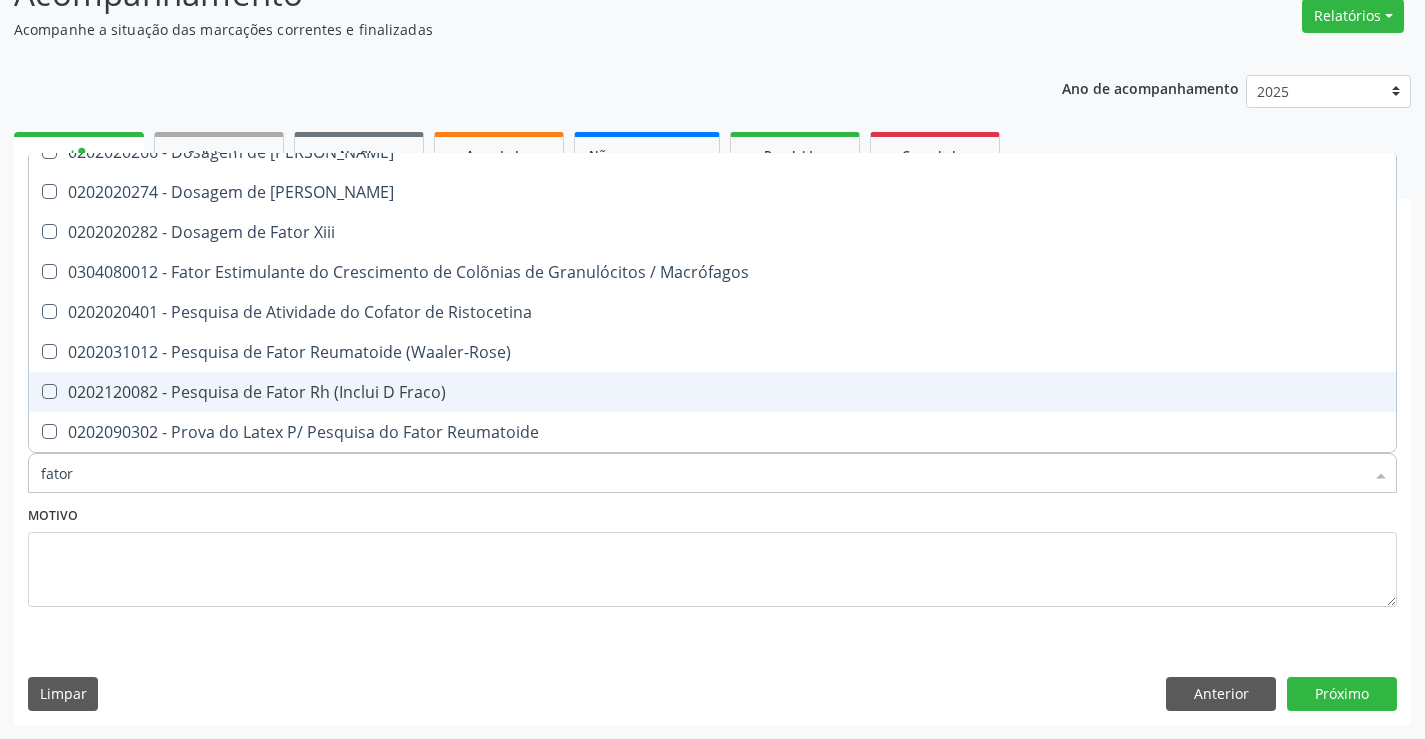 click on "0202120082 - Pesquisa de Fator Rh (Inclui D Fraco)" at bounding box center [712, 392] 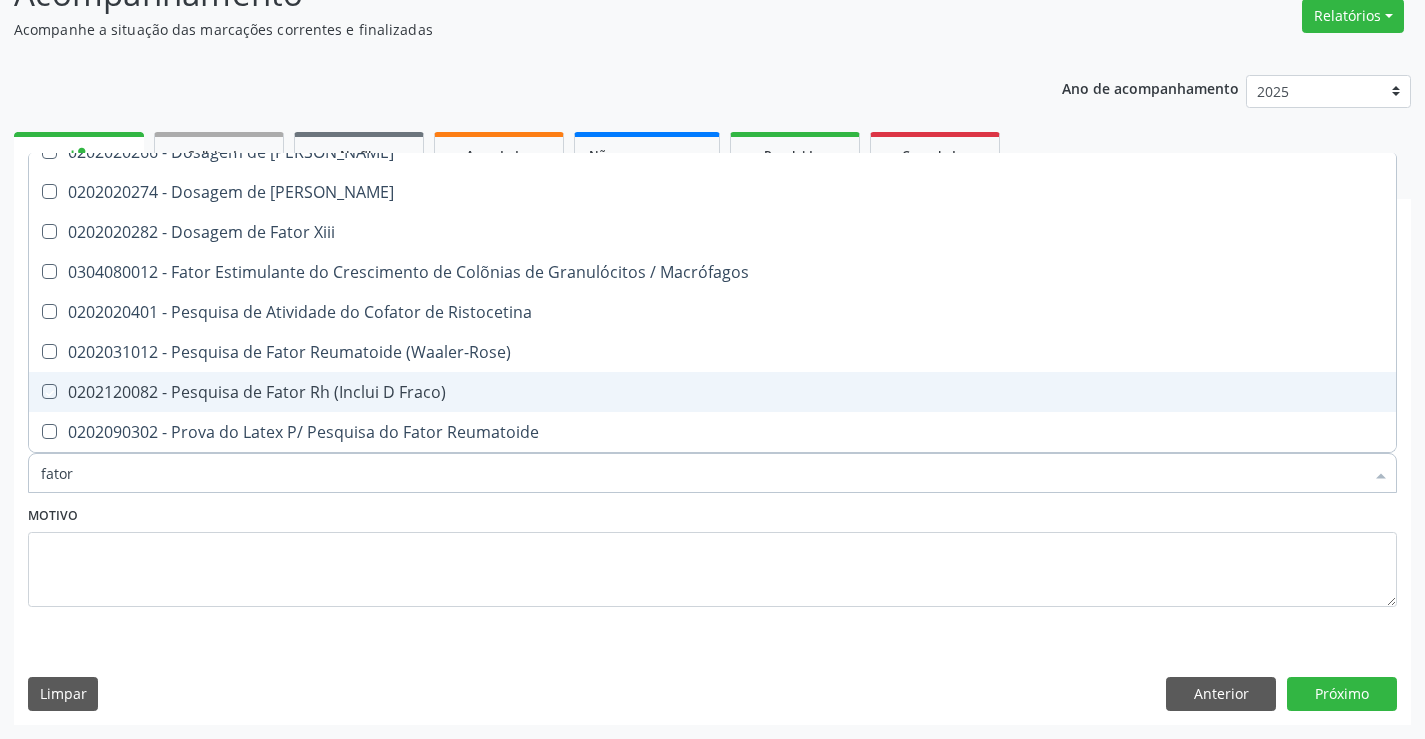 checkbox on "true" 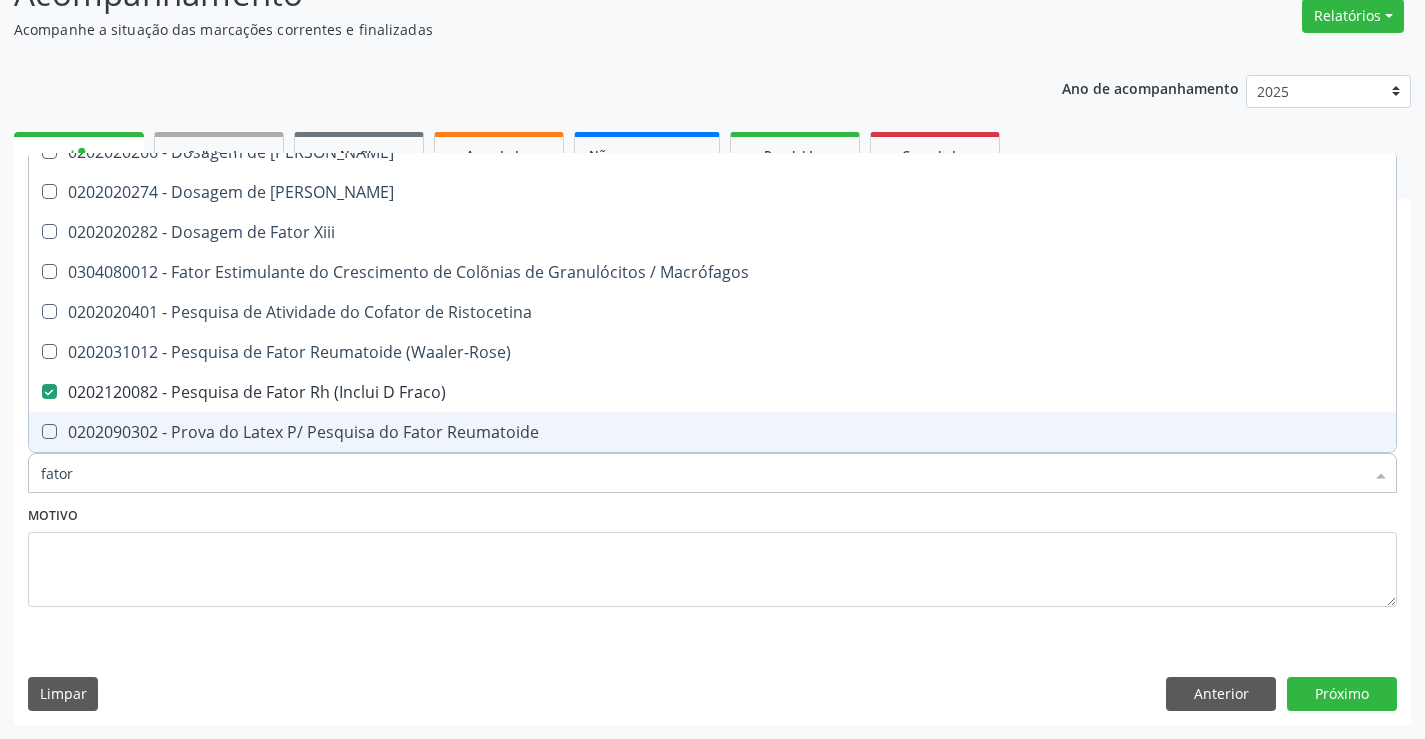 type on "fator" 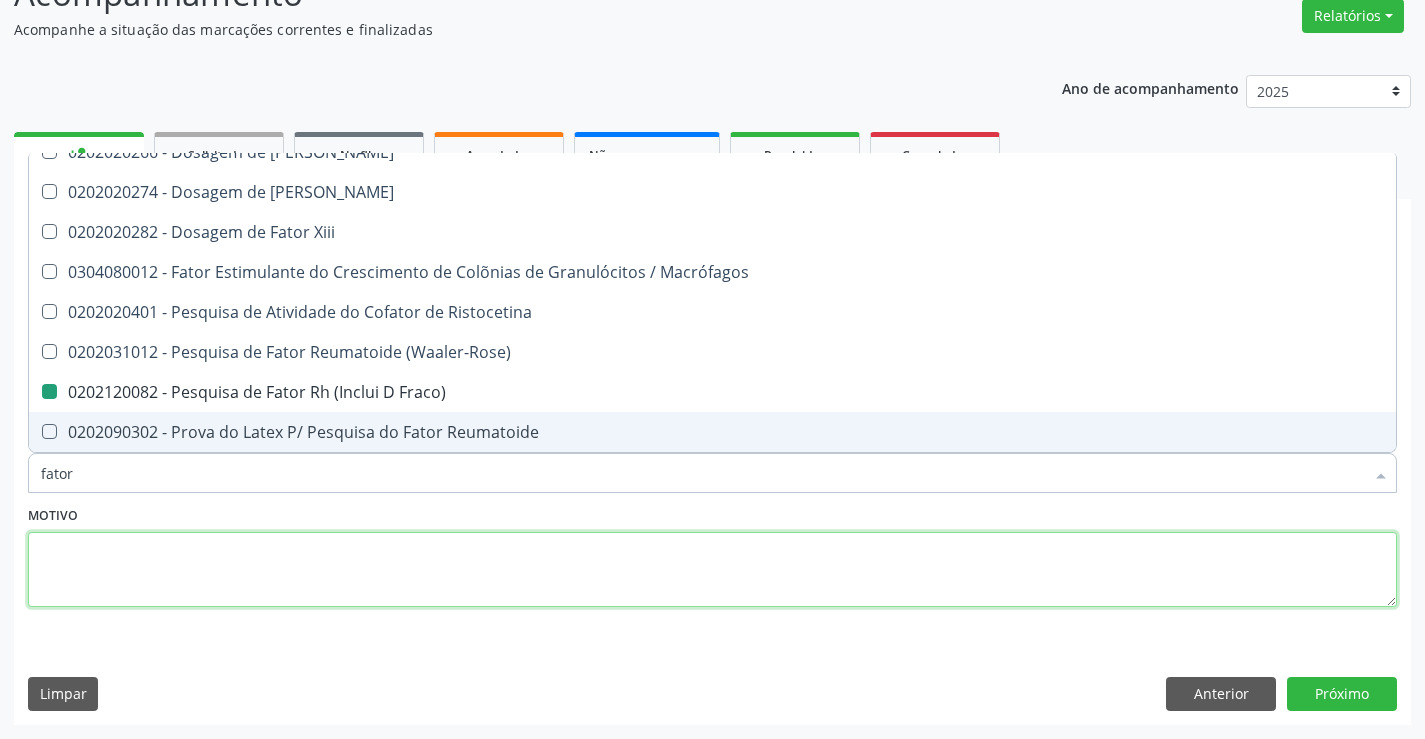 click at bounding box center (712, 570) 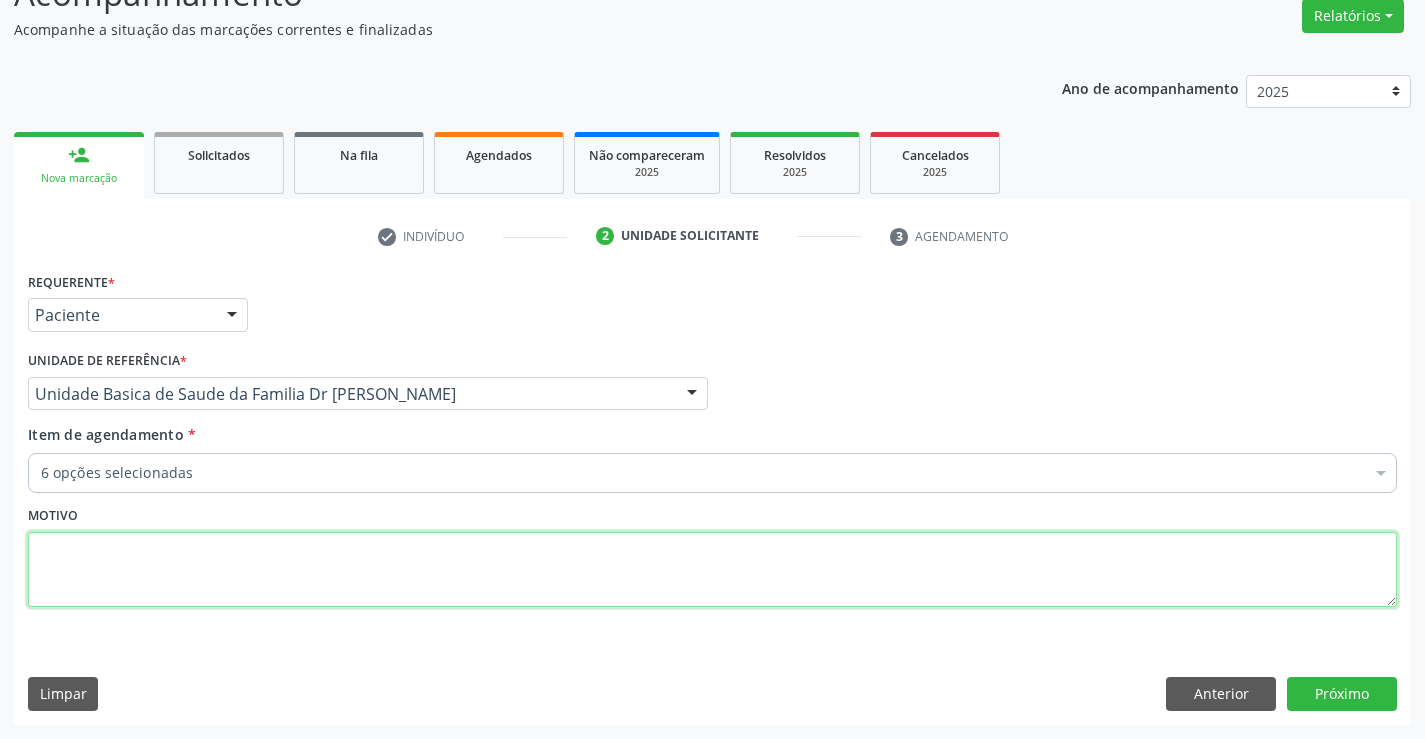 type 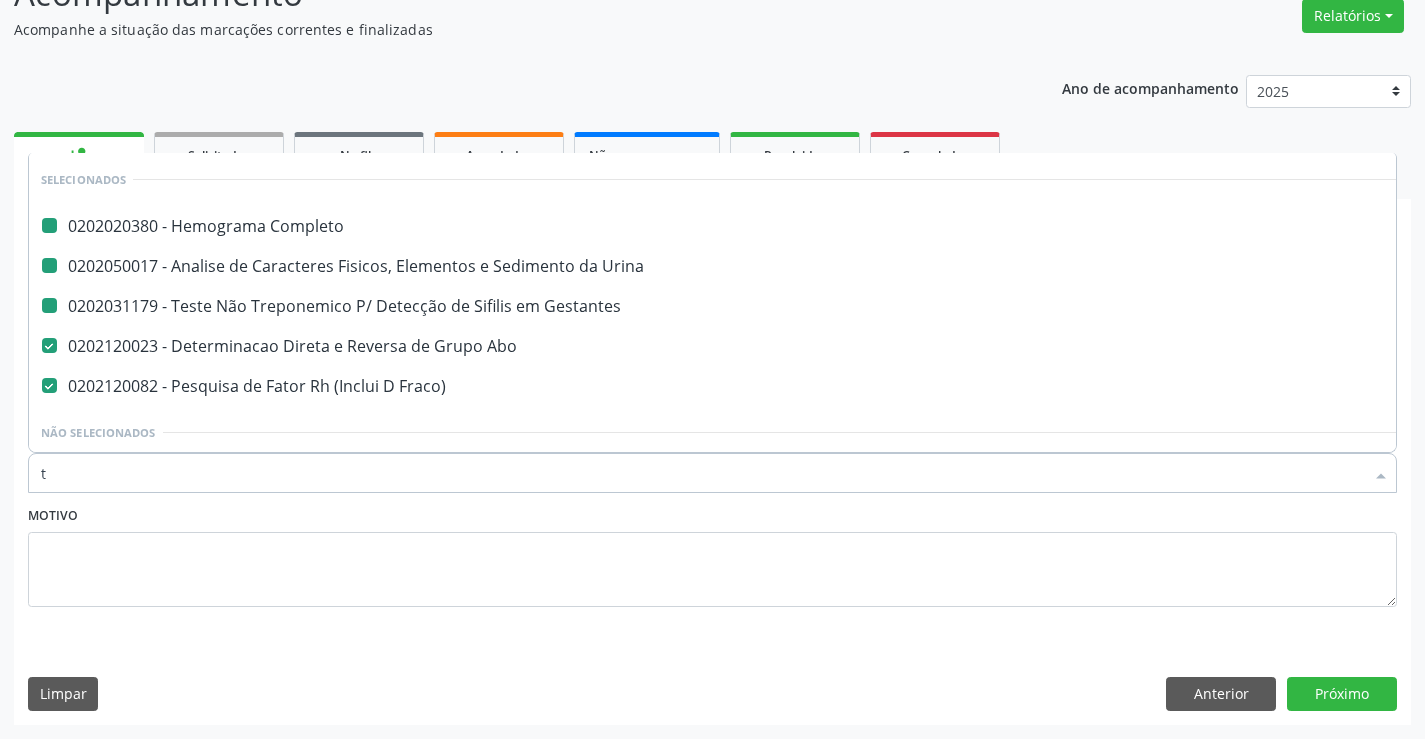 type on "tg" 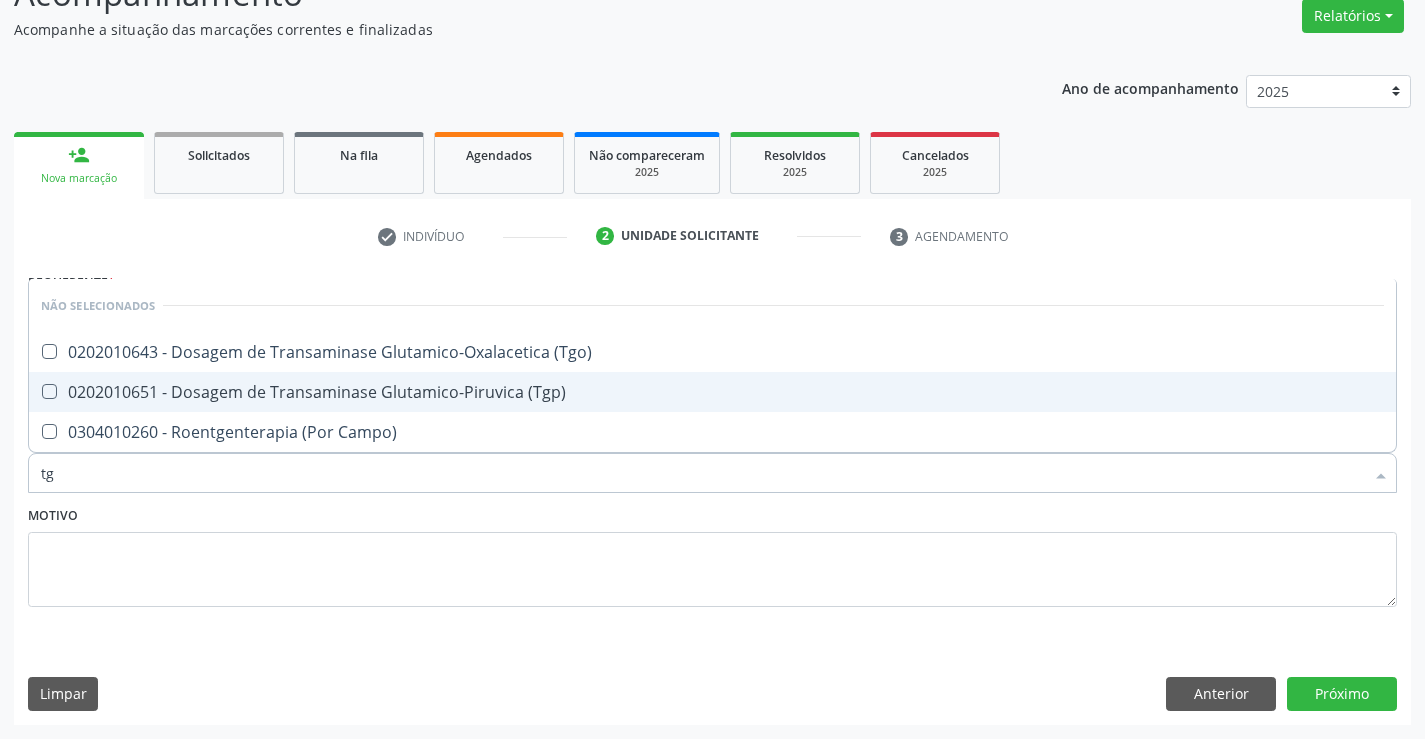 click on "0202010651 - Dosagem de Transaminase Glutamico-Piruvica (Tgp)" at bounding box center (712, 392) 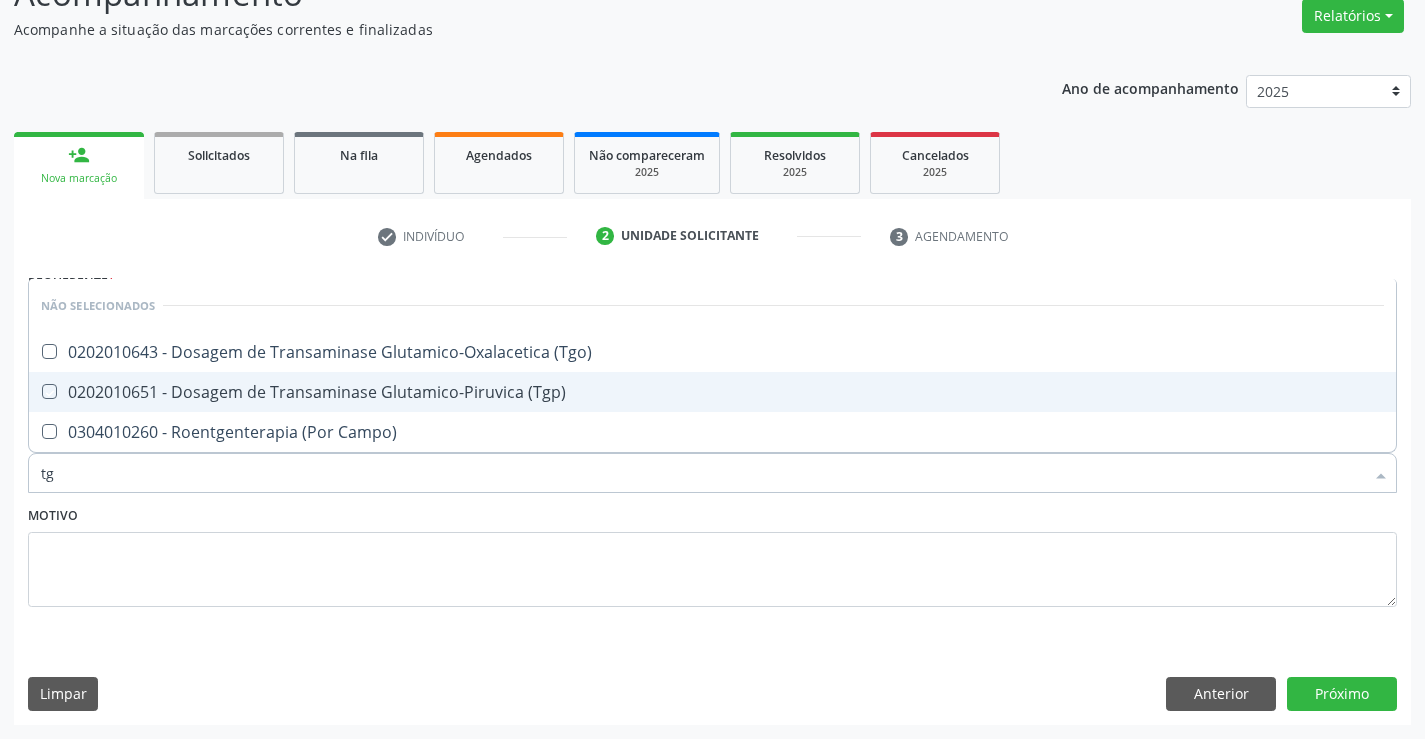 checkbox on "true" 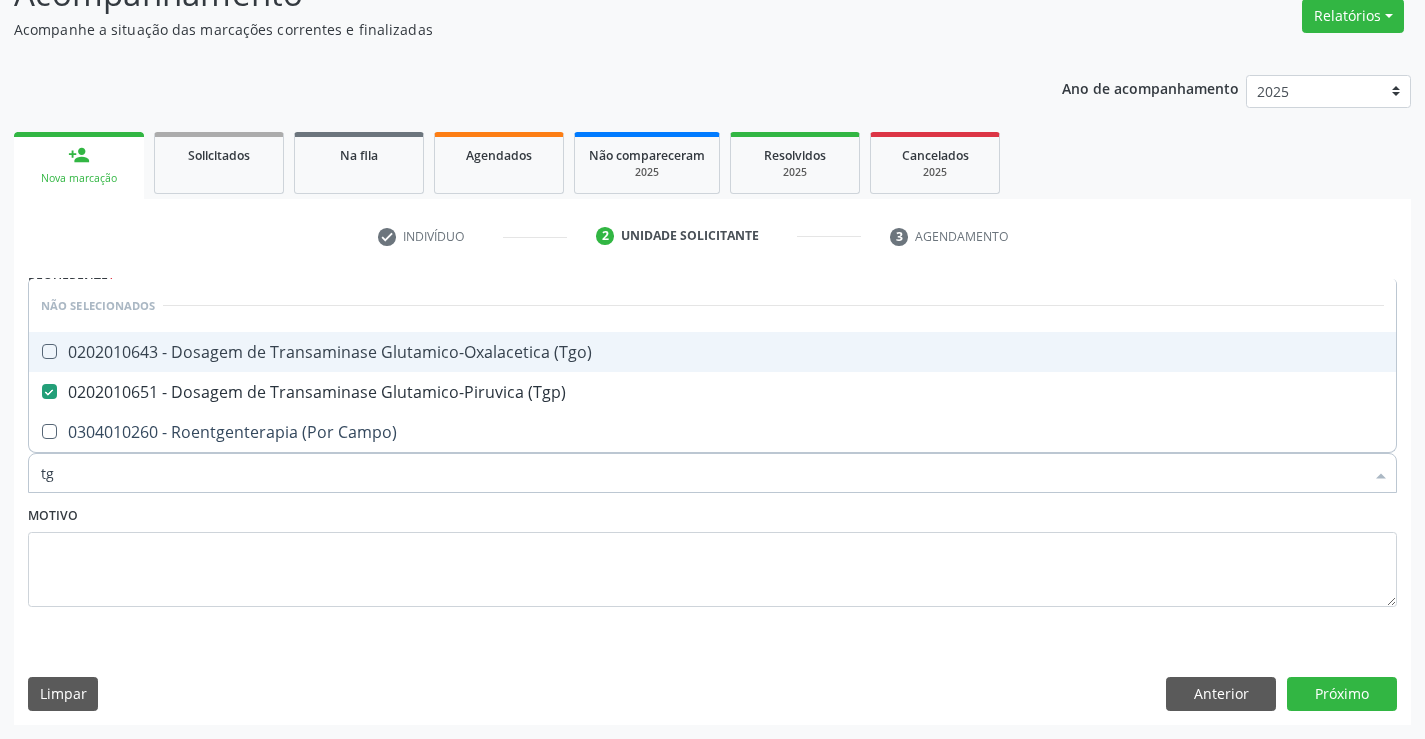 click on "0202010643 - Dosagem de Transaminase Glutamico-Oxalacetica (Tgo)" at bounding box center (712, 352) 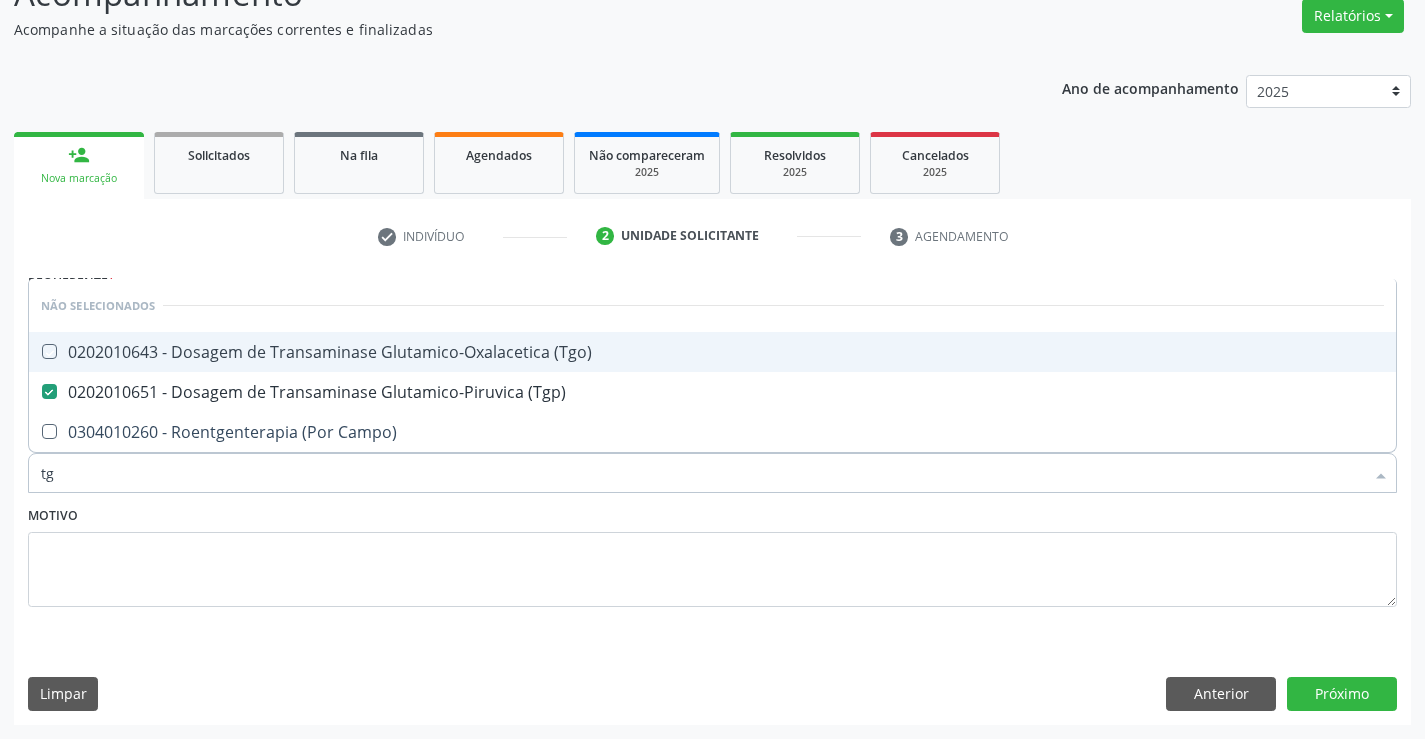 checkbox on "true" 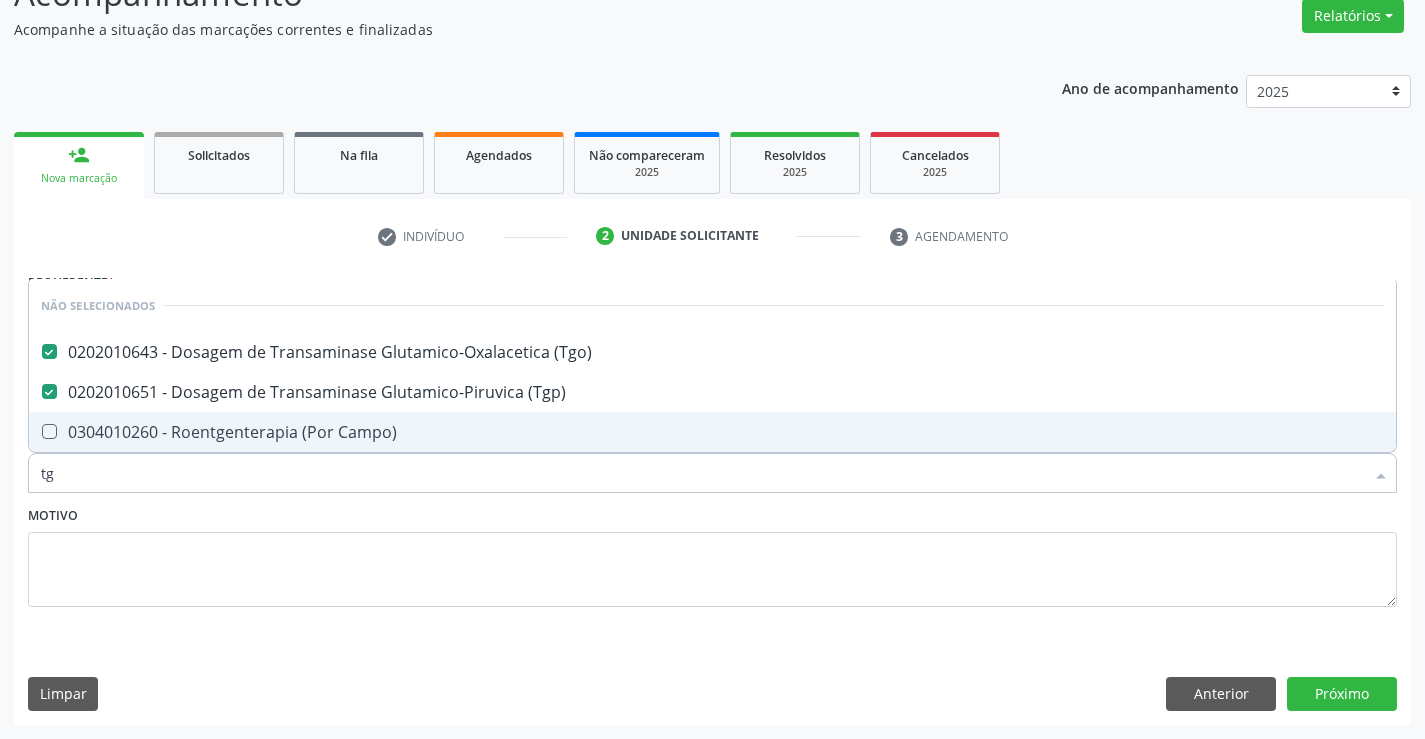 type on "tg" 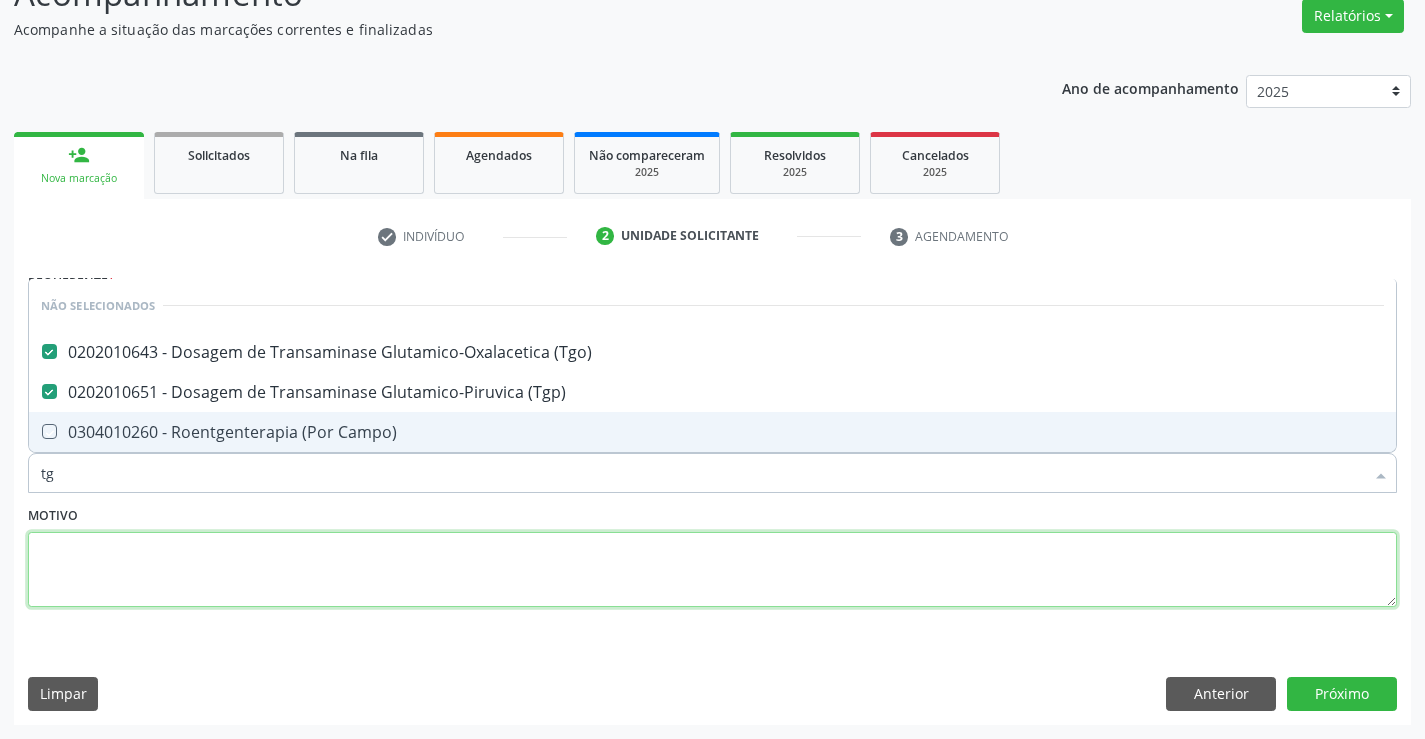 click at bounding box center (712, 570) 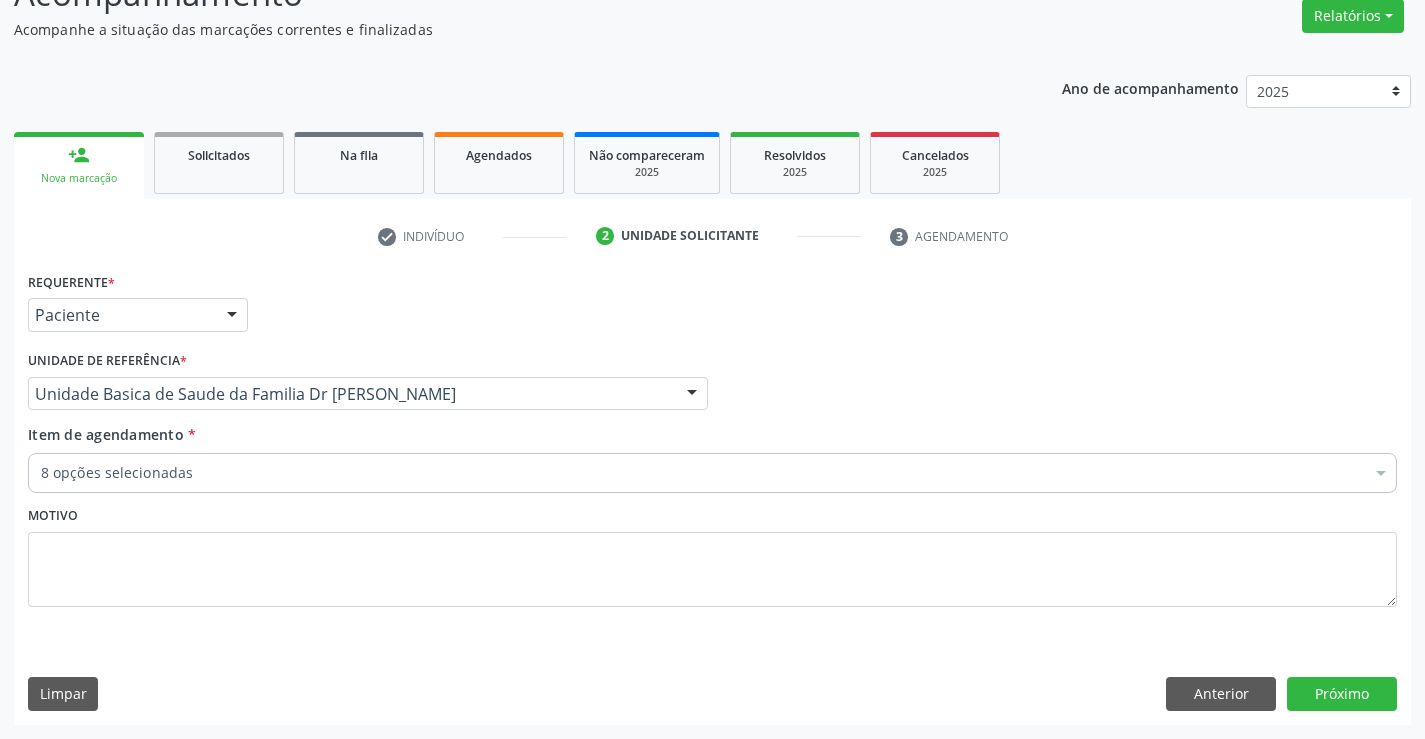click on "8 opções selecionadas" at bounding box center (712, 473) 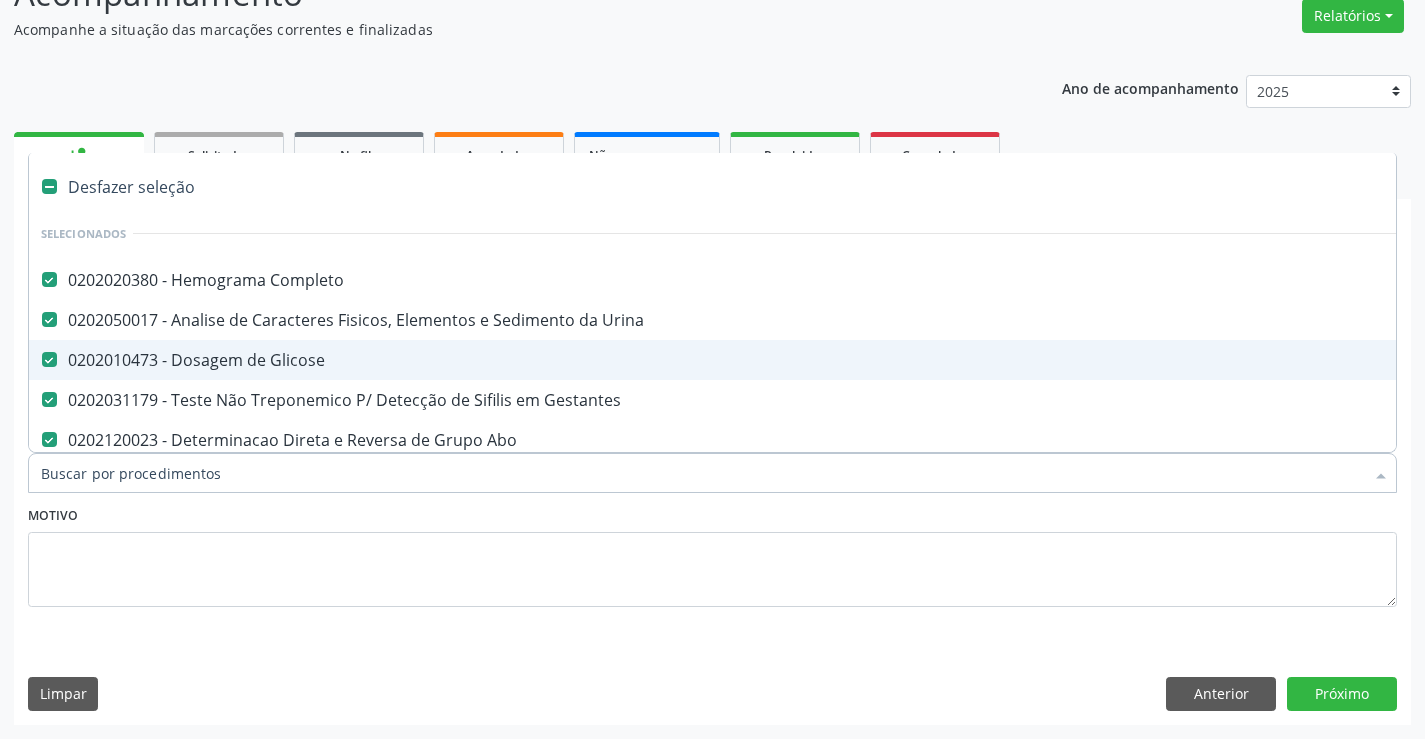 type on "u" 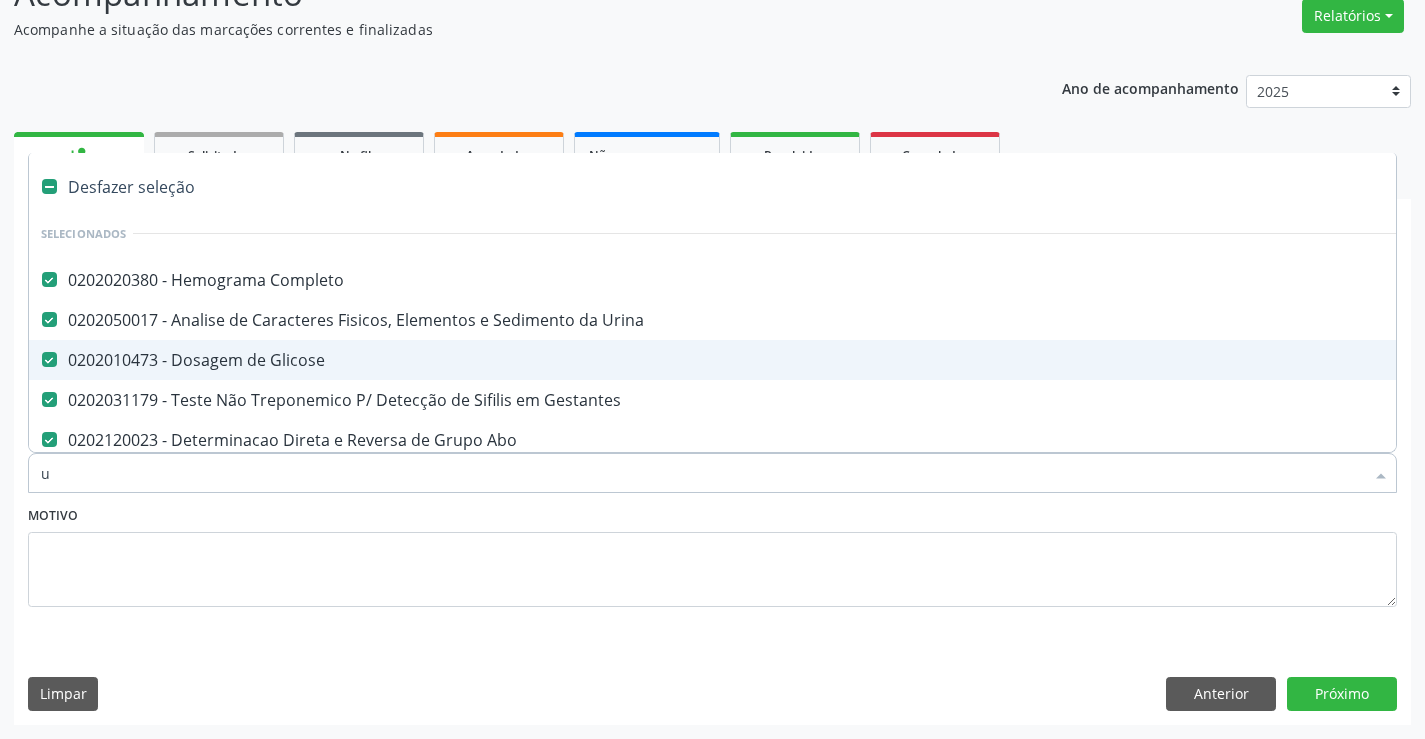 checkbox on "false" 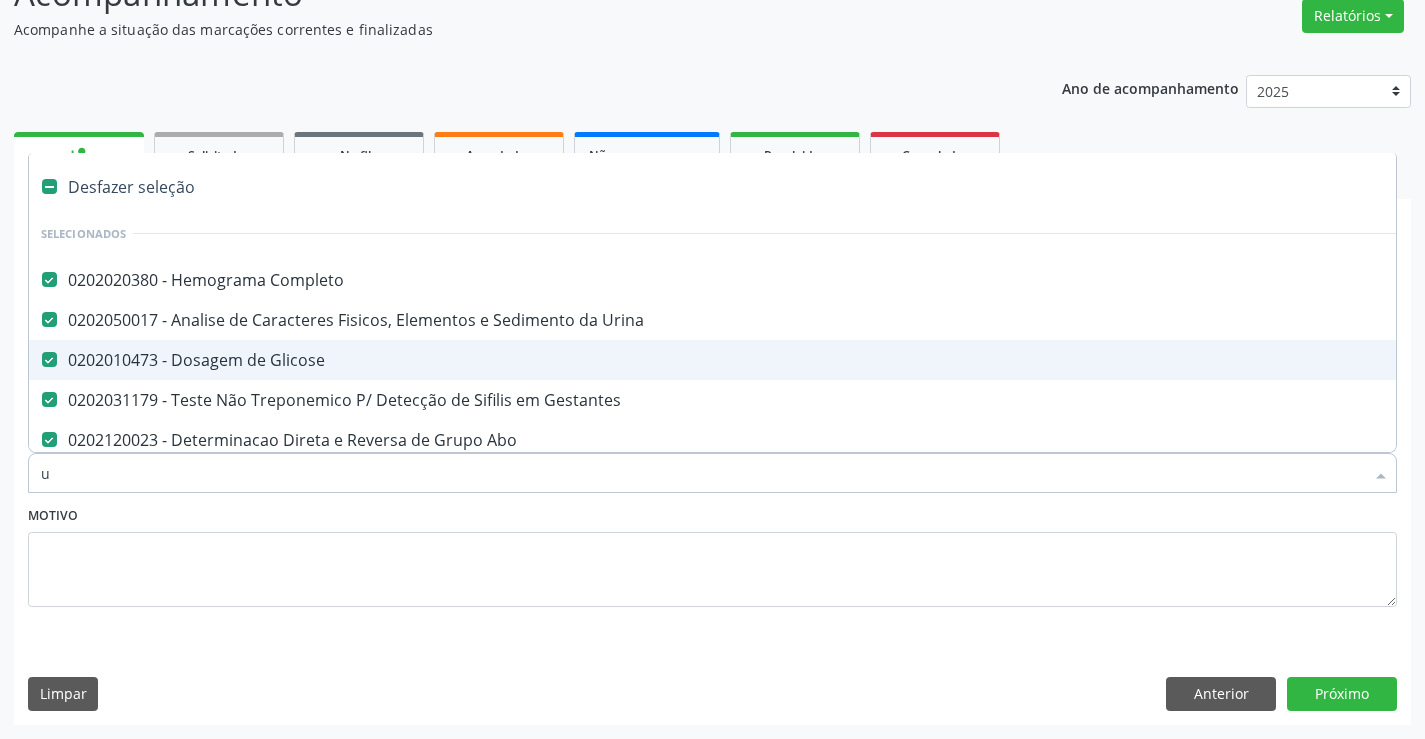 checkbox on "false" 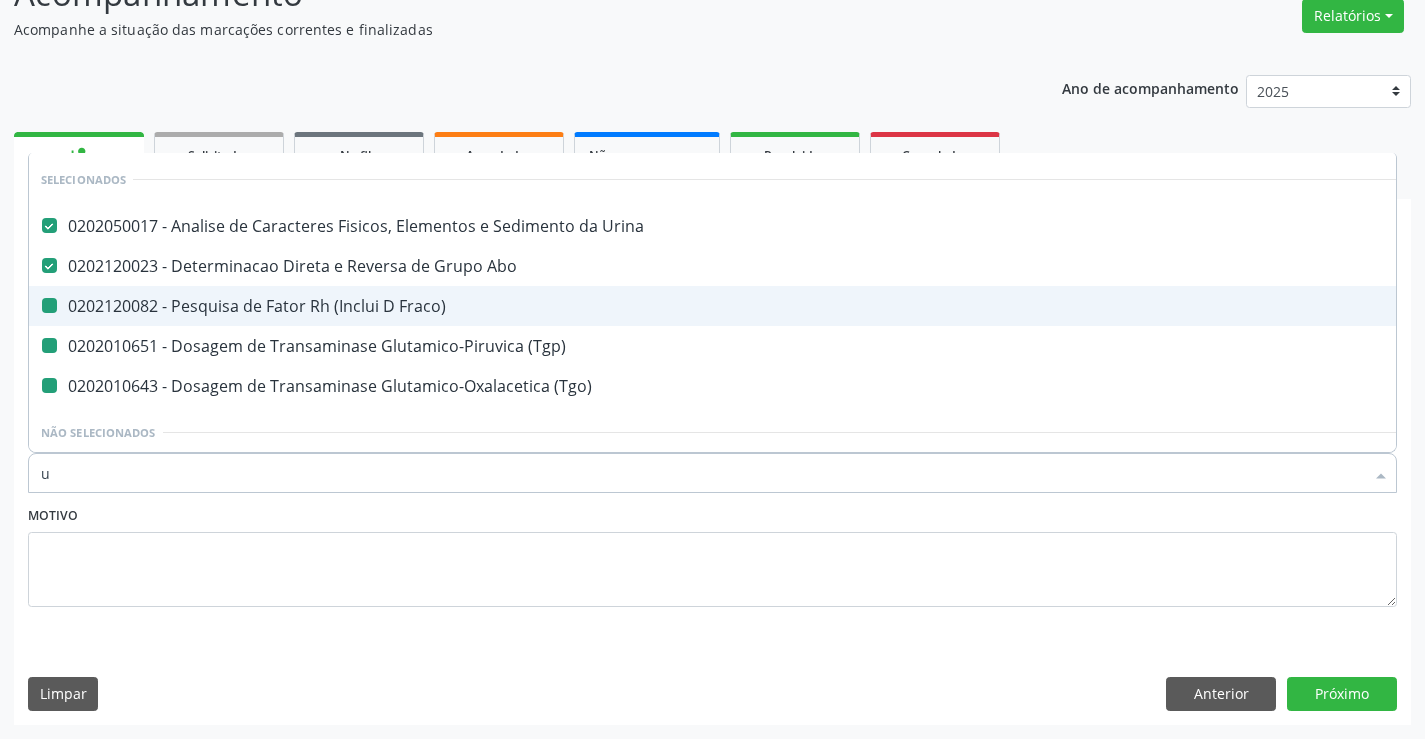 type on "ur" 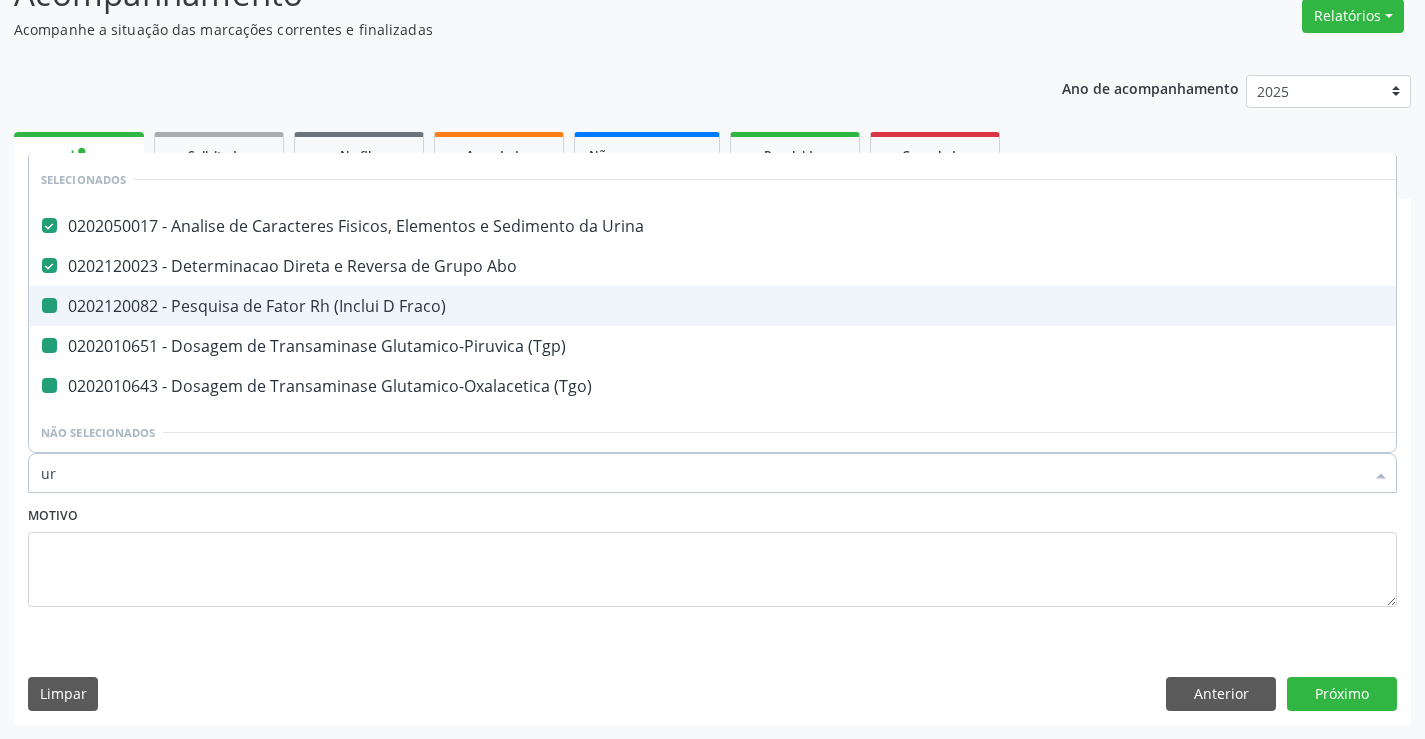 checkbox on "false" 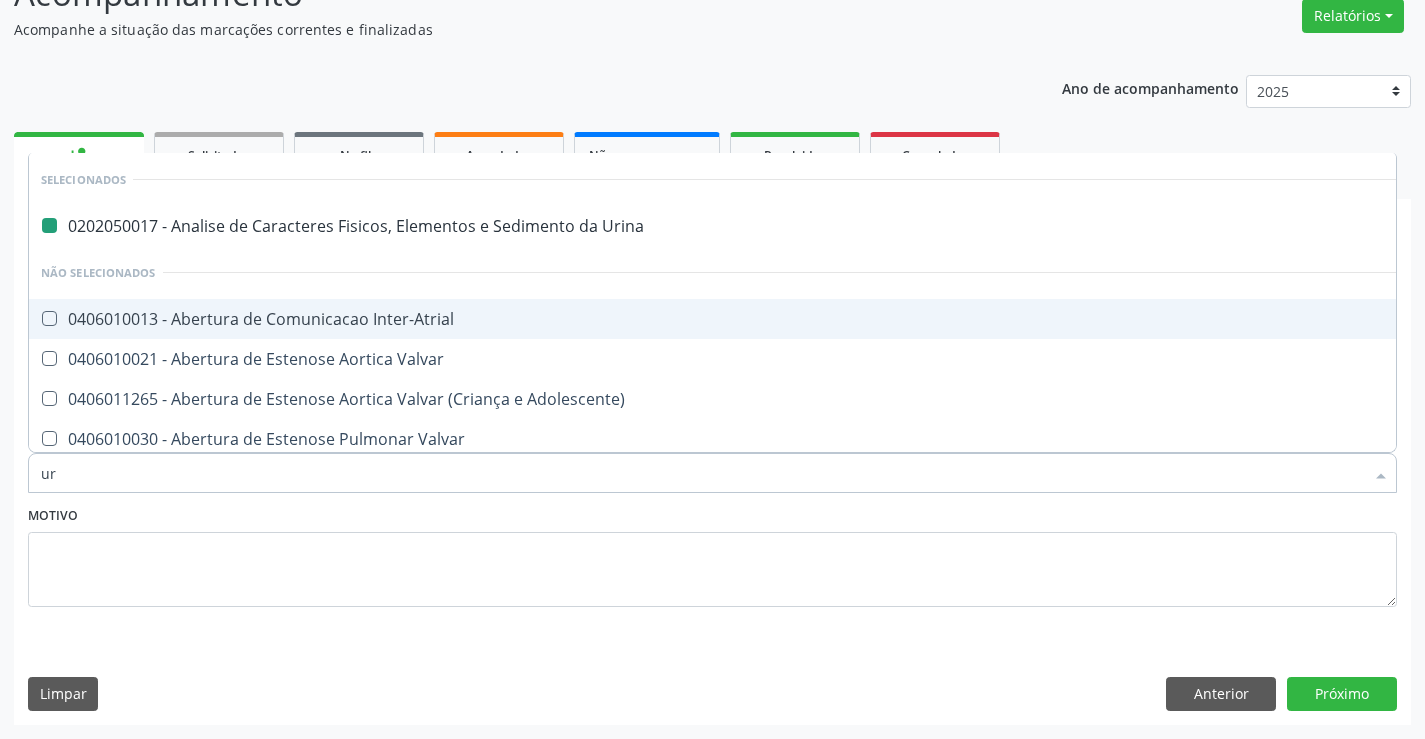 type on "ure" 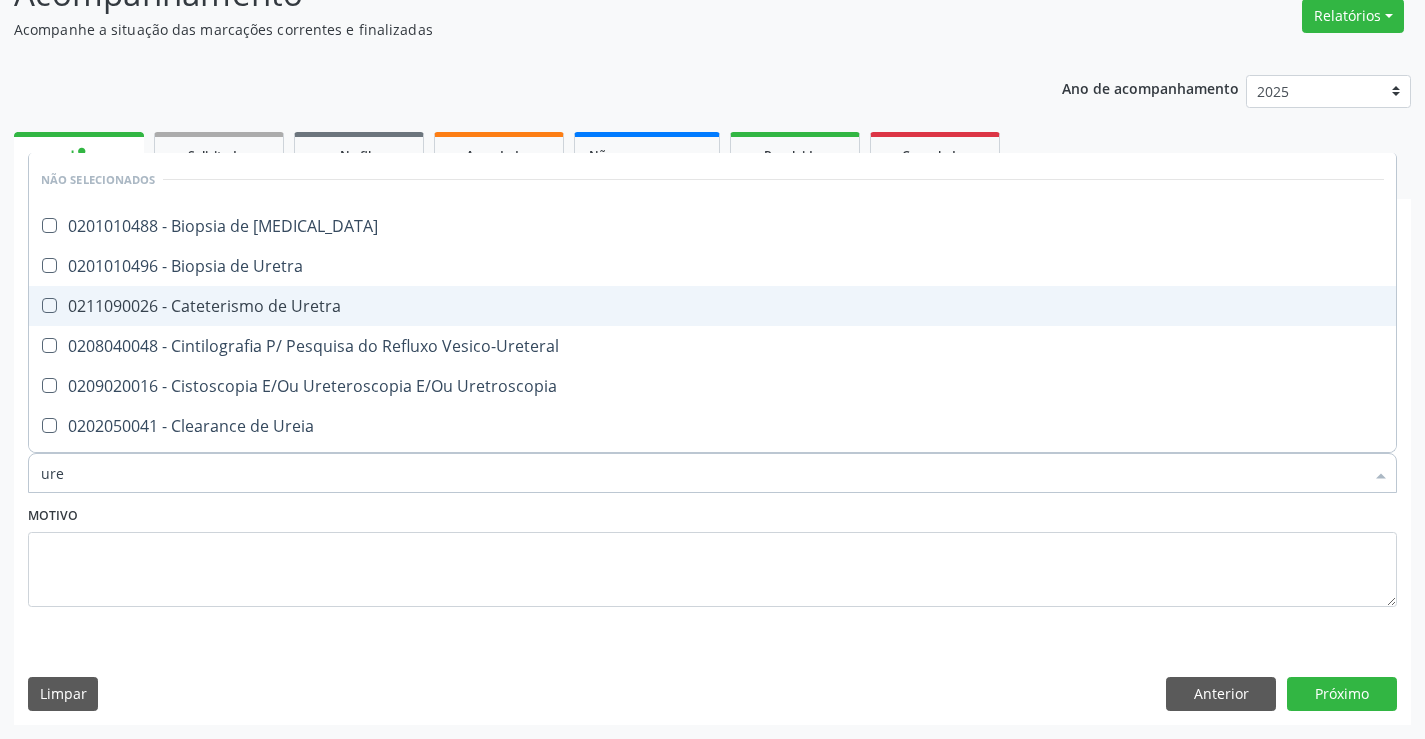 type on "urei" 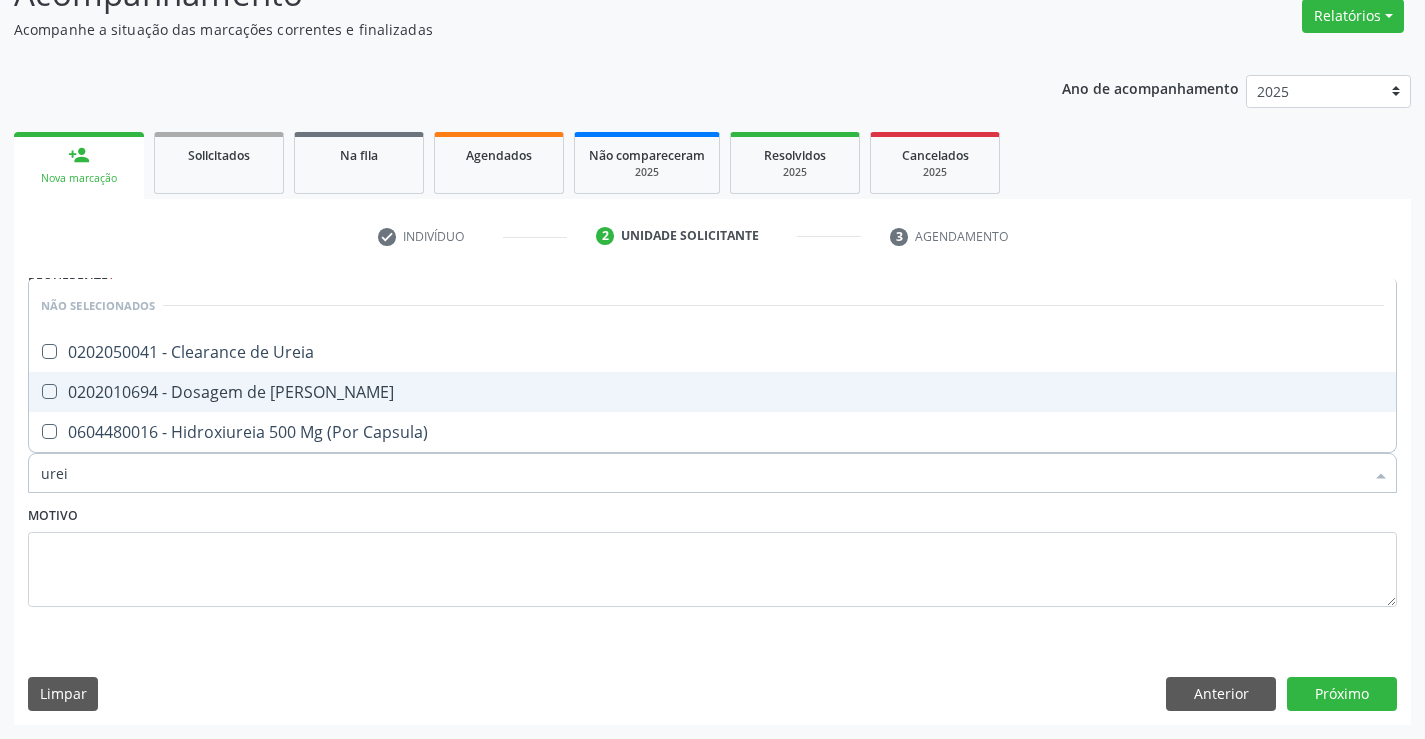 click on "0202010694 - Dosagem de [PERSON_NAME]" at bounding box center (712, 392) 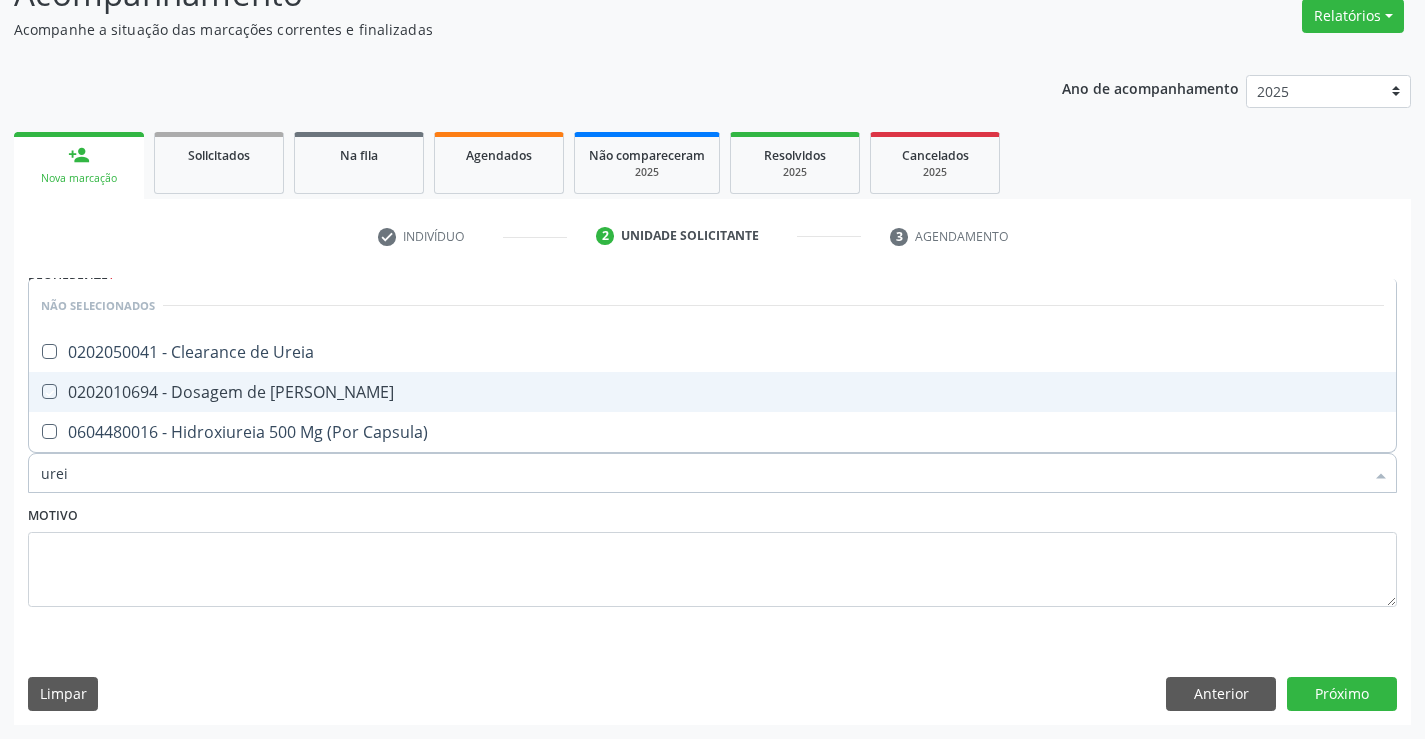 checkbox on "true" 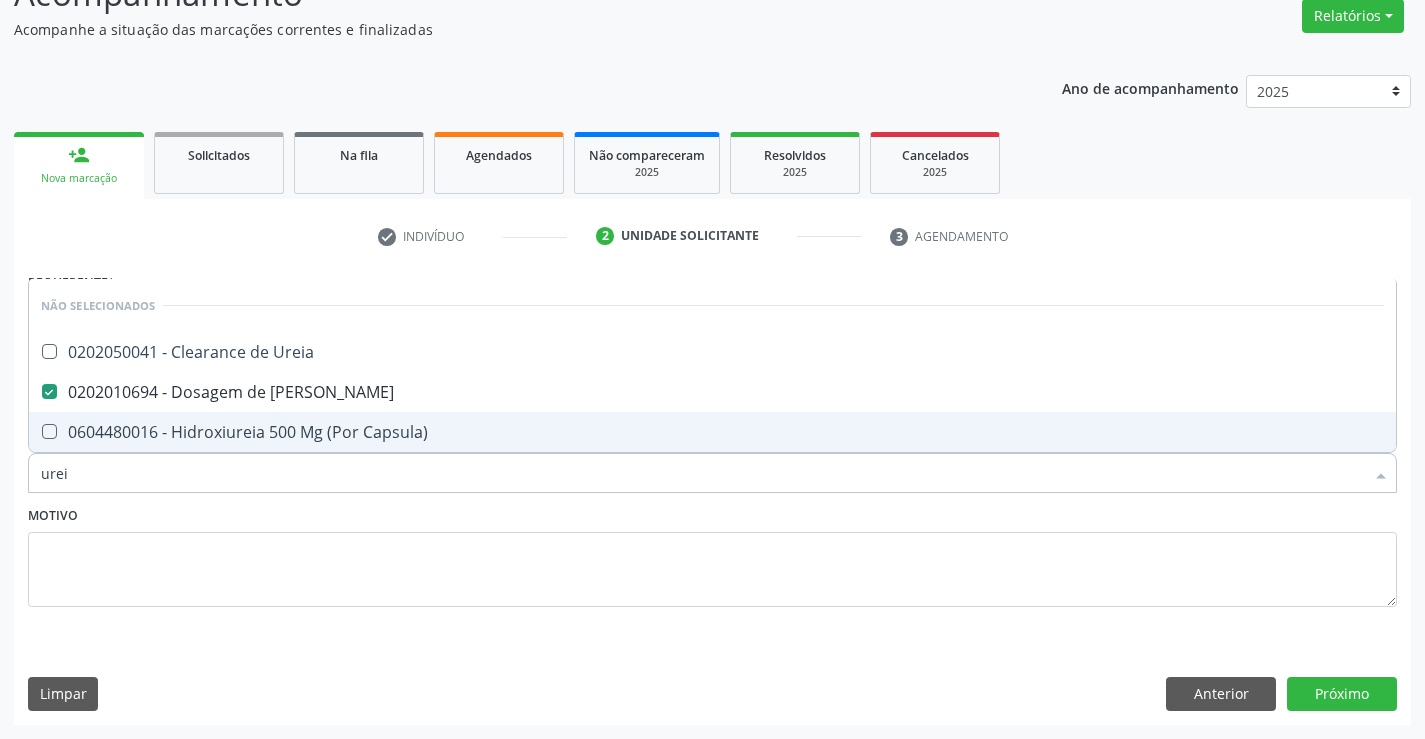 type on "urei" 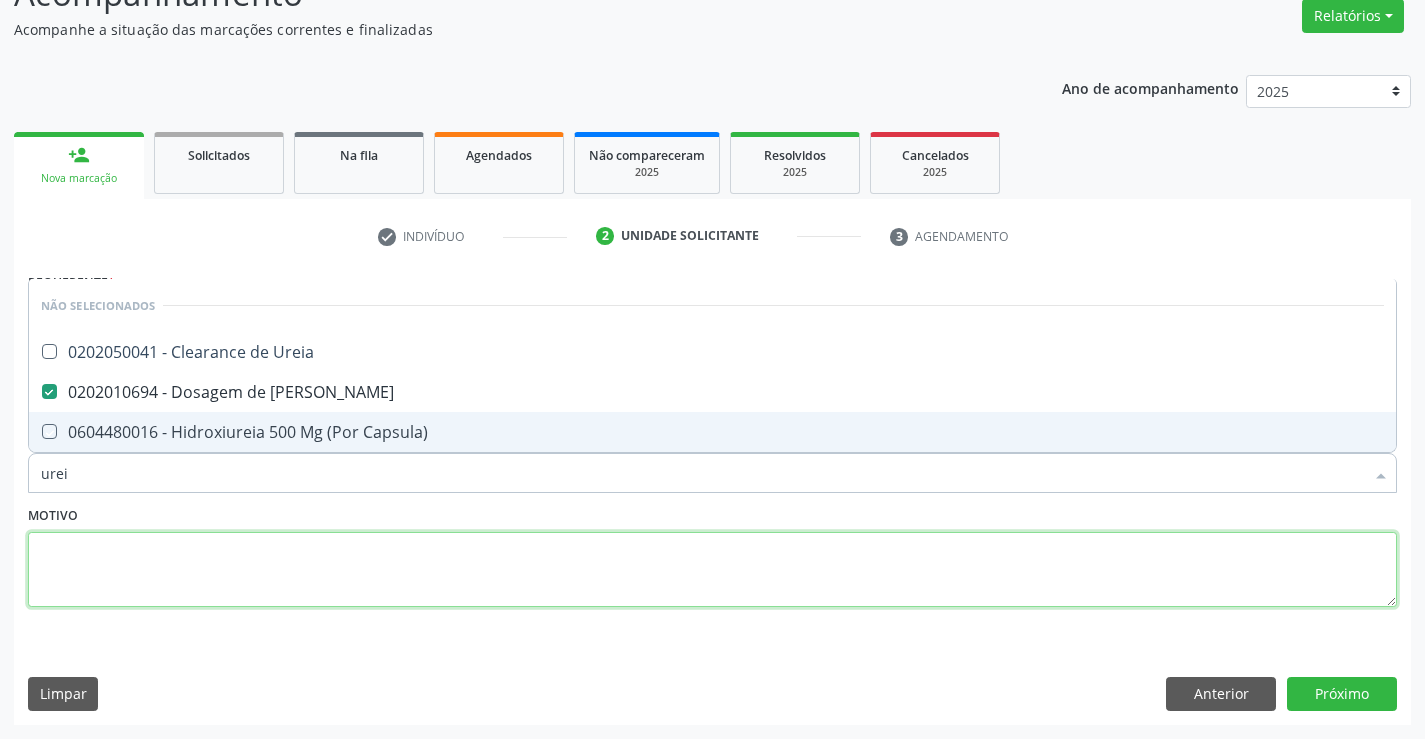 click at bounding box center [712, 570] 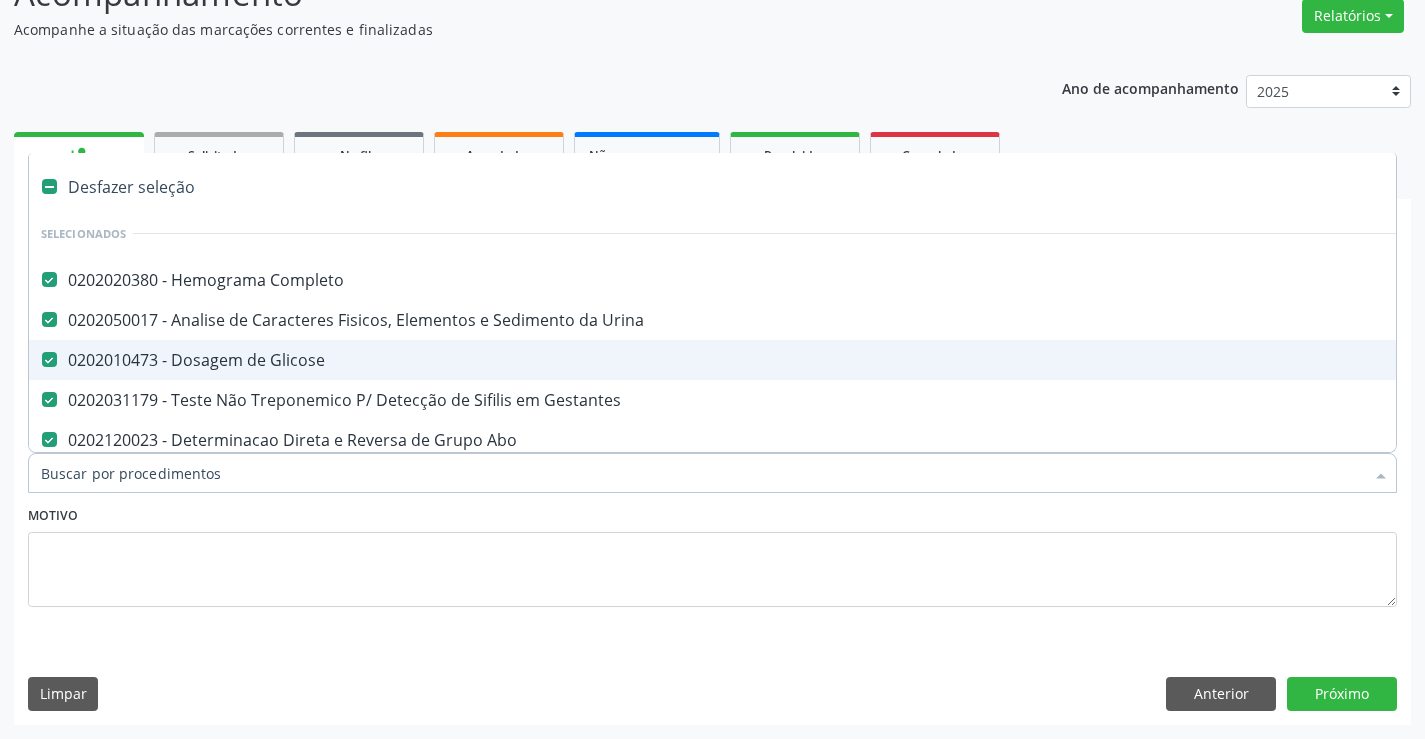 type on "g" 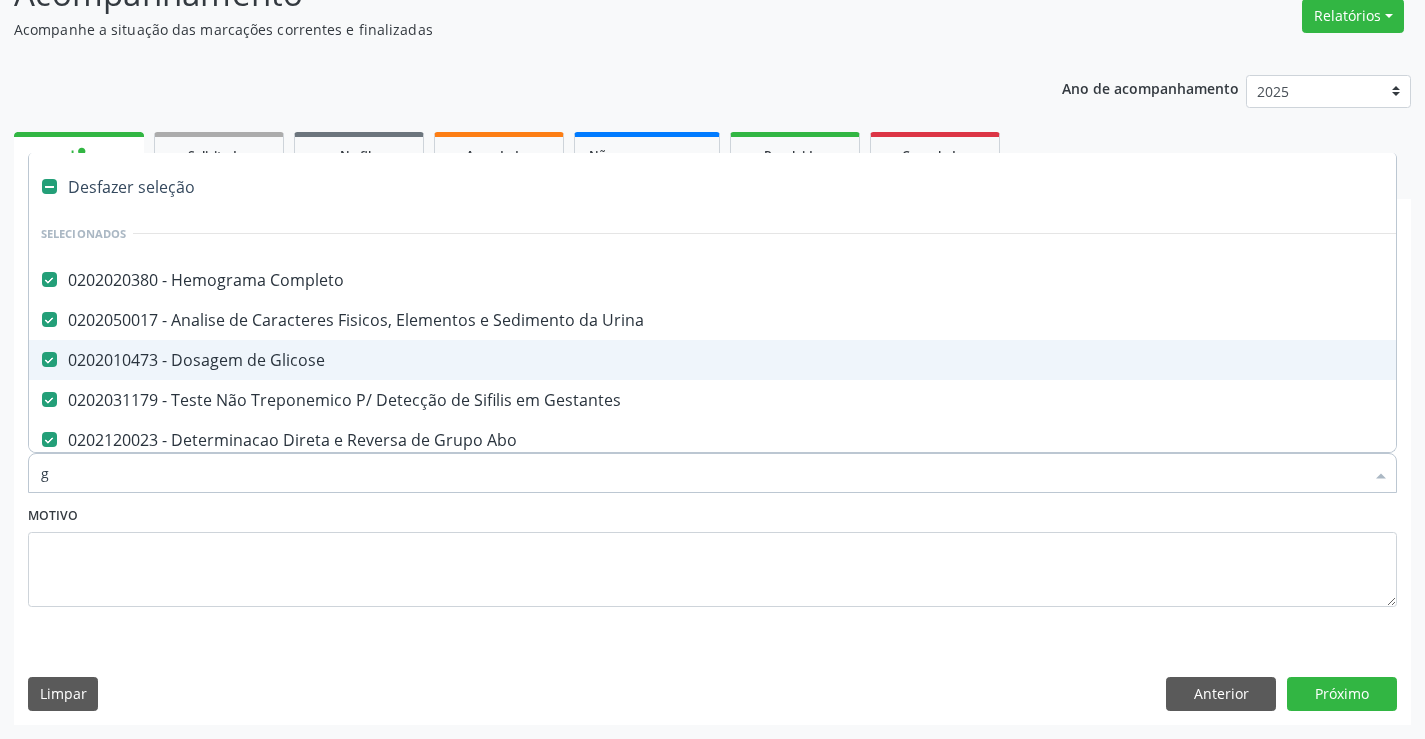 checkbox on "false" 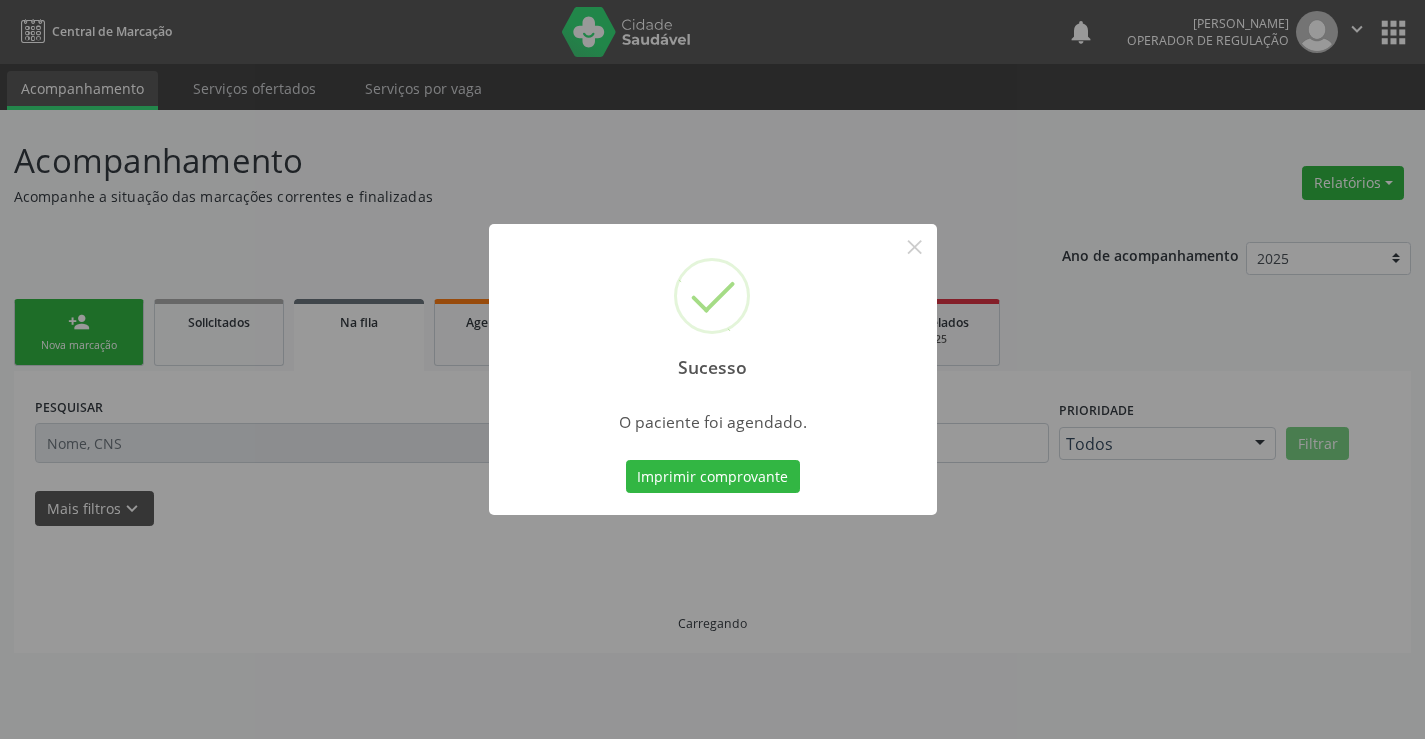 scroll, scrollTop: 0, scrollLeft: 0, axis: both 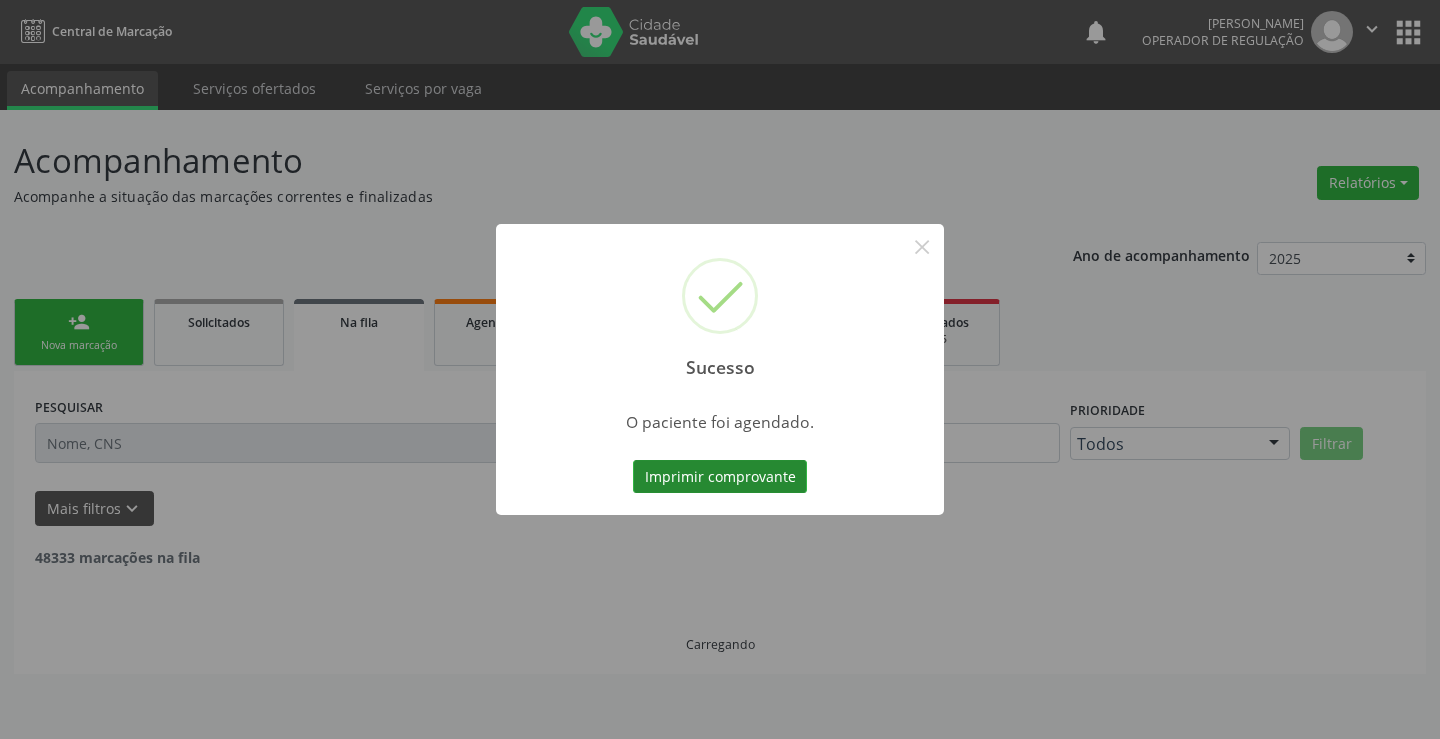 click on "Imprimir comprovante" at bounding box center [720, 477] 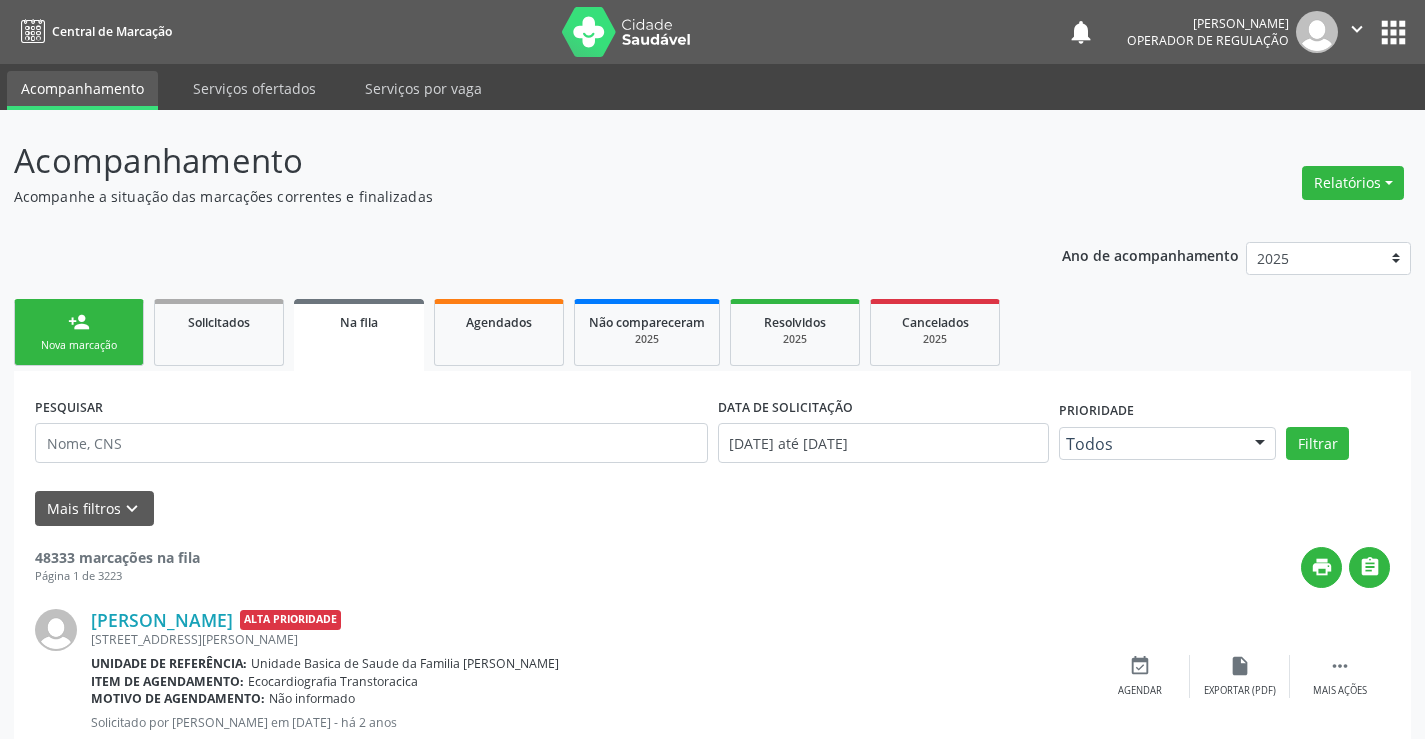 click on "person_add
Nova marcação" at bounding box center (79, 332) 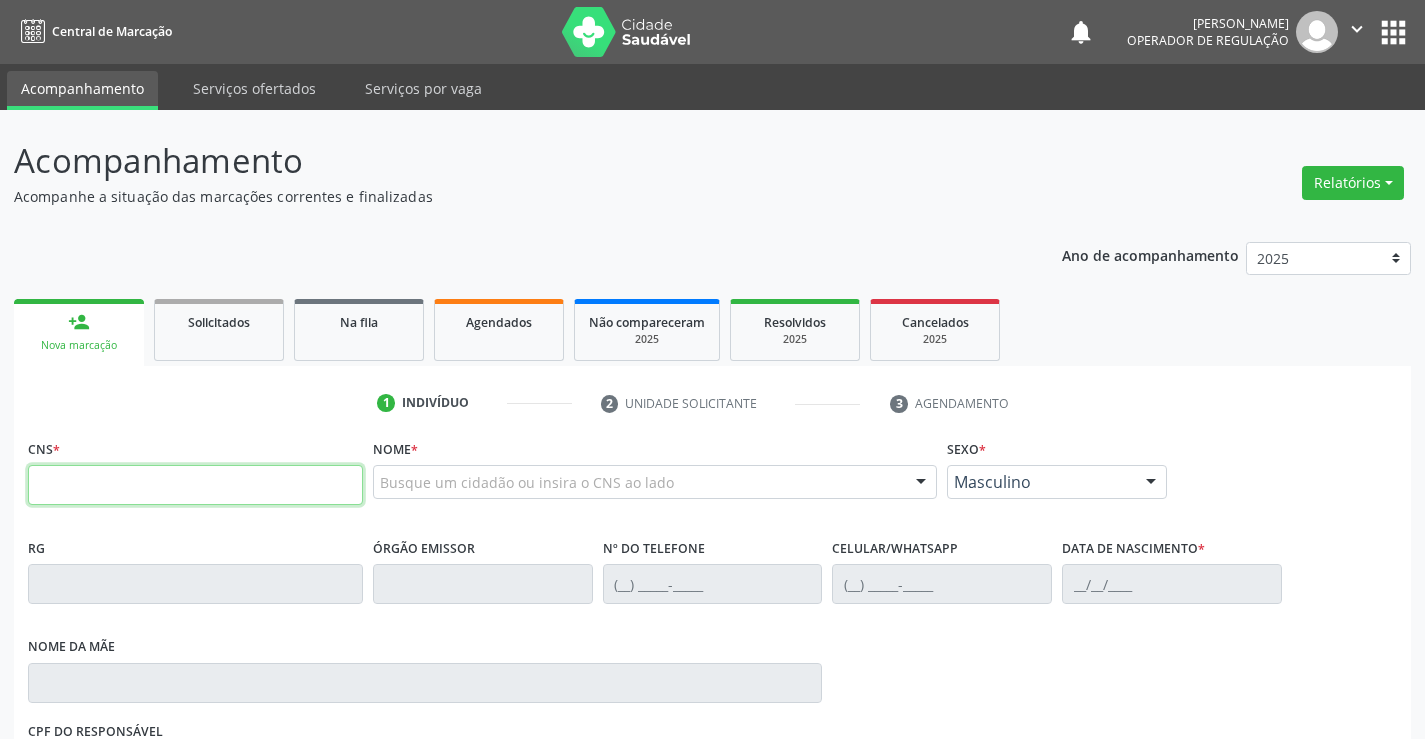 click at bounding box center (195, 485) 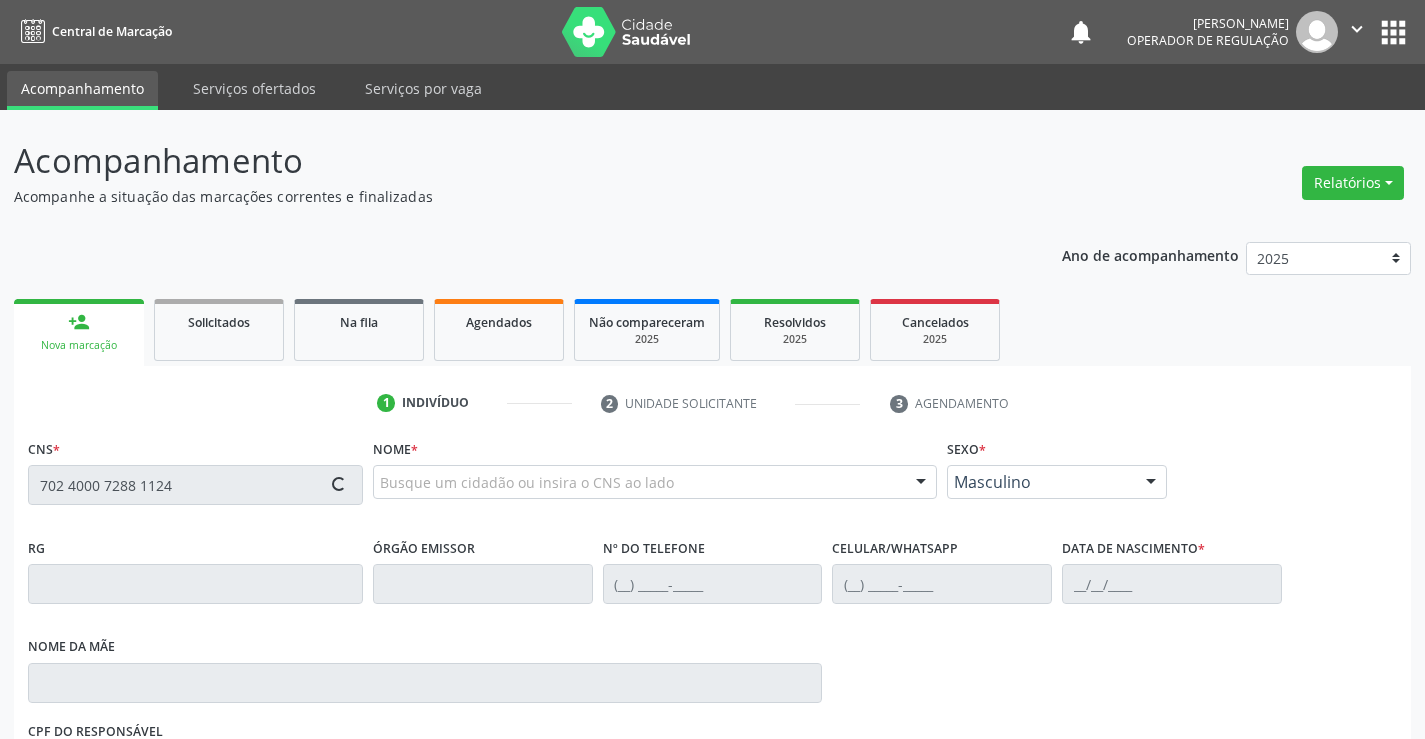 type on "702 4000 7288 1124" 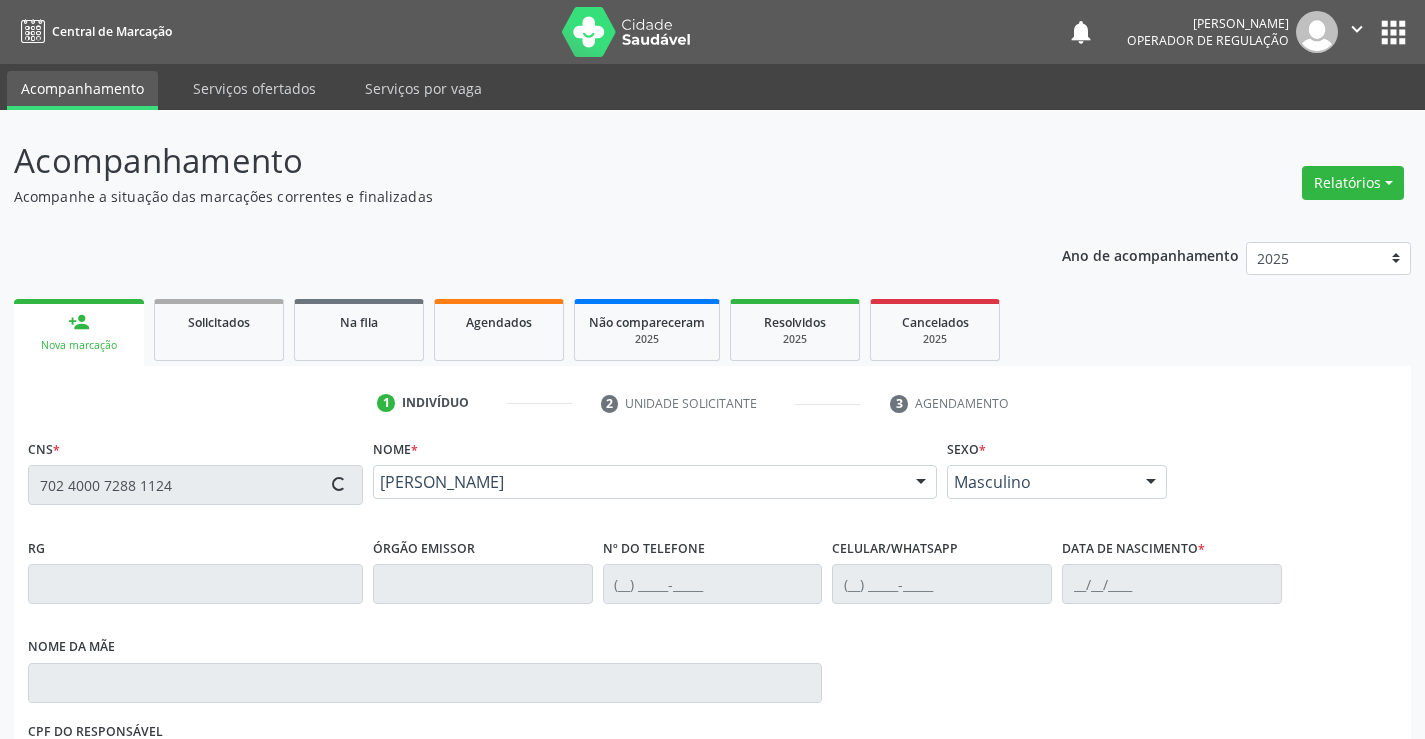 type on "1425256937" 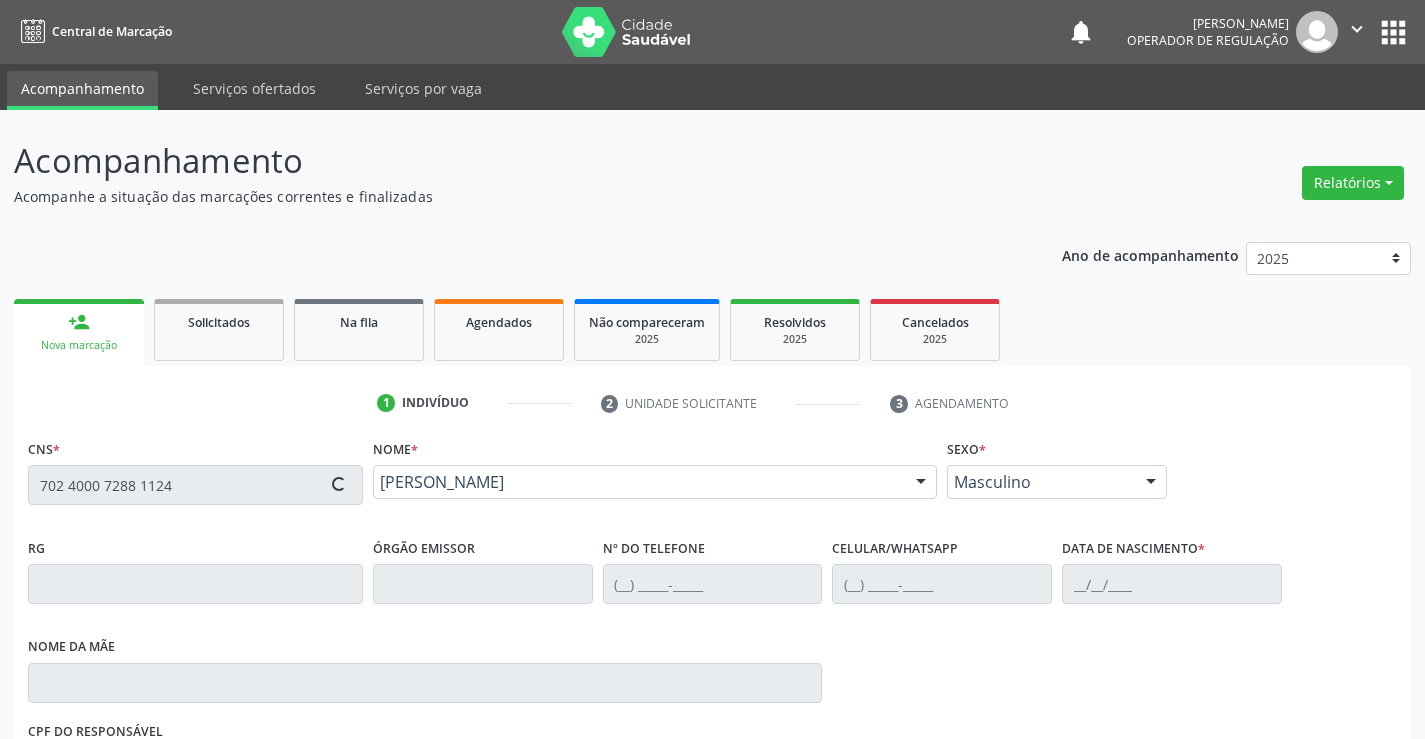 type on "[PHONE_NUMBER]" 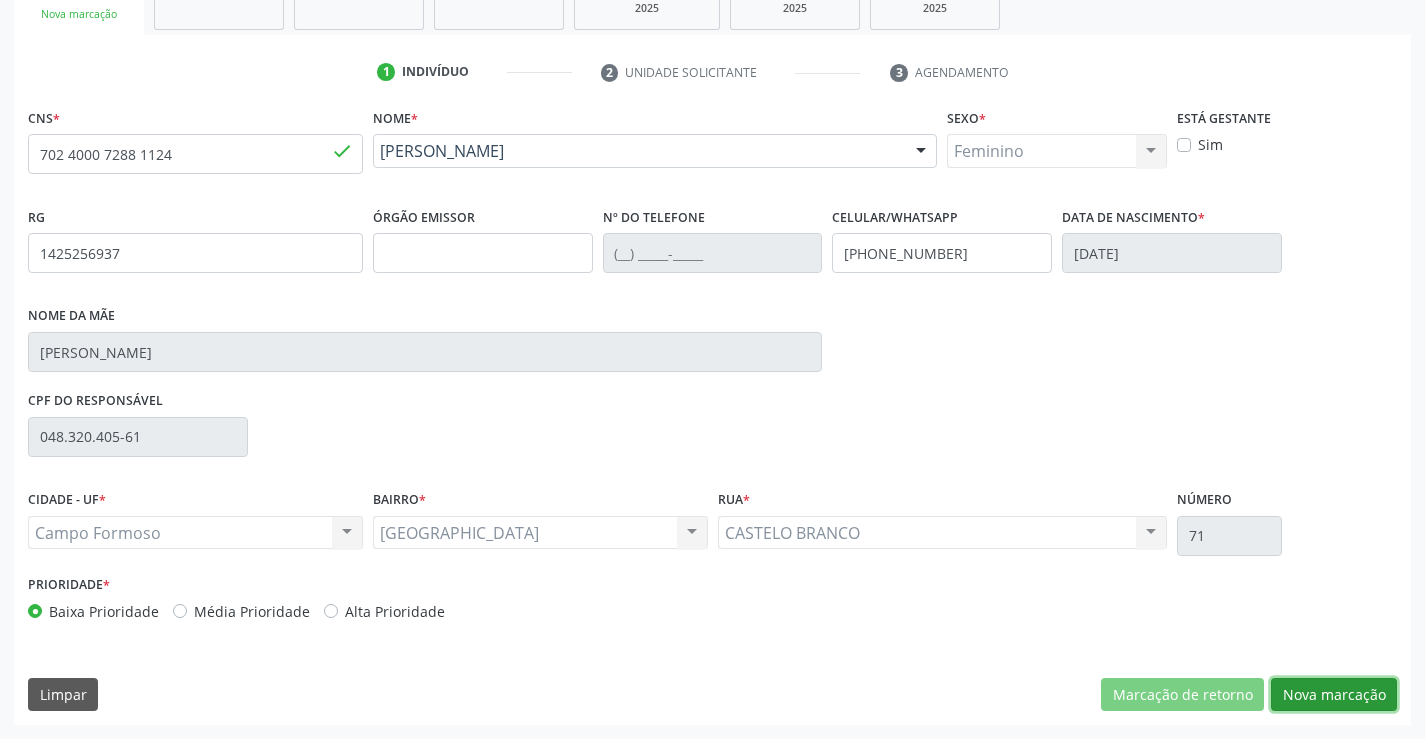 click on "Nova marcação" at bounding box center [1334, 695] 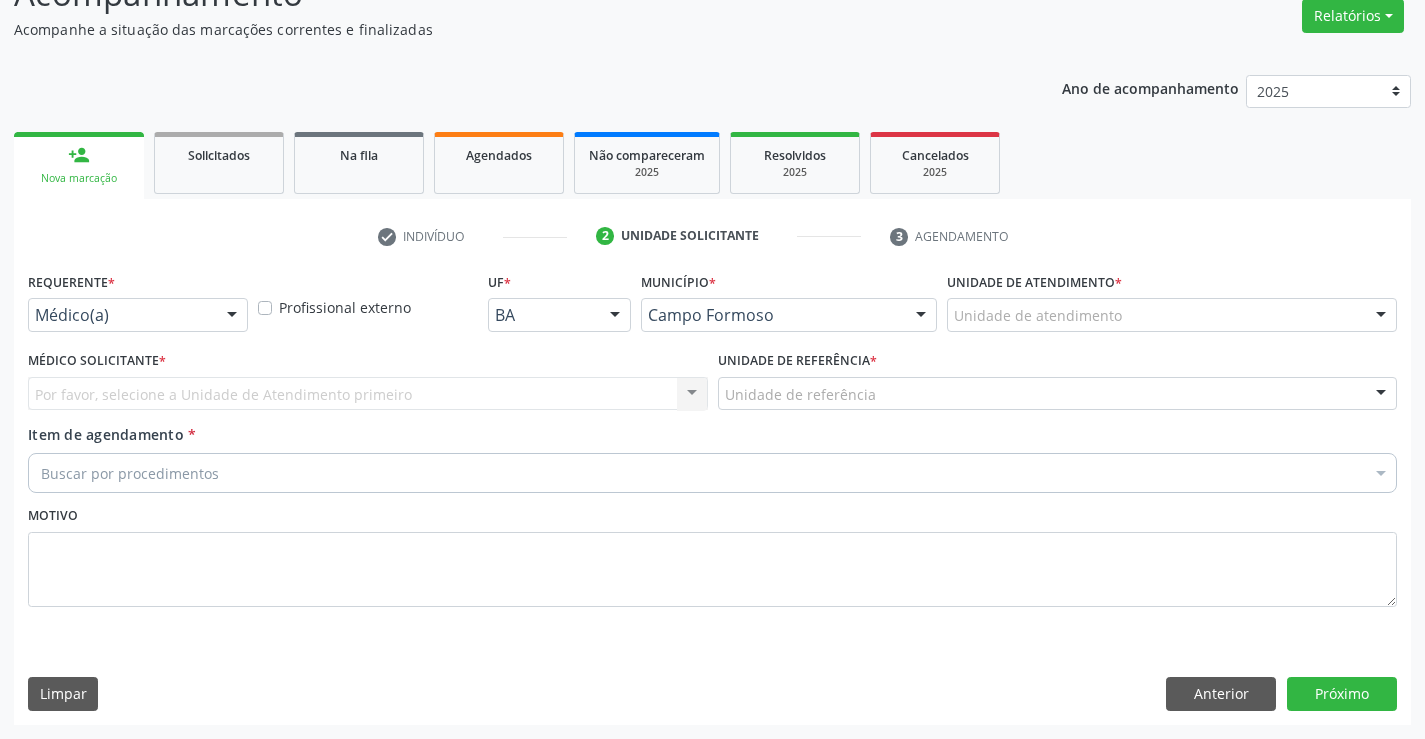 scroll, scrollTop: 167, scrollLeft: 0, axis: vertical 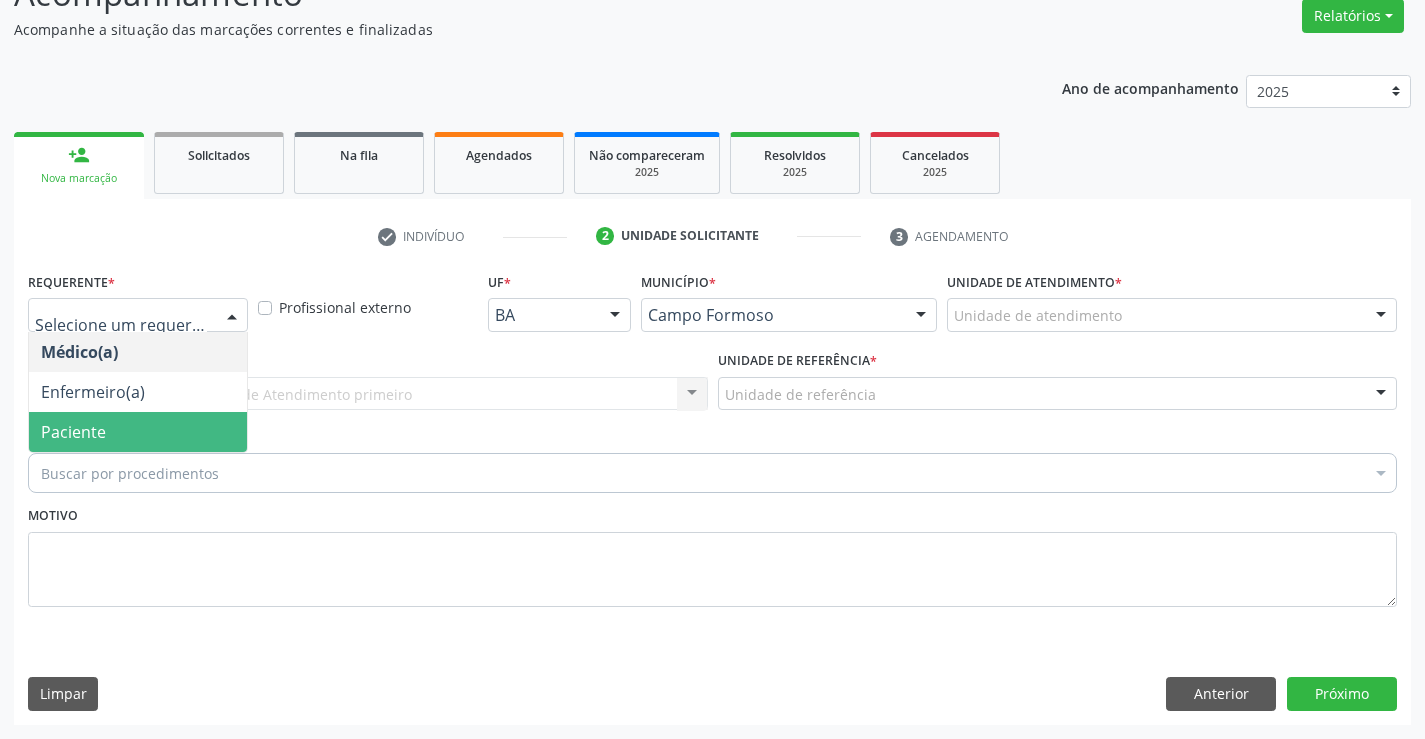 click on "Paciente" at bounding box center [138, 432] 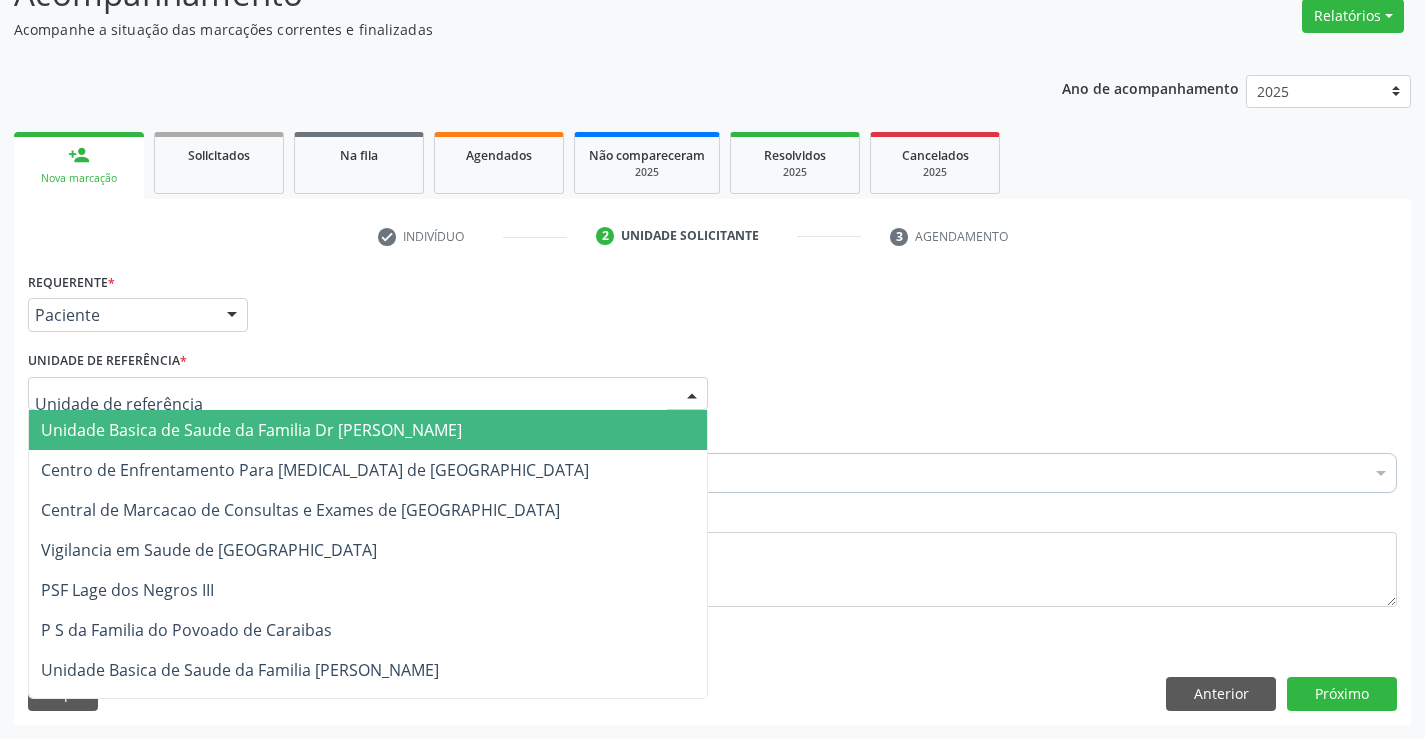 click on "Unidade Basica de Saude da Familia Dr [PERSON_NAME]" at bounding box center (251, 430) 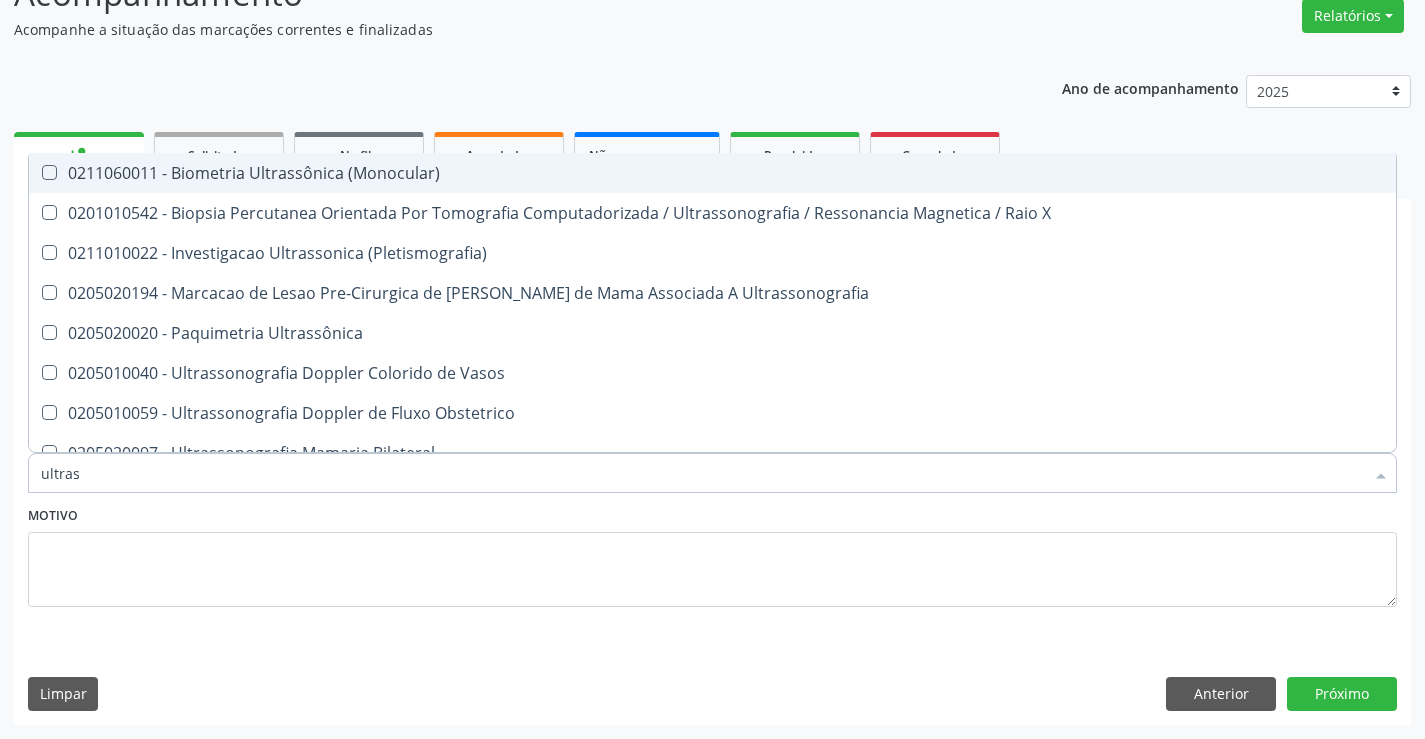 type on "ultrass" 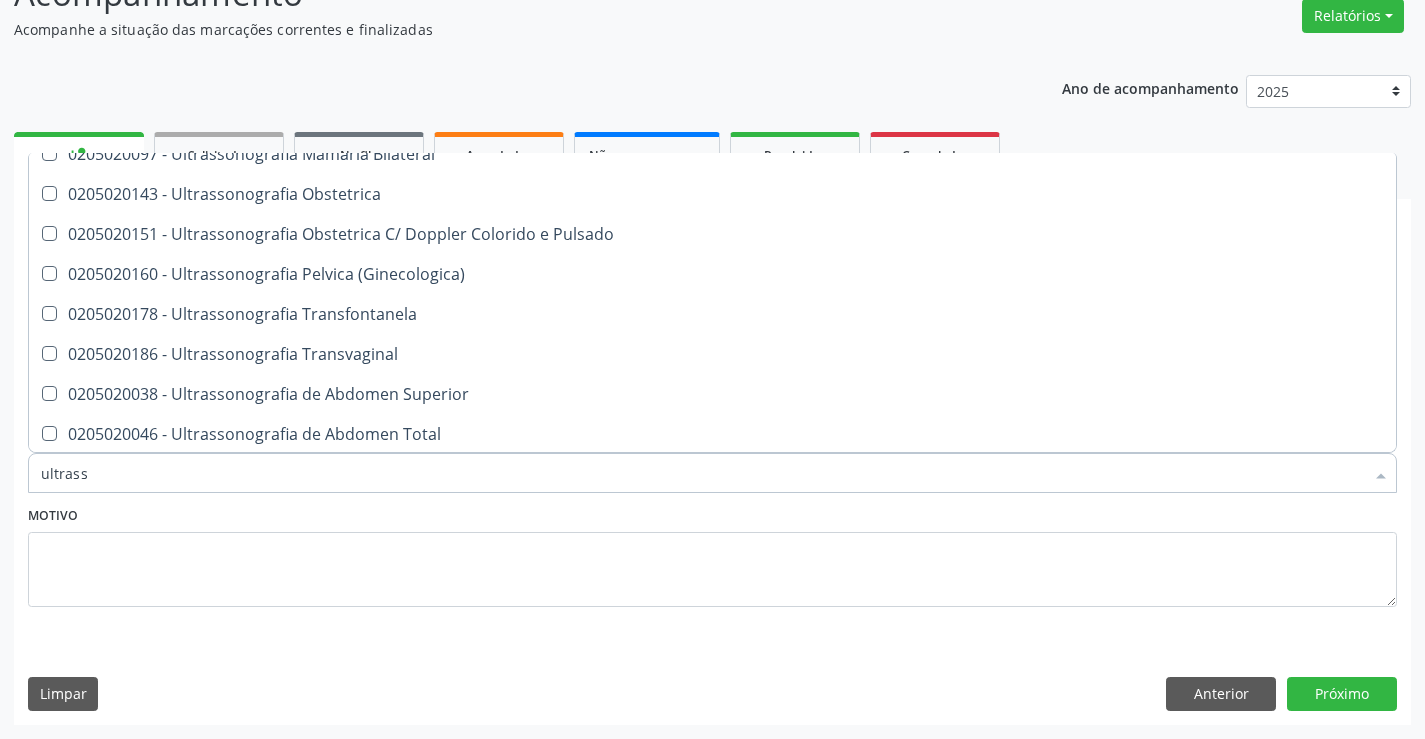scroll, scrollTop: 300, scrollLeft: 0, axis: vertical 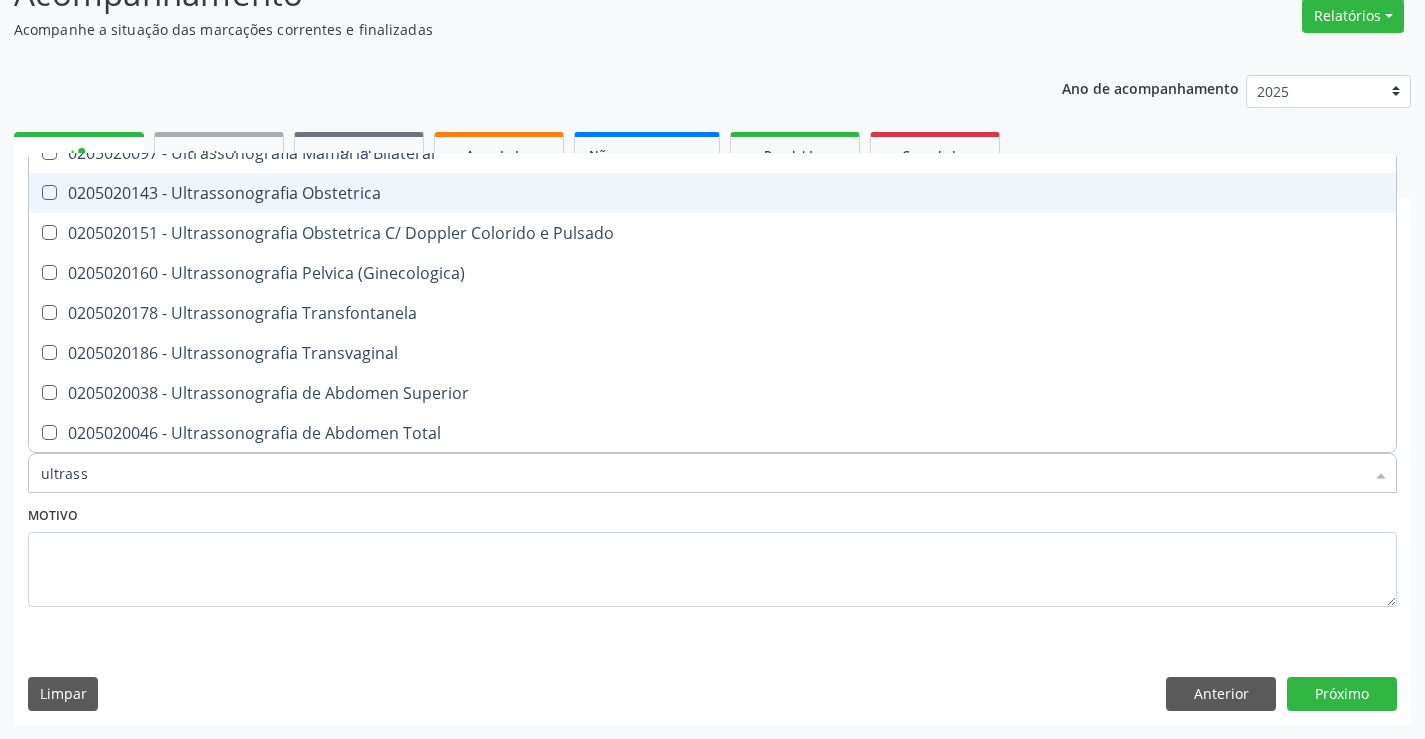 click on "0205020143 - Ultrassonografia Obstetrica" at bounding box center (712, 193) 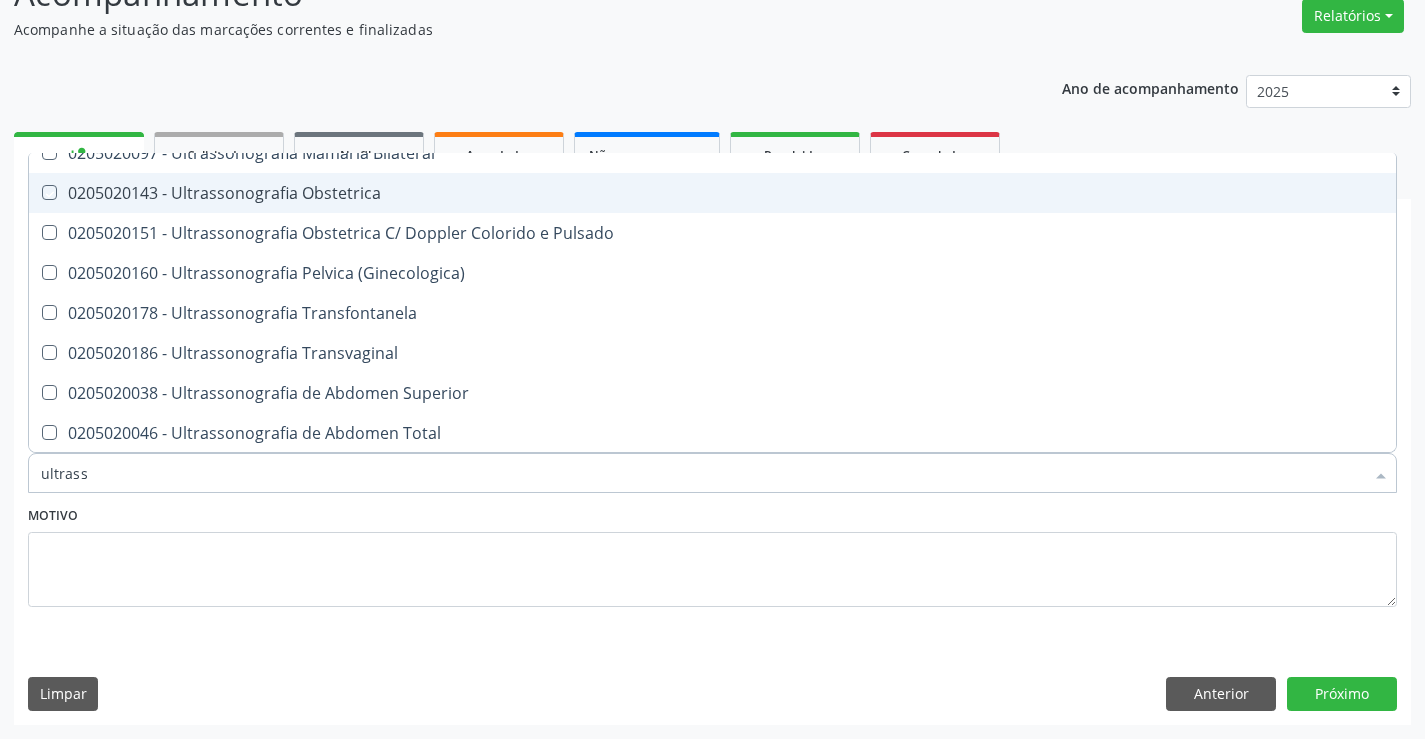 checkbox on "true" 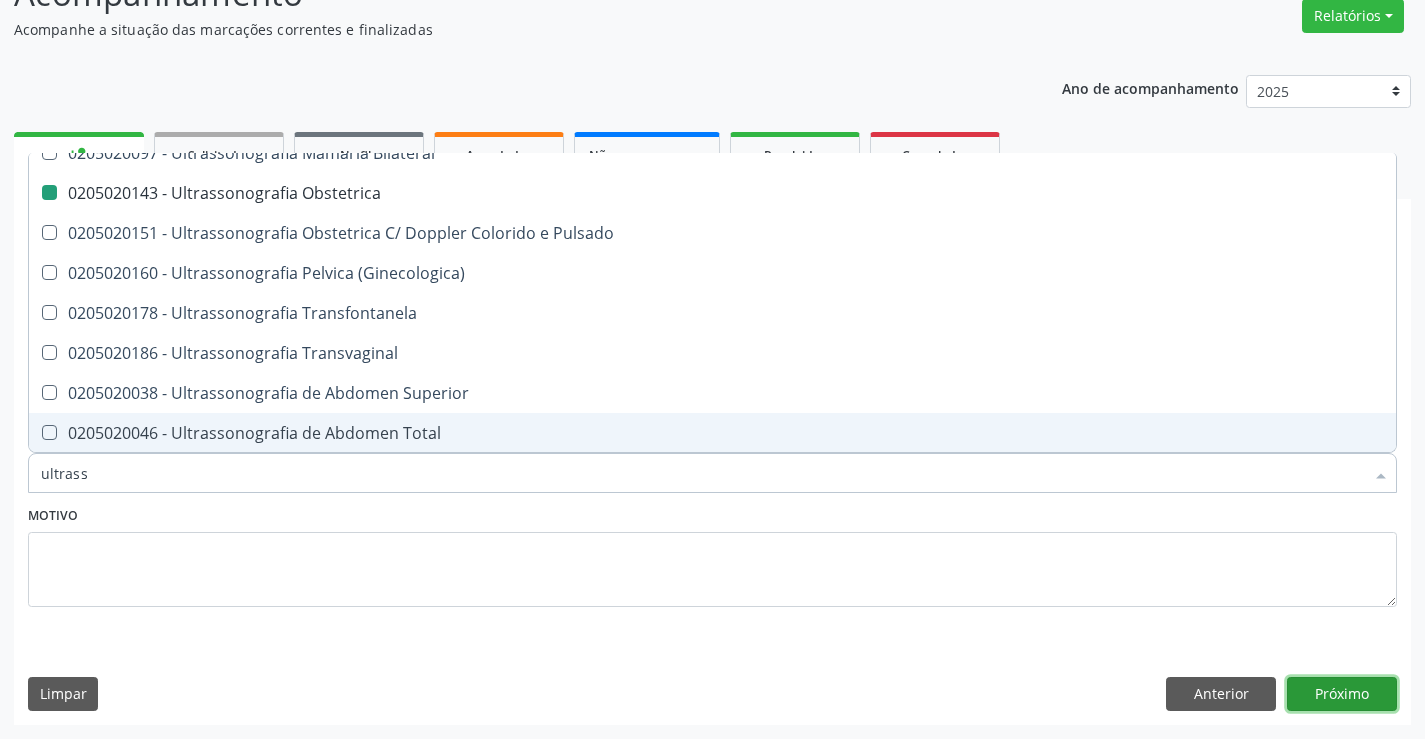 click on "Próximo" at bounding box center [1342, 694] 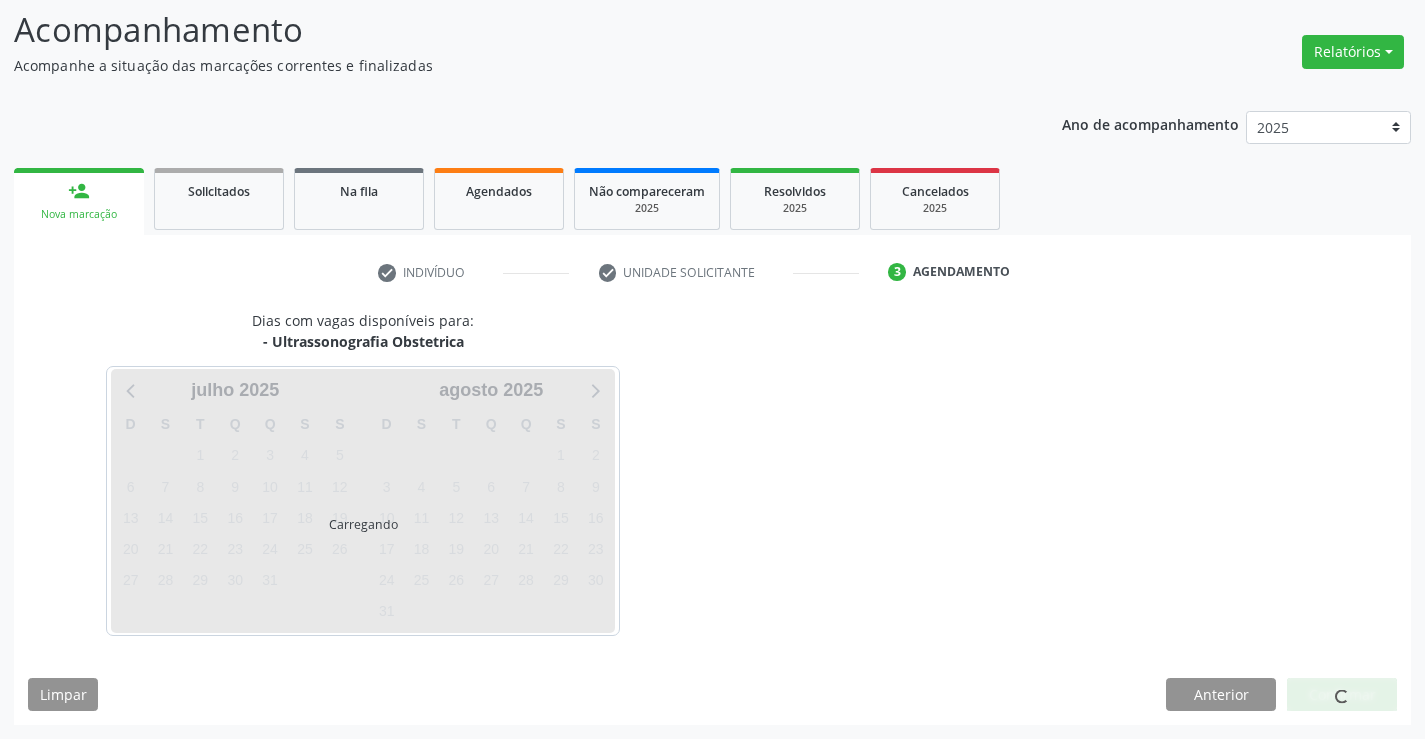 scroll, scrollTop: 131, scrollLeft: 0, axis: vertical 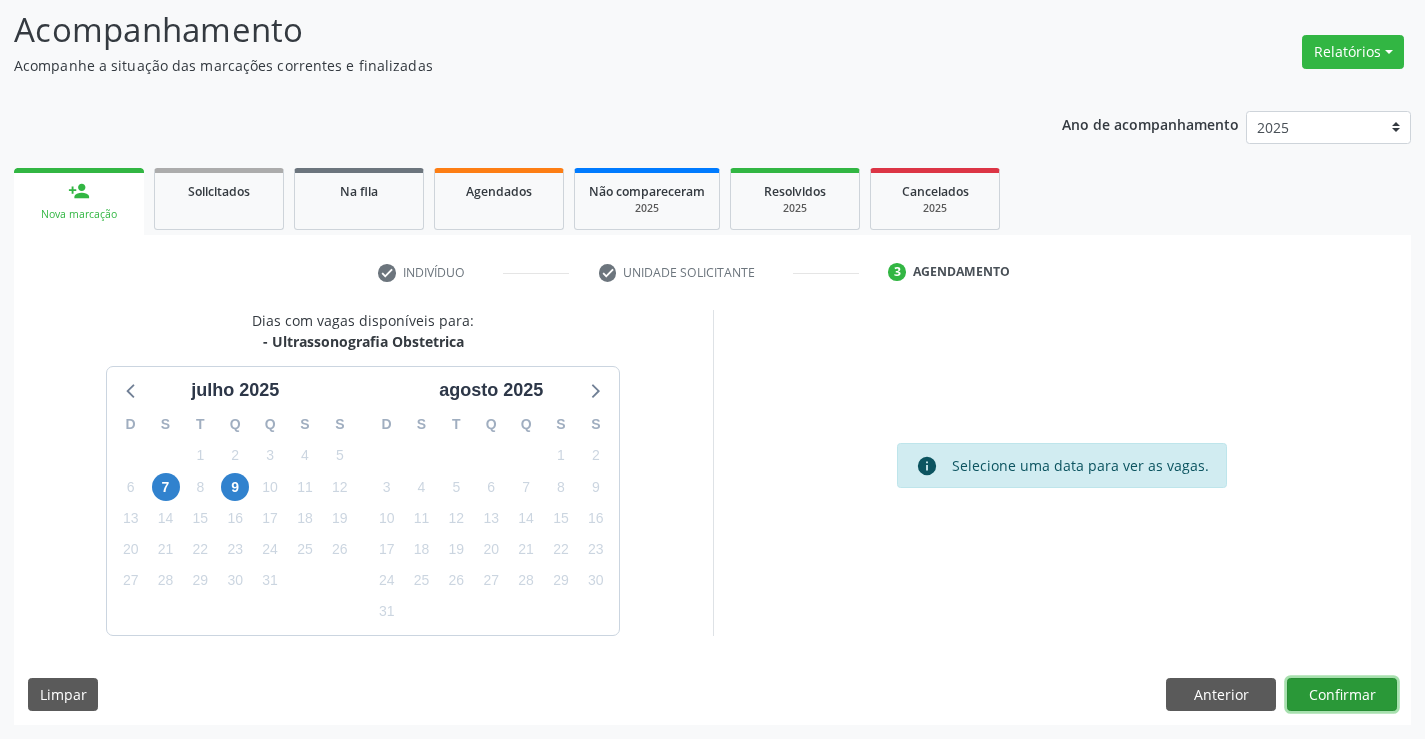 click on "Confirmar" at bounding box center (1342, 695) 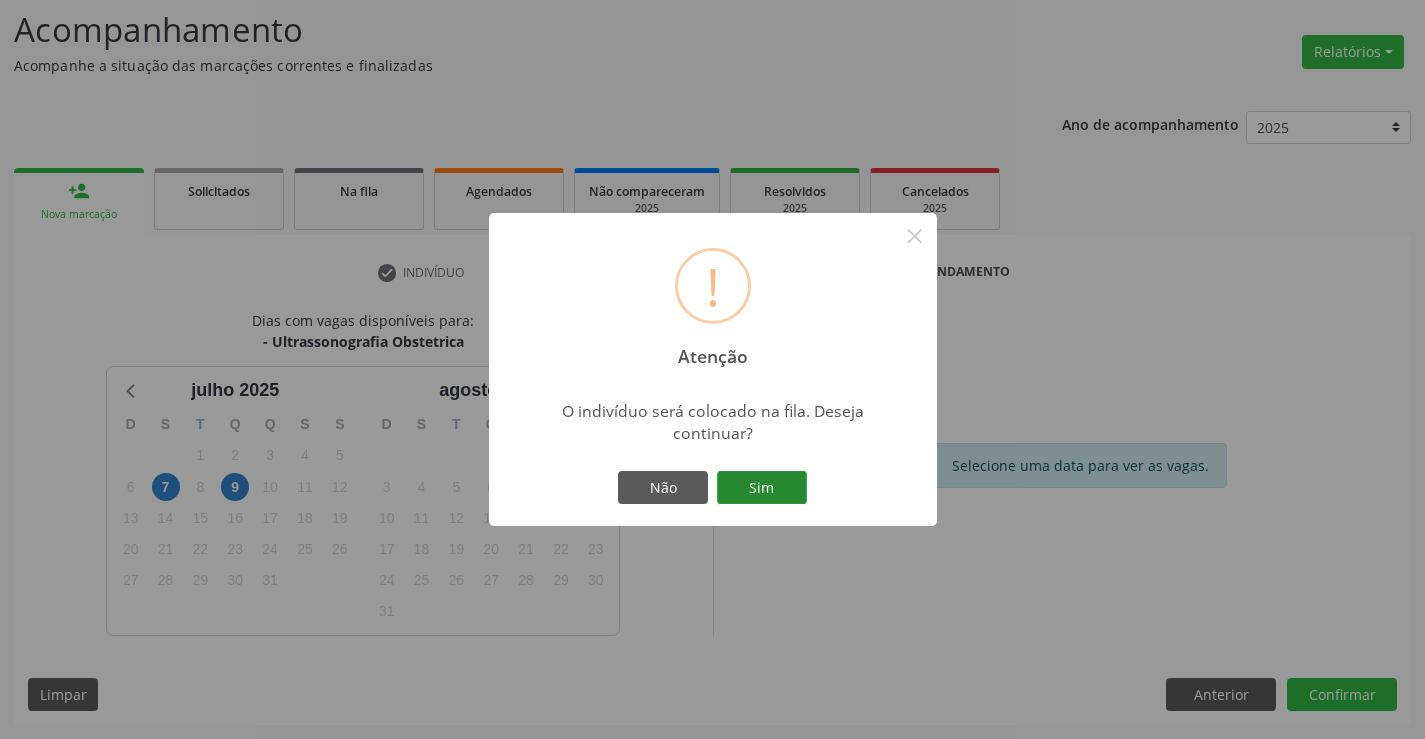 click on "Sim" at bounding box center (762, 488) 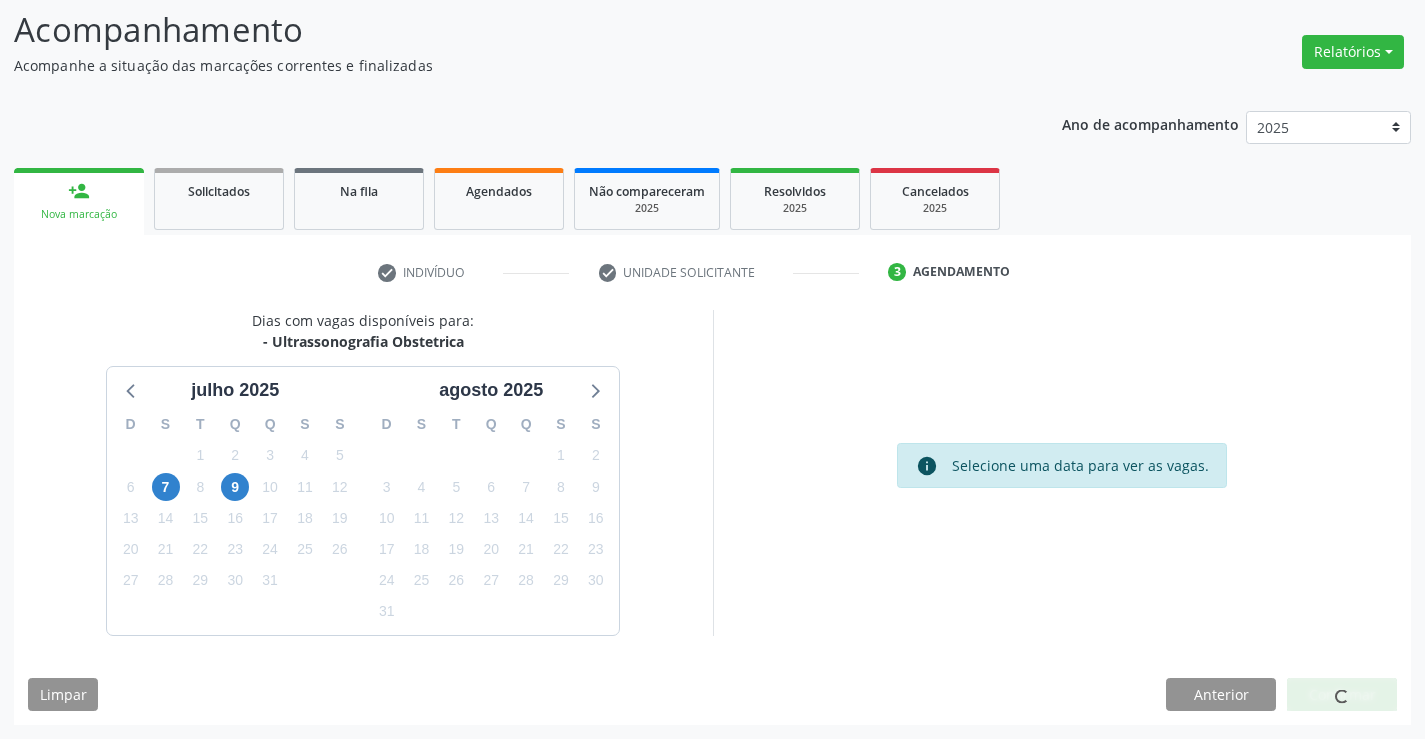 scroll, scrollTop: 0, scrollLeft: 0, axis: both 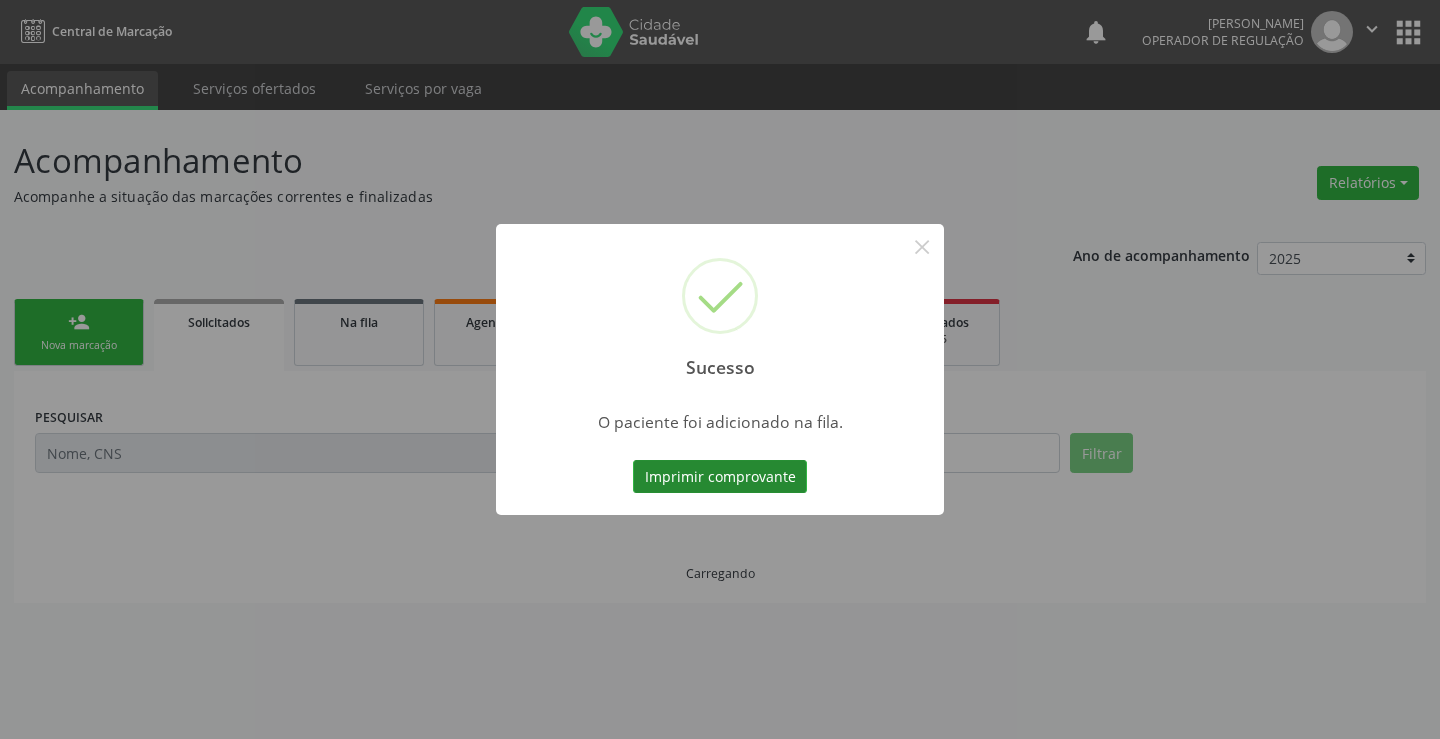 click on "Imprimir comprovante" at bounding box center (720, 477) 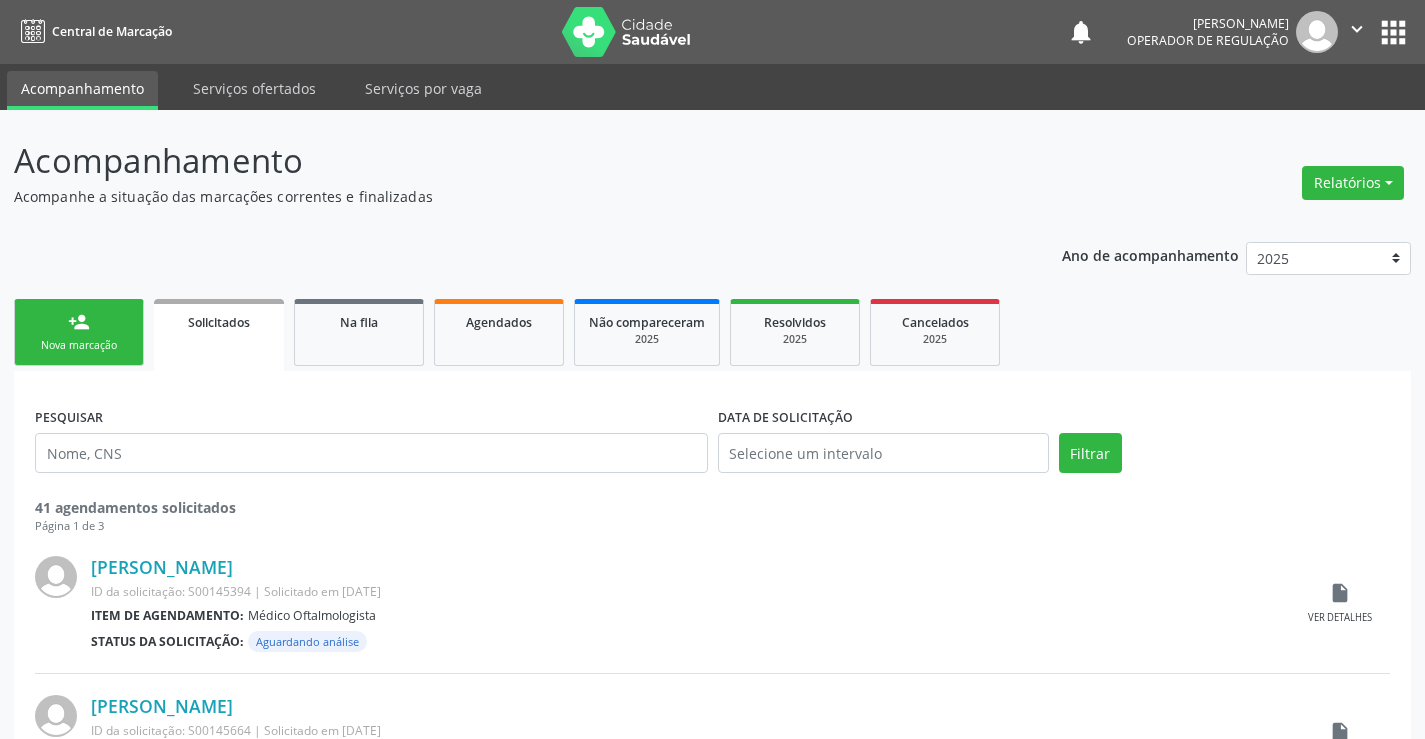 click on "person_add
Nova marcação" at bounding box center [79, 332] 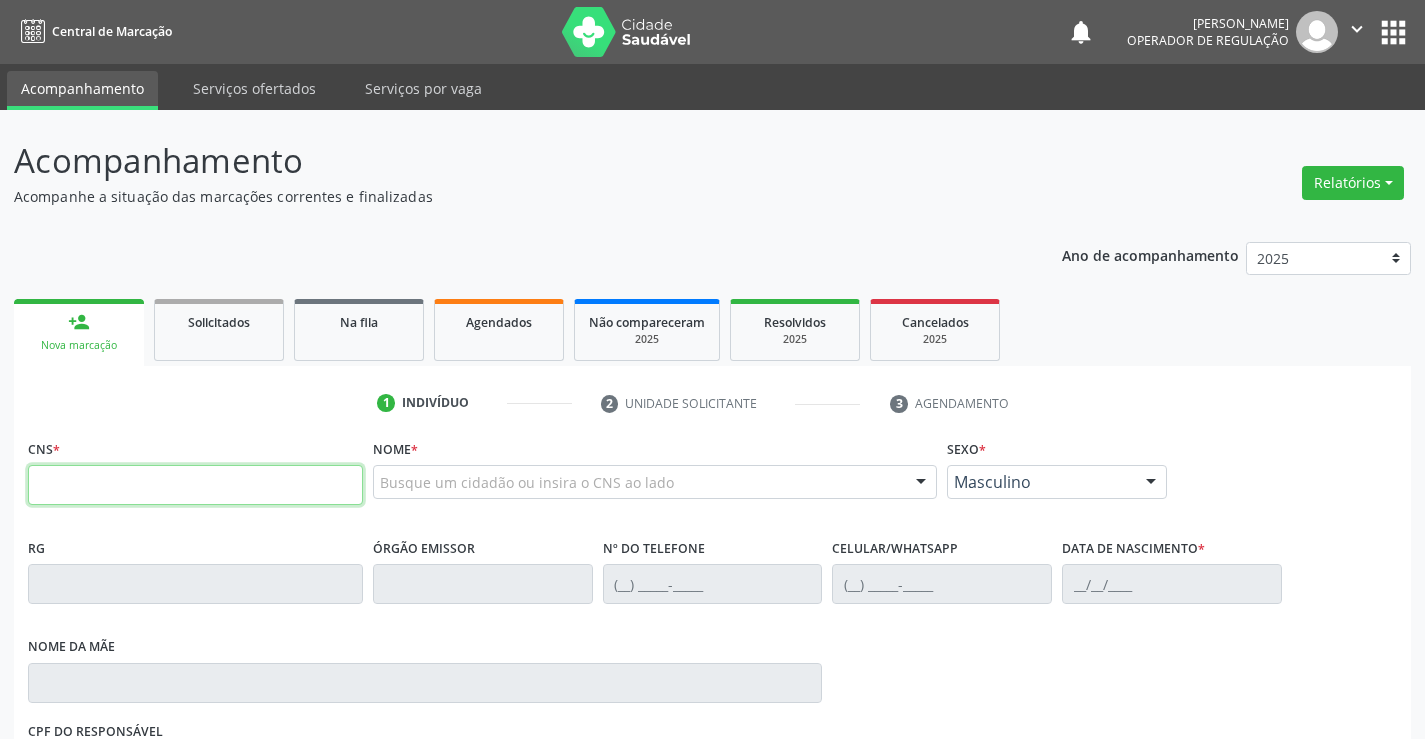 click at bounding box center [195, 485] 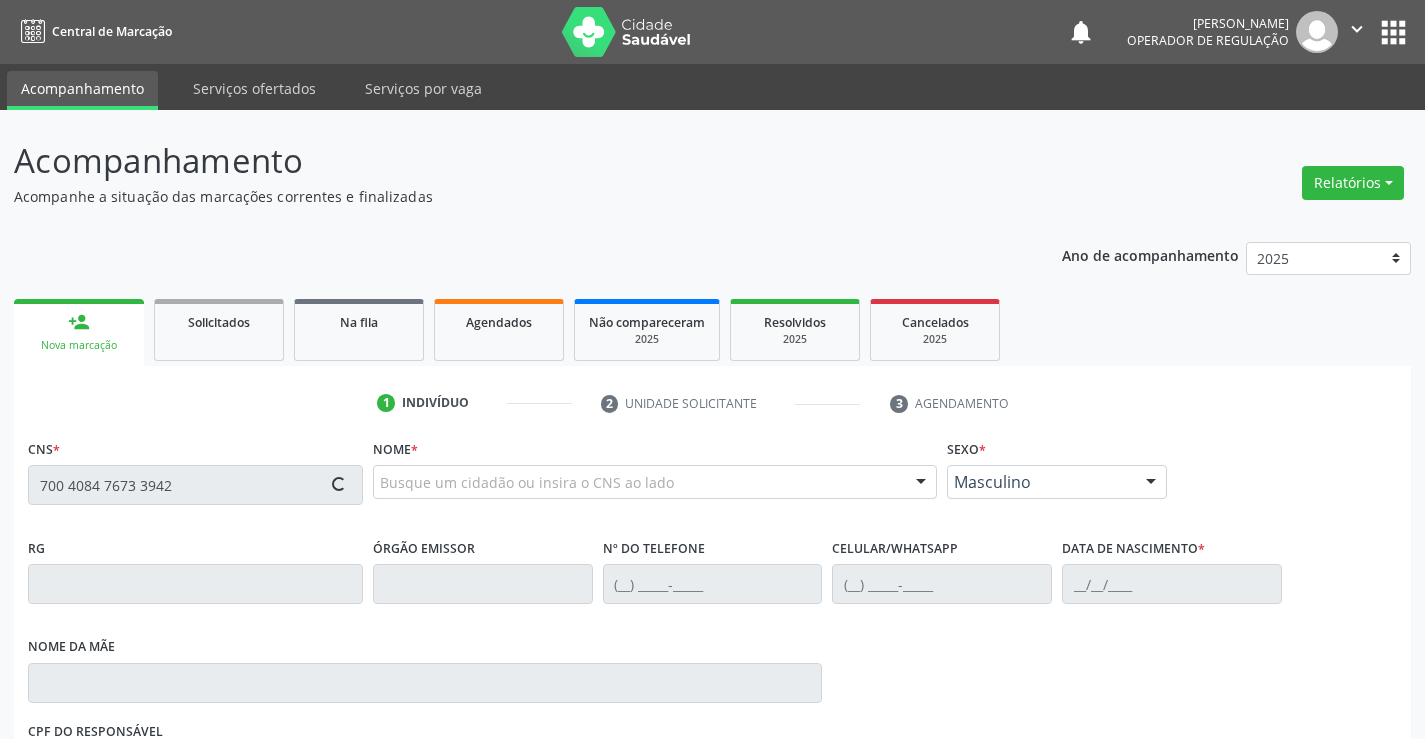 type on "700 4084 7673 3942" 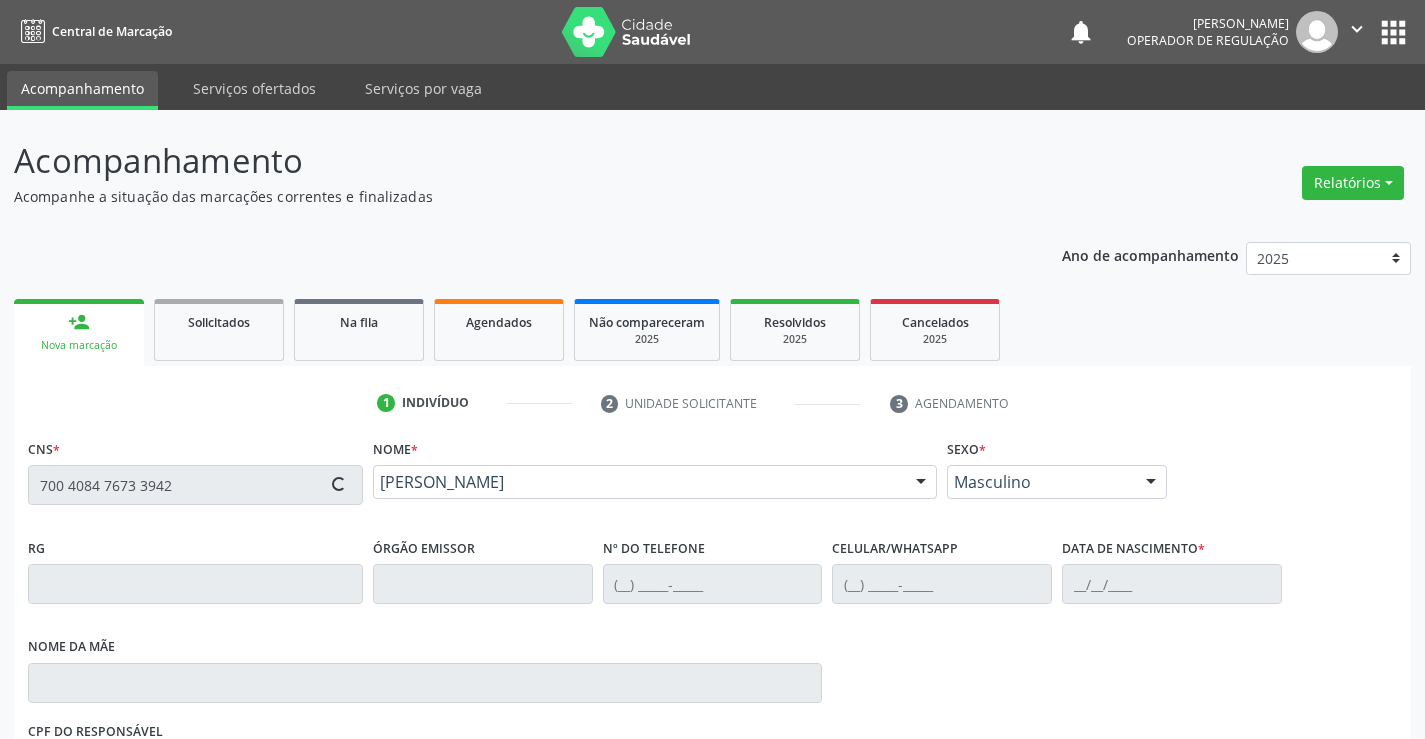 type on "0674206215" 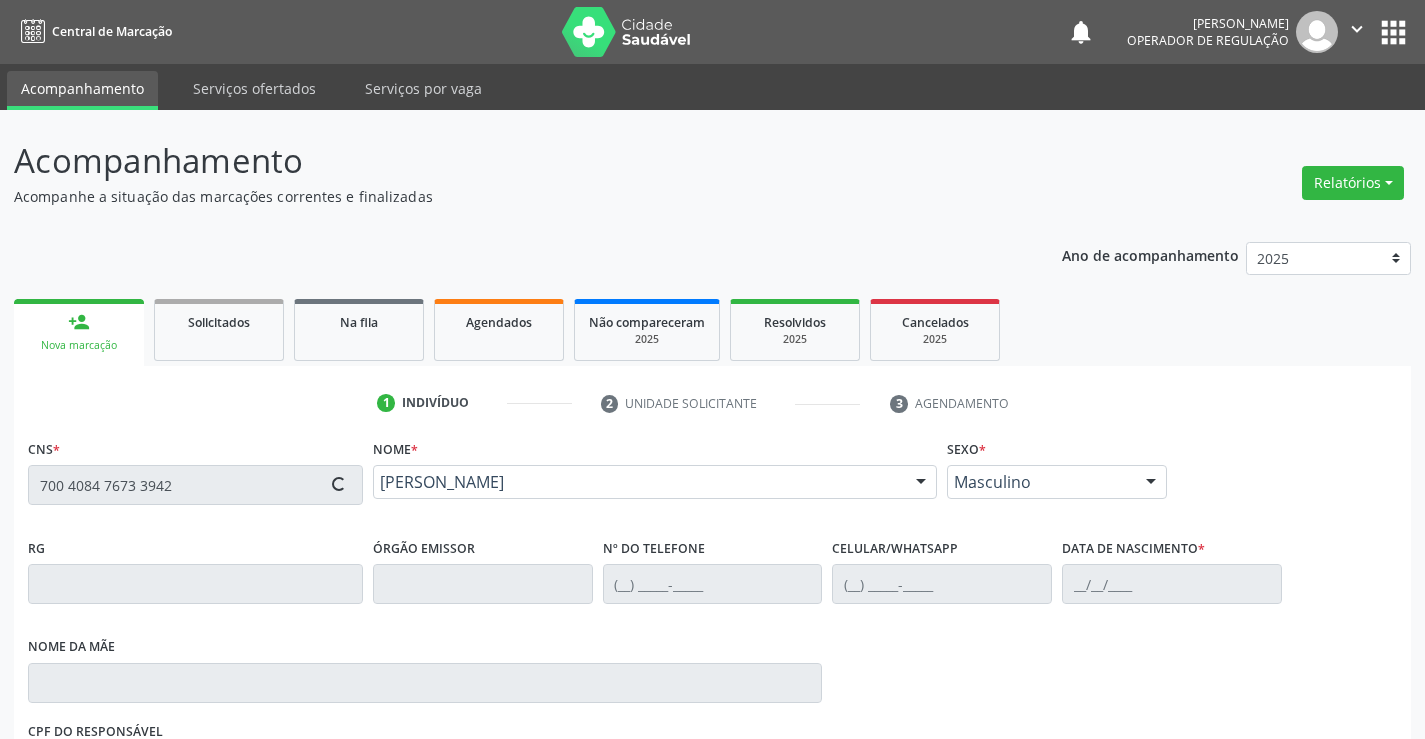 type on "[PHONE_NUMBER]" 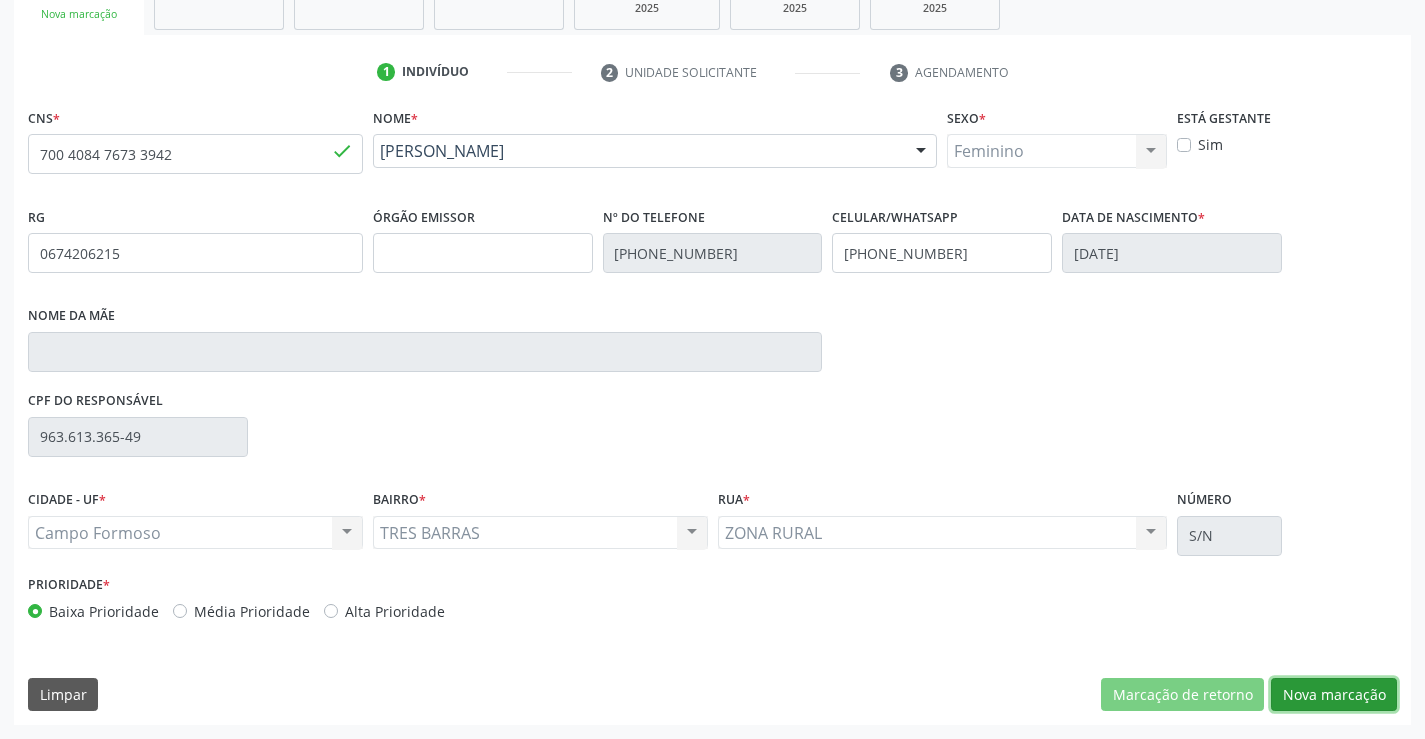 click on "Nova marcação" at bounding box center [1334, 695] 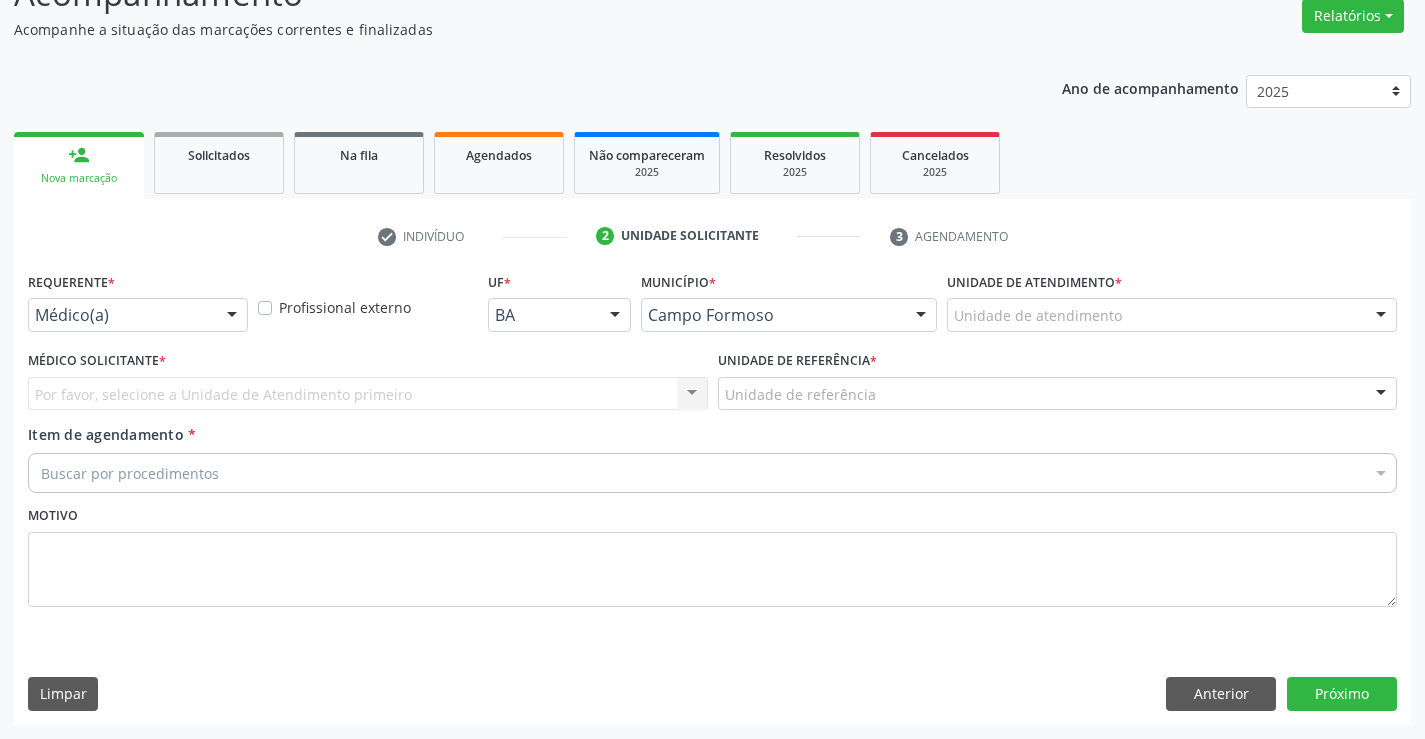 scroll, scrollTop: 167, scrollLeft: 0, axis: vertical 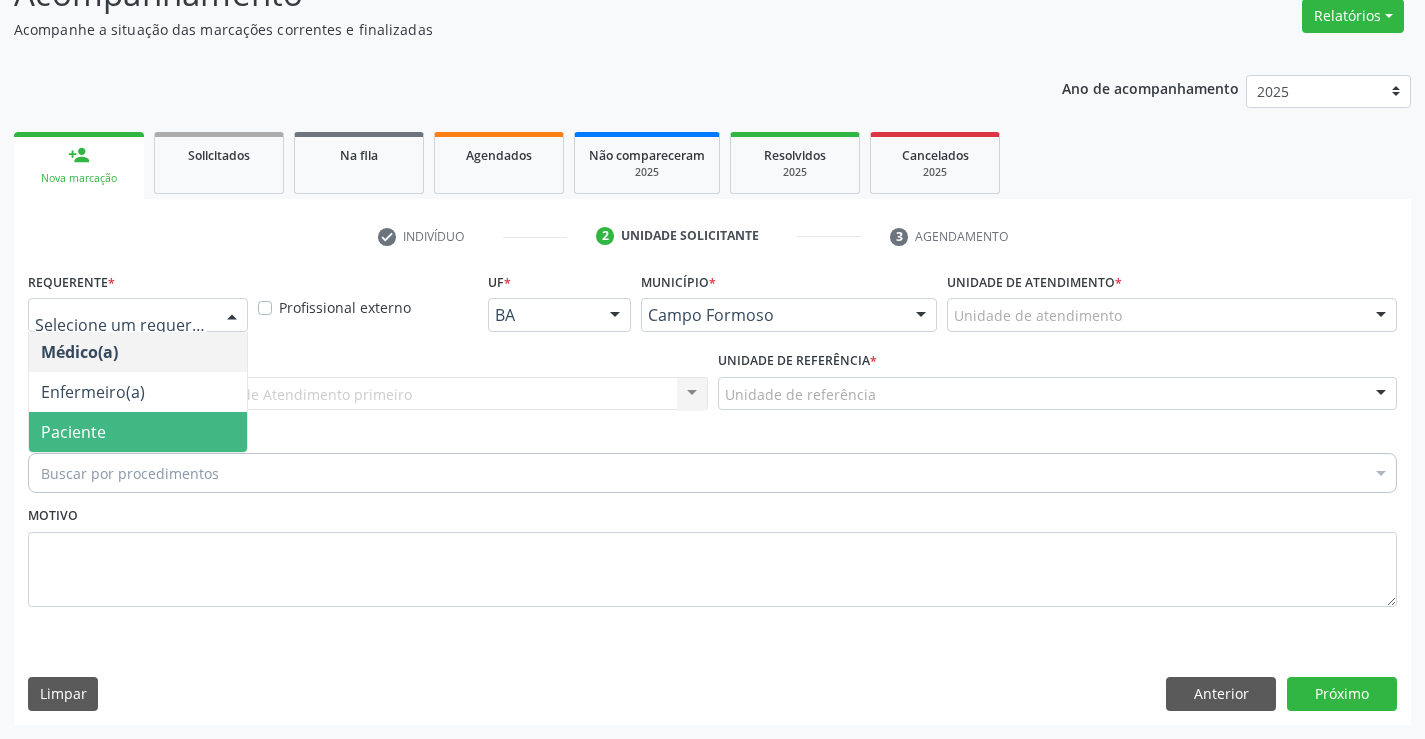 click on "Paciente" at bounding box center [138, 432] 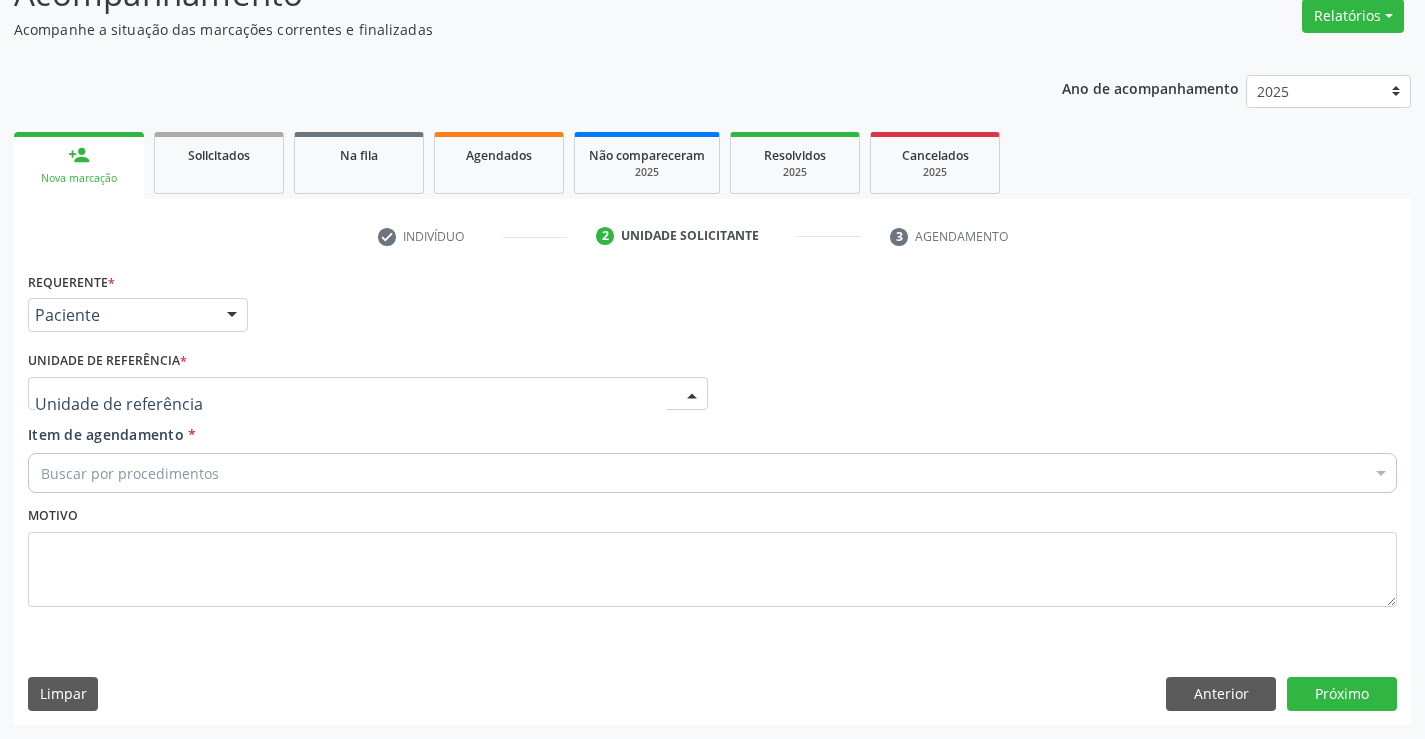 click at bounding box center [368, 394] 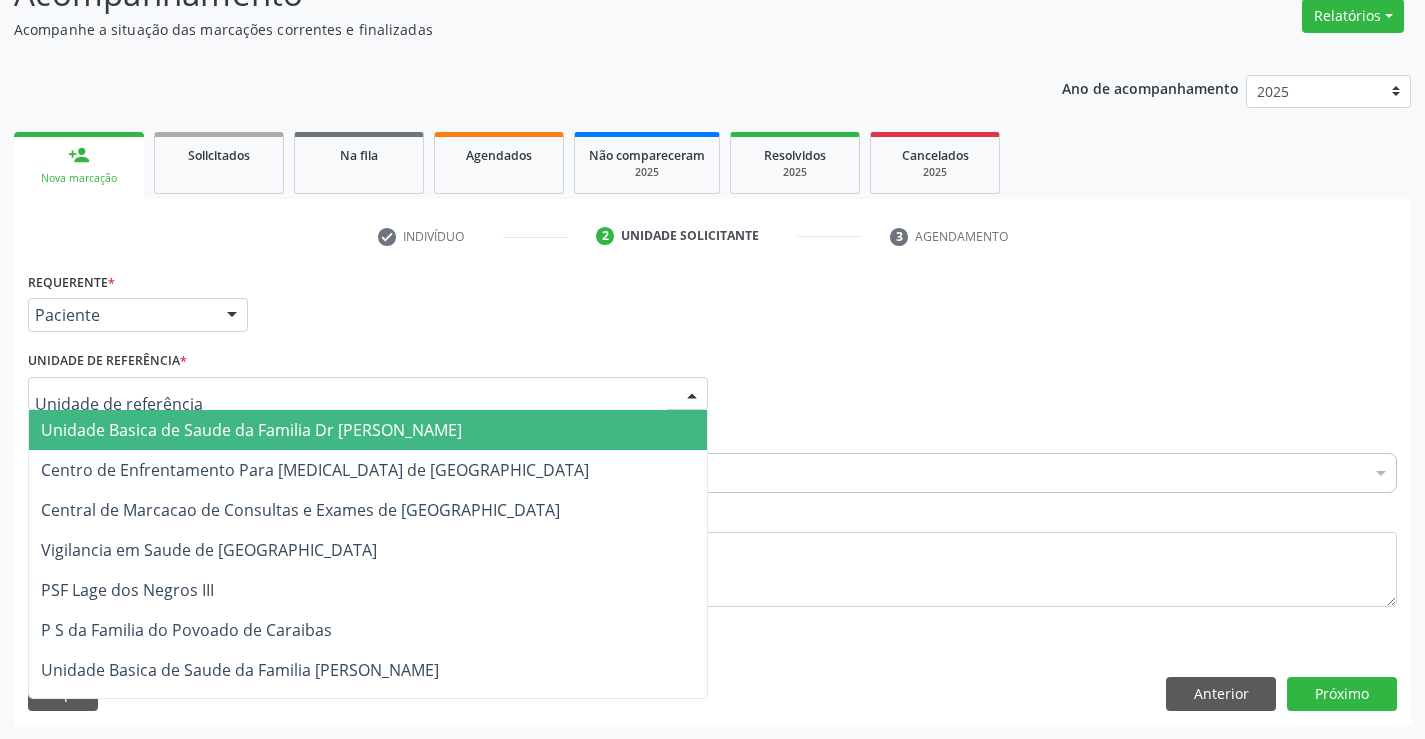 click on "Unidade Basica de Saude da Familia Dr [PERSON_NAME]" at bounding box center [251, 430] 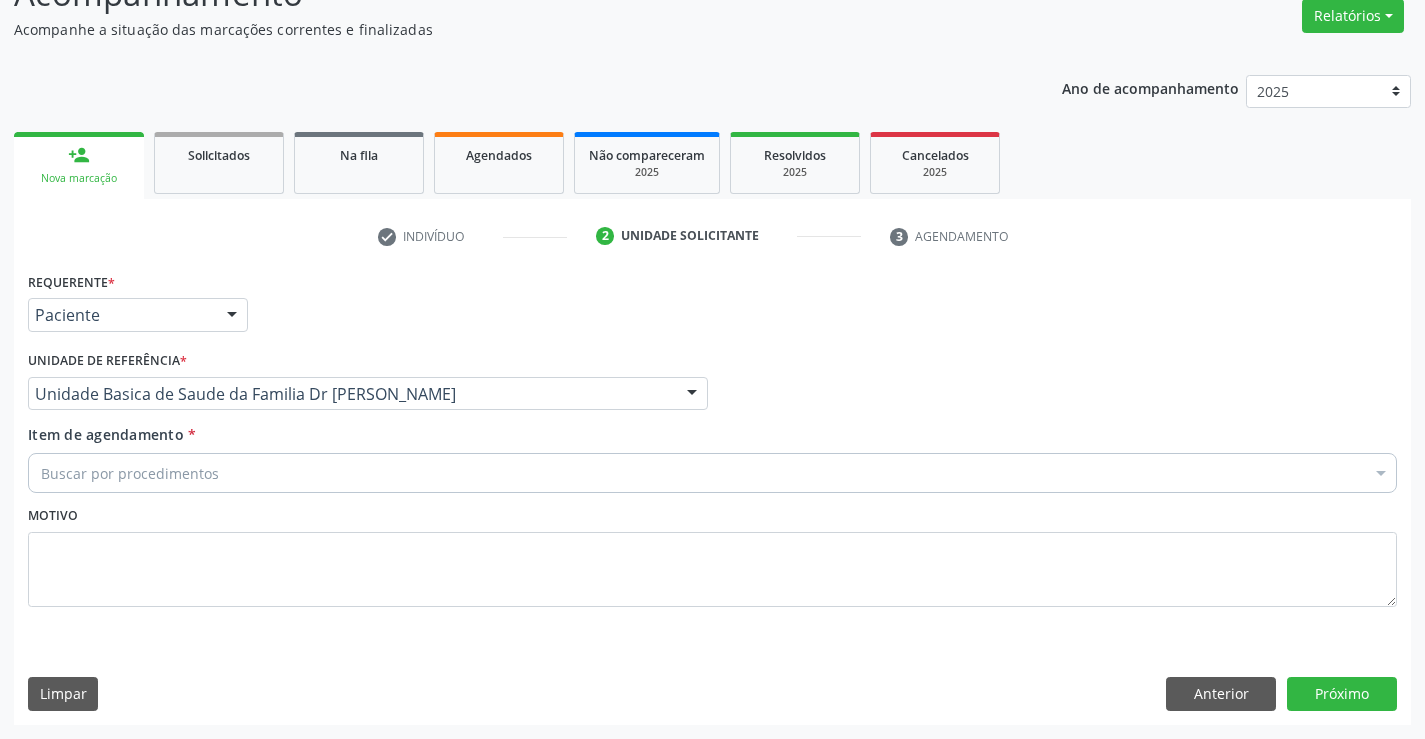 click on "Buscar por procedimentos" at bounding box center (712, 473) 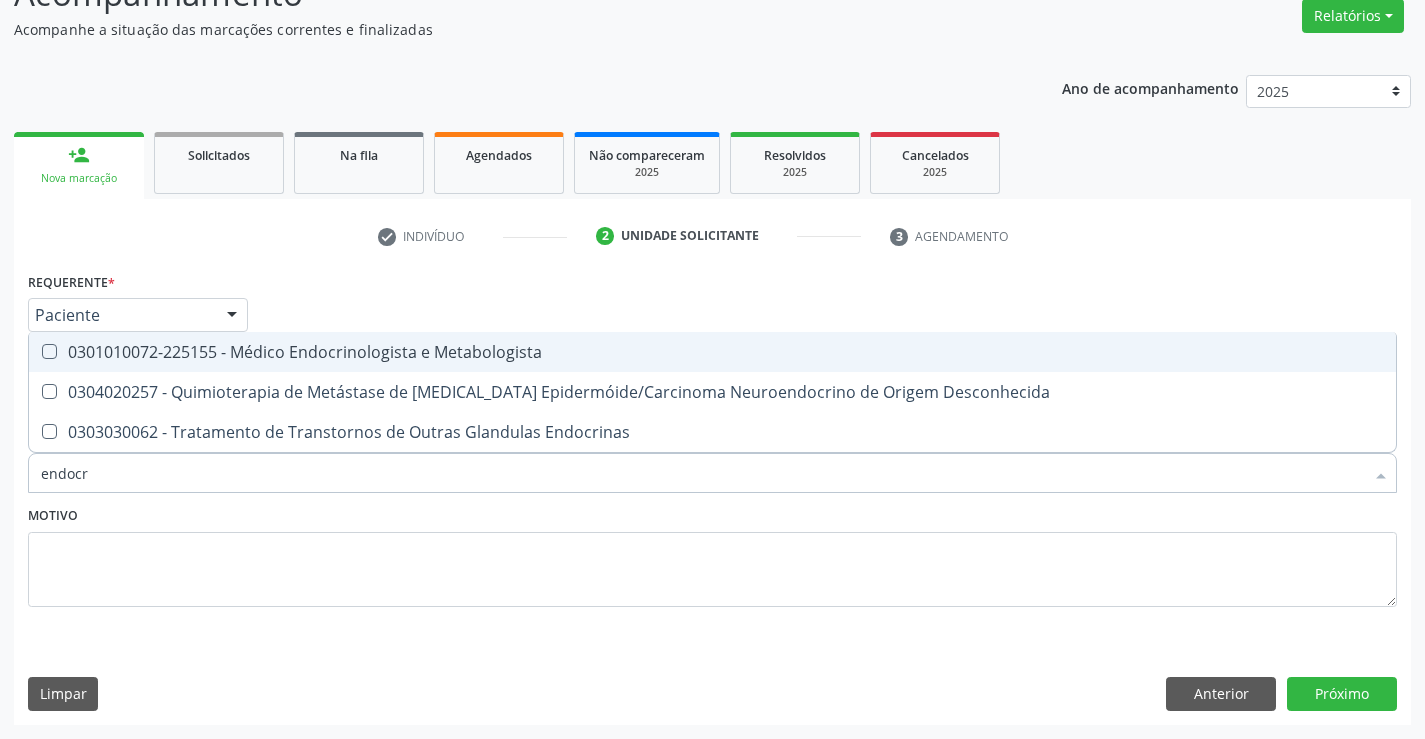 type on "endocri" 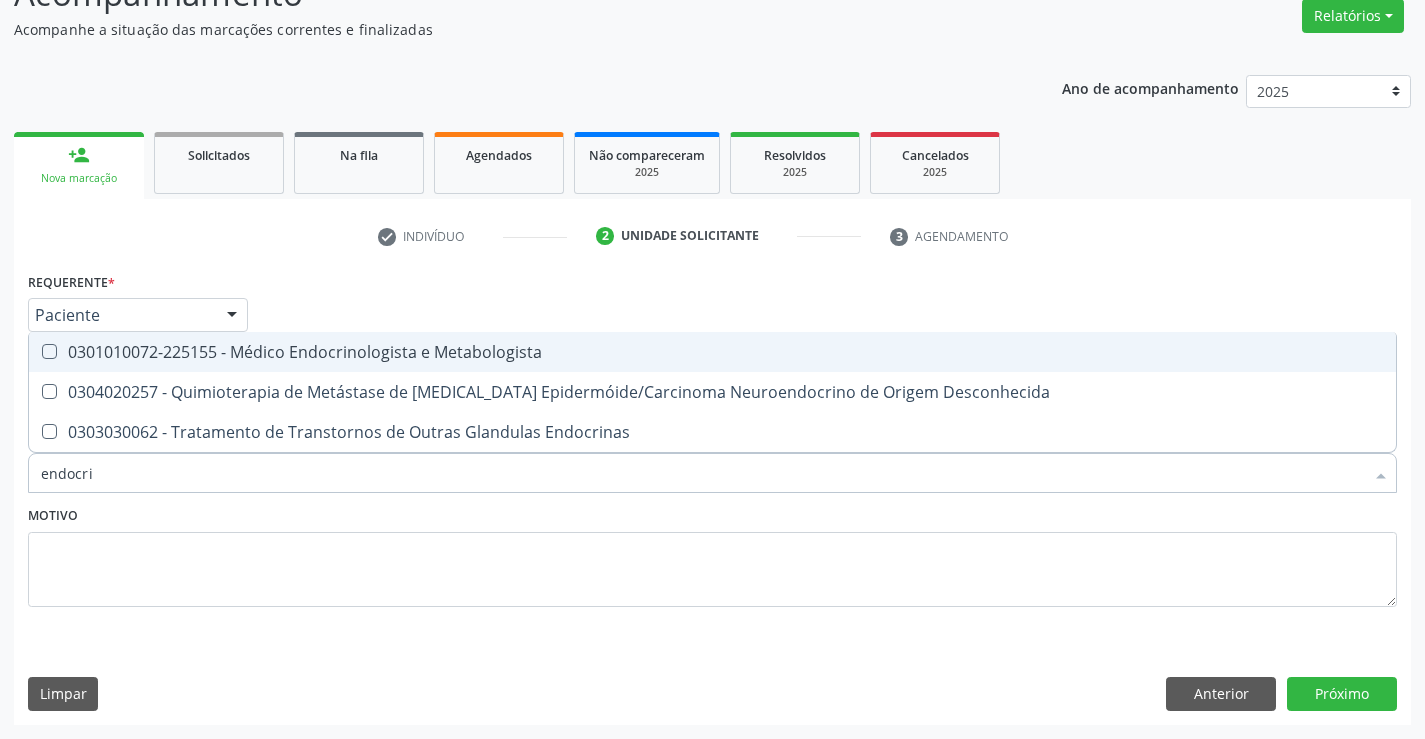 click on "0301010072-225155 - Médico Endocrinologista e Metabologista" at bounding box center (712, 352) 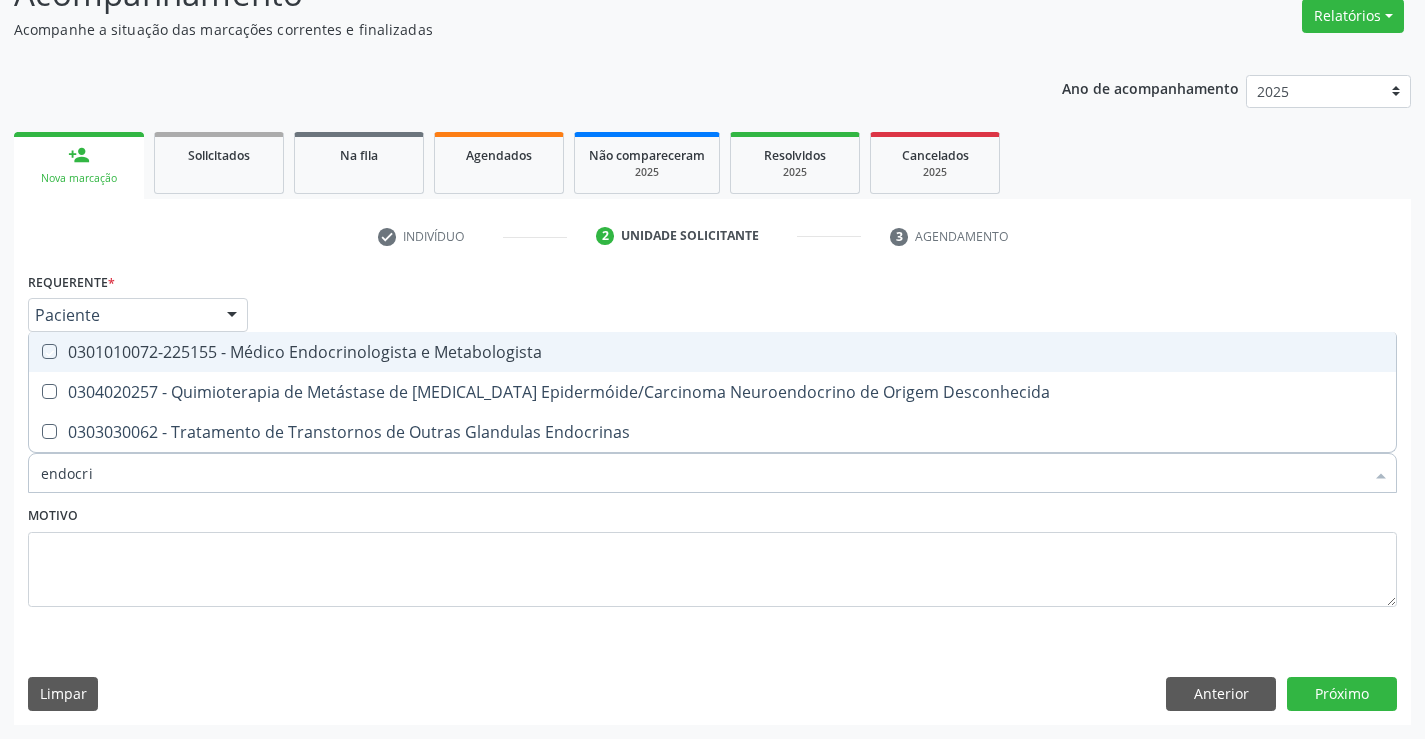 checkbox on "true" 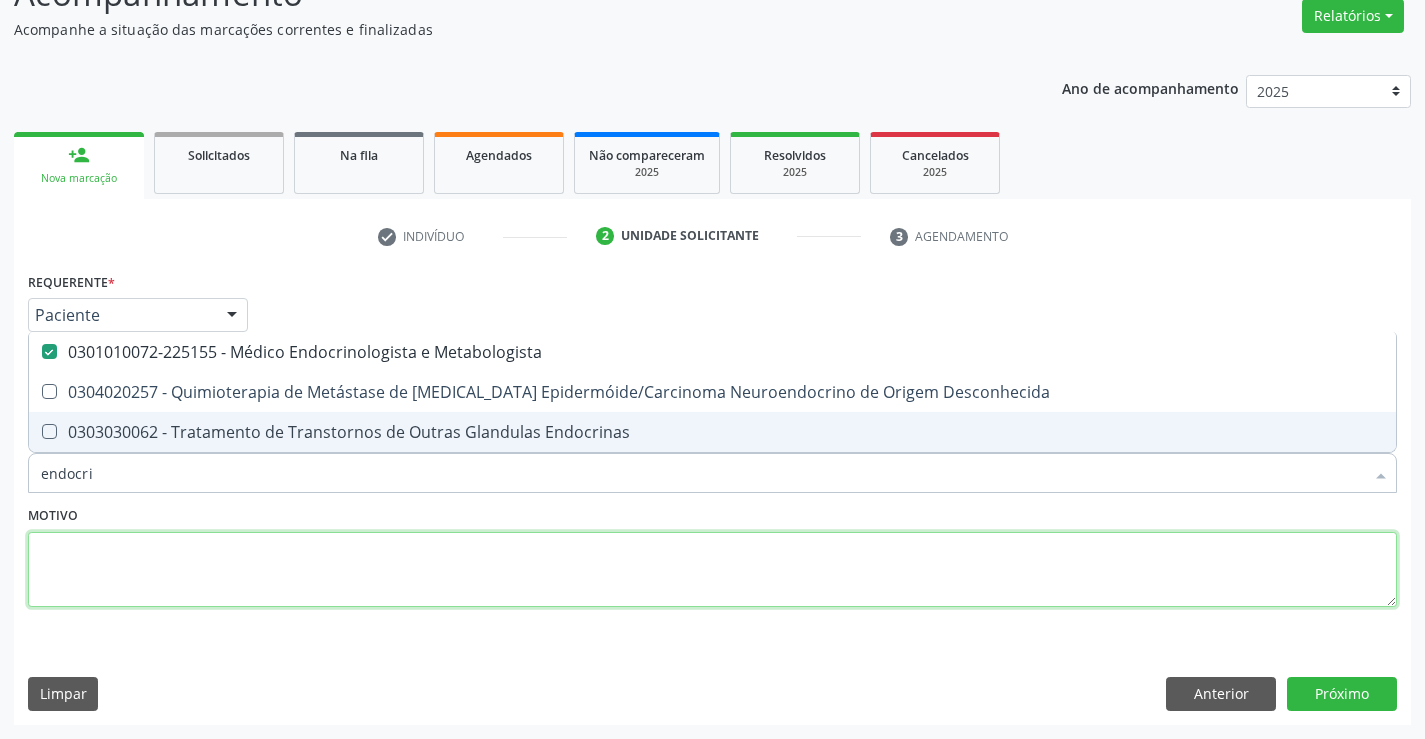 click at bounding box center (712, 570) 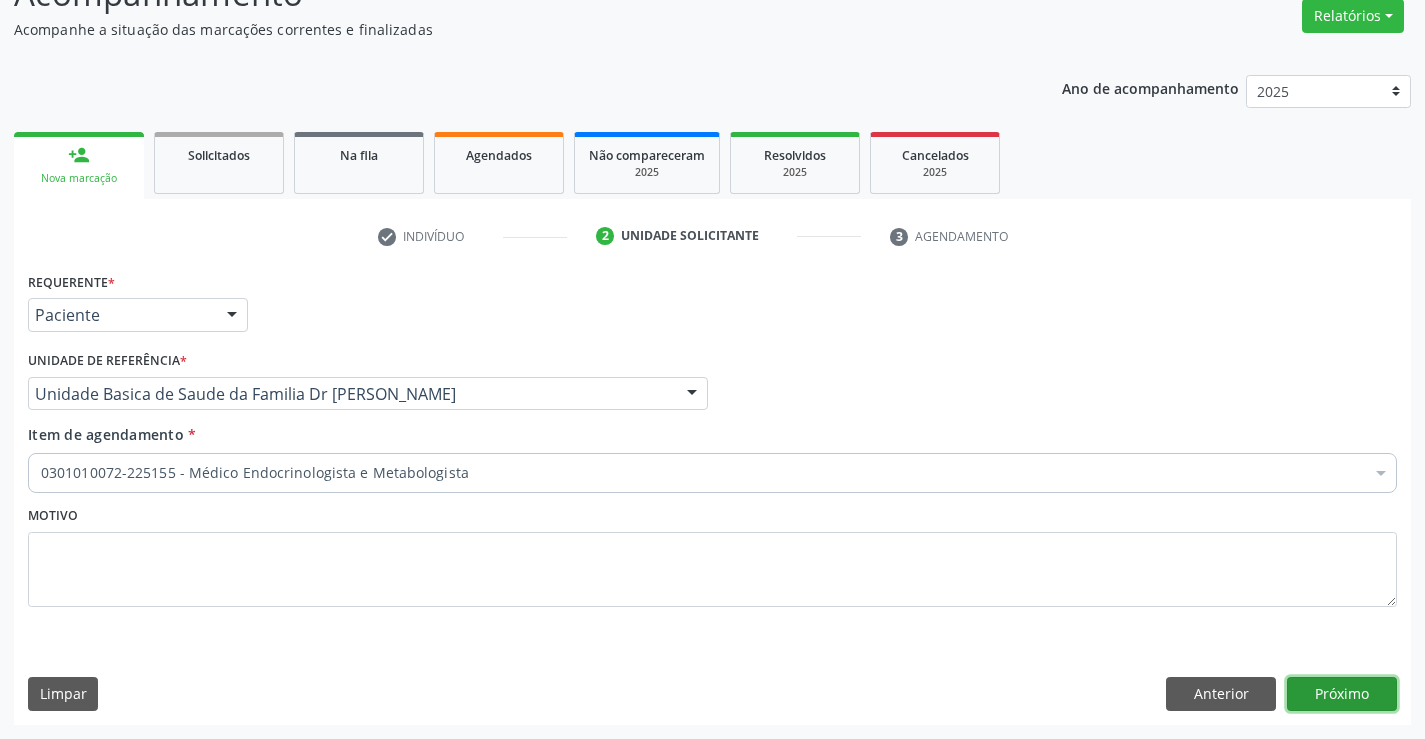 click on "Próximo" at bounding box center (1342, 694) 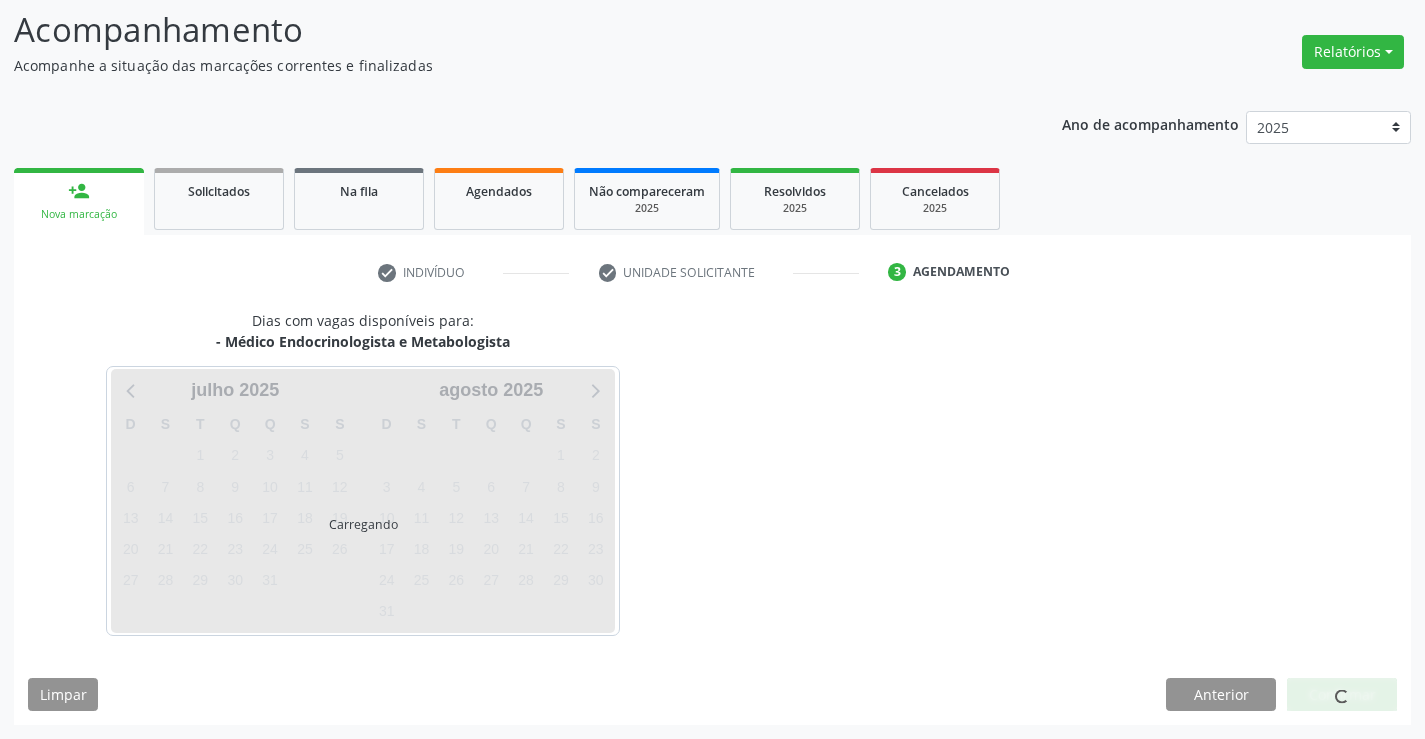 scroll, scrollTop: 131, scrollLeft: 0, axis: vertical 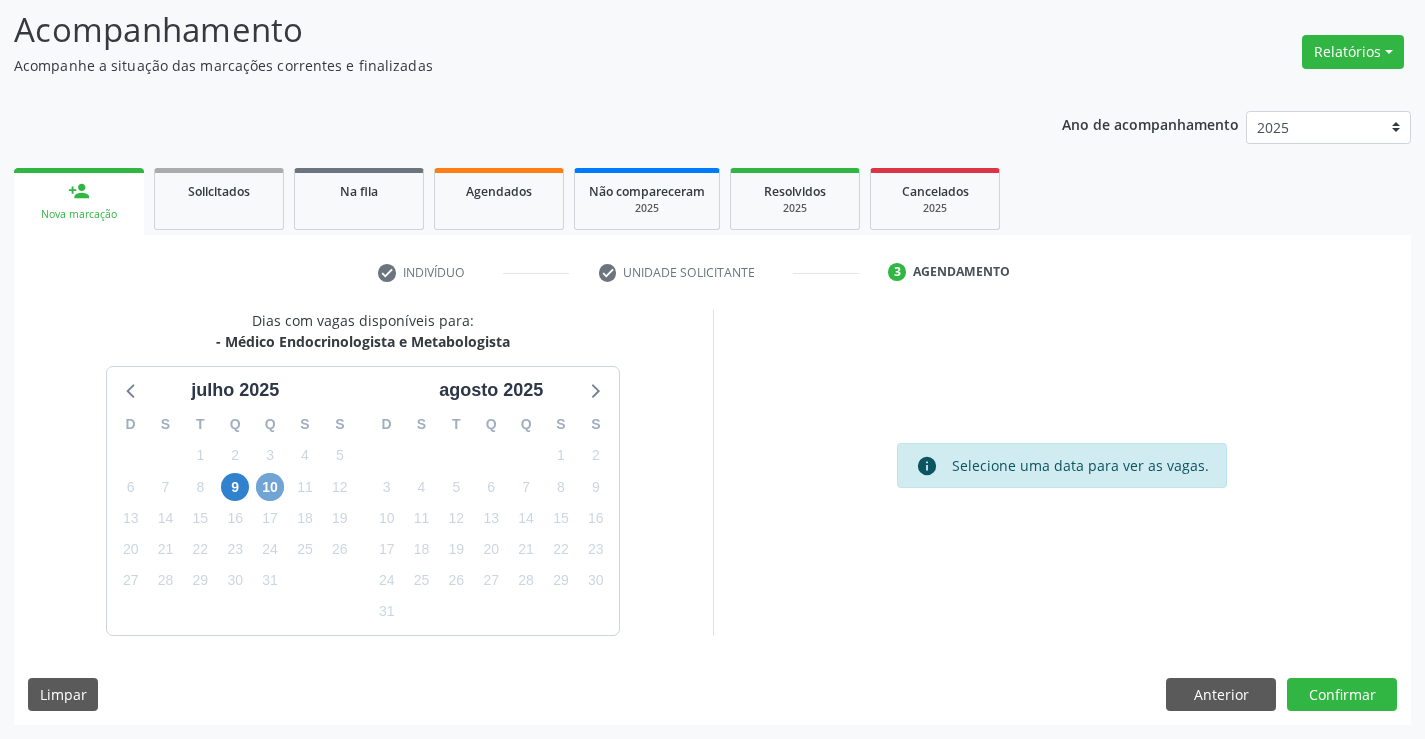 click on "10" at bounding box center (270, 487) 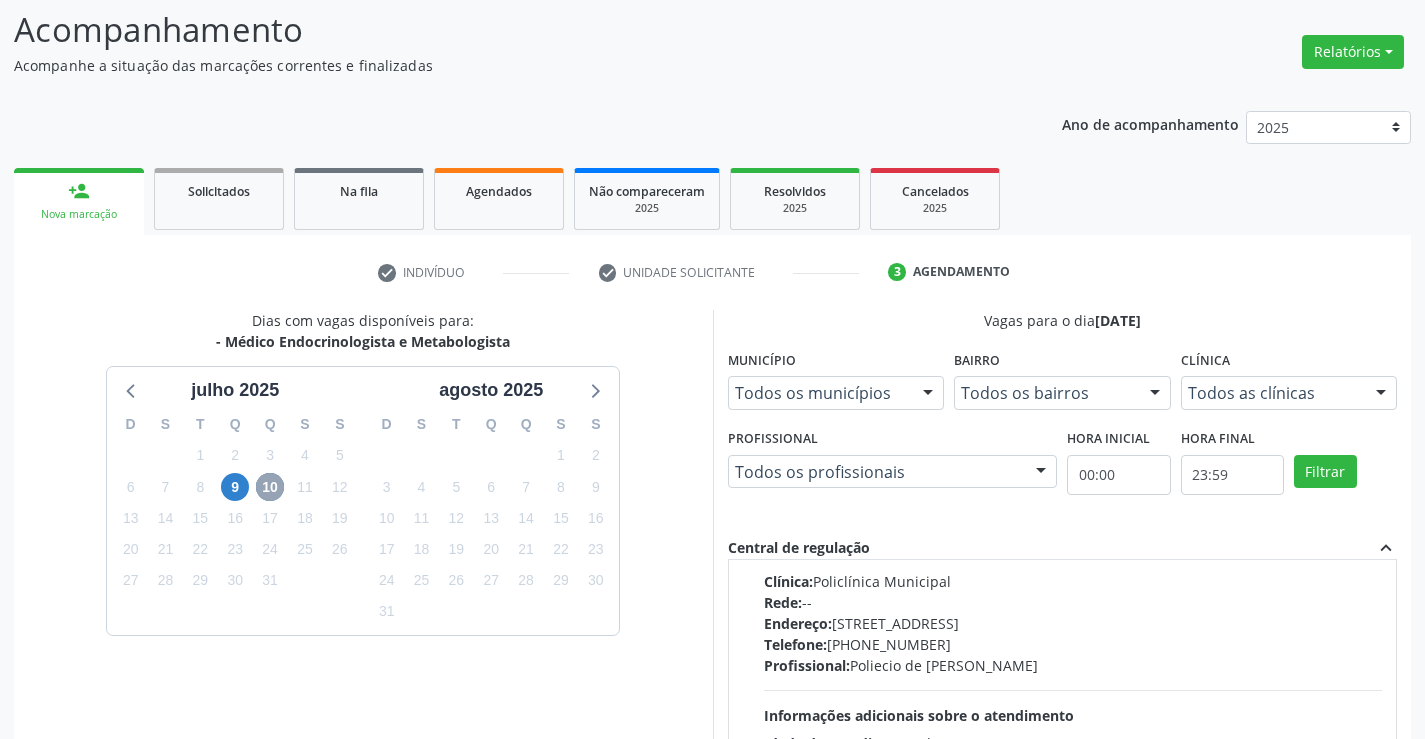 scroll, scrollTop: 0, scrollLeft: 0, axis: both 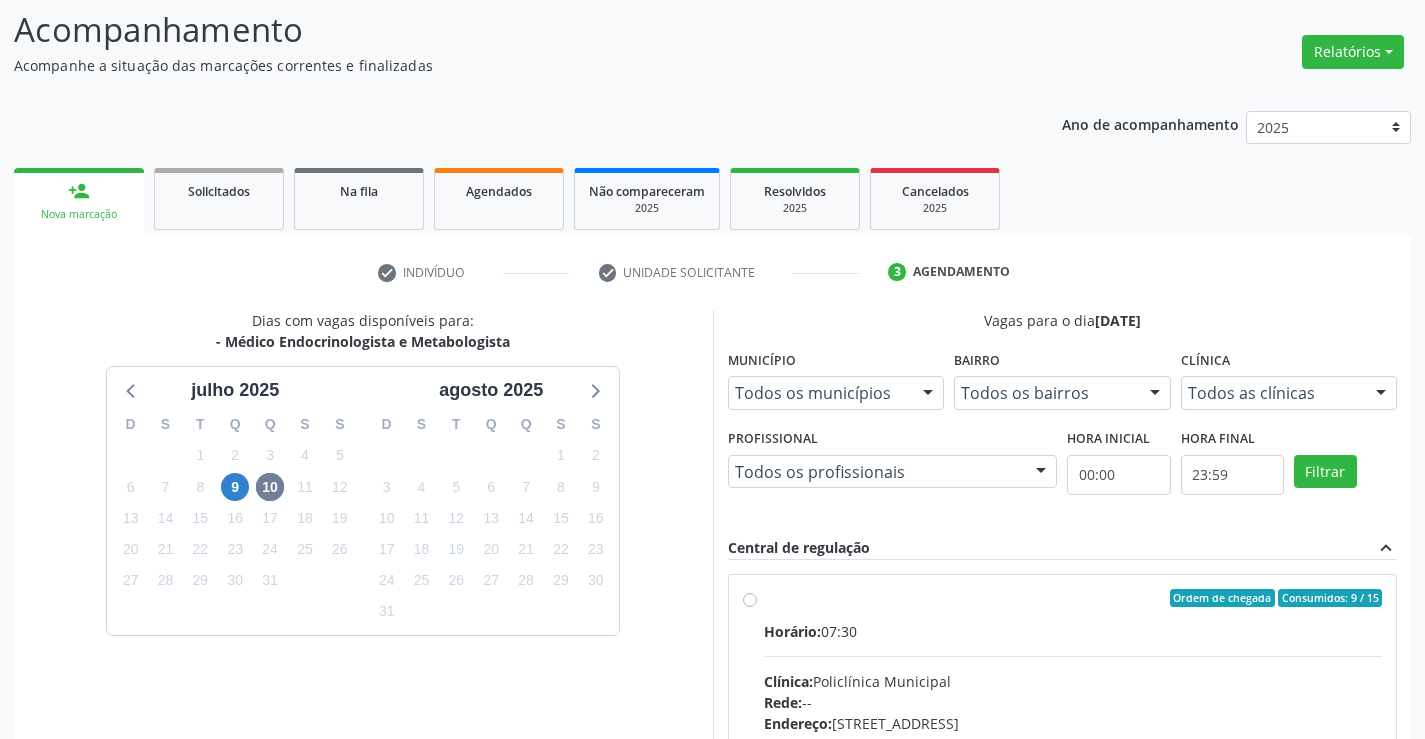 click on "Ordem de chegada
Consumidos: 9 / 15
Horário:   07:30
Clínica:  Policlínica Municipal
Rede:
--
[GEOGRAPHIC_DATA]:   [STREET_ADDRESS]
Telefone:   [PHONE_NUMBER]
Profissional:
Poliecio de [PERSON_NAME]
Informações adicionais sobre o atendimento
Idade de atendimento:
de 10 a 120 anos
Gênero(s) atendido(s):
Masculino e Feminino
Informações adicionais:
--" at bounding box center (1073, 742) 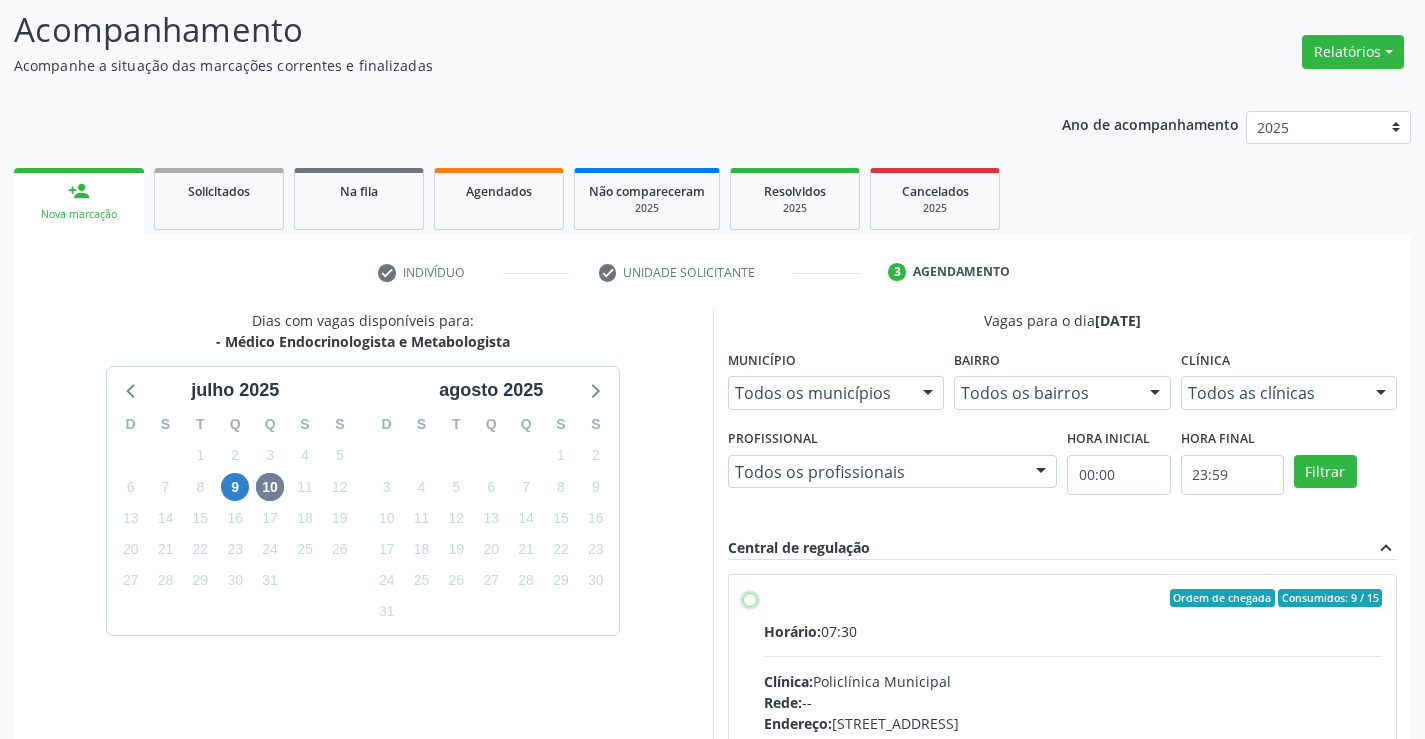 click on "Ordem de chegada
Consumidos: 9 / 15
Horário:   07:30
Clínica:  Policlínica Municipal
Rede:
--
[GEOGRAPHIC_DATA]:   [STREET_ADDRESS]
Telefone:   [PHONE_NUMBER]
Profissional:
Poliecio de [PERSON_NAME]
Informações adicionais sobre o atendimento
Idade de atendimento:
de 10 a 120 anos
Gênero(s) atendido(s):
Masculino e Feminino
Informações adicionais:
--" at bounding box center [750, 598] 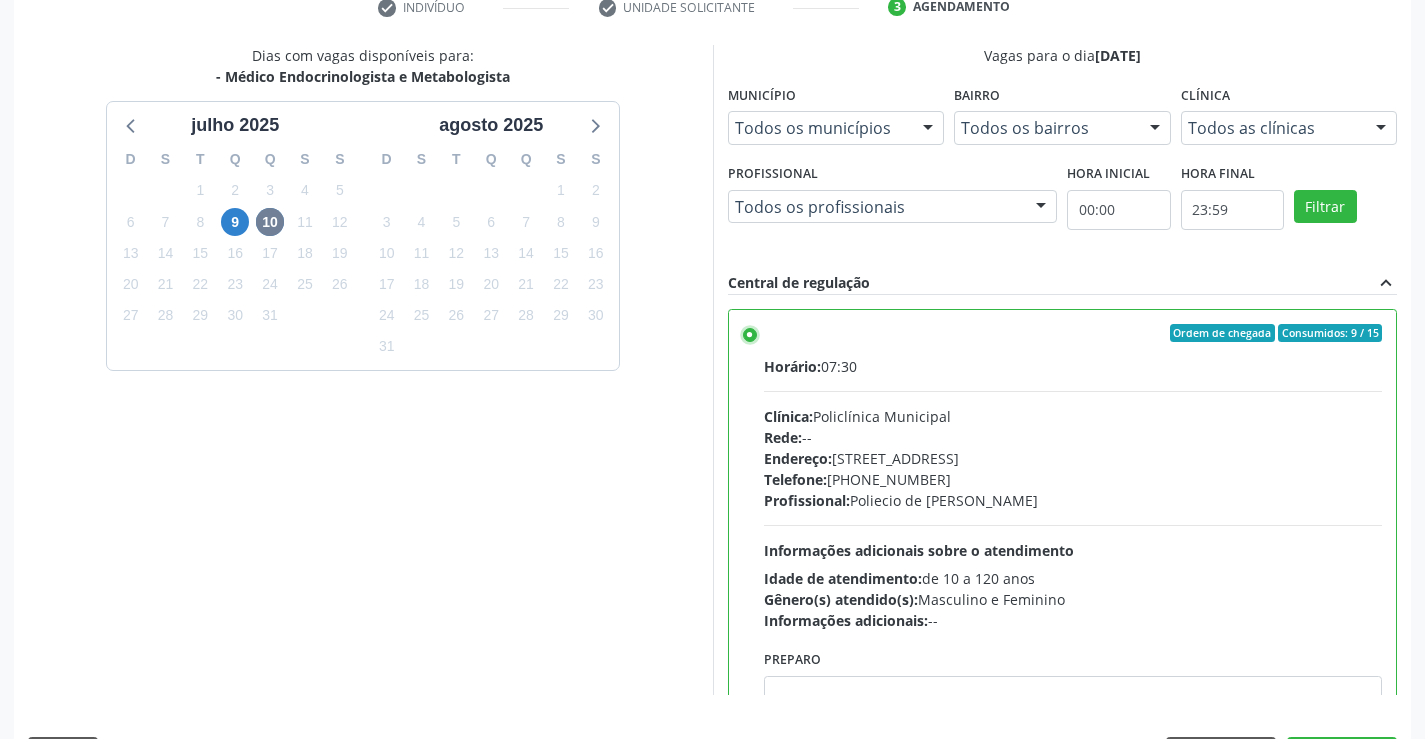 scroll, scrollTop: 456, scrollLeft: 0, axis: vertical 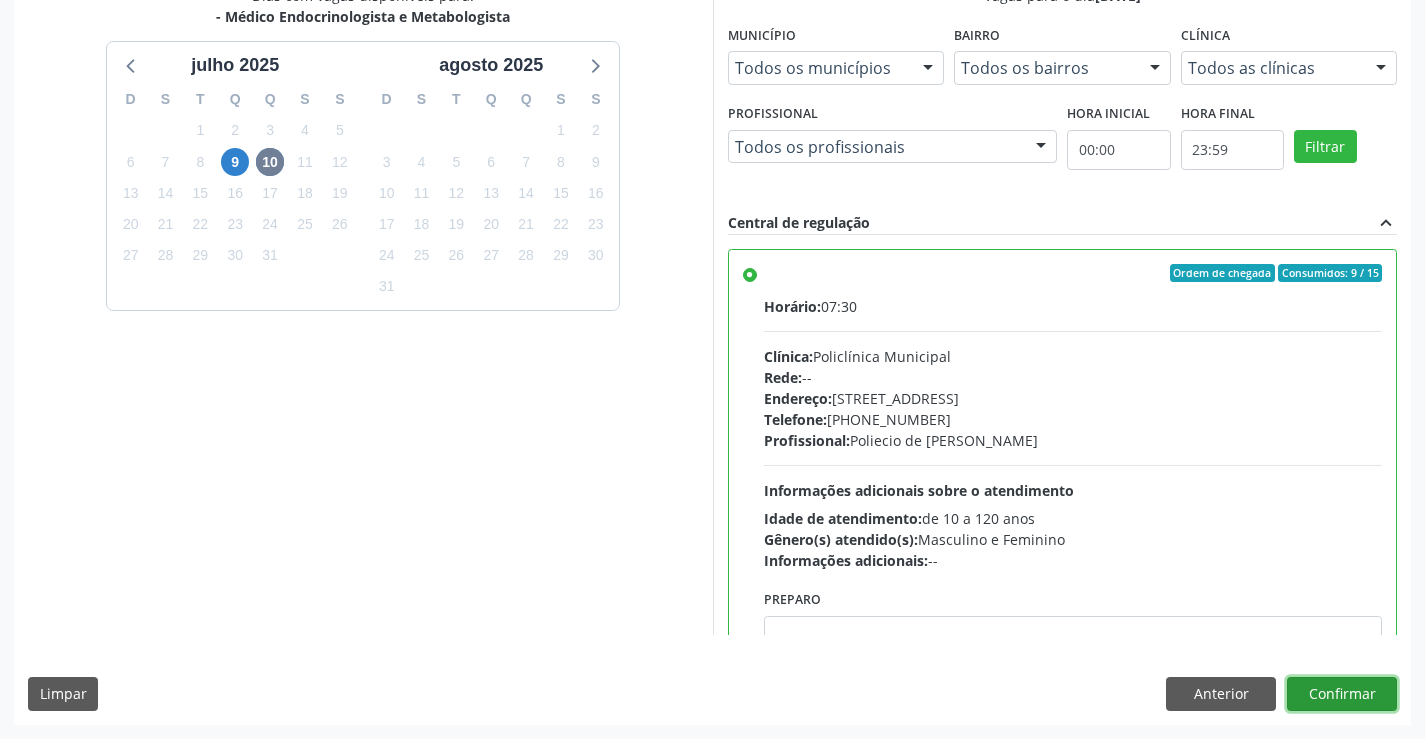 click on "Confirmar" at bounding box center [1342, 694] 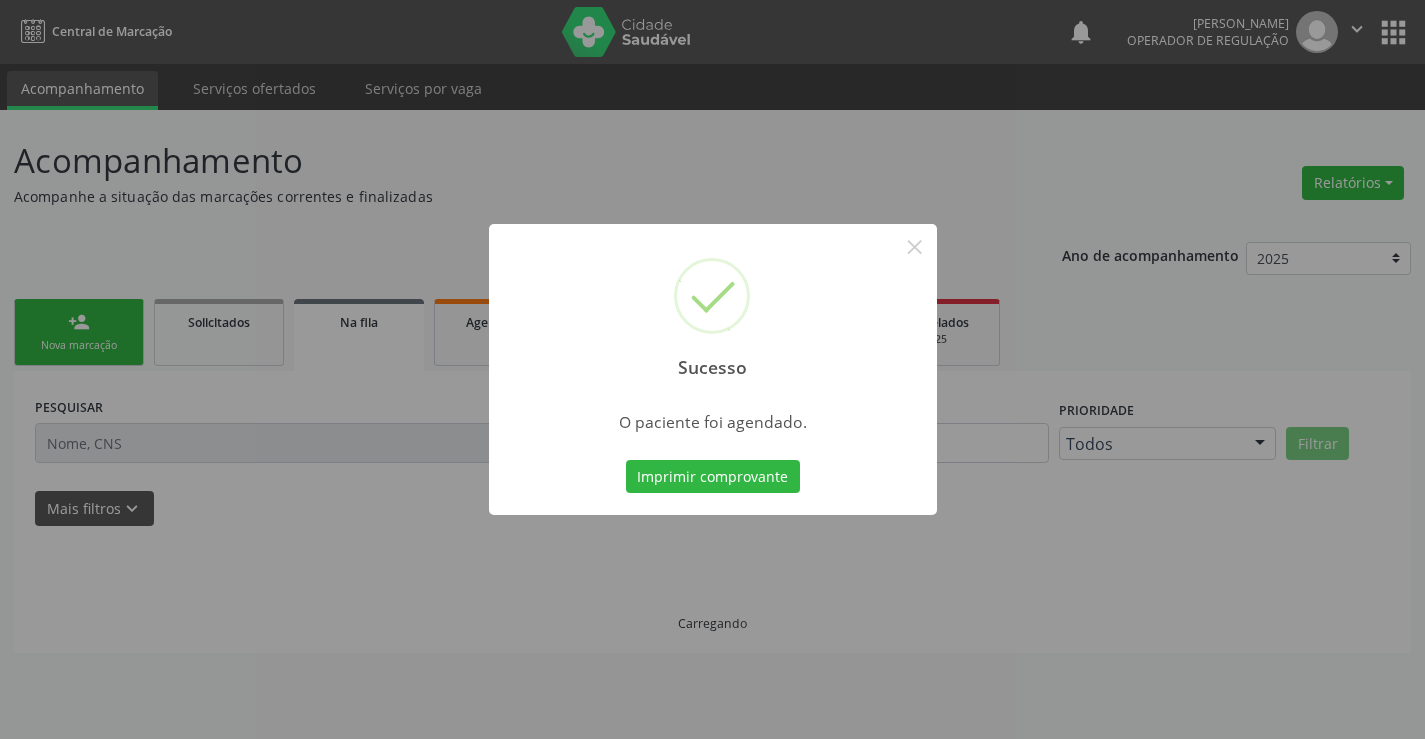 scroll, scrollTop: 0, scrollLeft: 0, axis: both 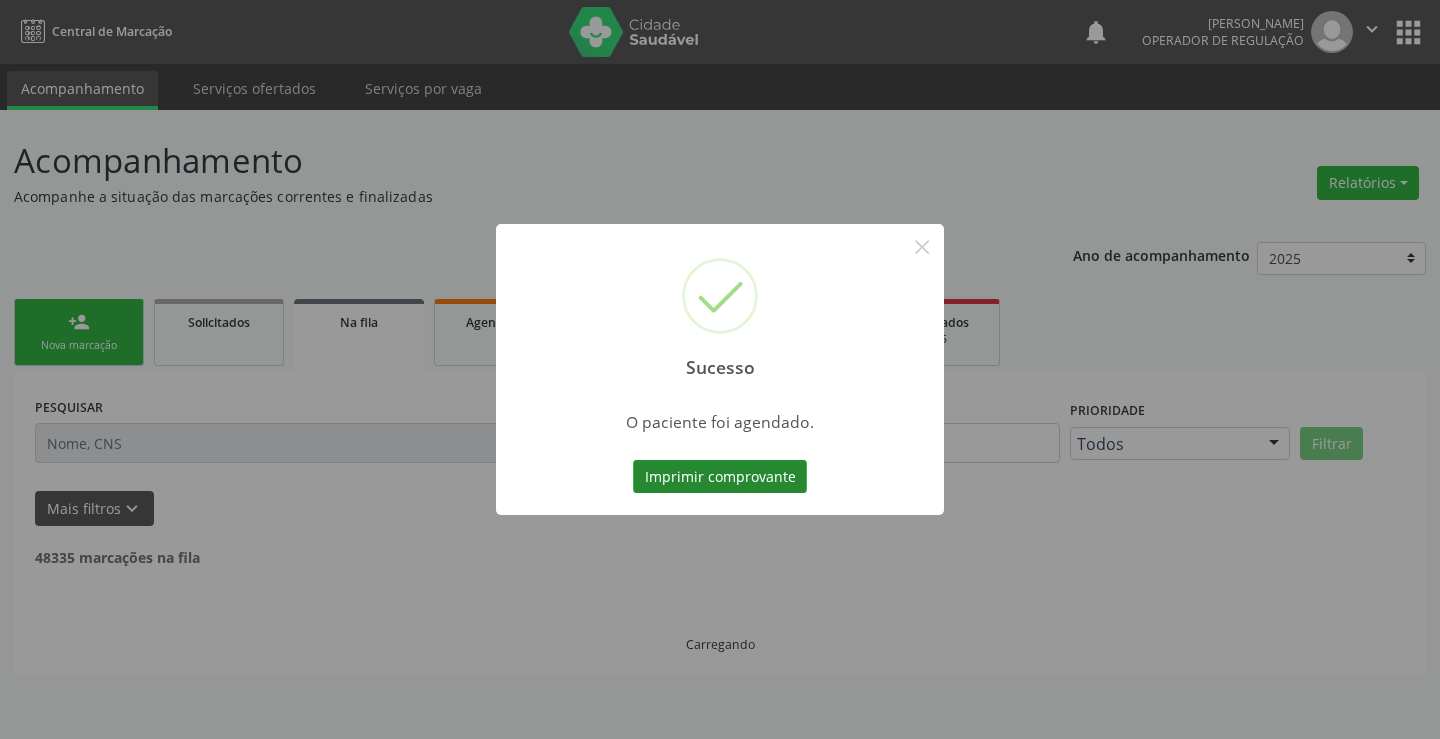 click on "Imprimir comprovante" at bounding box center (720, 477) 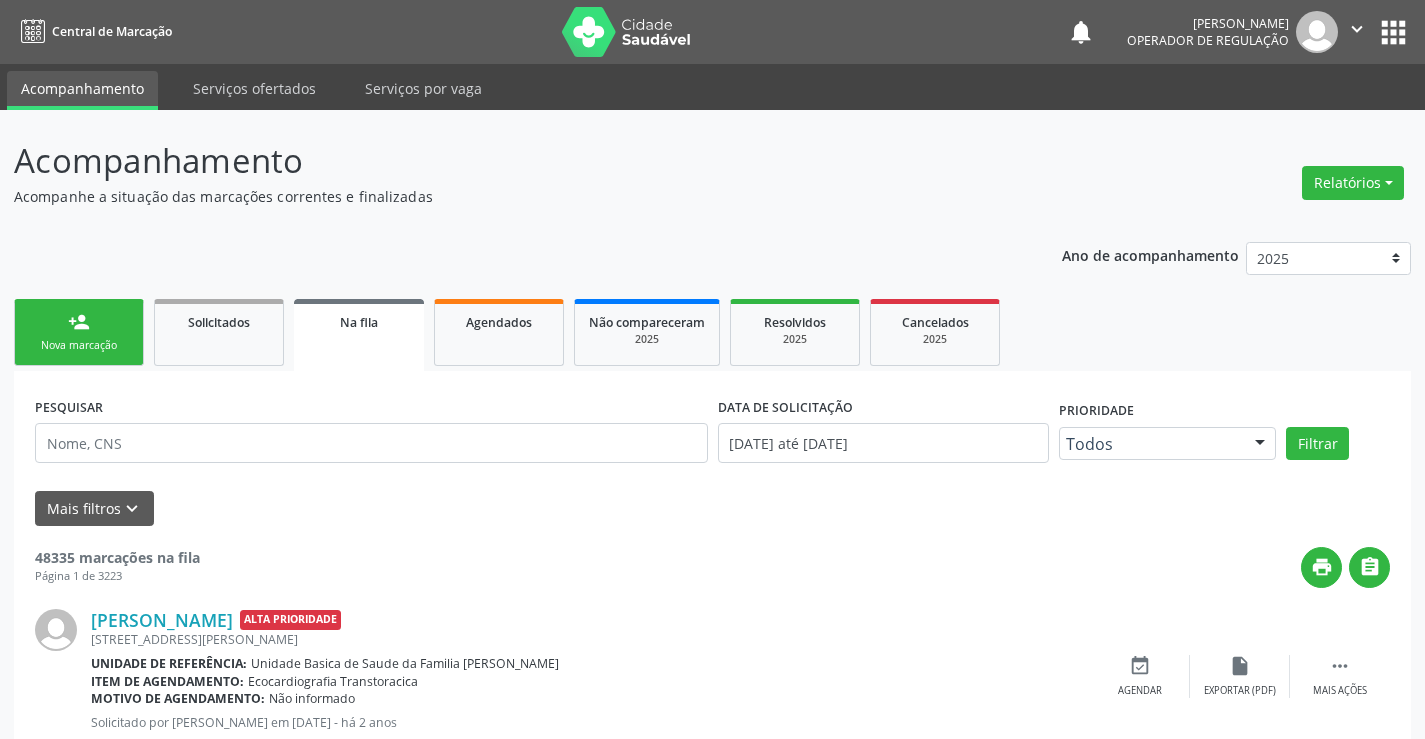 click on "person_add
Nova marcação" at bounding box center [79, 332] 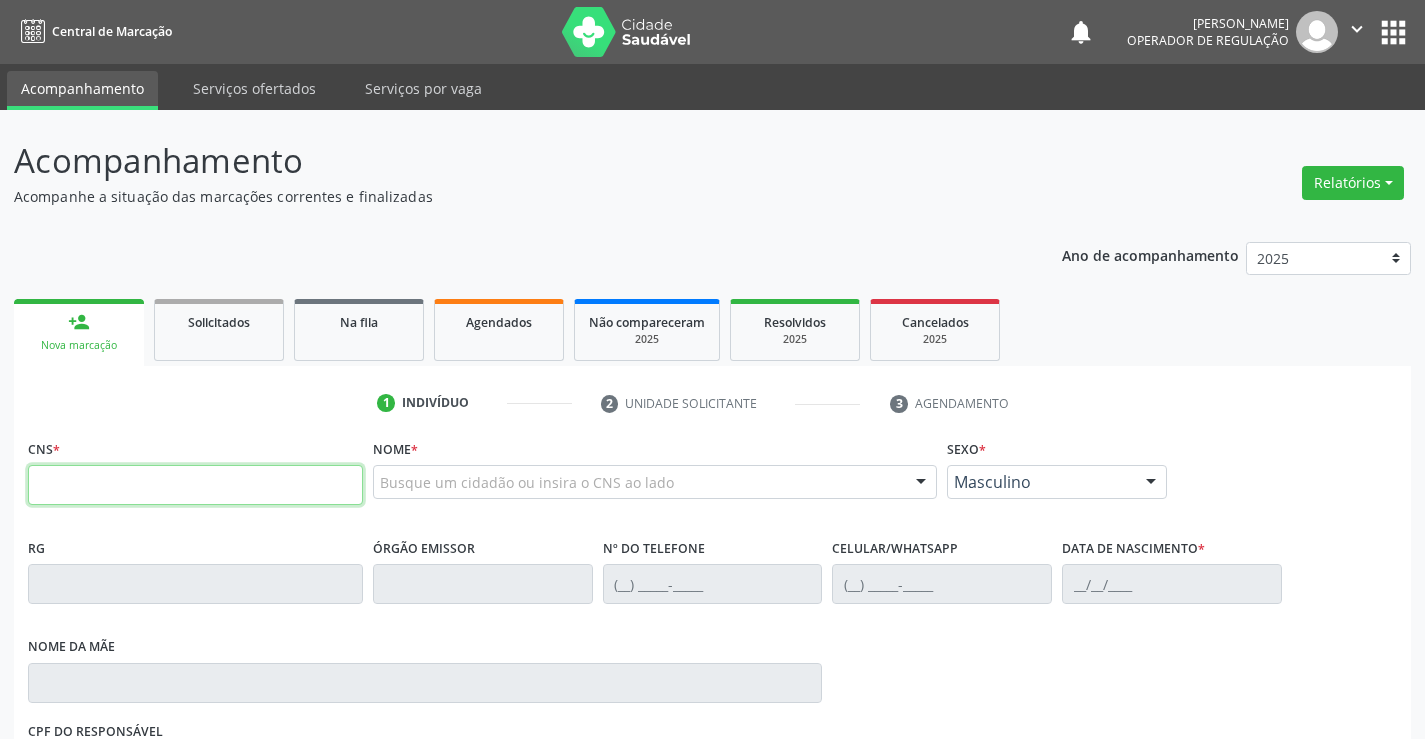 click at bounding box center (195, 485) 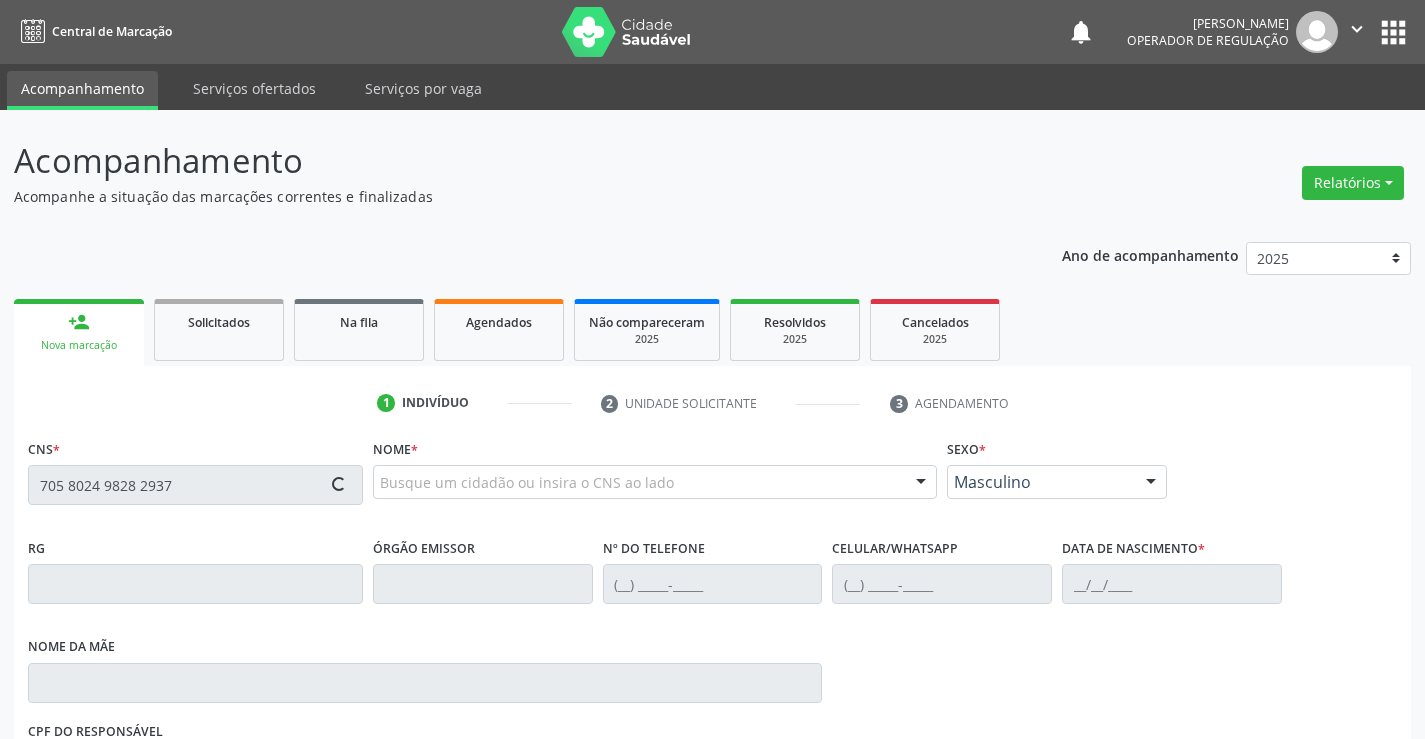 type on "705 8024 9828 2937" 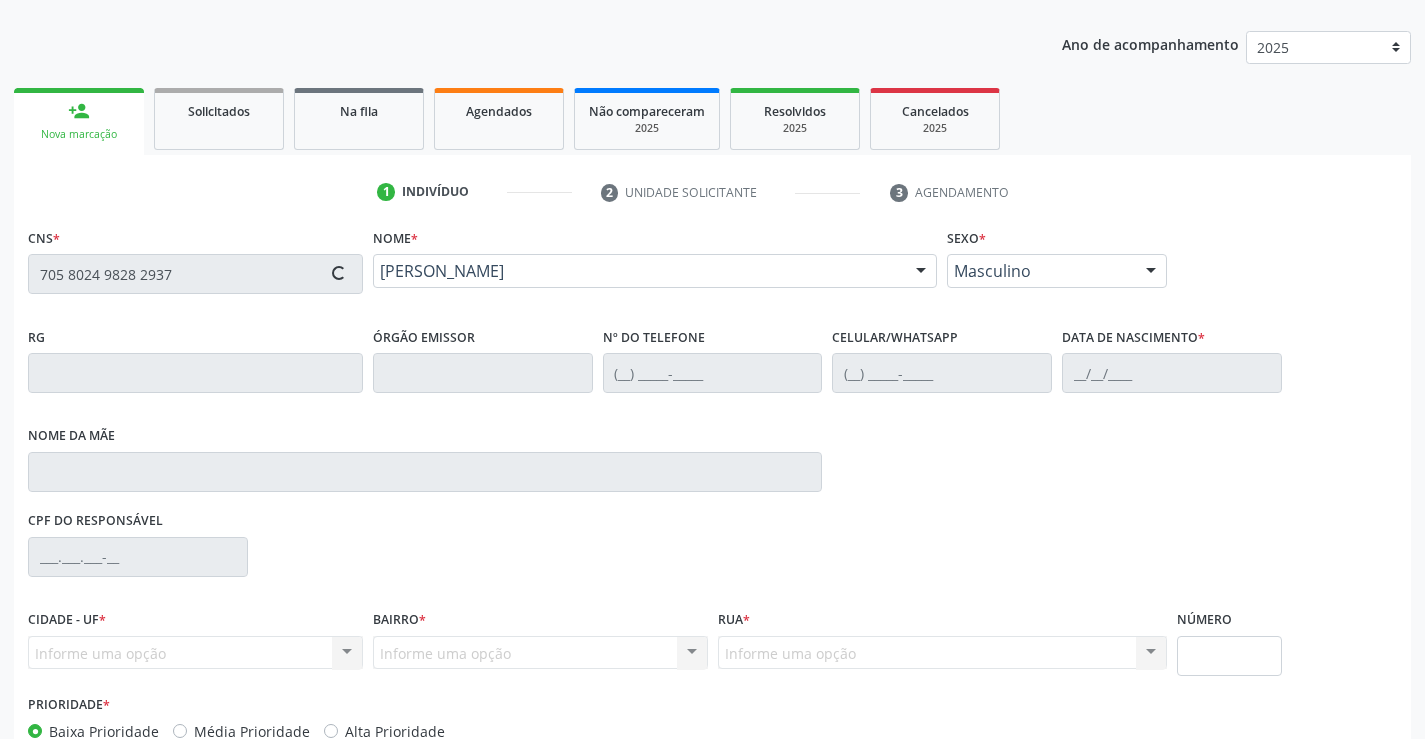 scroll, scrollTop: 300, scrollLeft: 0, axis: vertical 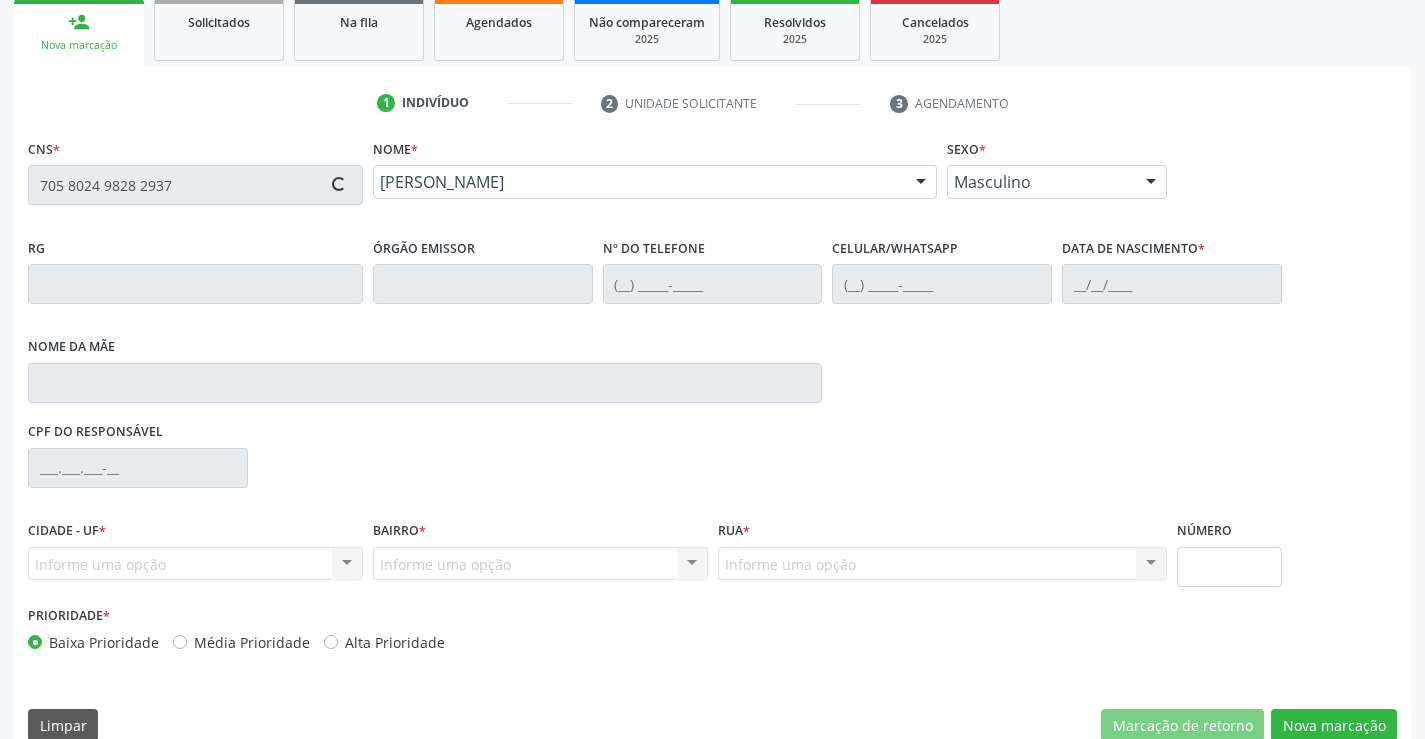 type on "[PHONE_NUMBER]" 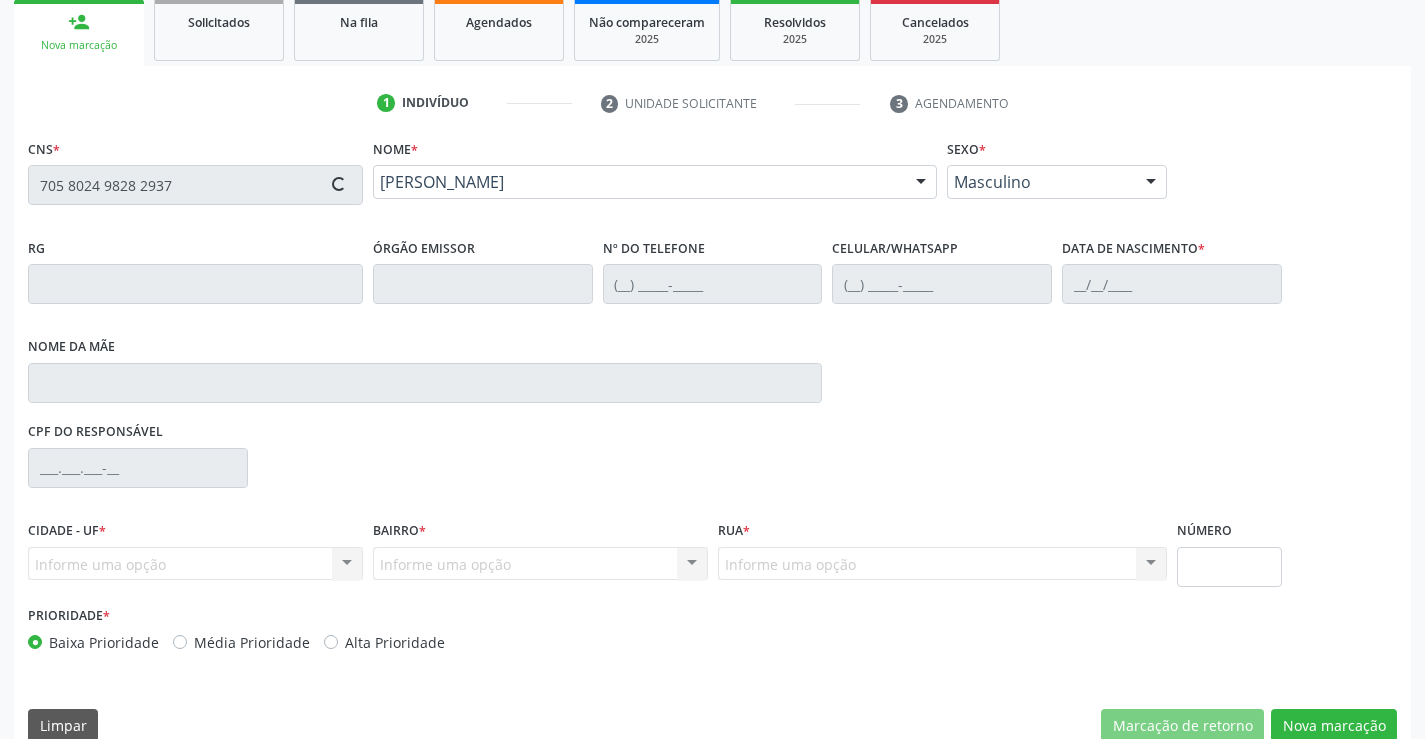 type on "[PHONE_NUMBER]" 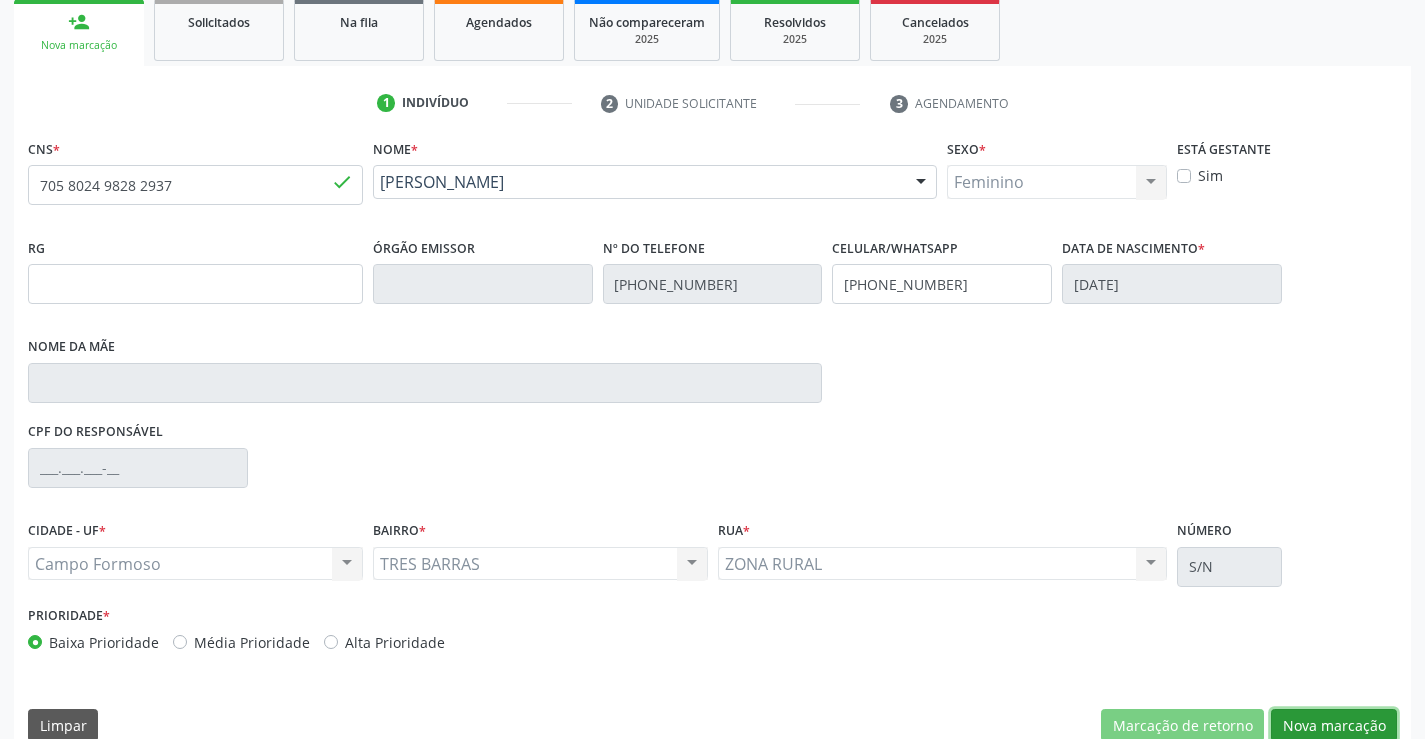 click on "Nova marcação" at bounding box center [1334, 726] 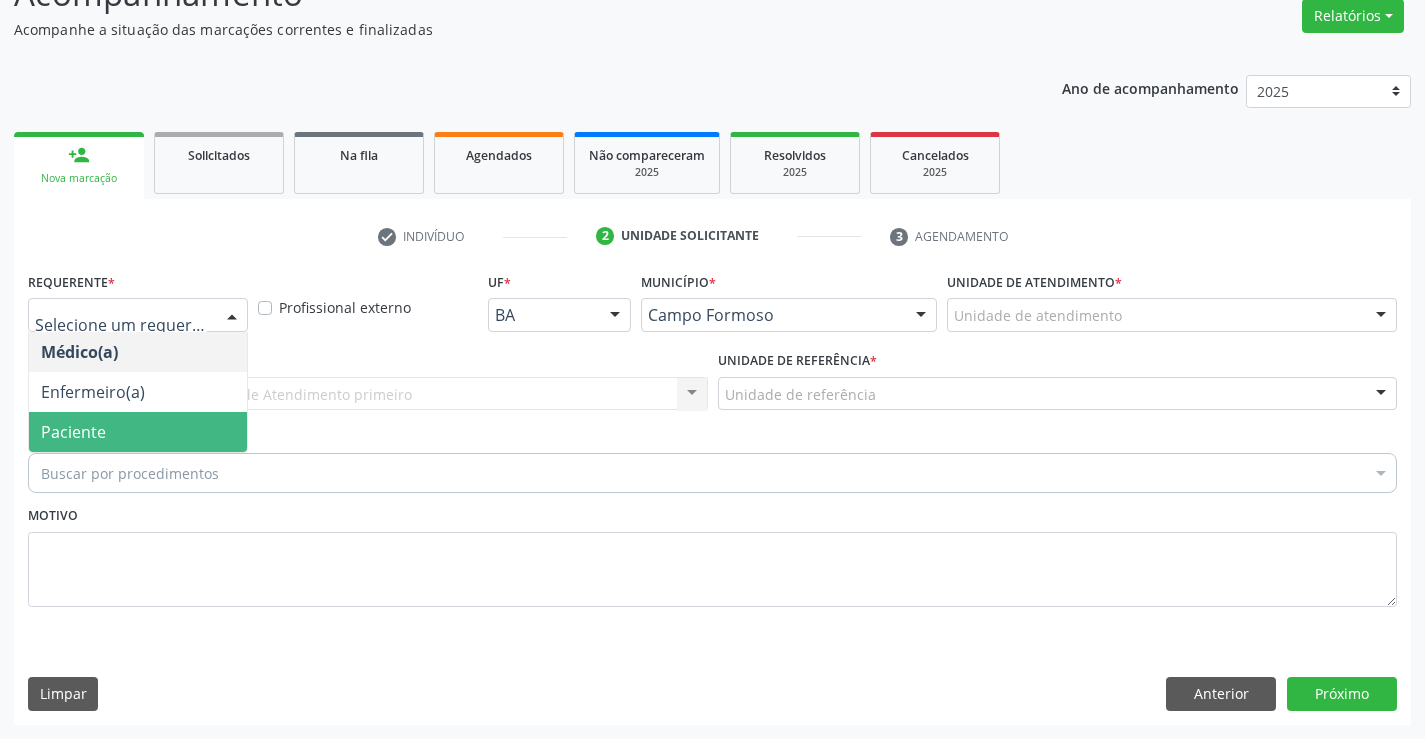 click on "Paciente" at bounding box center [138, 432] 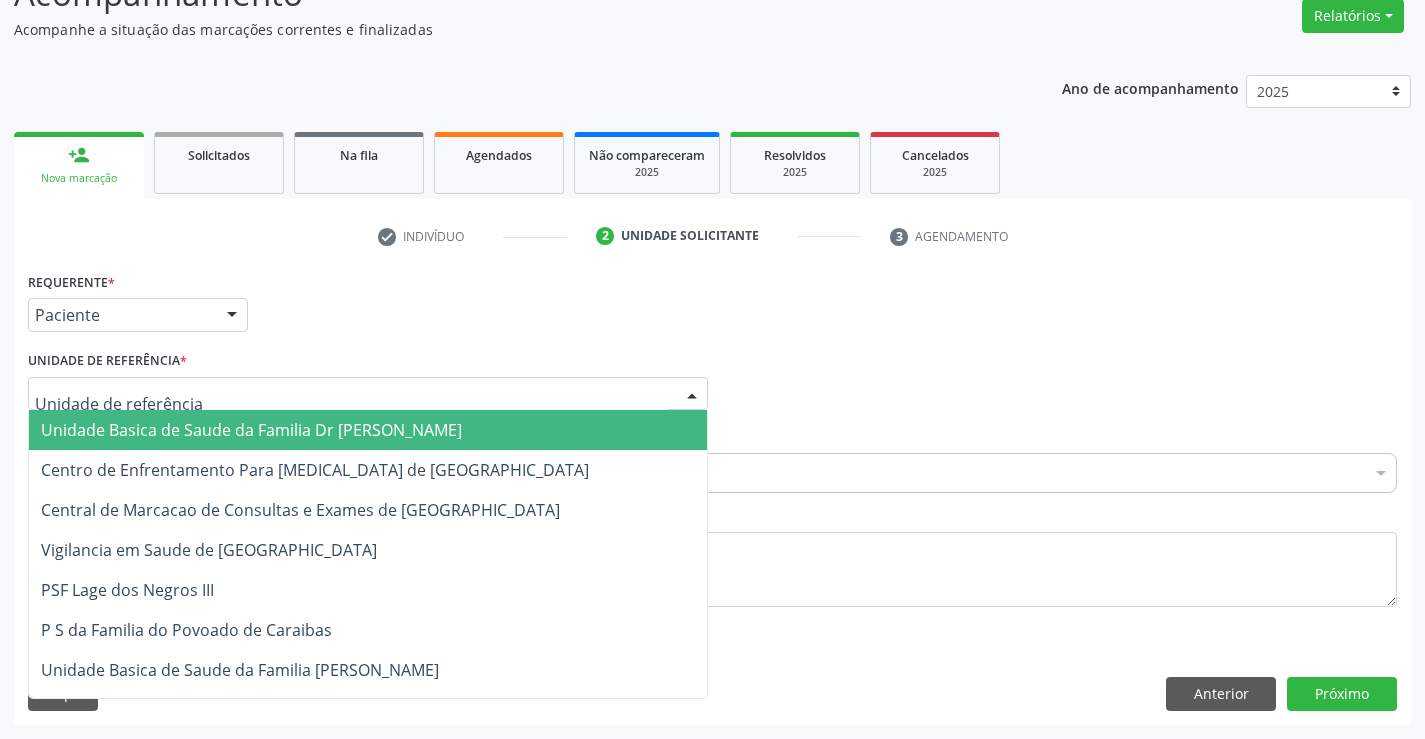 drag, startPoint x: 173, startPoint y: 411, endPoint x: 173, endPoint y: 424, distance: 13 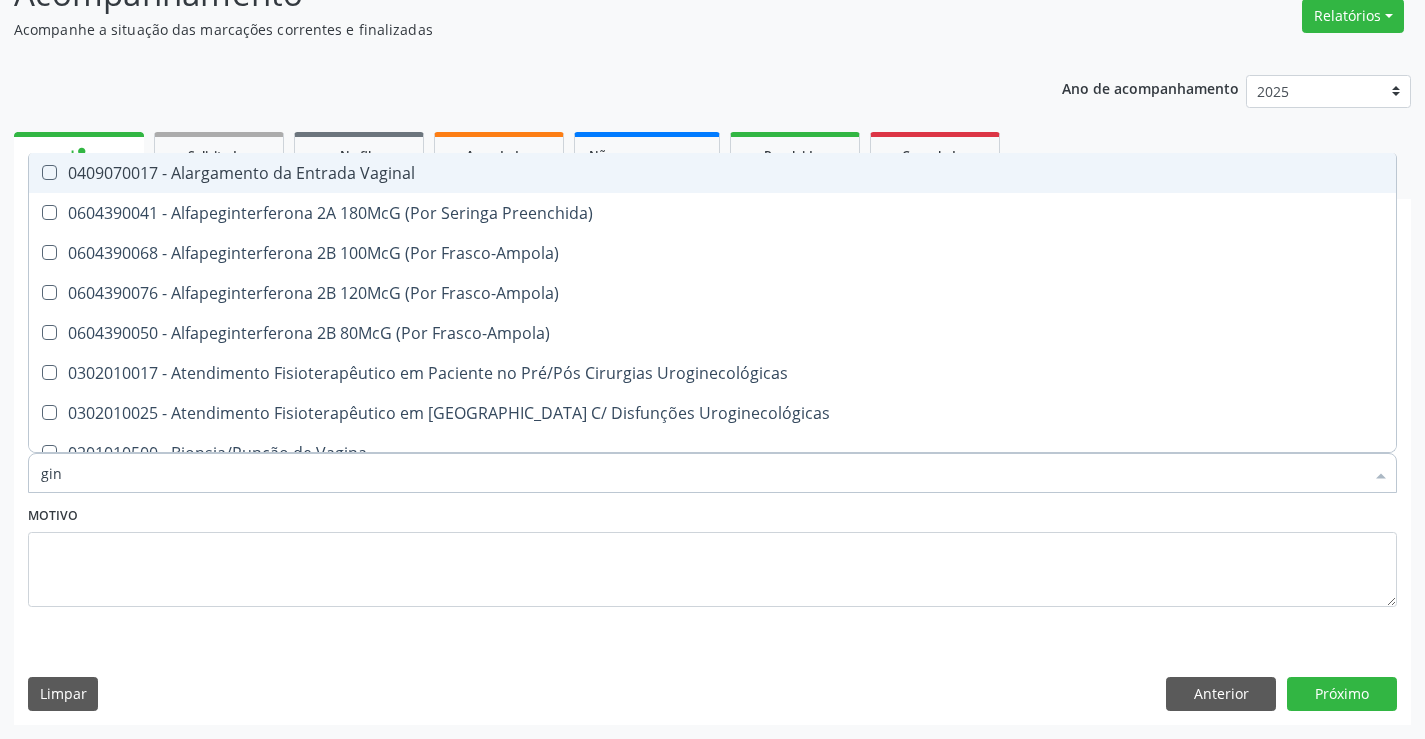 type on "gine" 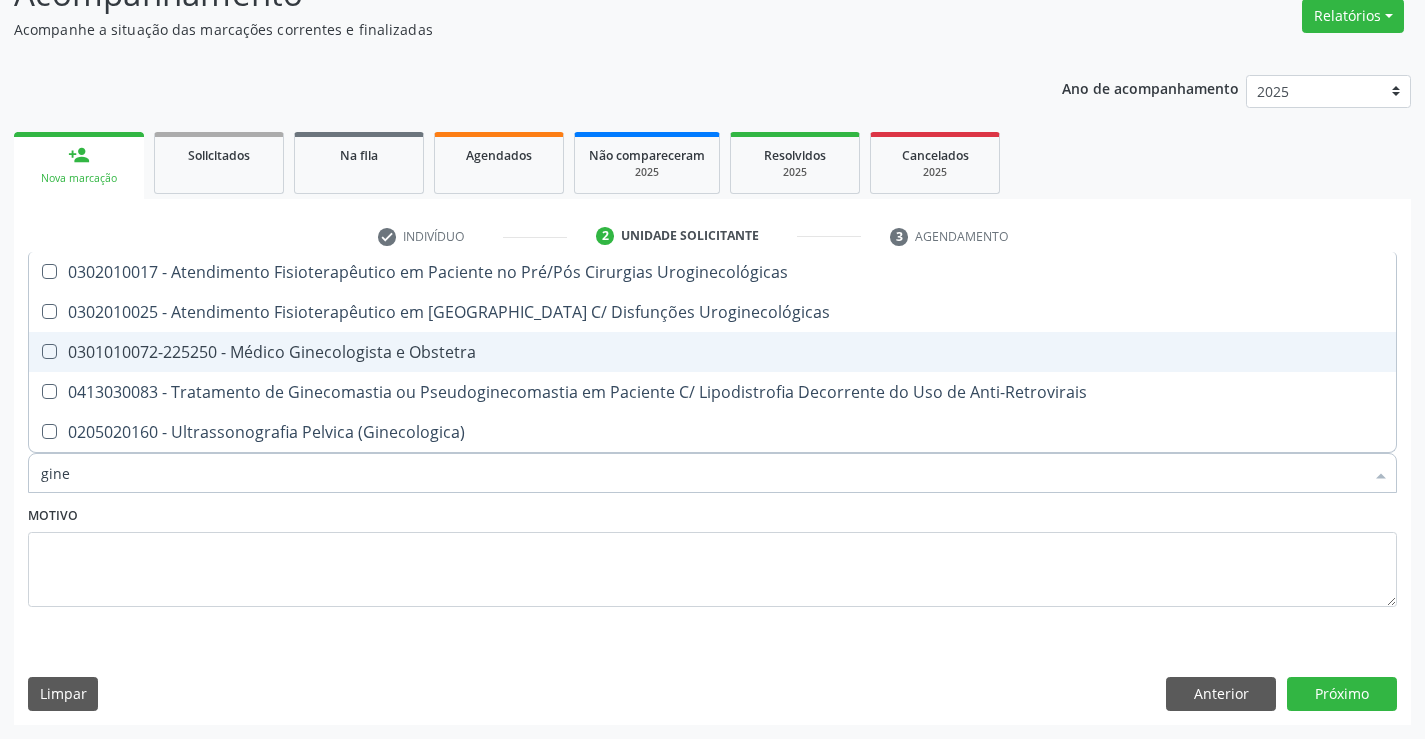 click on "0301010072-225250 - Médico Ginecologista e Obstetra" at bounding box center [712, 352] 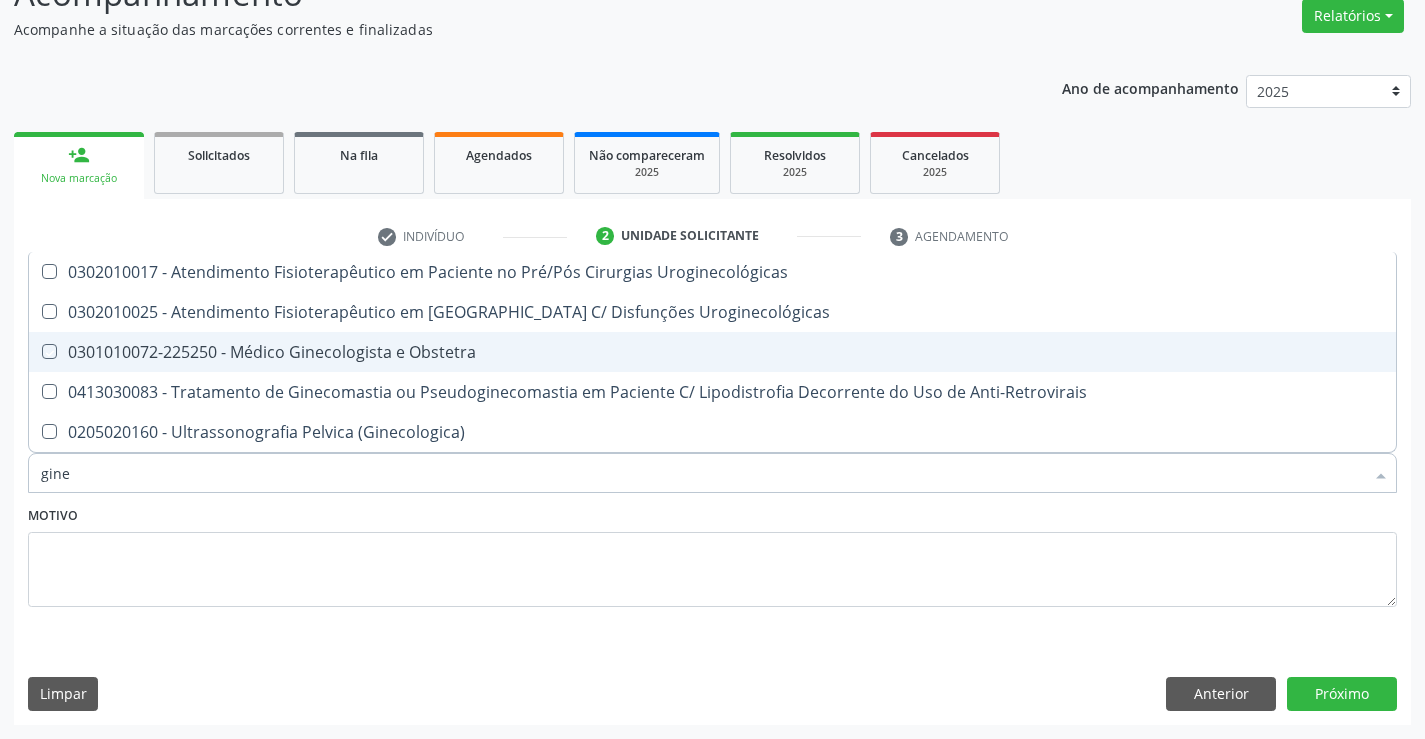 checkbox on "true" 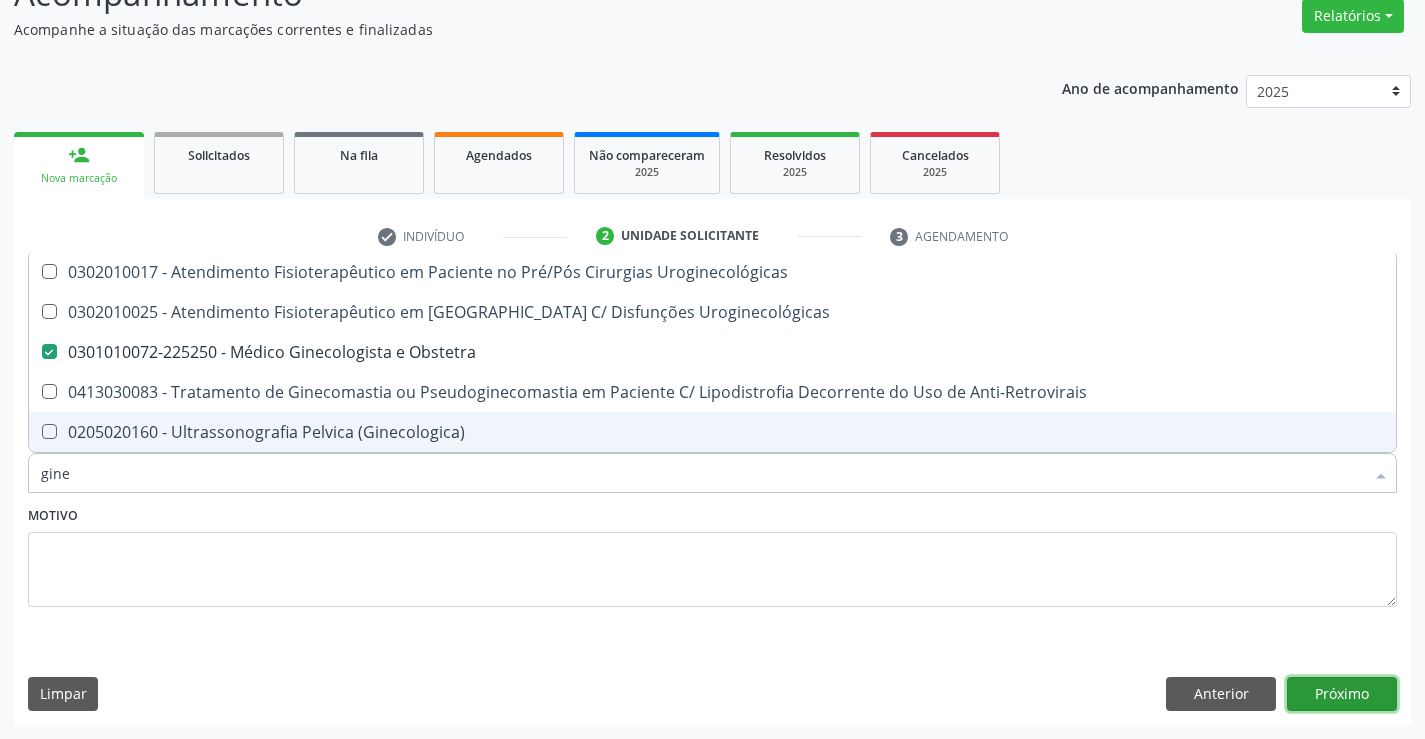 click on "Próximo" at bounding box center [1342, 694] 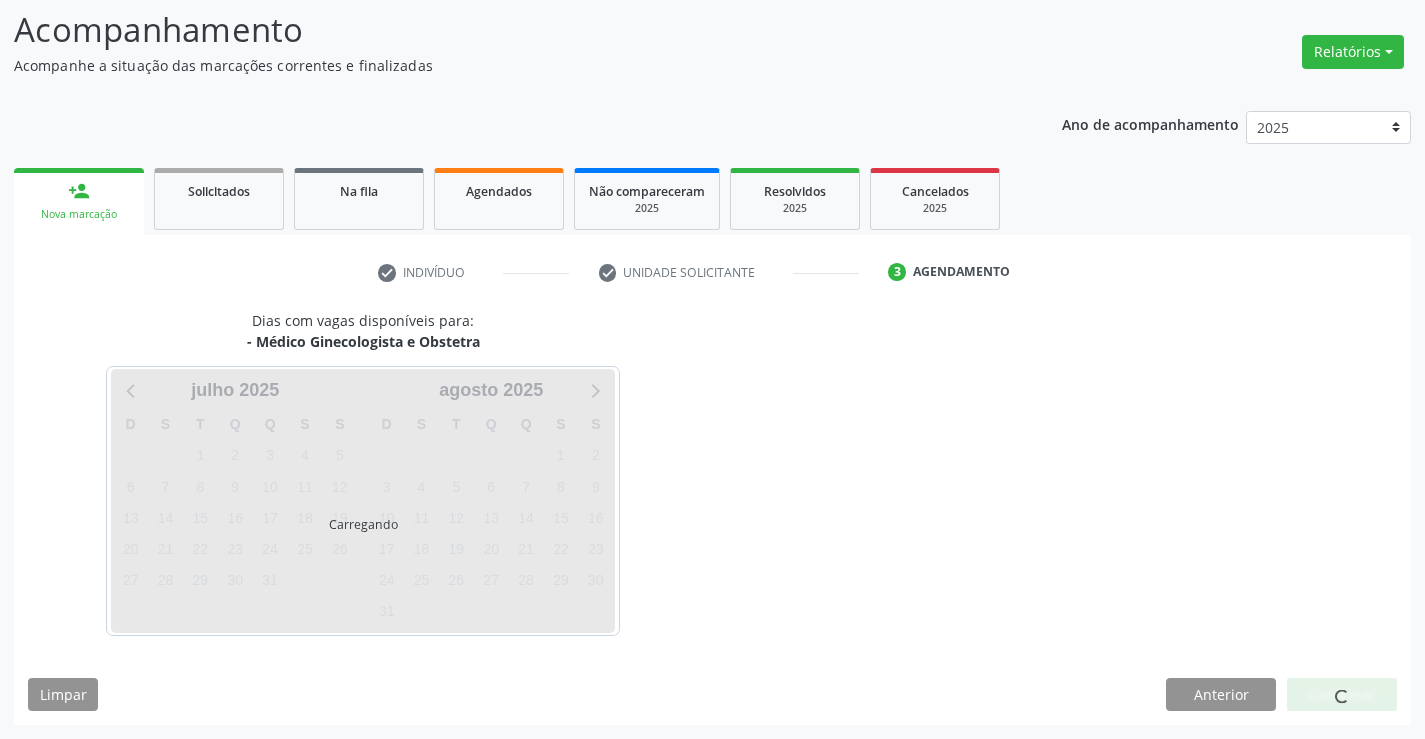 scroll, scrollTop: 131, scrollLeft: 0, axis: vertical 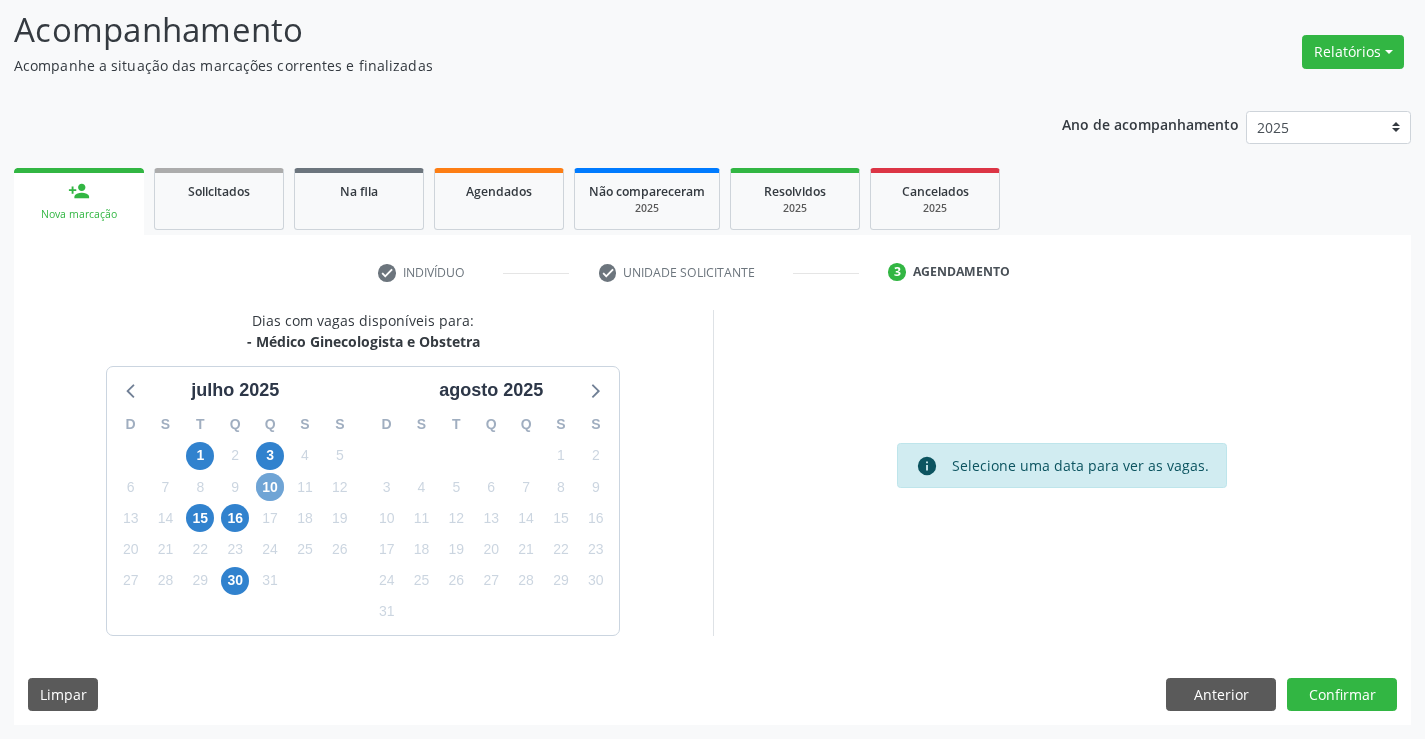 click on "10" at bounding box center [270, 487] 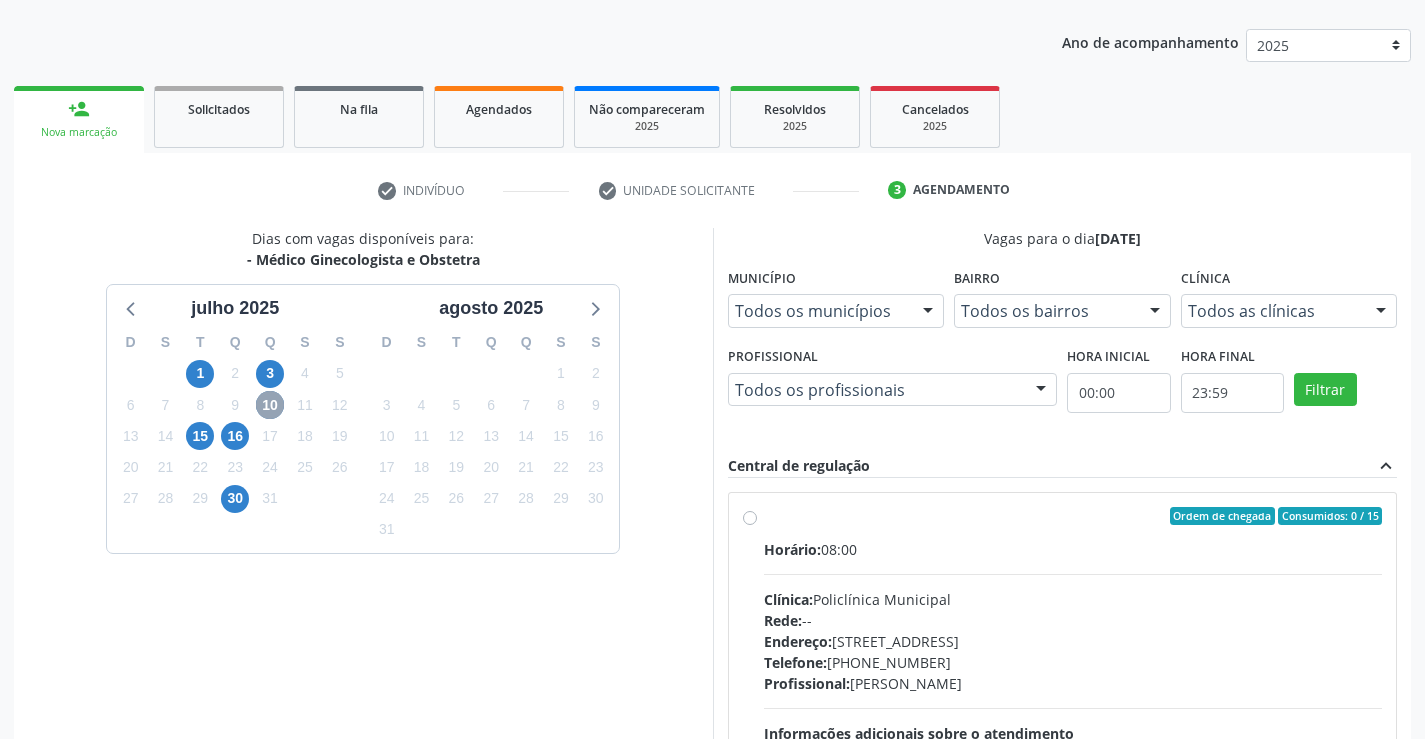 scroll, scrollTop: 391, scrollLeft: 0, axis: vertical 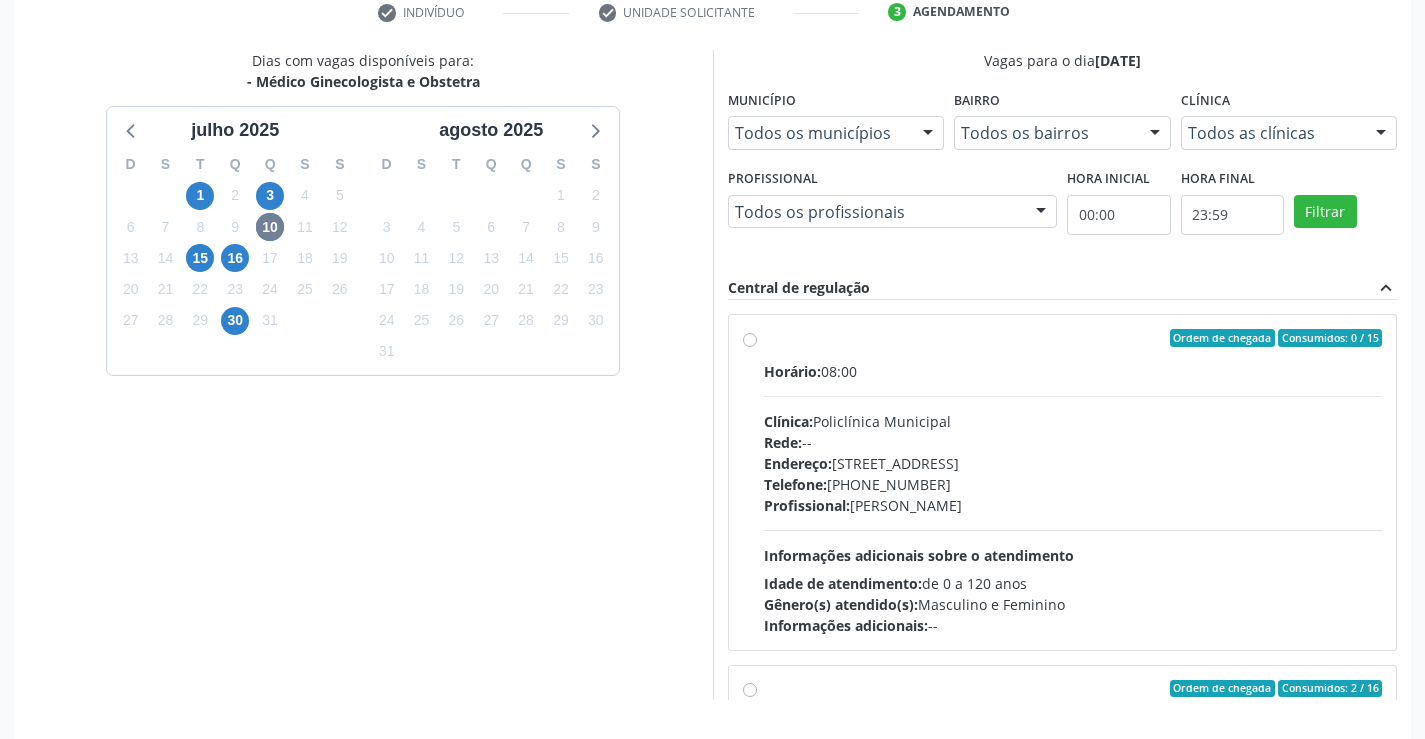 click on "Ordem de chegada
Consumidos: 0 / 15
Horário:   08:00
Clínica:  Policlínica Municipal
Rede:
--
Endereço:   [STREET_ADDRESS]
Telefone:   [PHONE_NUMBER]
Profissional:
[PERSON_NAME]
Informações adicionais sobre o atendimento
Idade de atendimento:
de 0 a 120 anos
Gênero(s) atendido(s):
Masculino e Feminino
Informações adicionais:
--" at bounding box center [1073, 482] 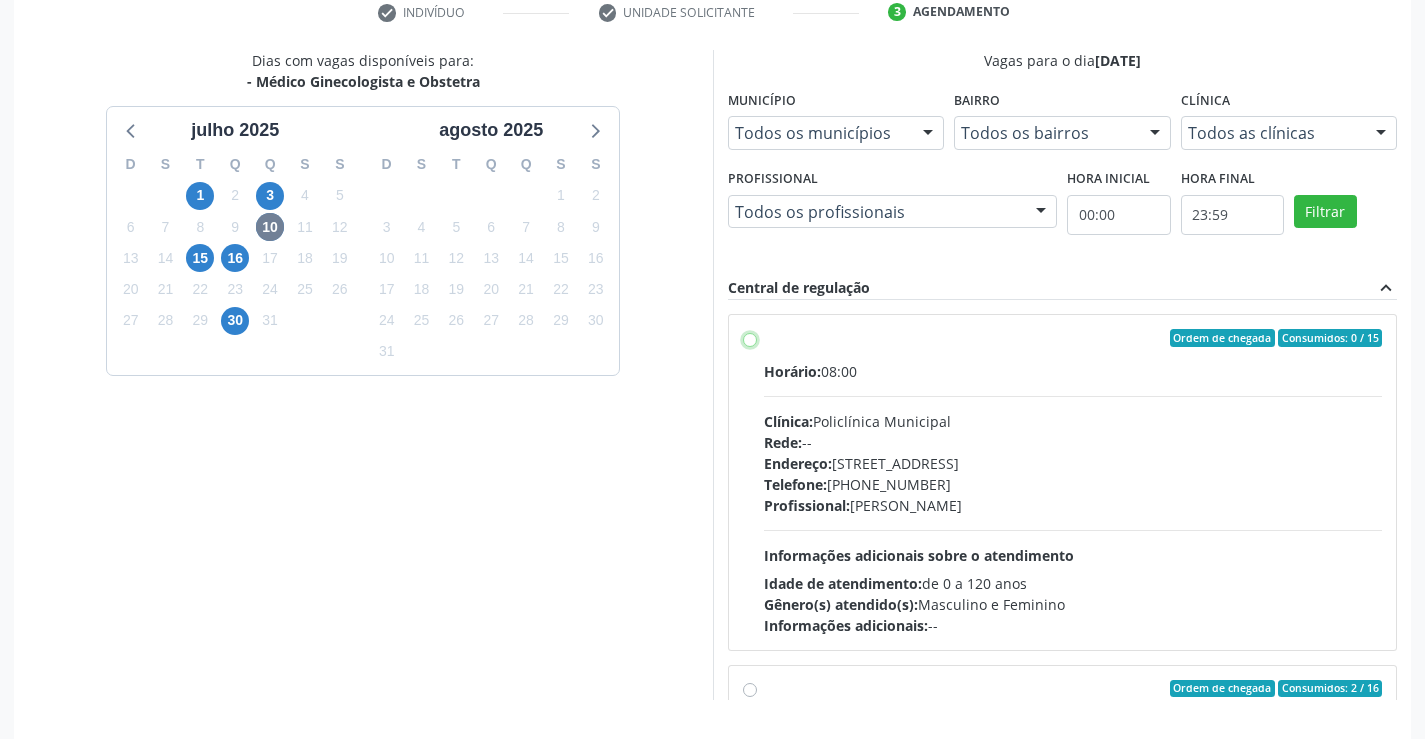 click on "Ordem de chegada
Consumidos: 0 / 15
Horário:   08:00
Clínica:  Policlínica Municipal
Rede:
--
Endereço:   [STREET_ADDRESS]
Telefone:   [PHONE_NUMBER]
Profissional:
[PERSON_NAME]
Informações adicionais sobre o atendimento
Idade de atendimento:
de 0 a 120 anos
Gênero(s) atendido(s):
Masculino e Feminino
Informações adicionais:
--" at bounding box center (750, 338) 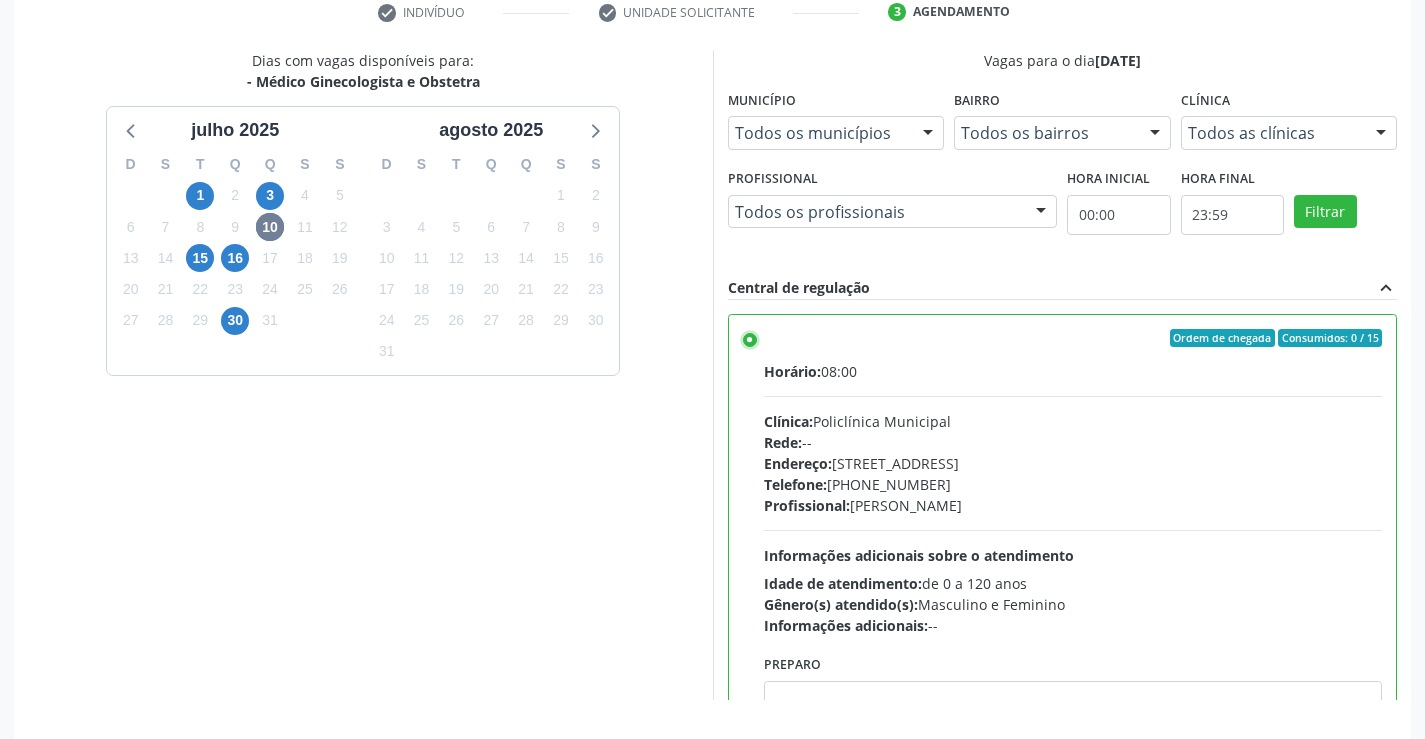 scroll, scrollTop: 456, scrollLeft: 0, axis: vertical 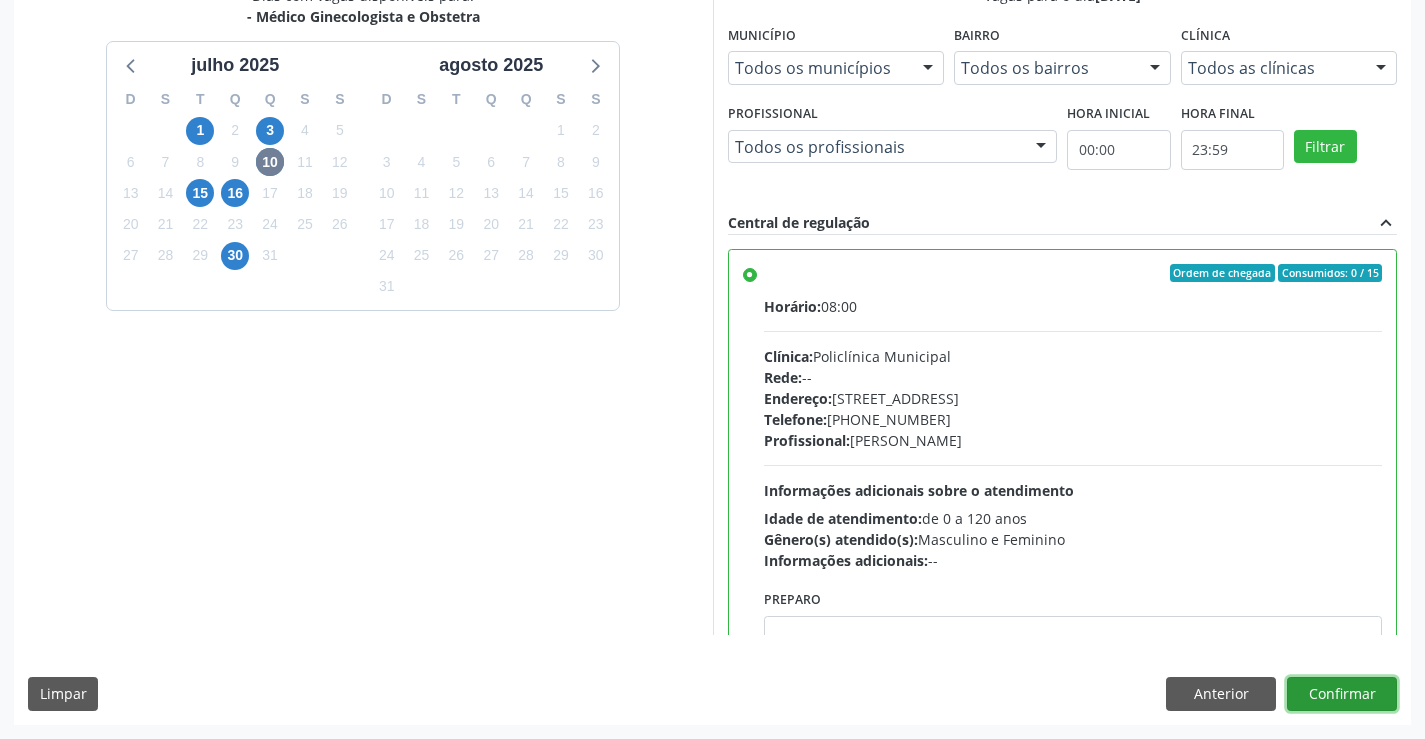 click on "Confirmar" at bounding box center [1342, 694] 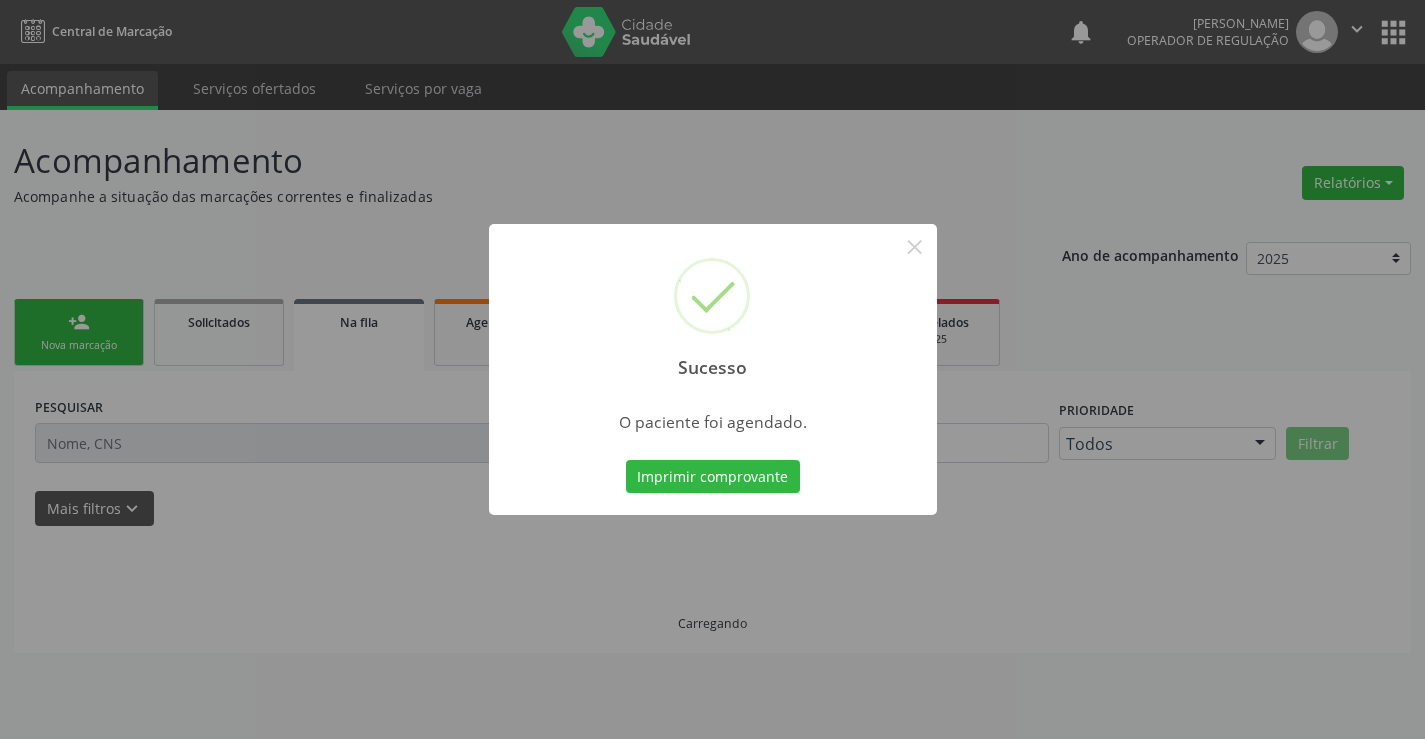 scroll, scrollTop: 0, scrollLeft: 0, axis: both 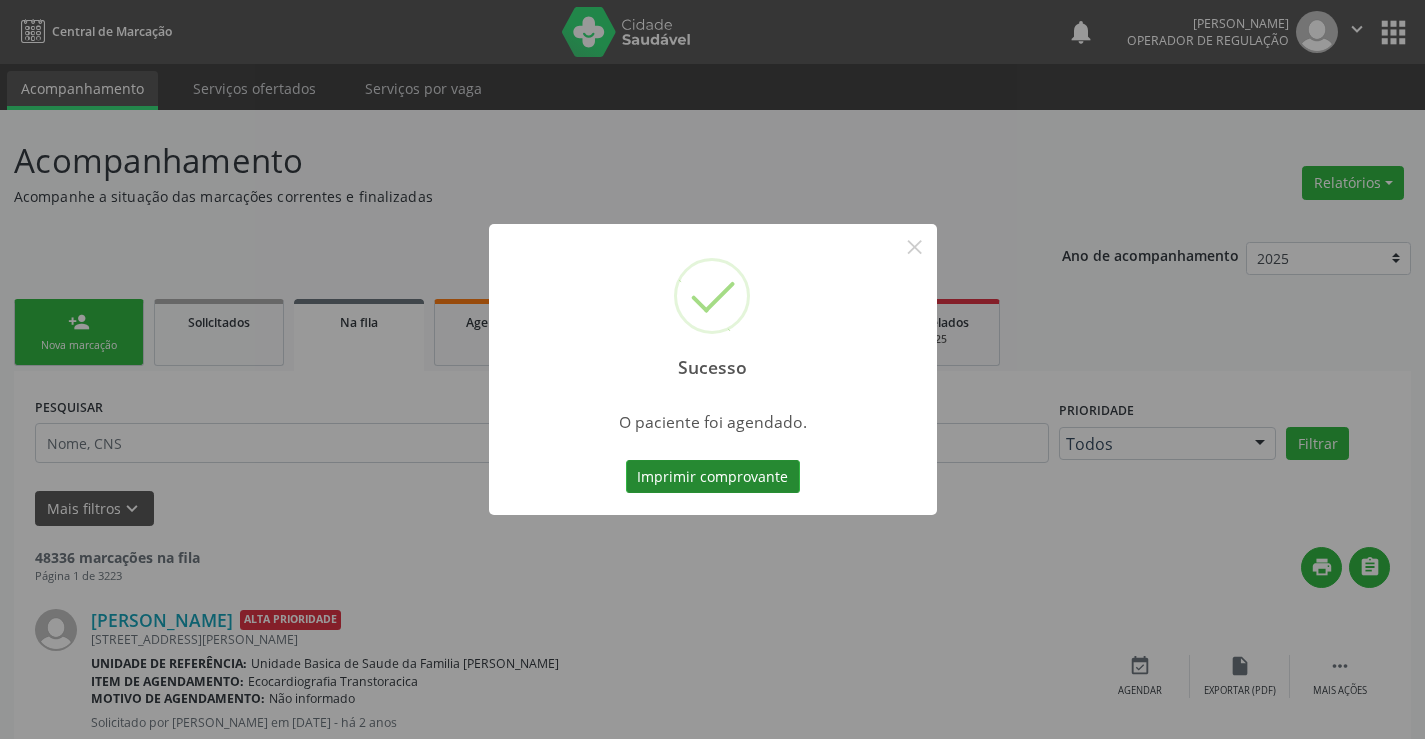 click on "Imprimir comprovante" at bounding box center [713, 477] 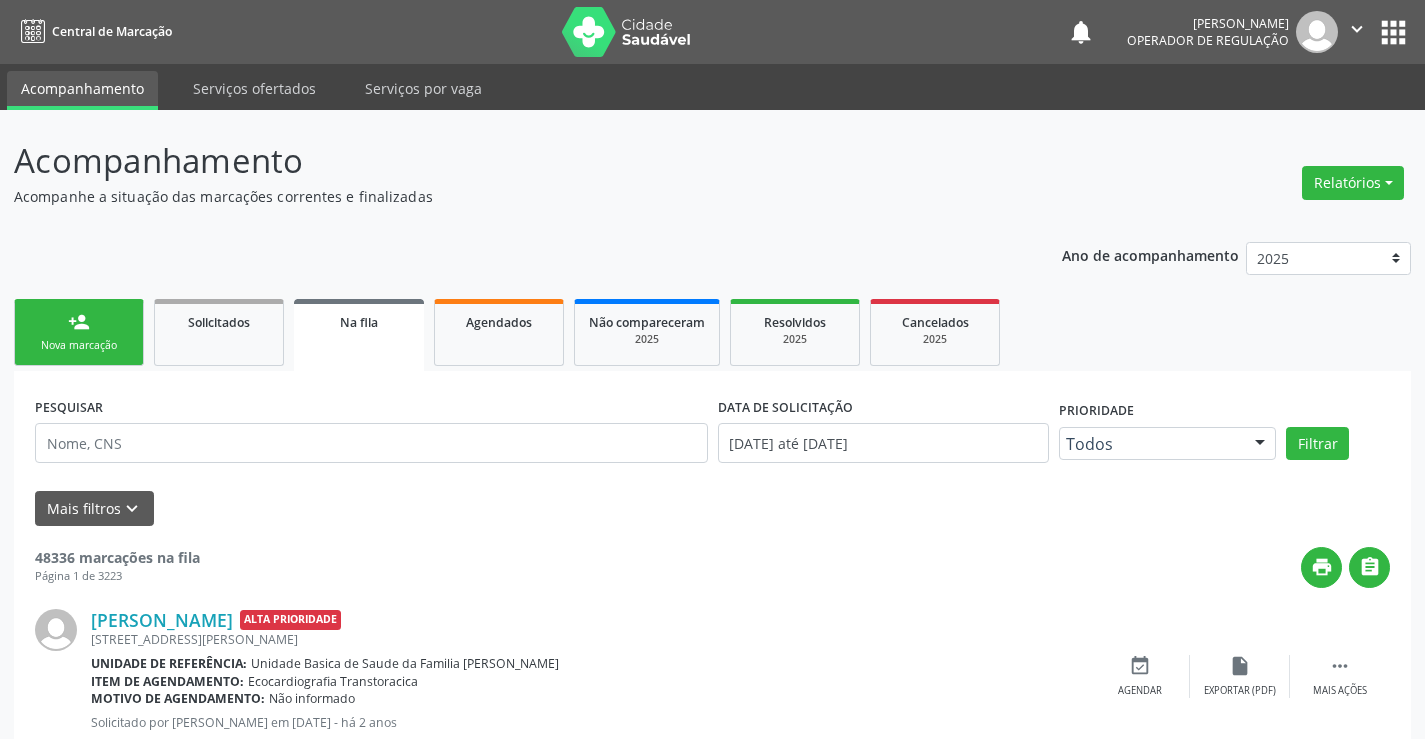 click on "person_add
Nova marcação" at bounding box center (79, 332) 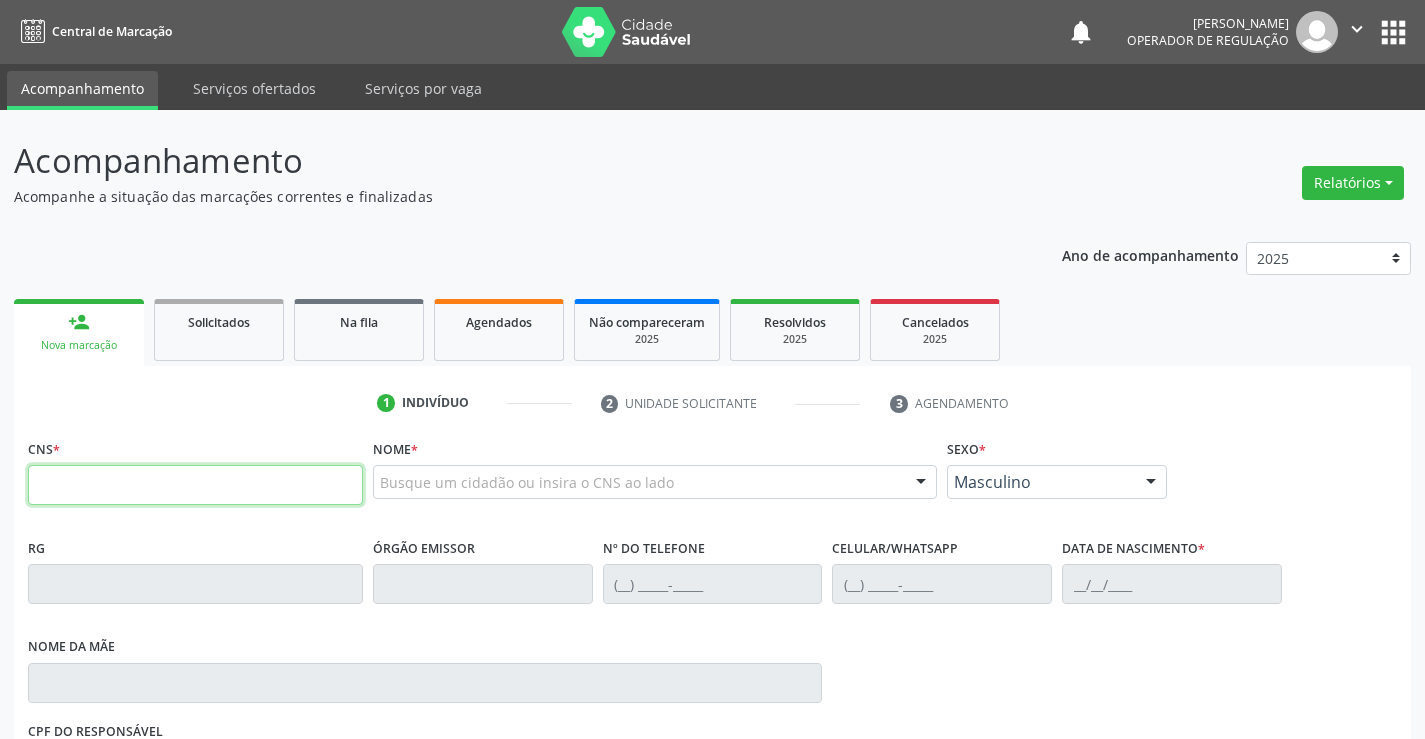 click at bounding box center (195, 485) 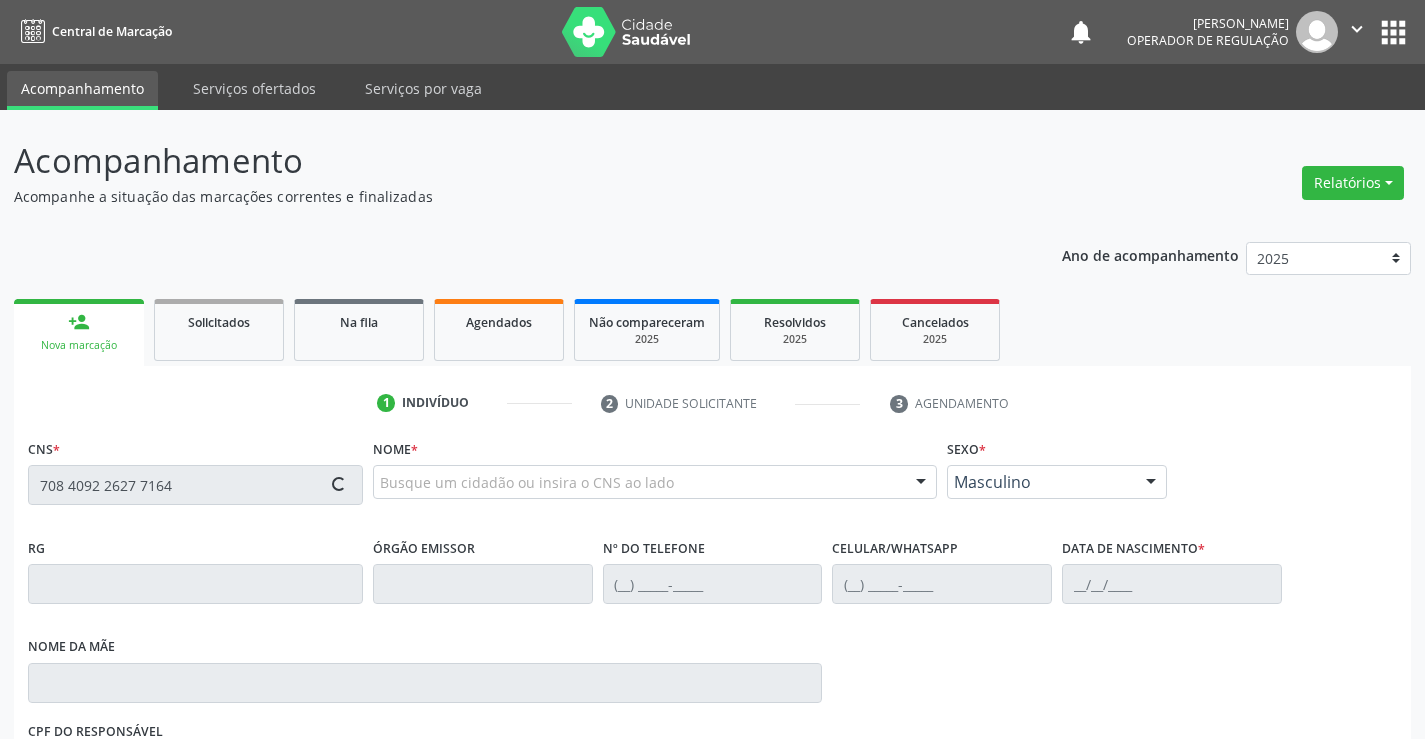 type on "708 4092 2627 7164" 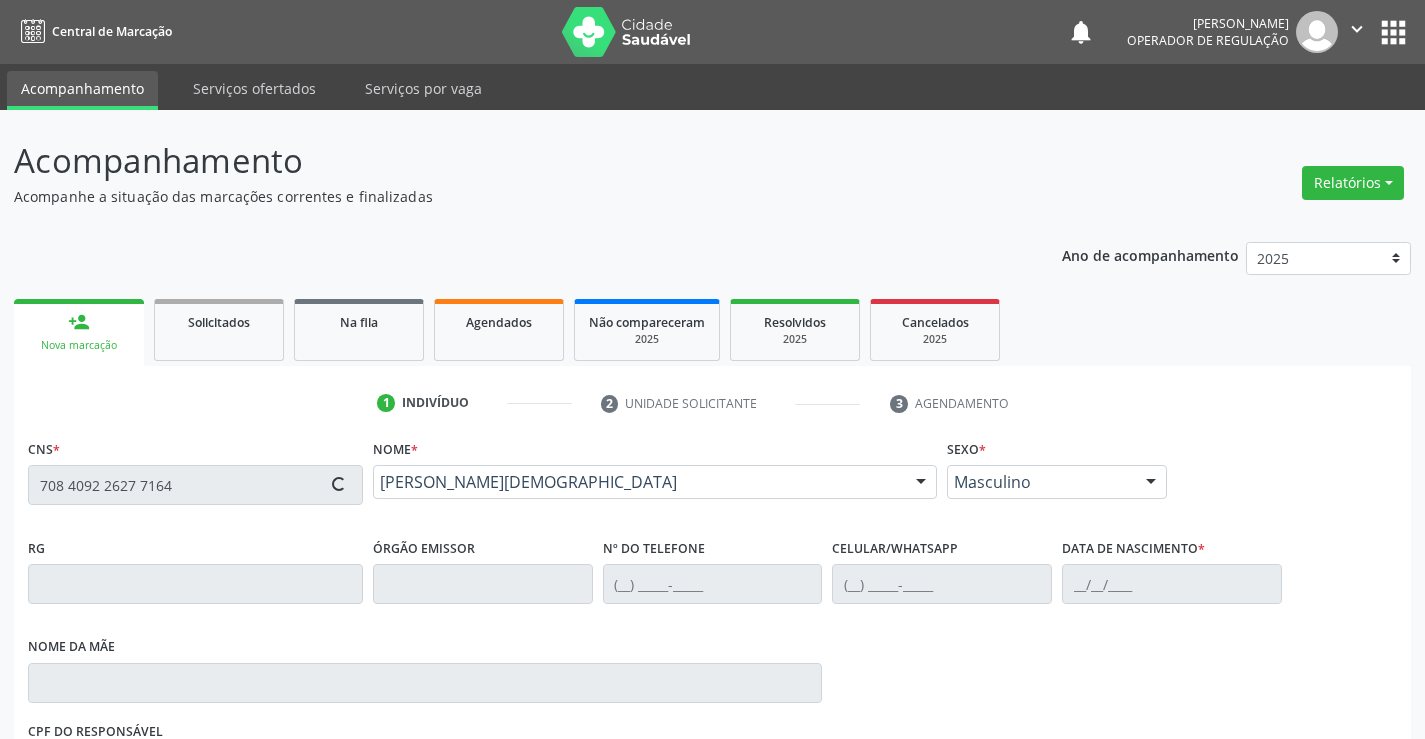 type on "1311386505" 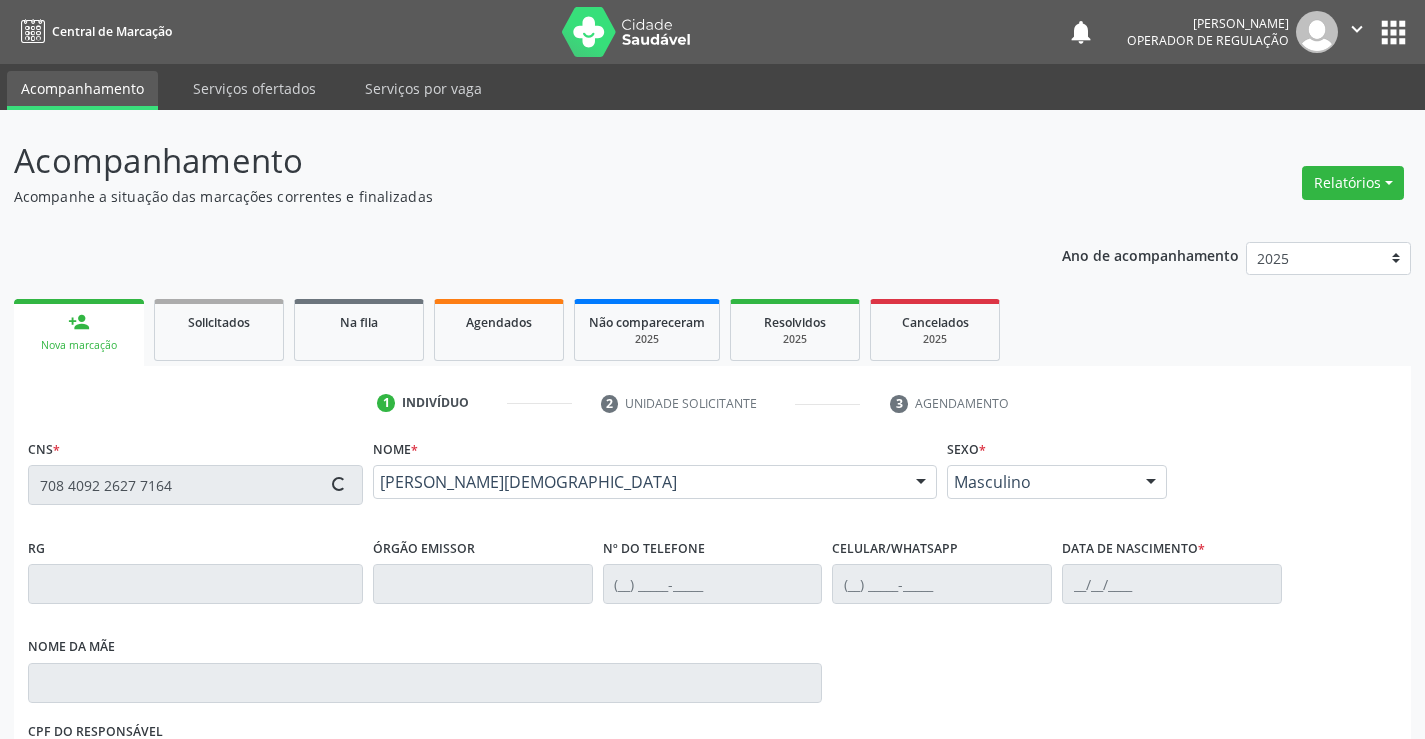 type on "[PHONE_NUMBER]" 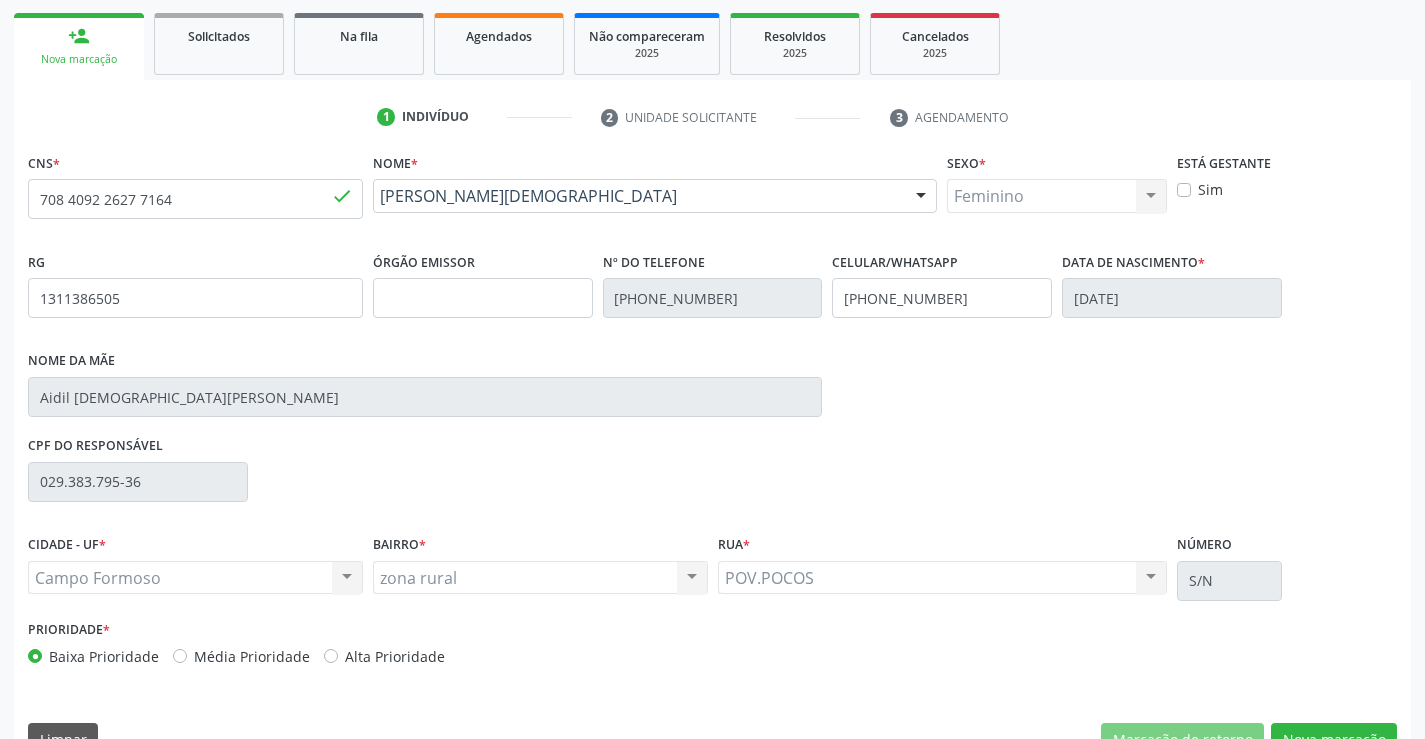scroll, scrollTop: 331, scrollLeft: 0, axis: vertical 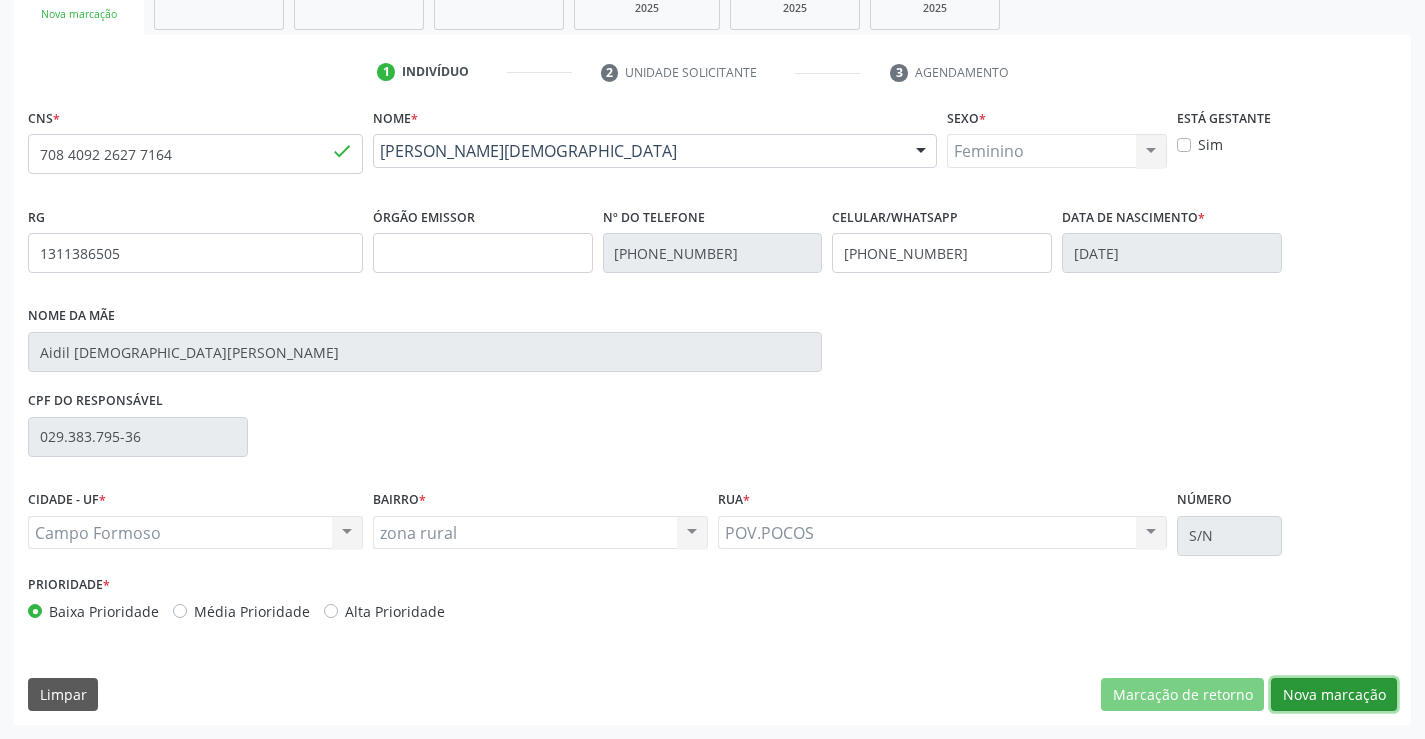 click on "Nova marcação" at bounding box center [1334, 695] 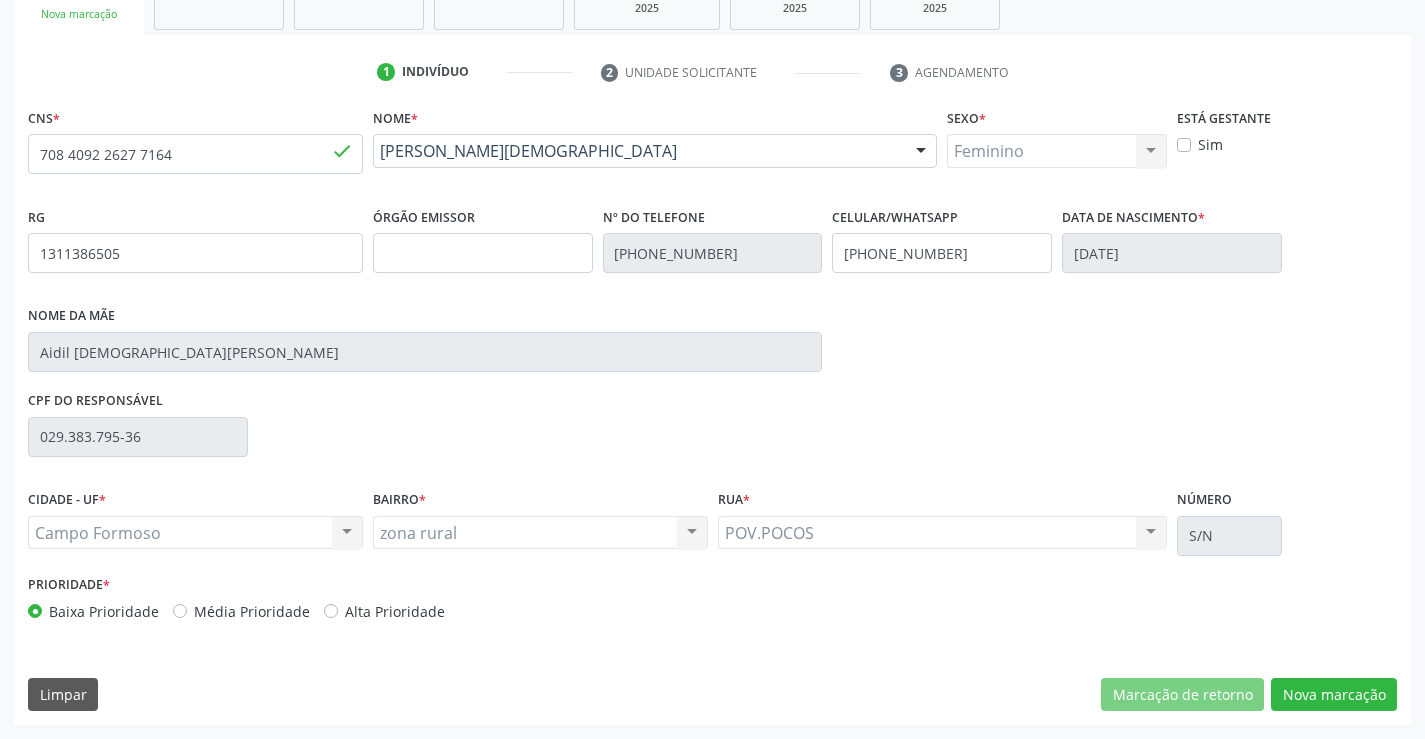 scroll, scrollTop: 167, scrollLeft: 0, axis: vertical 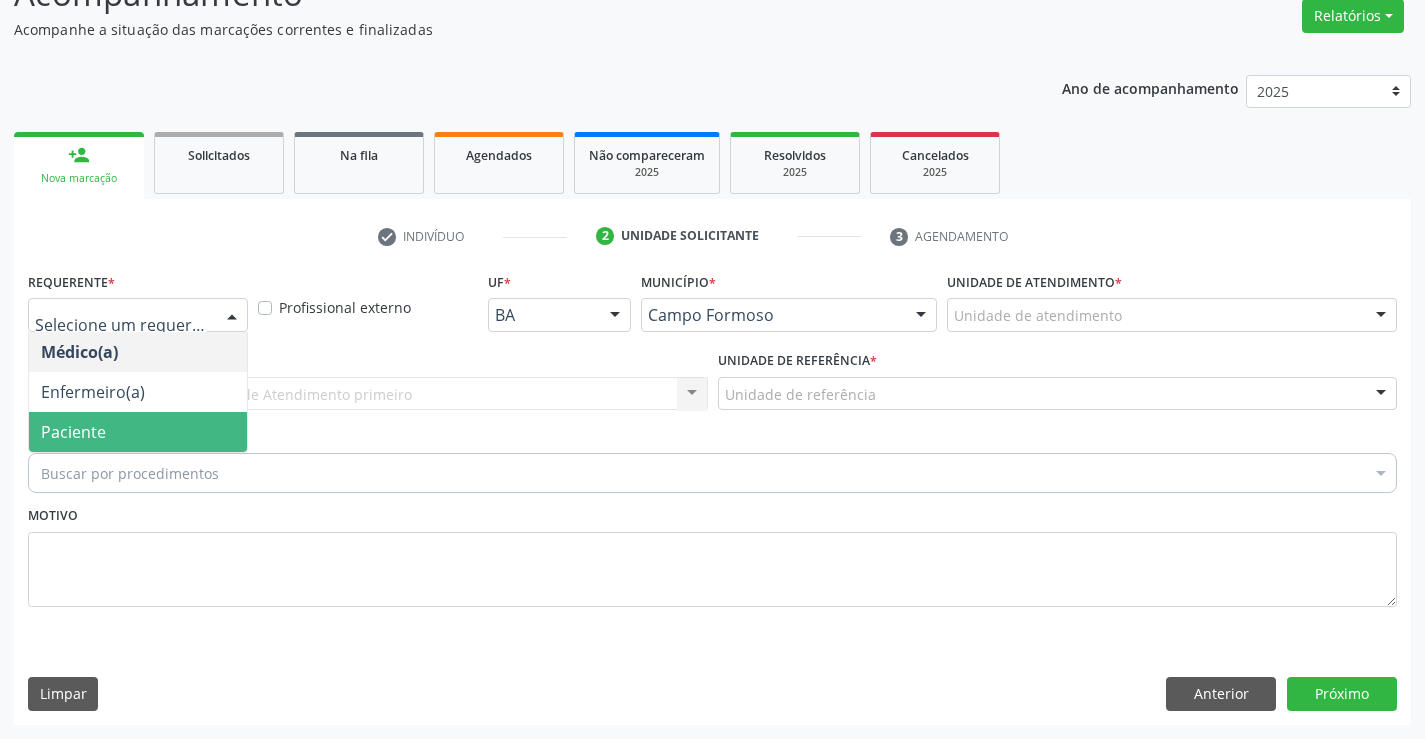 click on "Paciente" at bounding box center (73, 432) 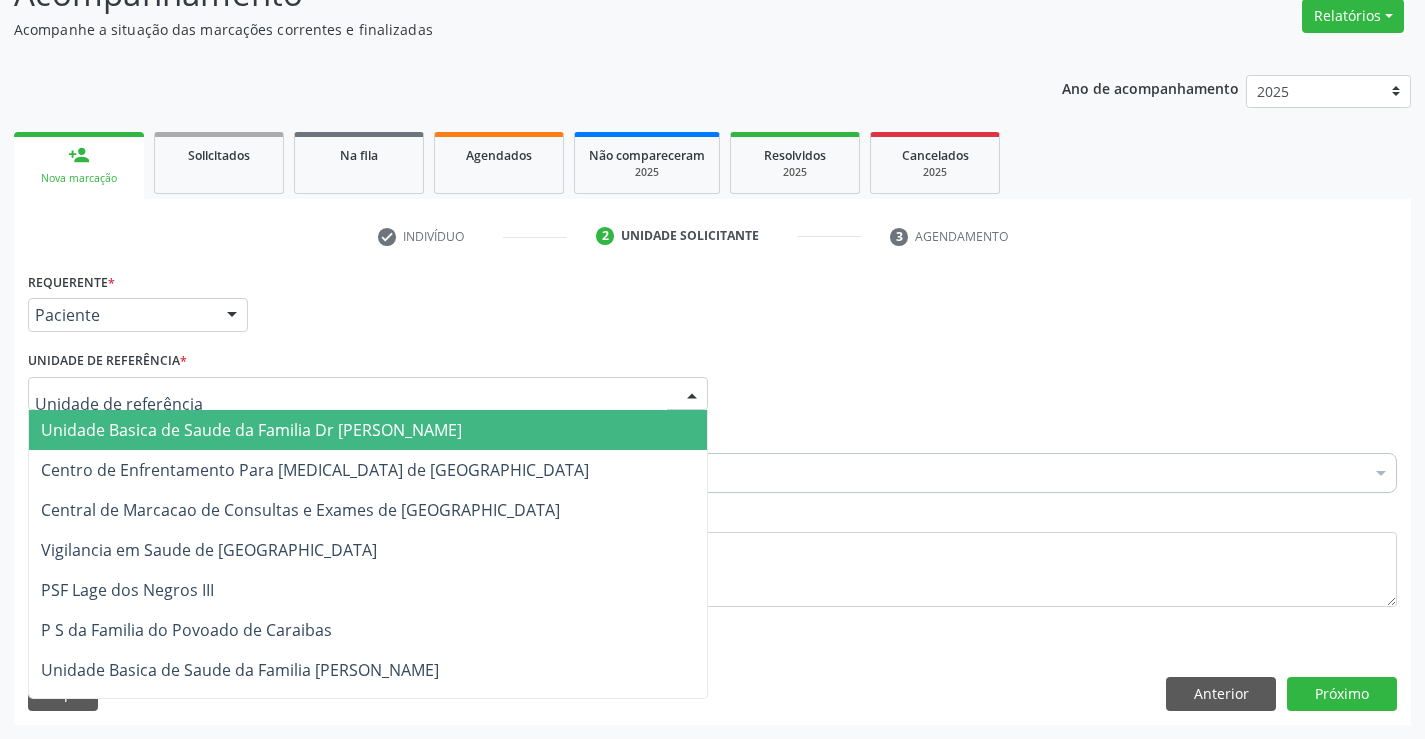 click on "Unidade Basica de Saude da Familia Dr [PERSON_NAME]" at bounding box center [251, 430] 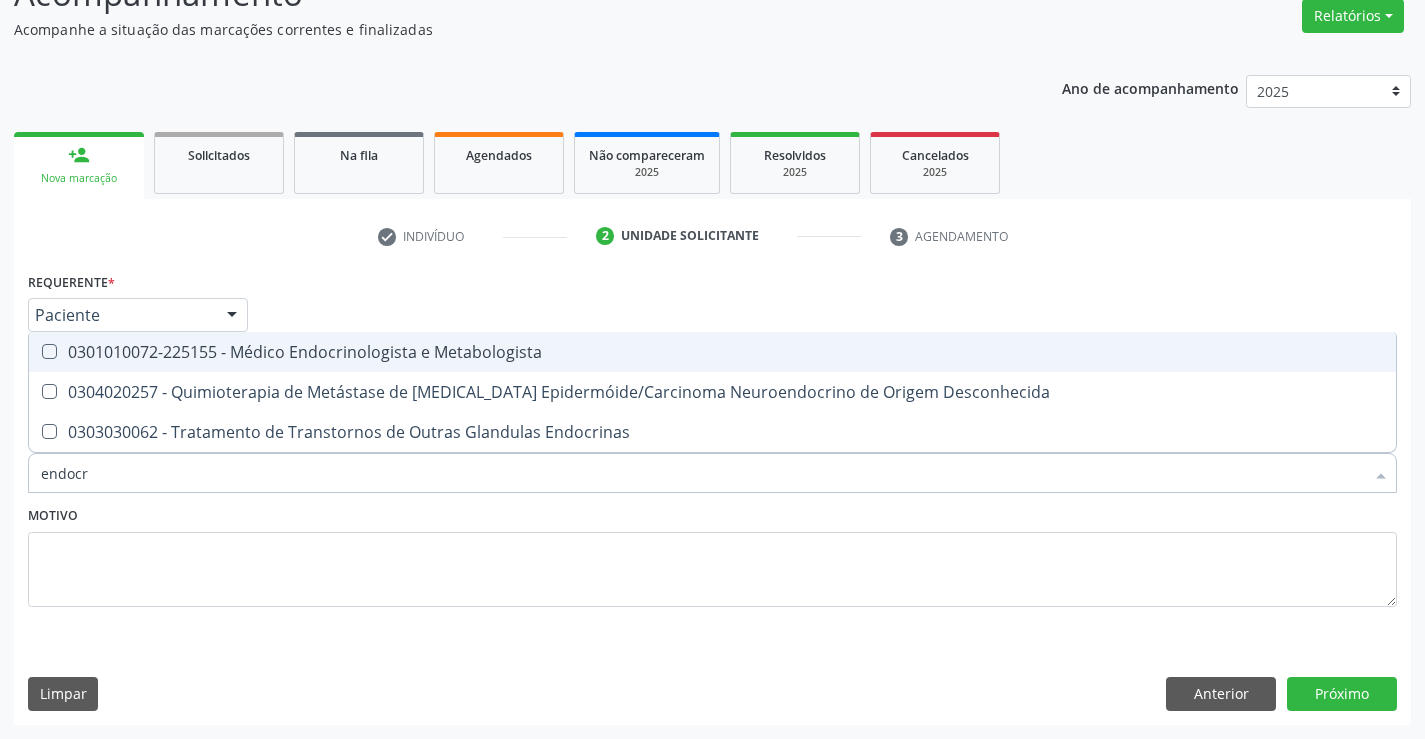 type on "endocri" 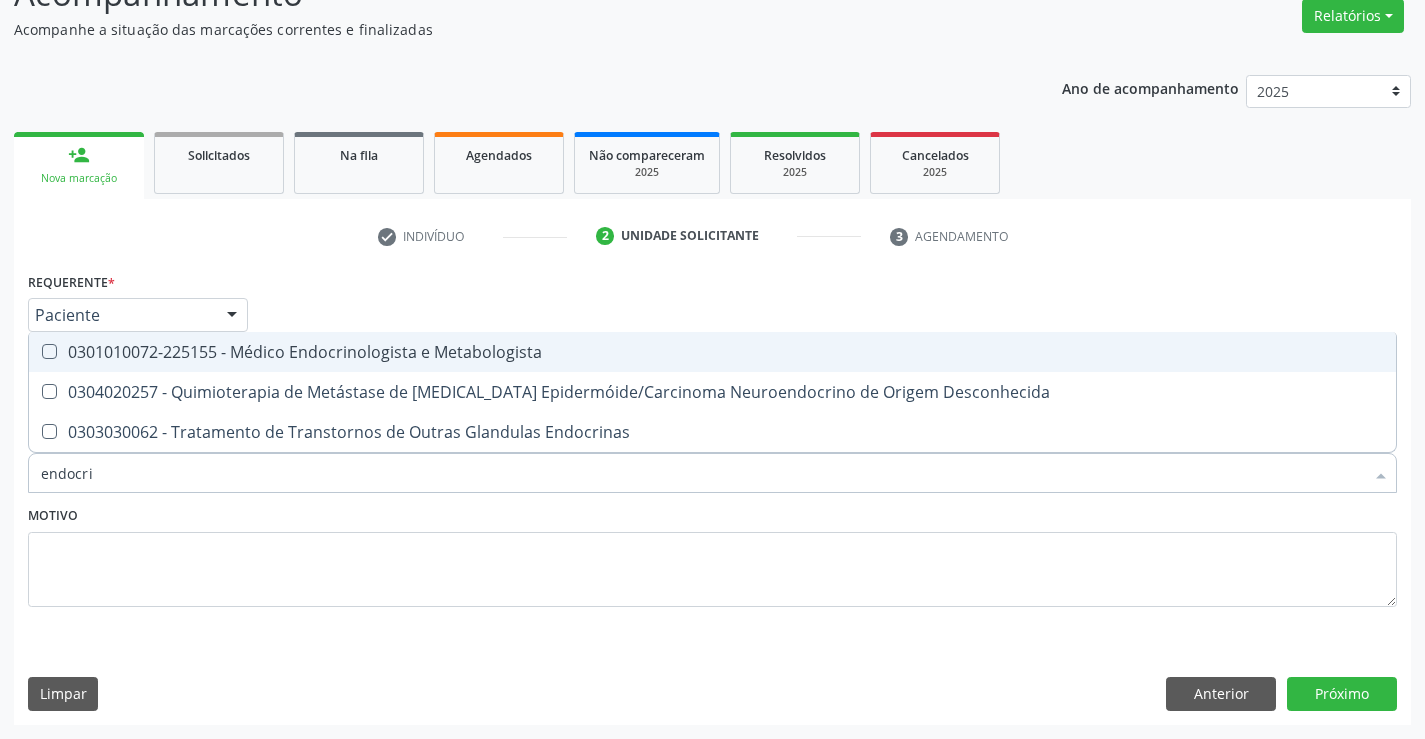 click on "0301010072-225155 - Médico Endocrinologista e Metabologista" at bounding box center (712, 352) 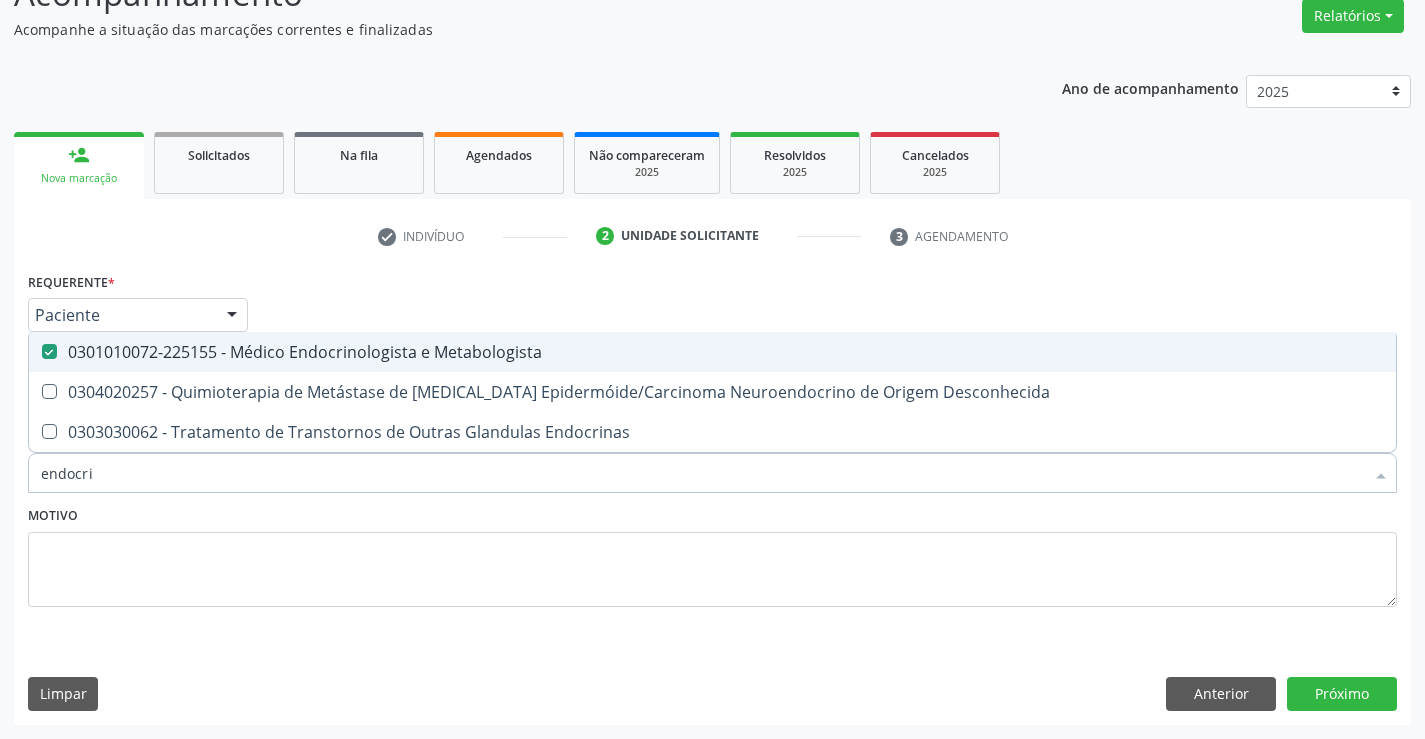 checkbox on "true" 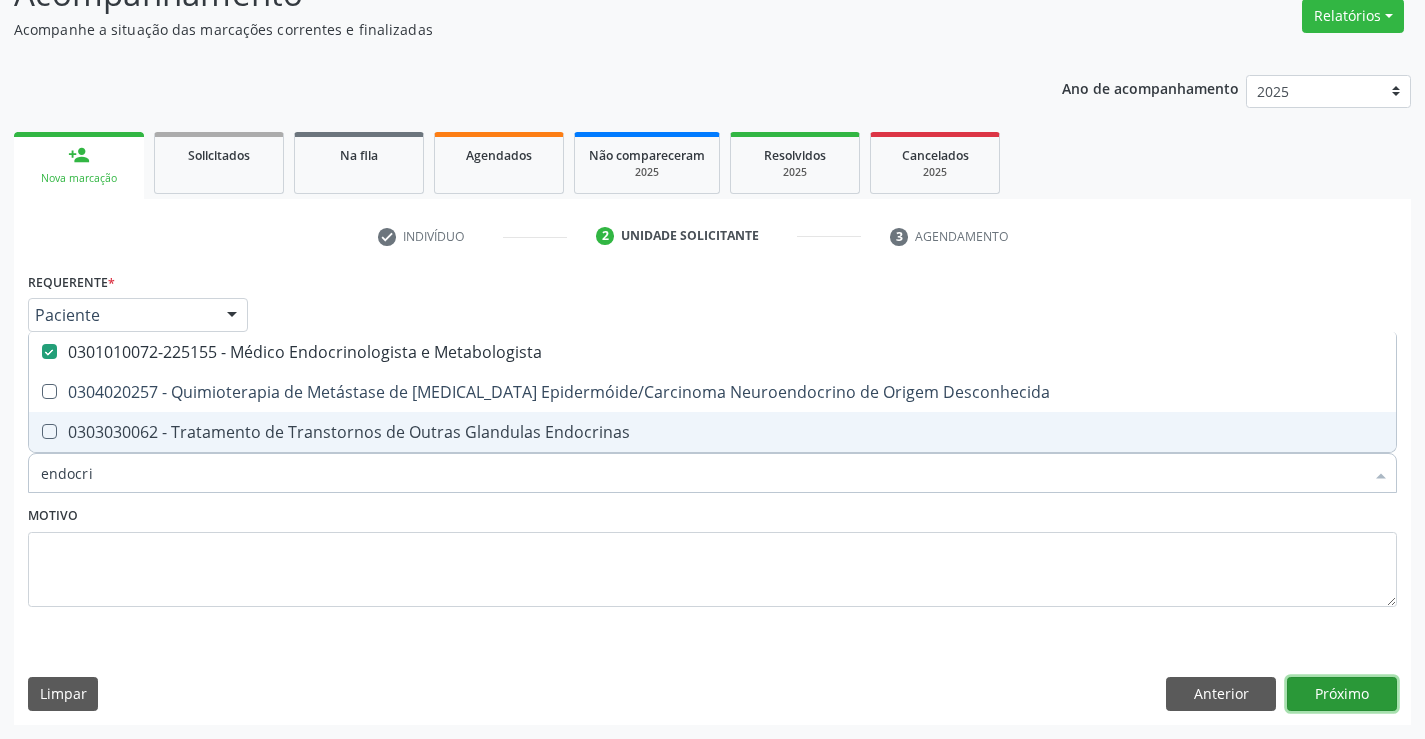 click on "Próximo" at bounding box center (1342, 694) 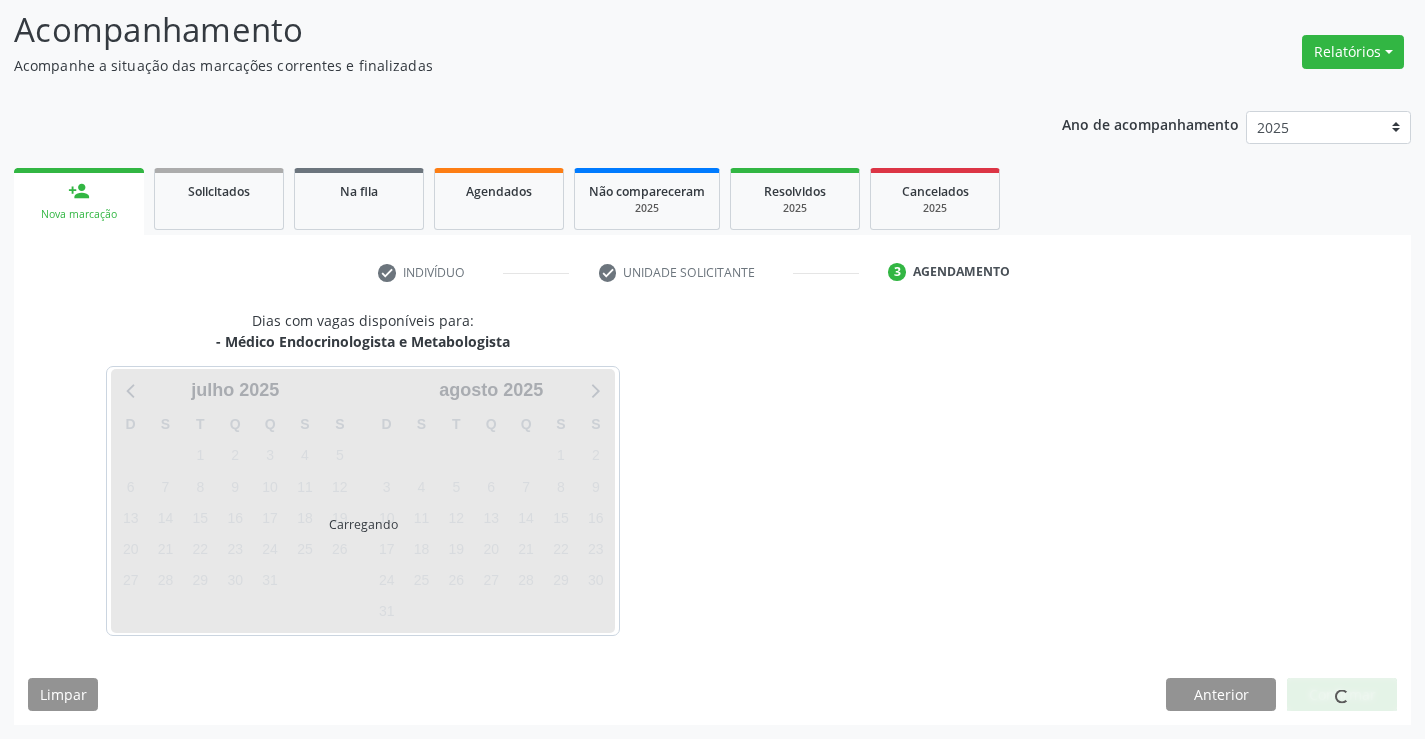 scroll, scrollTop: 131, scrollLeft: 0, axis: vertical 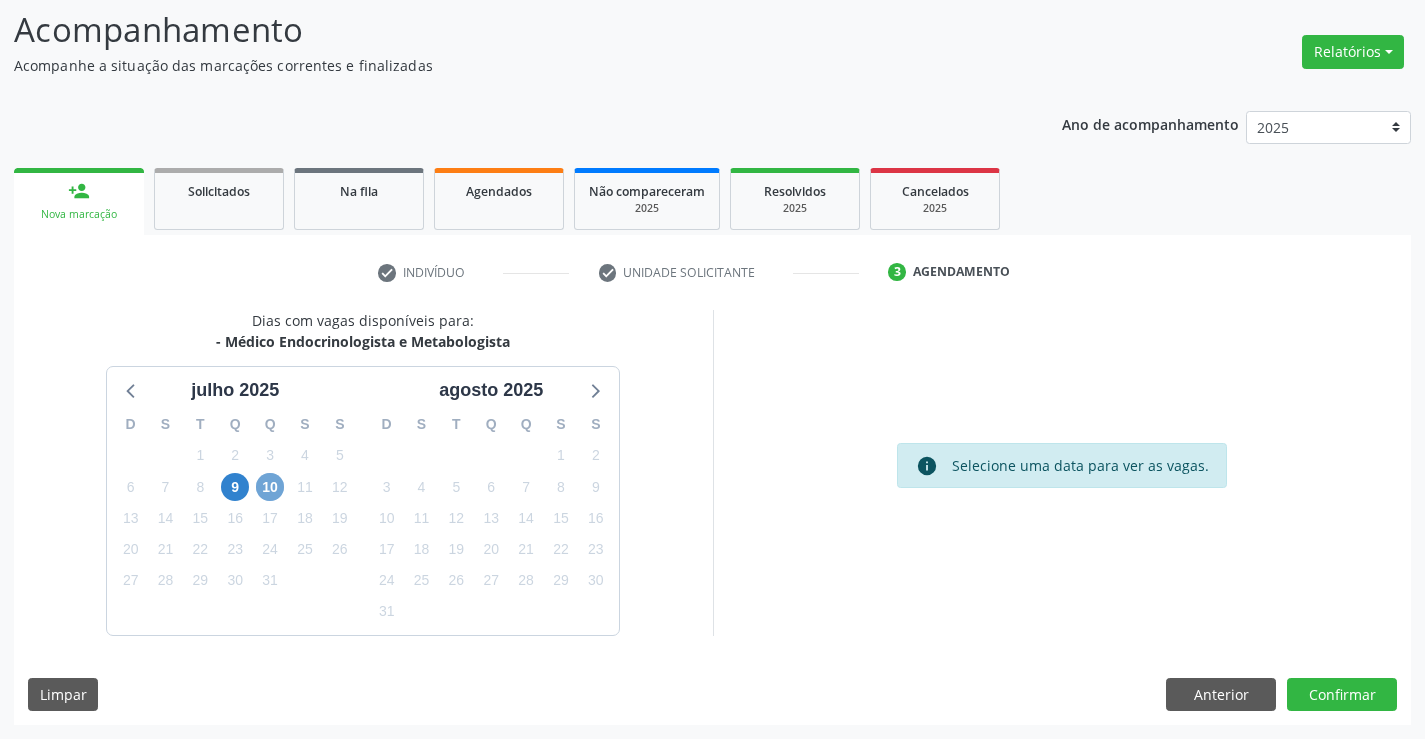 click on "10" at bounding box center (270, 487) 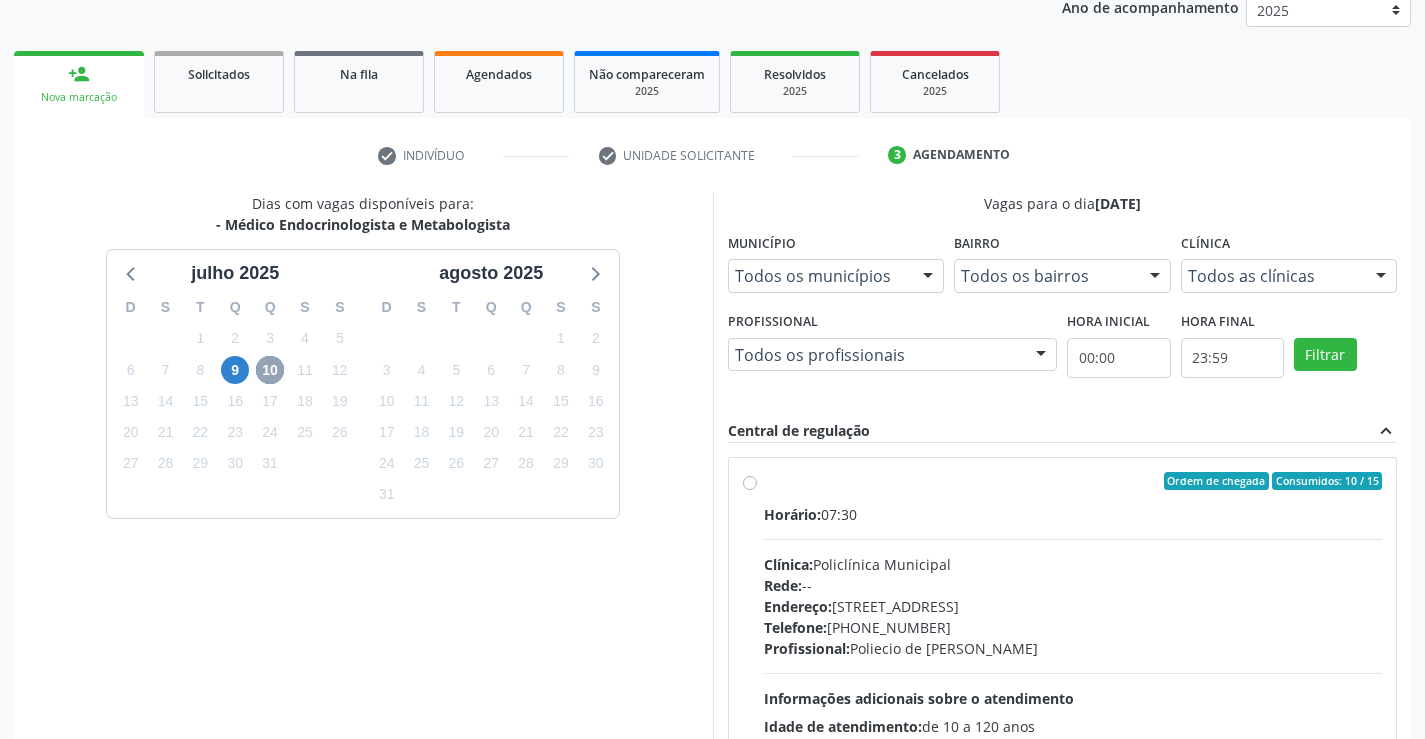 scroll, scrollTop: 327, scrollLeft: 0, axis: vertical 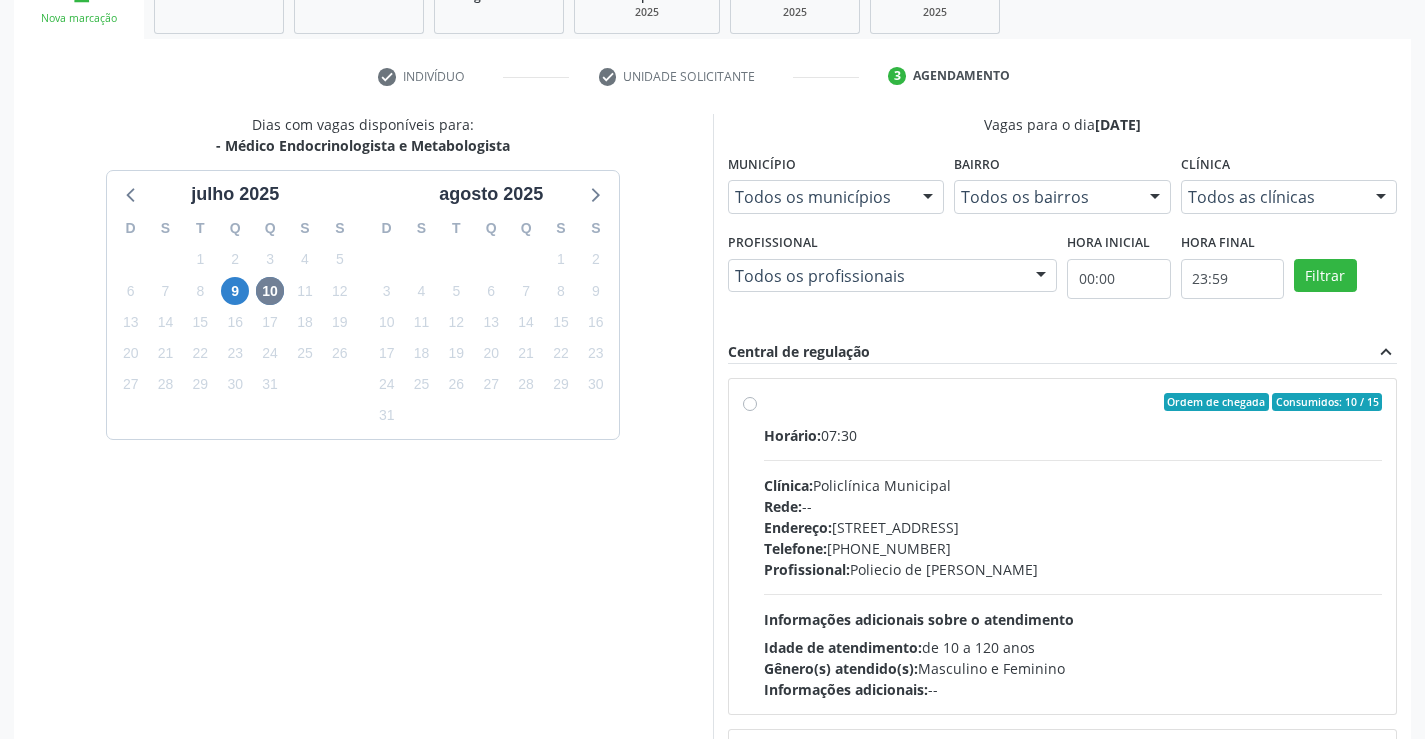 click on "Ordem de chegada
Consumidos: 10 / 15
Horário:   07:30
Clínica:  Policlínica Municipal
Rede:
--
[GEOGRAPHIC_DATA]:   [STREET_ADDRESS]
Telefone:   [PHONE_NUMBER]
Profissional:
Poliecio de [PERSON_NAME]
Informações adicionais sobre o atendimento
Idade de atendimento:
de 10 a 120 anos
Gênero(s) atendido(s):
Masculino e Feminino
Informações adicionais:
--" at bounding box center (1063, 546) 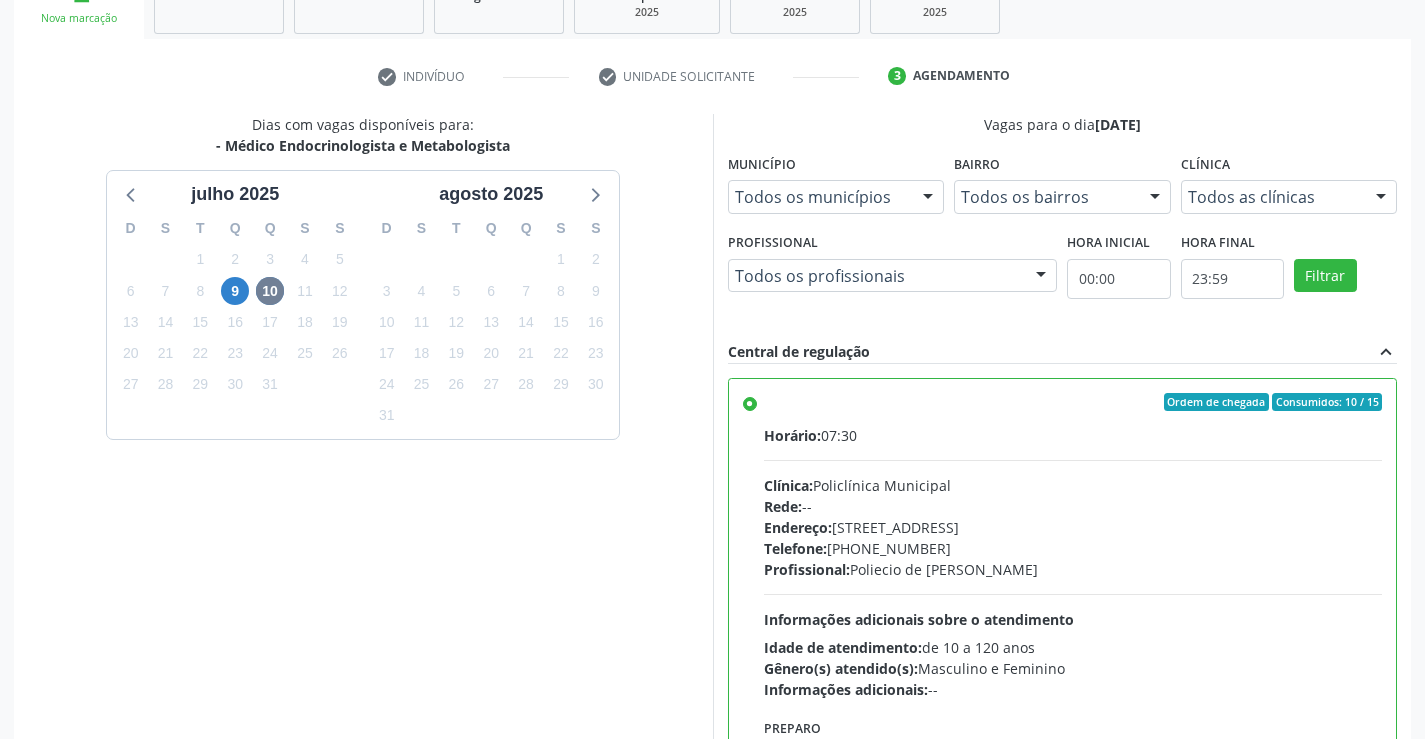 scroll, scrollTop: 456, scrollLeft: 0, axis: vertical 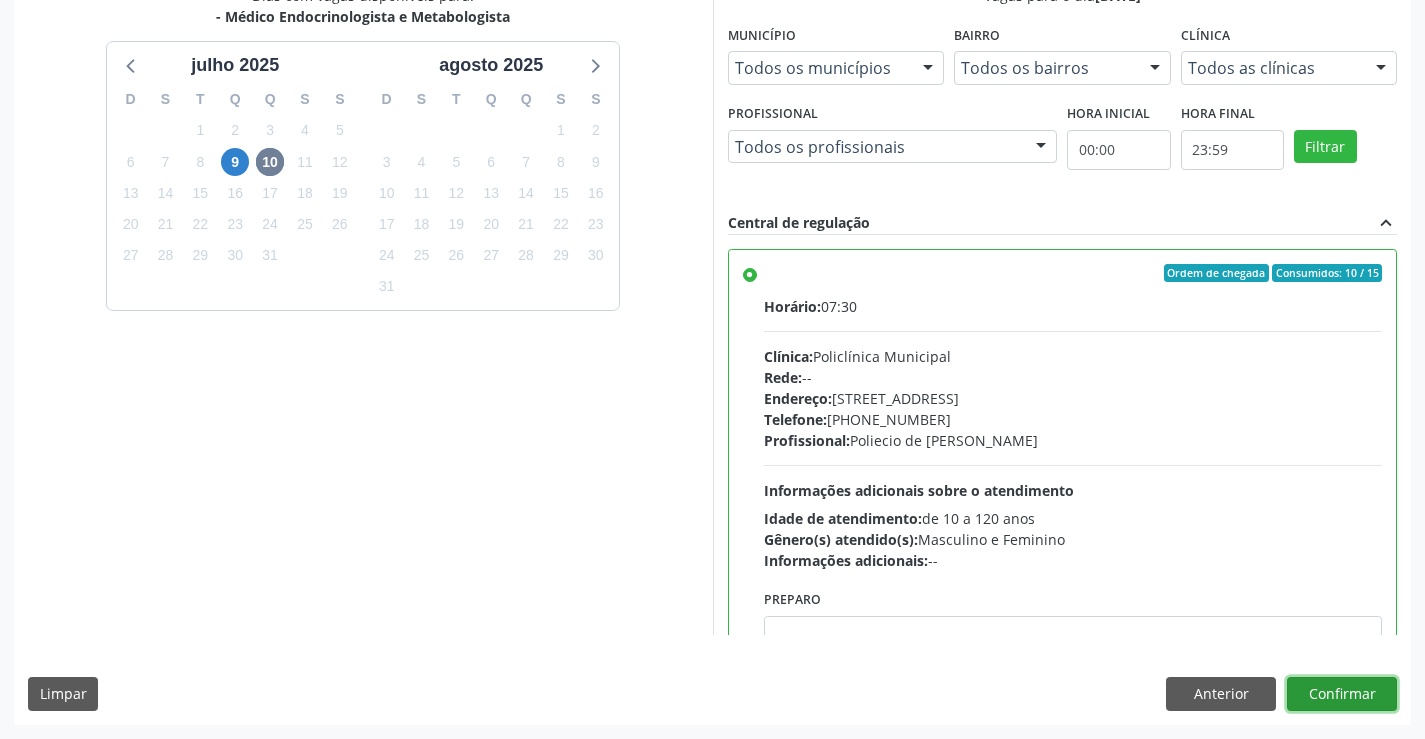 click on "Confirmar" at bounding box center [1342, 694] 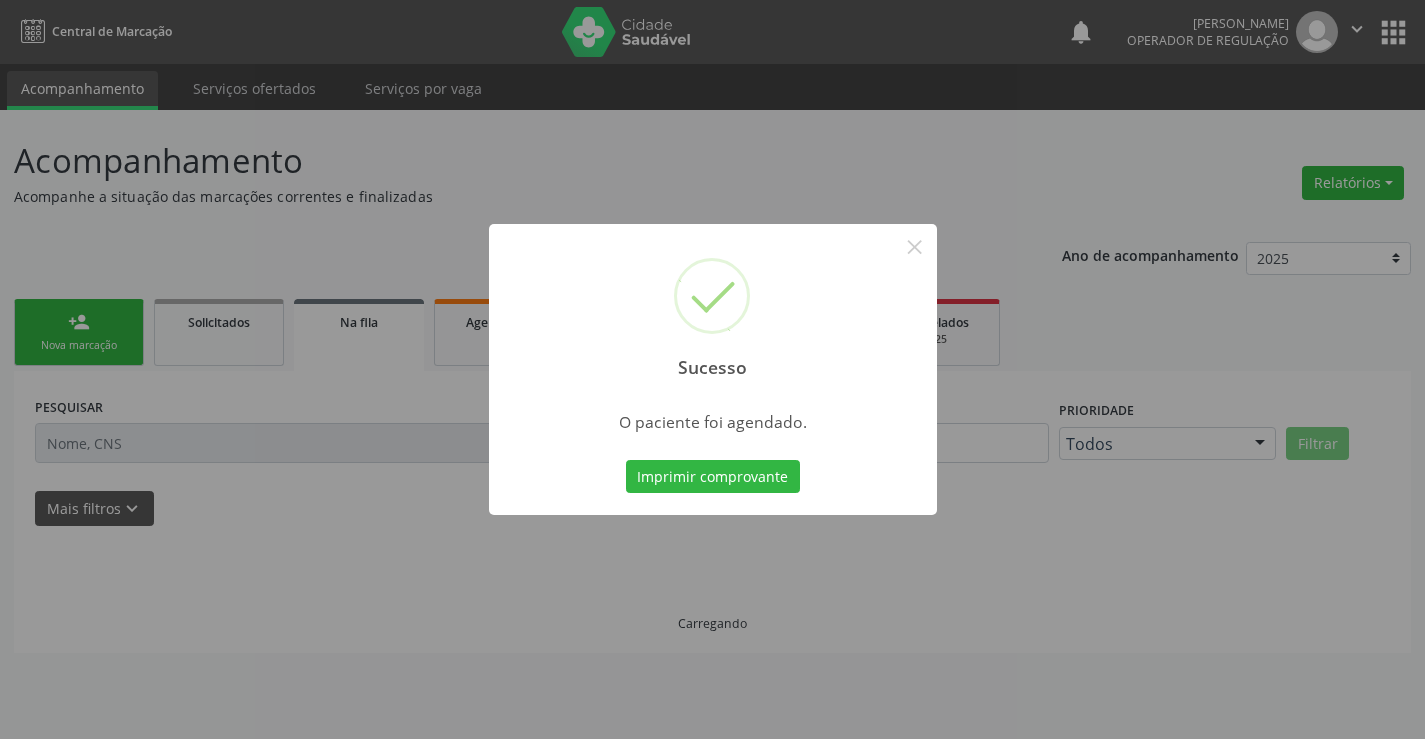 scroll, scrollTop: 0, scrollLeft: 0, axis: both 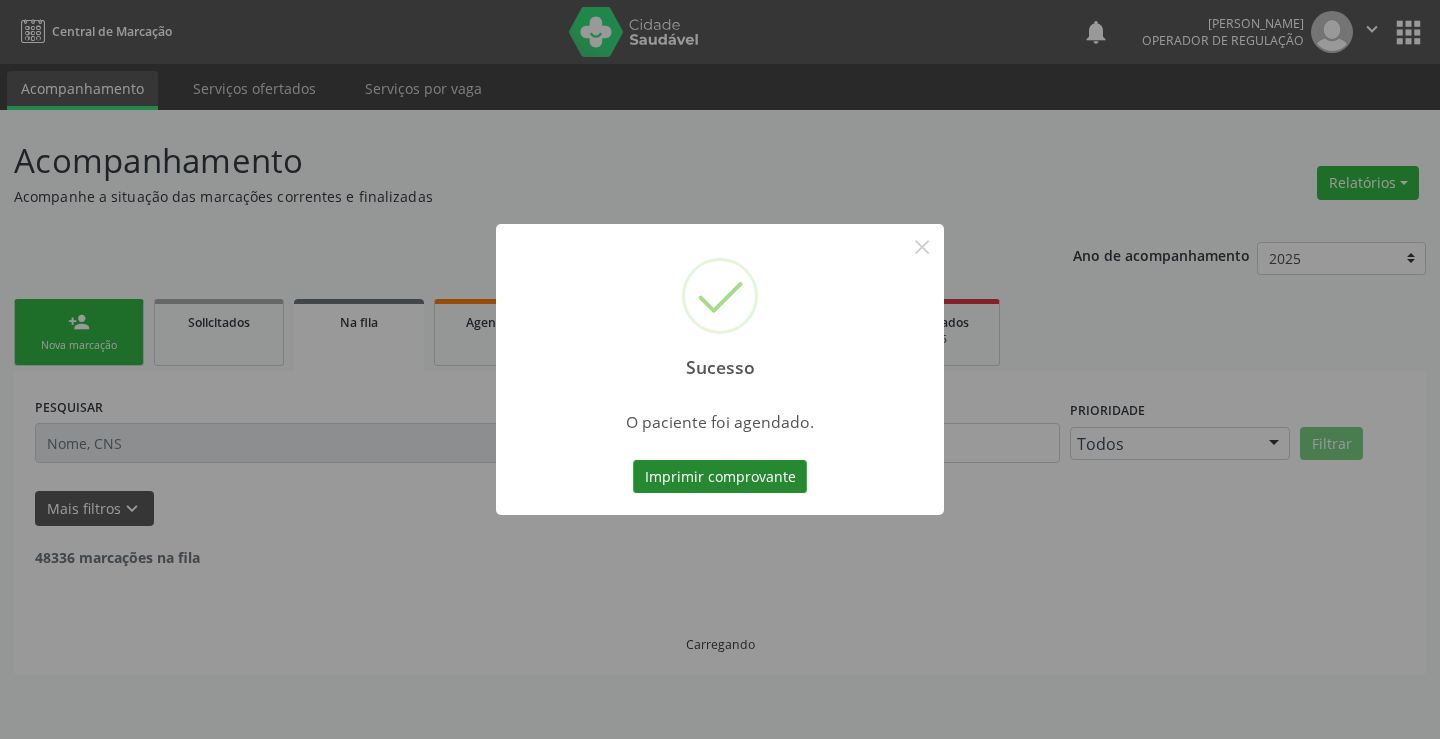 click on "Imprimir comprovante" at bounding box center (720, 477) 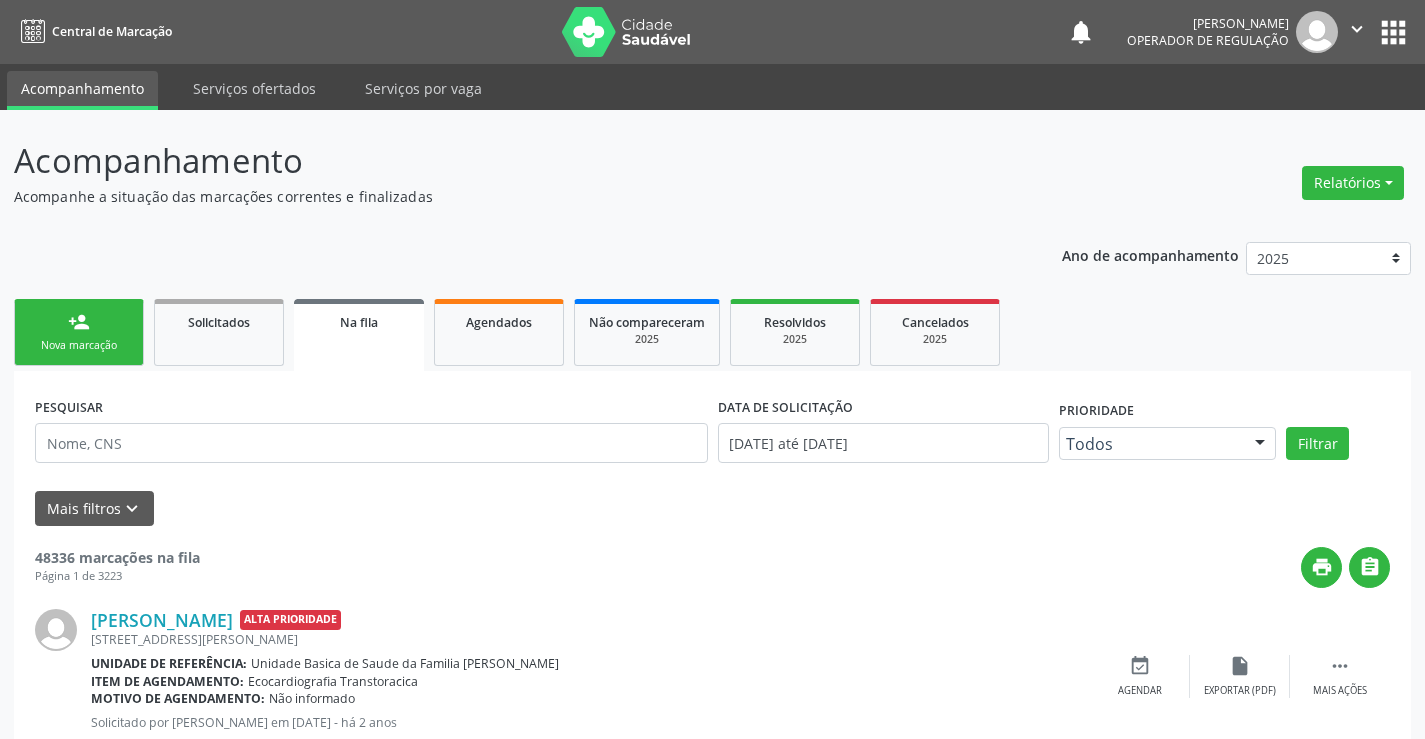 click on "person_add" at bounding box center (79, 322) 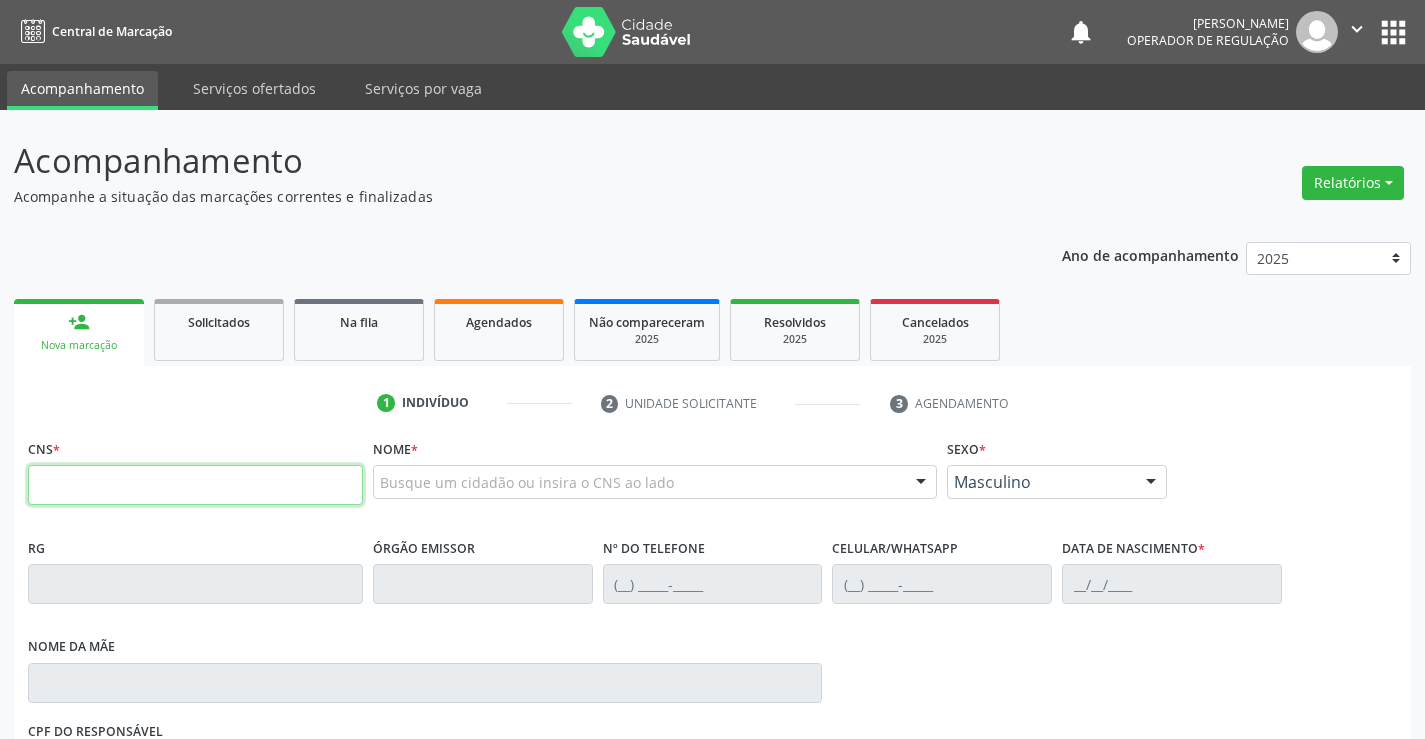 click at bounding box center [195, 485] 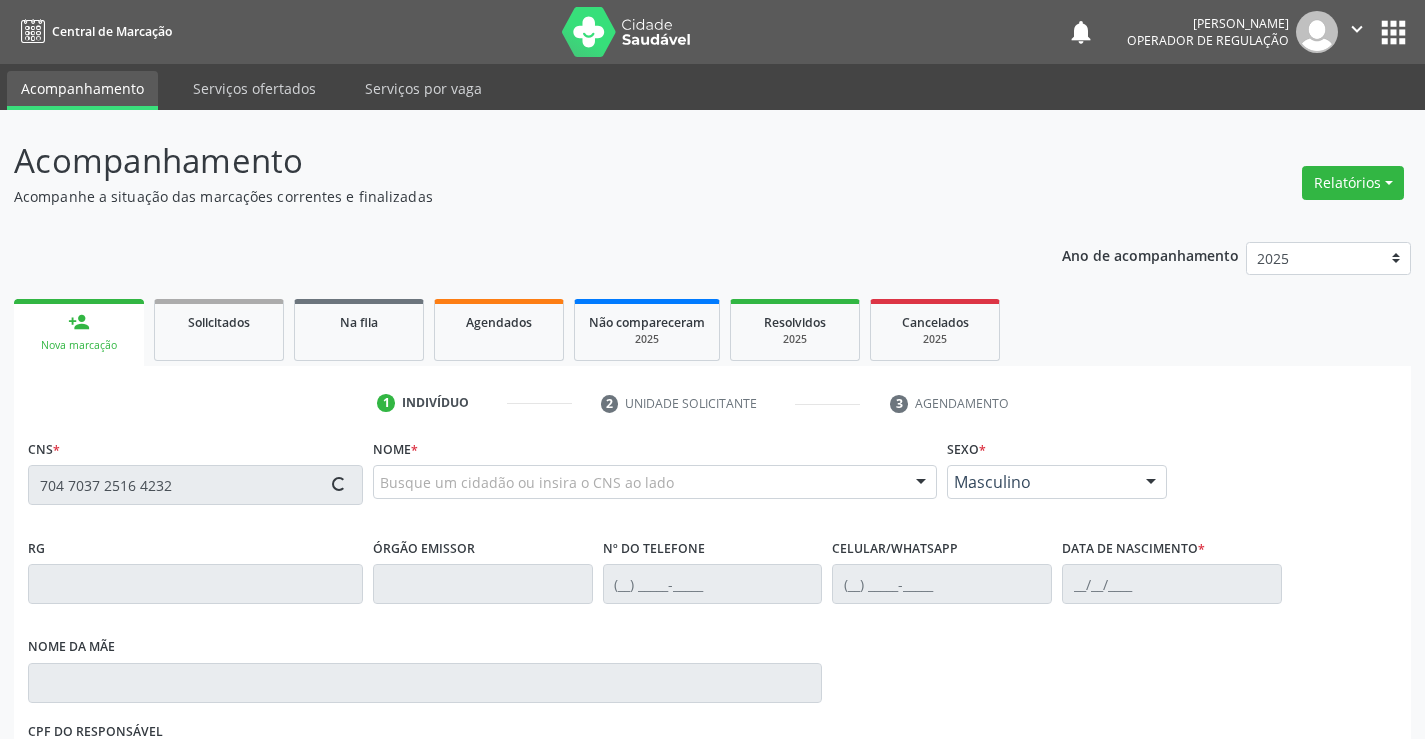 type on "704 7037 2516 4232" 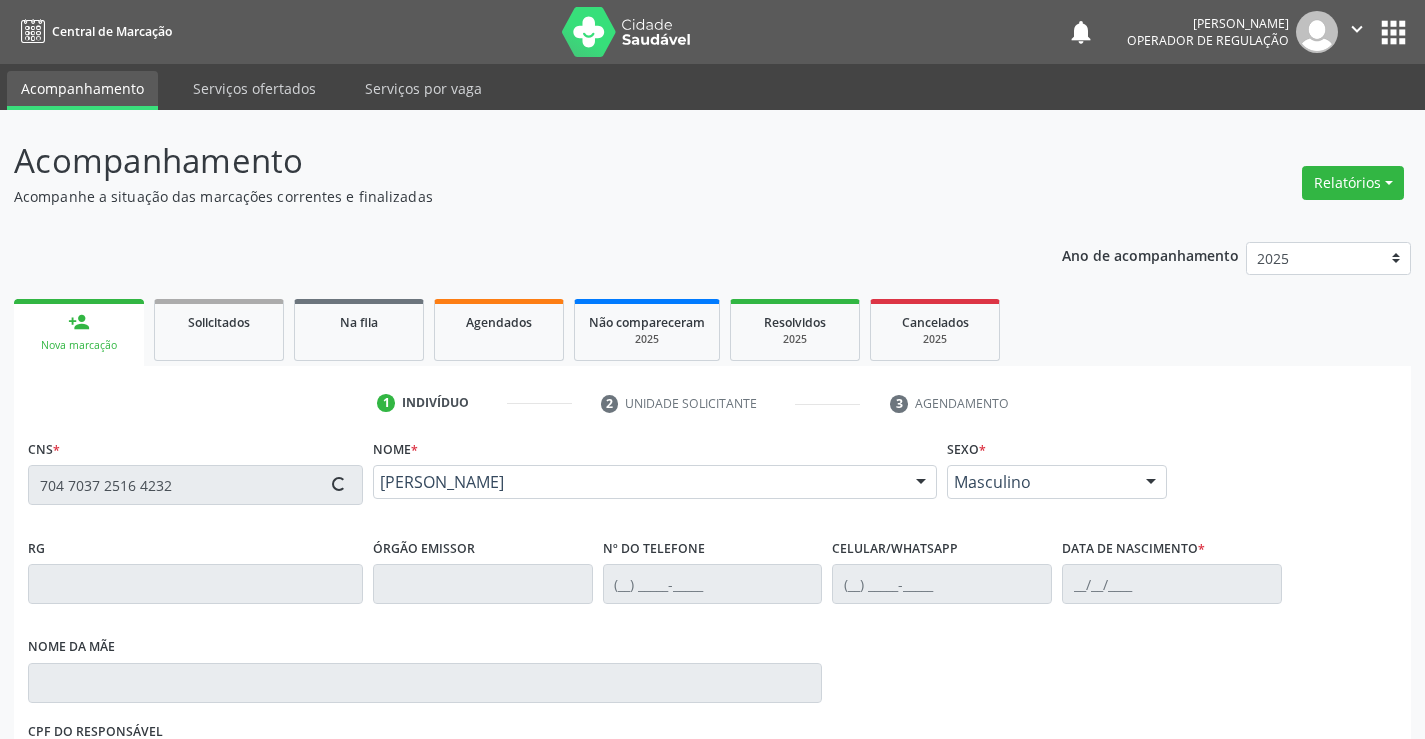 type on "007828548" 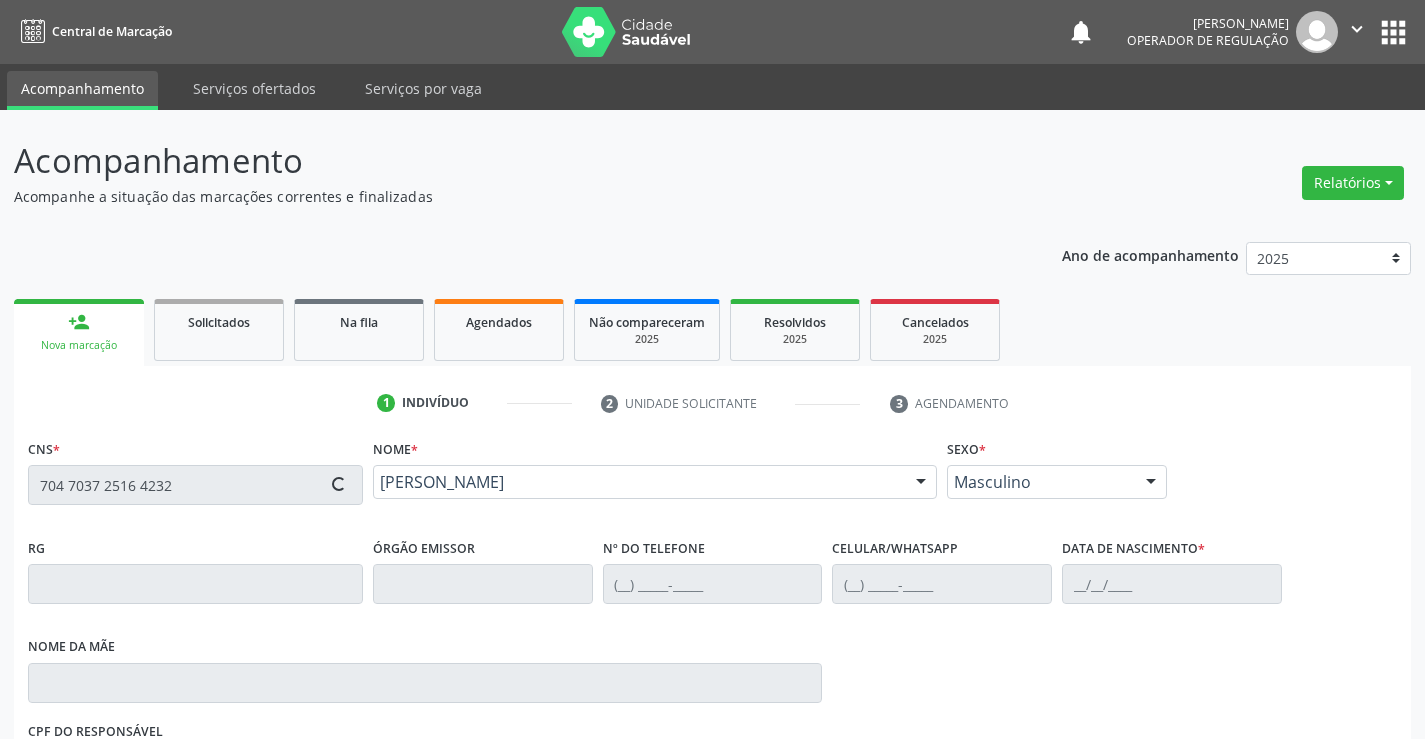 type on "[PHONE_NUMBER]" 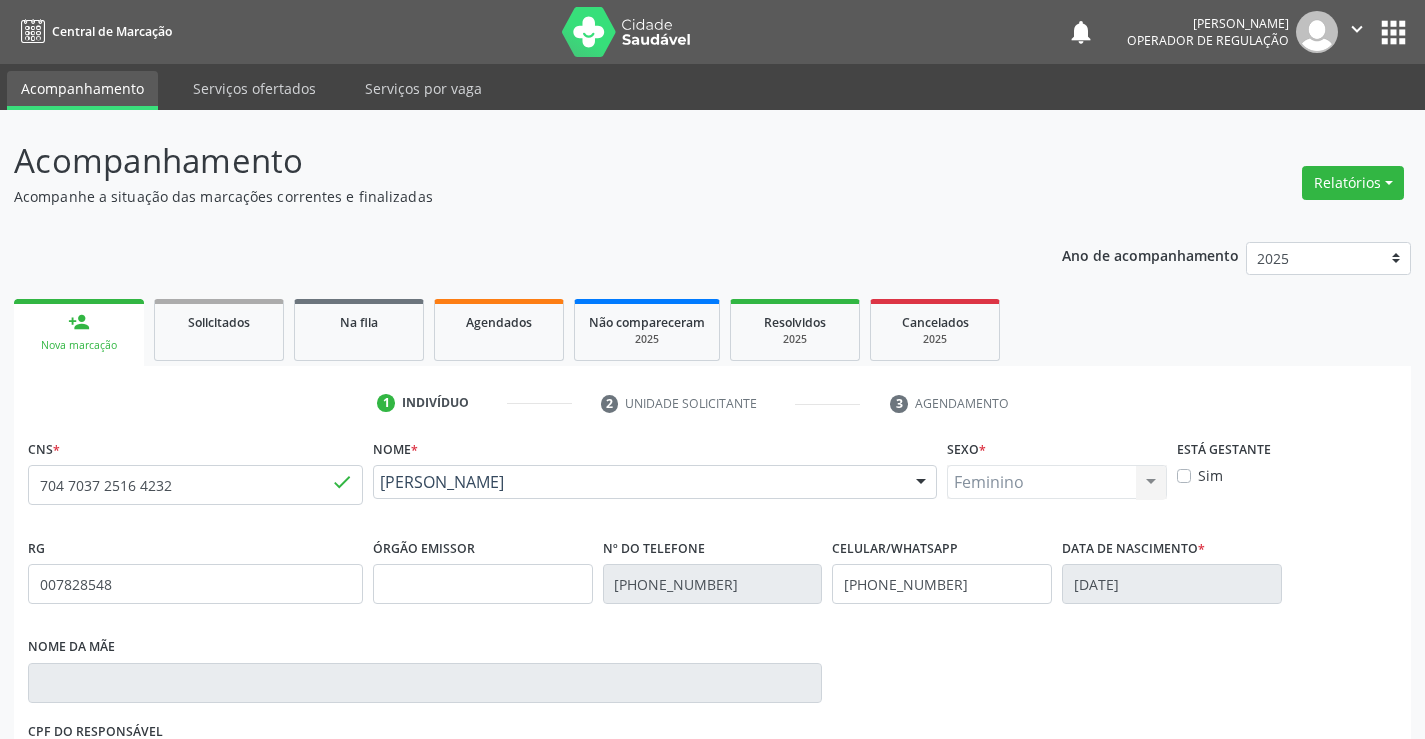 scroll, scrollTop: 331, scrollLeft: 0, axis: vertical 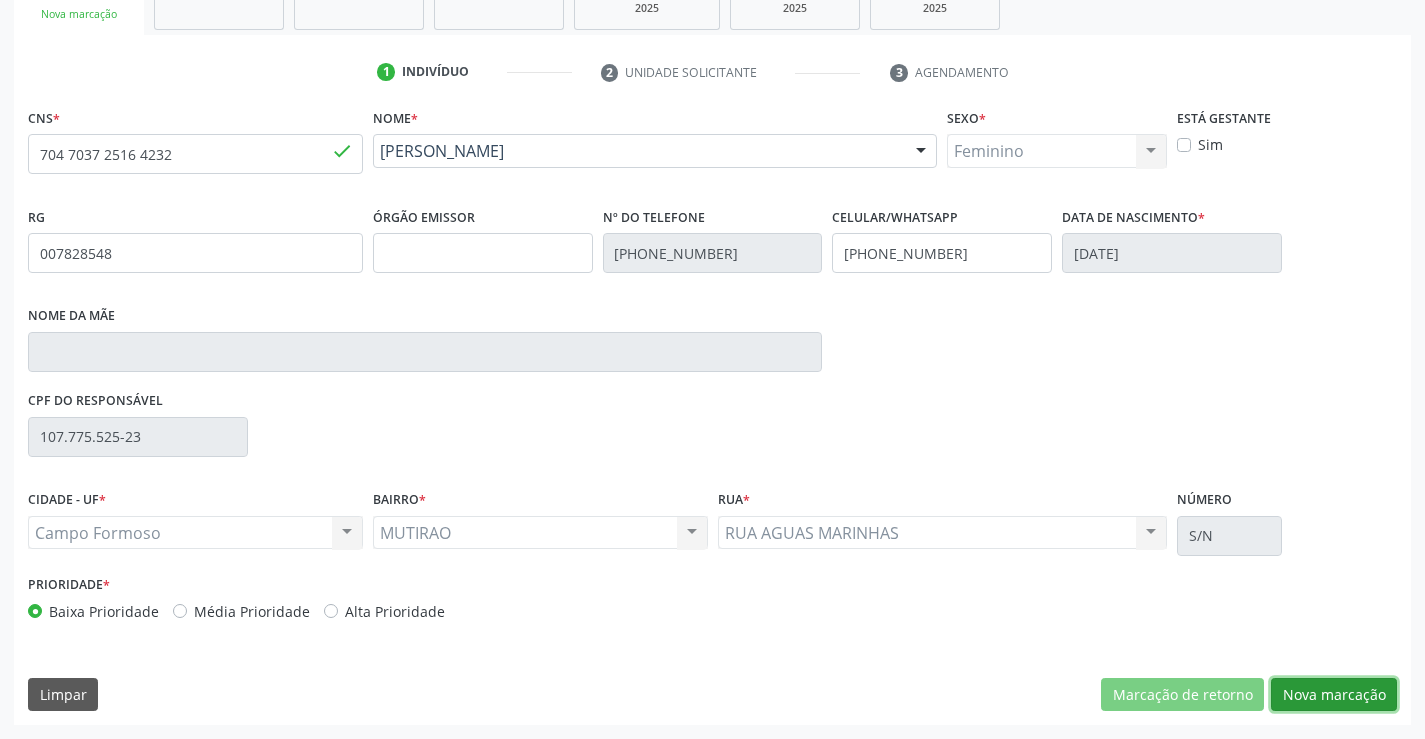click on "Nova marcação" at bounding box center [1334, 695] 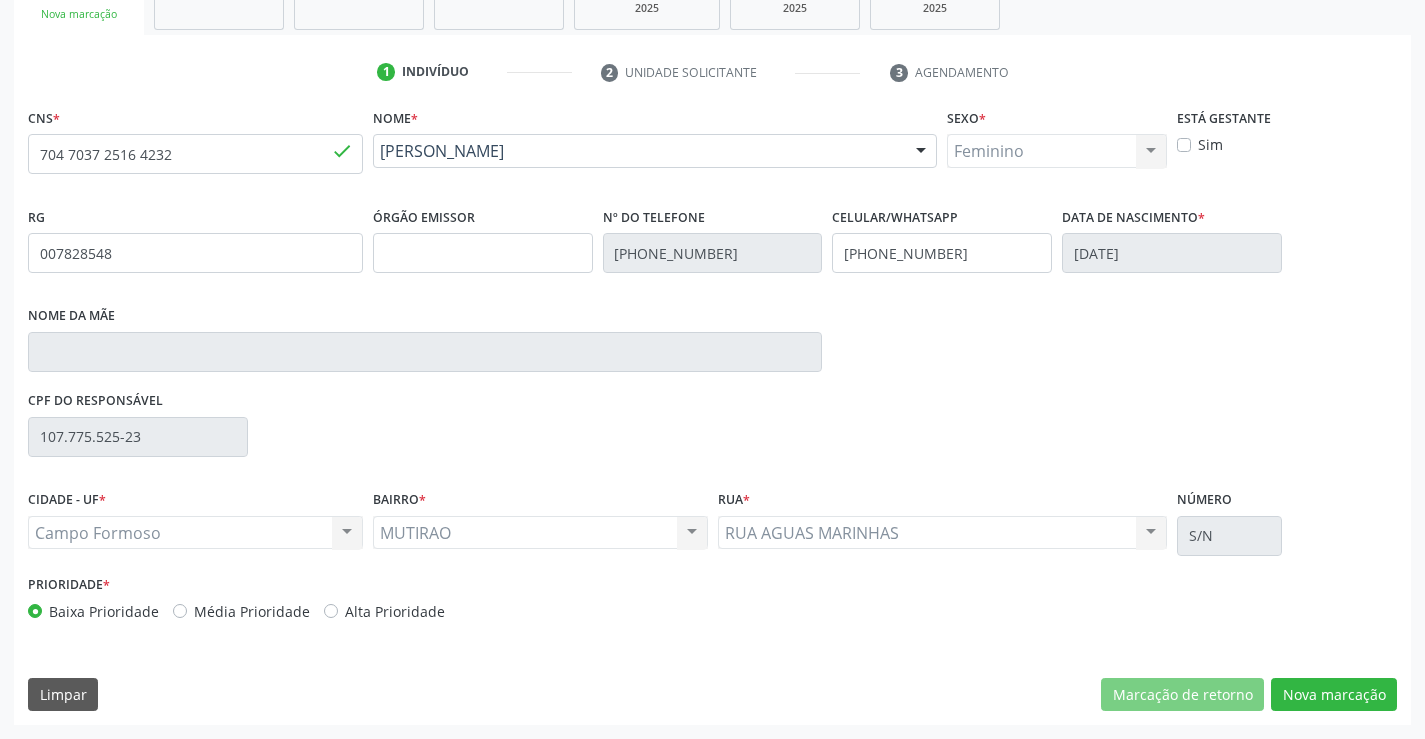 scroll, scrollTop: 167, scrollLeft: 0, axis: vertical 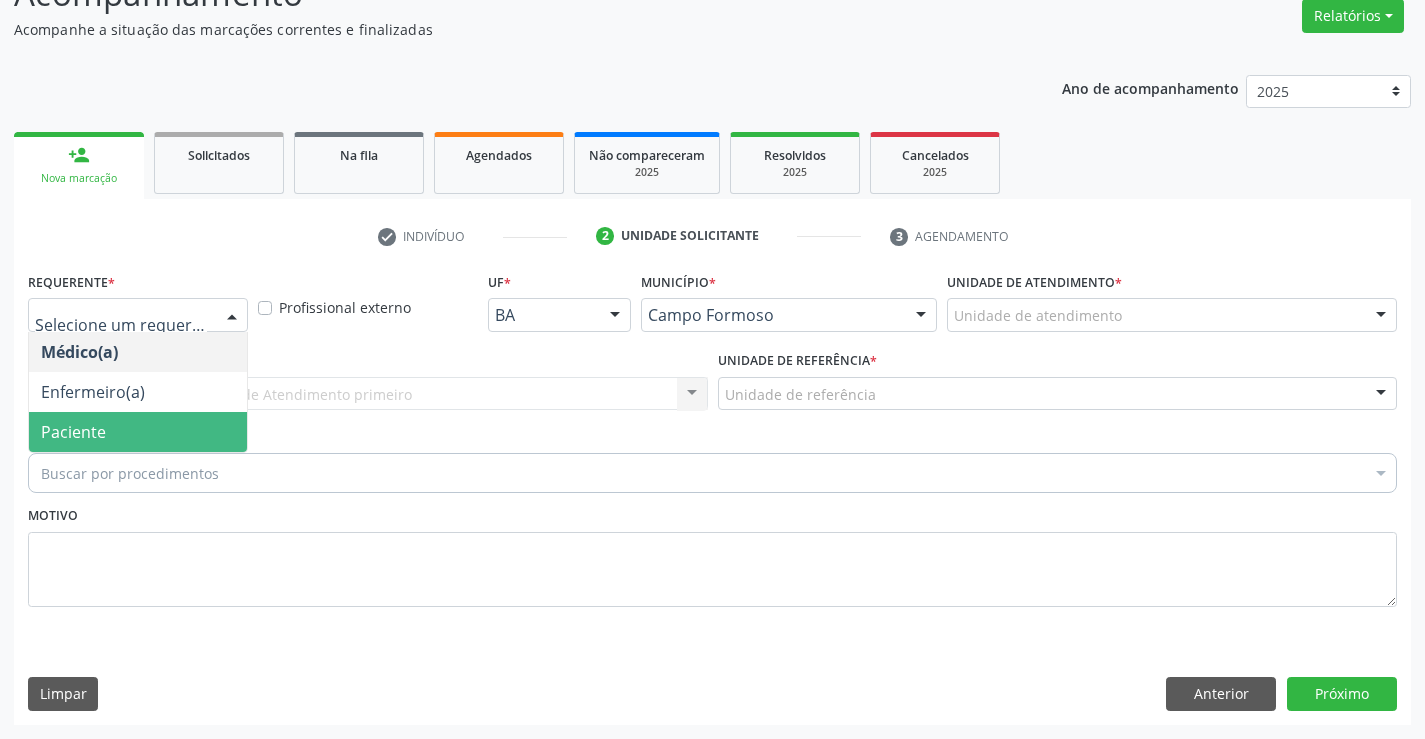 click on "Paciente" at bounding box center [138, 432] 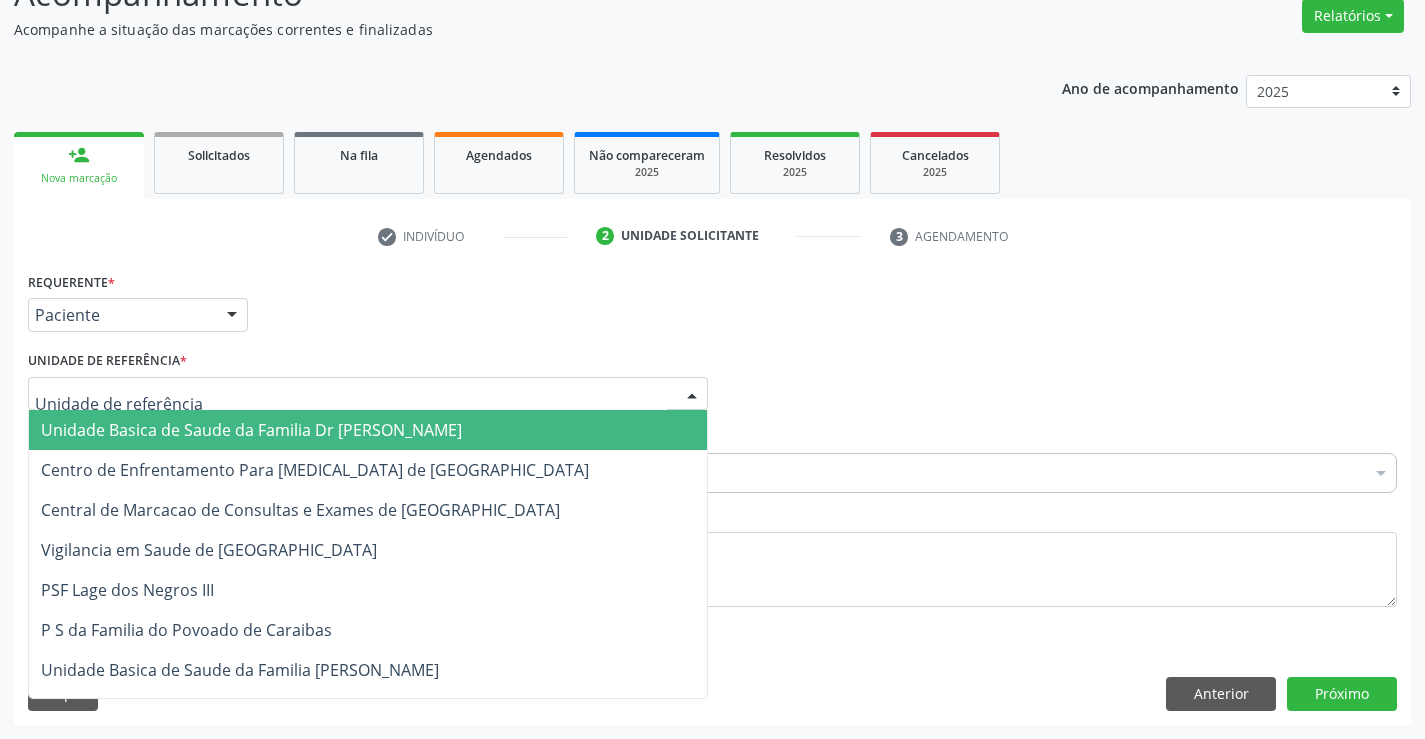 click on "Unidade Basica de Saude da Familia Dr [PERSON_NAME]" at bounding box center [251, 430] 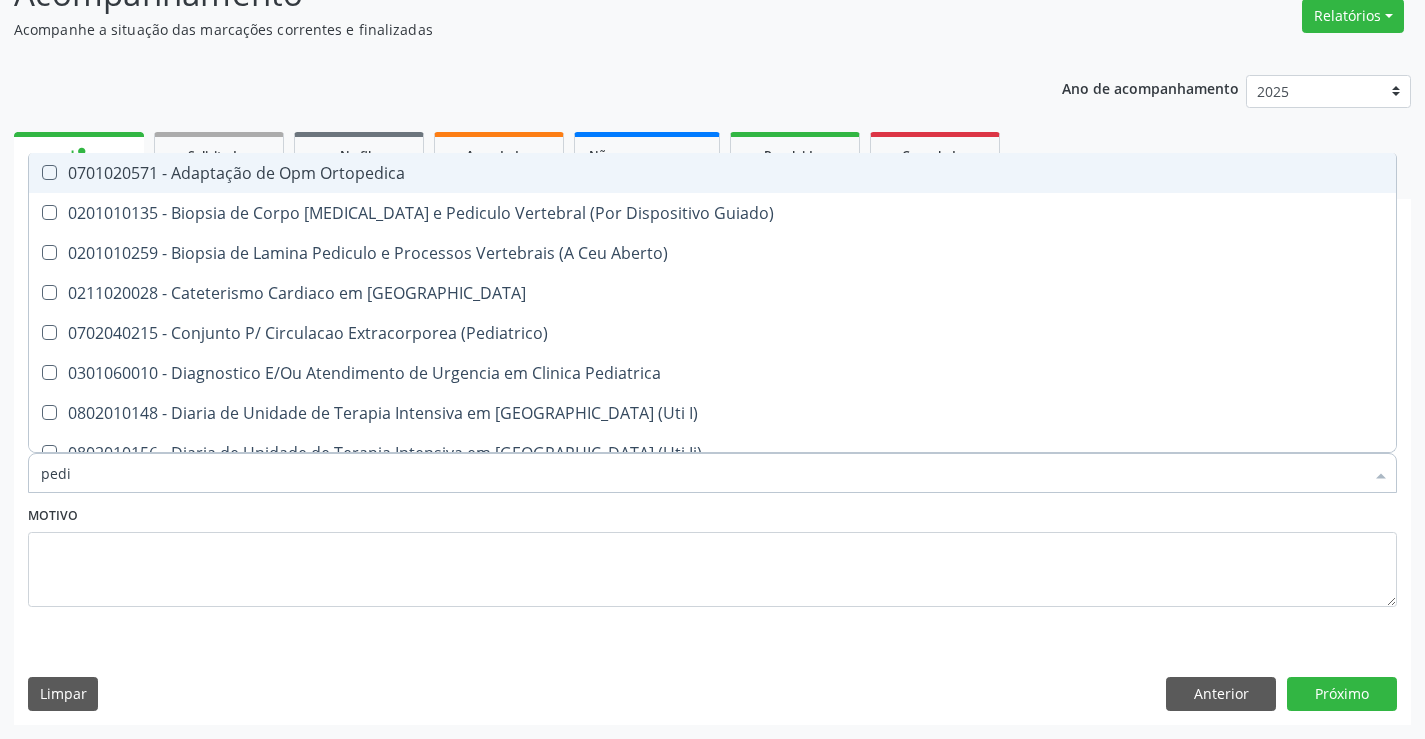 type on "pedia" 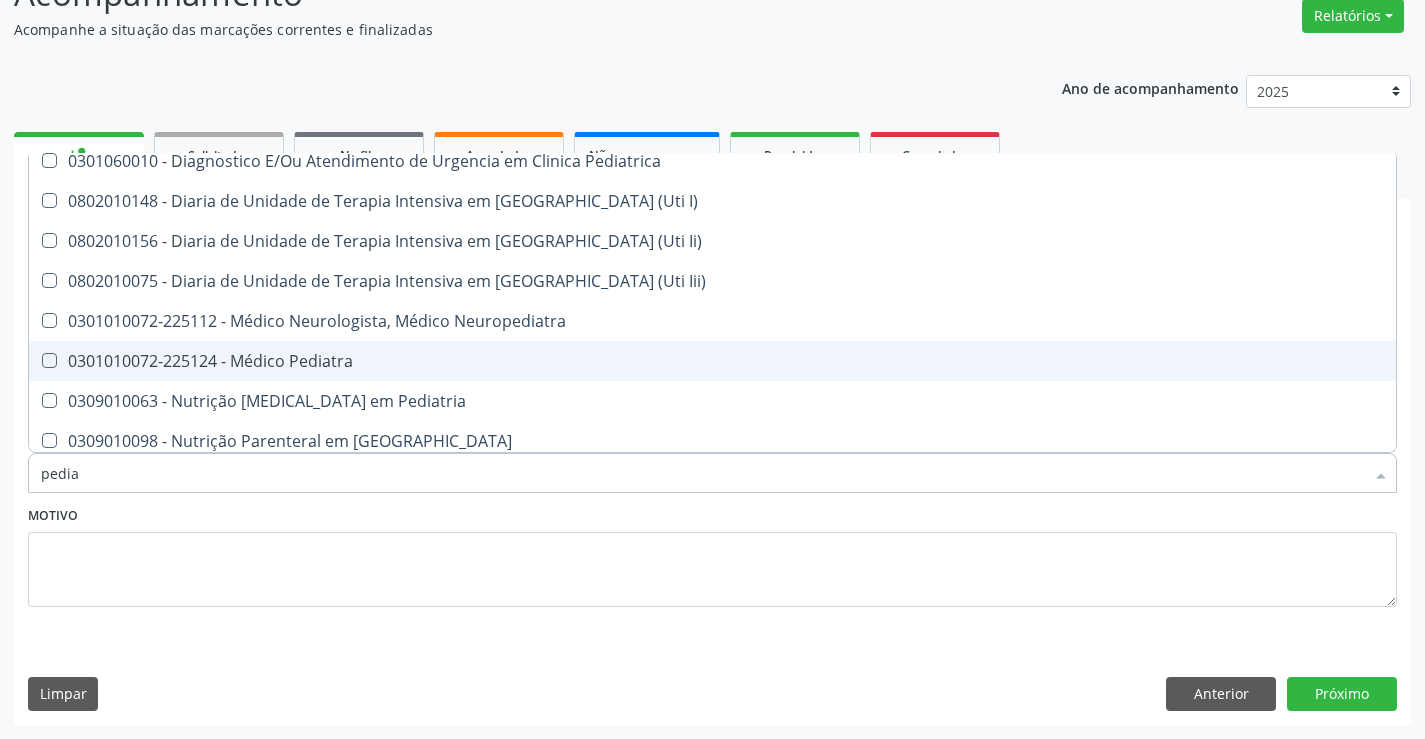scroll, scrollTop: 200, scrollLeft: 0, axis: vertical 